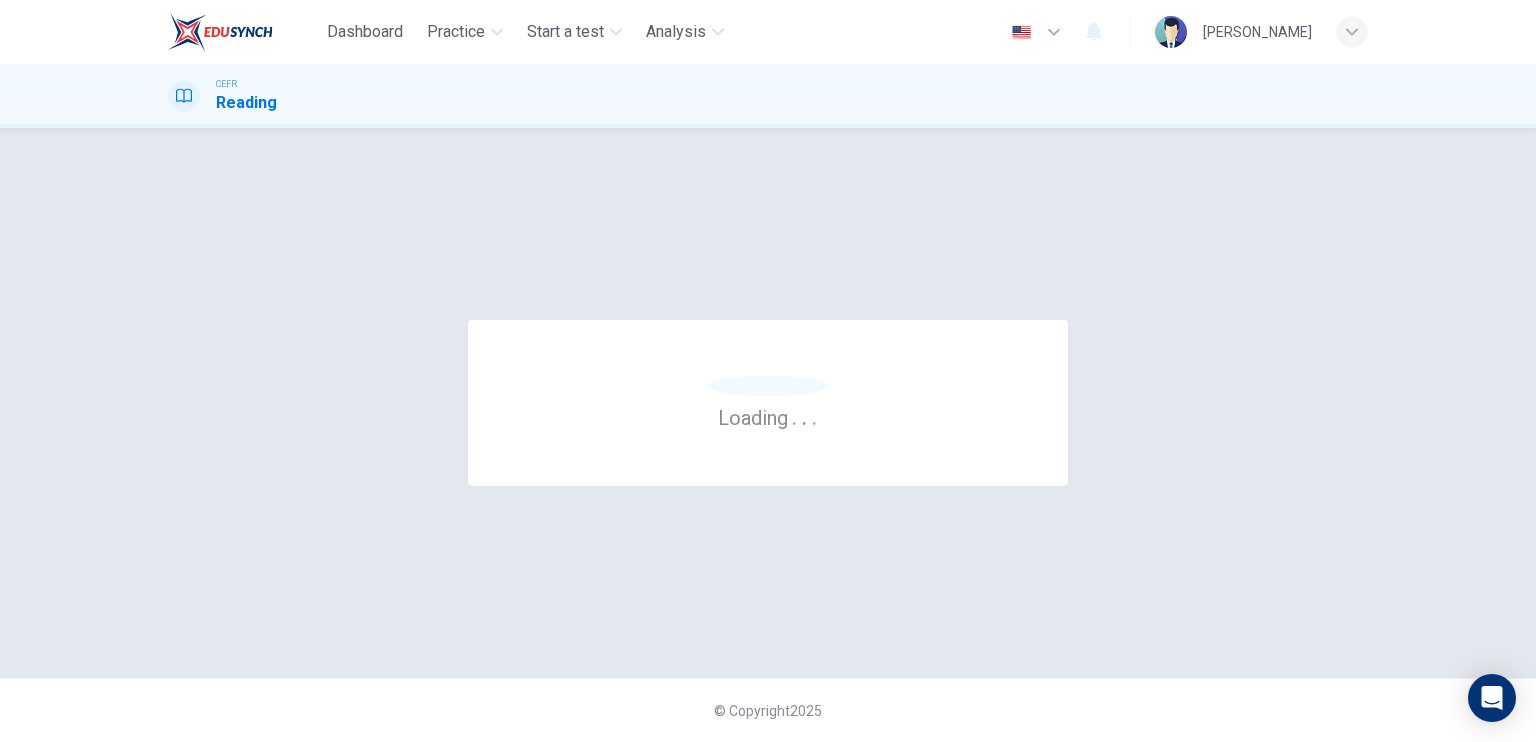 scroll, scrollTop: 0, scrollLeft: 0, axis: both 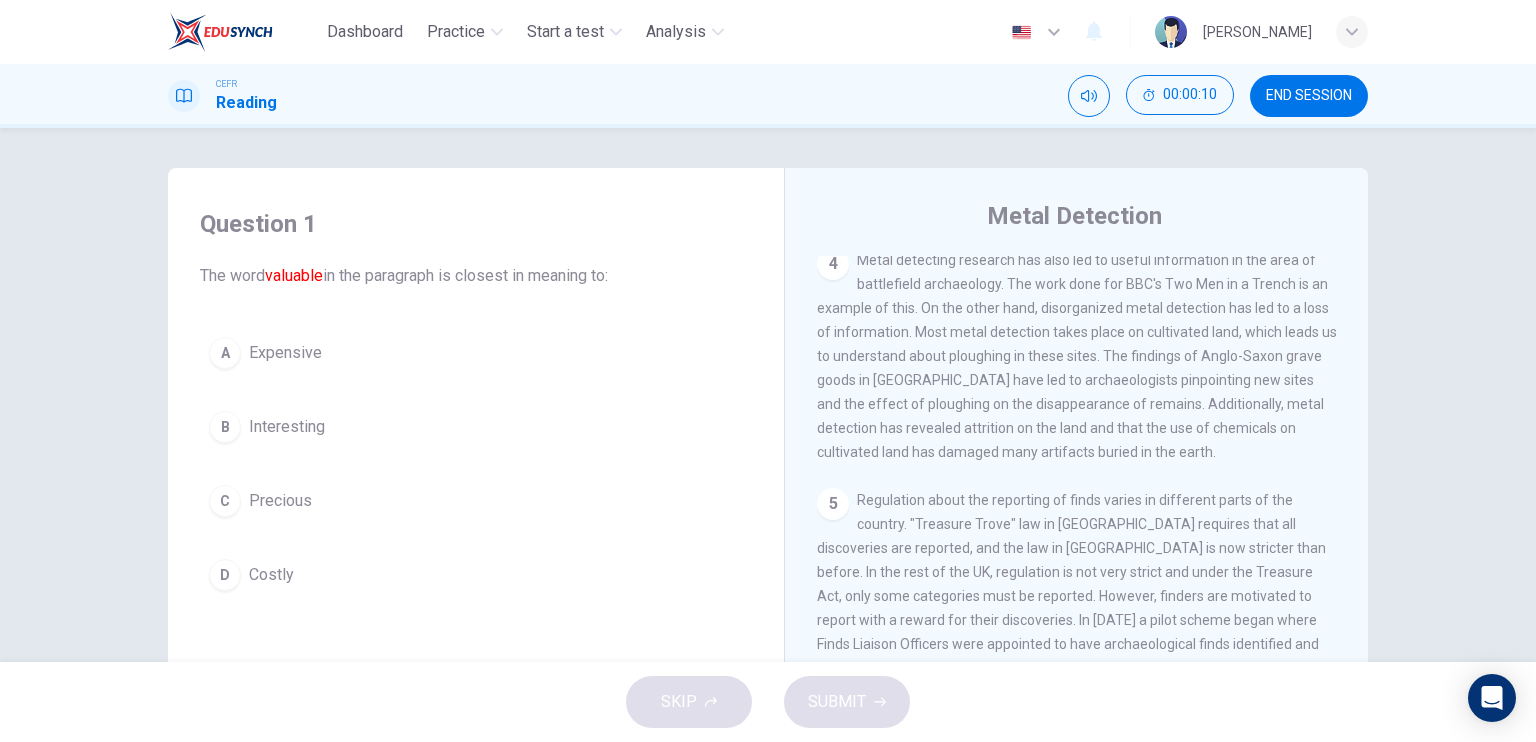 click on "Metal detecting research has also led to useful information in the area of battlefield archaeology. The work done for BBC's Two Men in a Trench is an example of this. On the other hand, disorganized metal detection has led to a loss of information. Most metal detection takes place on cultivated land, which leads us to understand about ploughing in these sites. The findings of Anglo-Saxon grave goods in East Anglia have led to archaeologists pinpointing new sites and the effect of ploughing on the disappearance of remains. Additionally, metal detection has revealed attrition on the land and that the use of chemicals on cultivated land has damaged many artifacts buried in the earth." at bounding box center (1077, 356) 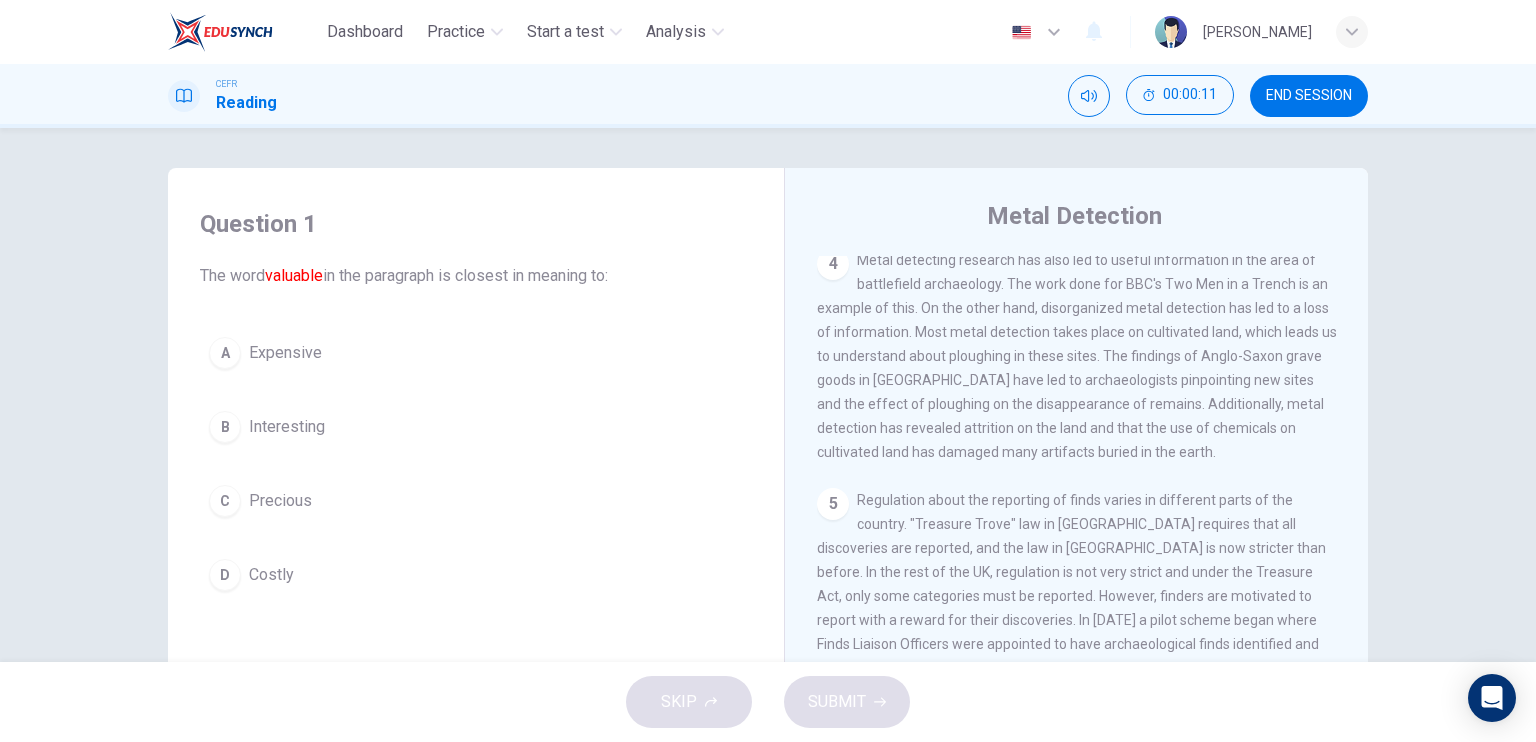 click on "4 Metal detecting research has also led to useful information in the area of battlefield archaeology. The work done for BBC's Two Men in a Trench is an example of this. On the other hand, disorganized metal detection has led to a loss of information. Most metal detection takes place on cultivated land, which leads us to understand about ploughing in these sites. The findings of Anglo-Saxon grave goods in East Anglia have led to archaeologists pinpointing new sites and the effect of ploughing on the disappearance of remains. Additionally, metal detection has revealed attrition on the land and that the use of chemicals on cultivated land has damaged many artifacts buried in the earth." at bounding box center [1077, 356] 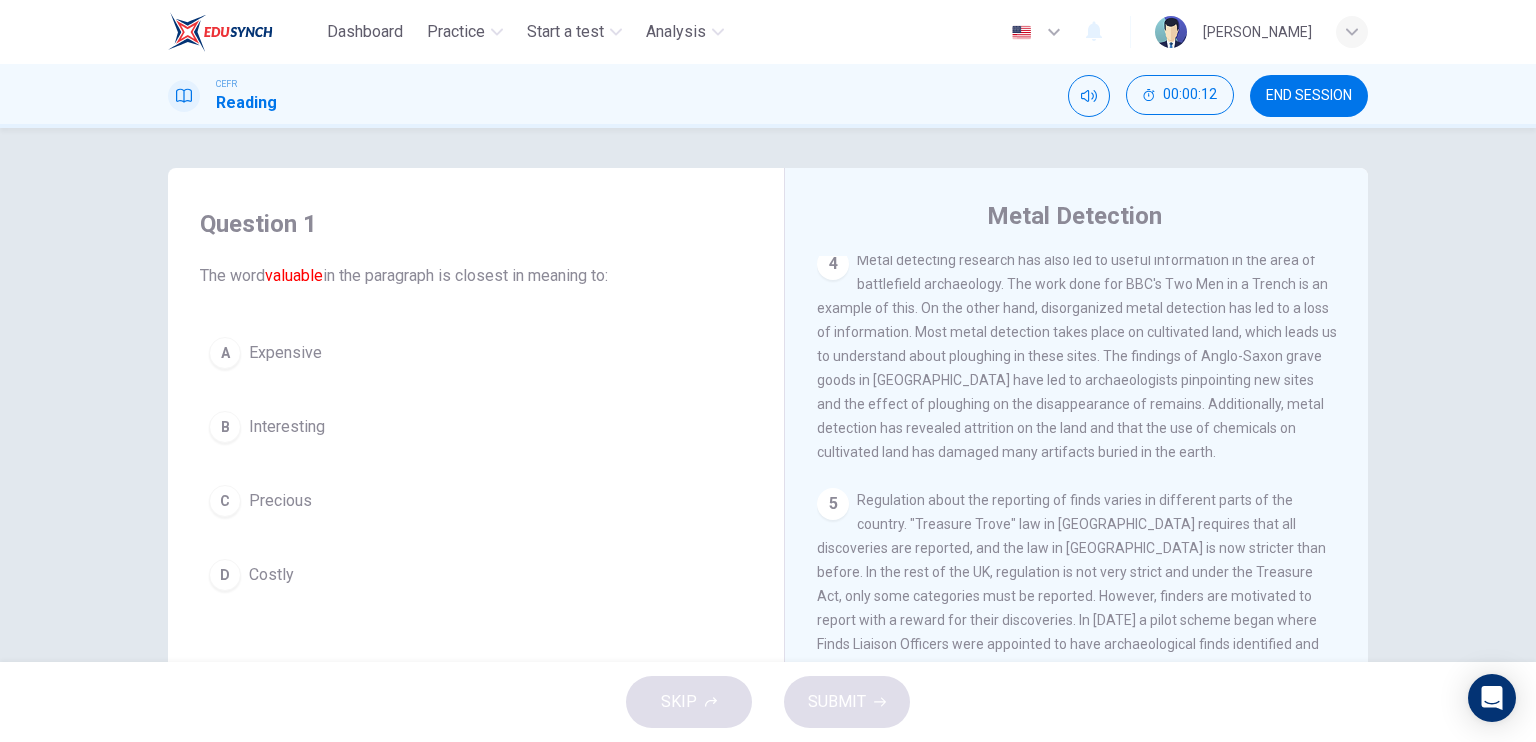 click on "4 Metal detecting research has also led to useful information in the area of battlefield archaeology. The work done for BBC's Two Men in a Trench is an example of this. On the other hand, disorganized metal detection has led to a loss of information. Most metal detection takes place on cultivated land, which leads us to understand about ploughing in these sites. The findings of Anglo-Saxon grave goods in East Anglia have led to archaeologists pinpointing new sites and the effect of ploughing on the disappearance of remains. Additionally, metal detection has revealed attrition on the land and that the use of chemicals on cultivated land has damaged many artifacts buried in the earth." at bounding box center [1077, 356] 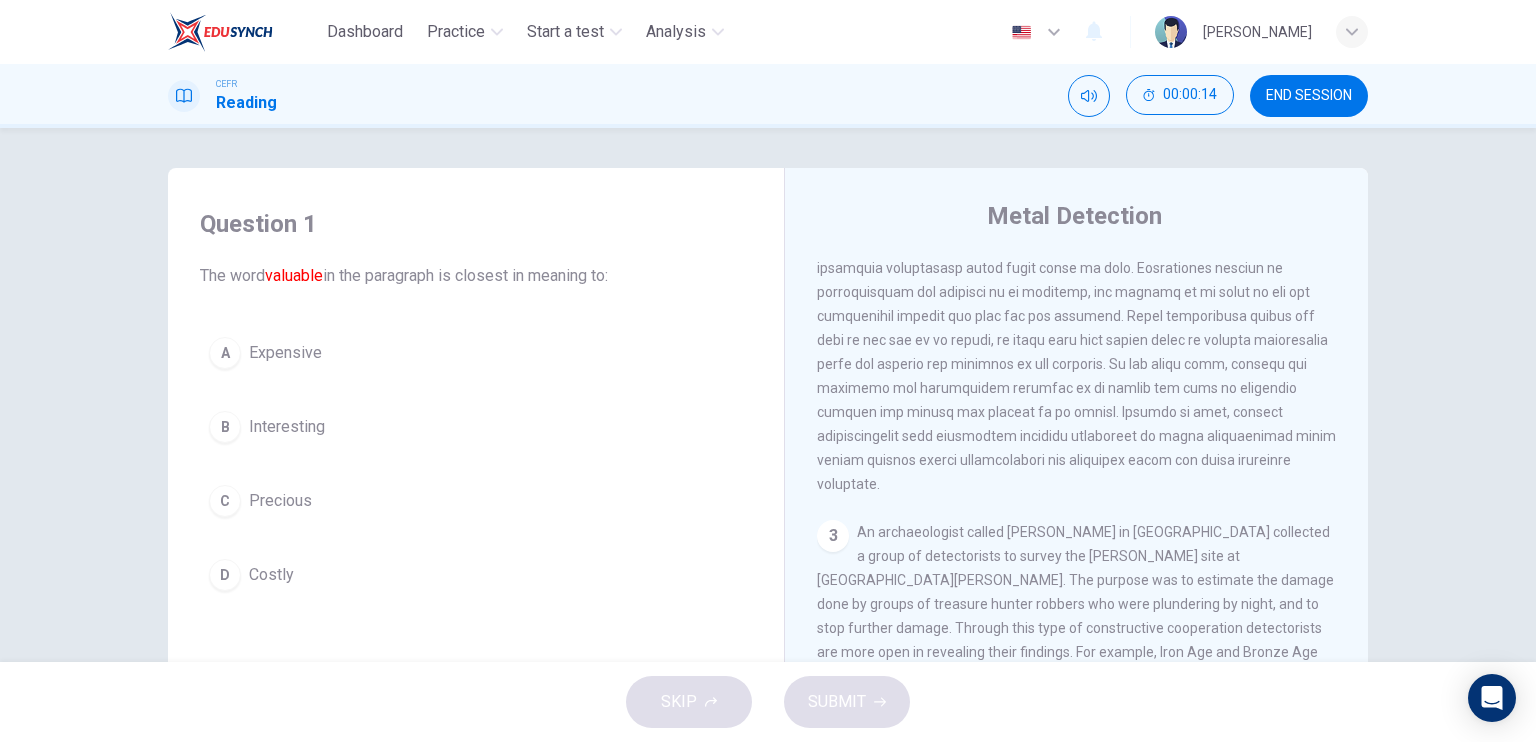 scroll, scrollTop: 100, scrollLeft: 0, axis: vertical 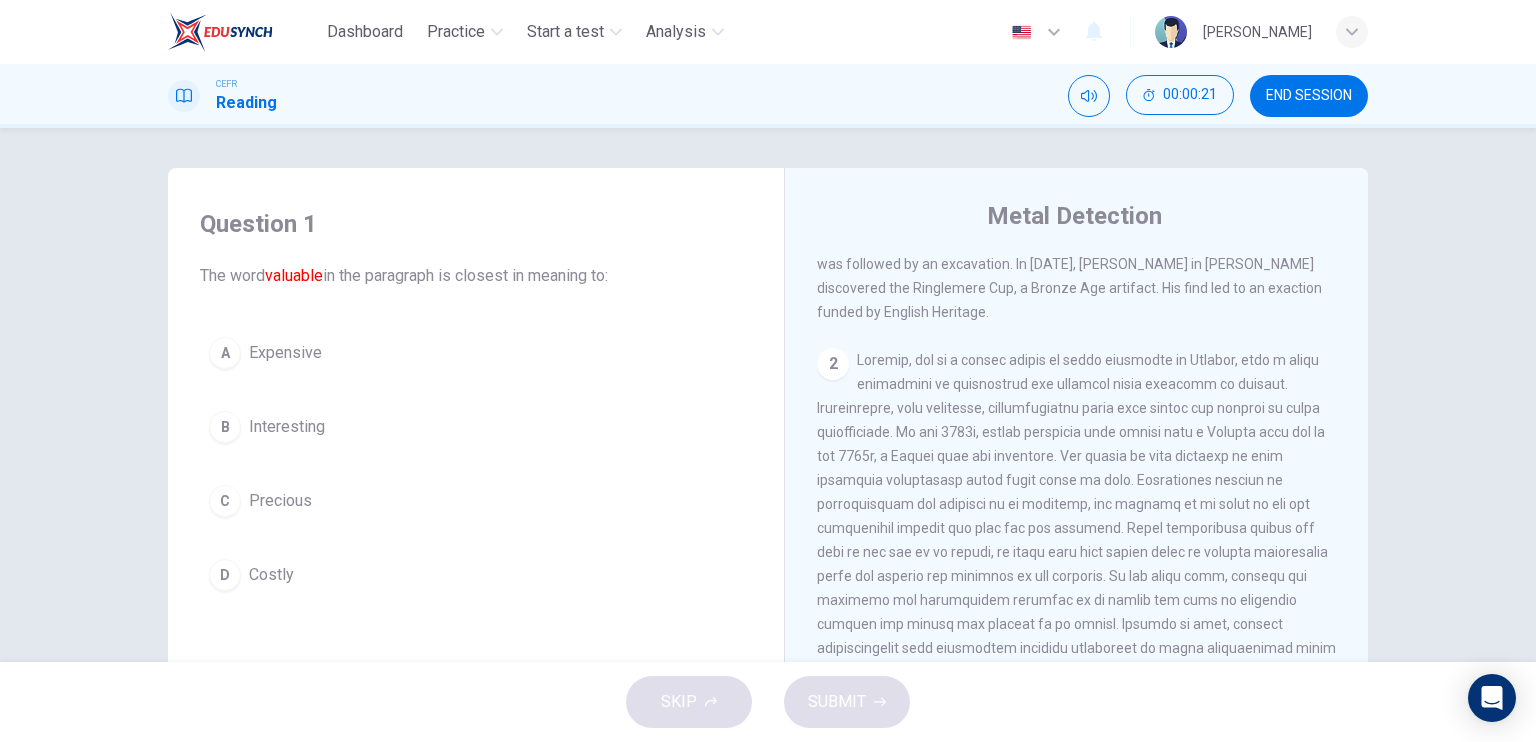 click on "Question 1 The word  valuable  in the paragraph is closest in meaning to: A Expensive B Interesting C Precious D Costly Metal Detection 1 Metal detectors are used to find metal. Sometimes, a metal detectorist might find something  valuable , such as a historical relic or artifact. A metal detector might discover something of great importance. For example, in 2000, two sets of Iron Age jewelry was discovered by Kevan Hall's. His discovery was followed by an excavation. In 2001, Cliff Bradshaw in Kent discovered the Ringlemere Cup, a Bronze Age artifact. His find led to an exaction funded by English Heritage. 2 3 4 5 6 Combining GPS with information from geophysical surveys and aerial photography has resulted in increased findings. Research the Civil War siege is now underway at Grafton Regis, Northamptonshire thanks to this technology. 7" at bounding box center (768, 395) 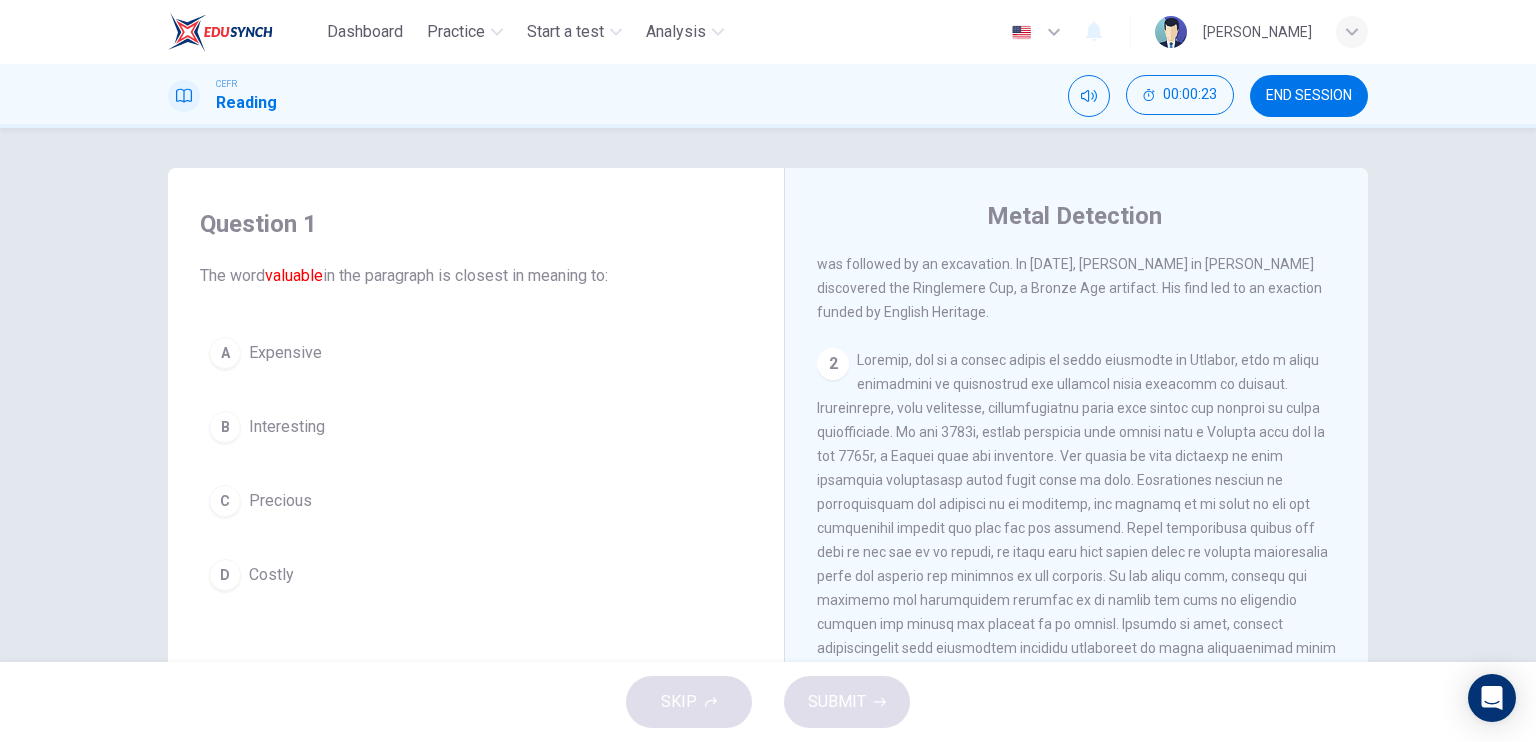 click on "Question 1 The word  valuable  in the paragraph is closest in meaning to: A Expensive B Interesting C Precious D Costly Metal Detection 1 Metal detectors are used to find metal. Sometimes, a metal detectorist might find something  valuable , such as a historical relic or artifact. A metal detector might discover something of great importance. For example, in 2000, two sets of Iron Age jewelry was discovered by Kevan Hall's. His discovery was followed by an excavation. In 2001, Cliff Bradshaw in Kent discovered the Ringlemere Cup, a Bronze Age artifact. His find led to an exaction funded by English Heritage. 2 3 4 5 6 Combining GPS with information from geophysical surveys and aerial photography has resulted in increased findings. Research the Civil War siege is now underway at Grafton Regis, Northamptonshire thanks to this technology. 7" at bounding box center [768, 395] 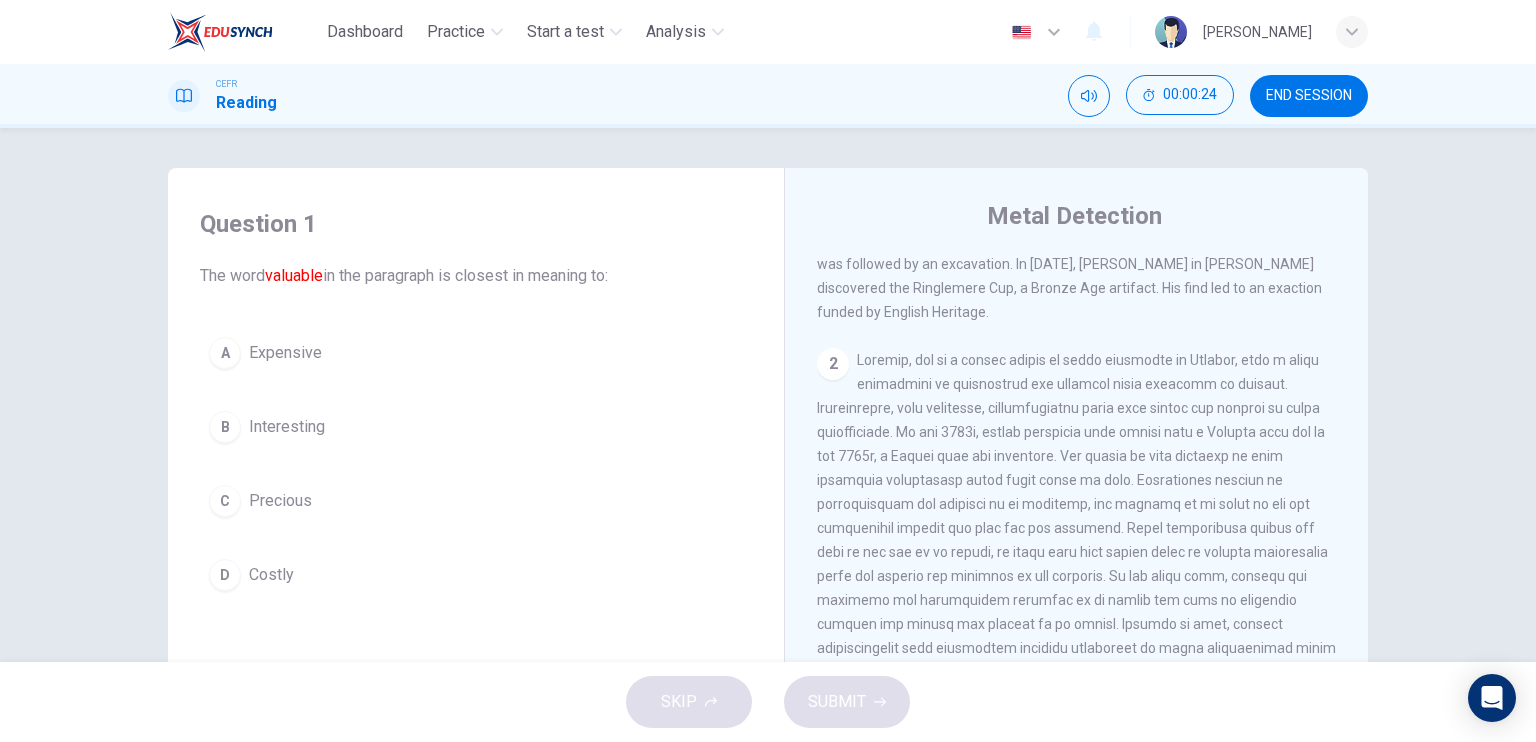 click on "Question 1 The word  valuable  in the paragraph is closest in meaning to: A Expensive B Interesting C Precious D Costly Metal Detection 1 Metal detectors are used to find metal. Sometimes, a metal detectorist might find something  valuable , such as a historical relic or artifact. A metal detector might discover something of great importance. For example, in 2000, two sets of Iron Age jewelry was discovered by Kevan Hall's. His discovery was followed by an excavation. In 2001, Cliff Bradshaw in Kent discovered the Ringlemere Cup, a Bronze Age artifact. His find led to an exaction funded by English Heritage. 2 3 4 5 6 Combining GPS with information from geophysical surveys and aerial photography has resulted in increased findings. Research the Civil War siege is now underway at Grafton Regis, Northamptonshire thanks to this technology. 7" at bounding box center (768, 395) 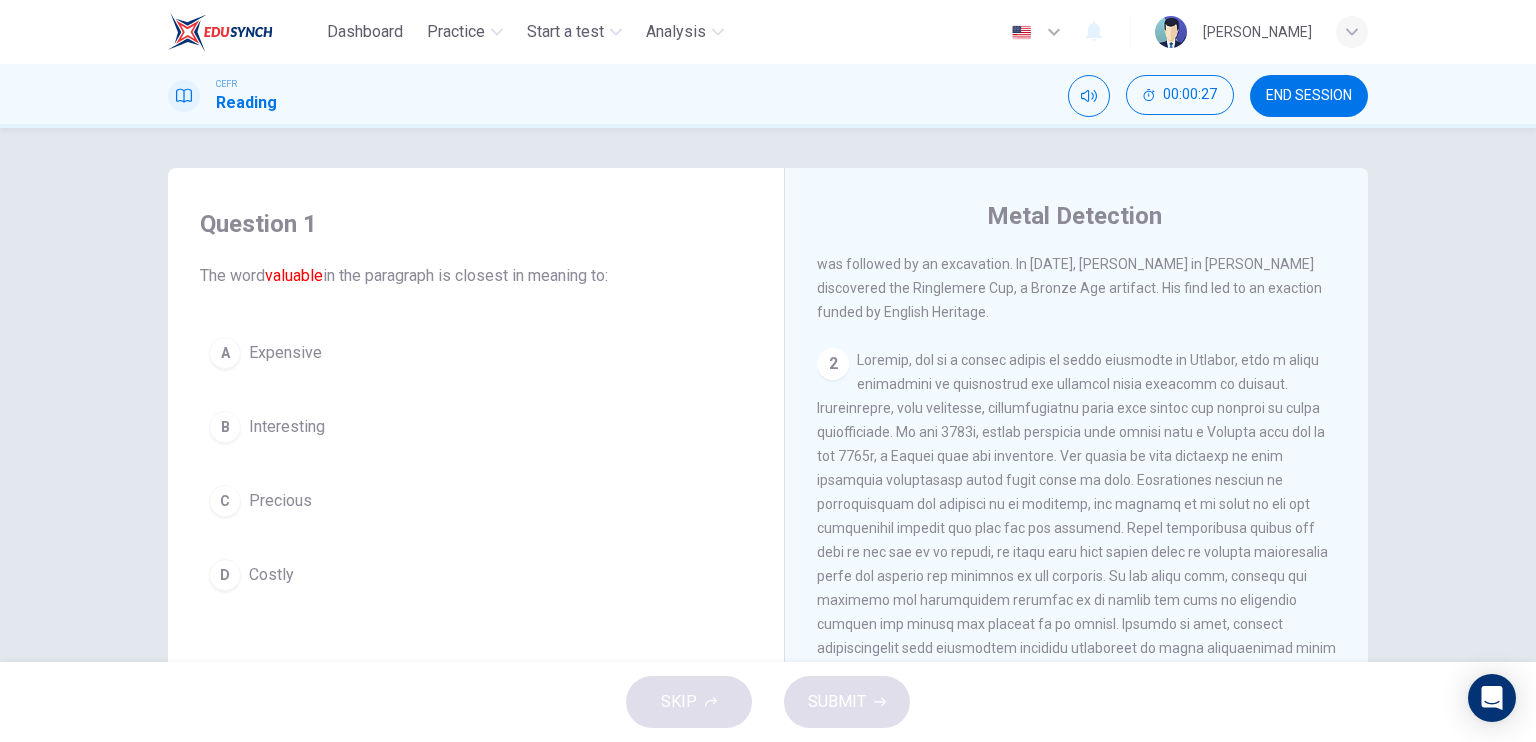 click on "Question 1 The word  valuable  in the paragraph is closest in meaning to: A Expensive B Interesting C Precious D Costly Metal Detection 1 Metal detectors are used to find metal. Sometimes, a metal detectorist might find something  valuable , such as a historical relic or artifact. A metal detector might discover something of great importance. For example, in 2000, two sets of Iron Age jewelry was discovered by Kevan Hall's. His discovery was followed by an excavation. In 2001, Cliff Bradshaw in Kent discovered the Ringlemere Cup, a Bronze Age artifact. His find led to an exaction funded by English Heritage. 2 3 4 5 6 Combining GPS with information from geophysical surveys and aerial photography has resulted in increased findings. Research the Civil War siege is now underway at Grafton Regis, Northamptonshire thanks to this technology. 7" at bounding box center (768, 395) 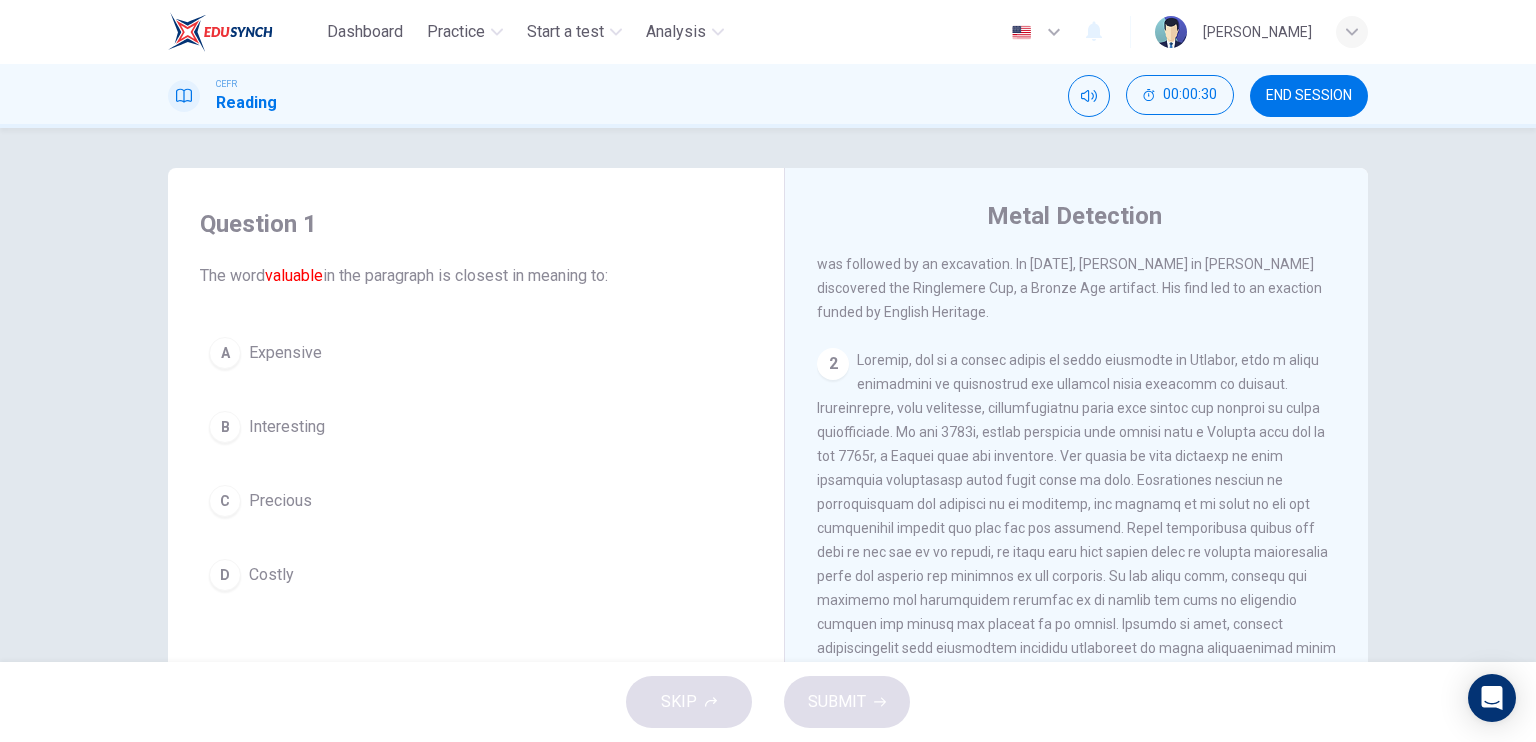 click on "Question 1 The word  valuable  in the paragraph is closest in meaning to: A Expensive B Interesting C Precious D Costly Metal Detection 1 Metal detectors are used to find metal. Sometimes, a metal detectorist might find something  valuable , such as a historical relic or artifact. A metal detector might discover something of great importance. For example, in 2000, two sets of Iron Age jewelry was discovered by Kevan Hall's. His discovery was followed by an excavation. In 2001, Cliff Bradshaw in Kent discovered the Ringlemere Cup, a Bronze Age artifact. His find led to an exaction funded by English Heritage. 2 3 4 5 6 Combining GPS with information from geophysical surveys and aerial photography has resulted in increased findings. Research the Civil War siege is now underway at Grafton Regis, Northamptonshire thanks to this technology. 7" at bounding box center (768, 395) 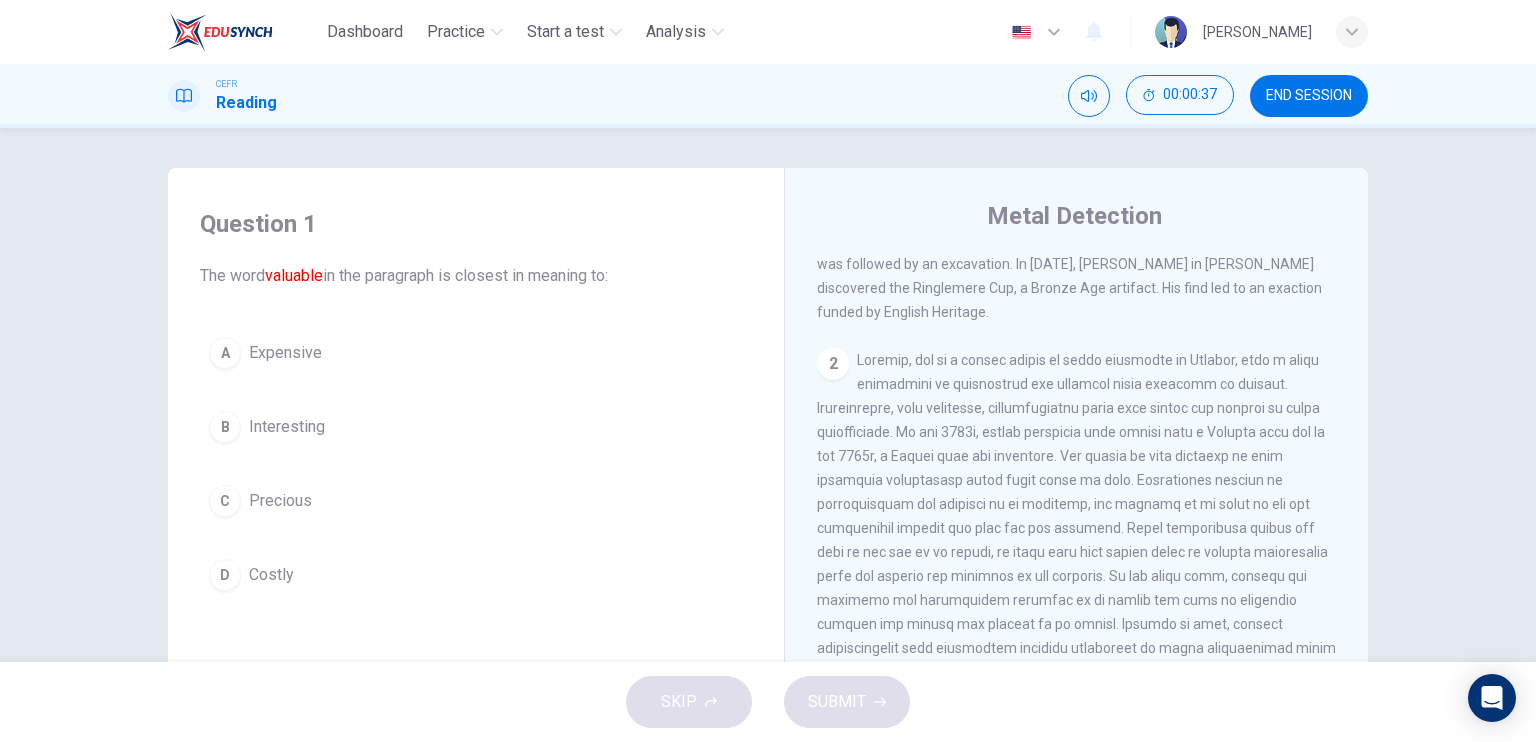 click on "Question 1 The word  valuable  in the paragraph is closest in meaning to: A Expensive B Interesting C Precious D Costly Metal Detection 1 Metal detectors are used to find metal. Sometimes, a metal detectorist might find something  valuable , such as a historical relic or artifact. A metal detector might discover something of great importance. For example, in 2000, two sets of Iron Age jewelry was discovered by Kevan Hall's. His discovery was followed by an excavation. In 2001, Cliff Bradshaw in Kent discovered the Ringlemere Cup, a Bronze Age artifact. His find led to an exaction funded by English Heritage. 2 3 4 5 6 Combining GPS with information from geophysical surveys and aerial photography has resulted in increased findings. Research the Civil War siege is now underway at Grafton Regis, Northamptonshire thanks to this technology. 7" at bounding box center (768, 395) 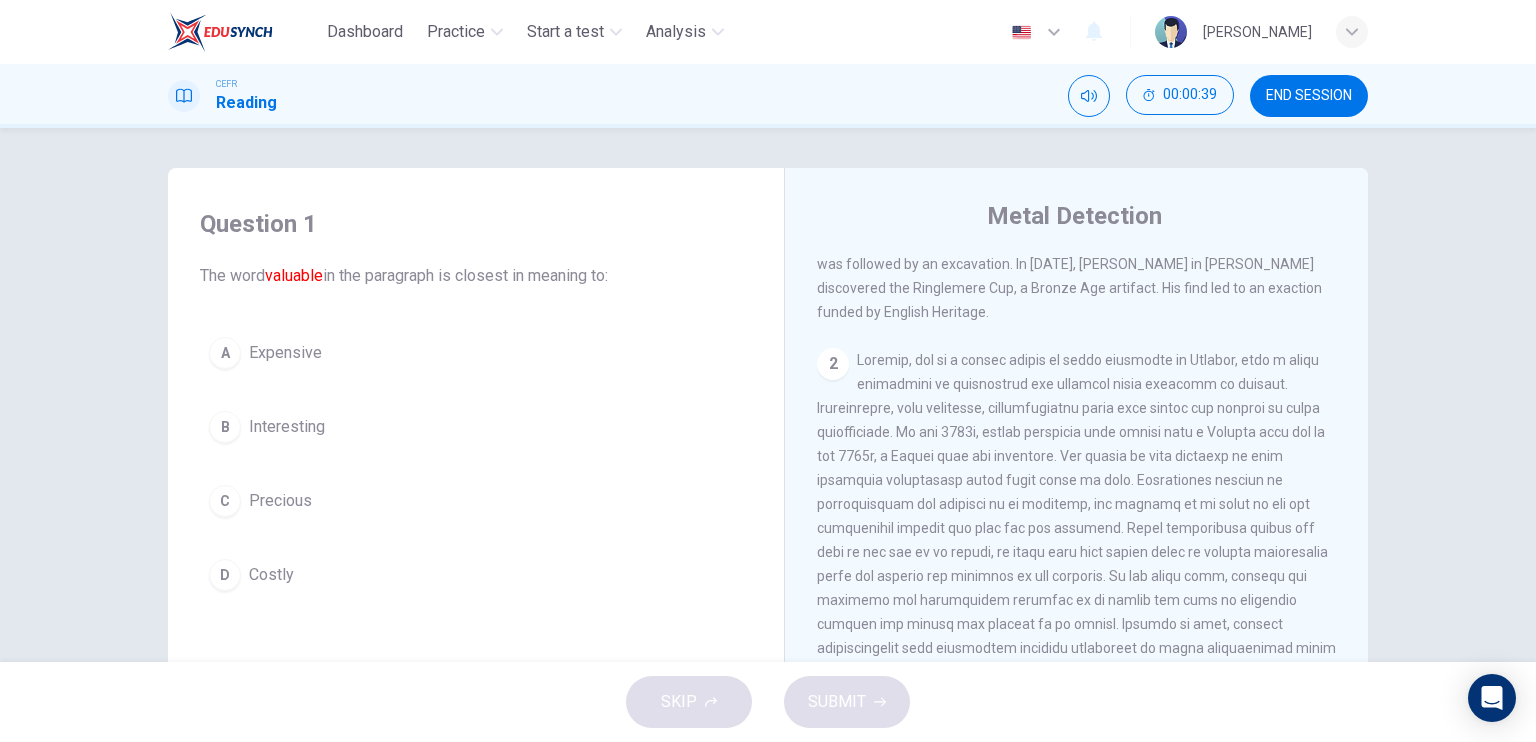click on "Question 1 The word  valuable  in the paragraph is closest in meaning to: A Expensive B Interesting C Precious D Costly Metal Detection 1 Metal detectors are used to find metal. Sometimes, a metal detectorist might find something  valuable , such as a historical relic or artifact. A metal detector might discover something of great importance. For example, in 2000, two sets of Iron Age jewelry was discovered by Kevan Hall's. His discovery was followed by an excavation. In 2001, Cliff Bradshaw in Kent discovered the Ringlemere Cup, a Bronze Age artifact. His find led to an exaction funded by English Heritage. 2 3 4 5 6 Combining GPS with information from geophysical surveys and aerial photography has resulted in increased findings. Research the Civil War siege is now underway at Grafton Regis, Northamptonshire thanks to this technology. 7" at bounding box center (768, 395) 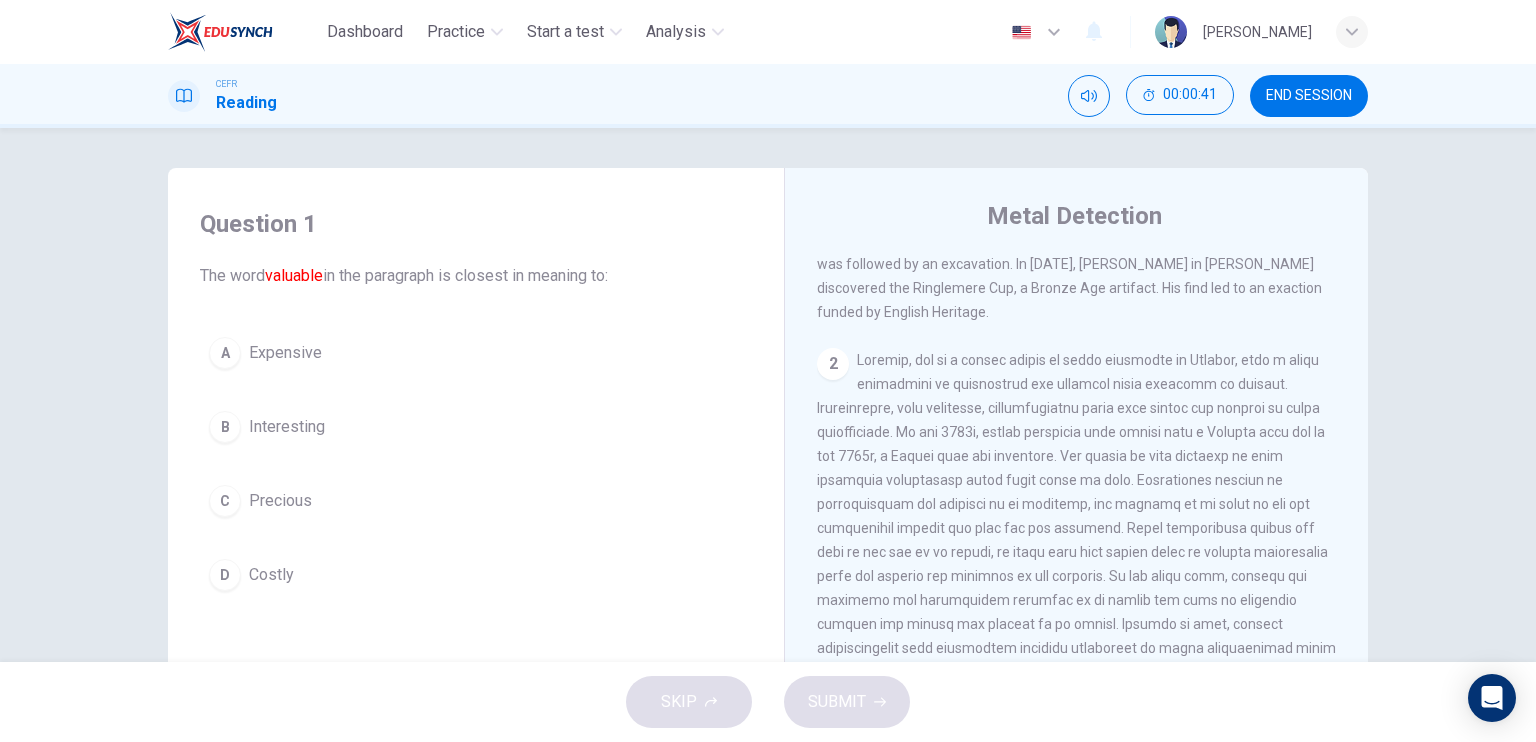 drag, startPoint x: 78, startPoint y: 332, endPoint x: 54, endPoint y: 355, distance: 33.24154 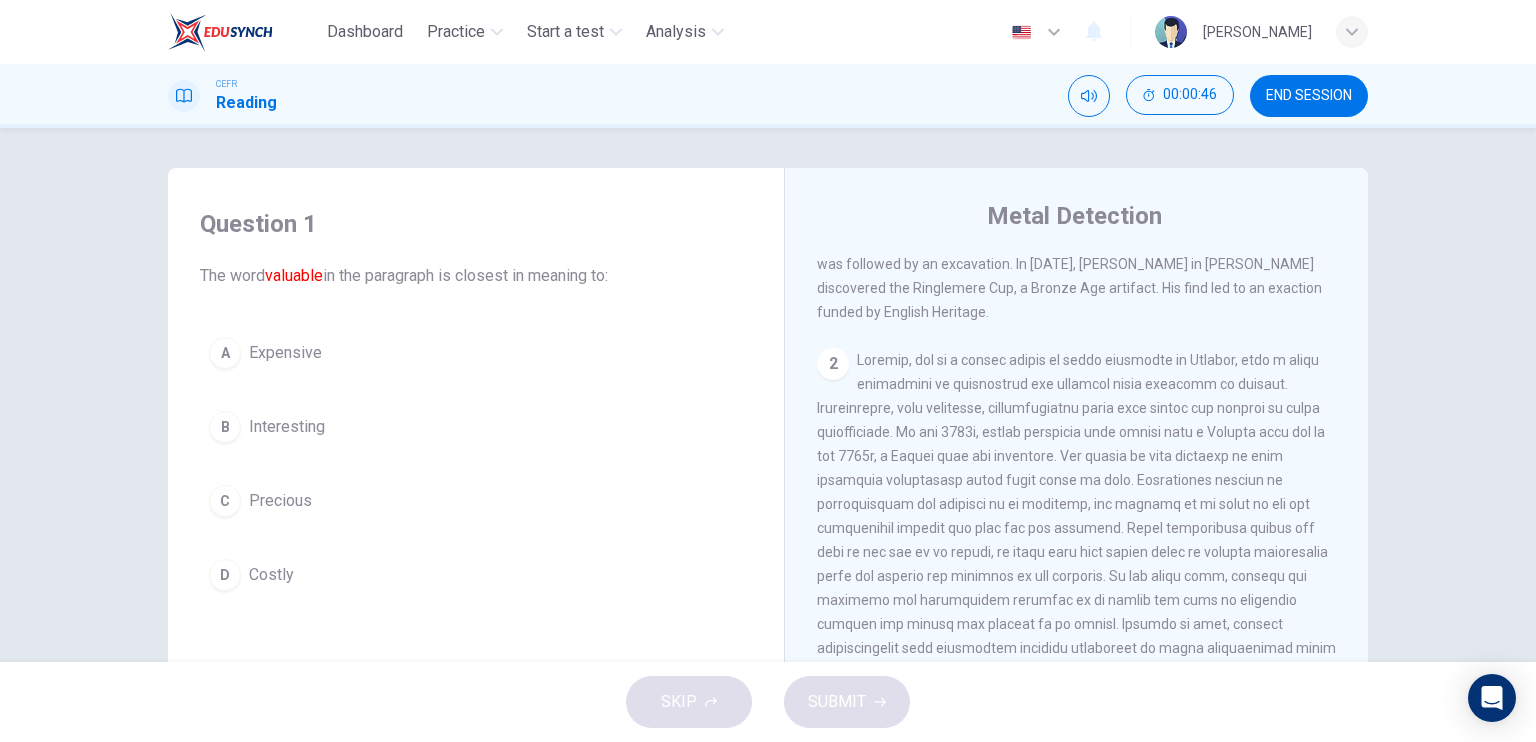 click on "Question 1 The word  valuable  in the paragraph is closest in meaning to: A Expensive B Interesting C Precious D Costly Metal Detection 1 Metal detectors are used to find metal. Sometimes, a metal detectorist might find something  valuable , such as a historical relic or artifact. A metal detector might discover something of great importance. For example, in 2000, two sets of Iron Age jewelry was discovered by Kevan Hall's. His discovery was followed by an excavation. In 2001, Cliff Bradshaw in Kent discovered the Ringlemere Cup, a Bronze Age artifact. His find led to an exaction funded by English Heritage. 2 3 4 5 6 Combining GPS with information from geophysical surveys and aerial photography has resulted in increased findings. Research the Civil War siege is now underway at Grafton Regis, Northamptonshire thanks to this technology. 7" at bounding box center [768, 395] 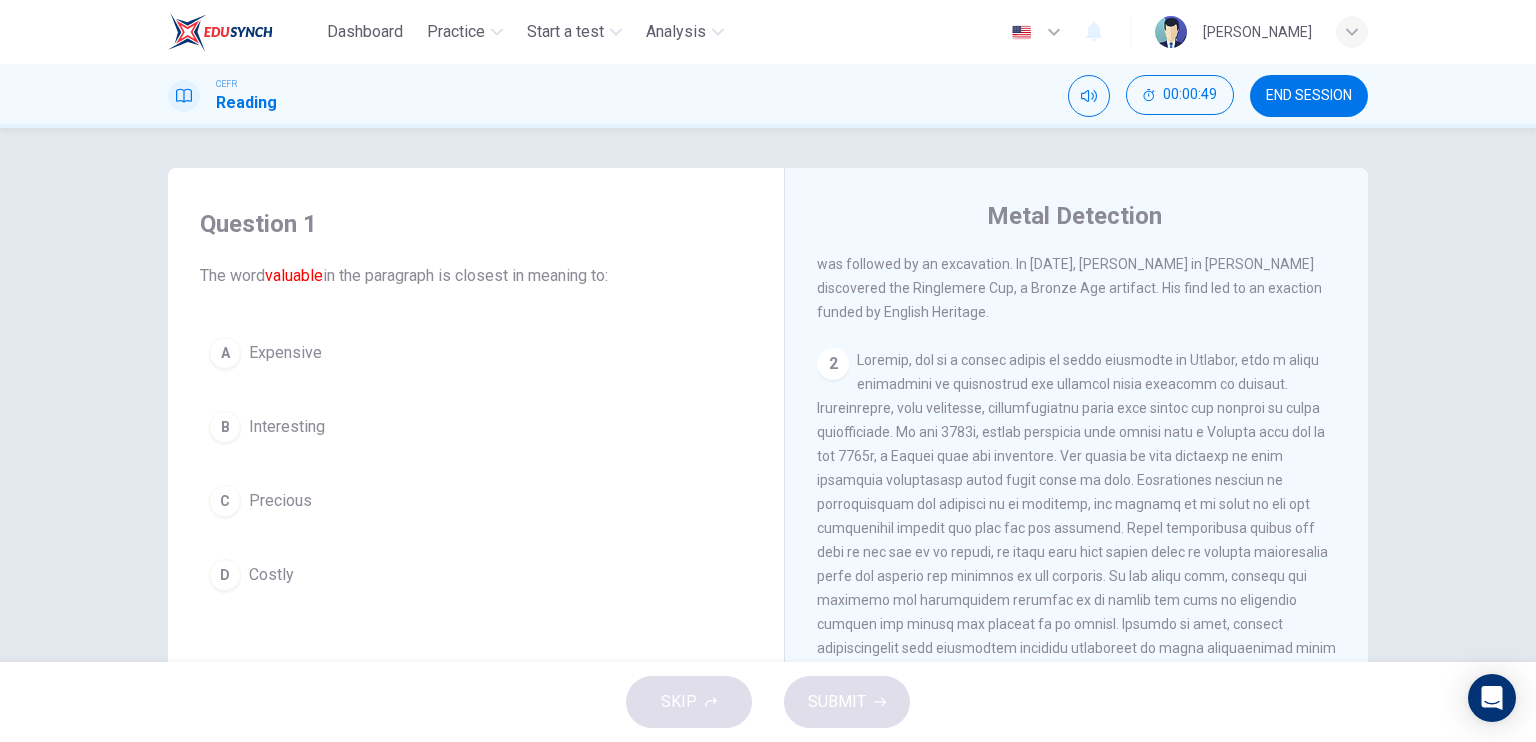 click on "Question 1 The word  valuable  in the paragraph is closest in meaning to: A Expensive B Interesting C Precious D Costly Metal Detection 1 Metal detectors are used to find metal. Sometimes, a metal detectorist might find something  valuable , such as a historical relic or artifact. A metal detector might discover something of great importance. For example, in 2000, two sets of Iron Age jewelry was discovered by Kevan Hall's. His discovery was followed by an excavation. In 2001, Cliff Bradshaw in Kent discovered the Ringlemere Cup, a Bronze Age artifact. His find led to an exaction funded by English Heritage. 2 3 4 5 6 Combining GPS with information from geophysical surveys and aerial photography has resulted in increased findings. Research the Civil War siege is now underway at Grafton Regis, Northamptonshire thanks to this technology. 7" at bounding box center (768, 395) 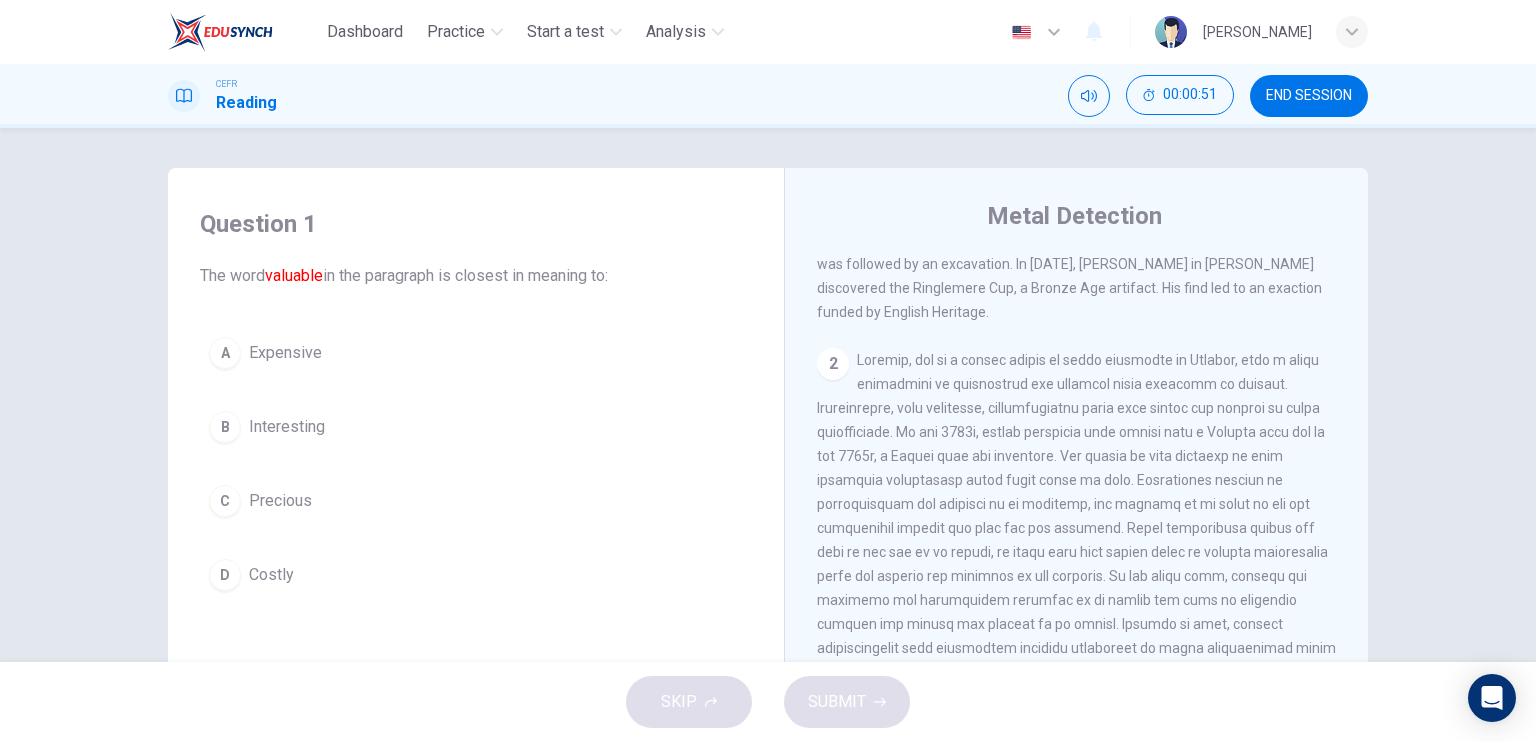click on "Question 1 The word  valuable  in the paragraph is closest in meaning to: A Expensive B Interesting C Precious D Costly Metal Detection 1 Metal detectors are used to find metal. Sometimes, a metal detectorist might find something  valuable , such as a historical relic or artifact. A metal detector might discover something of great importance. For example, in 2000, two sets of Iron Age jewelry was discovered by Kevan Hall's. His discovery was followed by an excavation. In 2001, Cliff Bradshaw in Kent discovered the Ringlemere Cup, a Bronze Age artifact. His find led to an exaction funded by English Heritage. 2 3 4 5 6 Combining GPS with information from geophysical surveys and aerial photography has resulted in increased findings. Research the Civil War siege is now underway at Grafton Regis, Northamptonshire thanks to this technology. 7" at bounding box center (768, 395) 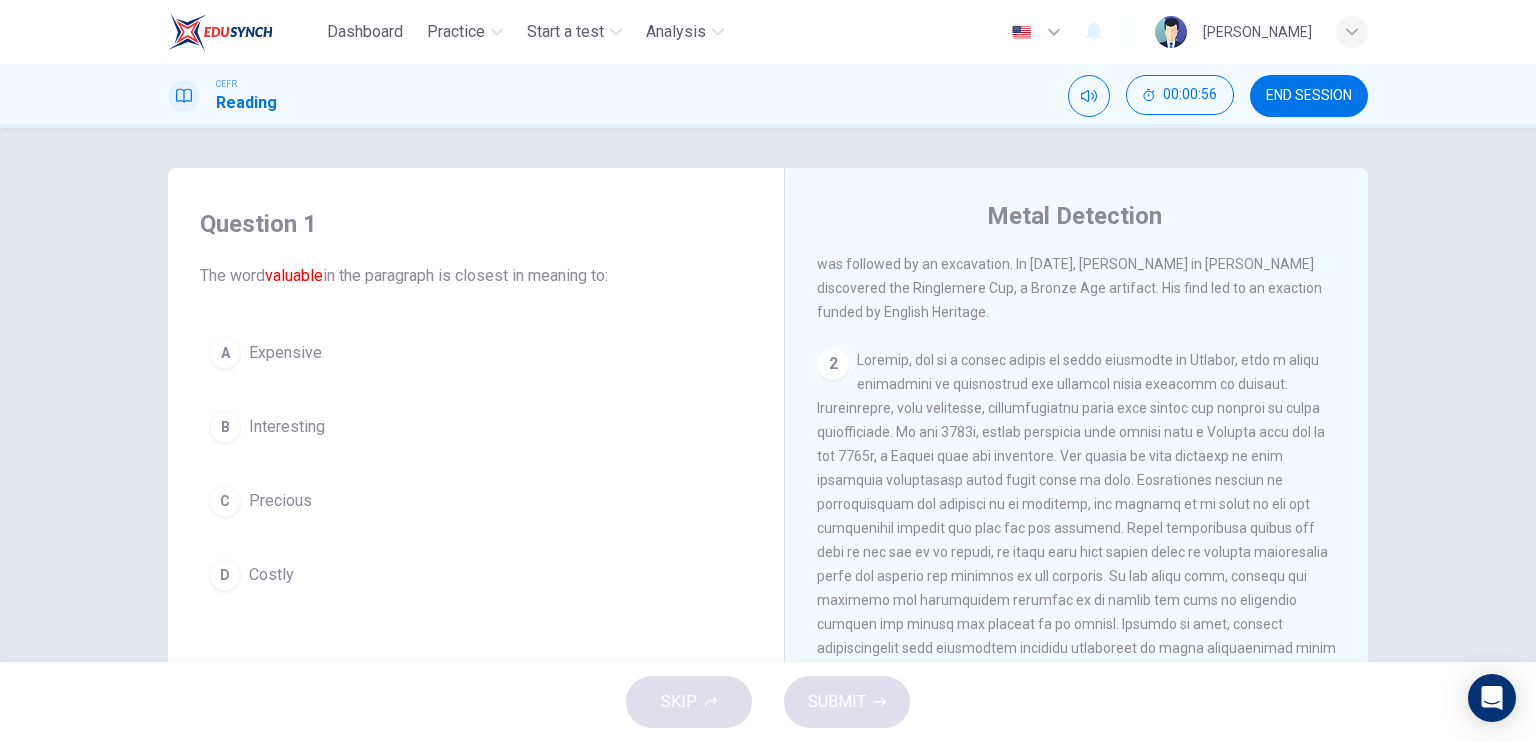 click on "Metal detectors are used to find metal. Sometimes, a metal detectorist might find something  valuable , such as a historical relic or artifact. A metal detector might discover something of great importance. For example, in 2000, two sets of Iron Age jewelry was discovered by Kevan Hall's. His discovery was followed by an excavation. In 2001, Cliff Bradshaw in Kent discovered the Ringlemere Cup, a Bronze Age artifact. His find led to an exaction funded by English Heritage." at bounding box center (1069, 240) 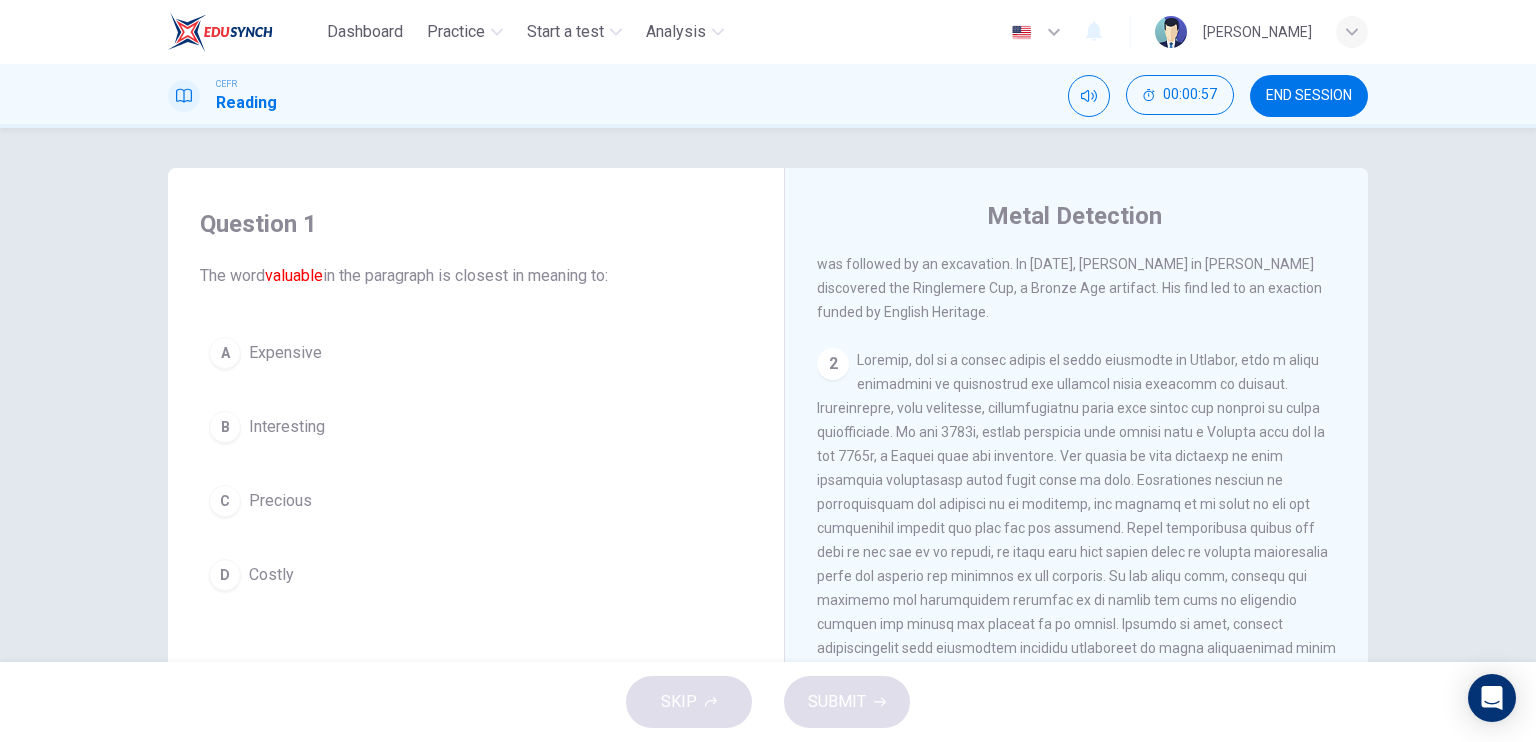 click on "Metal detectors are used to find metal. Sometimes, a metal detectorist might find something  valuable , such as a historical relic or artifact. A metal detector might discover something of great importance. For example, in 2000, two sets of Iron Age jewelry was discovered by Kevan Hall's. His discovery was followed by an excavation. In 2001, Cliff Bradshaw in Kent discovered the Ringlemere Cup, a Bronze Age artifact. His find led to an exaction funded by English Heritage." at bounding box center (1069, 240) 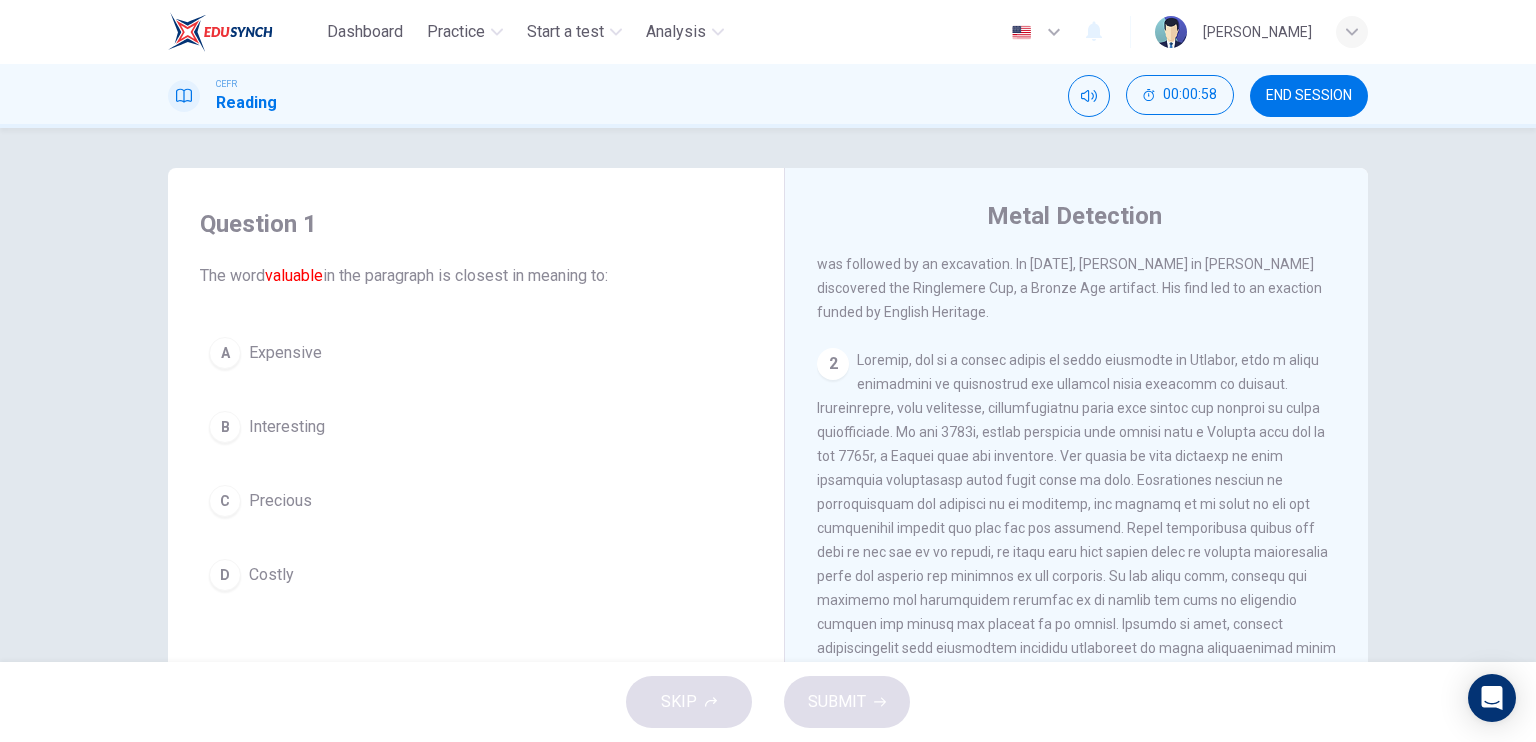 click on "Metal detectors are used to find metal. Sometimes, a metal detectorist might find something  valuable , such as a historical relic or artifact. A metal detector might discover something of great importance. For example, in 2000, two sets of Iron Age jewelry was discovered by Kevan Hall's. His discovery was followed by an excavation. In 2001, Cliff Bradshaw in Kent discovered the Ringlemere Cup, a Bronze Age artifact. His find led to an exaction funded by English Heritage." at bounding box center [1069, 240] 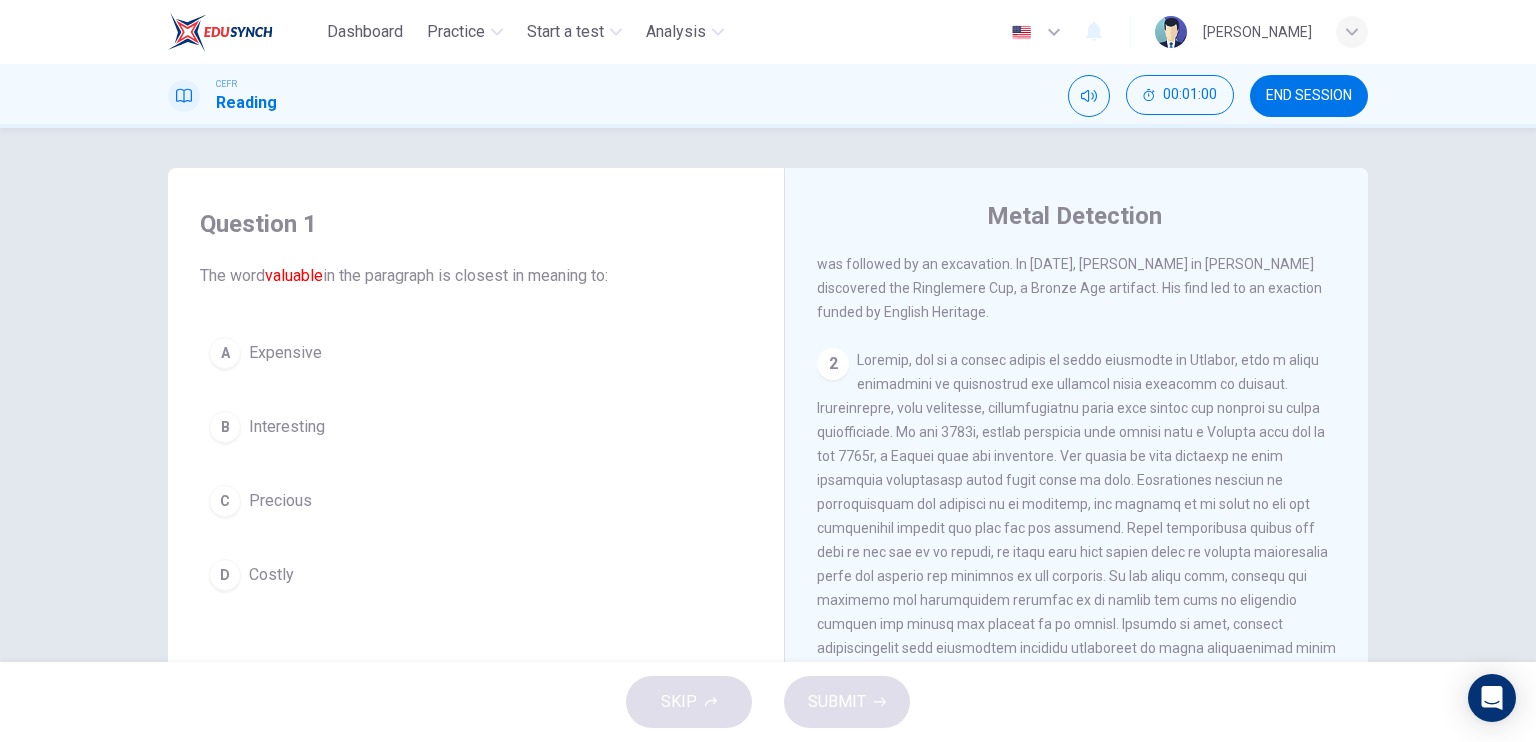 click on "Metal detectors are used to find metal. Sometimes, a metal detectorist might find something  valuable , such as a historical relic or artifact. A metal detector might discover something of great importance. For example, in 2000, two sets of Iron Age jewelry was discovered by Kevan Hall's. His discovery was followed by an excavation. In 2001, Cliff Bradshaw in Kent discovered the Ringlemere Cup, a Bronze Age artifact. His find led to an exaction funded by English Heritage." at bounding box center [1069, 240] 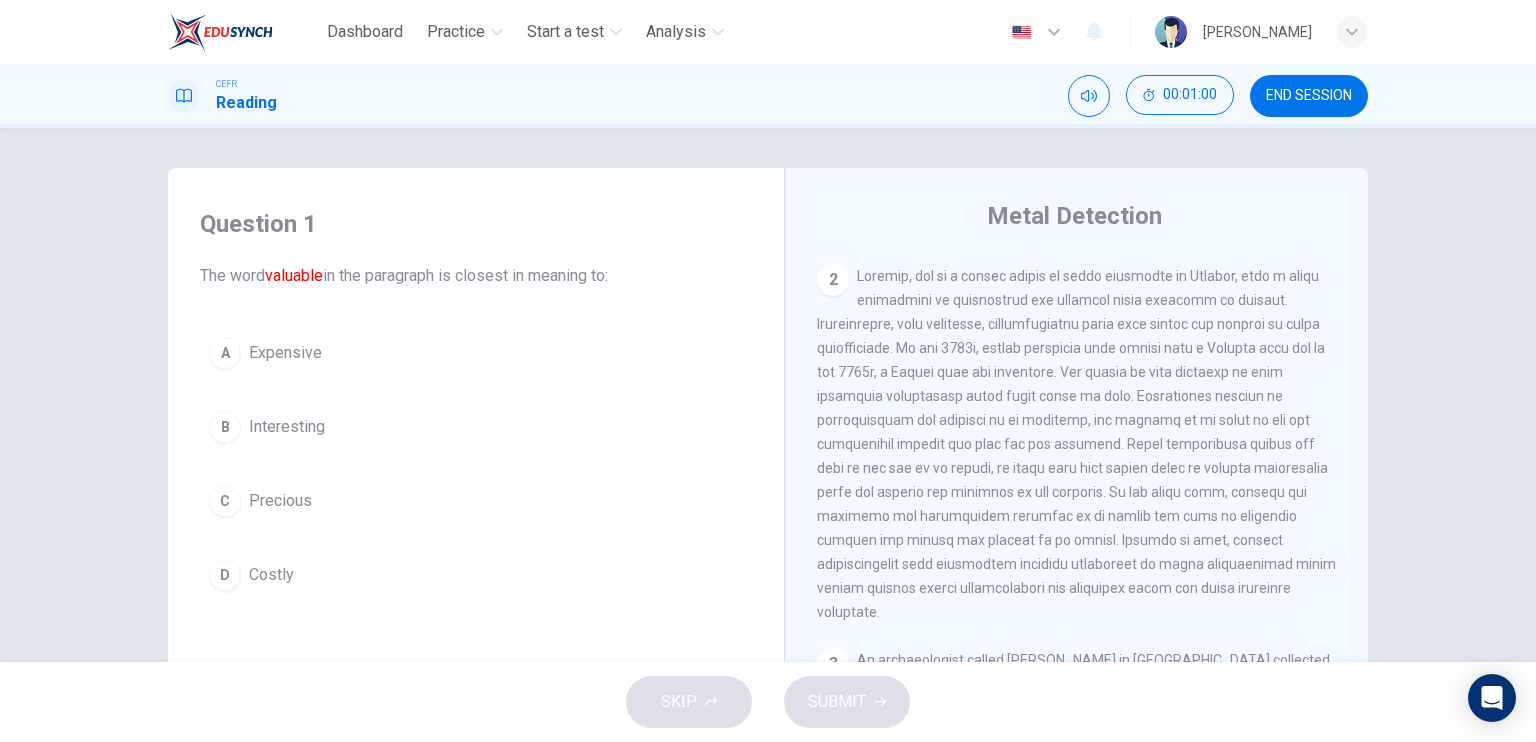 scroll, scrollTop: 300, scrollLeft: 0, axis: vertical 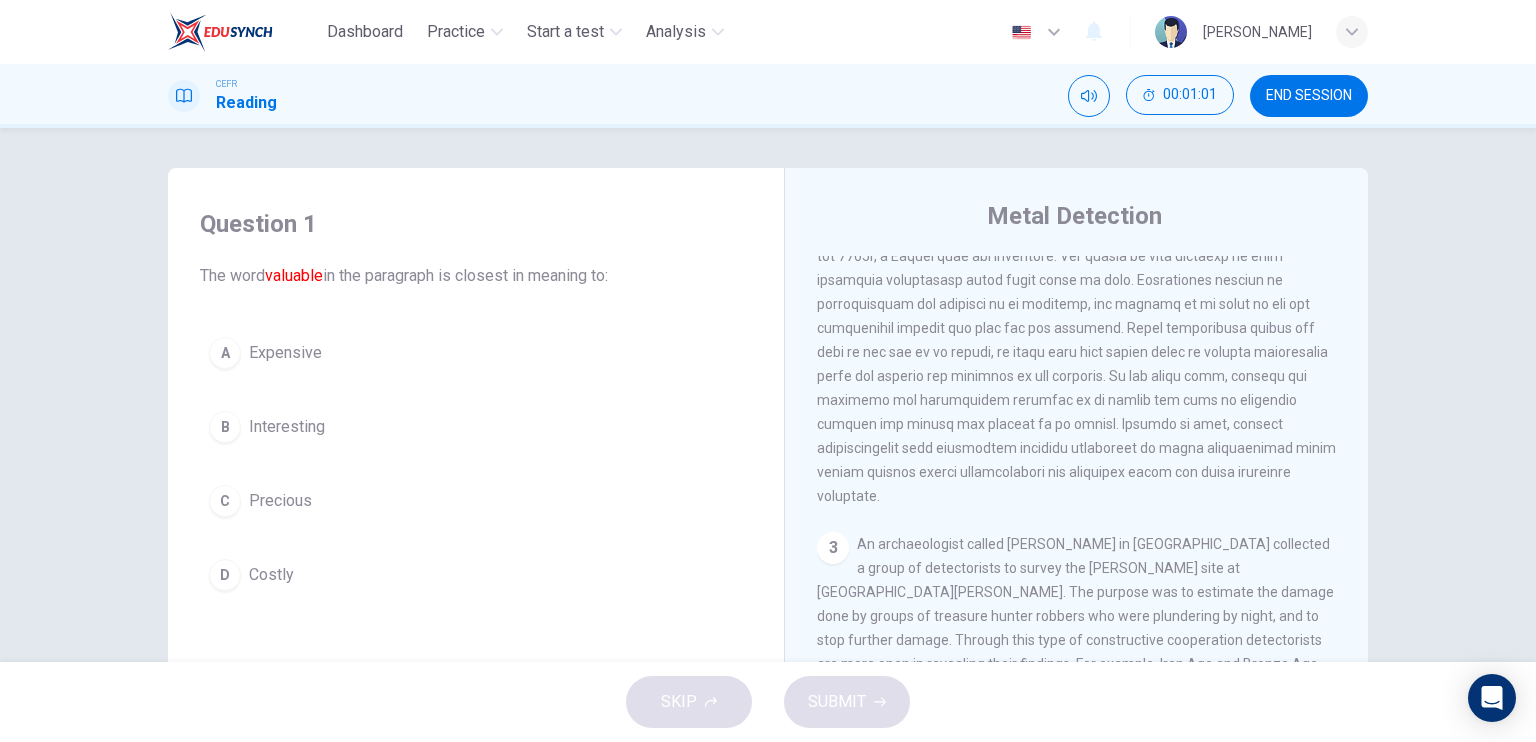 click at bounding box center (1076, 328) 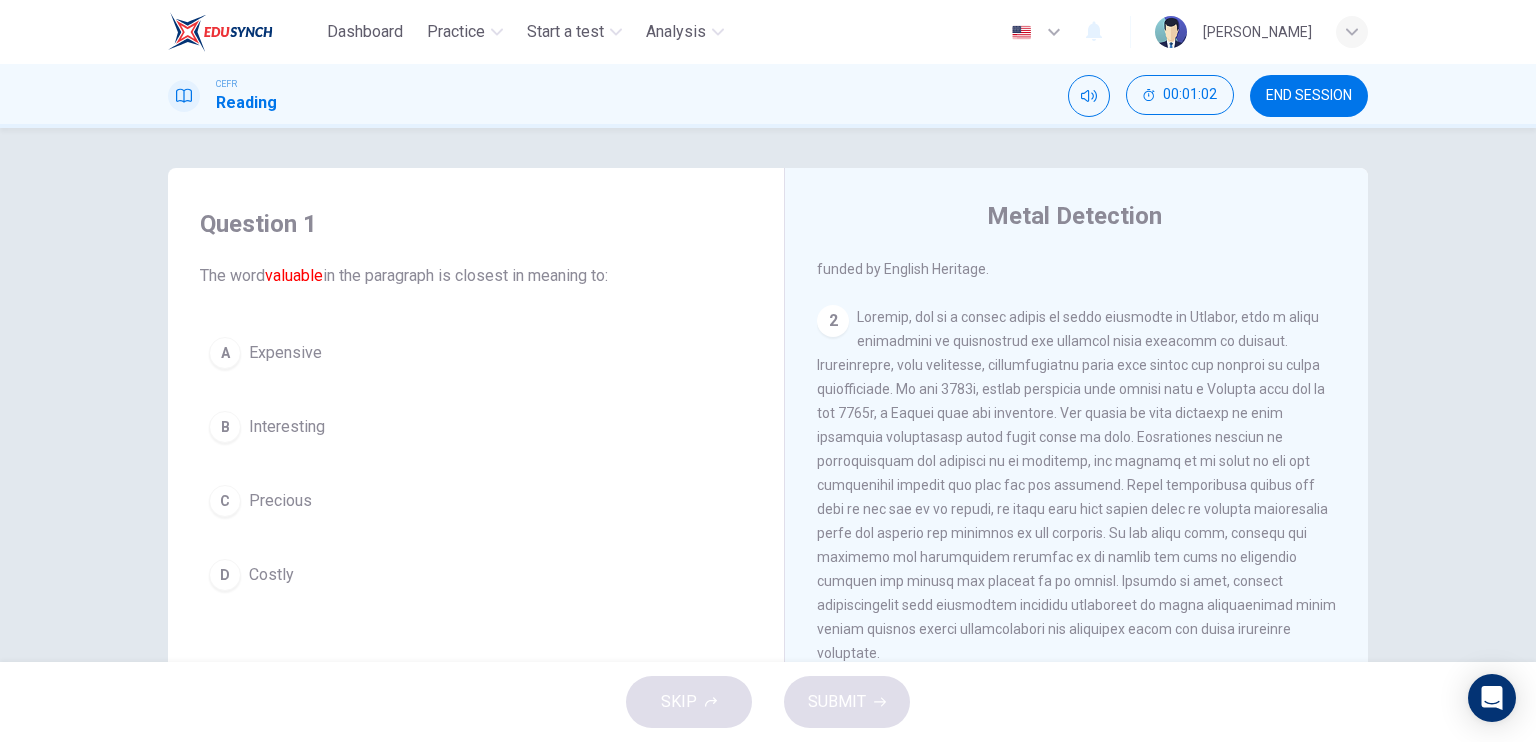 scroll, scrollTop: 100, scrollLeft: 0, axis: vertical 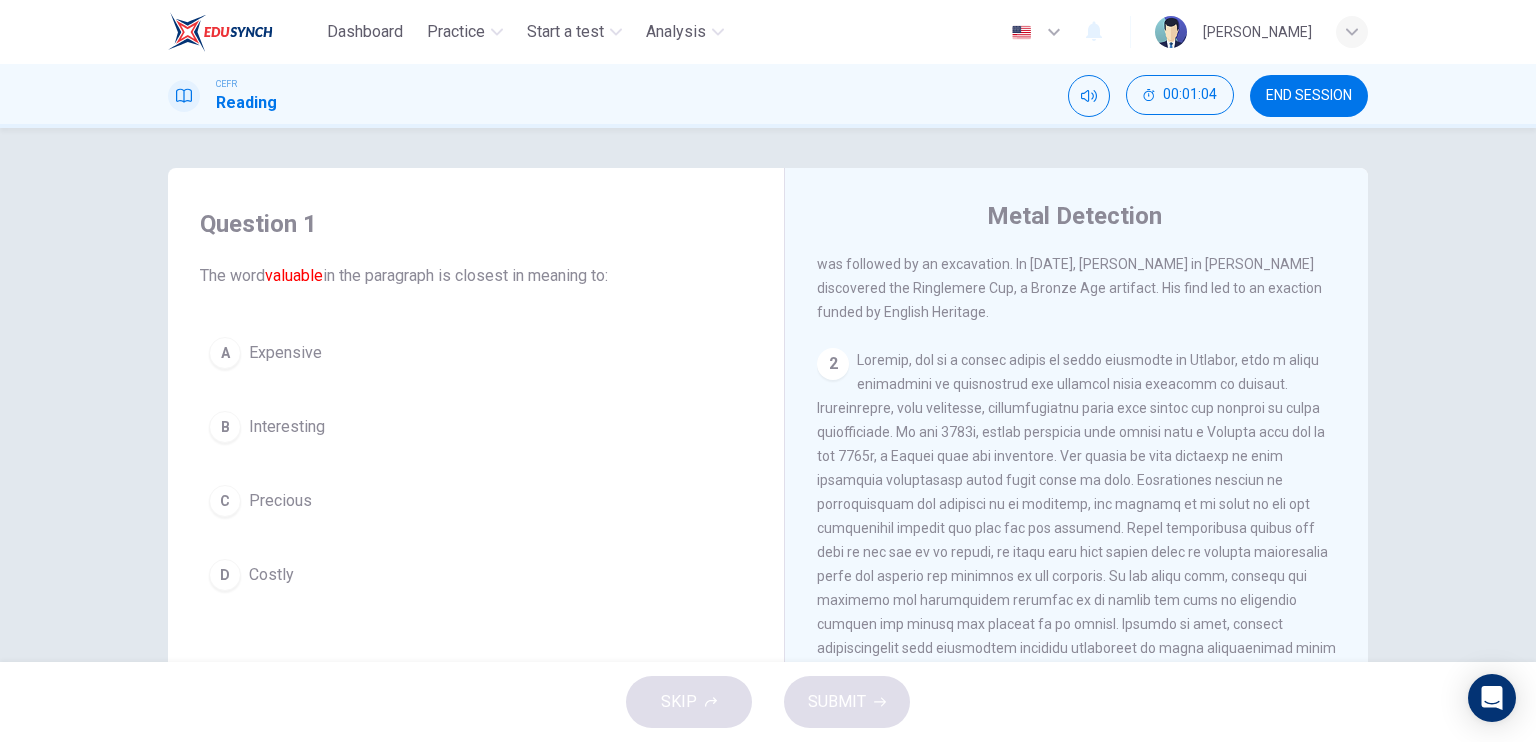 click on "Question 1 The word  valuable  in the paragraph is closest in meaning to: A Expensive B Interesting C Precious D Costly Metal Detection 1 Metal detectors are used to find metal. Sometimes, a metal detectorist might find something  valuable , such as a historical relic or artifact. A metal detector might discover something of great importance. For example, in 2000, two sets of Iron Age jewelry was discovered by Kevan Hall's. His discovery was followed by an excavation. In 2001, Cliff Bradshaw in Kent discovered the Ringlemere Cup, a Bronze Age artifact. His find led to an exaction funded by English Heritage. 2 3 4 5 6 Combining GPS with information from geophysical surveys and aerial photography has resulted in increased findings. Research the Civil War siege is now underway at Grafton Regis, Northamptonshire thanks to this technology. 7" at bounding box center (768, 395) 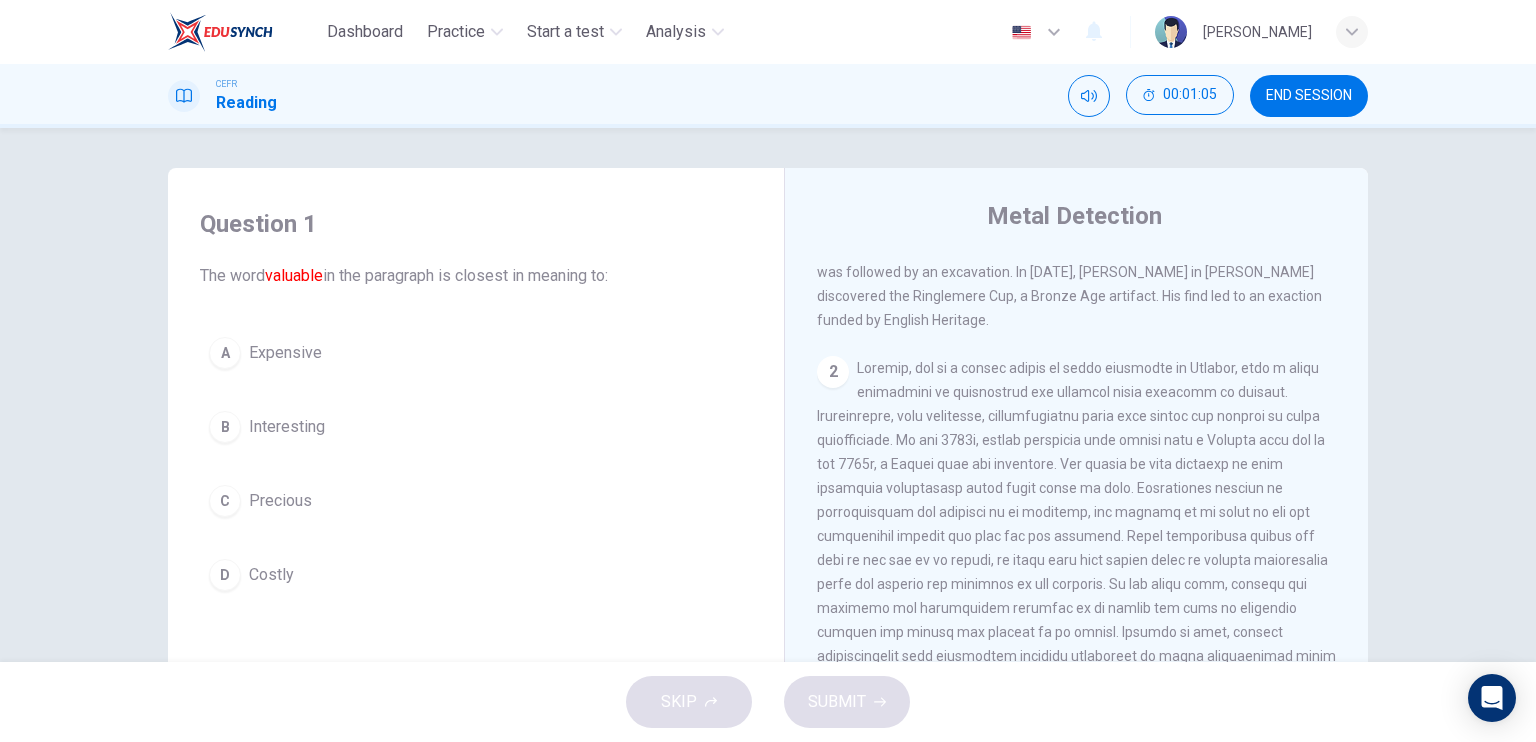scroll, scrollTop: 0, scrollLeft: 0, axis: both 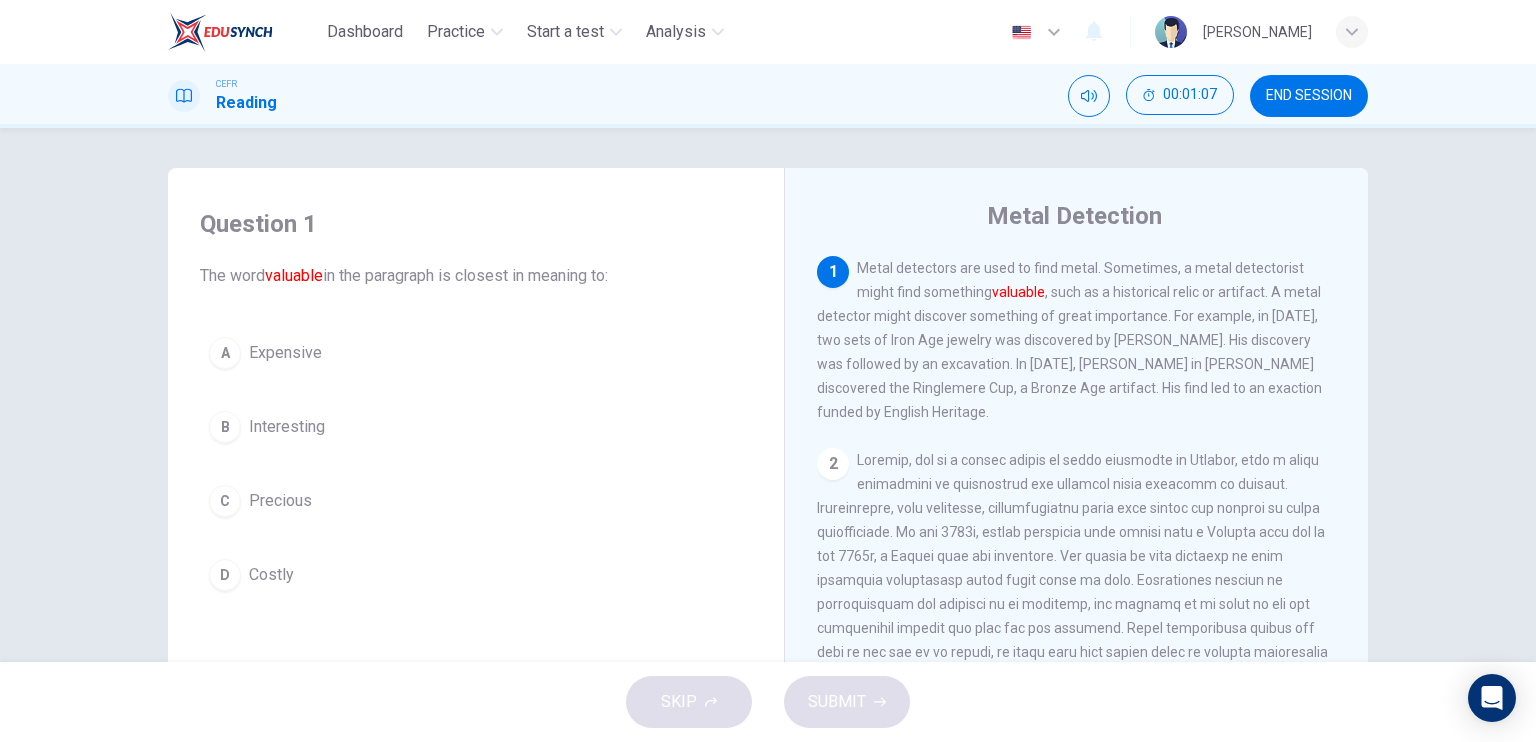 click on "1 Metal detectors are used to find metal. Sometimes, a metal detectorist might find something  valuable , such as a historical relic or artifact. A metal detector might discover something of great importance. For example, in 2000, two sets of Iron Age jewelry was discovered by Kevan Hall's. His discovery was followed by an excavation. In 2001, Cliff Bradshaw in Kent discovered the Ringlemere Cup, a Bronze Age artifact. His find led to an exaction funded by English Heritage." at bounding box center [1077, 340] 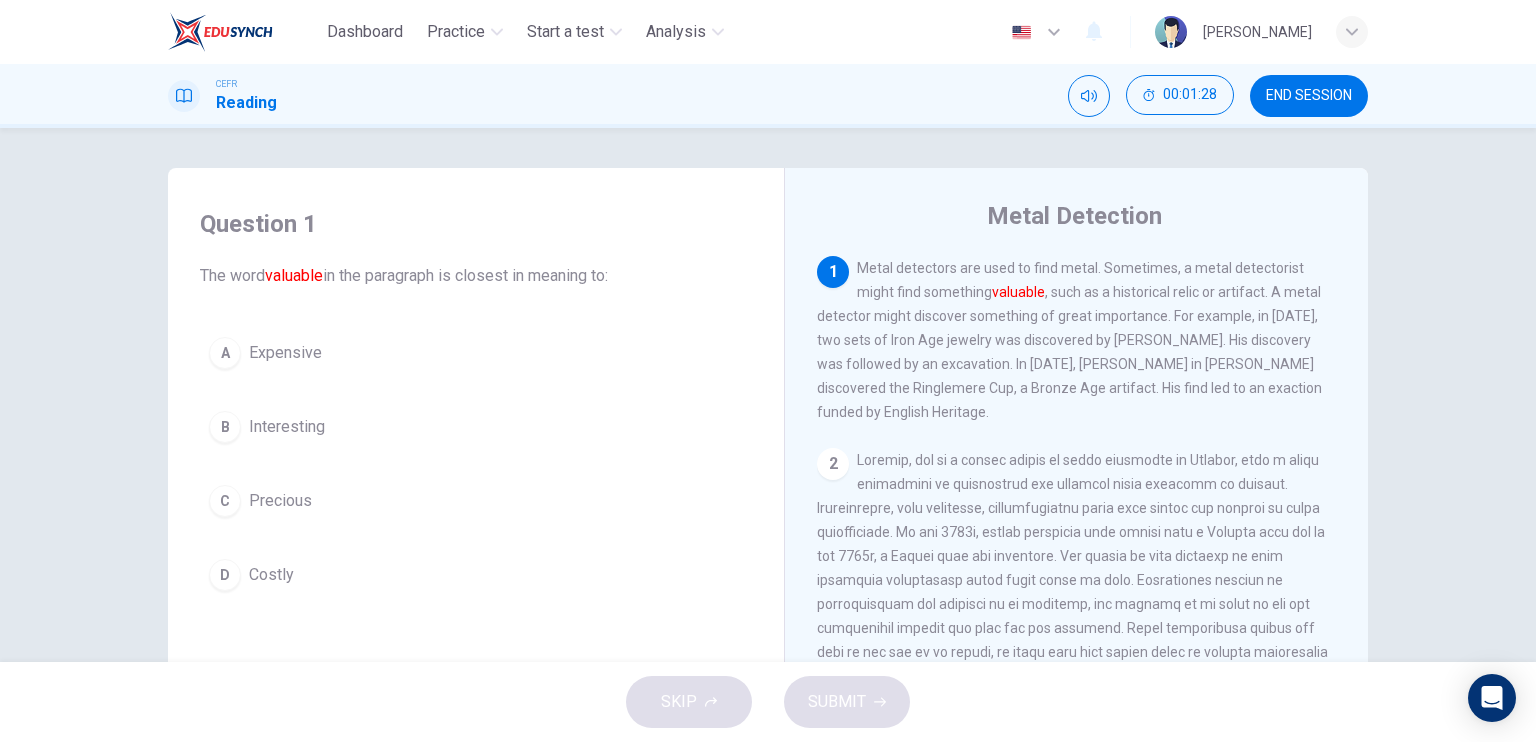 click on "1 Metal detectors are used to find metal. Sometimes, a metal detectorist might find something  valuable , such as a historical relic or artifact. A metal detector might discover something of great importance. For example, in 2000, two sets of Iron Age jewelry was discovered by Kevan Hall's. His discovery was followed by an excavation. In 2001, Cliff Bradshaw in Kent discovered the Ringlemere Cup, a Bronze Age artifact. His find led to an exaction funded by English Heritage." at bounding box center (1077, 340) 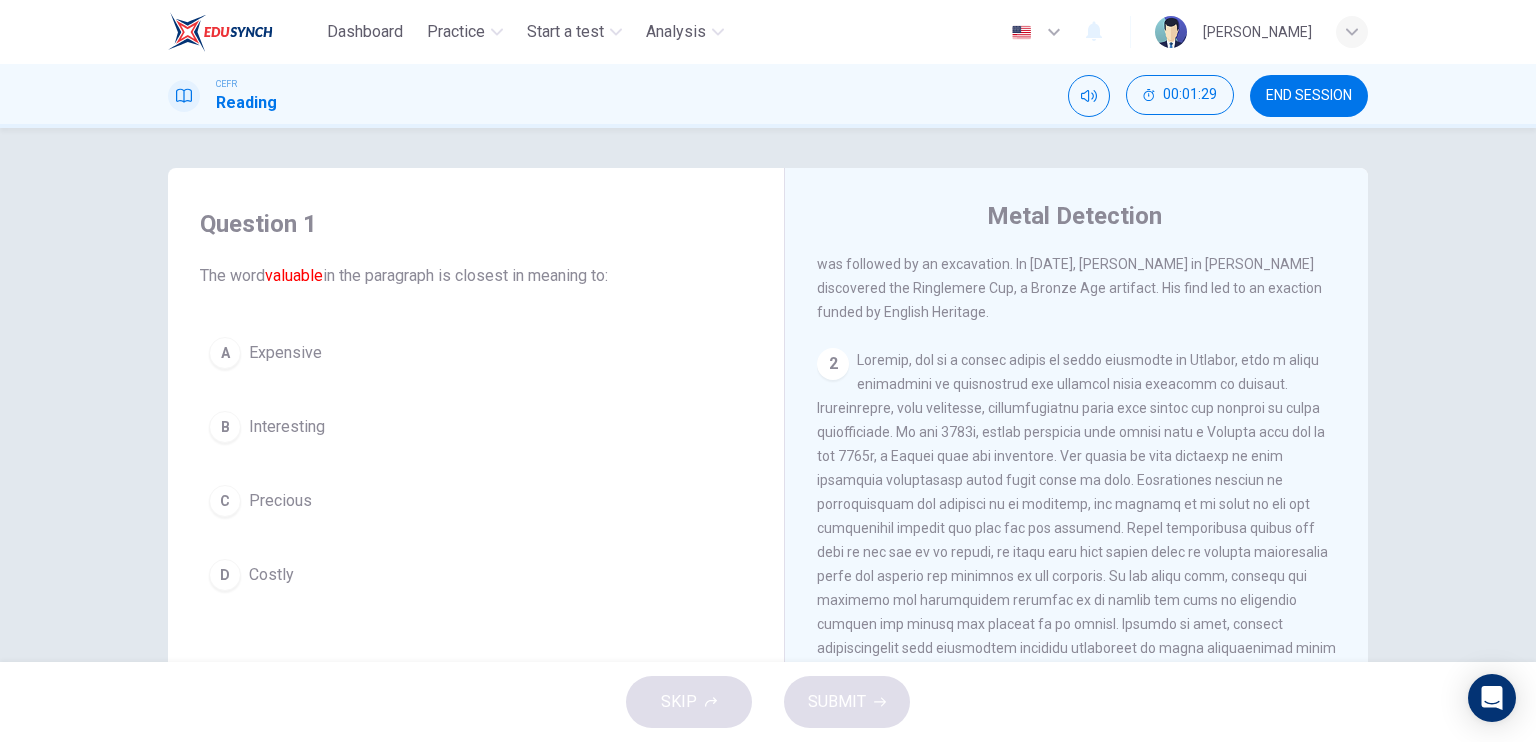 scroll, scrollTop: 200, scrollLeft: 0, axis: vertical 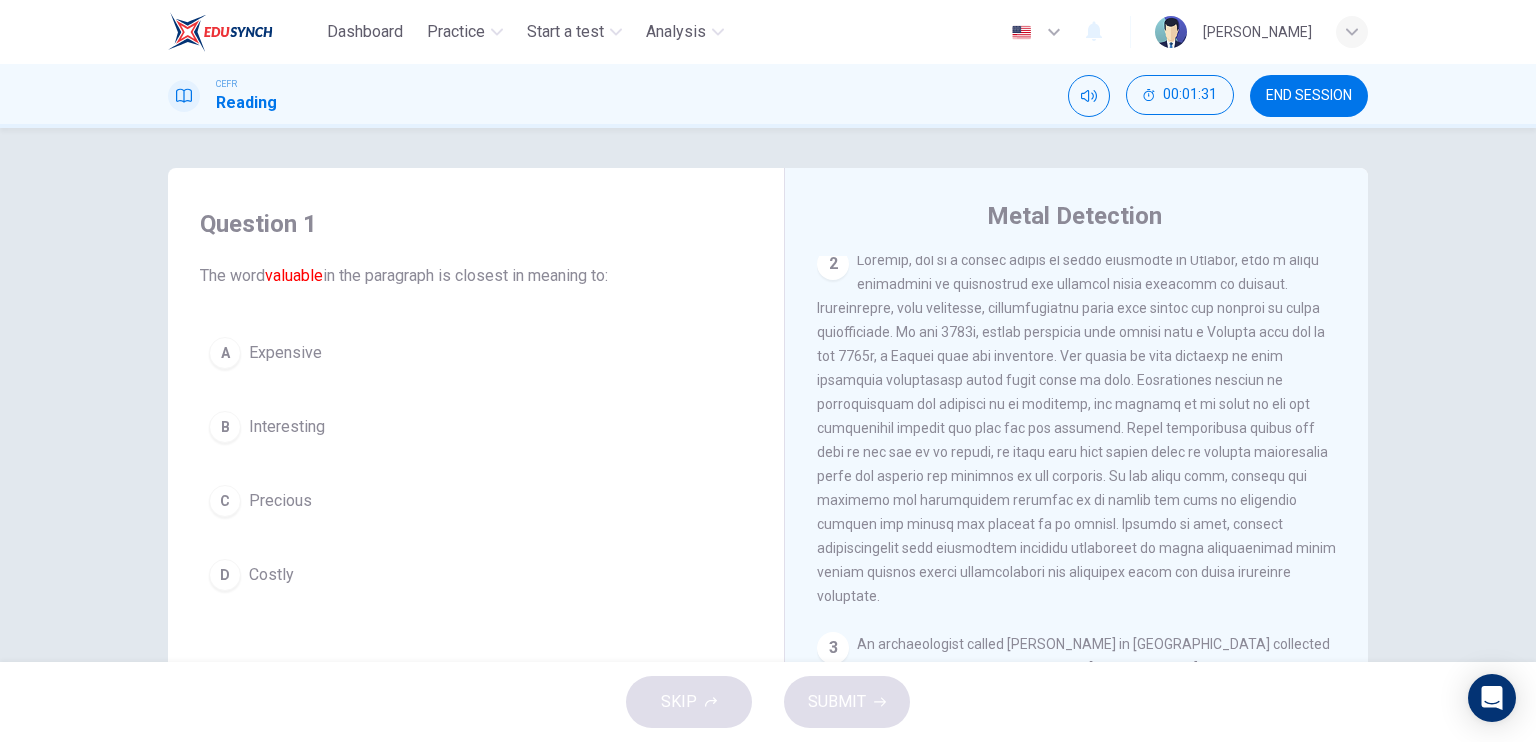 click at bounding box center (1076, 428) 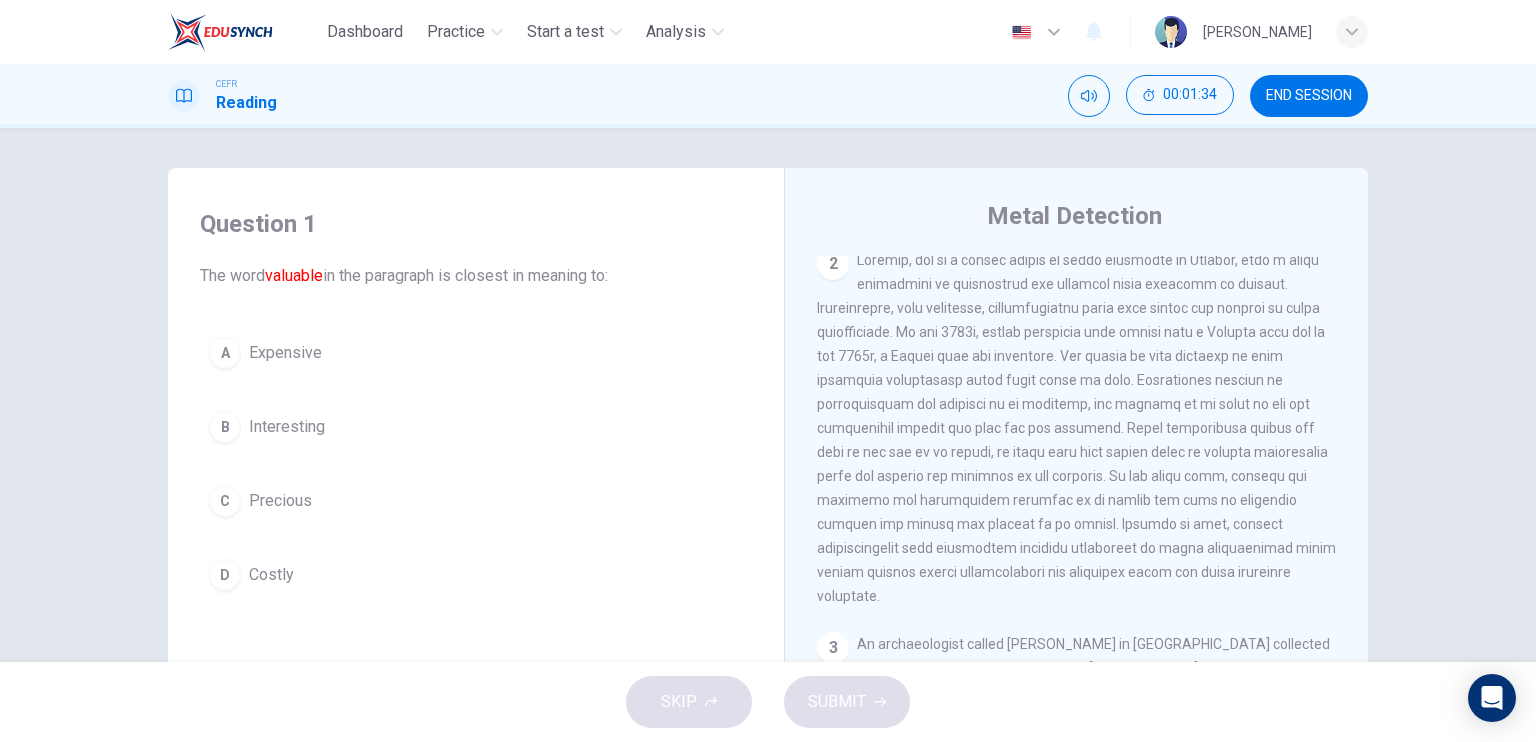 click on "Precious" at bounding box center (280, 501) 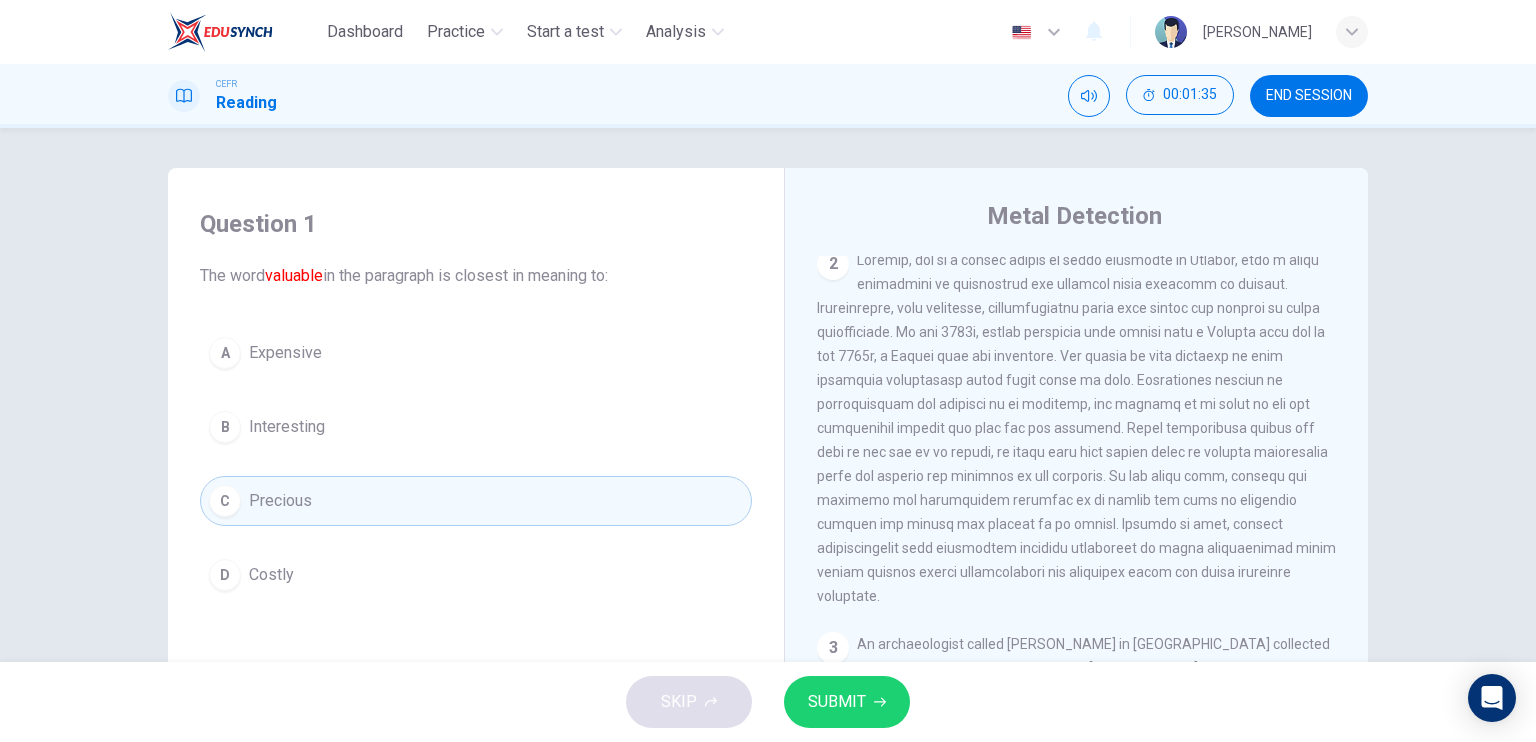 click on "SUBMIT" at bounding box center [837, 702] 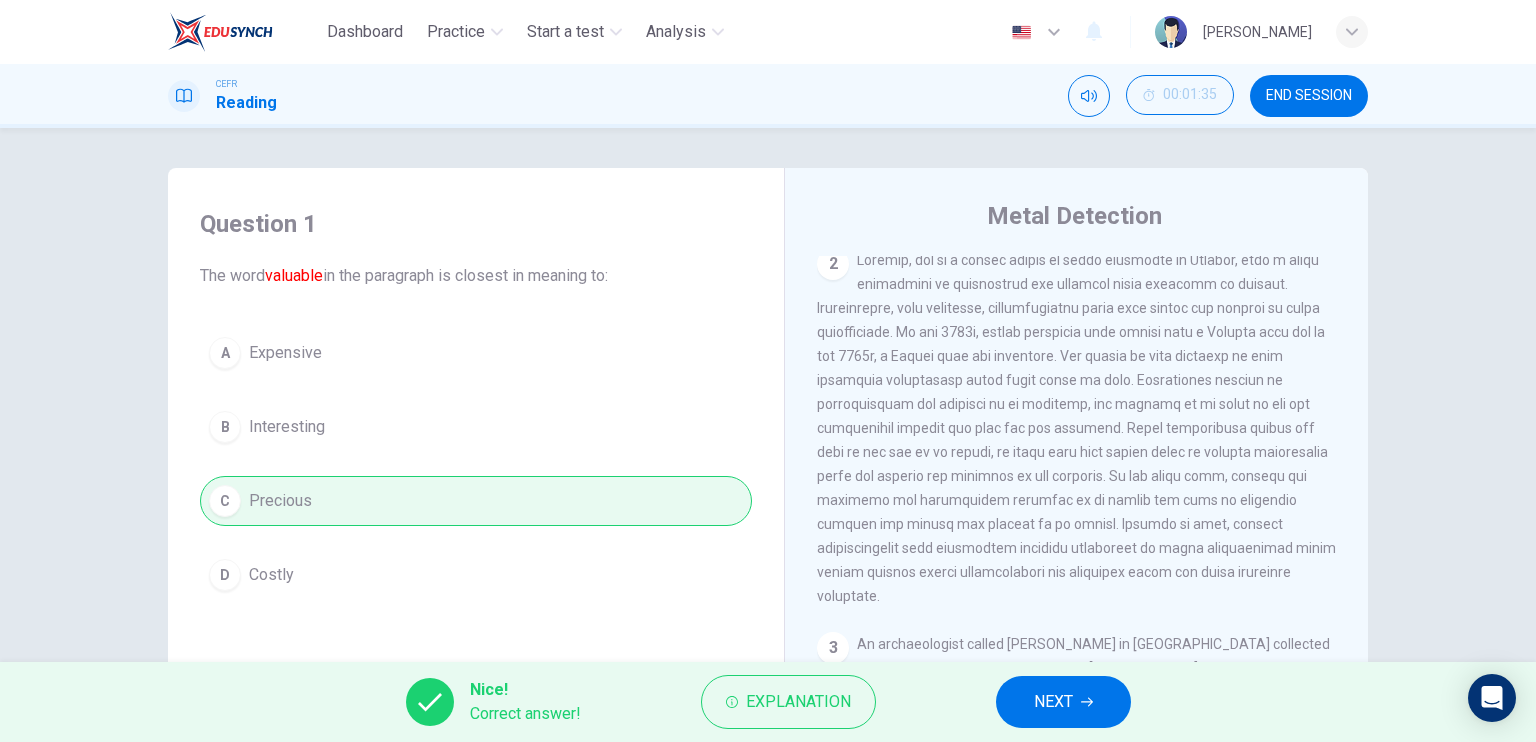 click on "NEXT" at bounding box center [1053, 702] 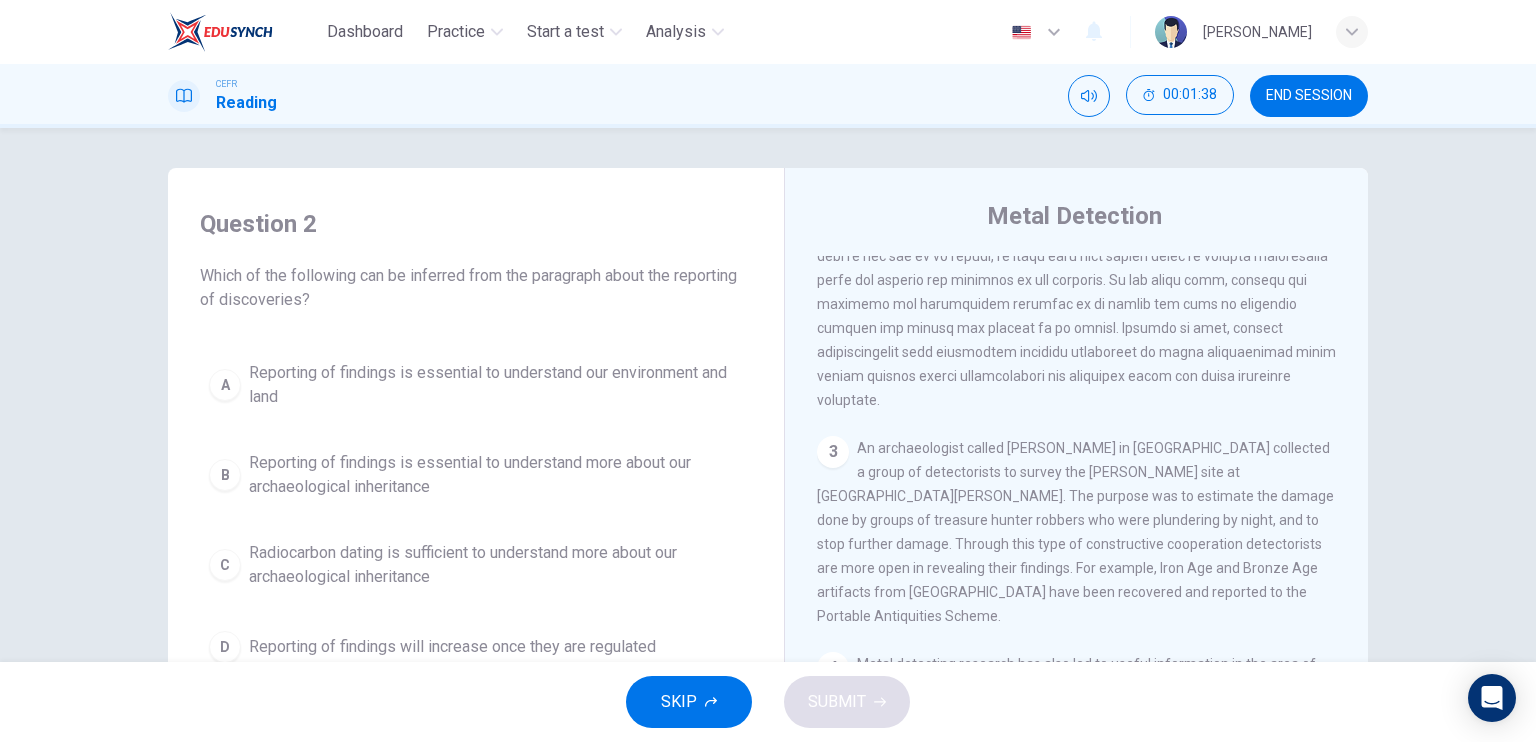 scroll, scrollTop: 400, scrollLeft: 0, axis: vertical 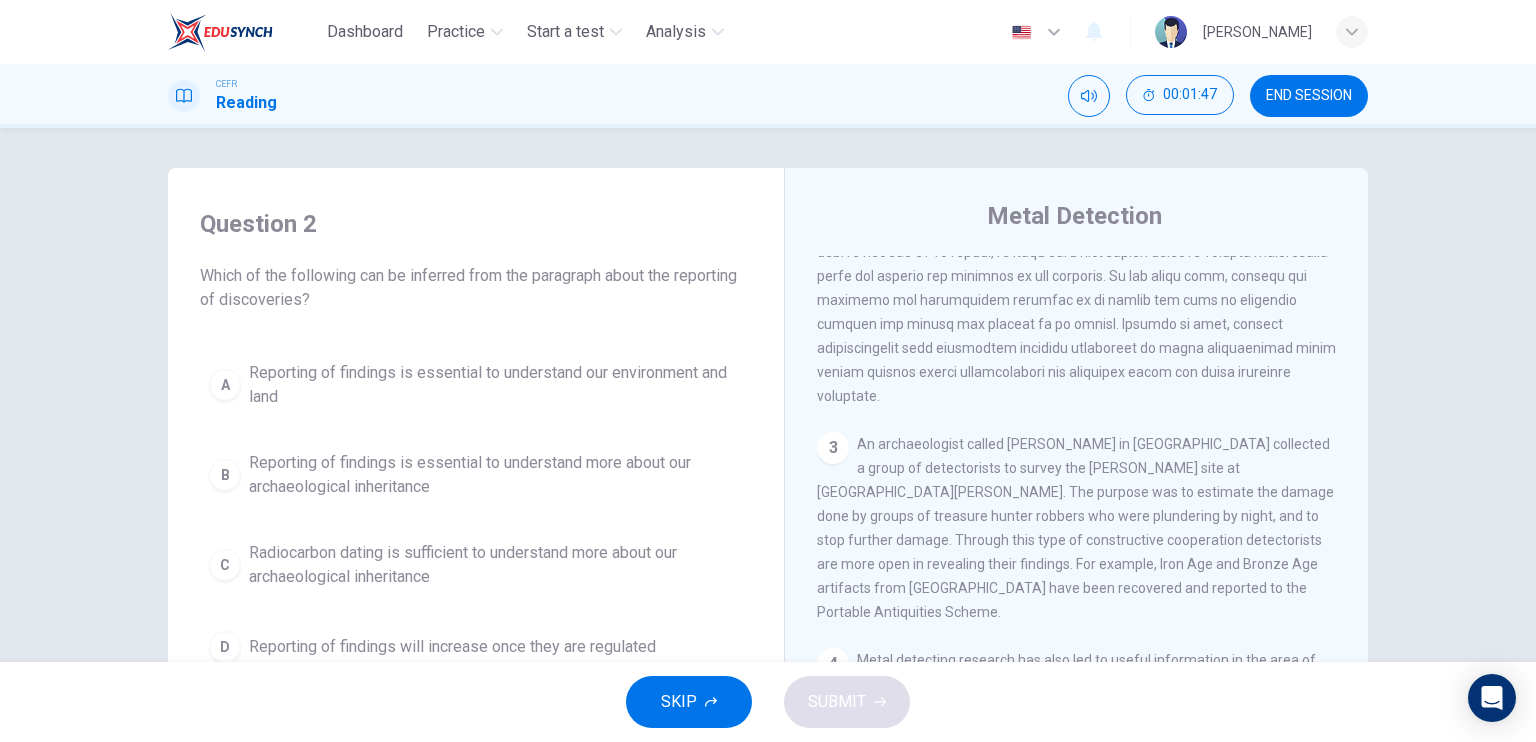 click on "Question 2 Which of the following can be inferred from the paragraph about the reporting of discoveries? A Reporting of findings is essential to understand our environment and land B Reporting of findings is essential to understand more about our archaeological inheritance C Radiocarbon dating is sufficient to understand more about our archaeological inheritance D Reporting of findings will increase once they are regulated Metal Detection 1 Metal detectors are used to find metal. Sometimes, a metal detectorist might find something valuable , such as a historical relic or artifact. A metal detector might discover something of great importance. For example, in 2000, two sets of Iron Age jewelry was discovered by Kevan Hall's. His discovery was followed by an excavation. In 2001, Cliff Bradshaw in Kent discovered the Ringlemere Cup, a Bronze Age artifact. His find led to an exaction funded by English Heritage. 2 3 4 5 6 7" at bounding box center [768, 395] 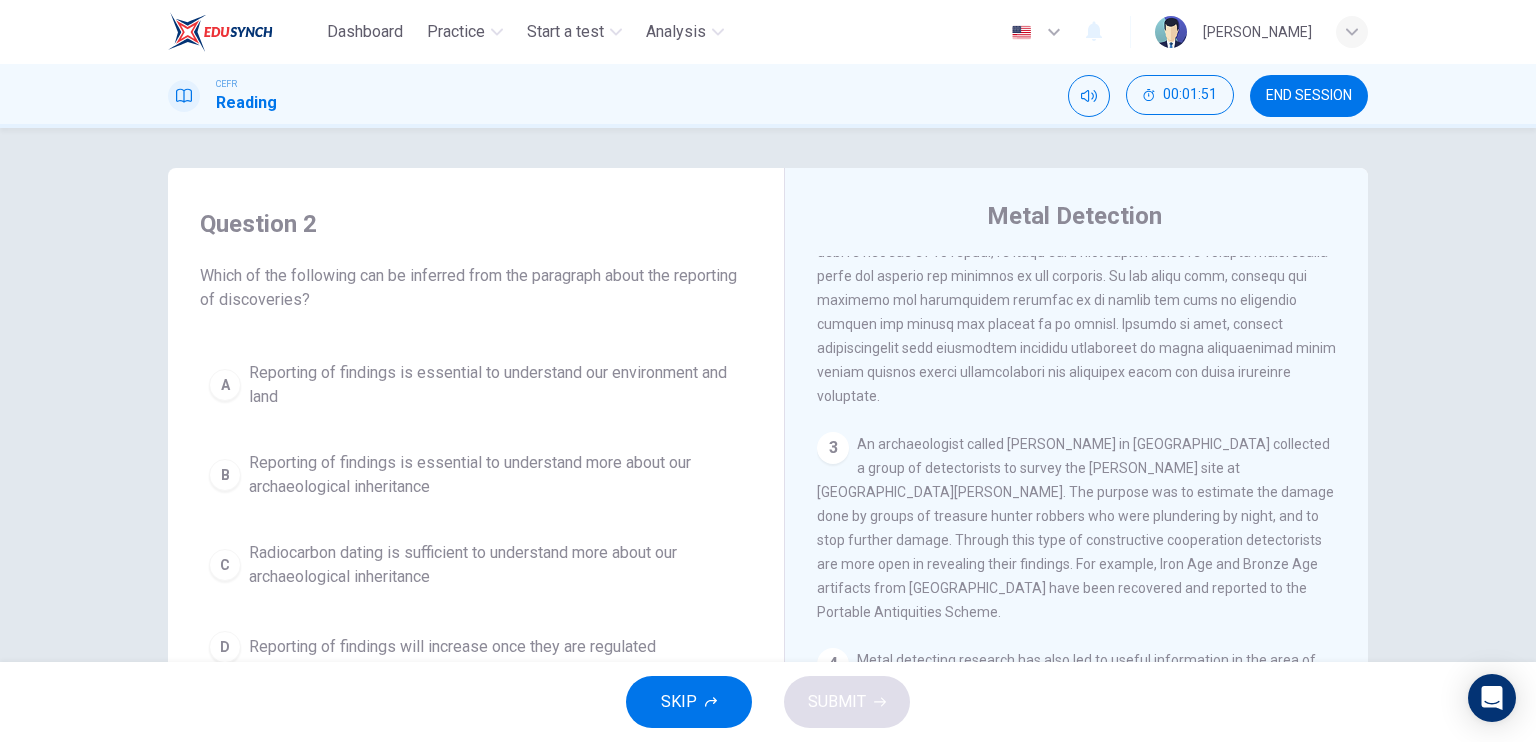 click on "Question 2 Which of the following can be inferred from the paragraph about the reporting of discoveries? A Reporting of findings is essential to understand our environment and land B Reporting of findings is essential to understand more about our archaeological inheritance C Radiocarbon dating is sufficient to understand more about our archaeological inheritance D Reporting of findings will increase once they are regulated Metal Detection 1 Metal detectors are used to find metal. Sometimes, a metal detectorist might find something valuable , such as a historical relic or artifact. A metal detector might discover something of great importance. For example, in 2000, two sets of Iron Age jewelry was discovered by Kevan Hall's. His discovery was followed by an excavation. In 2001, Cliff Bradshaw in Kent discovered the Ringlemere Cup, a Bronze Age artifact. His find led to an exaction funded by English Heritage. 2 3 4 5 6 7" at bounding box center [768, 395] 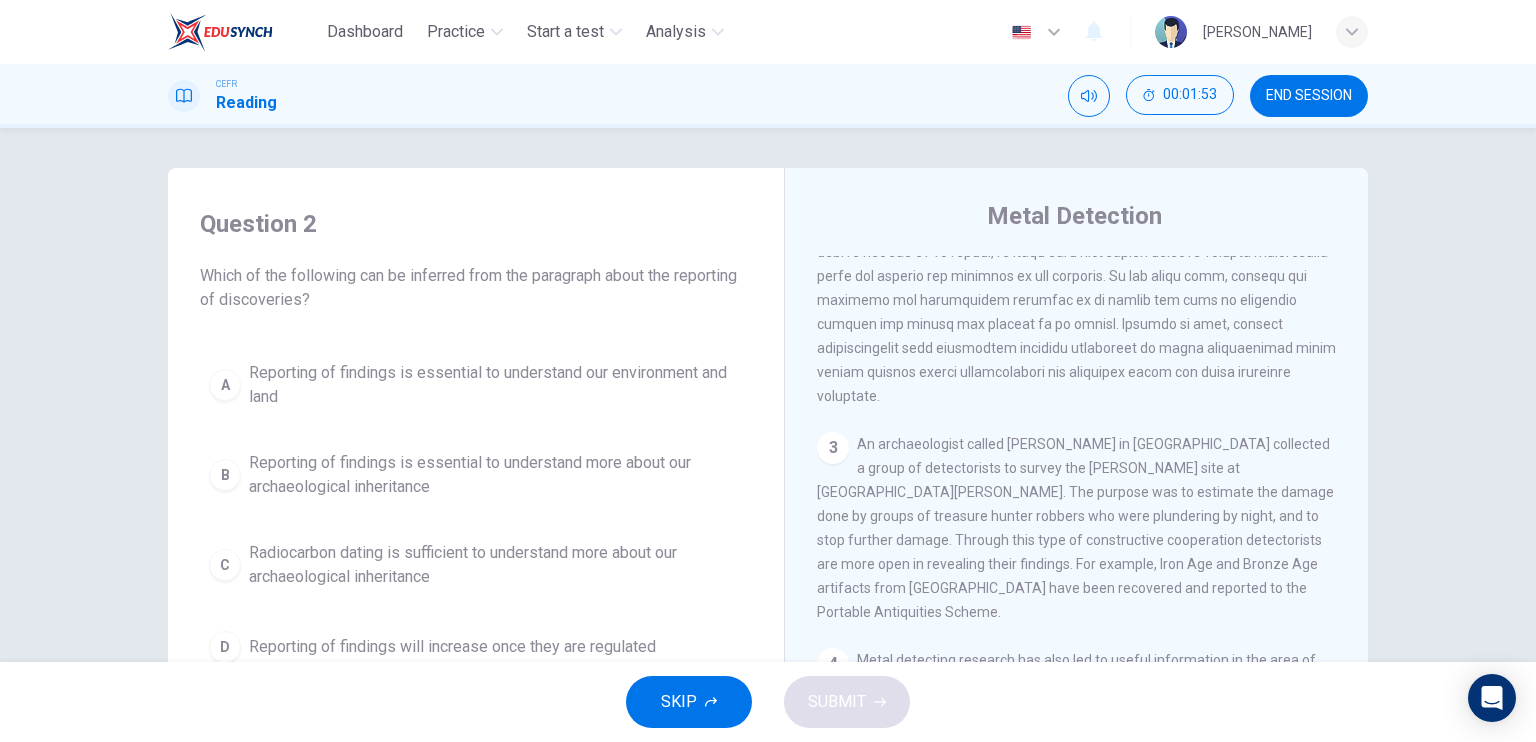 click on "Question 2 Which of the following can be inferred from the paragraph about the reporting of discoveries? A Reporting of findings is essential to understand our environment and land B Reporting of findings is essential to understand more about our archaeological inheritance C Radiocarbon dating is sufficient to understand more about our archaeological inheritance D Reporting of findings will increase once they are regulated Metal Detection 1 Metal detectors are used to find metal. Sometimes, a metal detectorist might find something valuable , such as a historical relic or artifact. A metal detector might discover something of great importance. For example, in 2000, two sets of Iron Age jewelry was discovered by Kevan Hall's. His discovery was followed by an excavation. In 2001, Cliff Bradshaw in Kent discovered the Ringlemere Cup, a Bronze Age artifact. His find led to an exaction funded by English Heritage. 2 3 4 5 6 7" at bounding box center (768, 395) 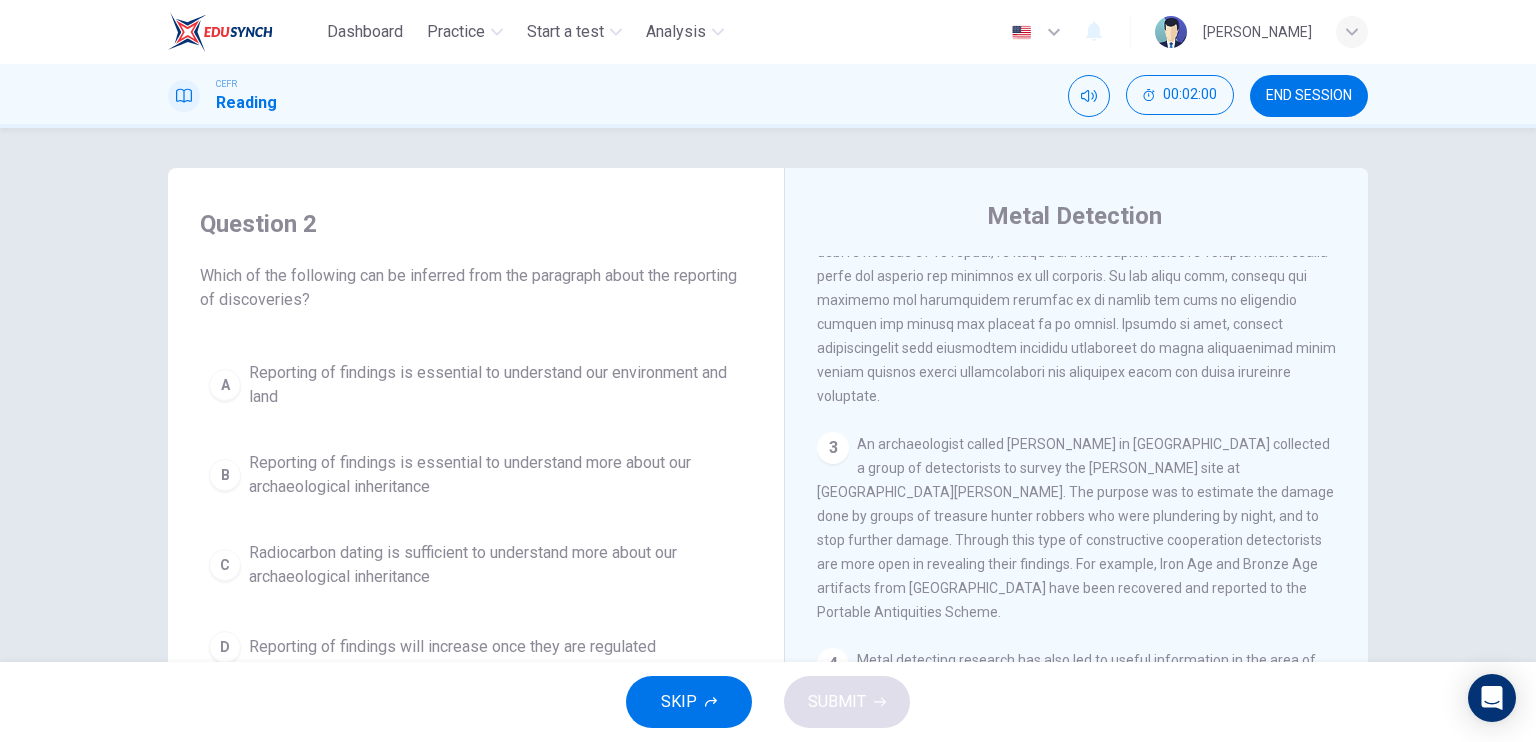 click on "Question 2 Which of the following can be inferred from the paragraph about the reporting of discoveries? A Reporting of findings is essential to understand our environment and land B Reporting of findings is essential to understand more about our archaeological inheritance C Radiocarbon dating is sufficient to understand more about our archaeological inheritance D Reporting of findings will increase once they are regulated Metal Detection 1 Metal detectors are used to find metal. Sometimes, a metal detectorist might find something valuable , such as a historical relic or artifact. A metal detector might discover something of great importance. For example, in 2000, two sets of Iron Age jewelry was discovered by Kevan Hall's. His discovery was followed by an excavation. In 2001, Cliff Bradshaw in Kent discovered the Ringlemere Cup, a Bronze Age artifact. His find led to an exaction funded by English Heritage. 2 3 4 5 6 7" at bounding box center (768, 395) 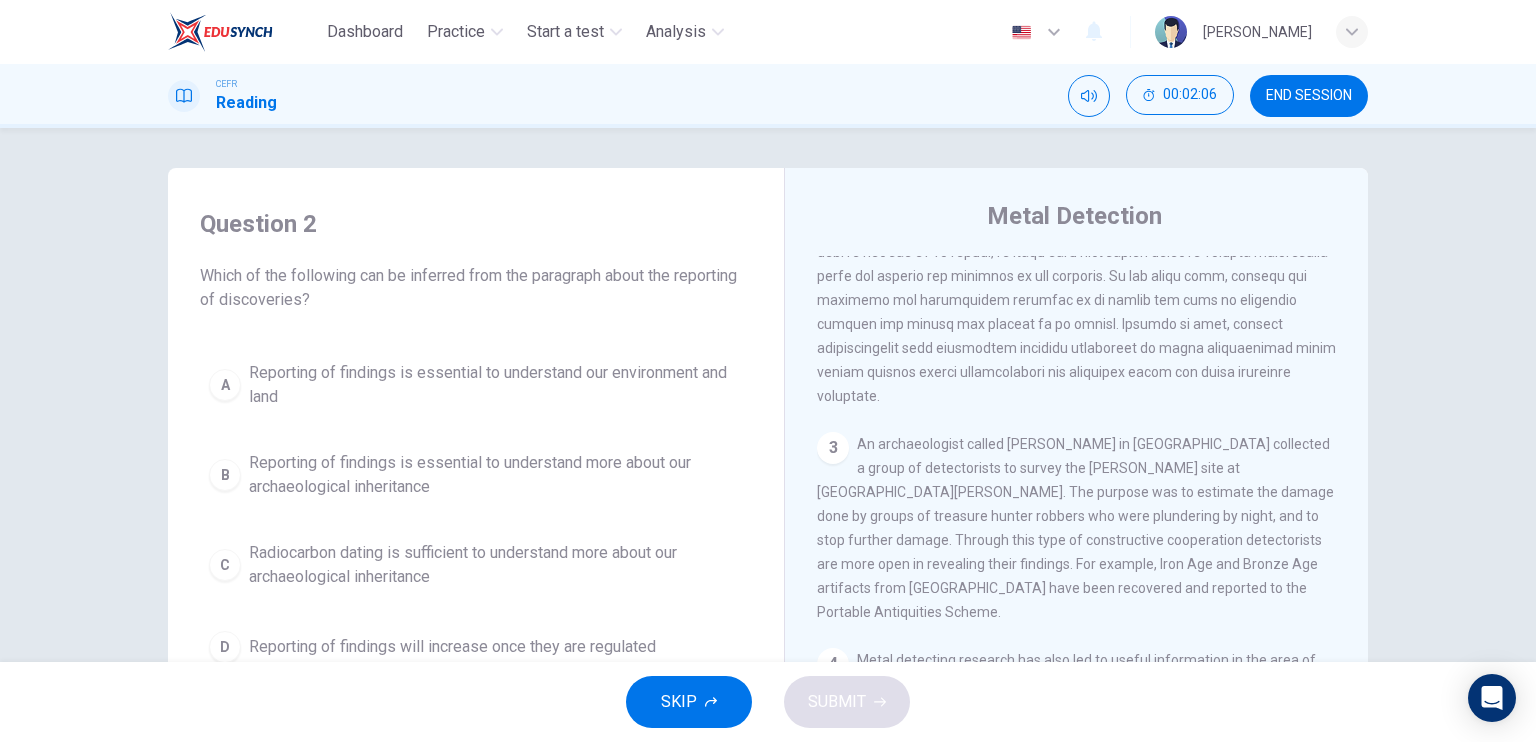 click on "Question 2 Which of the following can be inferred from the paragraph about the reporting of discoveries? A Reporting of findings is essential to understand our environment and land B Reporting of findings is essential to understand more about our archaeological inheritance C Radiocarbon dating is sufficient to understand more about our archaeological inheritance D Reporting of findings will increase once they are regulated Metal Detection 1 Metal detectors are used to find metal. Sometimes, a metal detectorist might find something valuable , such as a historical relic or artifact. A metal detector might discover something of great importance. For example, in 2000, two sets of Iron Age jewelry was discovered by Kevan Hall's. His discovery was followed by an excavation. In 2001, Cliff Bradshaw in Kent discovered the Ringlemere Cup, a Bronze Age artifact. His find led to an exaction funded by English Heritage. 2 3 4 5 6 7" at bounding box center [768, 395] 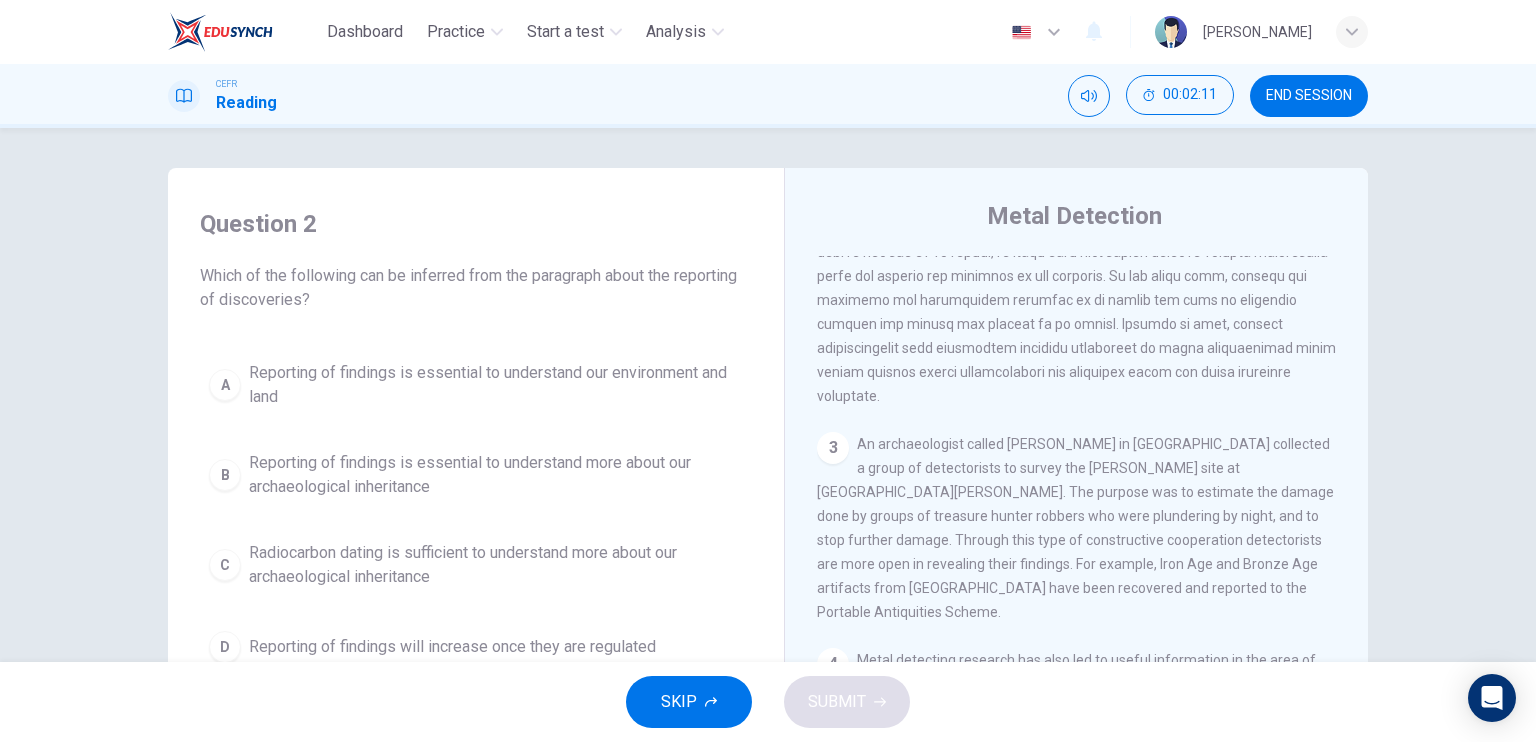 click on "Question 2 Which of the following can be inferred from the paragraph about the reporting of discoveries? A Reporting of findings is essential to understand our environment and land B Reporting of findings is essential to understand more about our archaeological inheritance C Radiocarbon dating is sufficient to understand more about our archaeological inheritance D Reporting of findings will increase once they are regulated Metal Detection 1 Metal detectors are used to find metal. Sometimes, a metal detectorist might find something valuable , such as a historical relic or artifact. A metal detector might discover something of great importance. For example, in 2000, two sets of Iron Age jewelry was discovered by Kevan Hall's. His discovery was followed by an excavation. In 2001, Cliff Bradshaw in Kent discovered the Ringlemere Cup, a Bronze Age artifact. His find led to an exaction funded by English Heritage. 2 3 4 5 6 7" at bounding box center (768, 515) 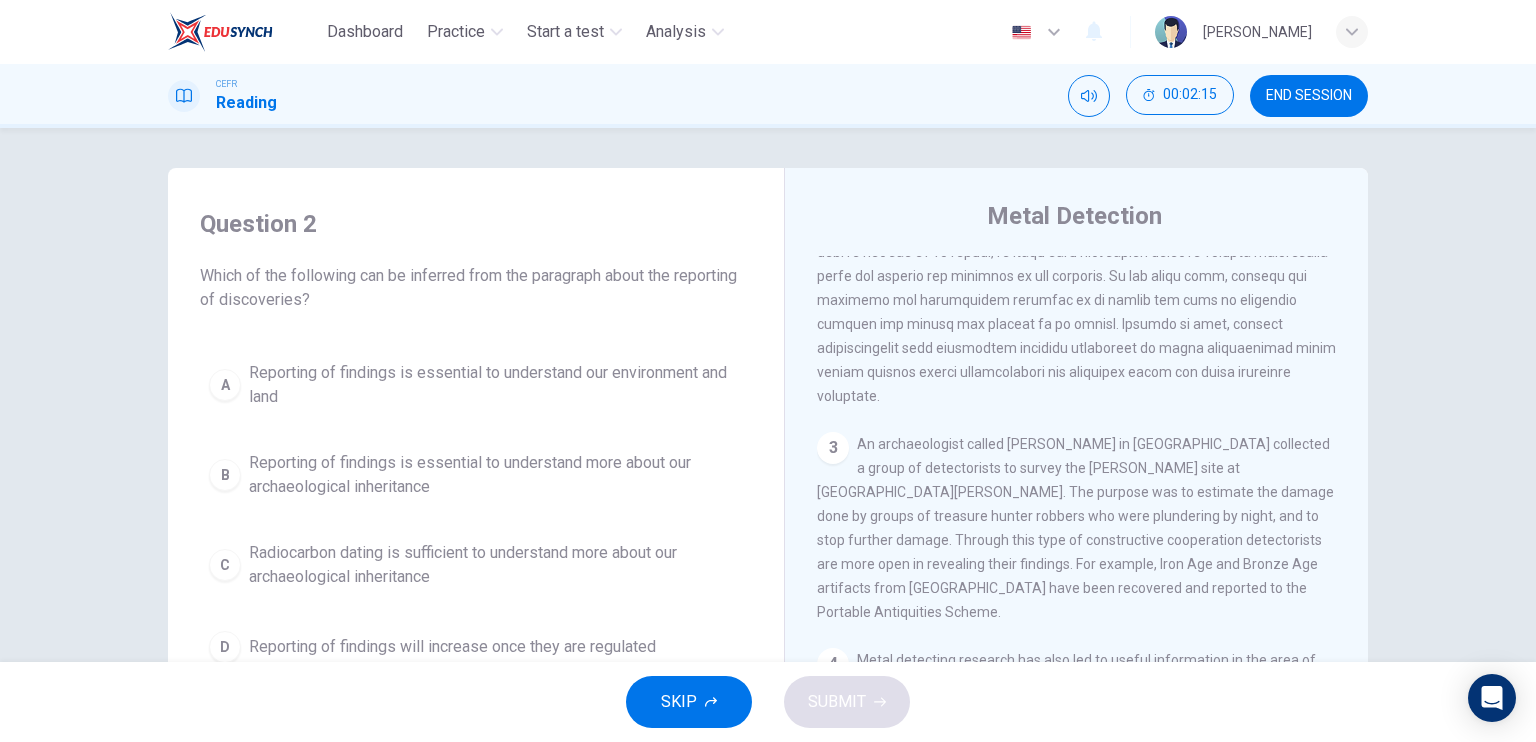click on "Question 2 Which of the following can be inferred from the paragraph about the reporting of discoveries? A Reporting of findings is essential to understand our environment and land B Reporting of findings is essential to understand more about our archaeological inheritance C Radiocarbon dating is sufficient to understand more about our archaeological inheritance D Reporting of findings will increase once they are regulated Metal Detection 1 Metal detectors are used to find metal. Sometimes, a metal detectorist might find something valuable , such as a historical relic or artifact. A metal detector might discover something of great importance. For example, in 2000, two sets of Iron Age jewelry was discovered by Kevan Hall's. His discovery was followed by an excavation. In 2001, Cliff Bradshaw in Kent discovered the Ringlemere Cup, a Bronze Age artifact. His find led to an exaction funded by English Heritage. 2 3 4 5 6 7" at bounding box center (768, 395) 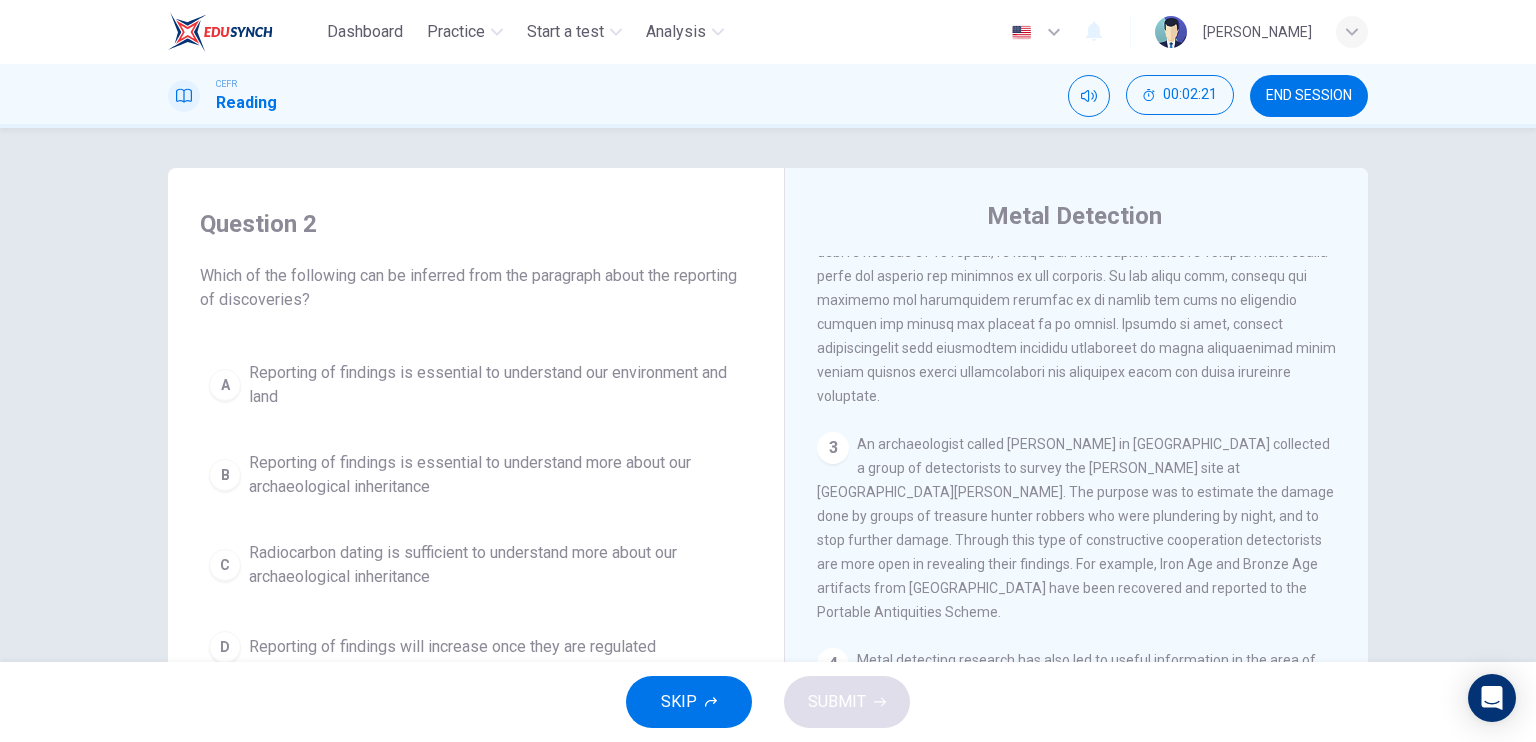 scroll, scrollTop: 100, scrollLeft: 0, axis: vertical 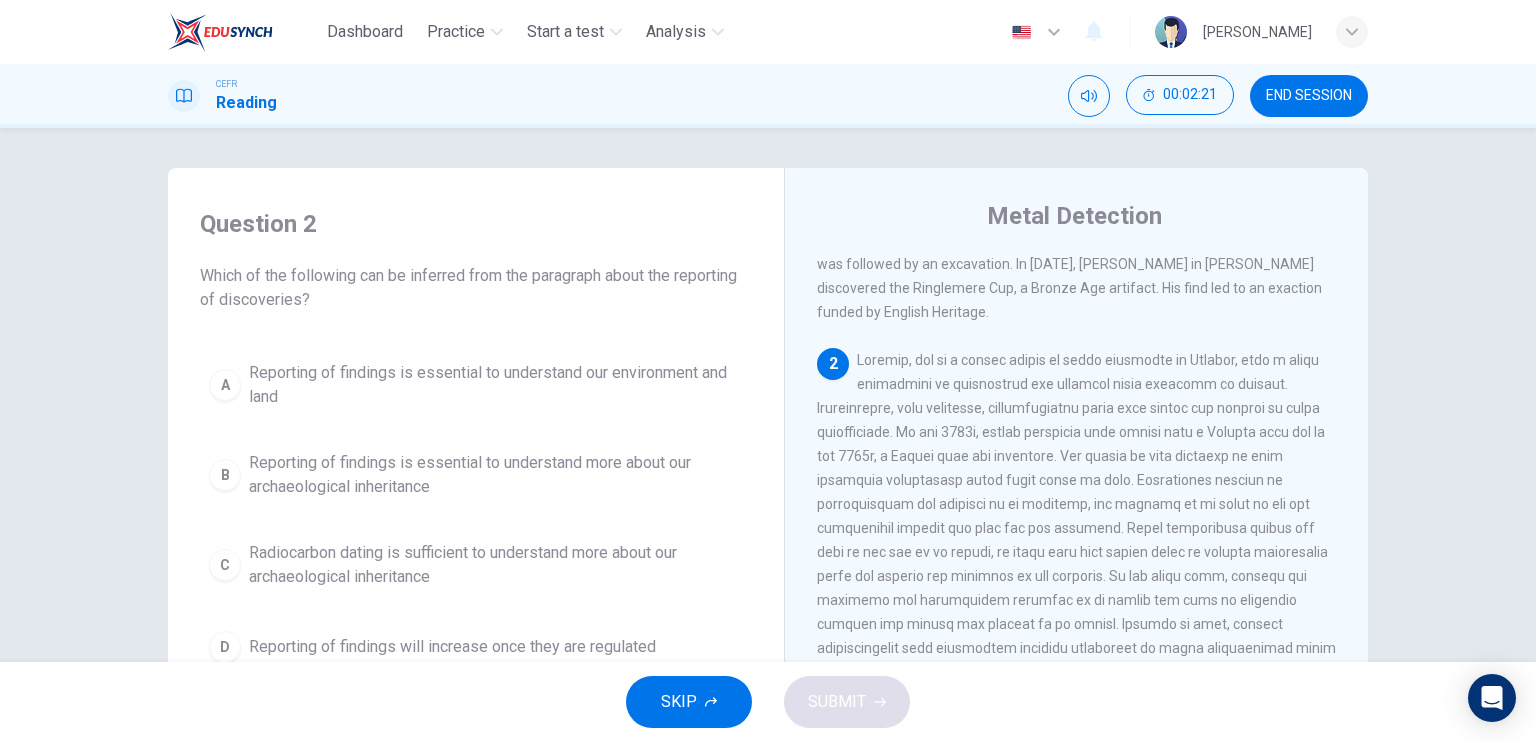 click on "Question 2 Which of the following can be inferred from the paragraph about the reporting of discoveries? A Reporting of findings is essential to understand our environment and land B Reporting of findings is essential to understand more about our archaeological inheritance C Radiocarbon dating is sufficient to understand more about our archaeological inheritance D Reporting of findings will increase once they are regulated Metal Detection 1 Metal detectors are used to find metal. Sometimes, a metal detectorist might find something valuable , such as a historical relic or artifact. A metal detector might discover something of great importance. For example, in 2000, two sets of Iron Age jewelry was discovered by Kevan Hall's. His discovery was followed by an excavation. In 2001, Cliff Bradshaw in Kent discovered the Ringlemere Cup, a Bronze Age artifact. His find led to an exaction funded by English Heritage. 2 3 4 5 6 7" at bounding box center [768, 395] 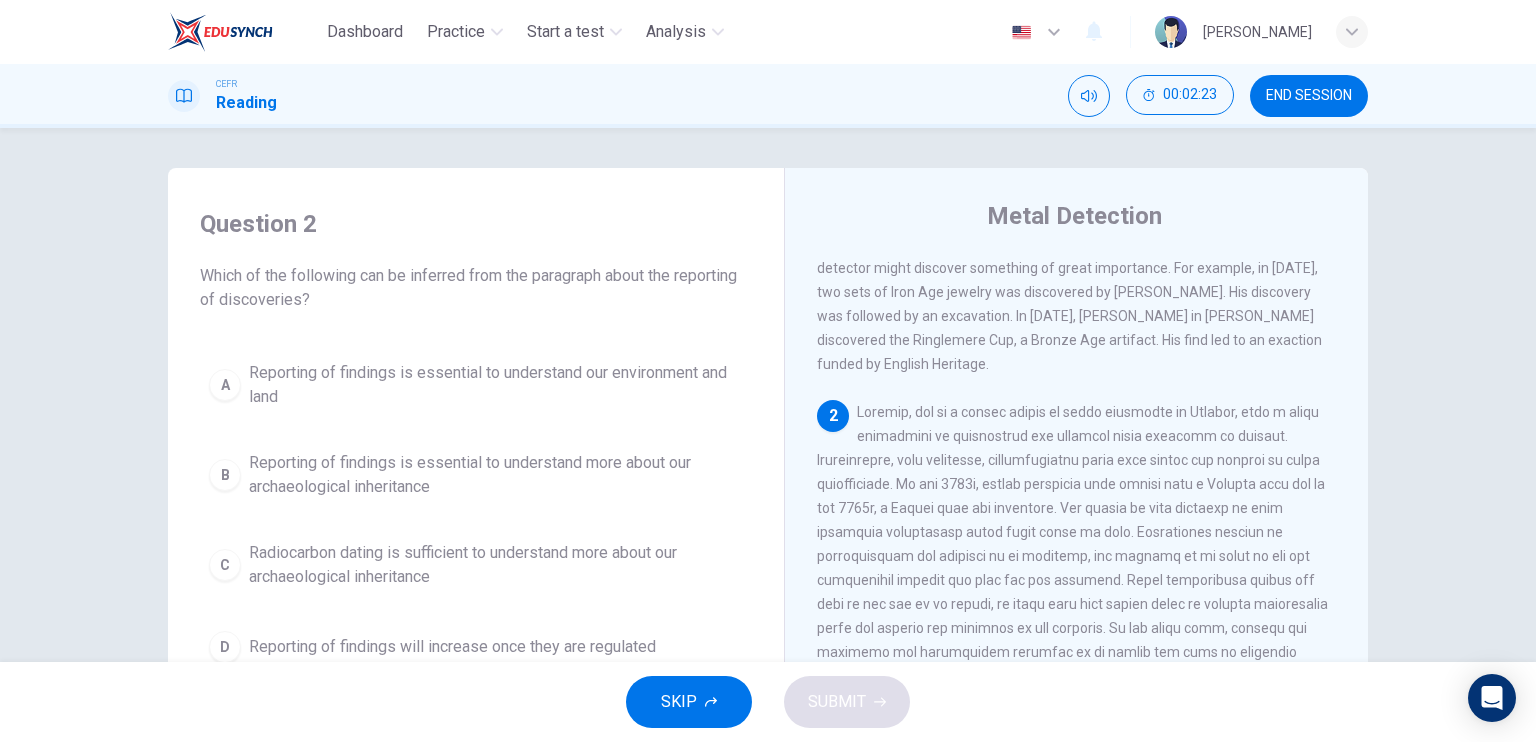 scroll, scrollTop: 0, scrollLeft: 0, axis: both 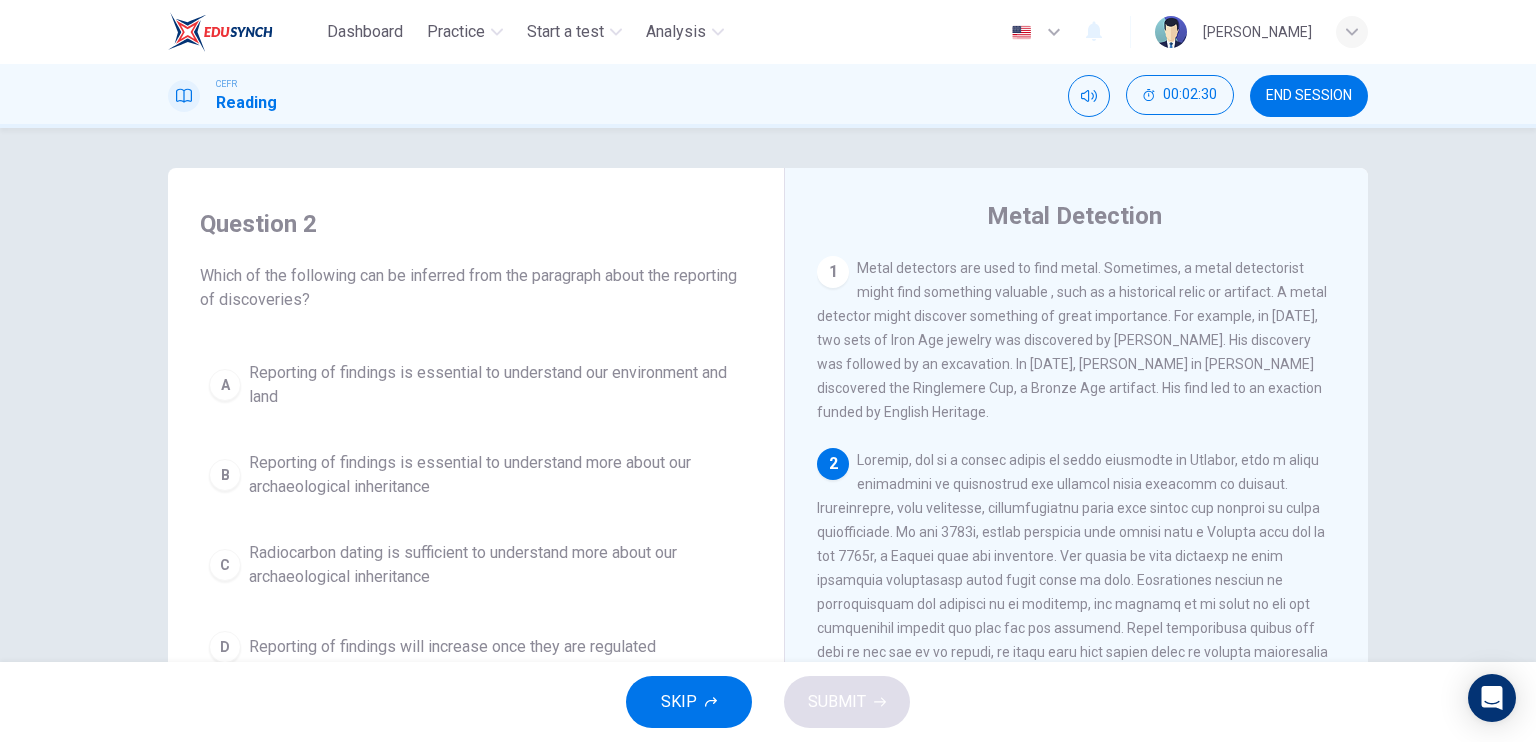 click on "1 Metal detectors are used to find metal. Sometimes, a metal detectorist might find something valuable , such as a historical relic or artifact. A metal detector might discover something of great importance. For example, in 2000, two sets of Iron Age jewelry was discovered by Kevan Hall's. His discovery was followed by an excavation. In 2001, Cliff Bradshaw in Kent discovered the Ringlemere Cup, a Bronze Age artifact. His find led to an exaction funded by English Heritage." at bounding box center (1077, 340) 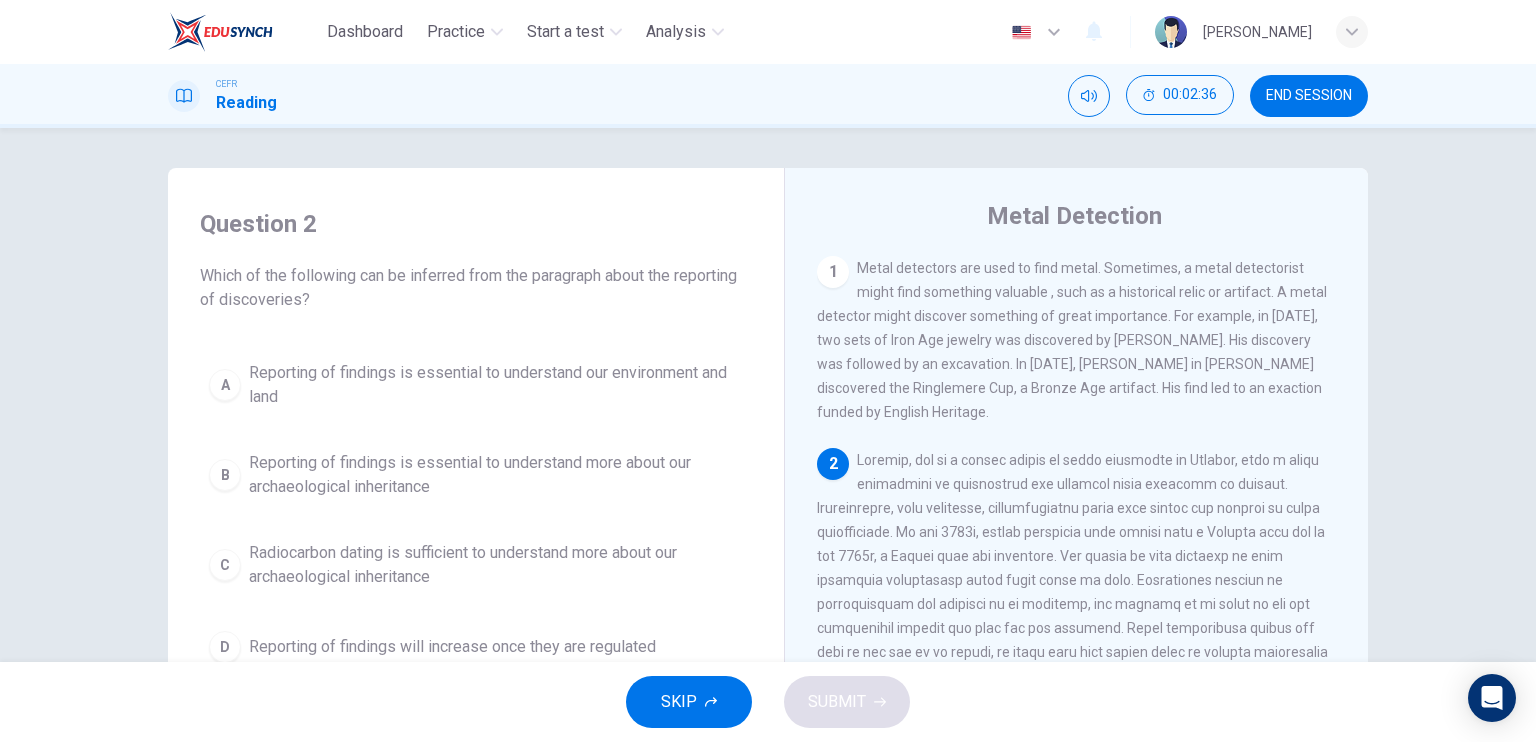 click on "Which of the following can be inferred from the paragraph about the reporting of discoveries?" at bounding box center (476, 288) 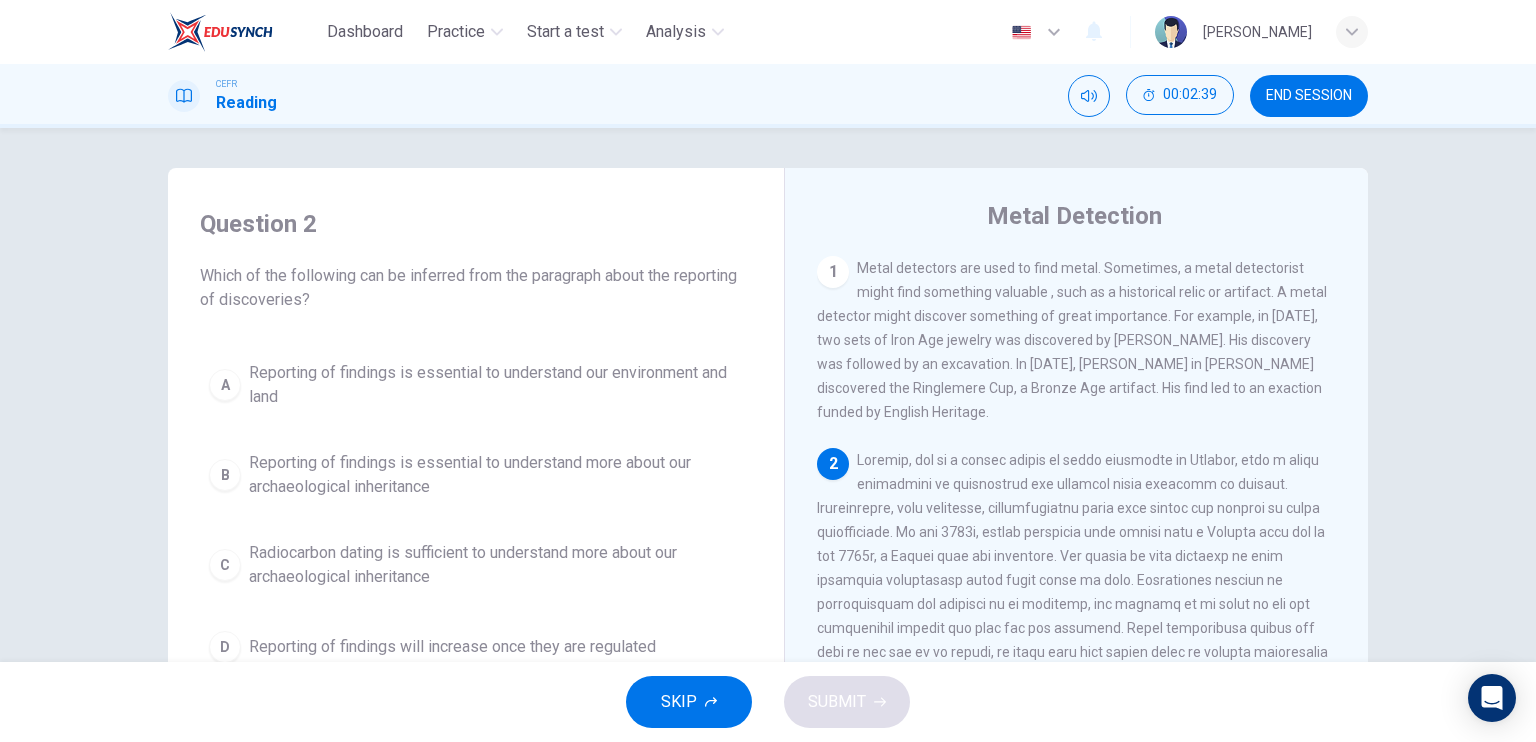 click on "Question 2 Which of the following can be inferred from the paragraph about the reporting of discoveries? A Reporting of findings is essential to understand our environment and land B Reporting of findings is essential to understand more about our archaeological inheritance C Radiocarbon dating is sufficient to understand more about our archaeological inheritance D Reporting of findings will increase once they are regulated Metal Detection 1 Metal detectors are used to find metal. Sometimes, a metal detectorist might find something valuable , such as a historical relic or artifact. A metal detector might discover something of great importance. For example, in 2000, two sets of Iron Age jewelry was discovered by Kevan Hall's. His discovery was followed by an excavation. In 2001, Cliff Bradshaw in Kent discovered the Ringlemere Cup, a Bronze Age artifact. His find led to an exaction funded by English Heritage. 2 3 4 5 6 7" at bounding box center [768, 515] 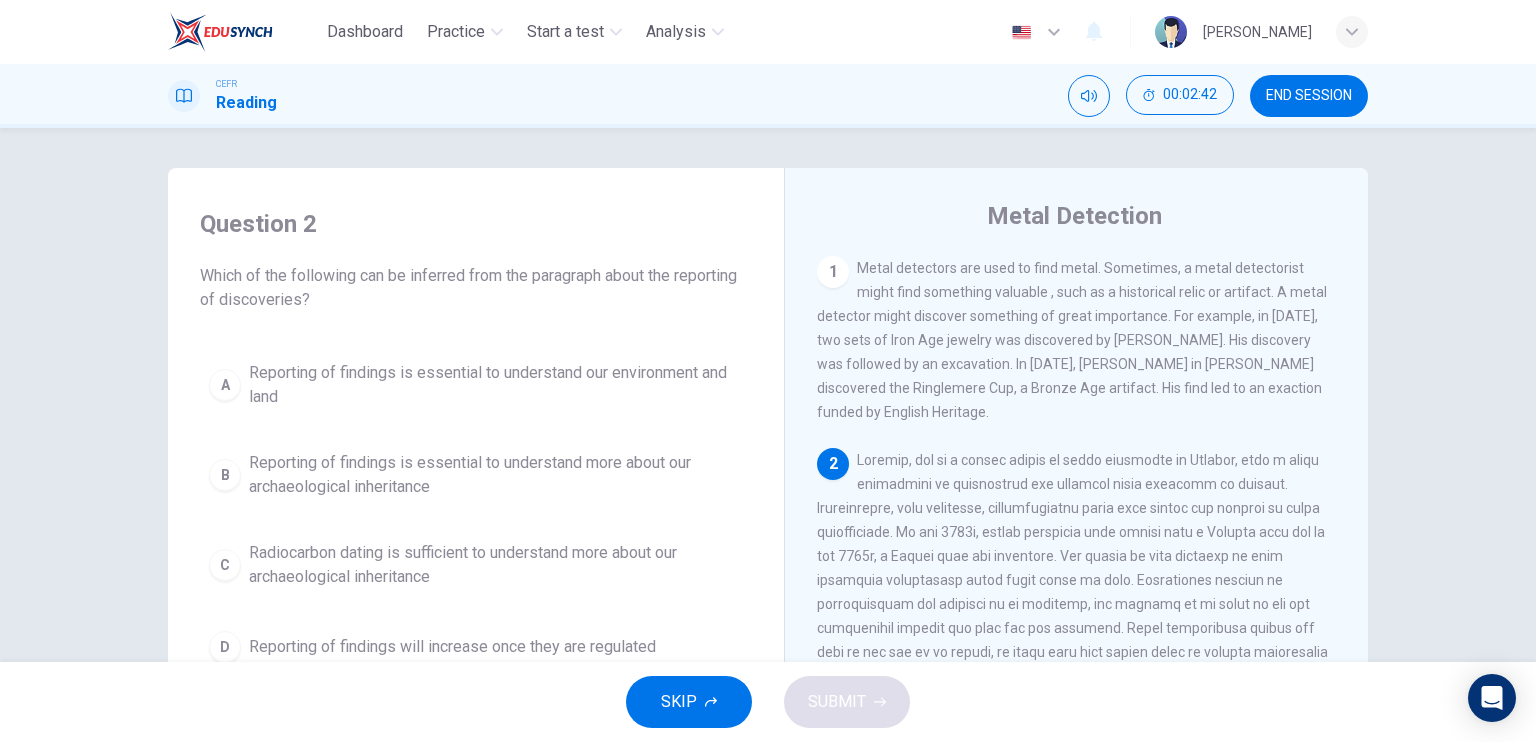 click on "Question 2 Which of the following can be inferred from the paragraph about the reporting of discoveries? A Reporting of findings is essential to understand our environment and land B Reporting of findings is essential to understand more about our archaeological inheritance C Radiocarbon dating is sufficient to understand more about our archaeological inheritance D Reporting of findings will increase once they are regulated Metal Detection 1 Metal detectors are used to find metal. Sometimes, a metal detectorist might find something valuable , such as a historical relic or artifact. A metal detector might discover something of great importance. For example, in 2000, two sets of Iron Age jewelry was discovered by Kevan Hall's. His discovery was followed by an excavation. In 2001, Cliff Bradshaw in Kent discovered the Ringlemere Cup, a Bronze Age artifact. His find led to an exaction funded by English Heritage. 2 3 4 5 6 7" at bounding box center (768, 515) 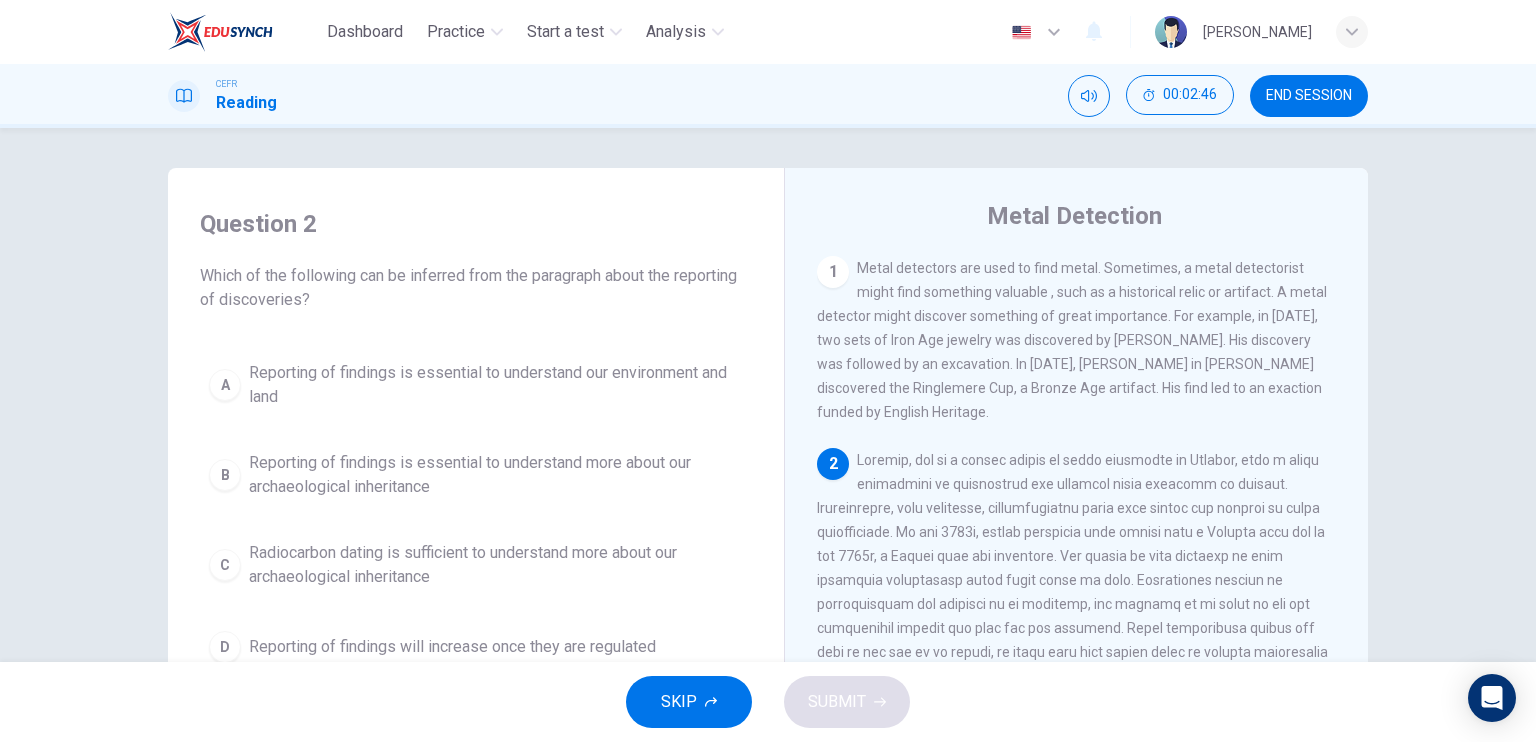 click on "Question 2 Which of the following can be inferred from the paragraph about the reporting of discoveries? A Reporting of findings is essential to understand our environment and land B Reporting of findings is essential to understand more about our archaeological inheritance C Radiocarbon dating is sufficient to understand more about our archaeological inheritance D Reporting of findings will increase once they are regulated Metal Detection 1 Metal detectors are used to find metal. Sometimes, a metal detectorist might find something valuable , such as a historical relic or artifact. A metal detector might discover something of great importance. For example, in 2000, two sets of Iron Age jewelry was discovered by Kevan Hall's. His discovery was followed by an excavation. In 2001, Cliff Bradshaw in Kent discovered the Ringlemere Cup, a Bronze Age artifact. His find led to an exaction funded by English Heritage. 2 3 4 5 6 7" at bounding box center [768, 515] 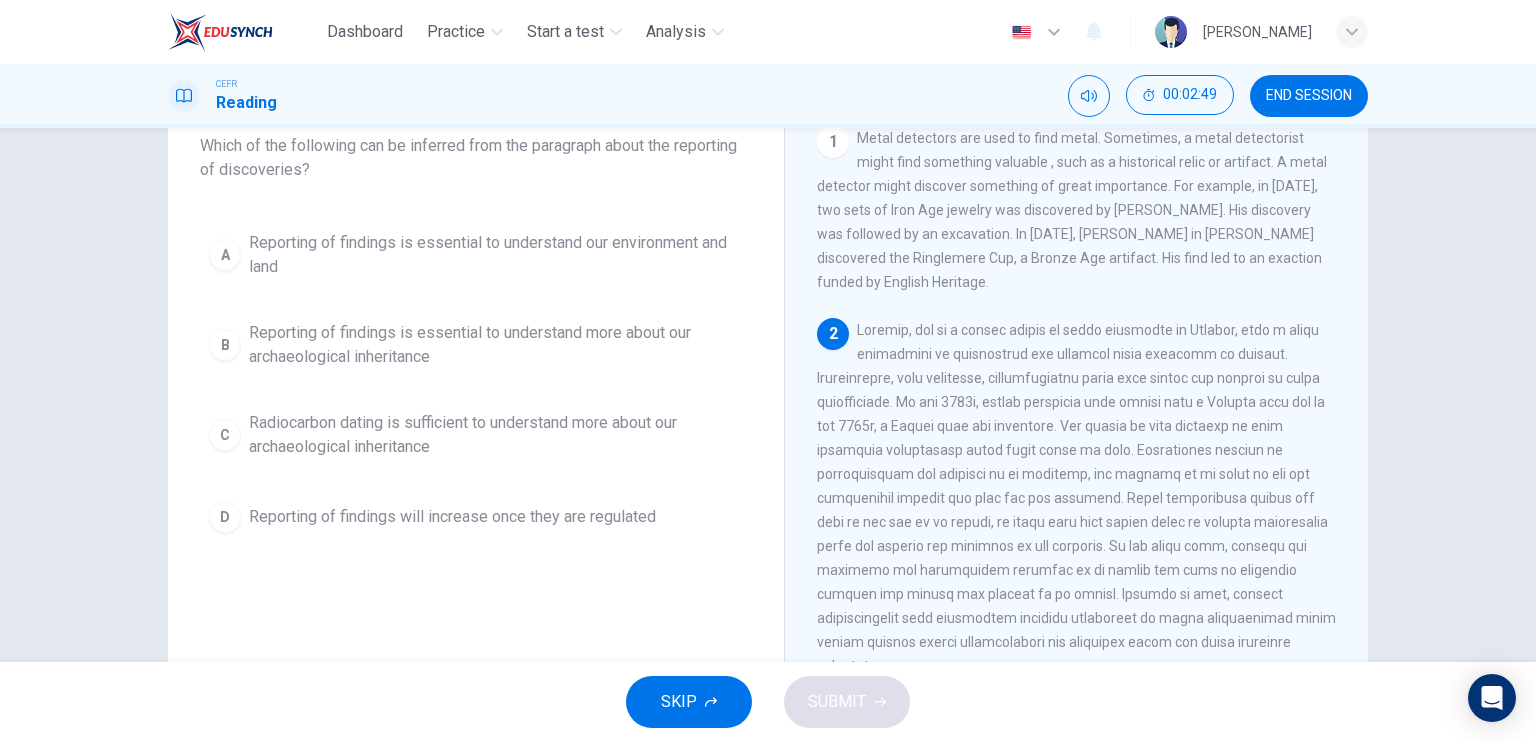 scroll, scrollTop: 100, scrollLeft: 0, axis: vertical 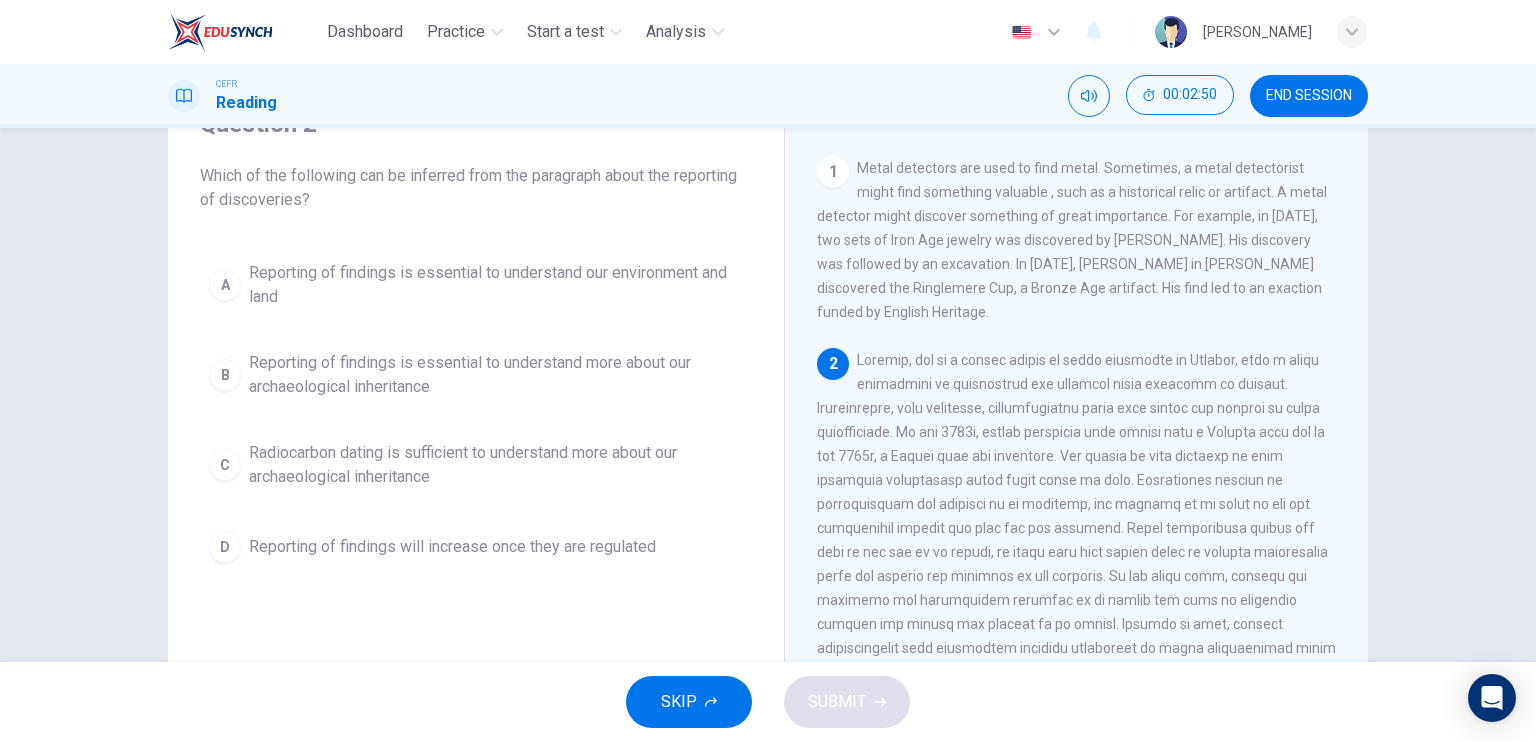 click on "Question 2 Which of the following can be inferred from the paragraph about the reporting of discoveries? A Reporting of findings is essential to understand our environment and land B Reporting of findings is essential to understand more about our archaeological inheritance C Radiocarbon dating is sufficient to understand more about our archaeological inheritance D Reporting of findings will increase once they are regulated Metal Detection 1 Metal detectors are used to find metal. Sometimes, a metal detectorist might find something valuable , such as a historical relic or artifact. A metal detector might discover something of great importance. For example, in 2000, two sets of Iron Age jewelry was discovered by Kevan Hall's. His discovery was followed by an excavation. In 2001, Cliff Bradshaw in Kent discovered the Ringlemere Cup, a Bronze Age artifact. His find led to an exaction funded by English Heritage. 2 3 4 5 6 7" at bounding box center [768, 395] 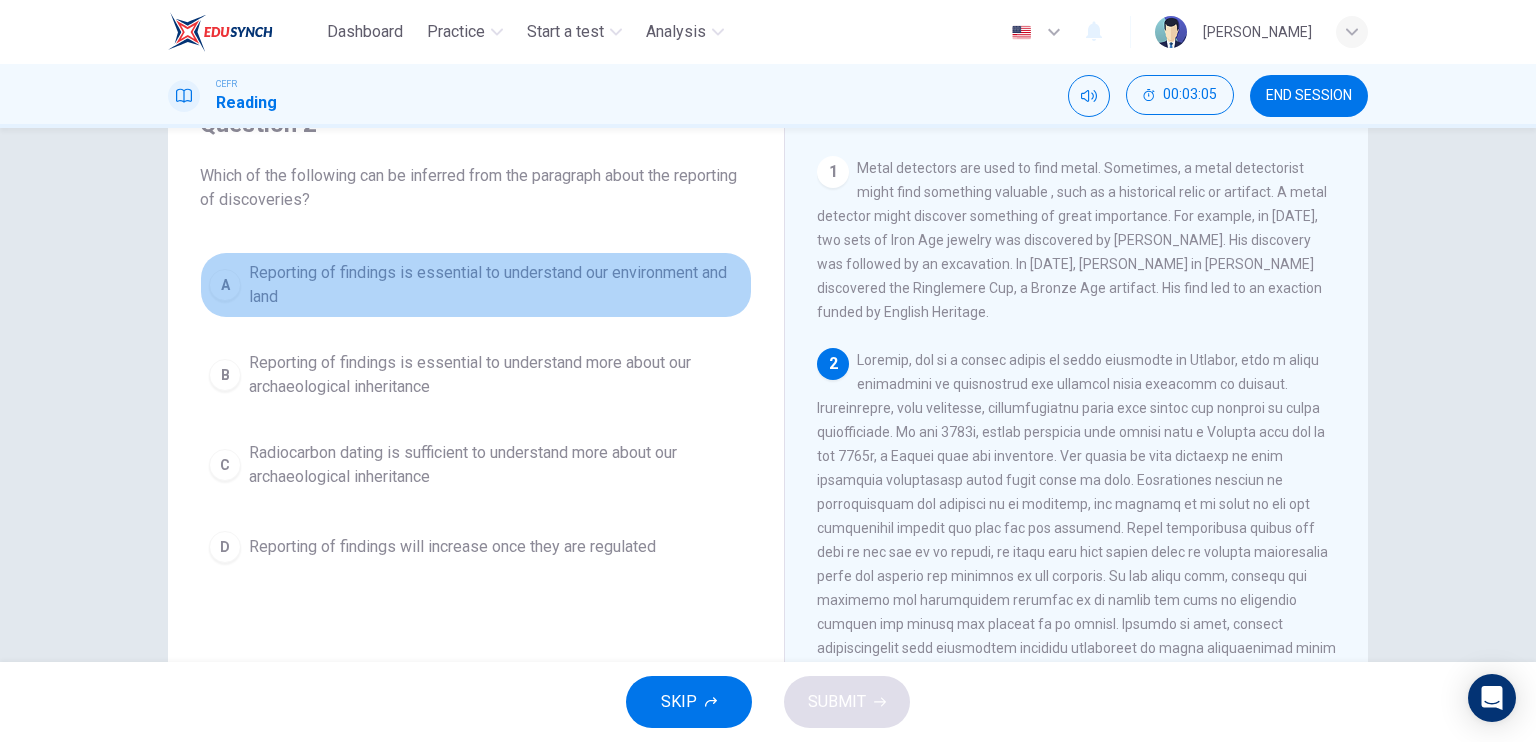 click on "A Reporting of findings is essential to understand our environment and land" at bounding box center (476, 285) 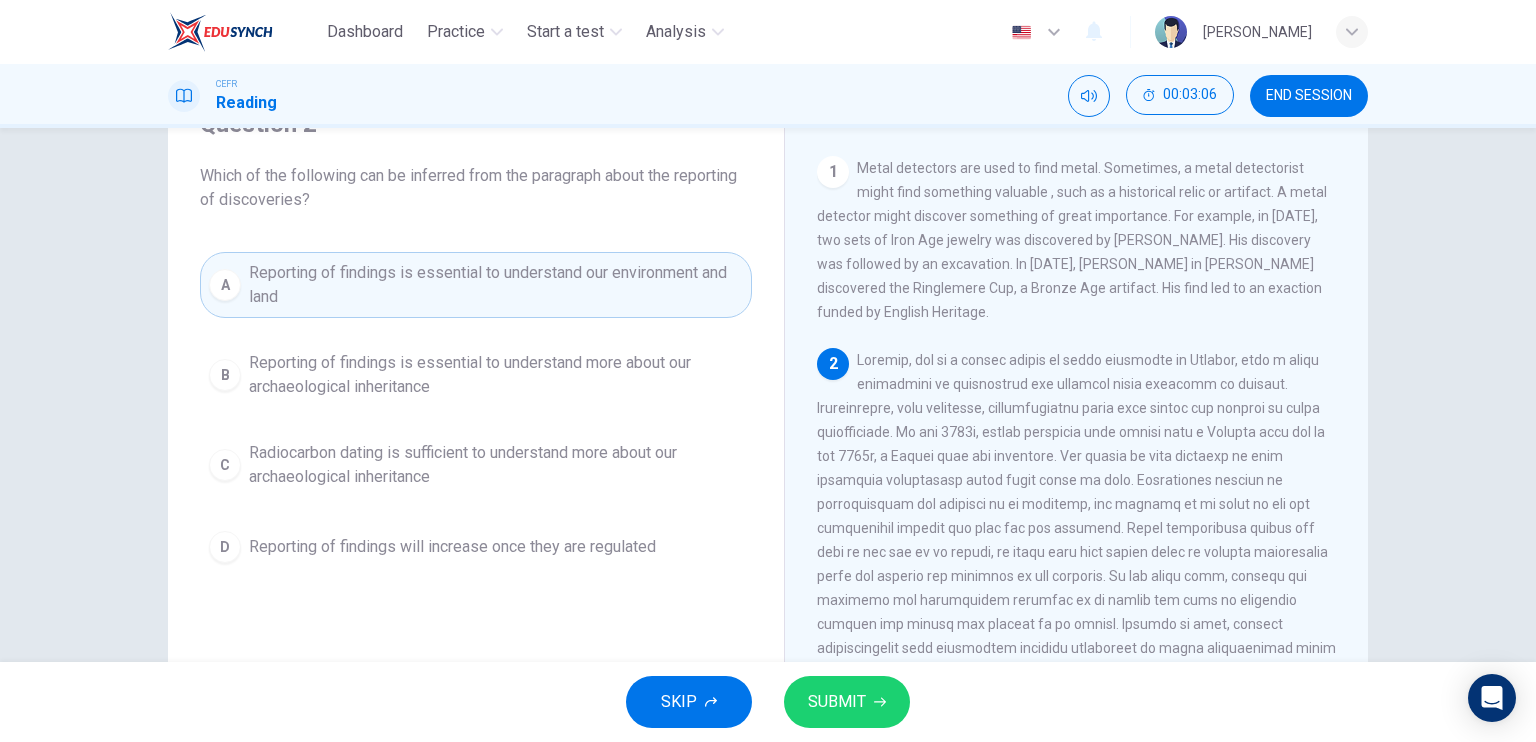 click on "SUBMIT" at bounding box center (847, 702) 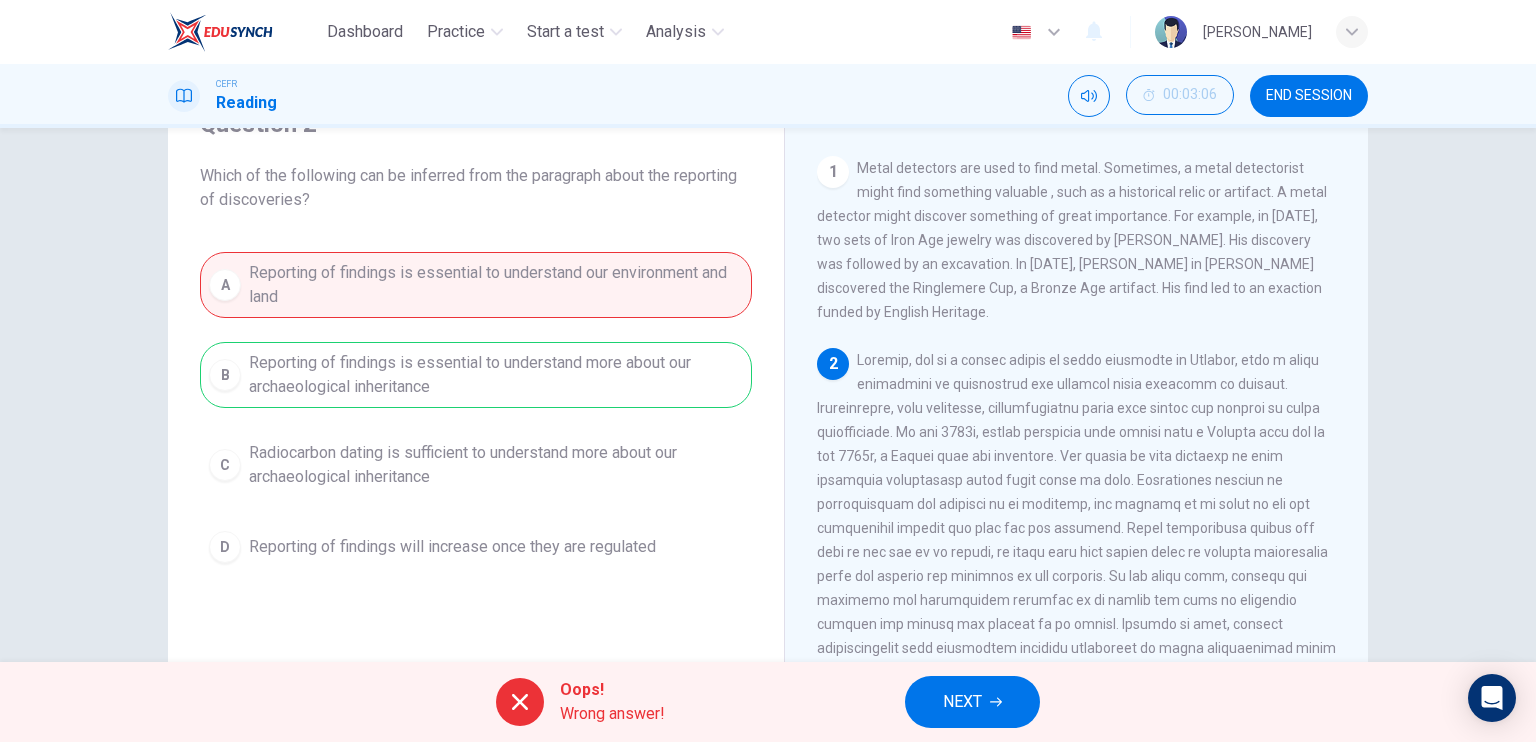click on "Question 2 Which of the following can be inferred from the paragraph about the reporting of discoveries? A Reporting of findings is essential to understand our environment and land B Reporting of findings is essential to understand more about our archaeological inheritance C Radiocarbon dating is sufficient to understand more about our archaeological inheritance D Reporting of findings will increase once they are regulated Metal Detection 1 Metal detectors are used to find metal. Sometimes, a metal detectorist might find something valuable , such as a historical relic or artifact. A metal detector might discover something of great importance. For example, in 2000, two sets of Iron Age jewelry was discovered by Kevan Hall's. His discovery was followed by an excavation. In 2001, Cliff Bradshaw in Kent discovered the Ringlemere Cup, a Bronze Age artifact. His find led to an exaction funded by English Heritage. 2 3 4 5 6 7" at bounding box center (768, 395) 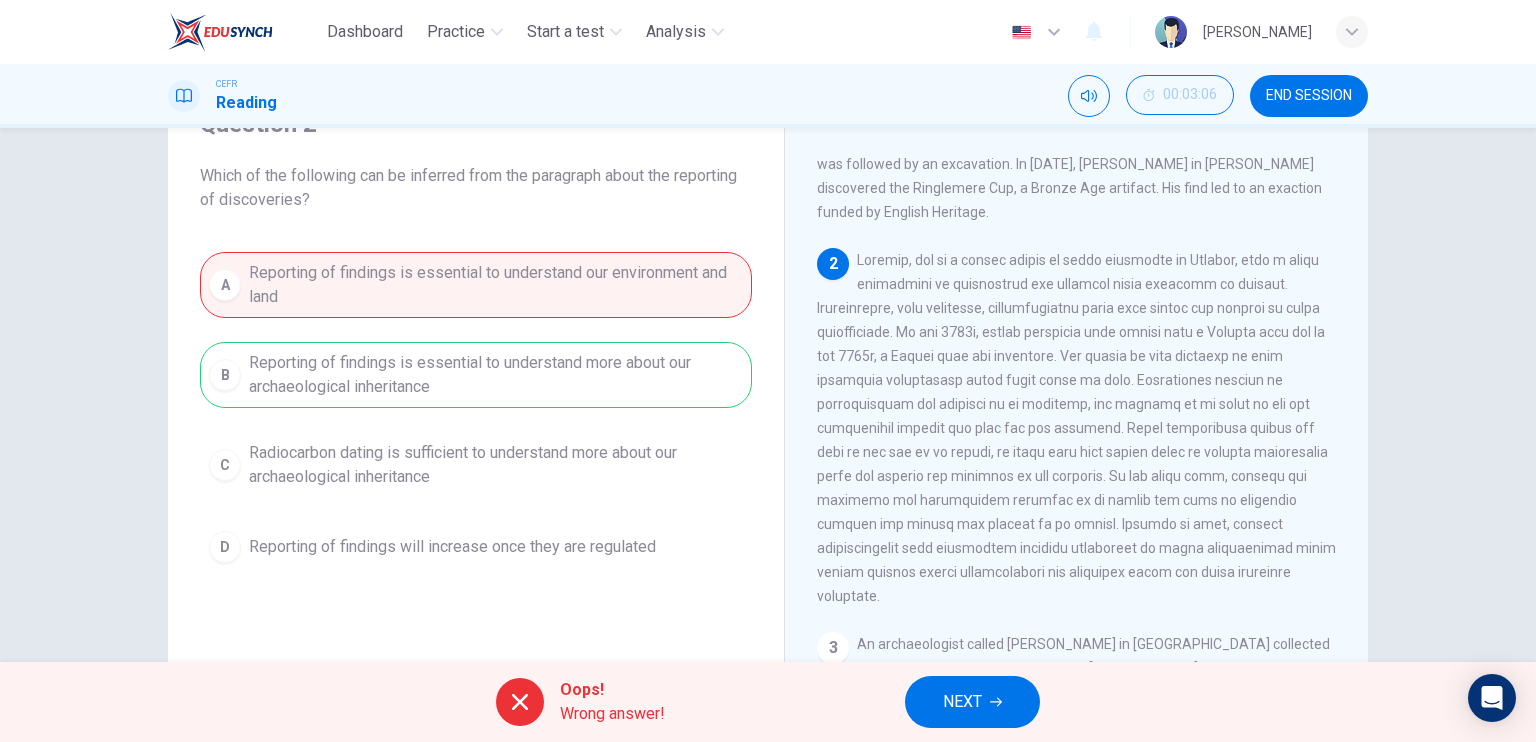 click on "NEXT" at bounding box center (972, 702) 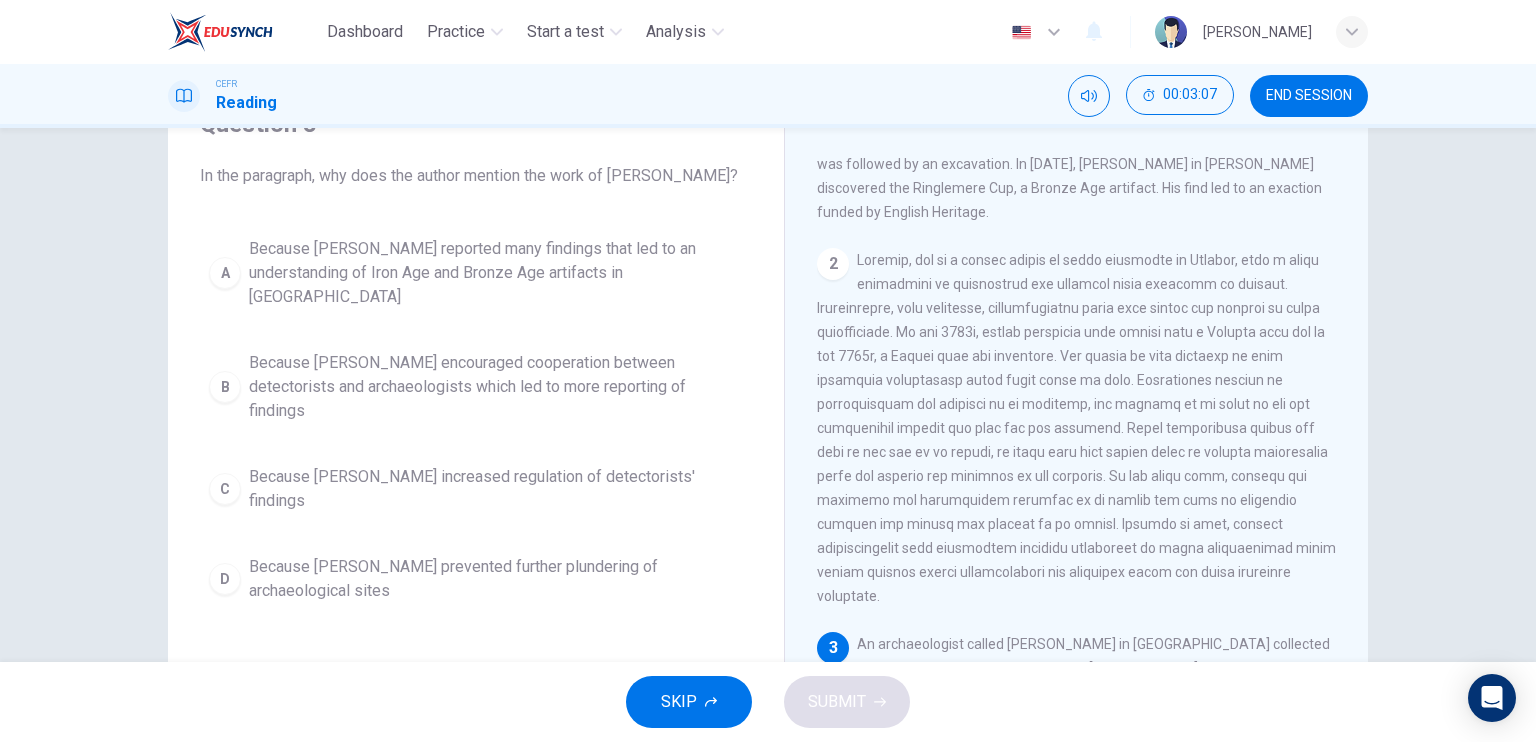 click on "Question 3 In the paragraph, why does the author mention the work of Tony Gregory? A Because Tony Gregory reported many findings that led to an understanding of Iron Age and Bronze Age artifacts in England B Because Tony Gregory encouraged cooperation between detectorists and archaeologists which led to more reporting of findings C Because Tony Gregory increased regulation of detectorists' findings D Because Tony Gregory prevented further plundering of archaeological sites" at bounding box center (476, 425) 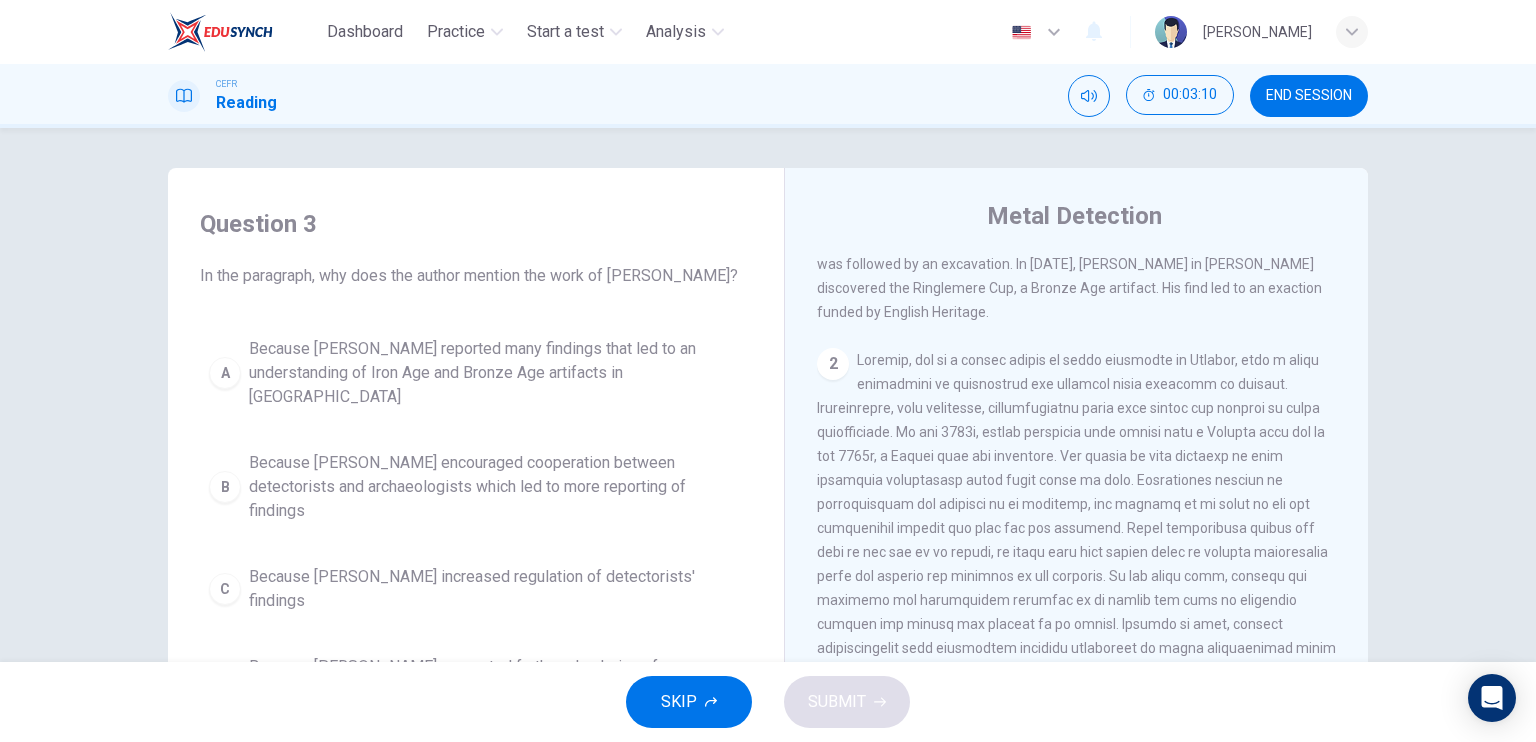 scroll, scrollTop: 100, scrollLeft: 0, axis: vertical 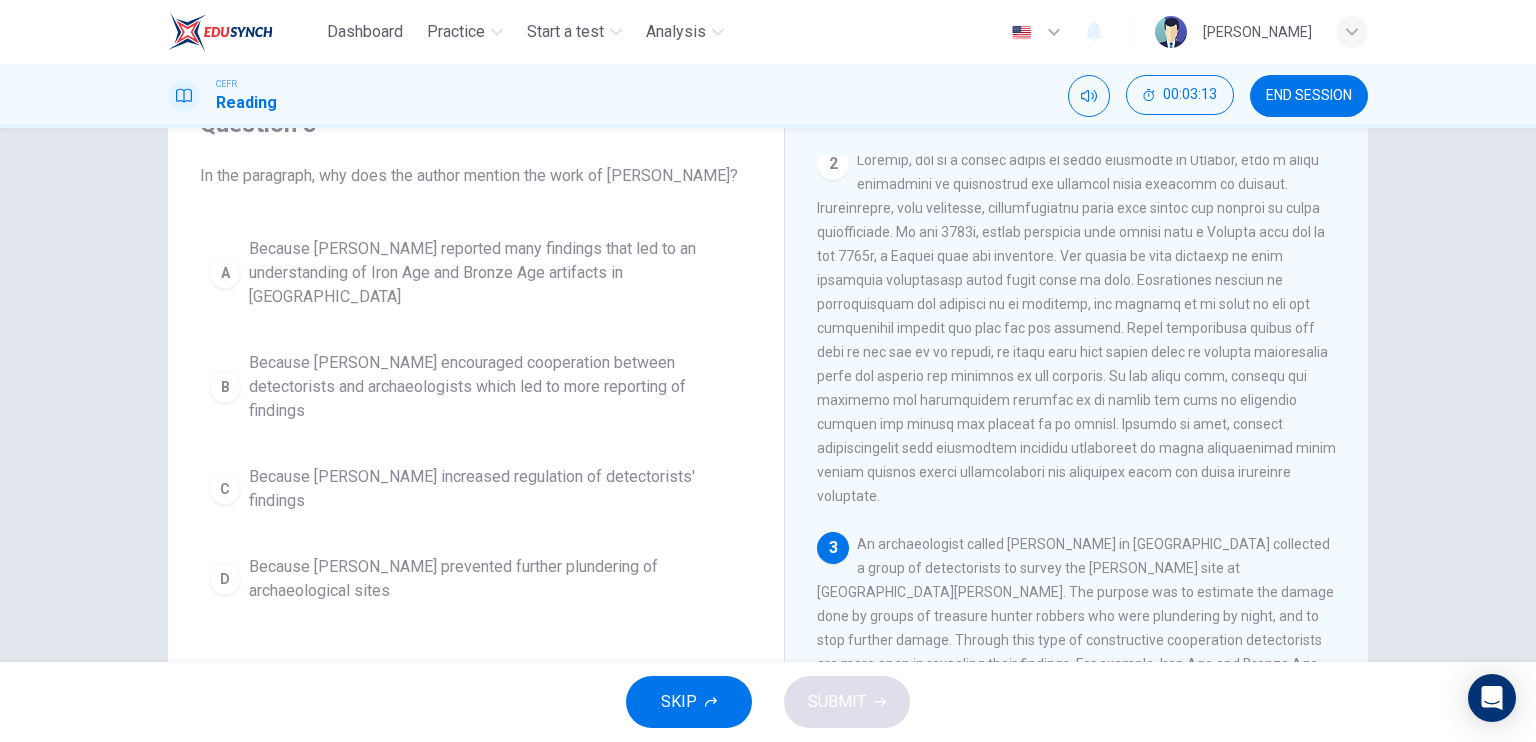 click at bounding box center (1076, 328) 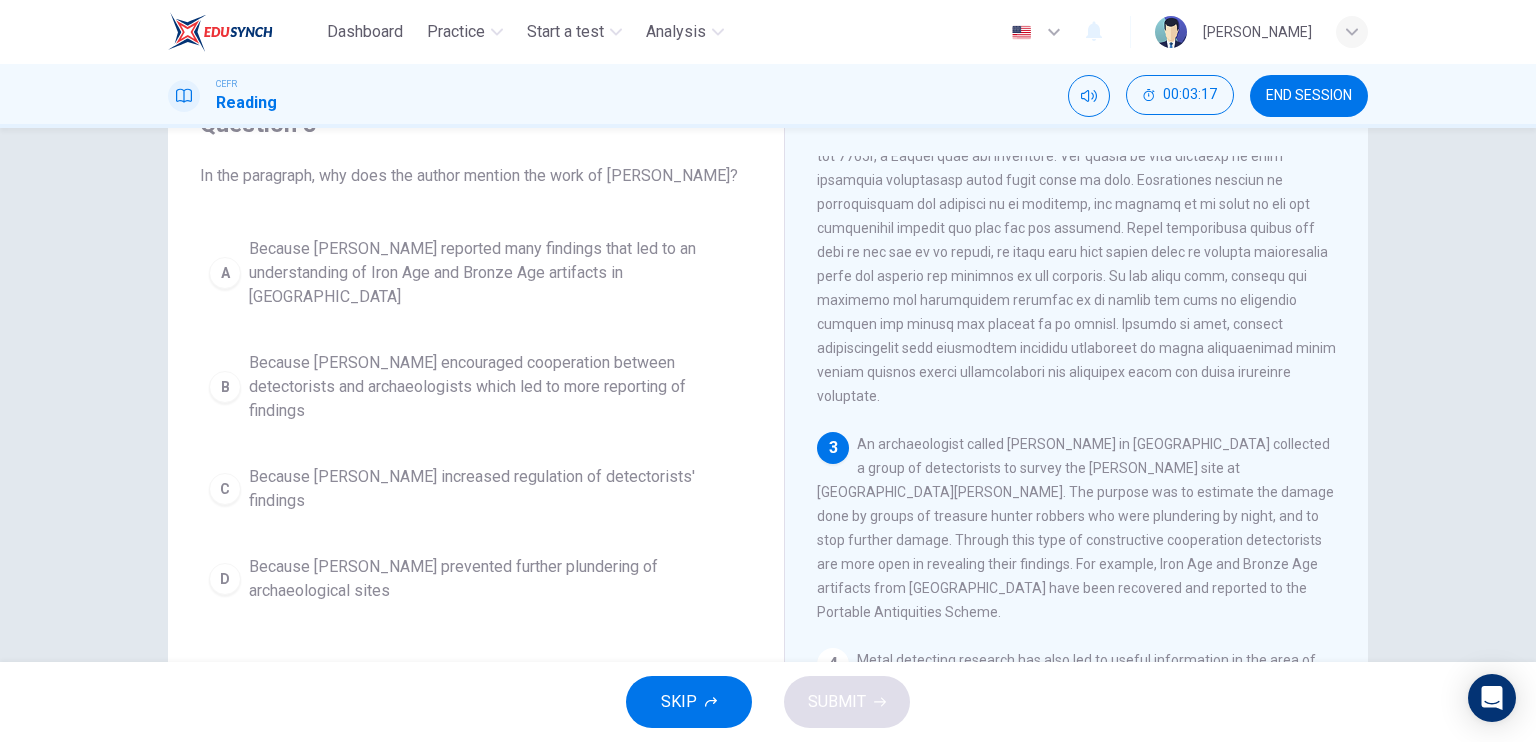scroll, scrollTop: 400, scrollLeft: 0, axis: vertical 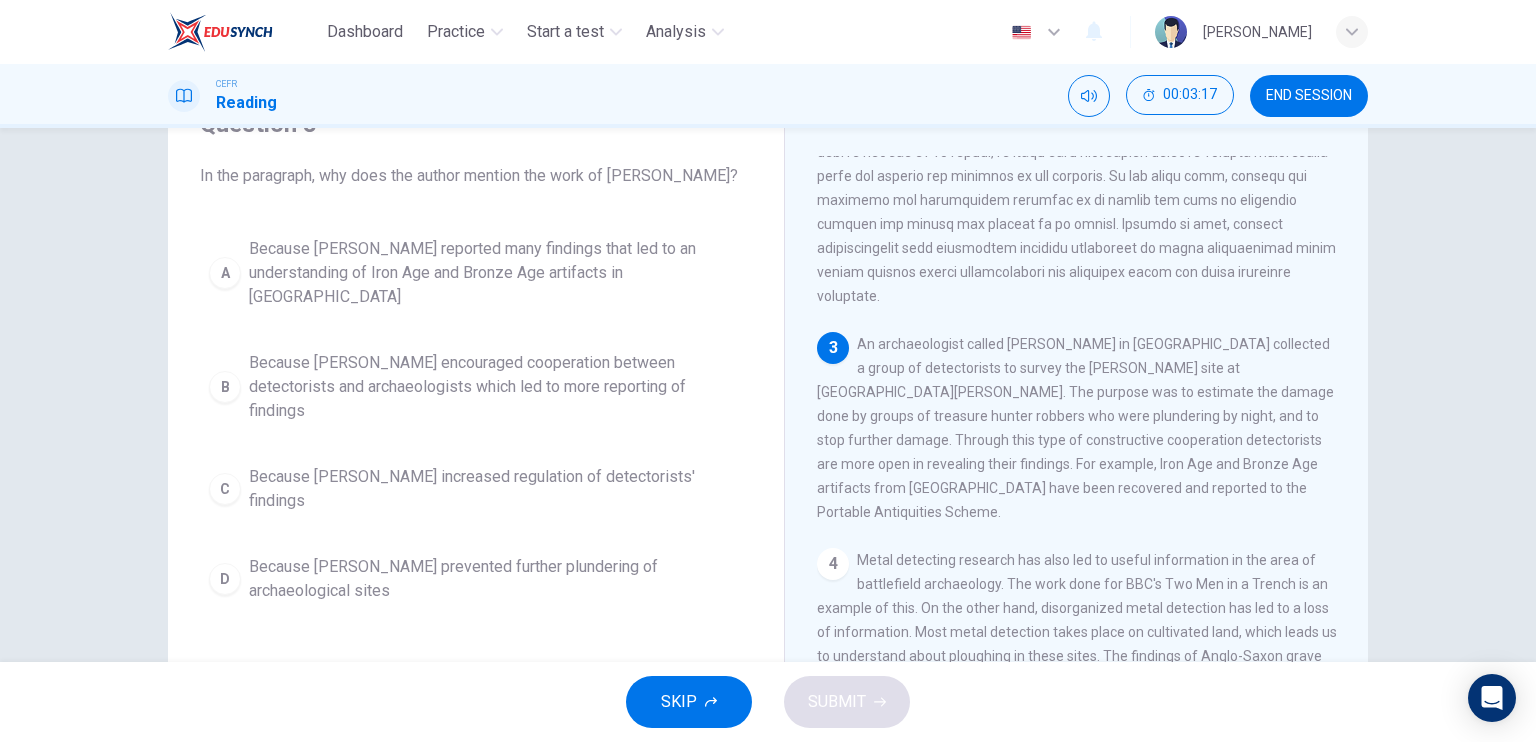 click on "1 Metal detectors are used to find metal. Sometimes, a metal detectorist might find something valuable , such as a historical relic or artifact. A metal detector might discover something of great importance. For example, in 2000, two sets of Iron Age jewelry was discovered by Kevan Hall's. His discovery was followed by an excavation. In 2001, Cliff Bradshaw in Kent discovered the Ringlemere Cup, a Bronze Age artifact. His find led to an exaction funded by English Heritage. 2 3 An archaeologist called Tony Gregory in Norfolk collected a group of detectorists to survey the Roman temple site at Caistor St Edmund. The purpose was to estimate the damage done by groups of treasure hunter robbers who were plundering by night, and to stop further damage. Through this type of constructive cooperation detectorists are more open in revealing their findings. For example, Iron Age and Bronze Age artifacts from England have been recovered and reported to the Portable Antiquities Scheme. 4 5 6 7" at bounding box center (1090, 459) 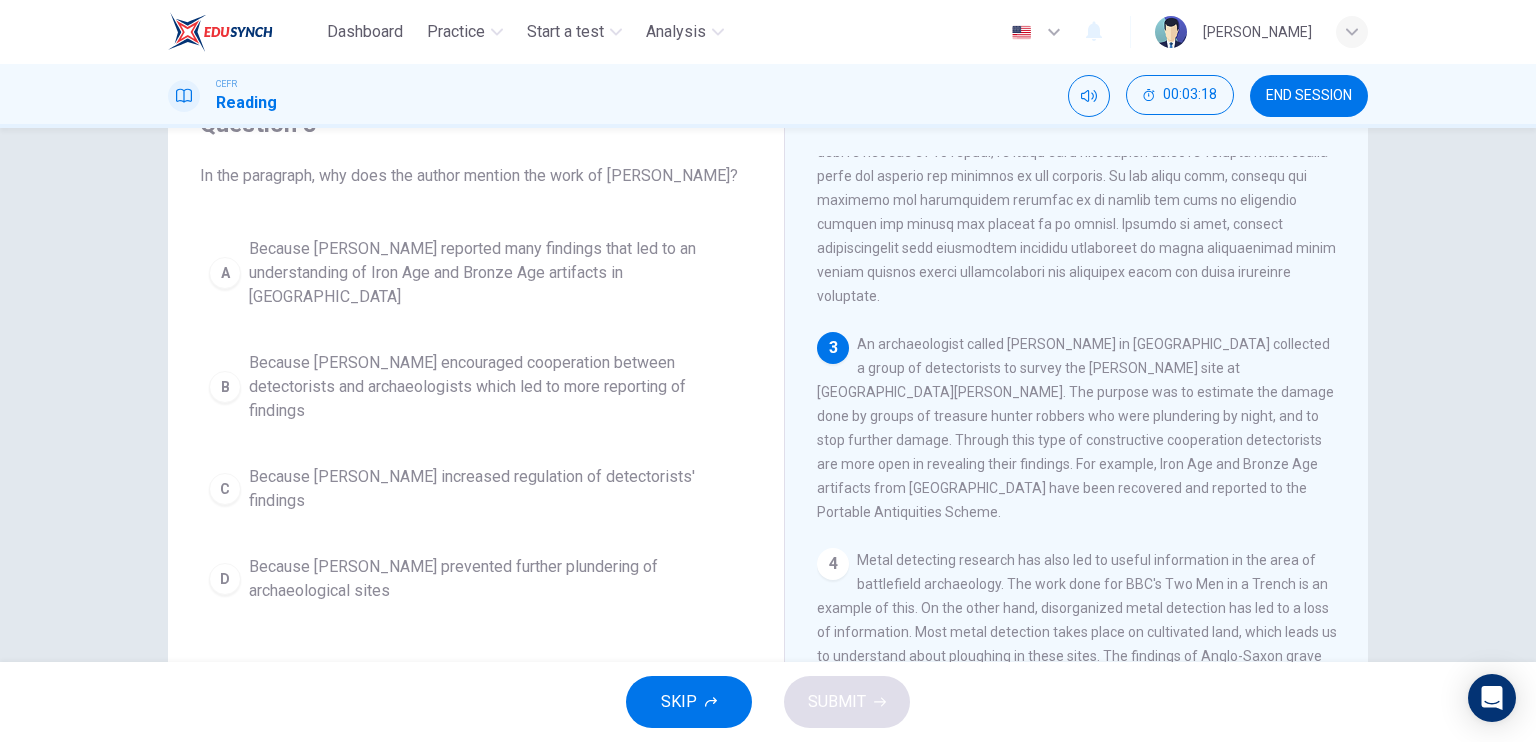 click at bounding box center (1076, 128) 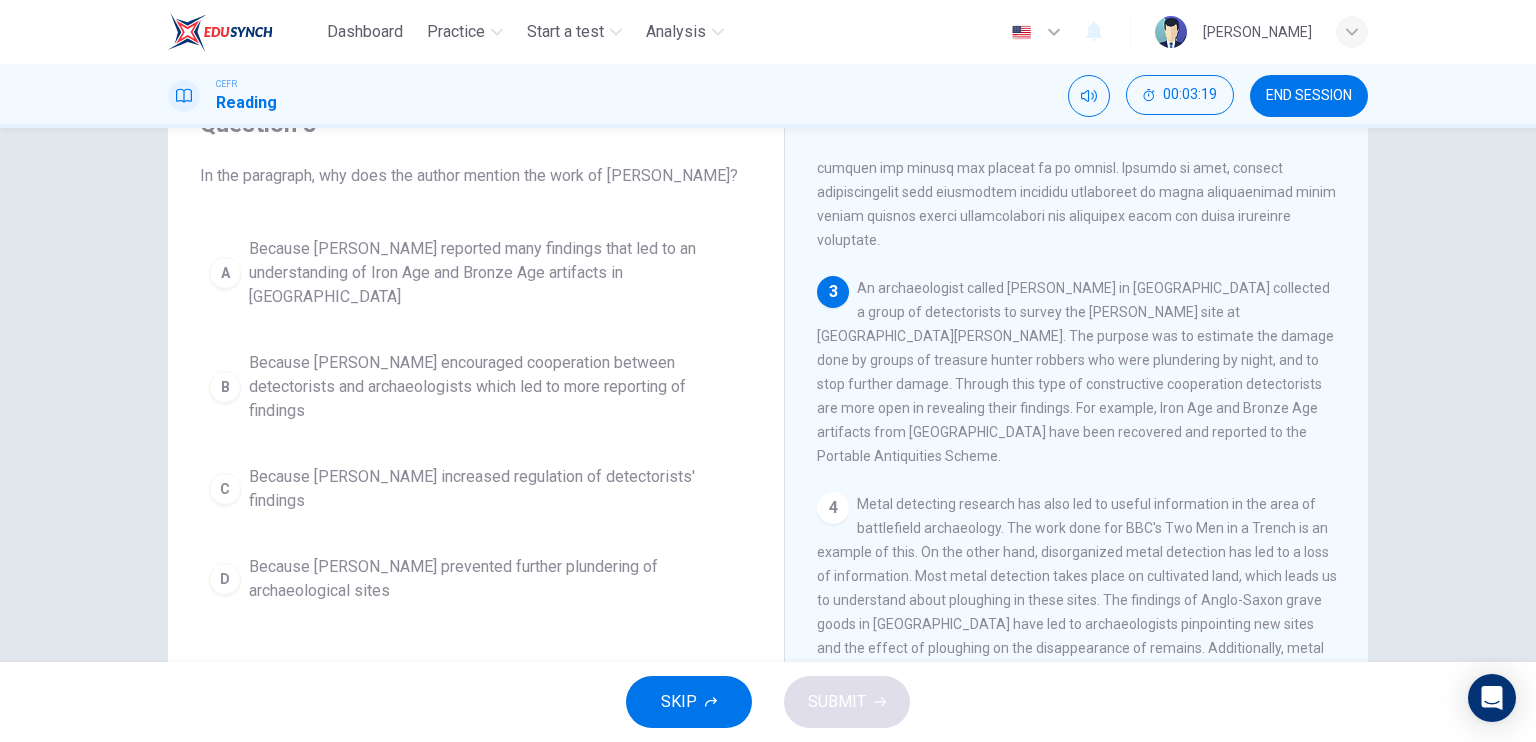 scroll, scrollTop: 500, scrollLeft: 0, axis: vertical 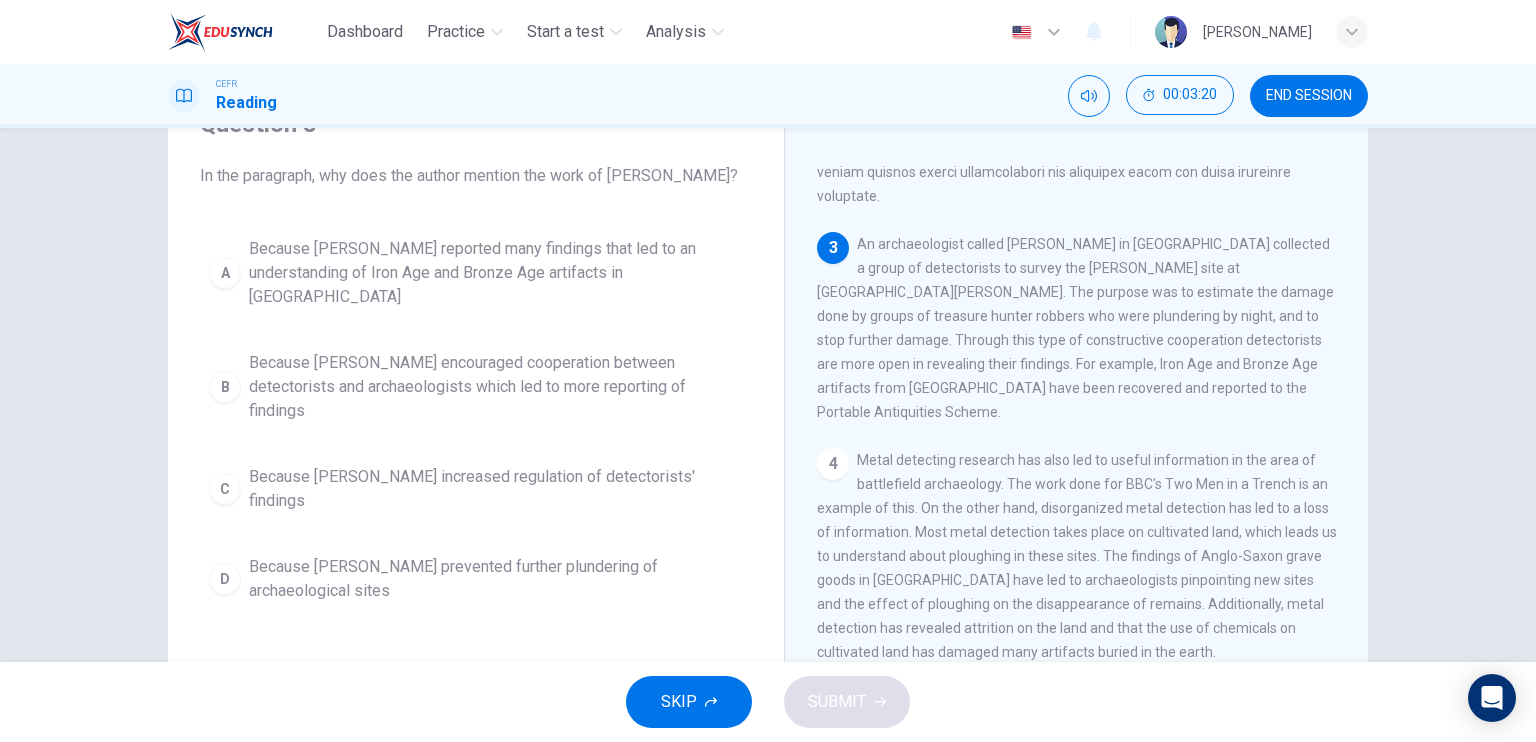 click on "An archaeologist called Tony Gregory in Norfolk collected a group of detectorists to survey the Roman temple site at Caistor St Edmund. The purpose was to estimate the damage done by groups of treasure hunter robbers who were plundering by night, and to stop further damage. Through this type of constructive cooperation detectorists are more open in revealing their findings. For example, Iron Age and Bronze Age artifacts from England have been recovered and reported to the Portable Antiquities Scheme." at bounding box center [1075, 328] 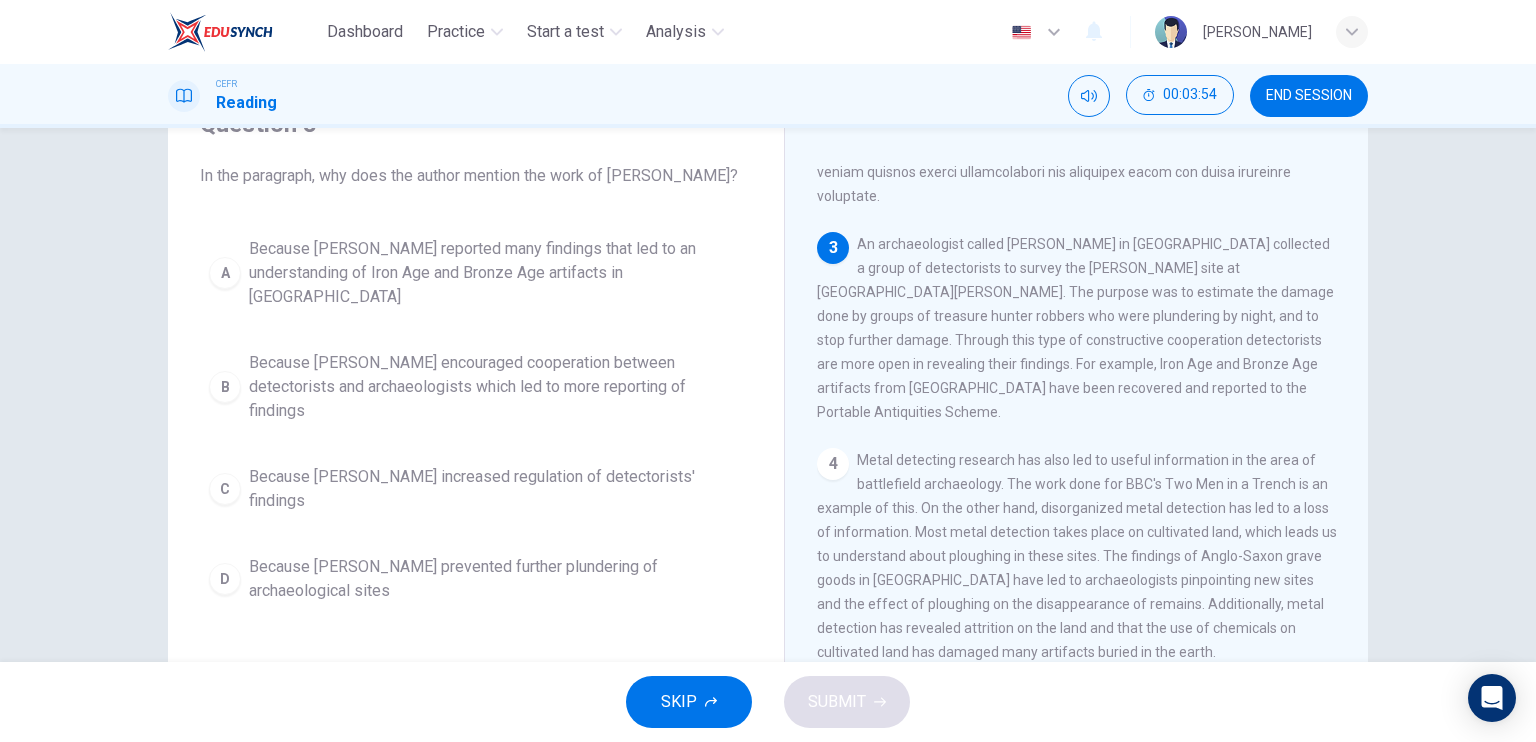 click on "Because Tony Gregory reported many findings that led to an understanding of Iron Age and Bronze Age artifacts in England" at bounding box center [496, 273] 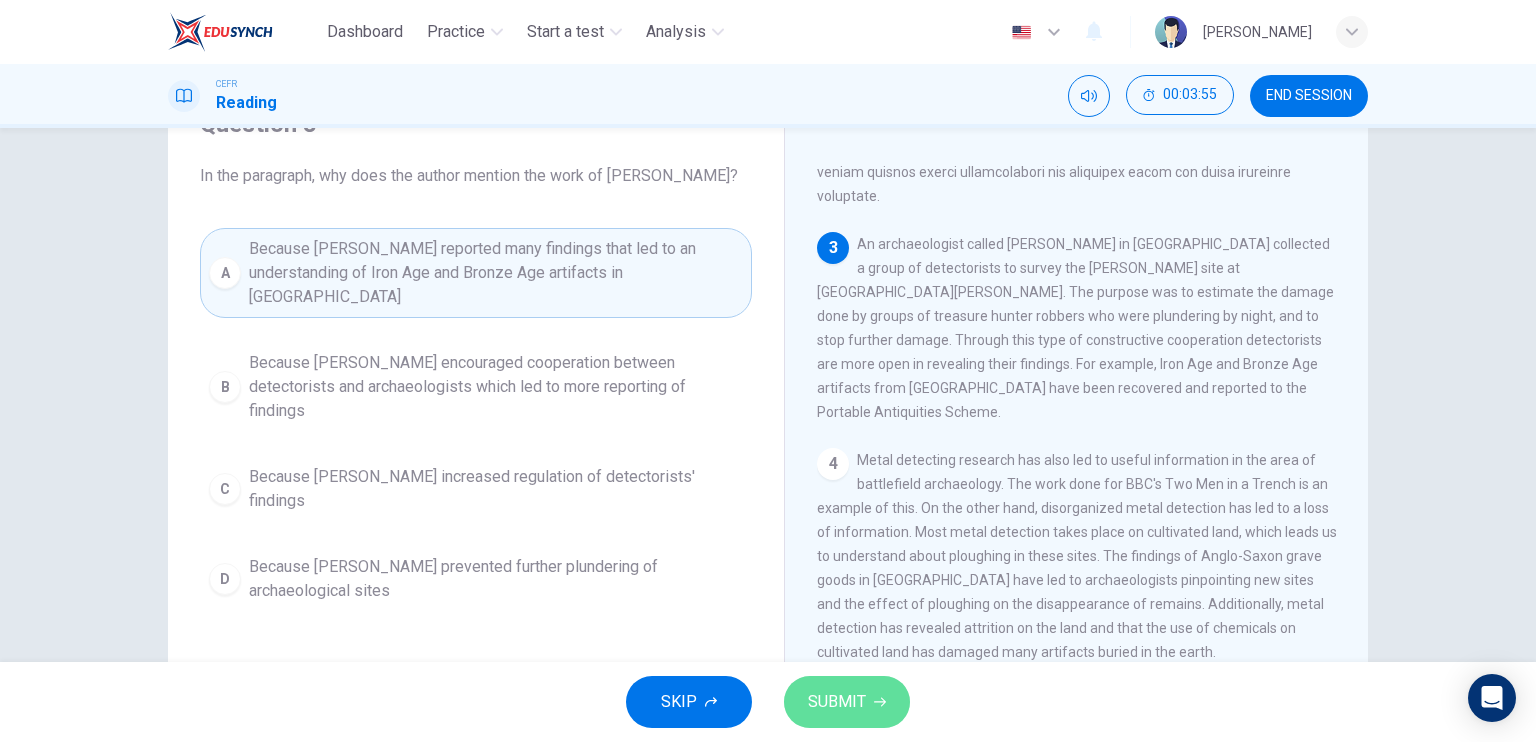 click on "SUBMIT" at bounding box center [837, 702] 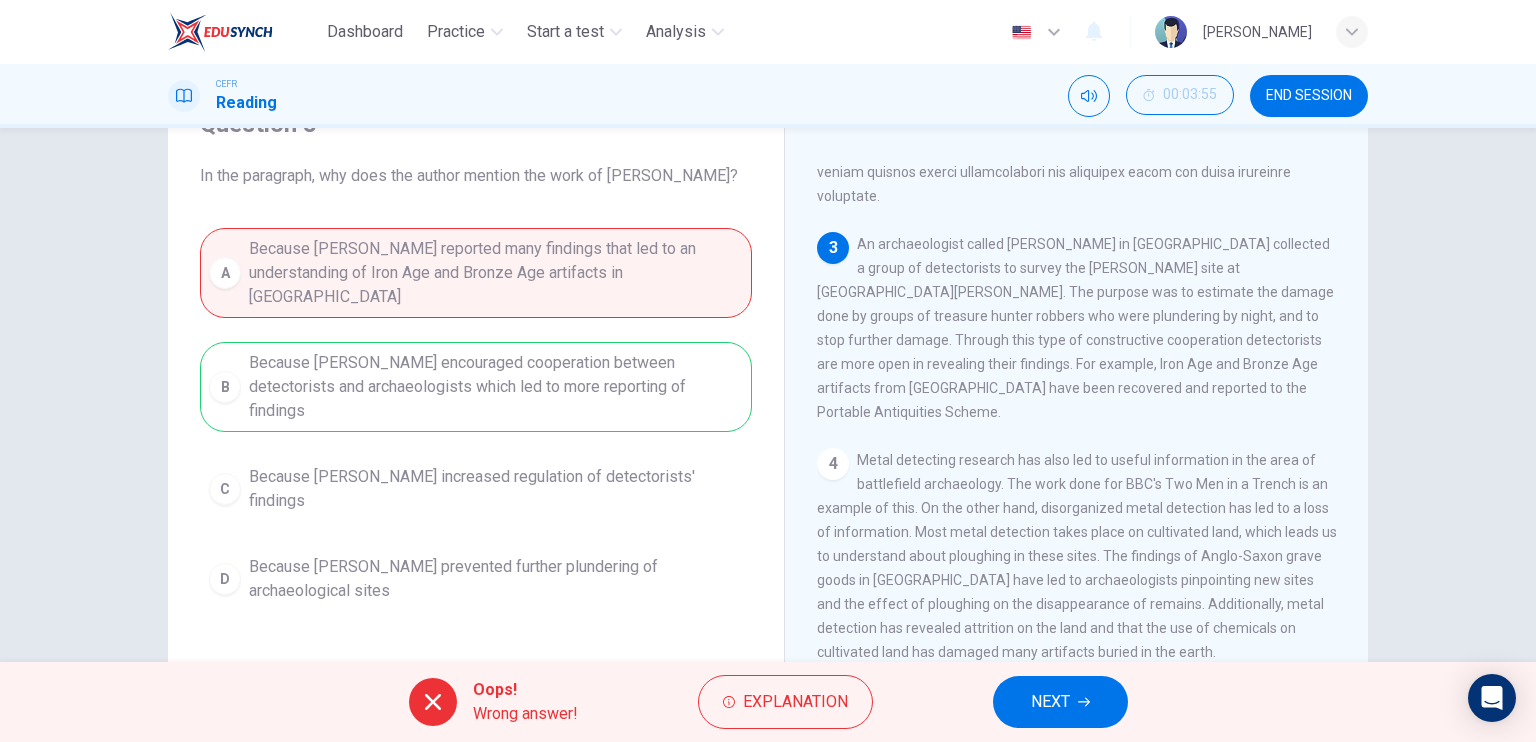 click on "Question 3 In the paragraph, why does the author mention the work of Tony Gregory? A Because Tony Gregory reported many findings that led to an understanding of Iron Age and Bronze Age artifacts in England B Because Tony Gregory encouraged cooperation between detectorists and archaeologists which led to more reporting of findings C Because Tony Gregory increased regulation of detectorists' findings D Because Tony Gregory prevented further plundering of archaeological sites" at bounding box center [476, 425] 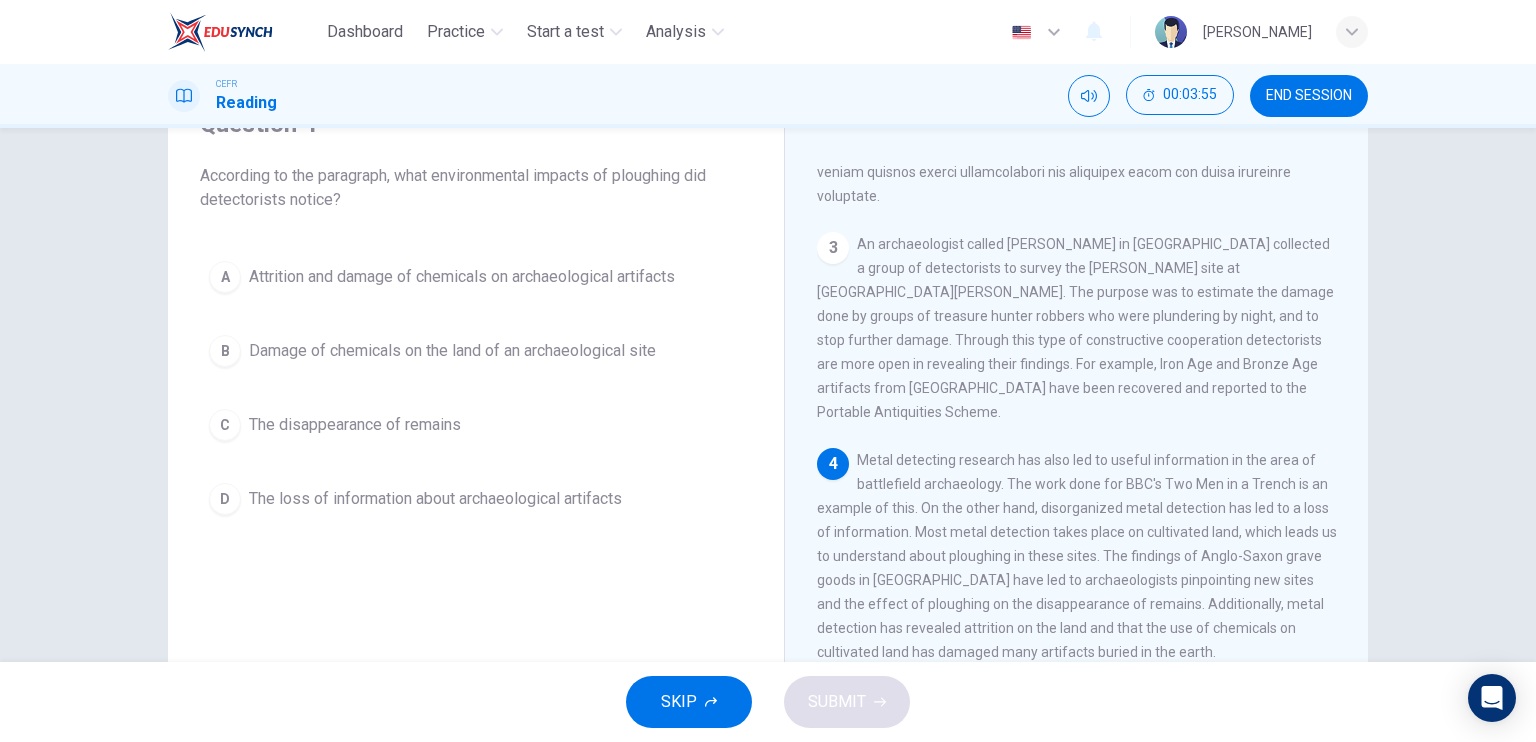 scroll, scrollTop: 0, scrollLeft: 0, axis: both 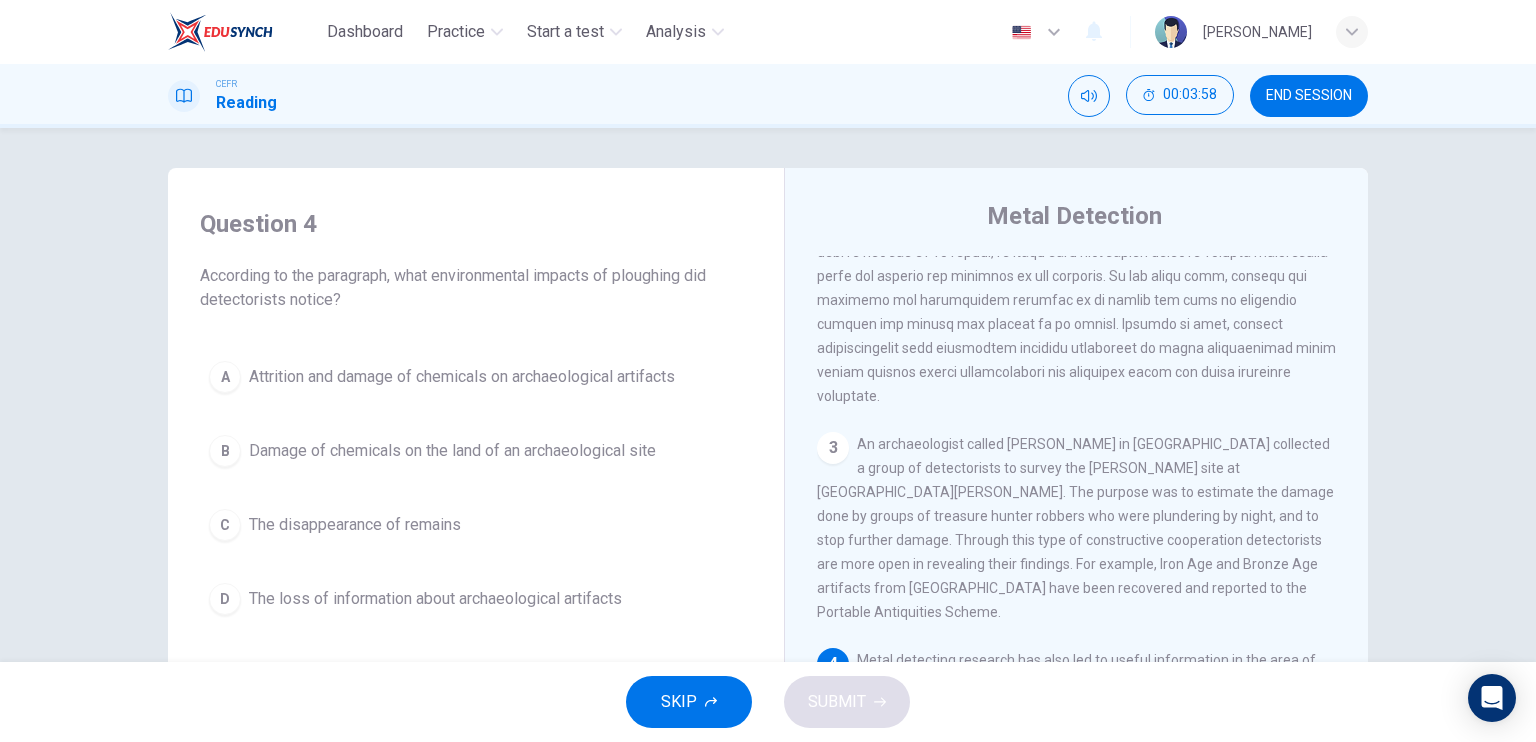 click on "Question 4 According to the paragraph, what environmental impacts of ploughing did detectorists notice? A Attrition and damage of chemicals on archaeological artifacts B Damage of chemicals on the land of an archaeological site C The disappearance of remains D The loss of information about archaeological artifacts Metal Detection 1 Metal detectors are used to find metal. Sometimes, a metal detectorist might find something valuable , such as a historical relic or artifact. A metal detector might discover something of great importance. For example, in 2000, two sets of Iron Age jewelry was discovered by Kevan Hall's. His discovery was followed by an excavation. In 2001, Cliff Bradshaw in Kent discovered the Ringlemere Cup, a Bronze Age artifact. His find led to an exaction funded by English Heritage. 2 3 4 5 6 7" at bounding box center (768, 515) 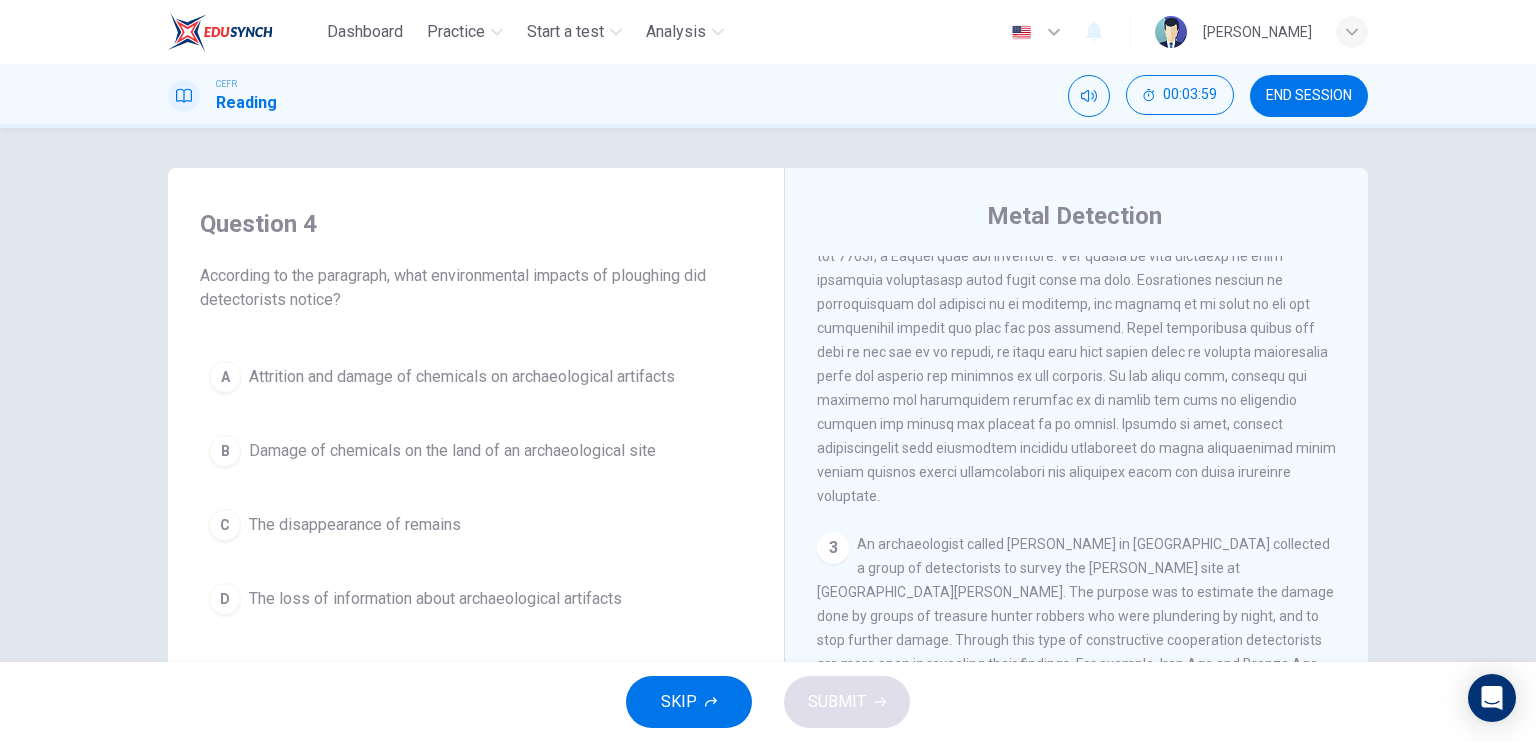 scroll, scrollTop: 100, scrollLeft: 0, axis: vertical 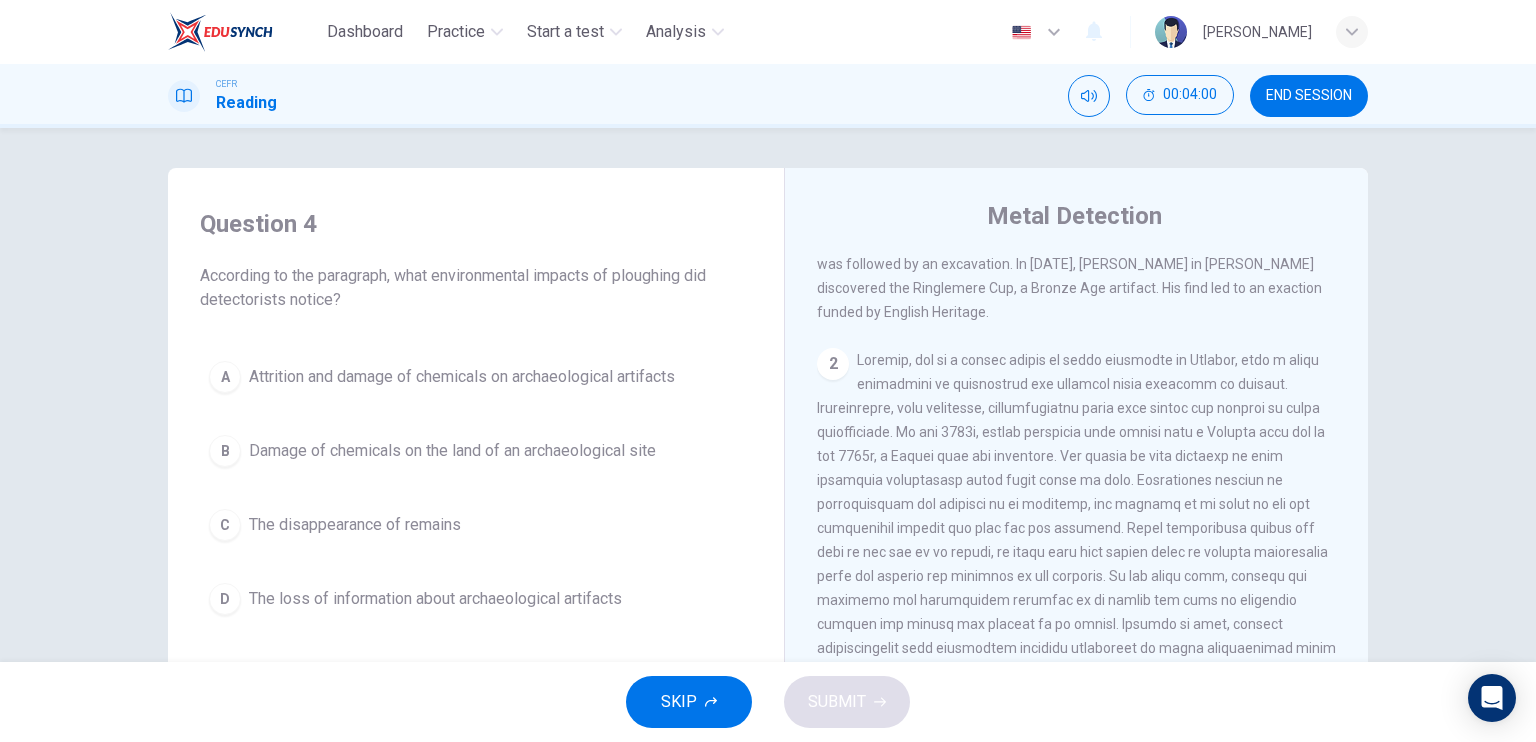 click on "Question 4 According to the paragraph, what environmental impacts of ploughing did detectorists notice? A Attrition and damage of chemicals on archaeological artifacts B Damage of chemicals on the land of an archaeological site C The disappearance of remains D The loss of information about archaeological artifacts Metal Detection 1 Metal detectors are used to find metal. Sometimes, a metal detectorist might find something valuable , such as a historical relic or artifact. A metal detector might discover something of great importance. For example, in 2000, two sets of Iron Age jewelry was discovered by Kevan Hall's. His discovery was followed by an excavation. In 2001, Cliff Bradshaw in Kent discovered the Ringlemere Cup, a Bronze Age artifact. His find led to an exaction funded by English Heritage. 2 3 4 5 6 7" at bounding box center (768, 395) 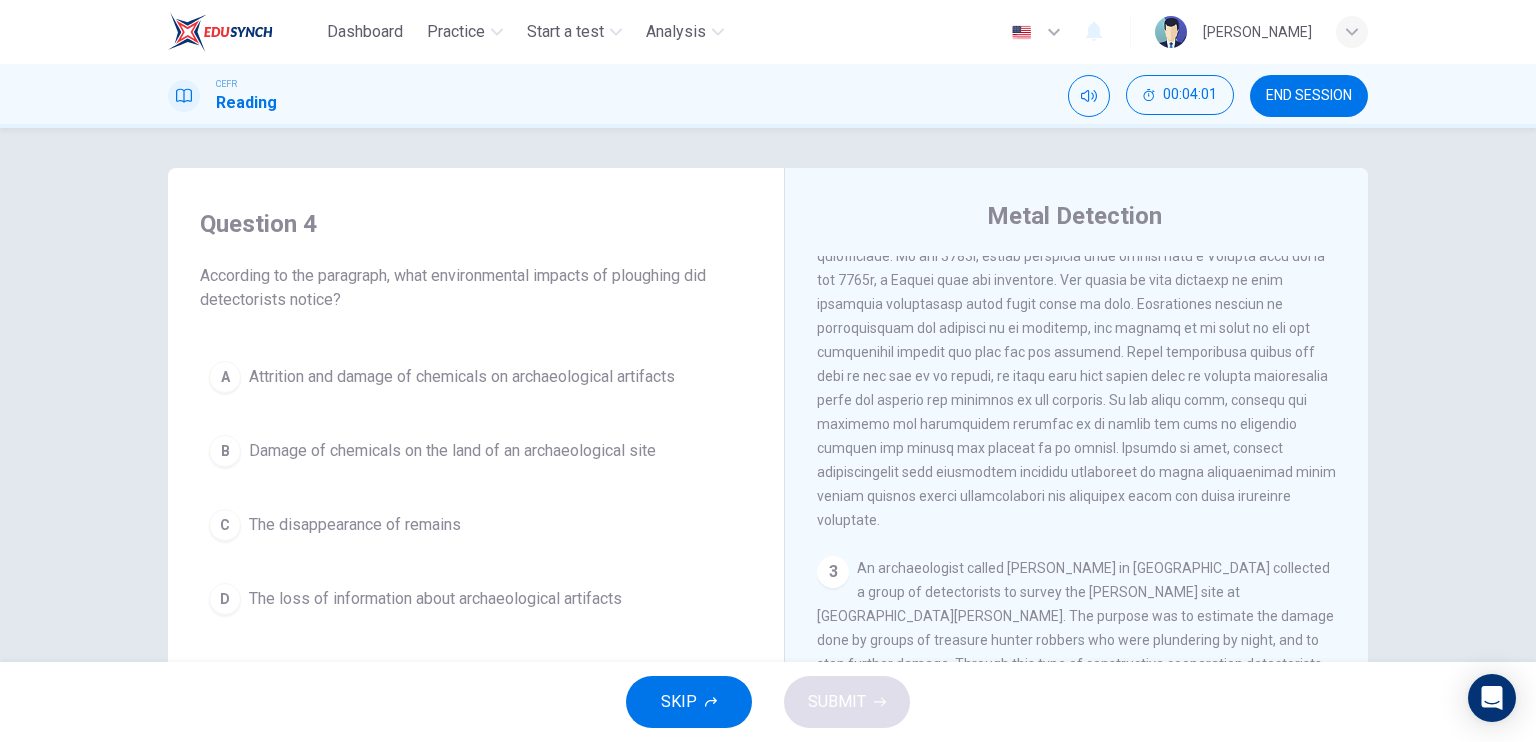 scroll, scrollTop: 300, scrollLeft: 0, axis: vertical 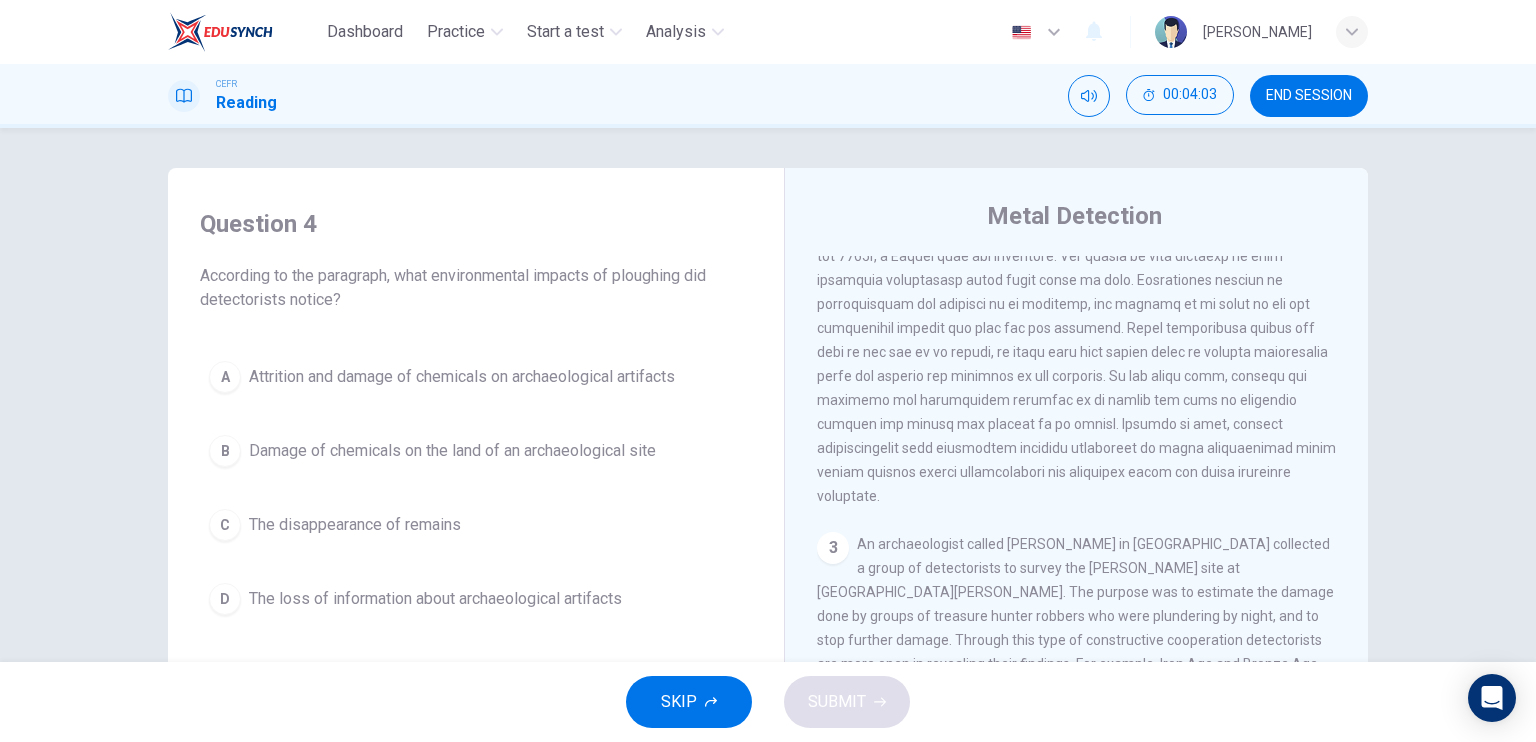click on "Question 4 According to the paragraph, what environmental impacts of ploughing did detectorists notice? A Attrition and damage of chemicals on archaeological artifacts B Damage of chemicals on the land of an archaeological site C The disappearance of remains D The loss of information about archaeological artifacts Metal Detection 1 Metal detectors are used to find metal. Sometimes, a metal detectorist might find something valuable , such as a historical relic or artifact. A metal detector might discover something of great importance. For example, in 2000, two sets of Iron Age jewelry was discovered by Kevan Hall's. His discovery was followed by an excavation. In 2001, Cliff Bradshaw in Kent discovered the Ringlemere Cup, a Bronze Age artifact. His find led to an exaction funded by English Heritage. 2 3 4 5 6 7" at bounding box center [768, 395] 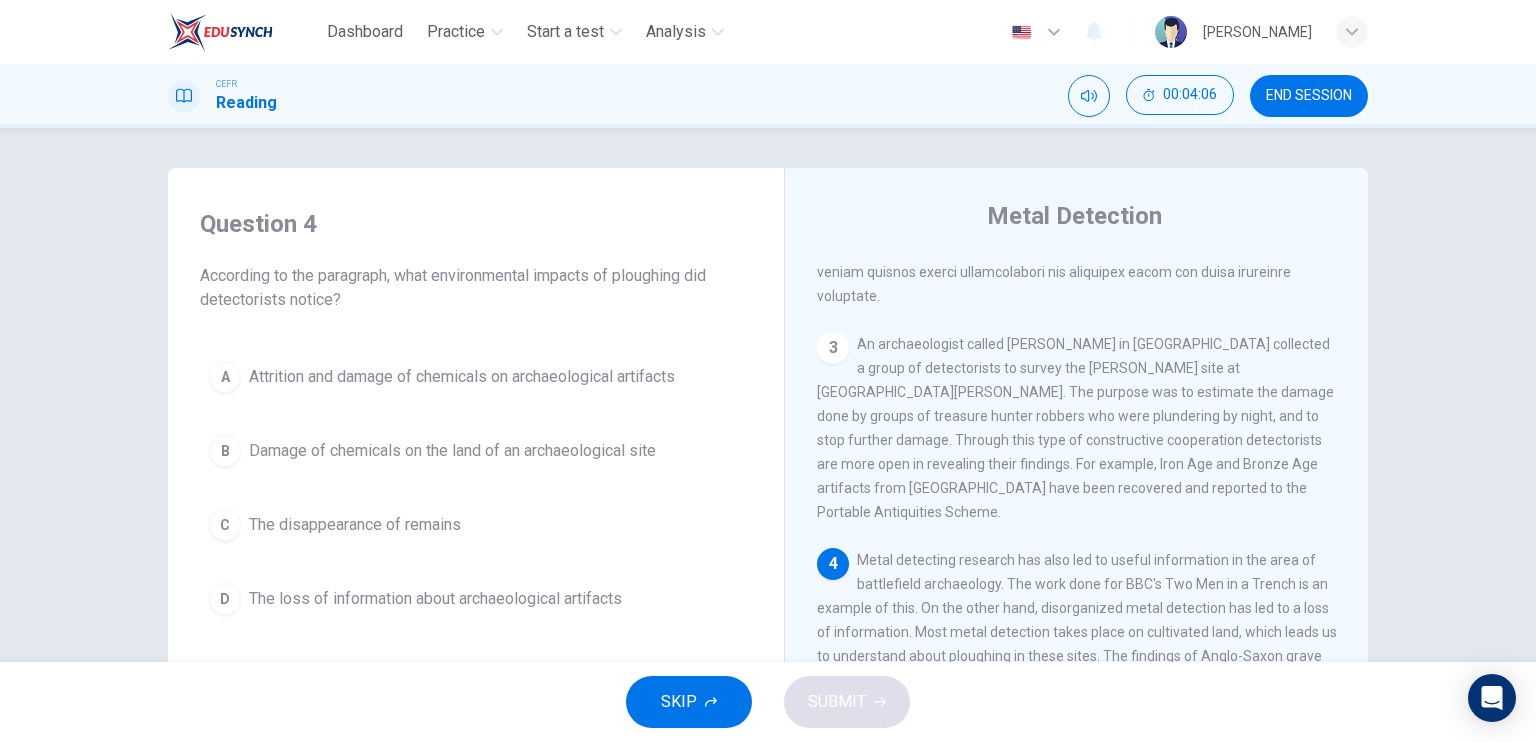 click on "An archaeologist called Tony Gregory in Norfolk collected a group of detectorists to survey the Roman temple site at Caistor St Edmund. The purpose was to estimate the damage done by groups of treasure hunter robbers who were plundering by night, and to stop further damage. Through this type of constructive cooperation detectorists are more open in revealing their findings. For example, Iron Age and Bronze Age artifacts from England have been recovered and reported to the Portable Antiquities Scheme." at bounding box center [1075, 428] 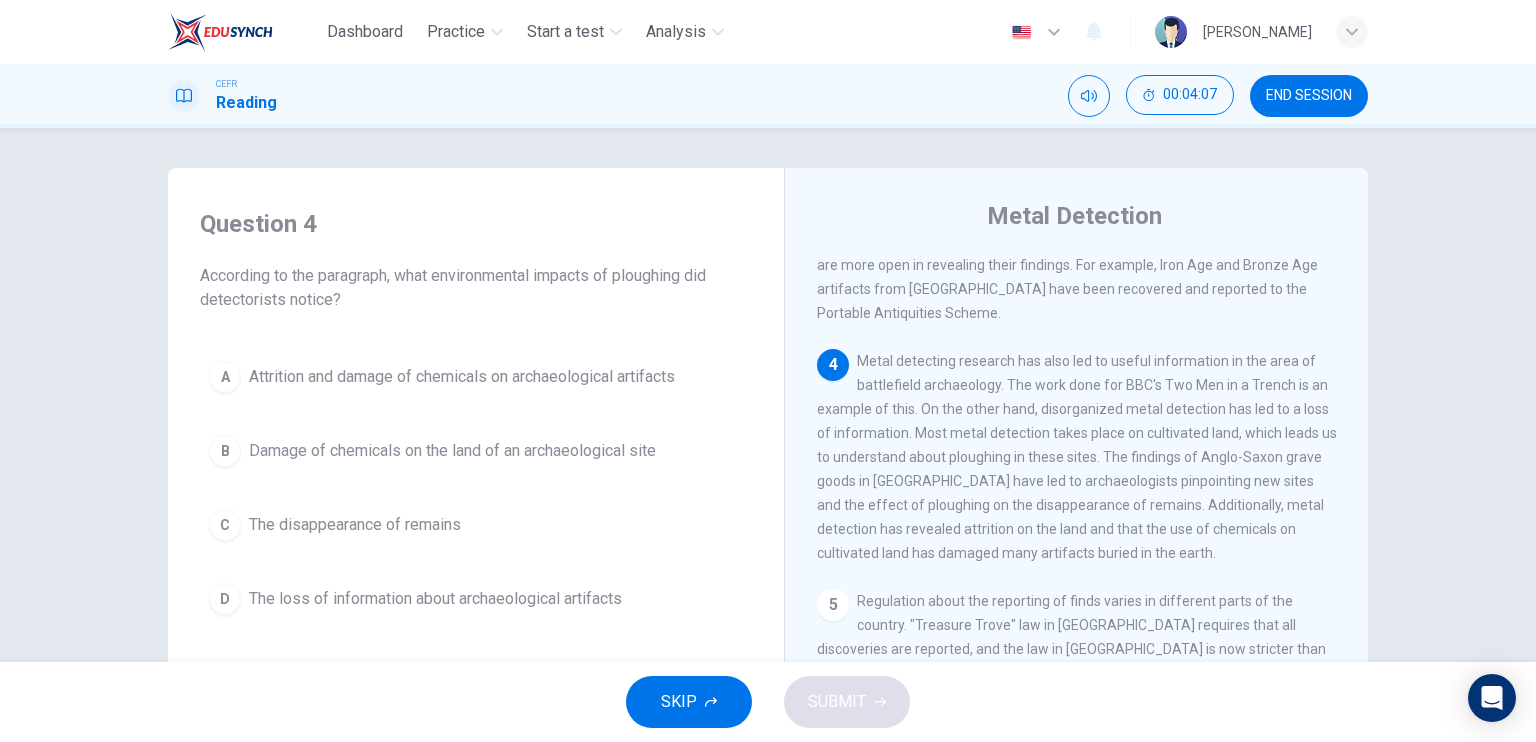 scroll, scrollTop: 700, scrollLeft: 0, axis: vertical 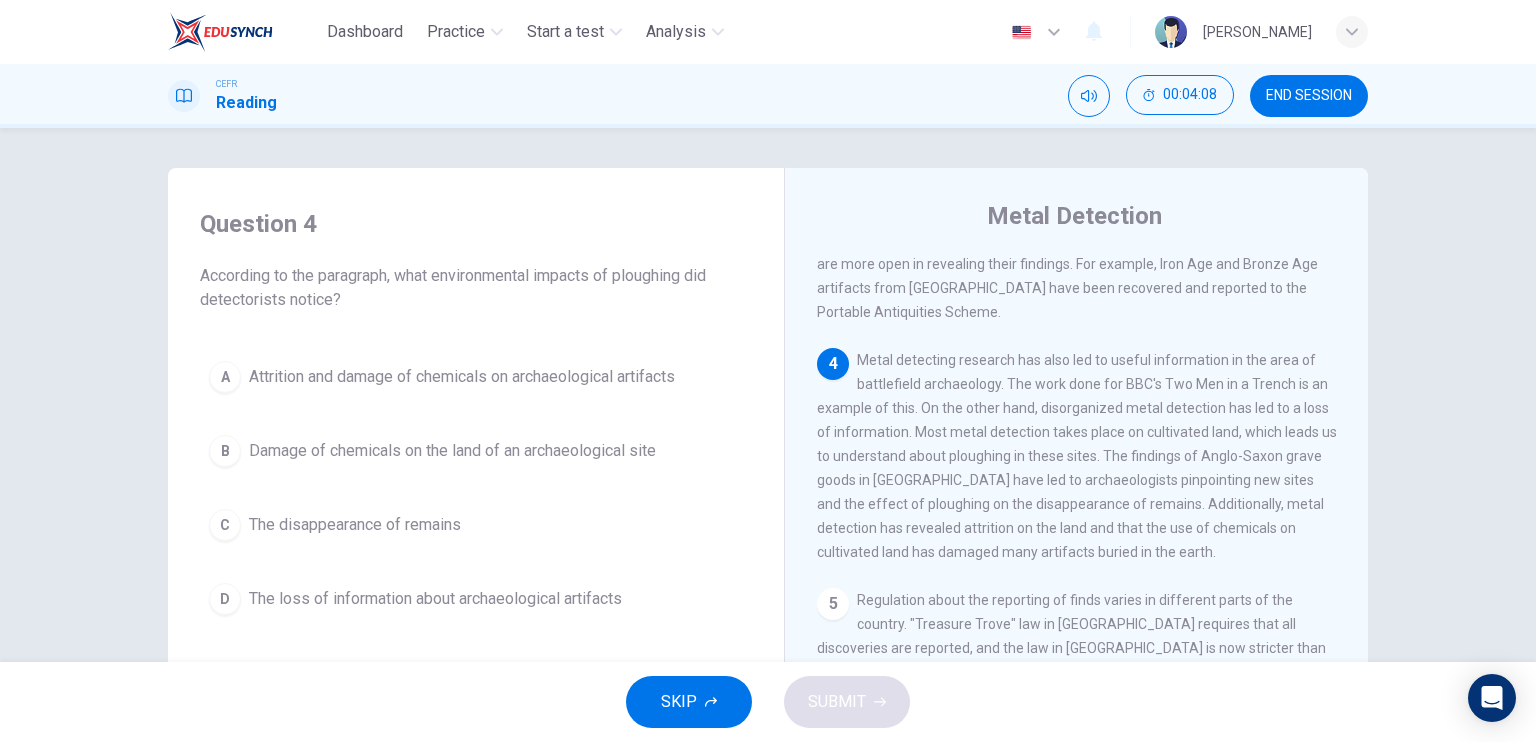 click on "Metal detecting research has also led to useful information in the area of battlefield archaeology. The work done for BBC's Two Men in a Trench is an example of this. On the other hand, disorganized metal detection has led to a loss of information. Most metal detection takes place on cultivated land, which leads us to understand about ploughing in these sites. The findings of Anglo-Saxon grave goods in East Anglia have led to archaeologists pinpointing new sites and the effect of ploughing on the disappearance of remains. Additionally, metal detection has revealed attrition on the land and that the use of chemicals on cultivated land has damaged many artifacts buried in the earth." at bounding box center [1077, 456] 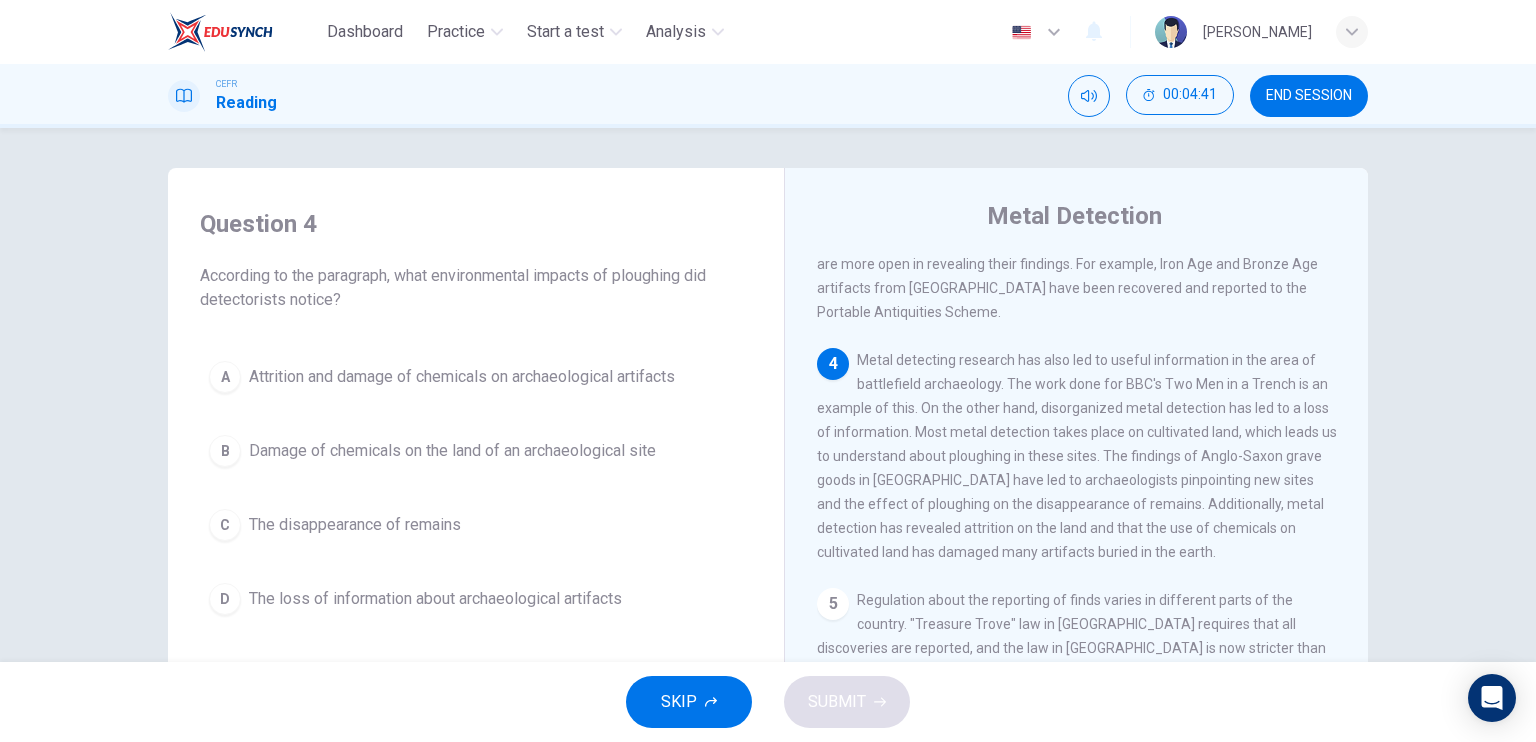 scroll, scrollTop: 100, scrollLeft: 0, axis: vertical 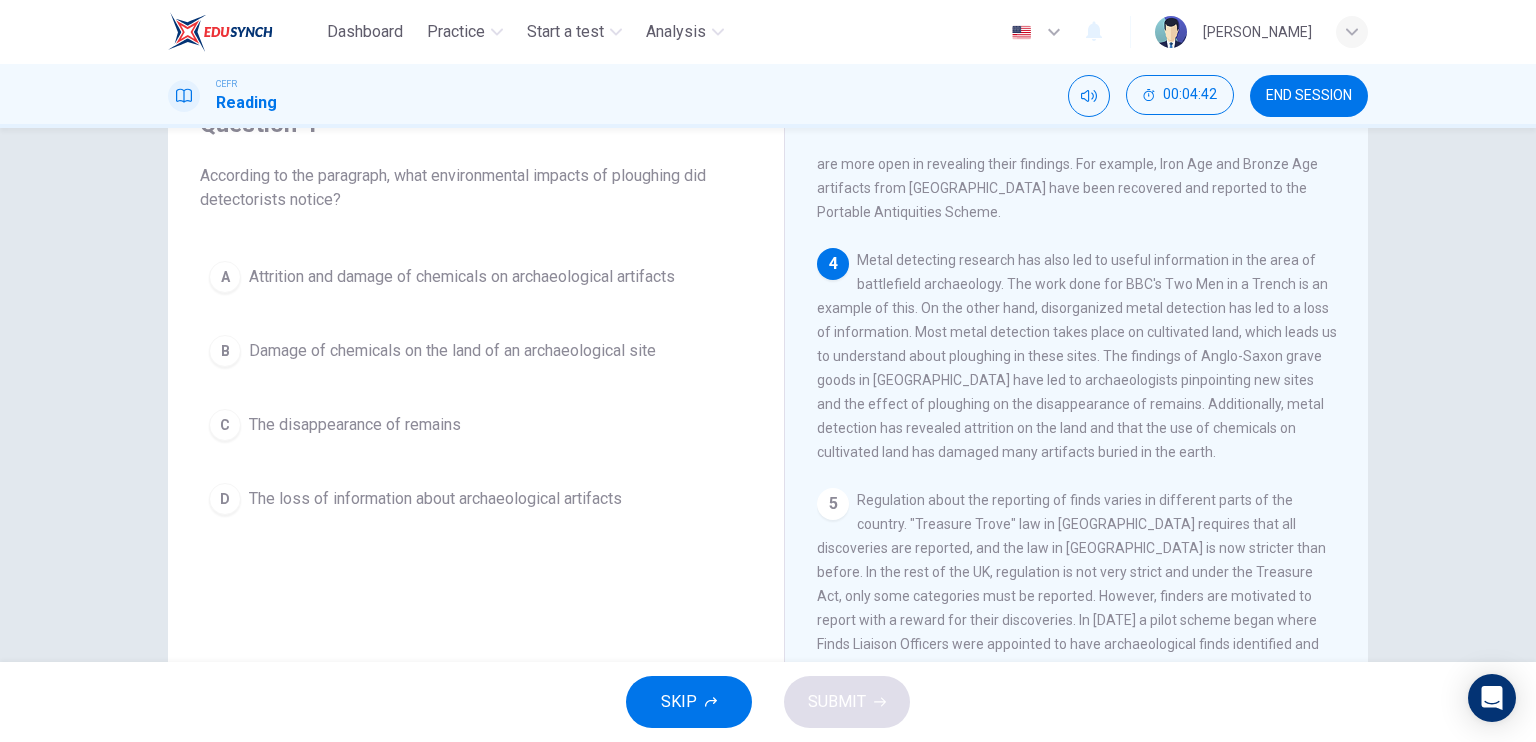 click on "Attrition and damage of chemicals on archaeological artifacts" at bounding box center [462, 277] 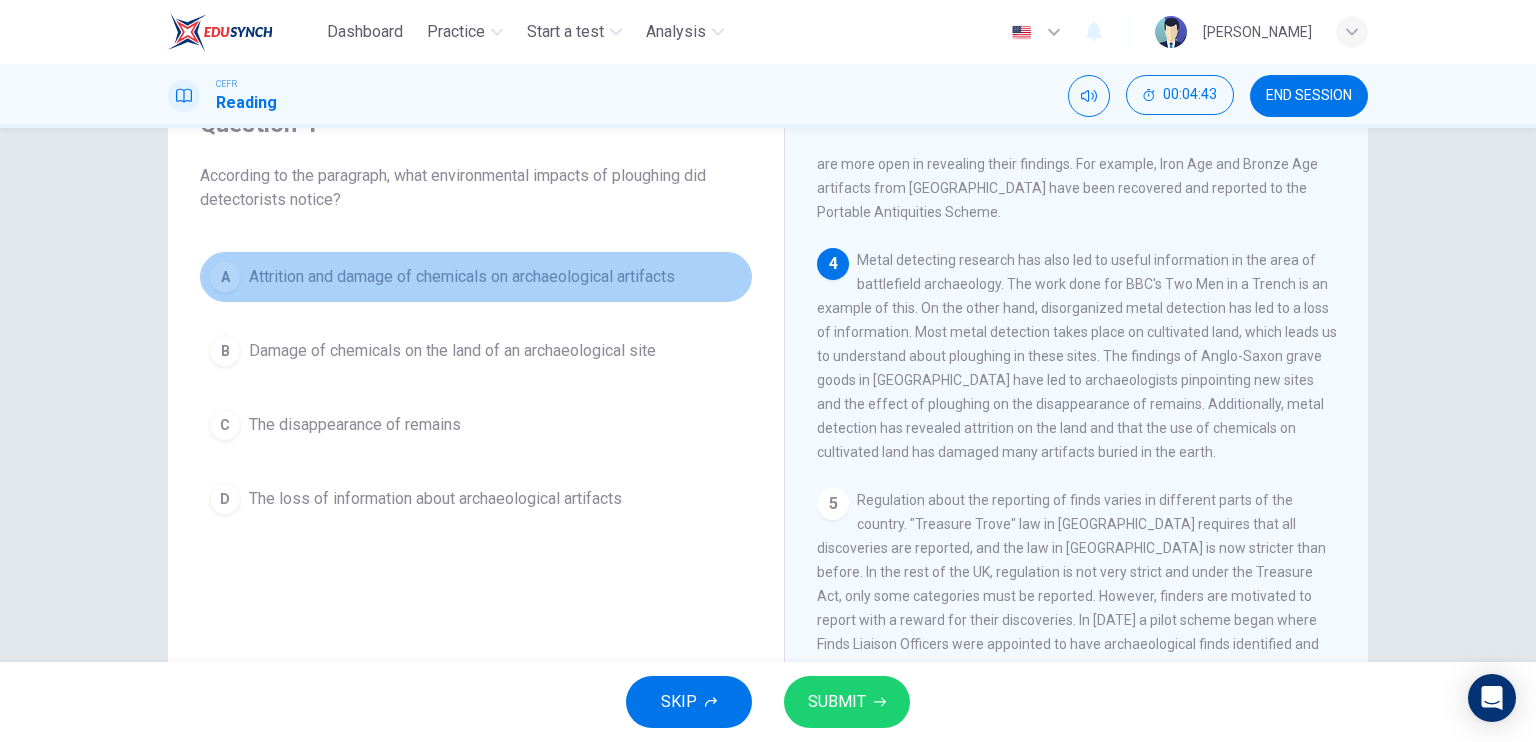 click on "Attrition and damage of chemicals on archaeological artifacts" at bounding box center [462, 277] 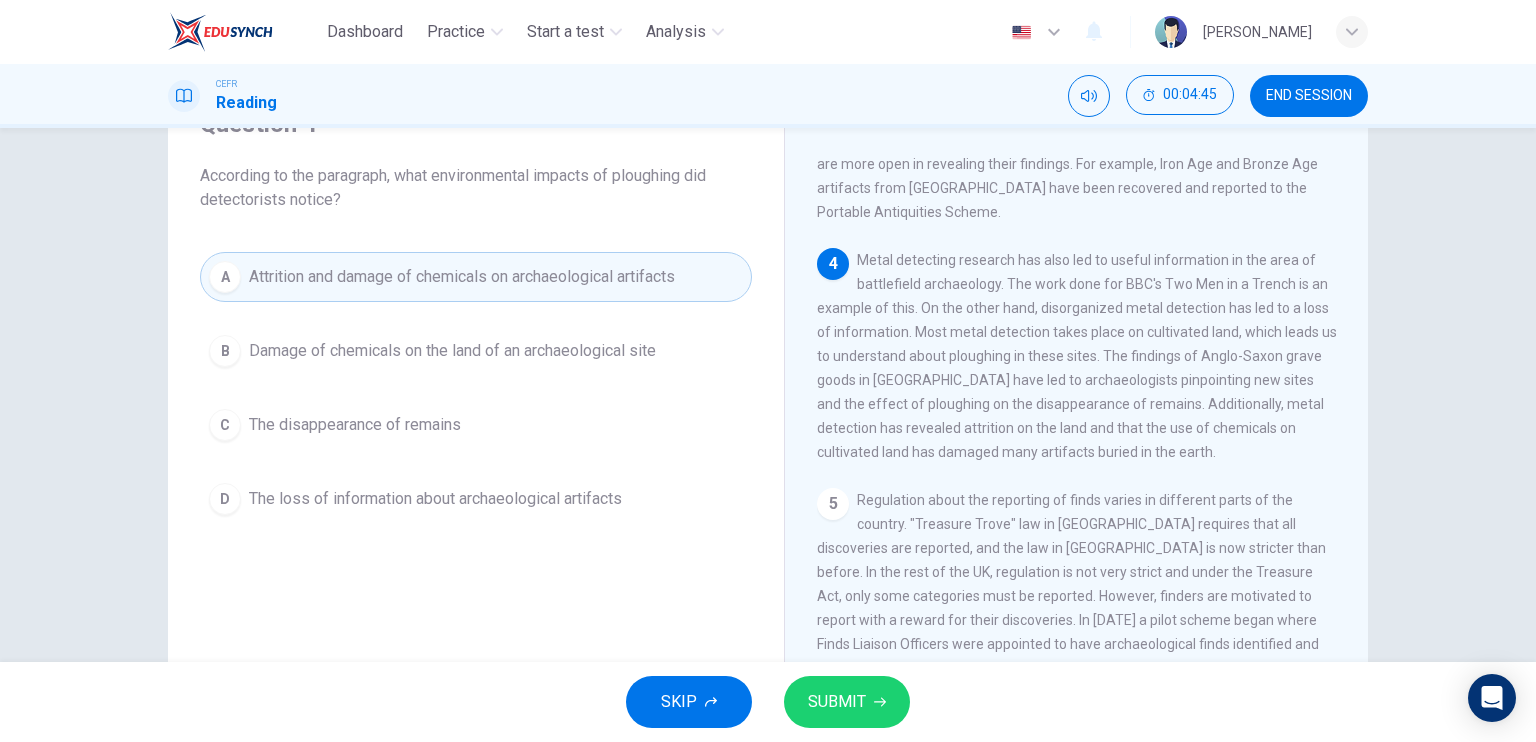 click on "SUBMIT" at bounding box center (837, 702) 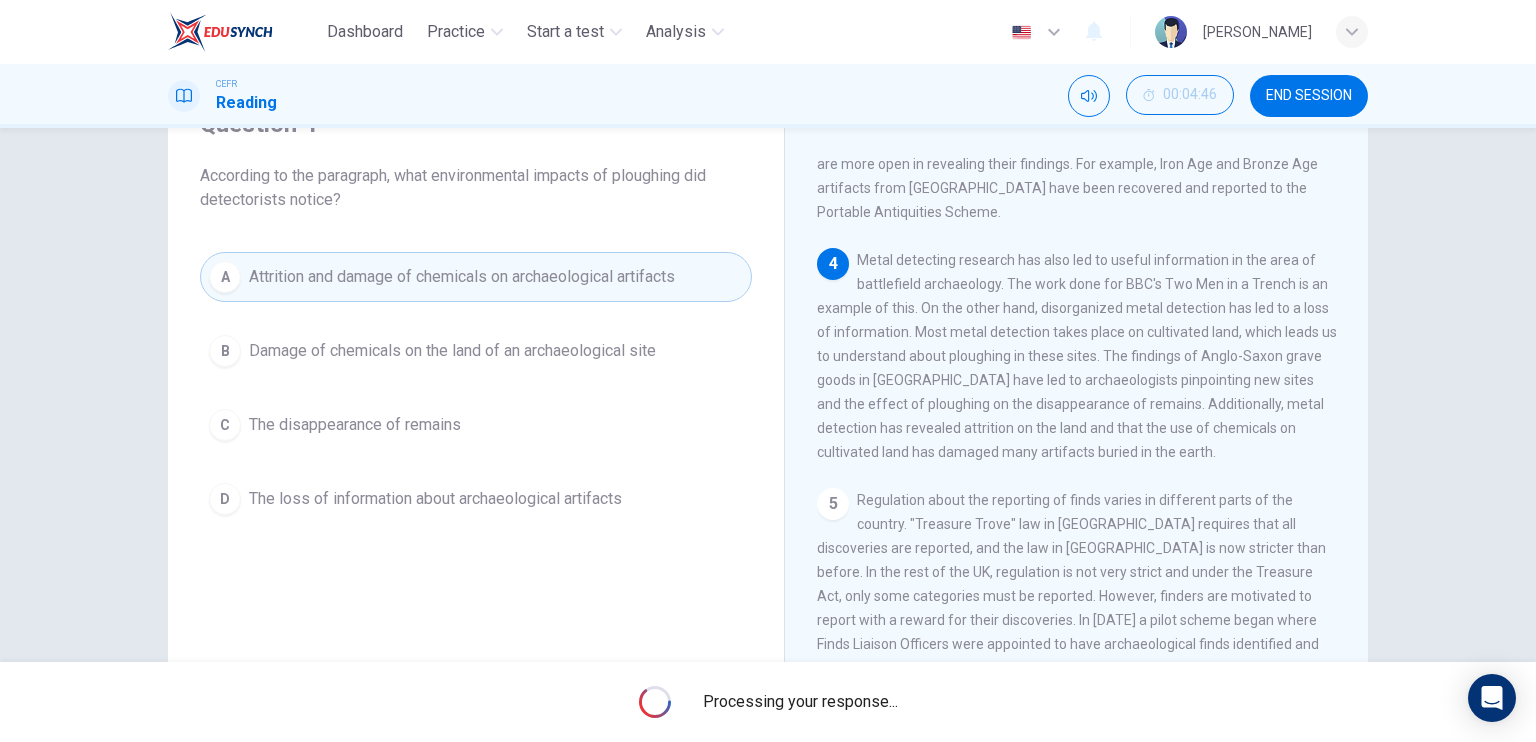 click on "Question 4 According to the paragraph, what environmental impacts of ploughing did detectorists notice? A Attrition and damage of chemicals on archaeological artifacts B Damage of chemicals on the land of an archaeological site C The disappearance of remains D The loss of information about archaeological artifacts" at bounding box center (476, 425) 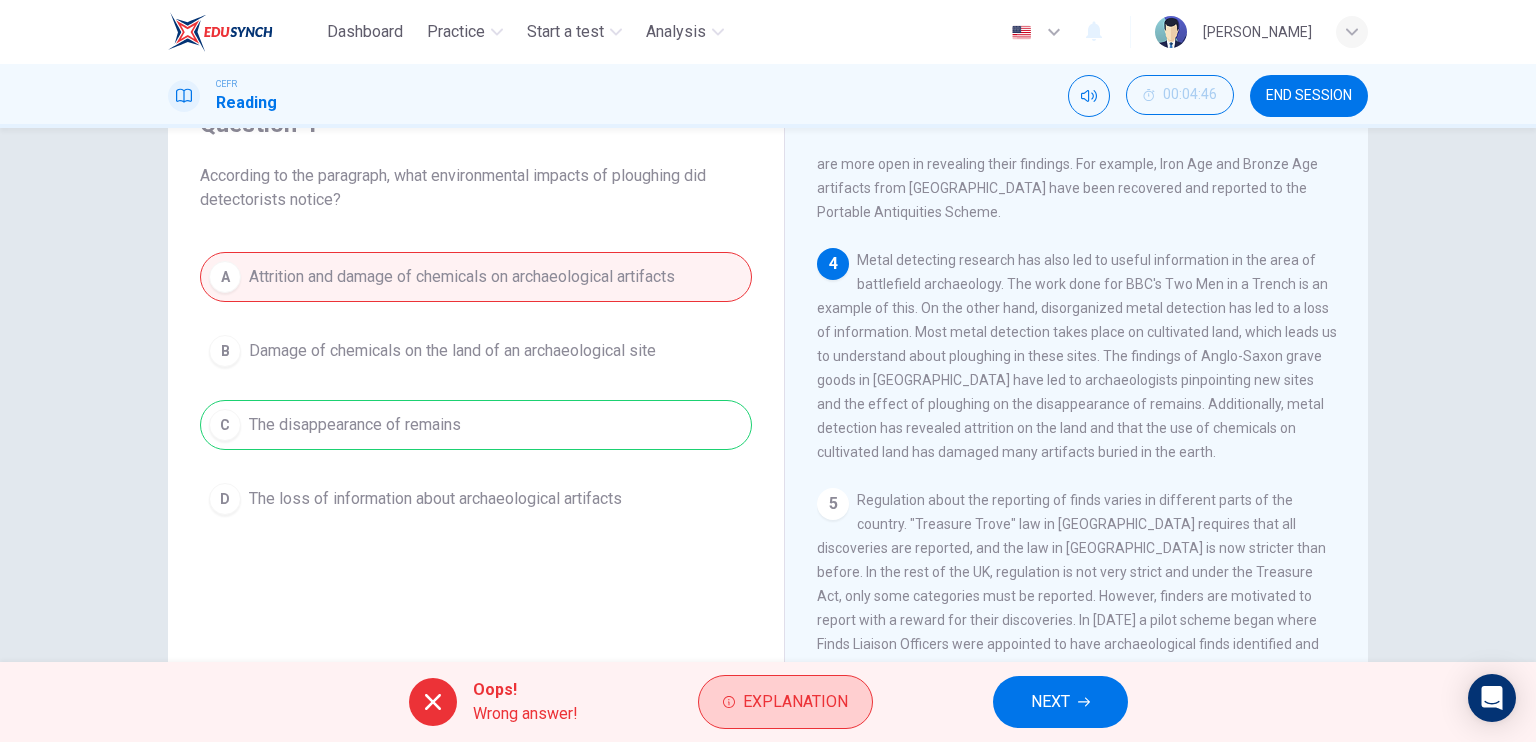 click on "Explanation" at bounding box center (795, 702) 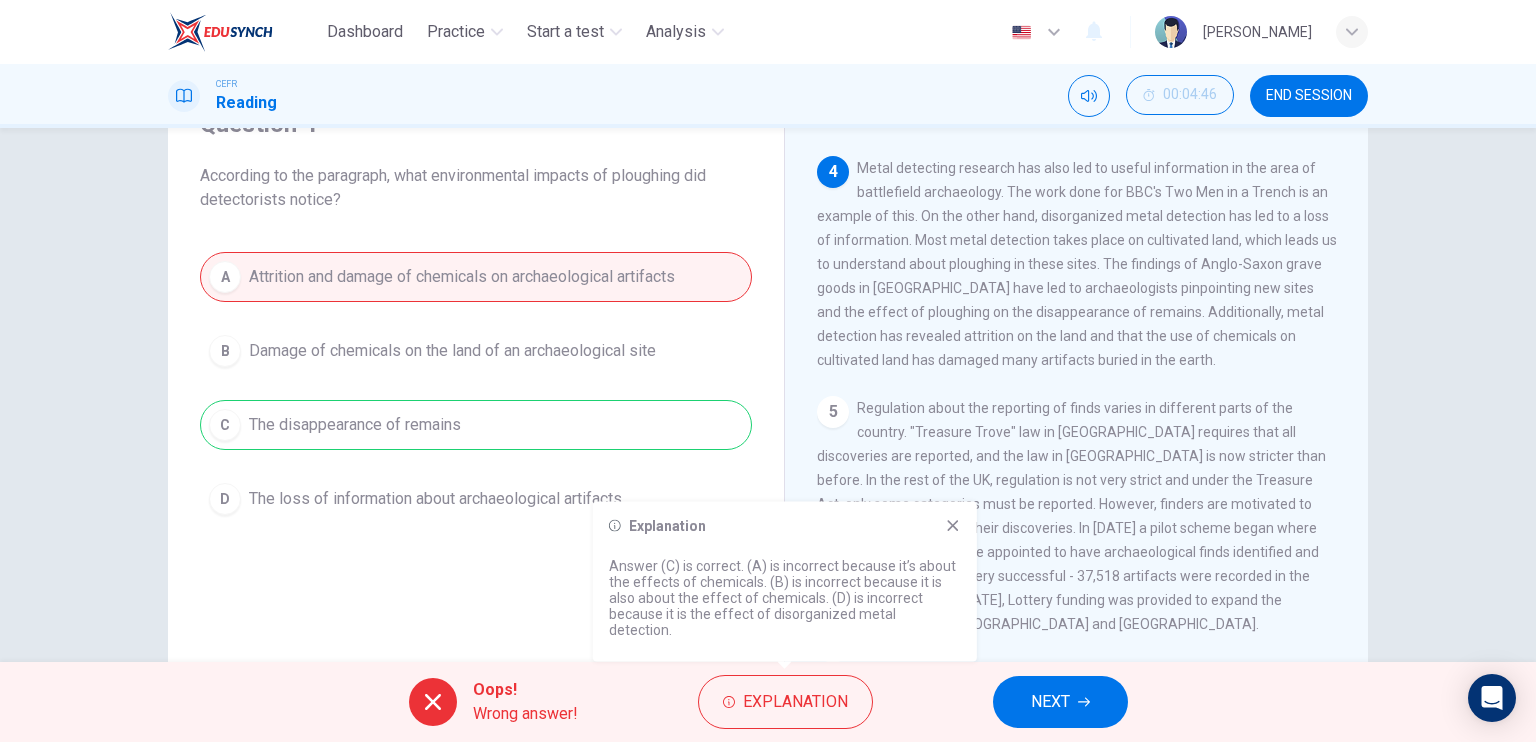 scroll, scrollTop: 900, scrollLeft: 0, axis: vertical 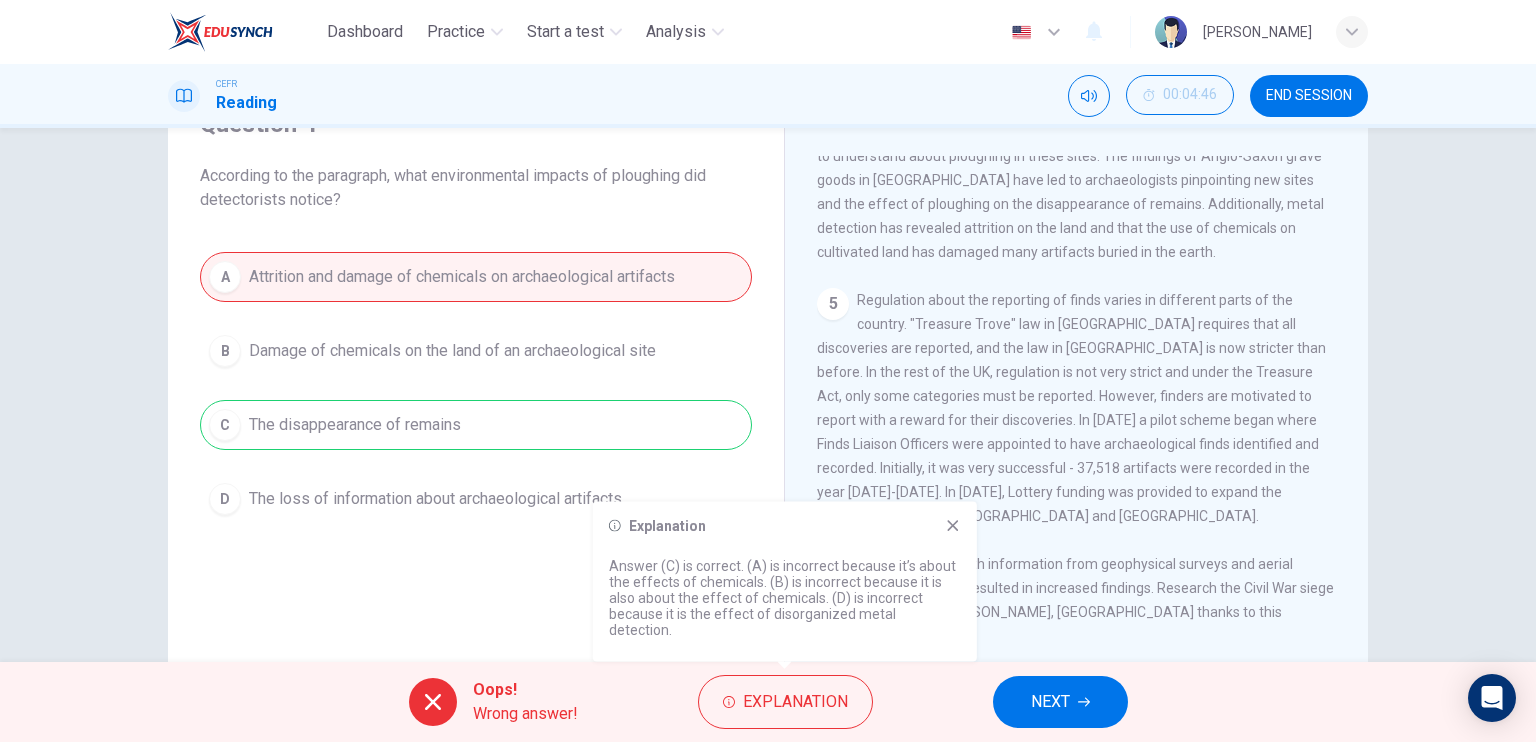 click on "NEXT" at bounding box center [1060, 702] 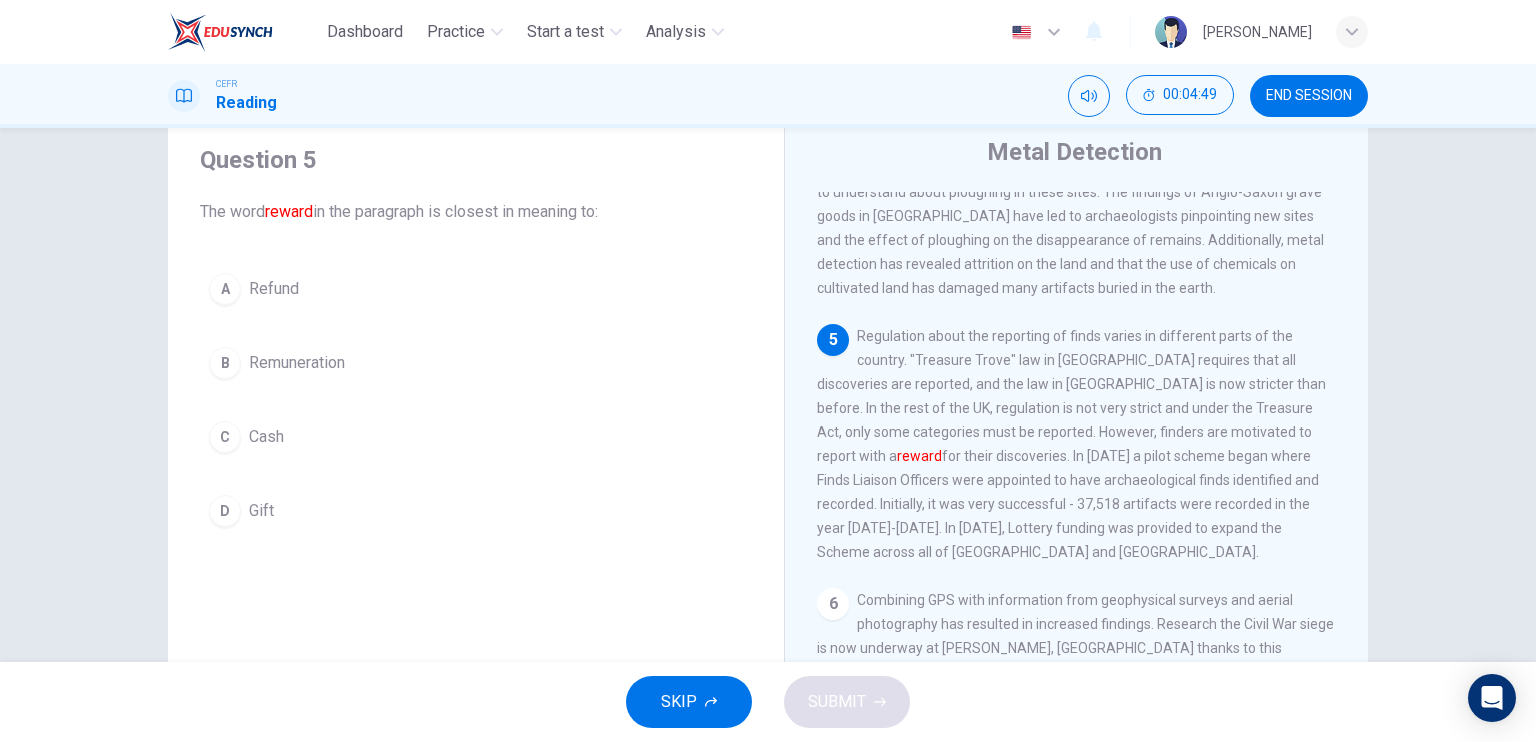 scroll, scrollTop: 100, scrollLeft: 0, axis: vertical 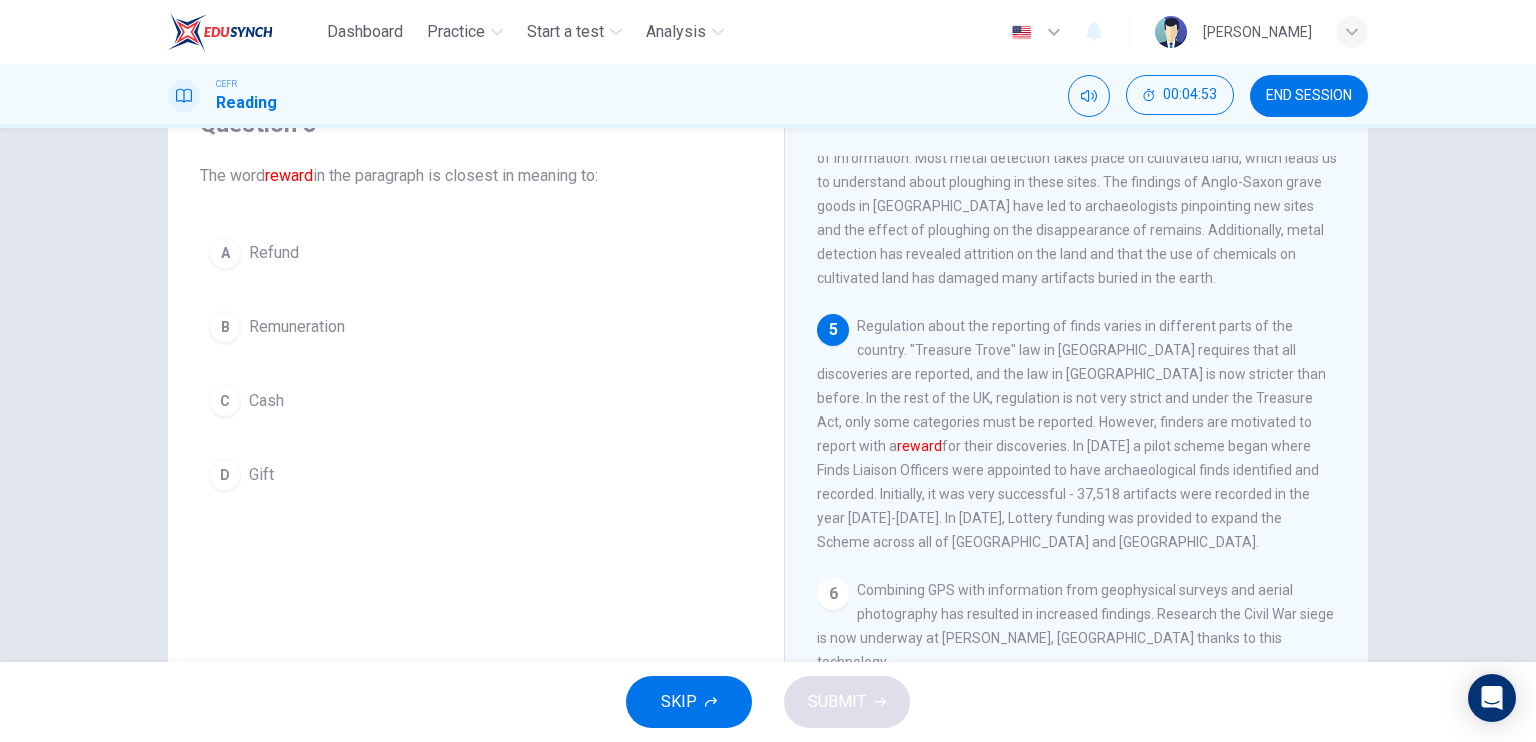 click on "Regulation about the reporting of finds varies in different parts of the country. "Treasure Trove" law in Scotland requires that all discoveries are reported, and the law in Northern Ireland is now stricter than before. In the rest of the UK, regulation is not very strict and under the Treasure Act, only some categories must be reported. However, finders are motivated to report with a  reward  for their discoveries. In 1997 a pilot scheme began where Finds Liaison Officers were appointed to have archaeological finds identified and recorded. Initially, it was very successful - 37,518 artifacts were recorded in the year 2000-2001. In 2002, Lottery funding was provided to expand the Scheme across all of England and Wales." at bounding box center [1071, 434] 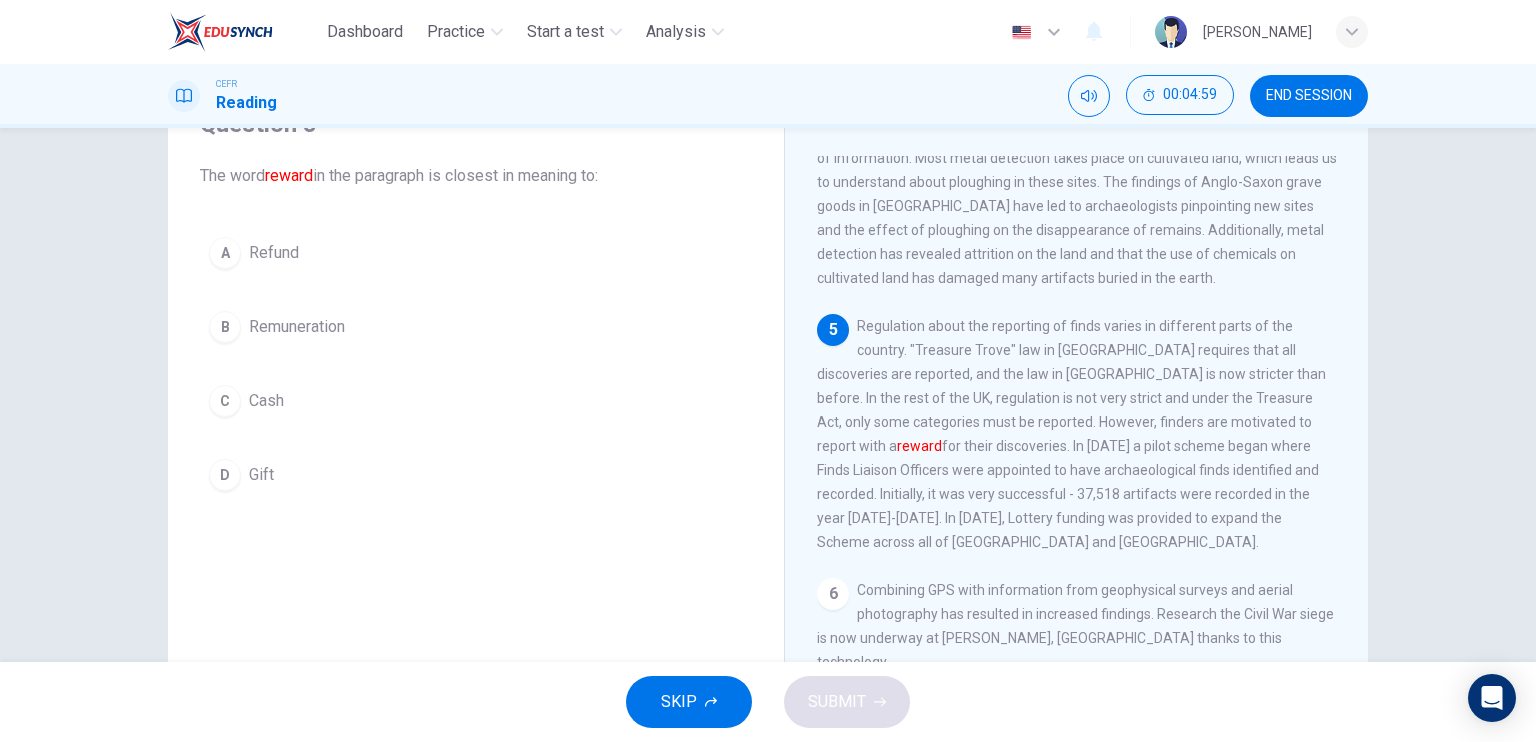 click on "Regulation about the reporting of finds varies in different parts of the country. "Treasure Trove" law in Scotland requires that all discoveries are reported, and the law in Northern Ireland is now stricter than before. In the rest of the UK, regulation is not very strict and under the Treasure Act, only some categories must be reported. However, finders are motivated to report with a  reward  for their discoveries. In 1997 a pilot scheme began where Finds Liaison Officers were appointed to have archaeological finds identified and recorded. Initially, it was very successful - 37,518 artifacts were recorded in the year 2000-2001. In 2002, Lottery funding was provided to expand the Scheme across all of England and Wales." at bounding box center [1071, 434] 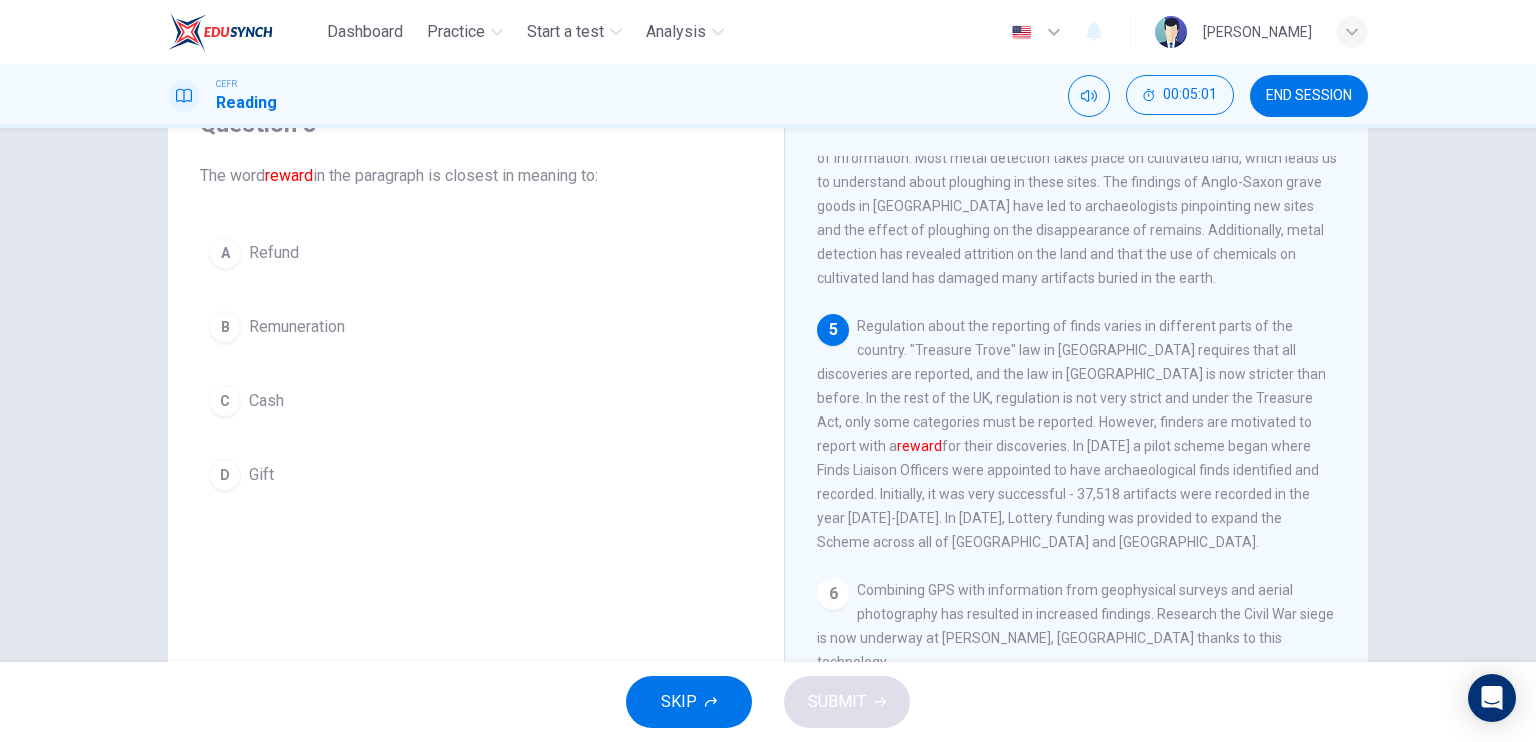 click on "Regulation about the reporting of finds varies in different parts of the country. "Treasure Trove" law in Scotland requires that all discoveries are reported, and the law in Northern Ireland is now stricter than before. In the rest of the UK, regulation is not very strict and under the Treasure Act, only some categories must be reported. However, finders are motivated to report with a  reward  for their discoveries. In 1997 a pilot scheme began where Finds Liaison Officers were appointed to have archaeological finds identified and recorded. Initially, it was very successful - 37,518 artifacts were recorded in the year 2000-2001. In 2002, Lottery funding was provided to expand the Scheme across all of England and Wales." at bounding box center [1071, 434] 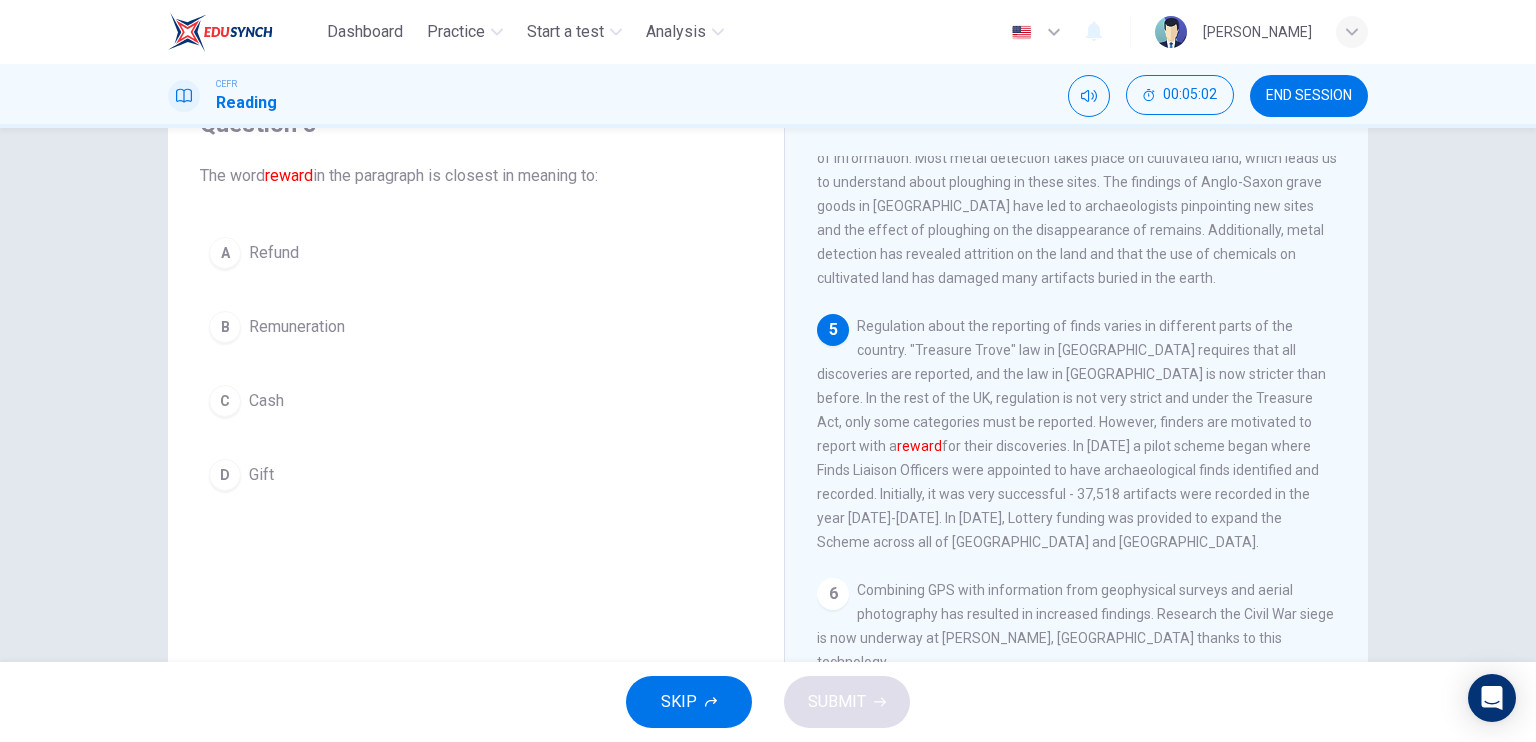 click on "B Remuneration" at bounding box center (476, 327) 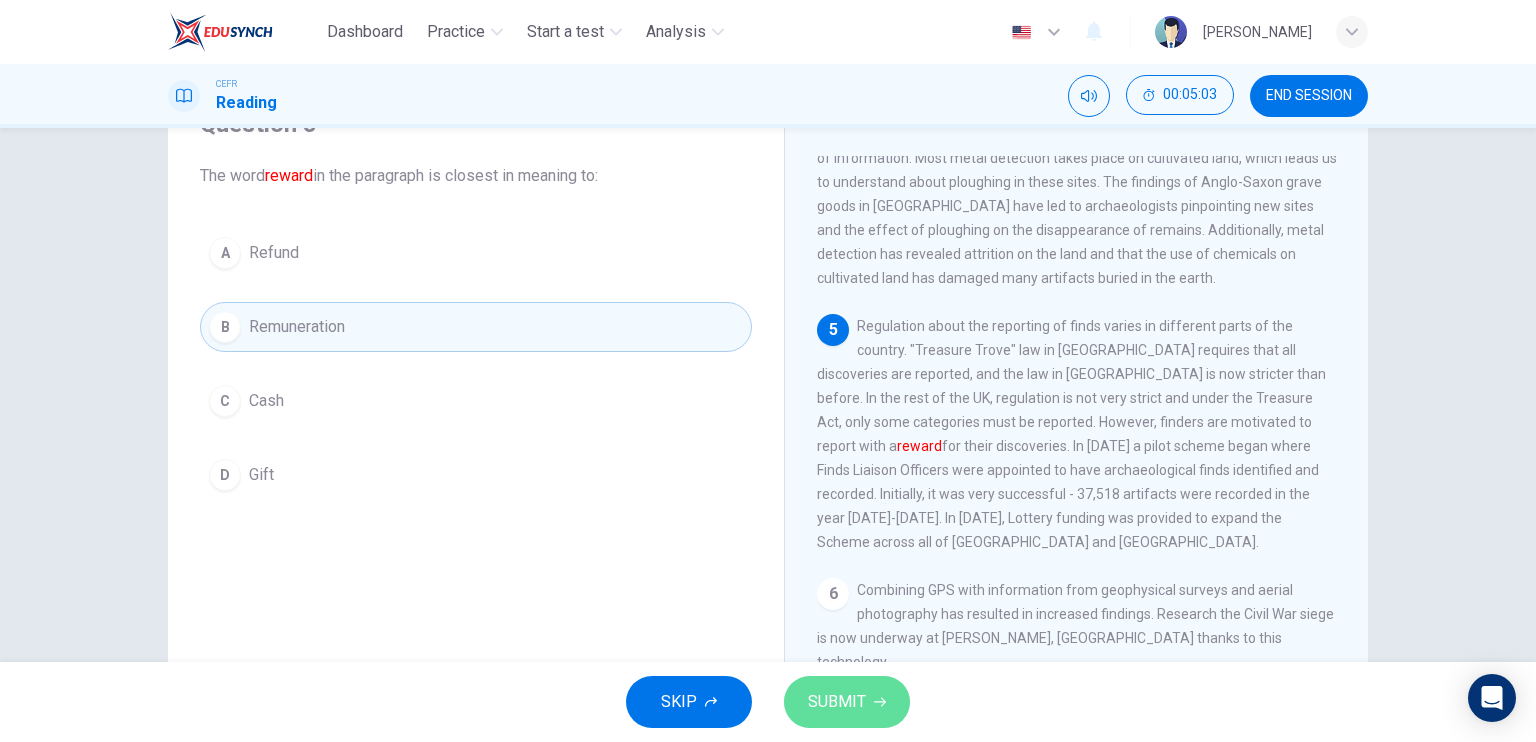 click on "SUBMIT" at bounding box center (837, 702) 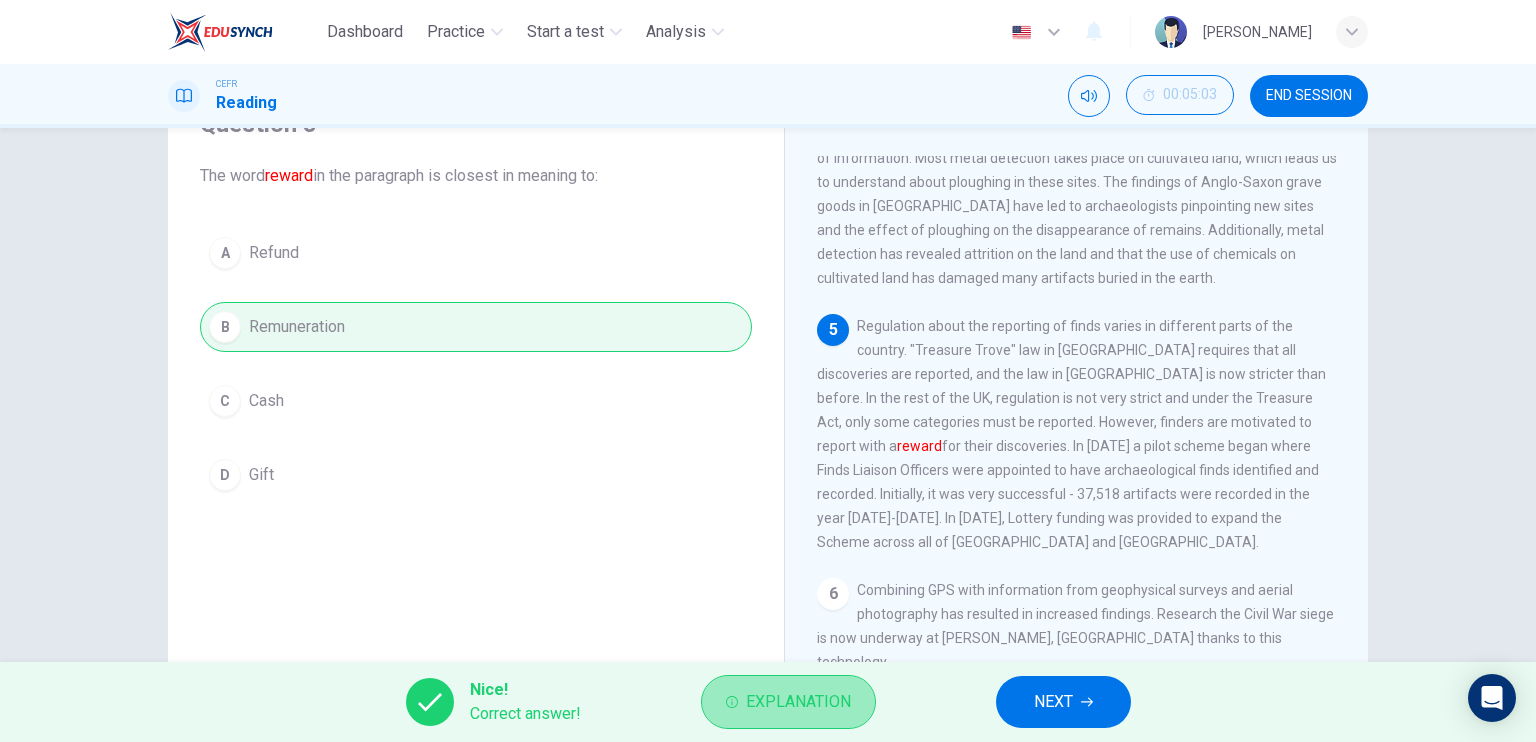 click on "Explanation" at bounding box center [788, 702] 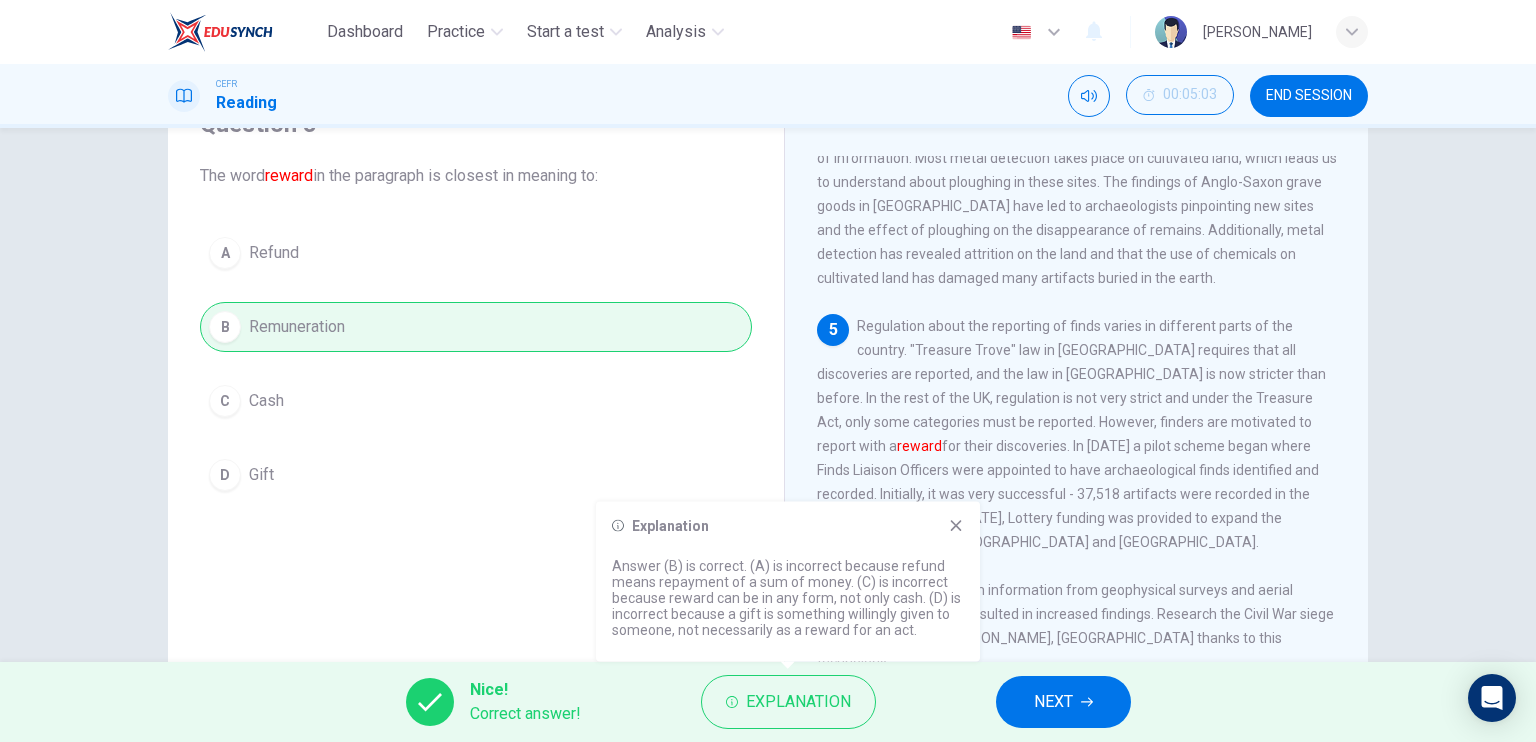 click on "Nice! Correct answer! Explanation NEXT" at bounding box center (768, 702) 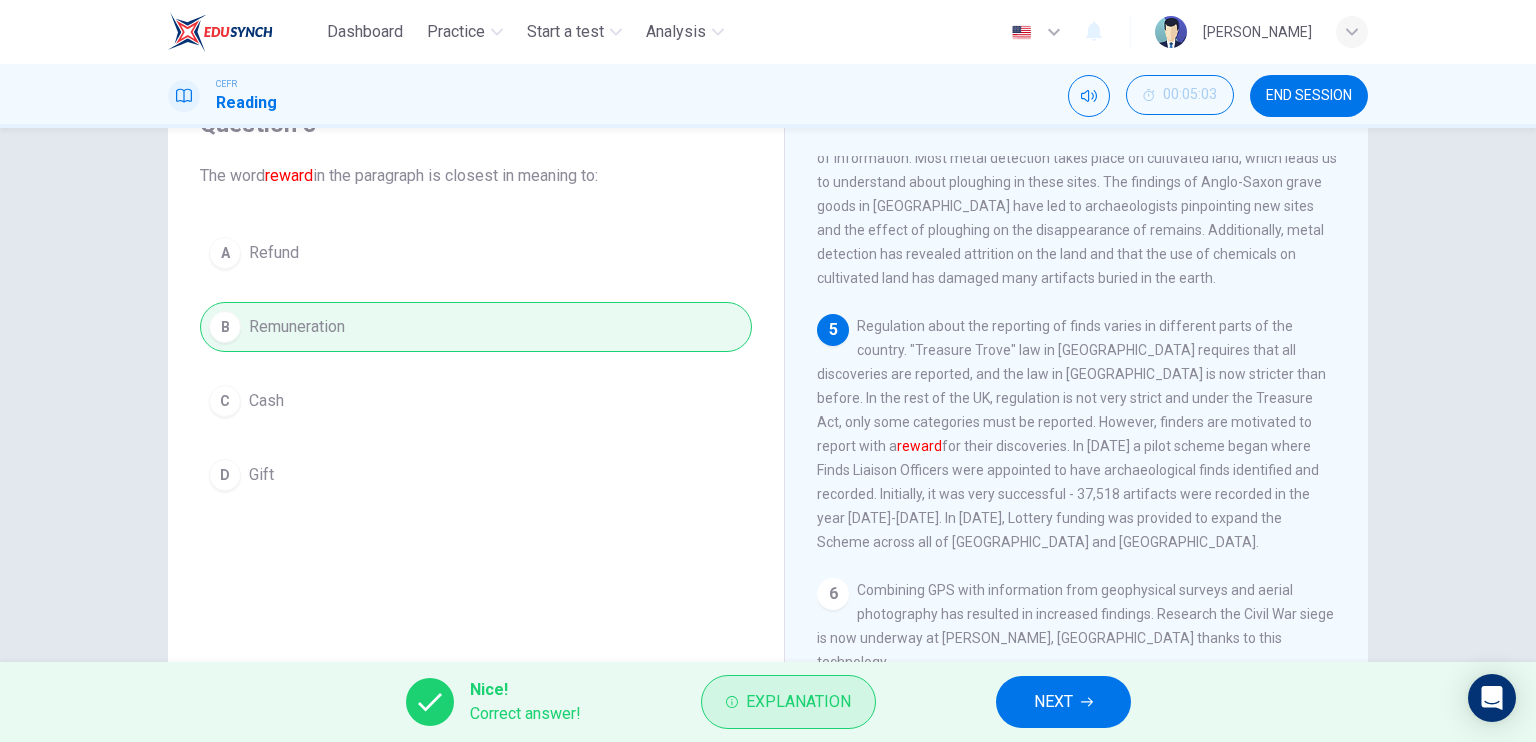 click on "Explanation" at bounding box center [798, 702] 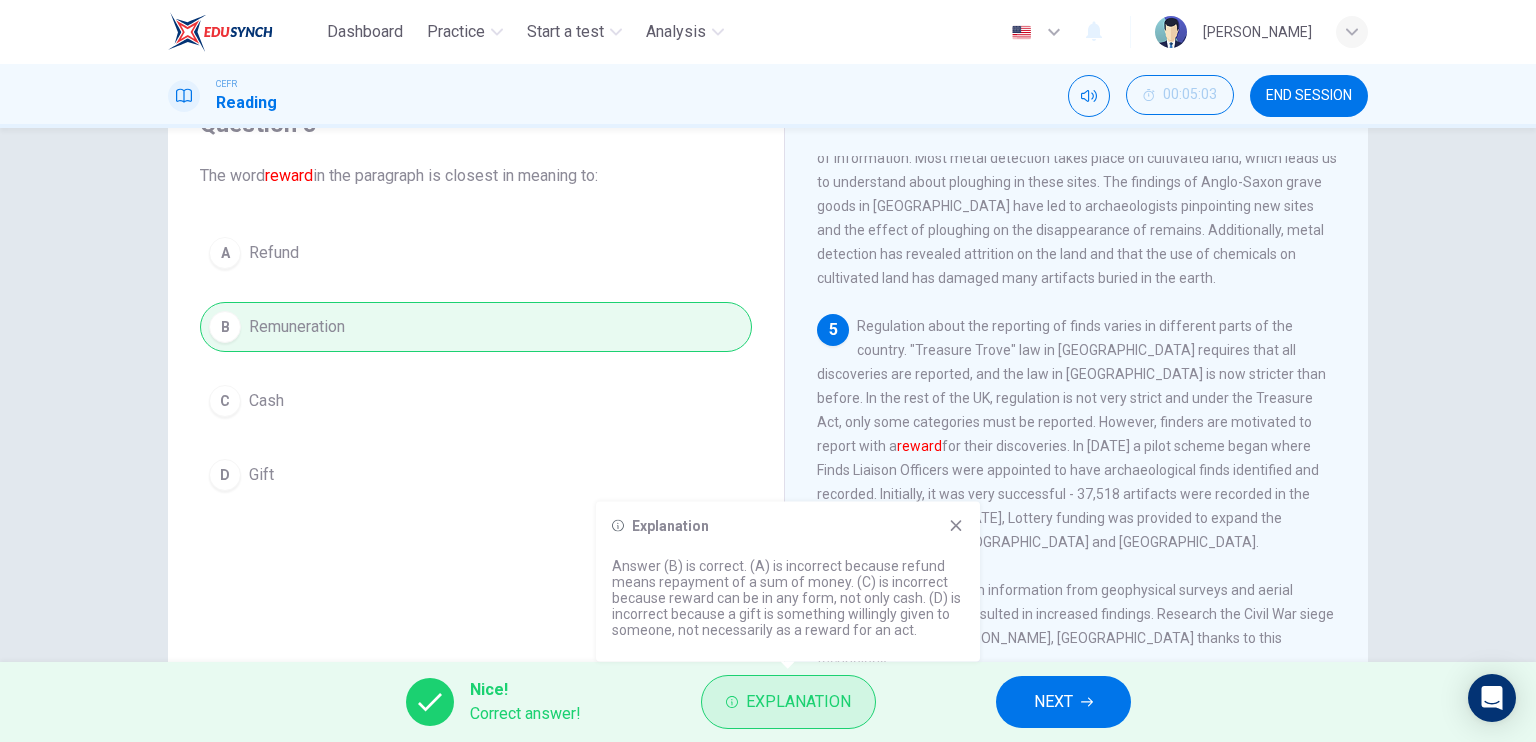 click on "Explanation" at bounding box center [798, 702] 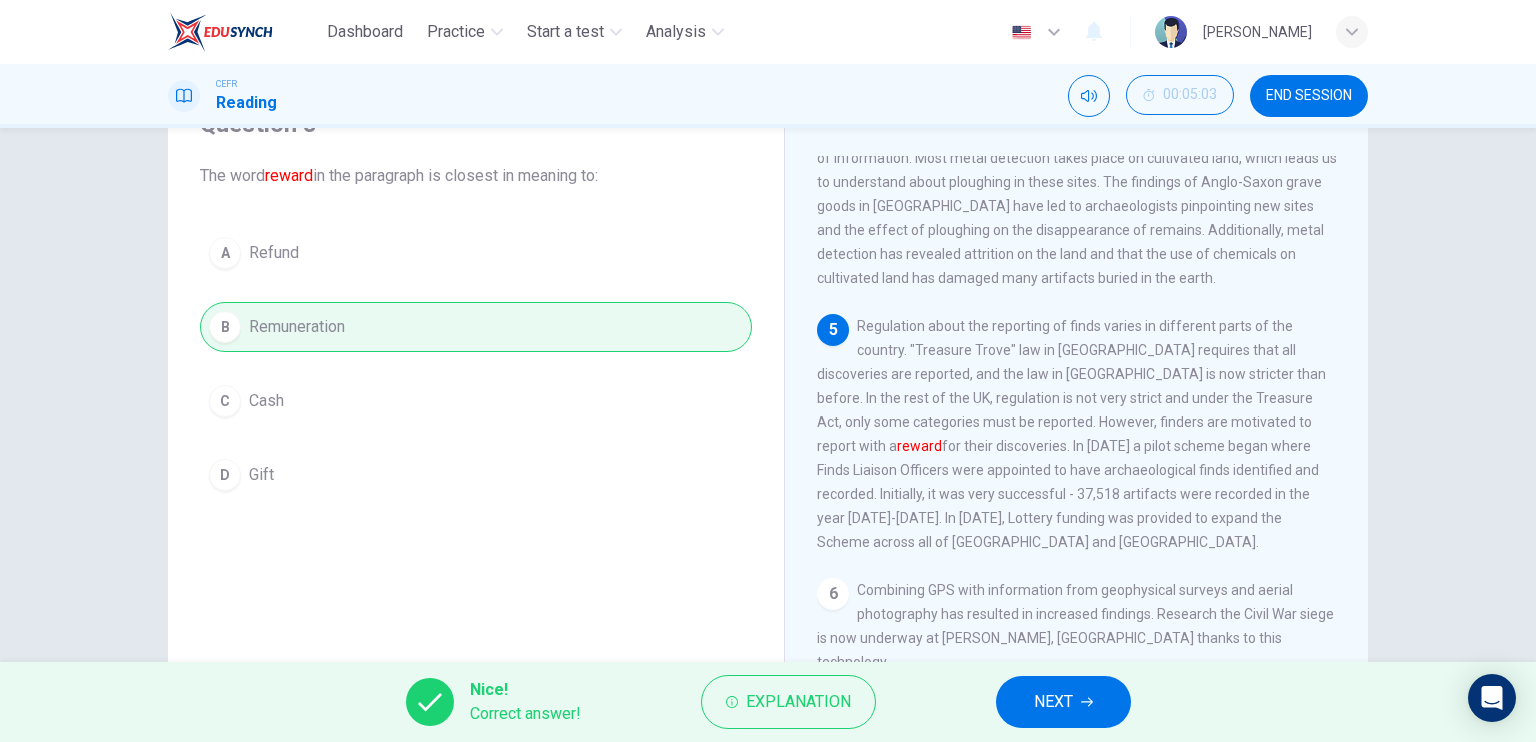 click on "Nice! Correct answer! Explanation NEXT" at bounding box center [768, 702] 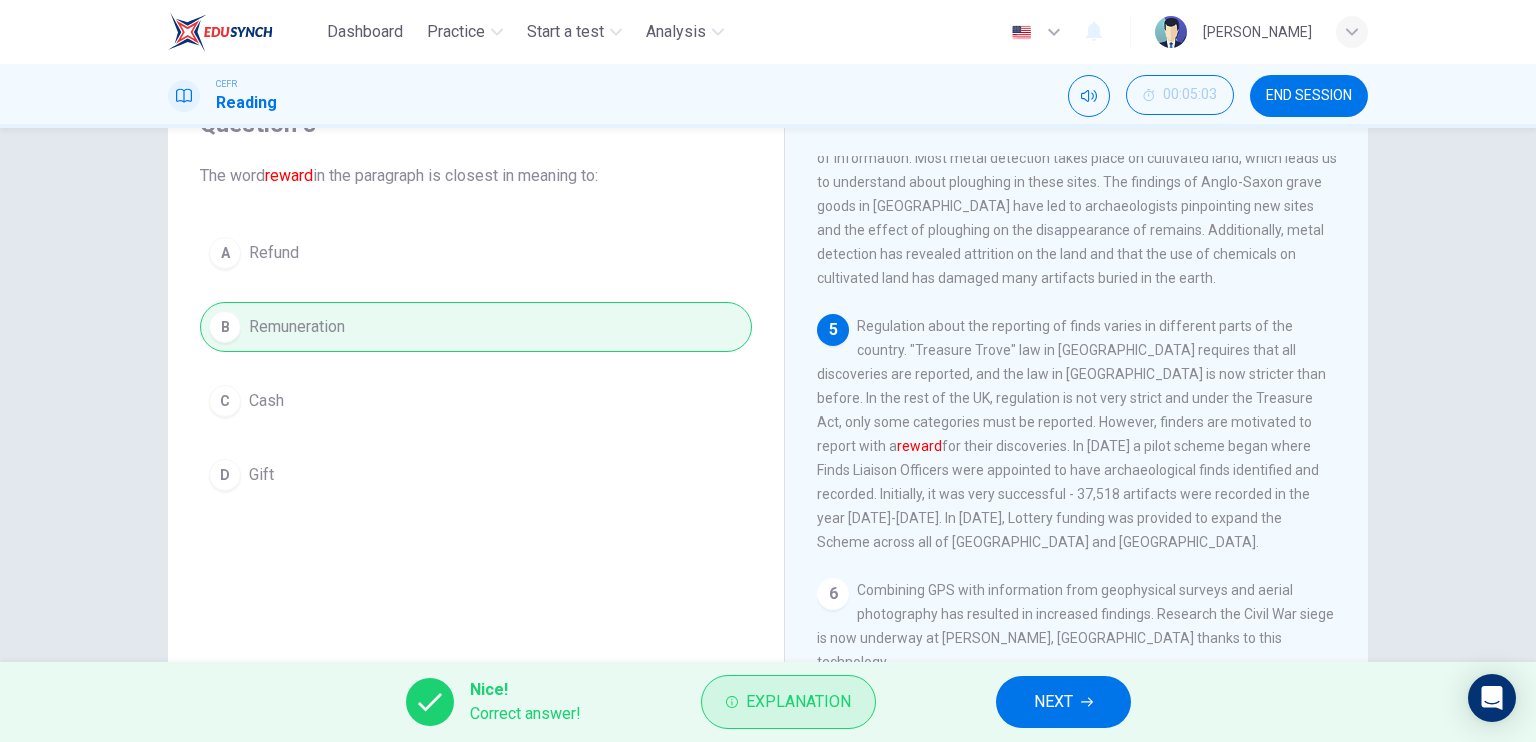 click on "Explanation" at bounding box center (788, 702) 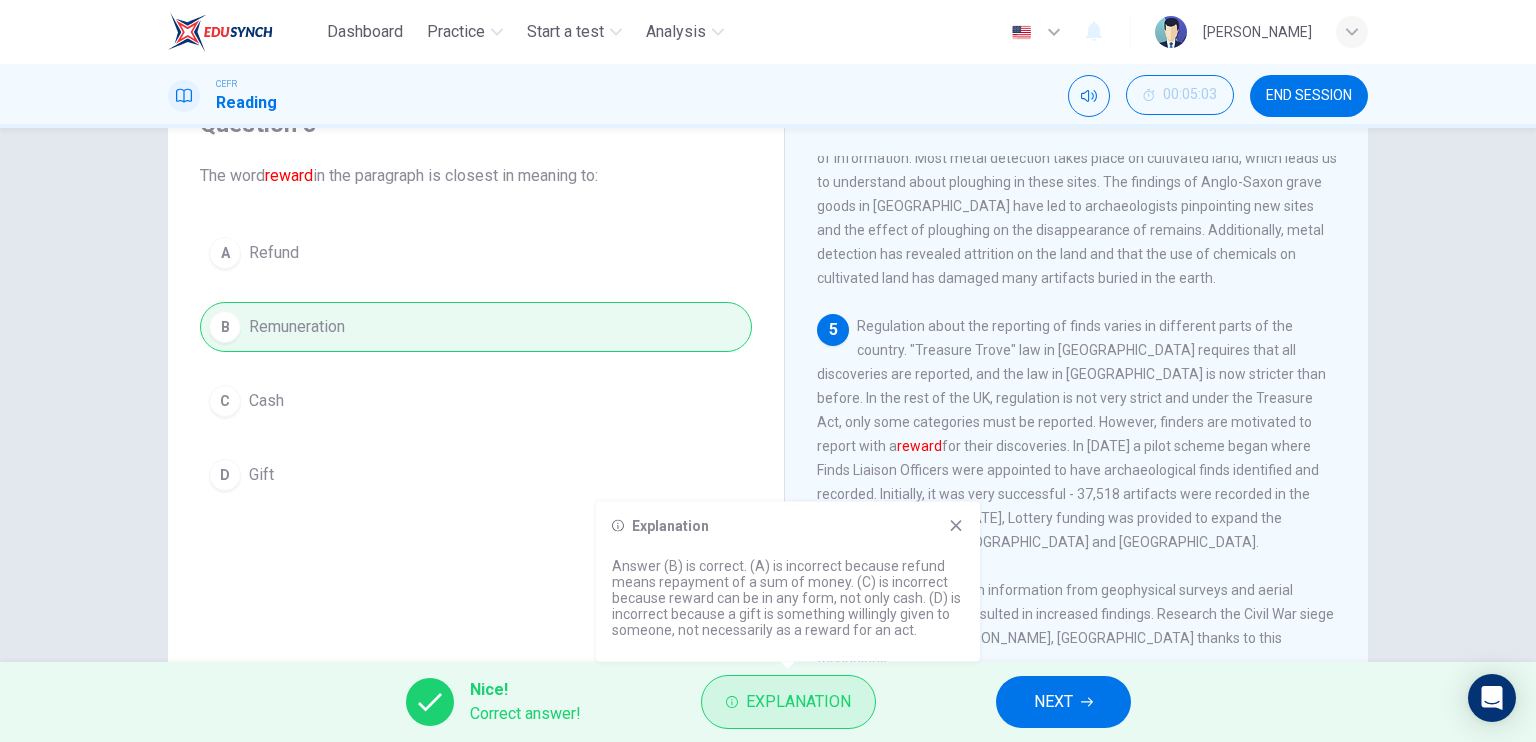 click on "Explanation" at bounding box center (798, 702) 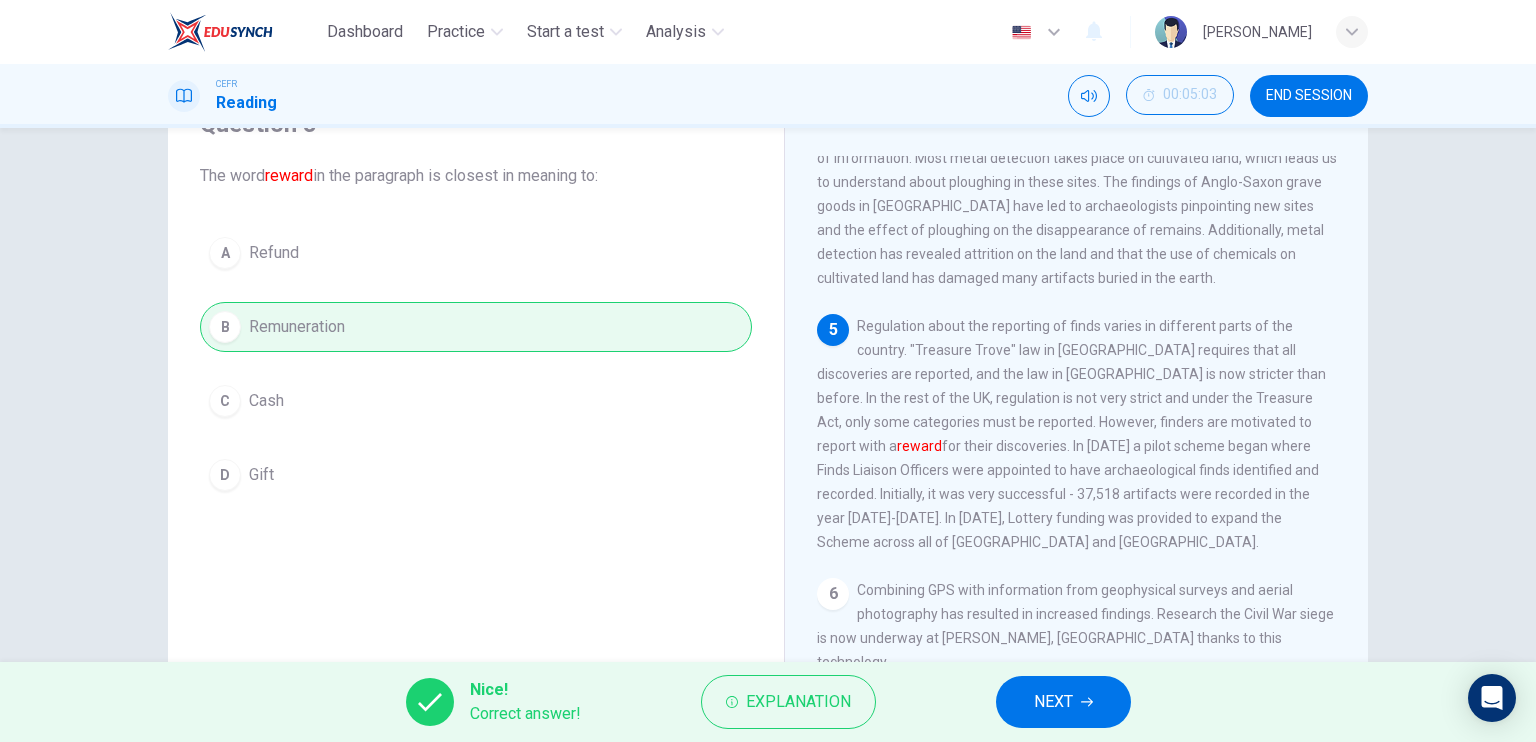 click on "NEXT" at bounding box center (1053, 702) 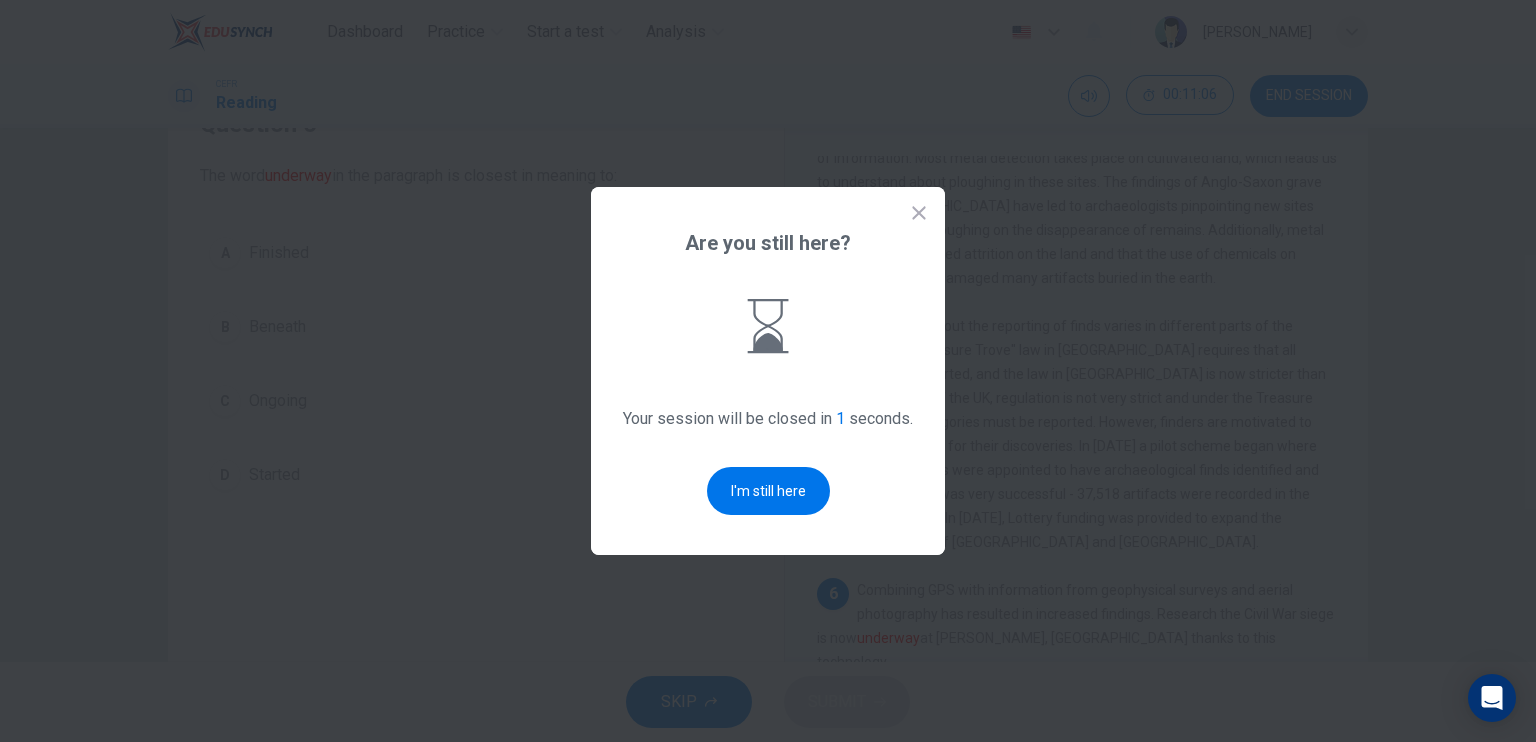 scroll, scrollTop: 0, scrollLeft: 0, axis: both 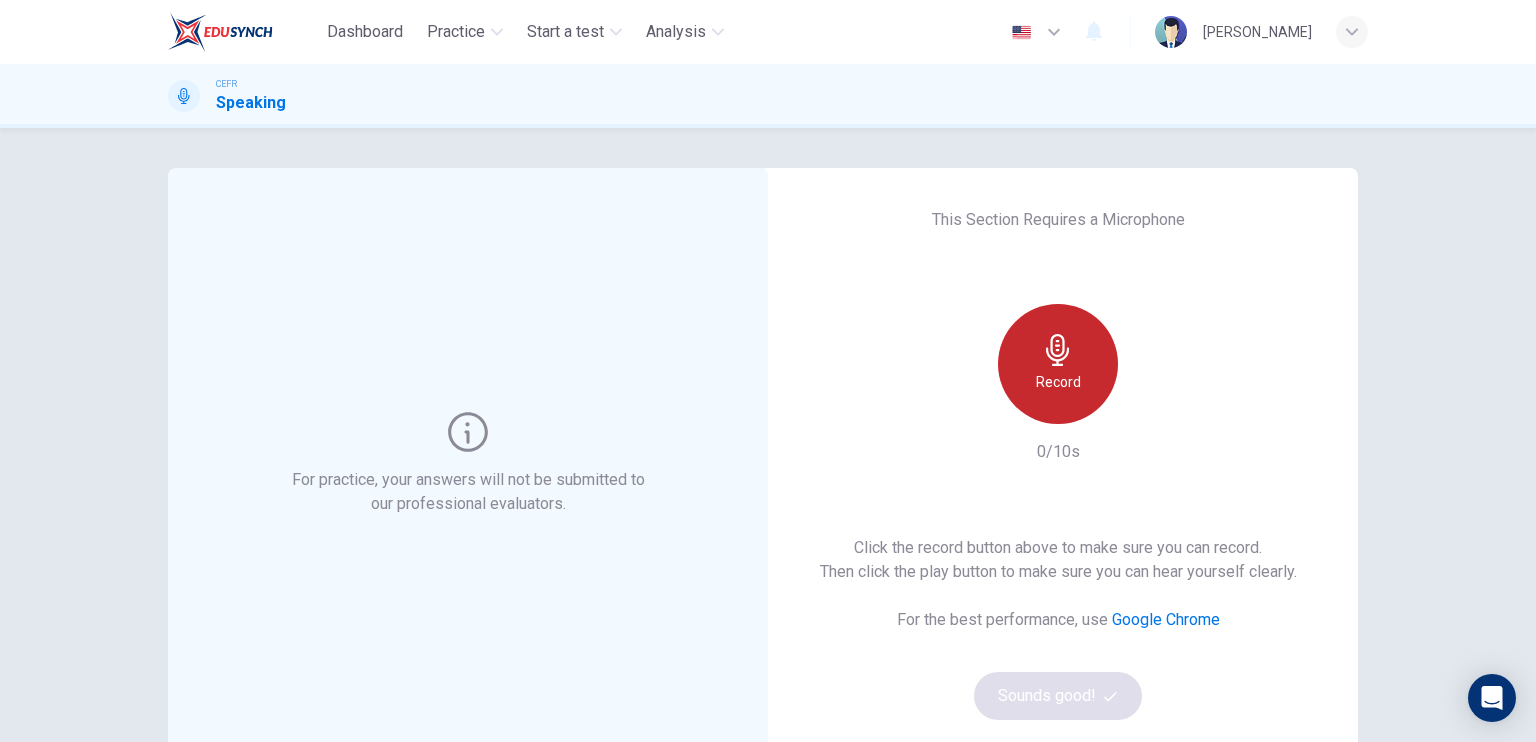 click on "Record" at bounding box center [1058, 364] 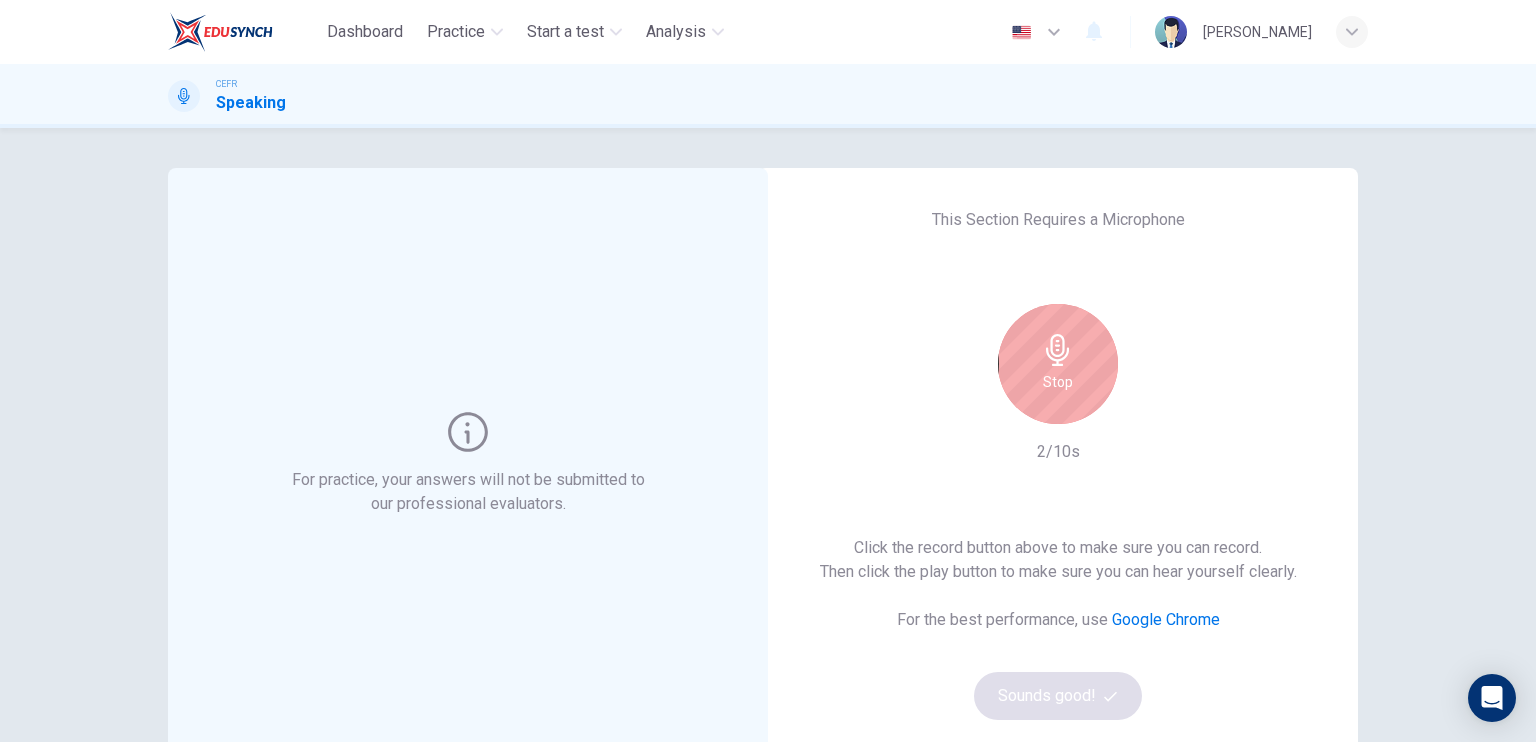 click 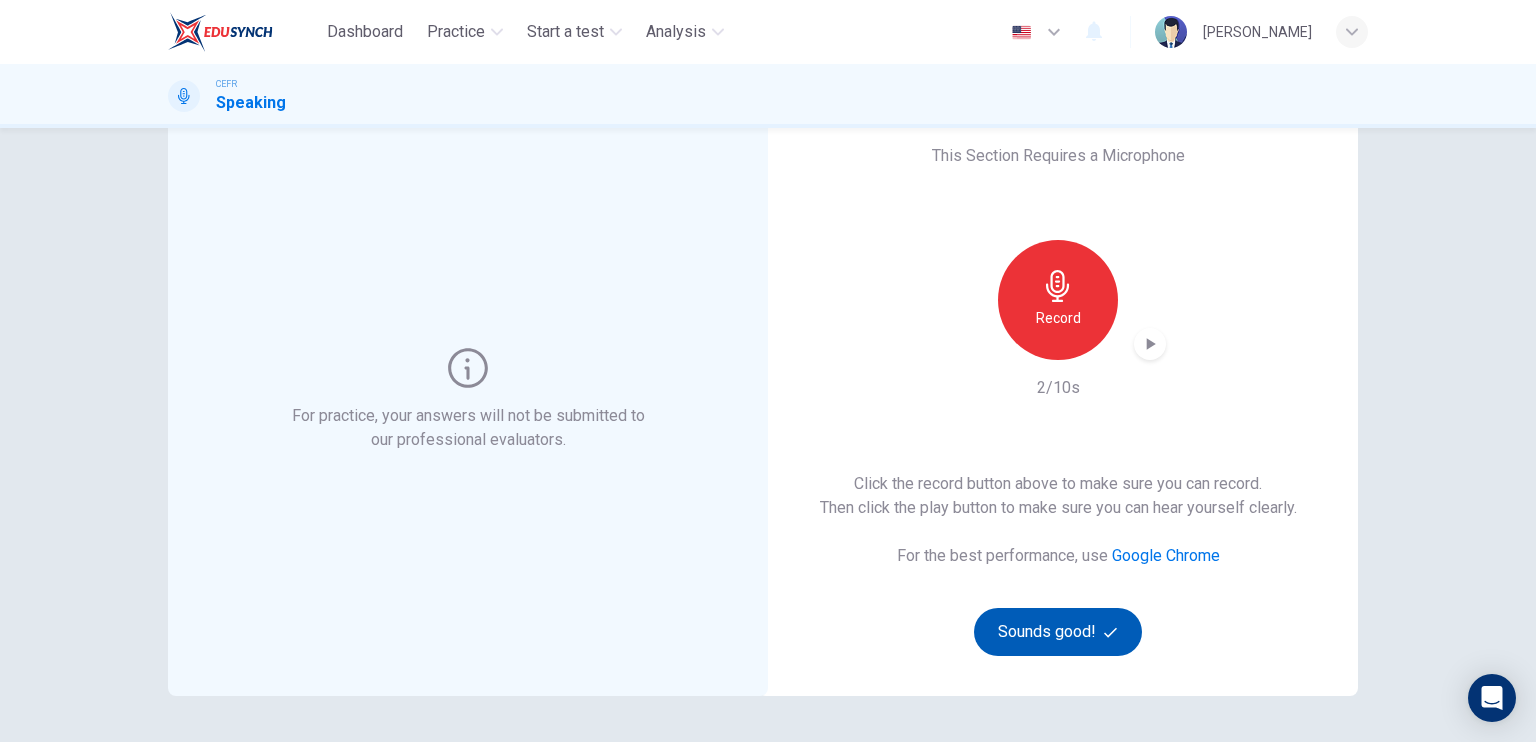 scroll, scrollTop: 100, scrollLeft: 0, axis: vertical 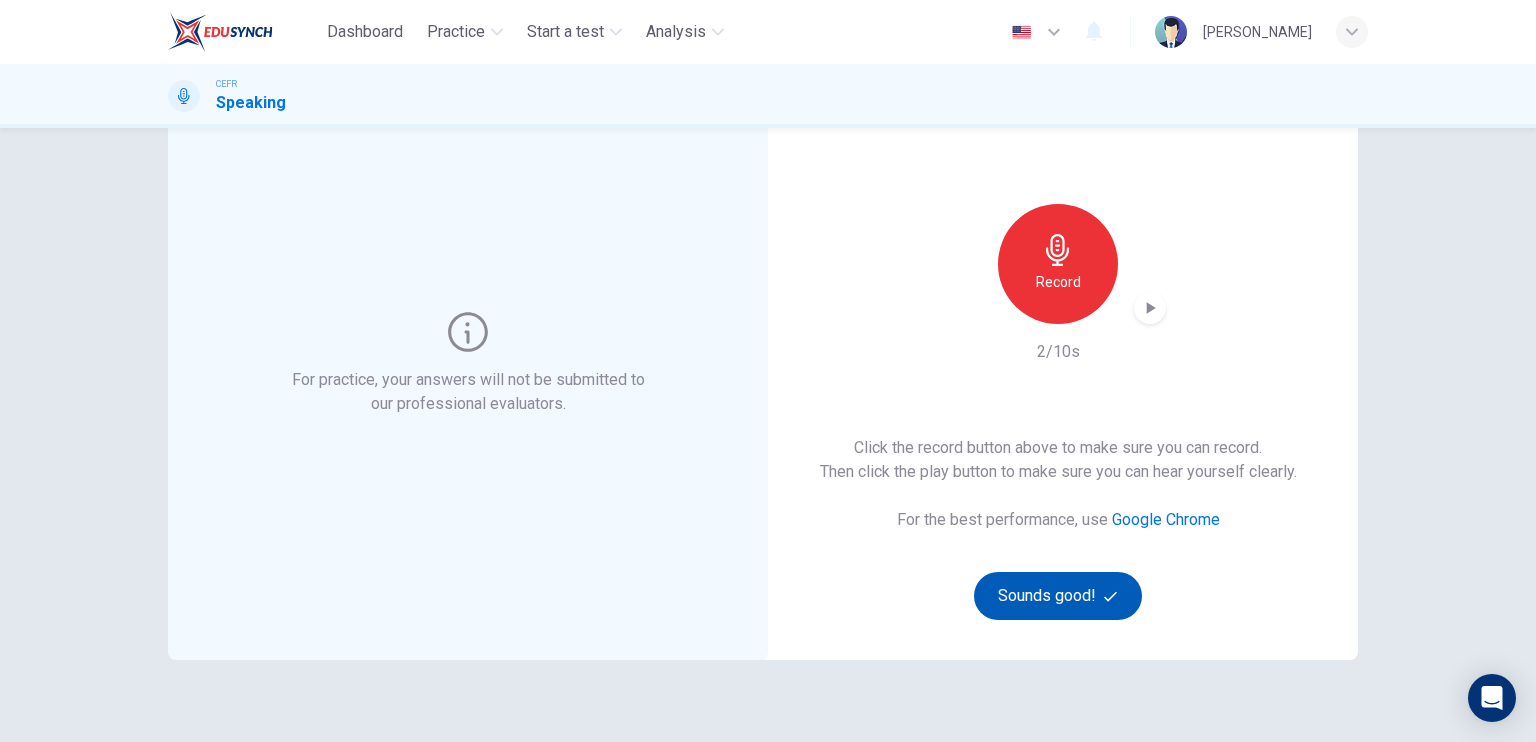 click on "Sounds good!" at bounding box center (1058, 596) 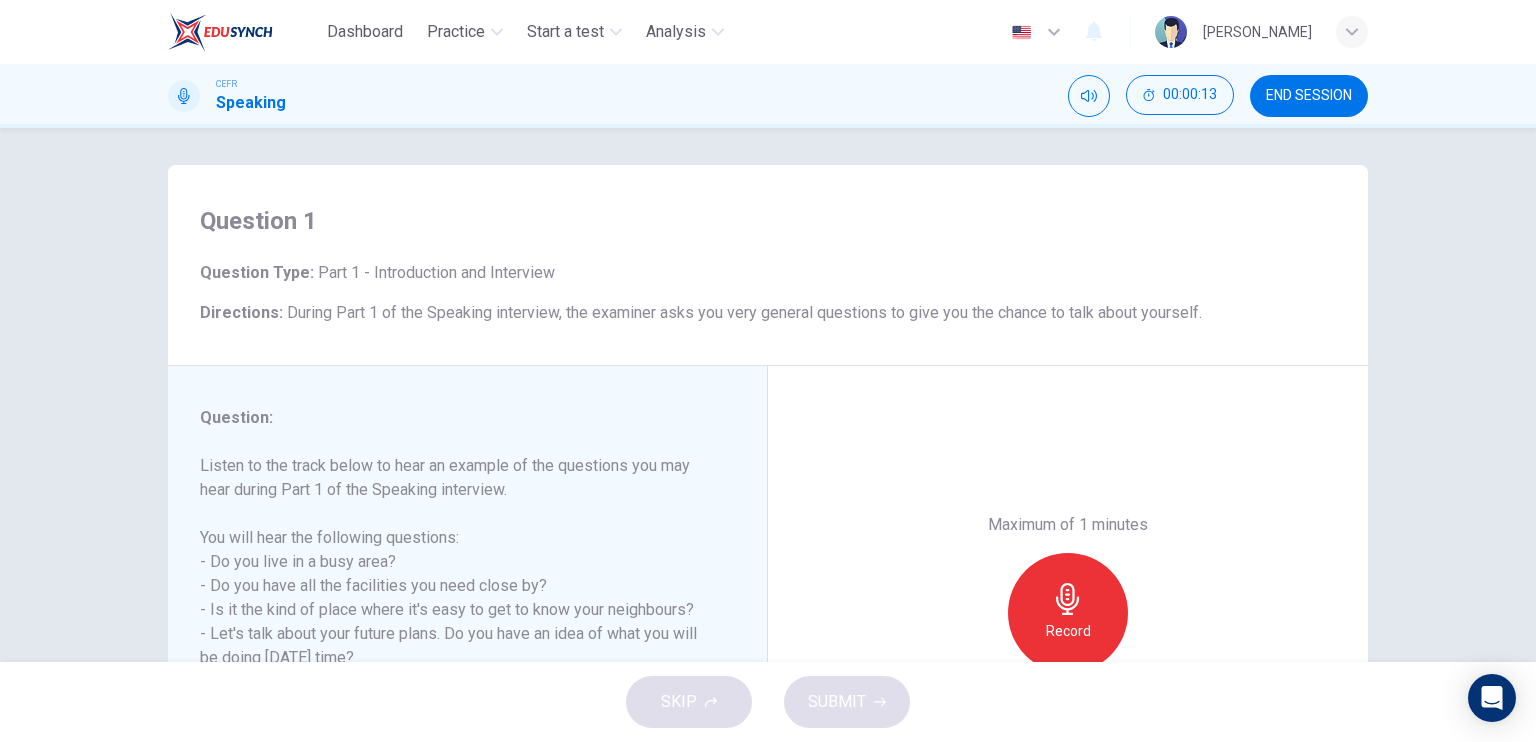 scroll, scrollTop: 0, scrollLeft: 0, axis: both 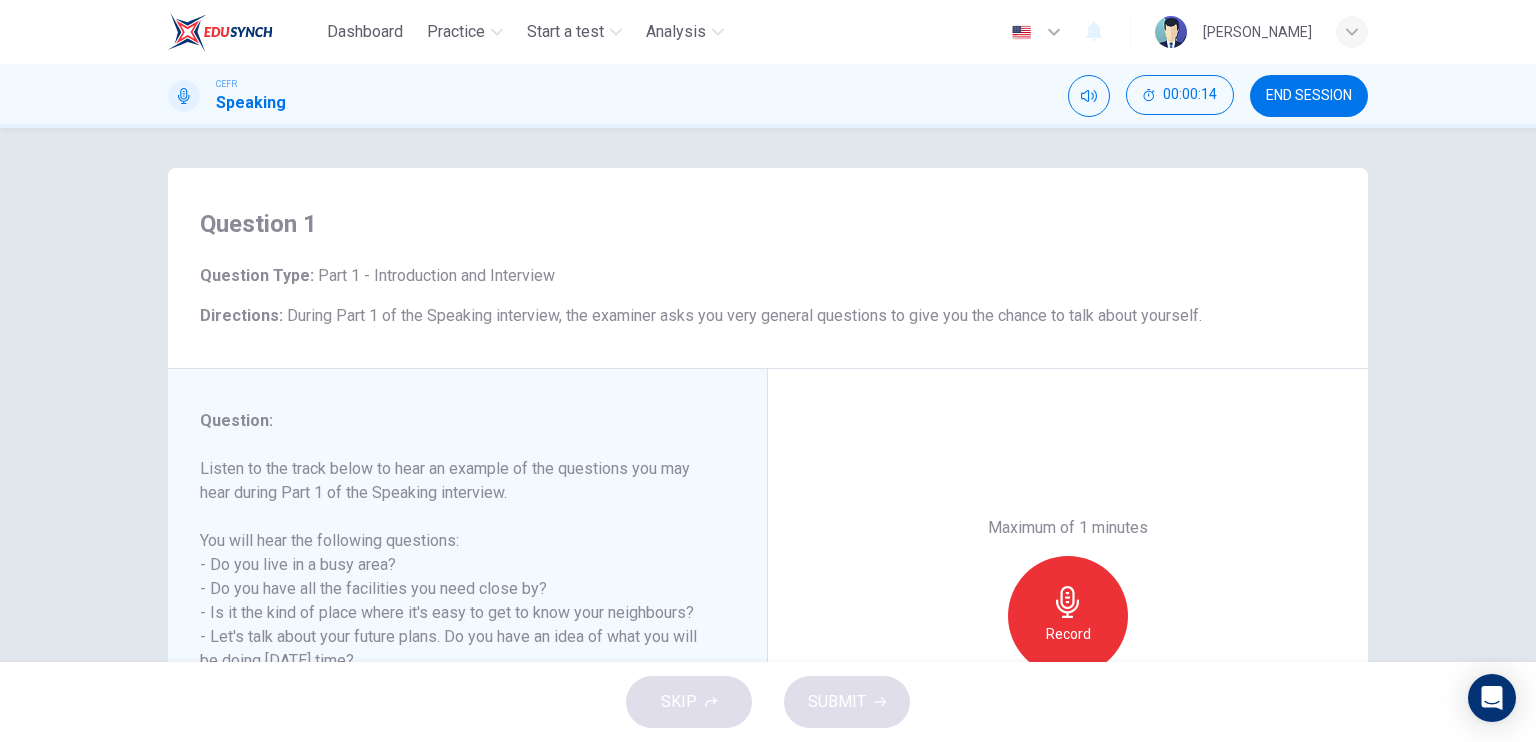 click on "During Part 1 of the Speaking interview, the examiner asks you very general questions to give you the chance to talk about yourself." at bounding box center (744, 315) 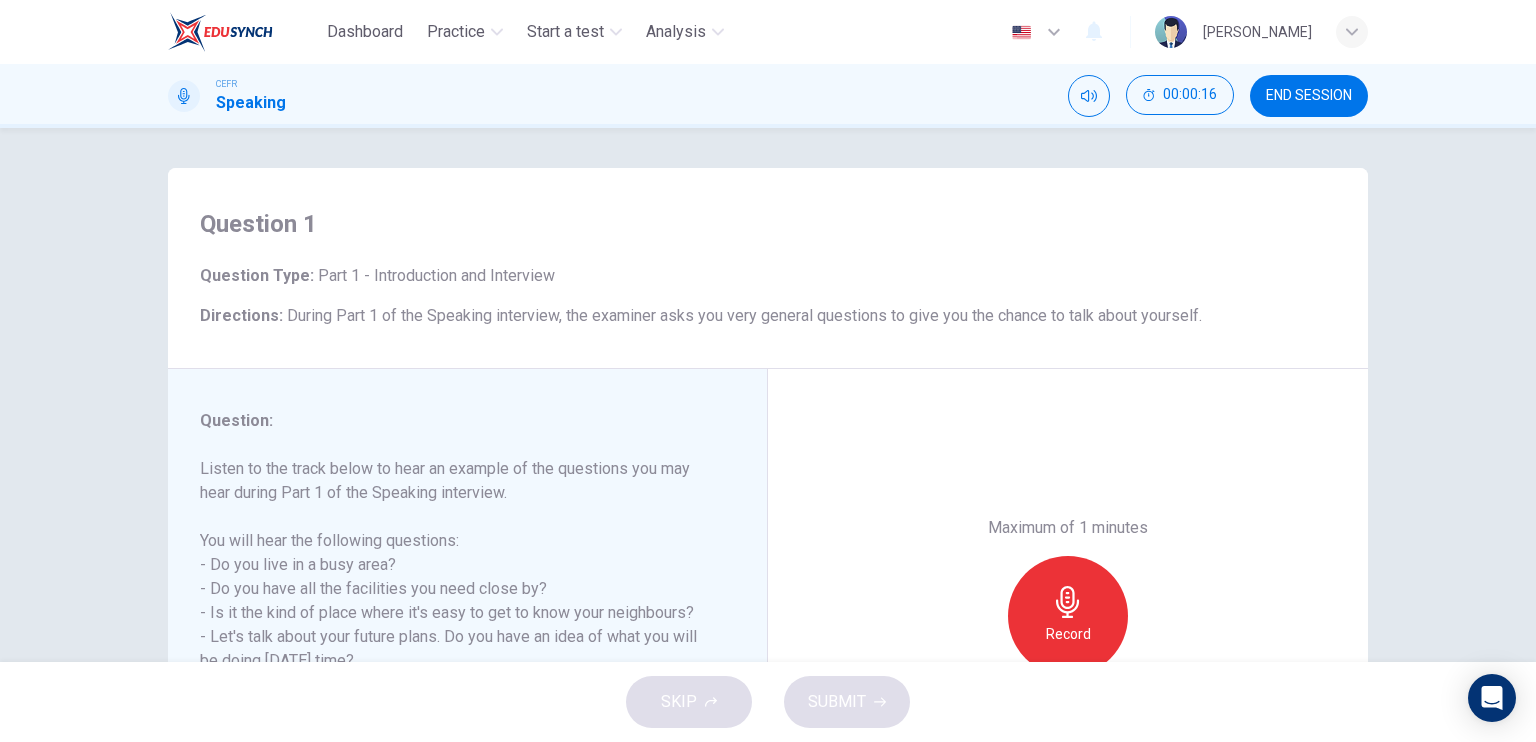 scroll, scrollTop: 240, scrollLeft: 0, axis: vertical 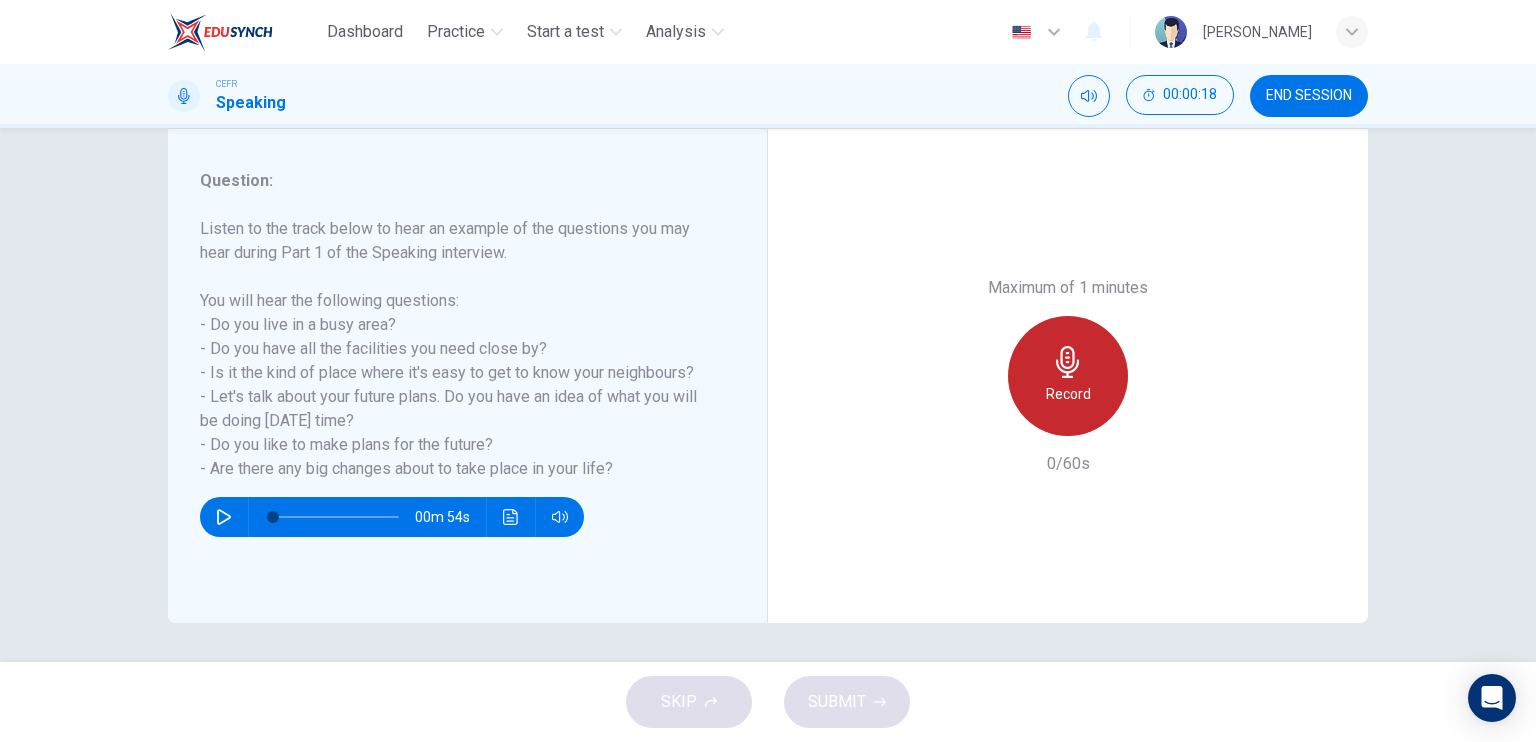 click on "Record" at bounding box center [1068, 376] 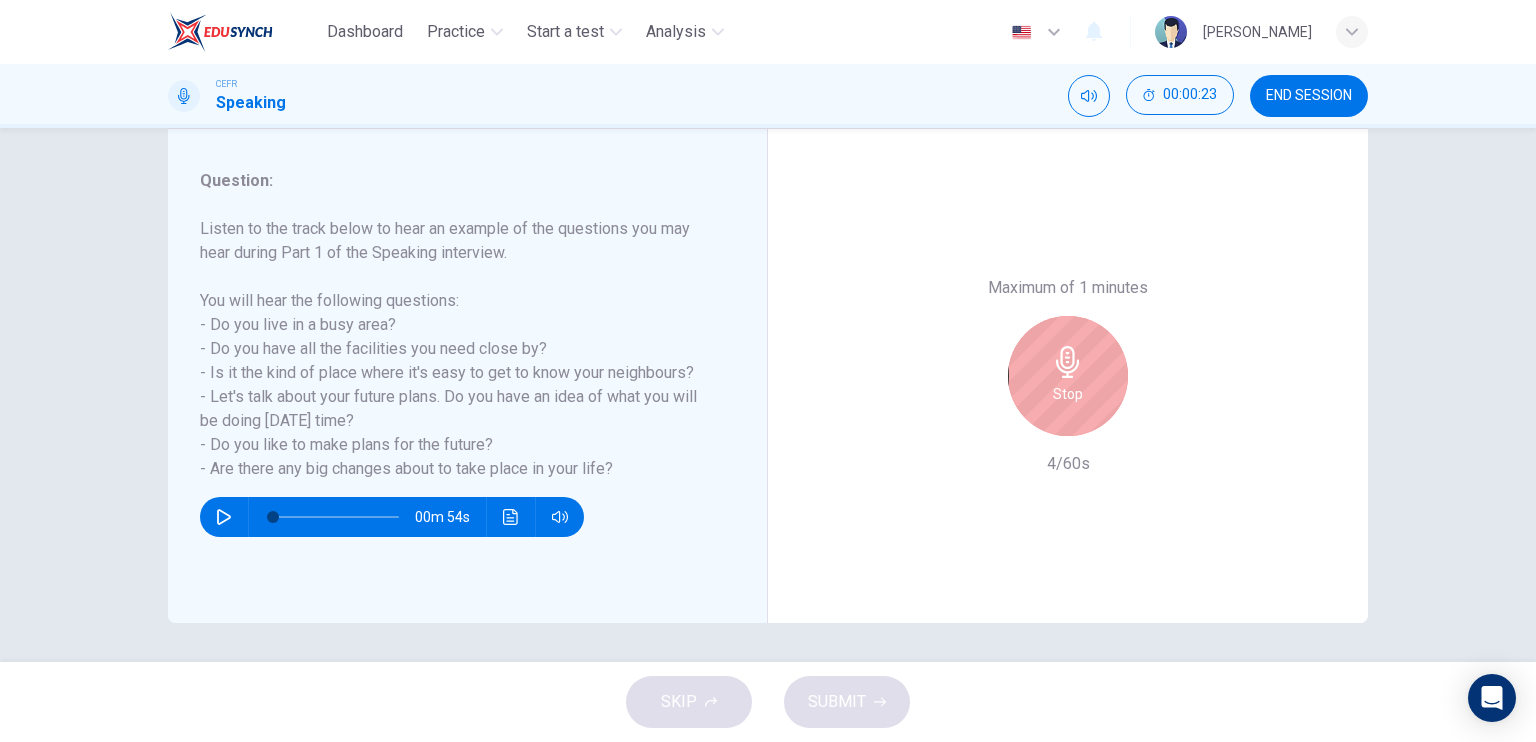 click on "4/60s" at bounding box center [1068, 464] 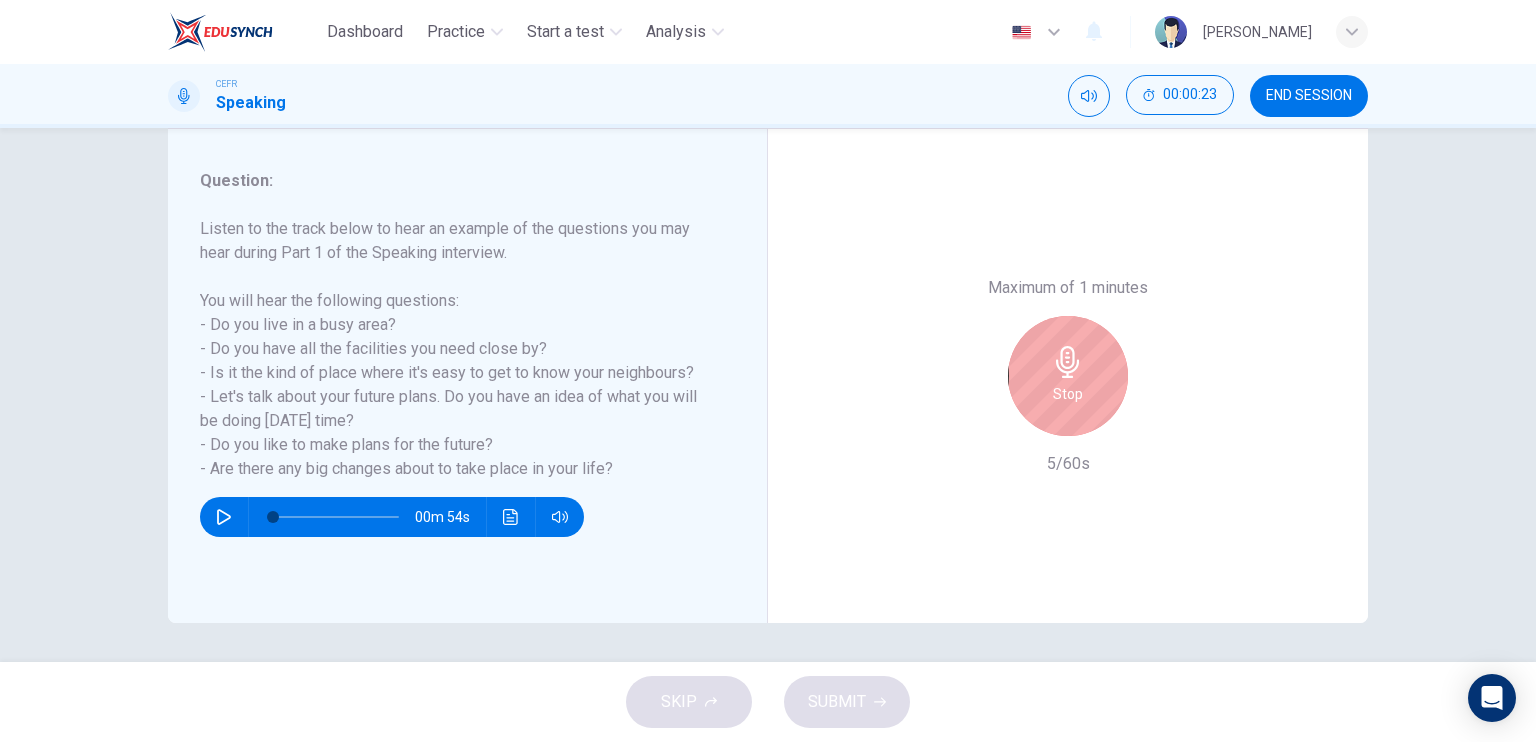 click on "Stop" at bounding box center (1068, 376) 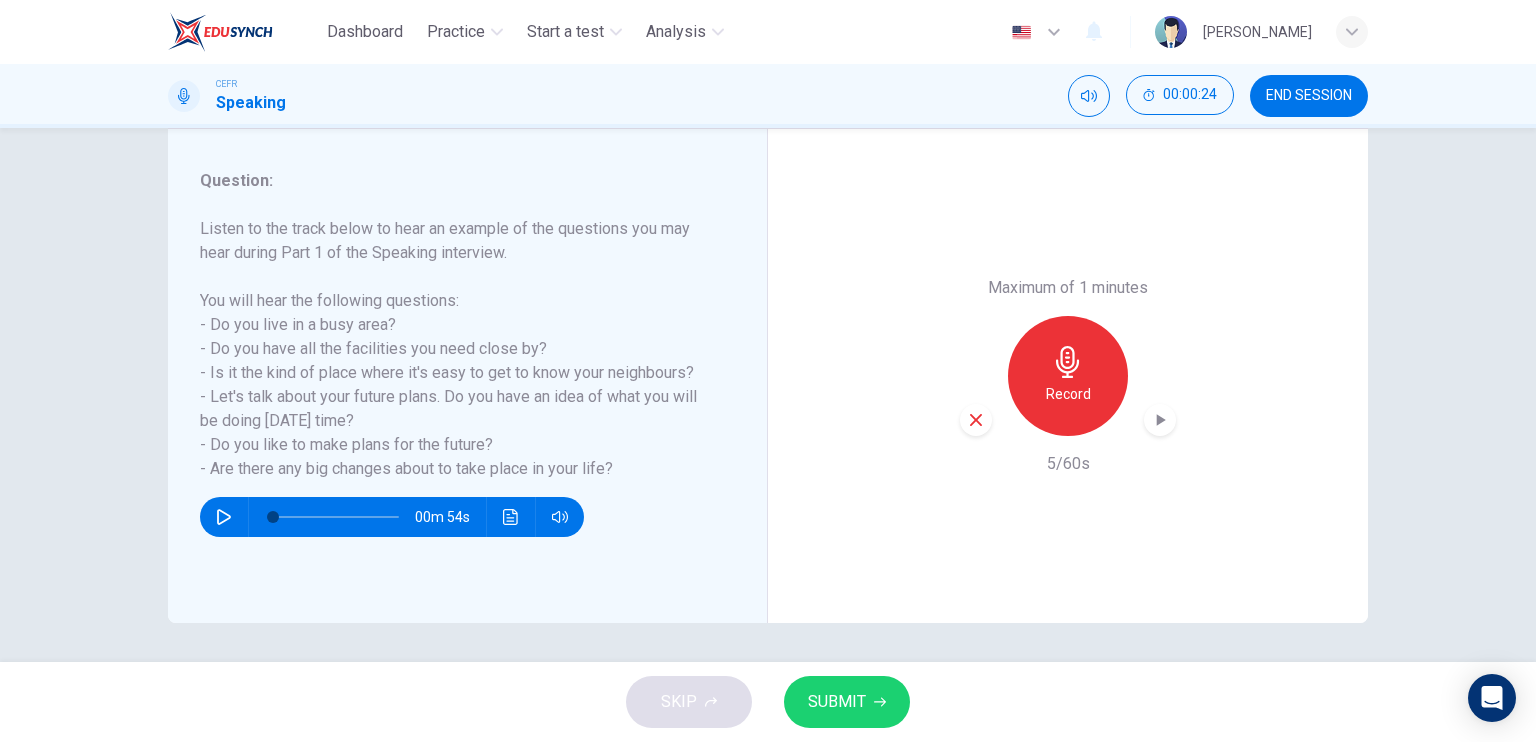 click on "SUBMIT" at bounding box center [837, 702] 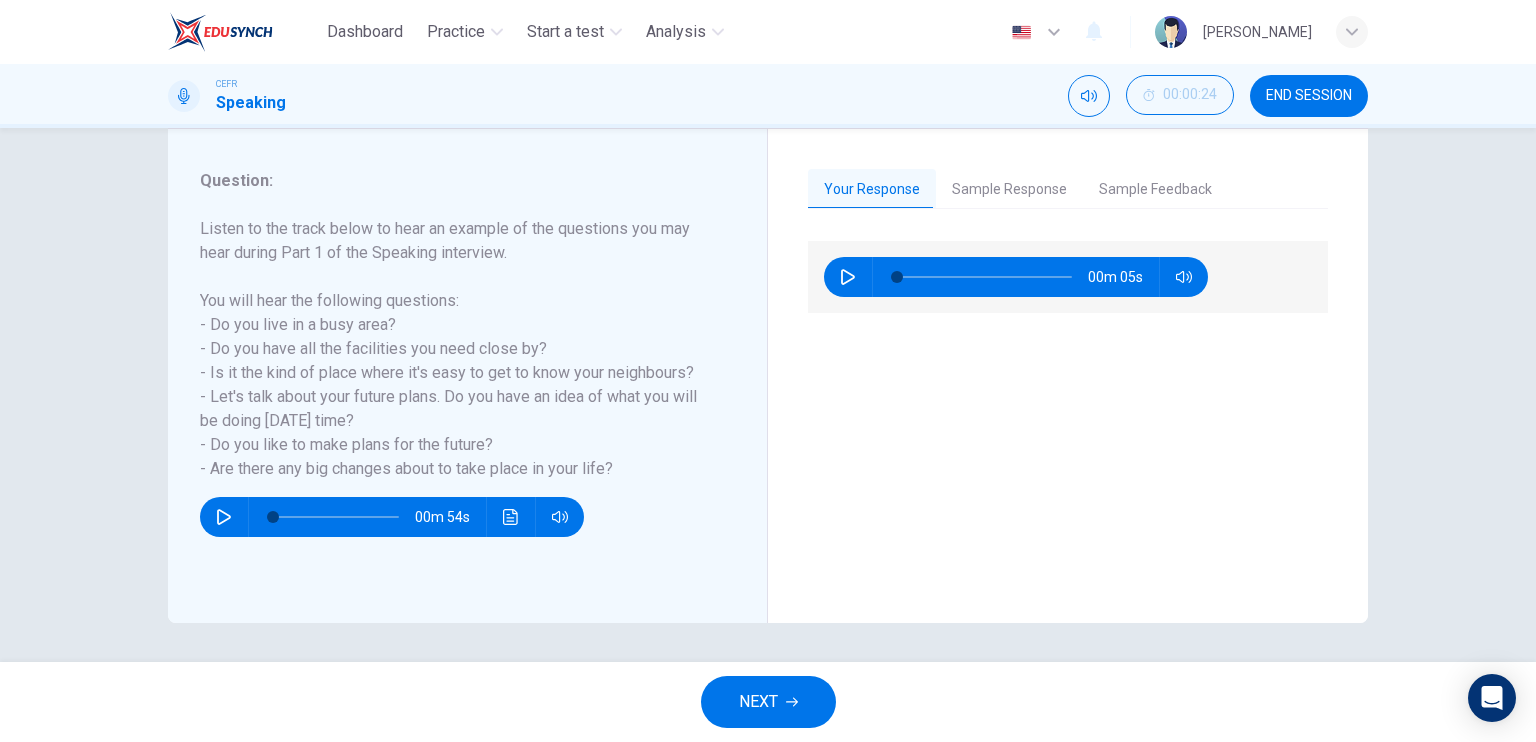click 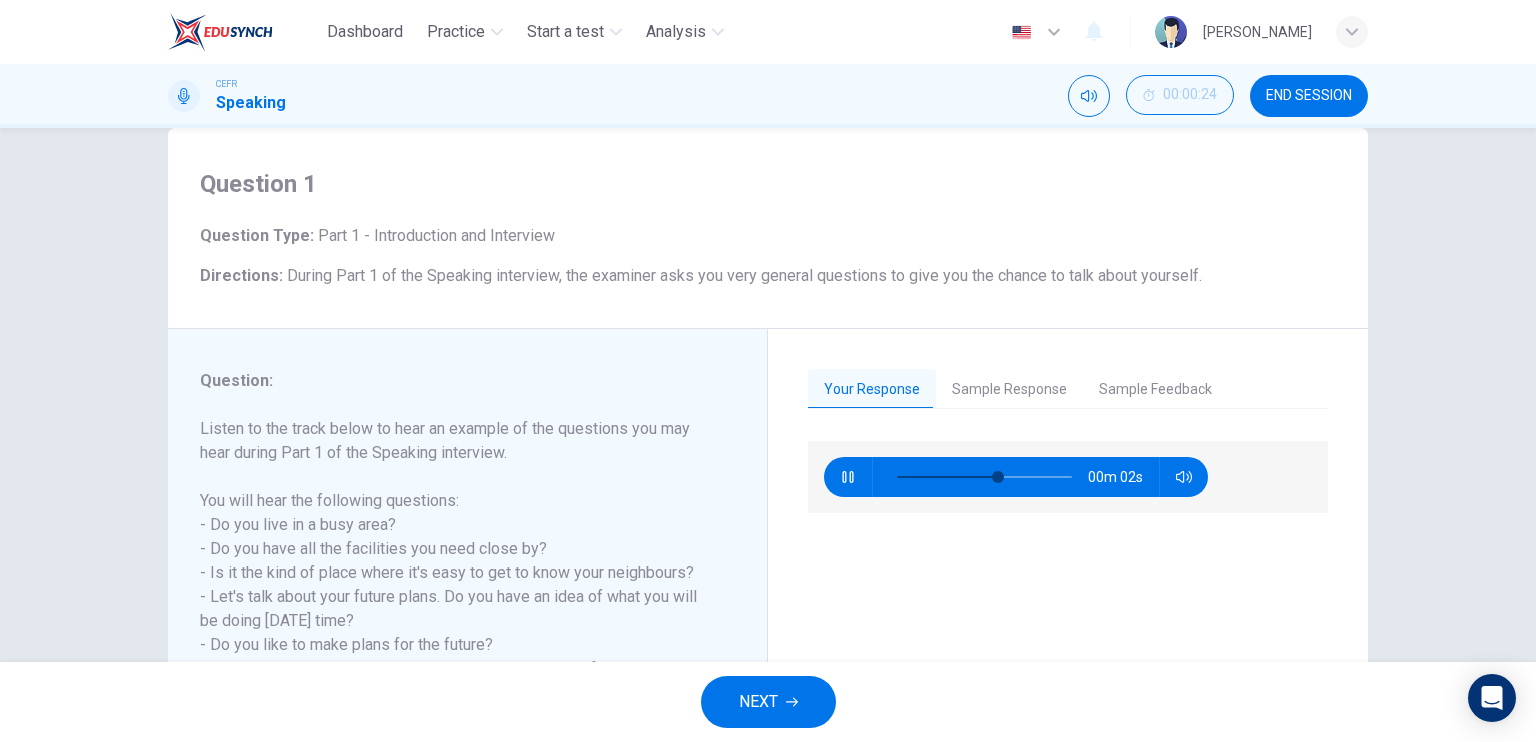 scroll, scrollTop: 140, scrollLeft: 0, axis: vertical 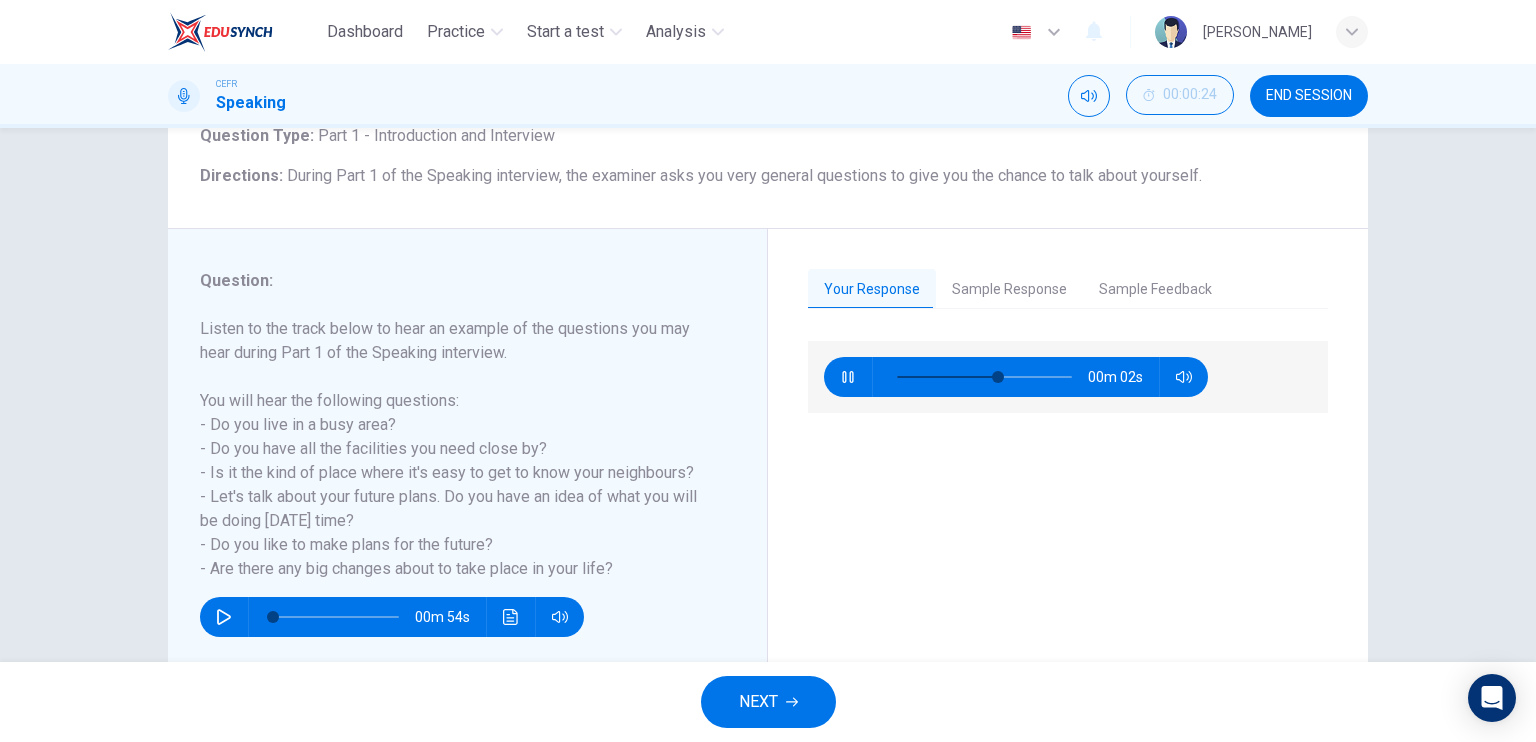 type on "77" 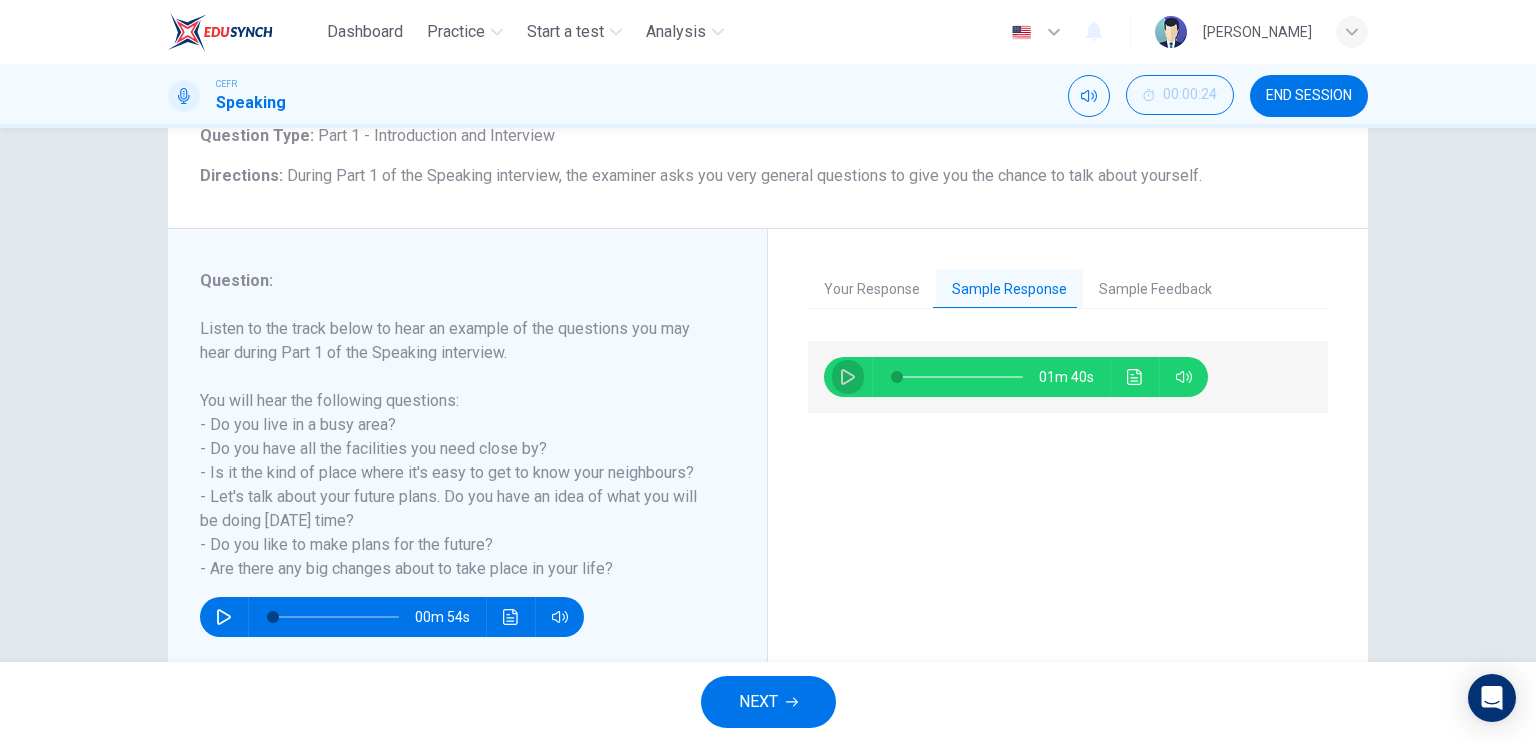 click 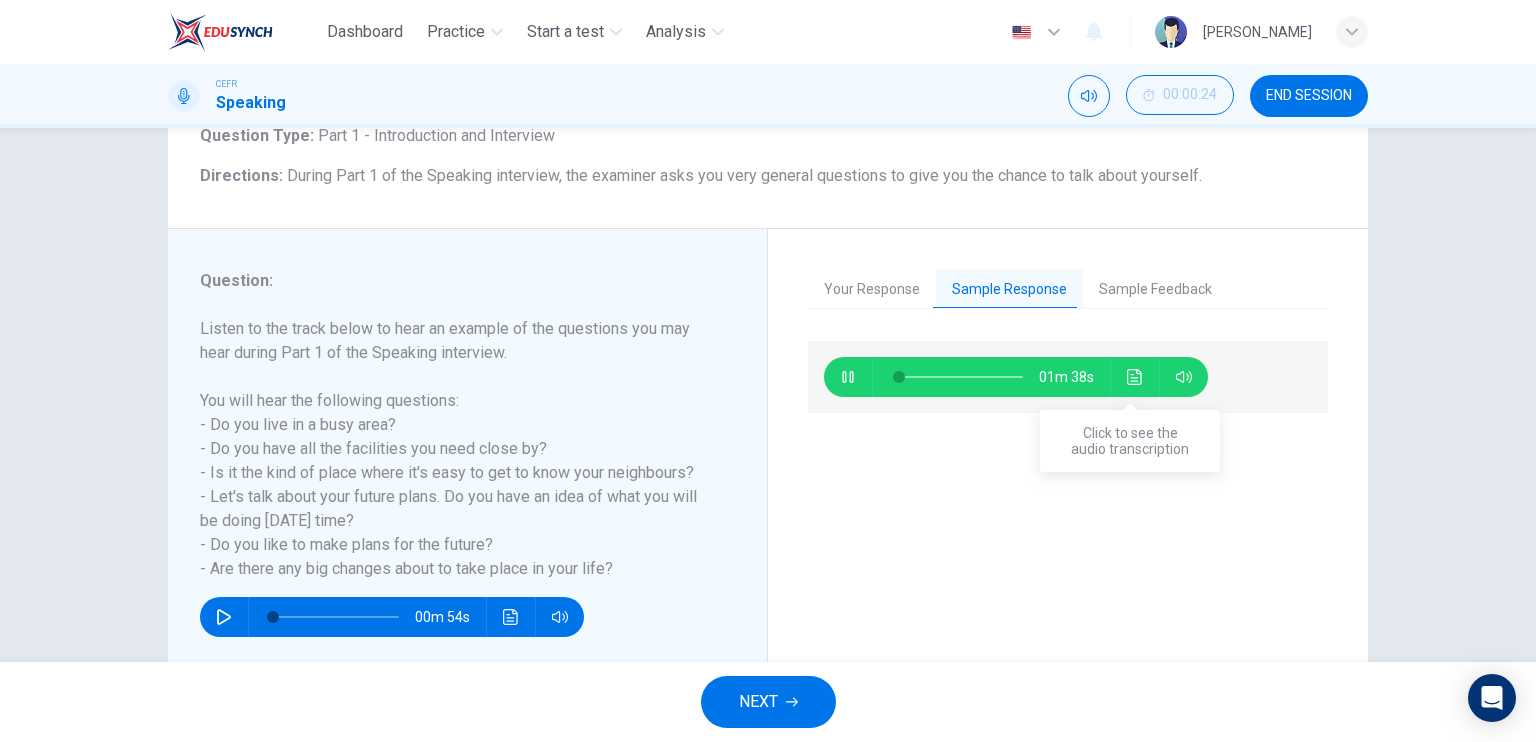 click at bounding box center (1135, 377) 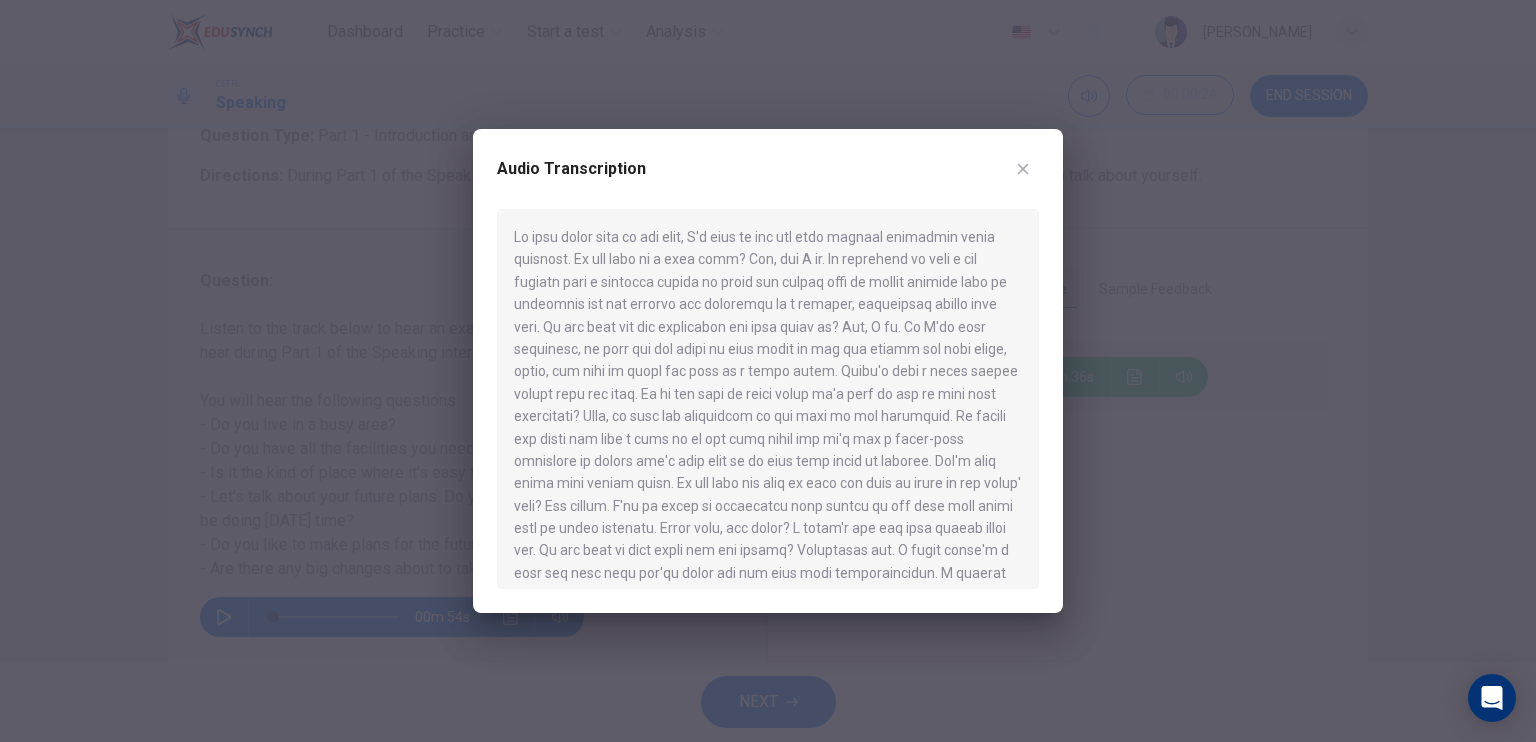 click at bounding box center (768, 399) 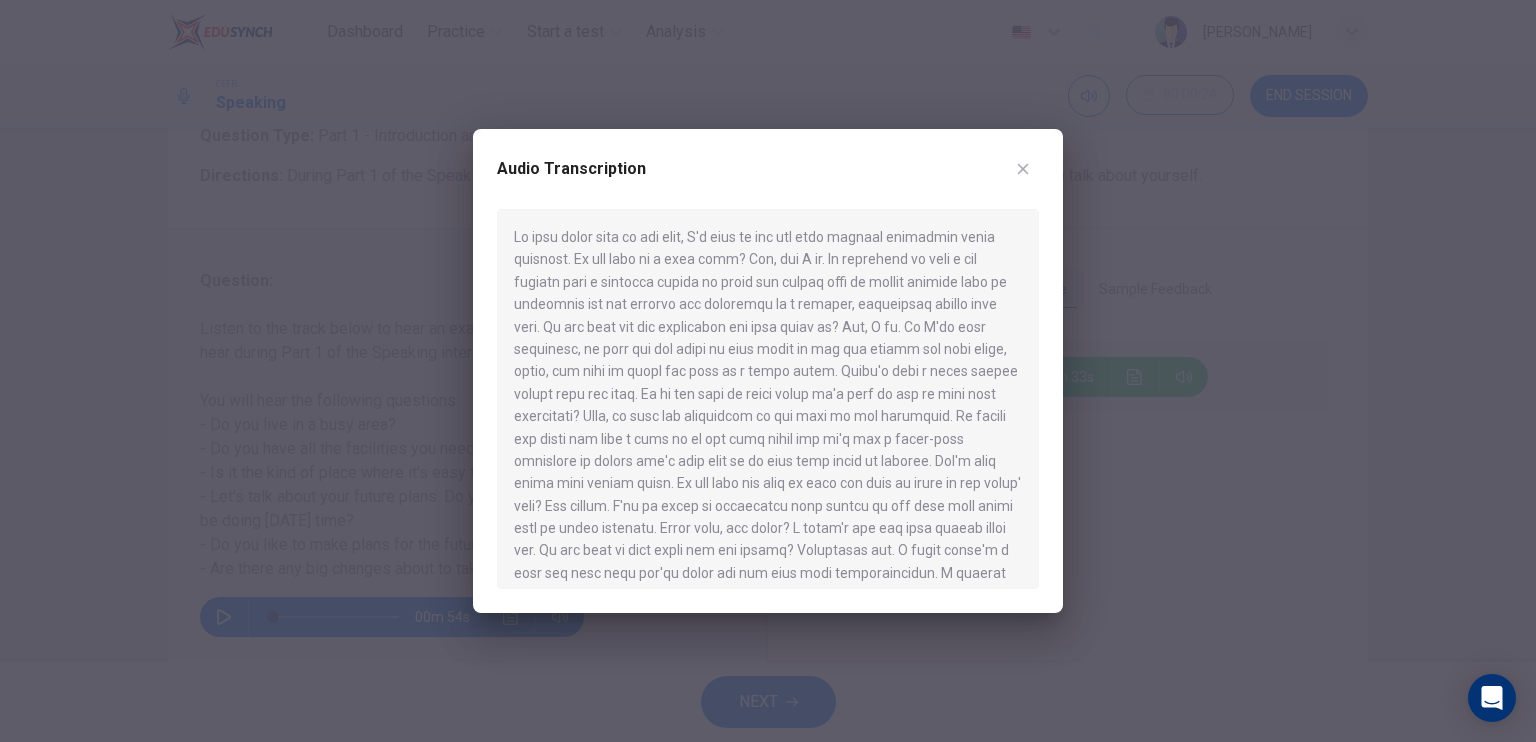 click at bounding box center [768, 399] 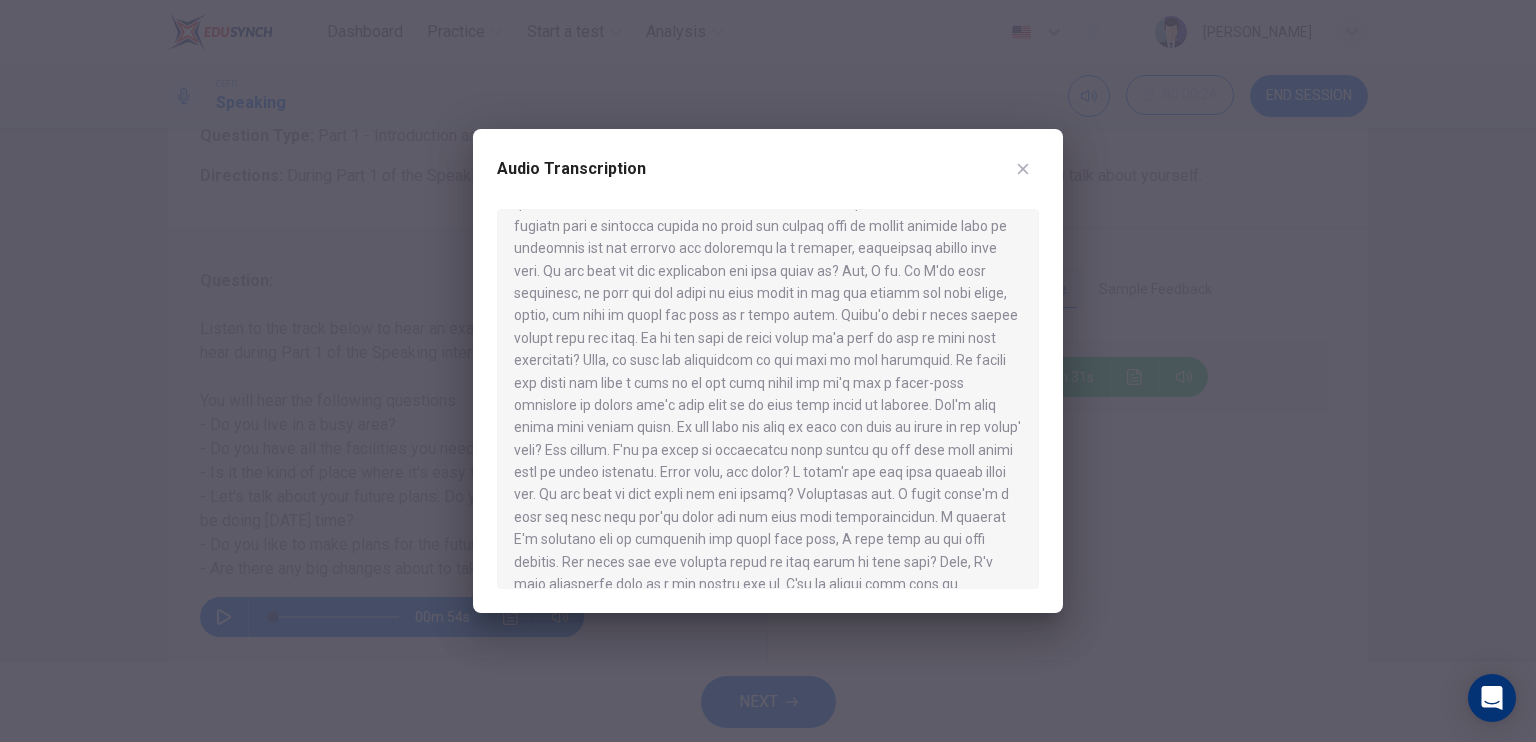 scroll, scrollTop: 0, scrollLeft: 0, axis: both 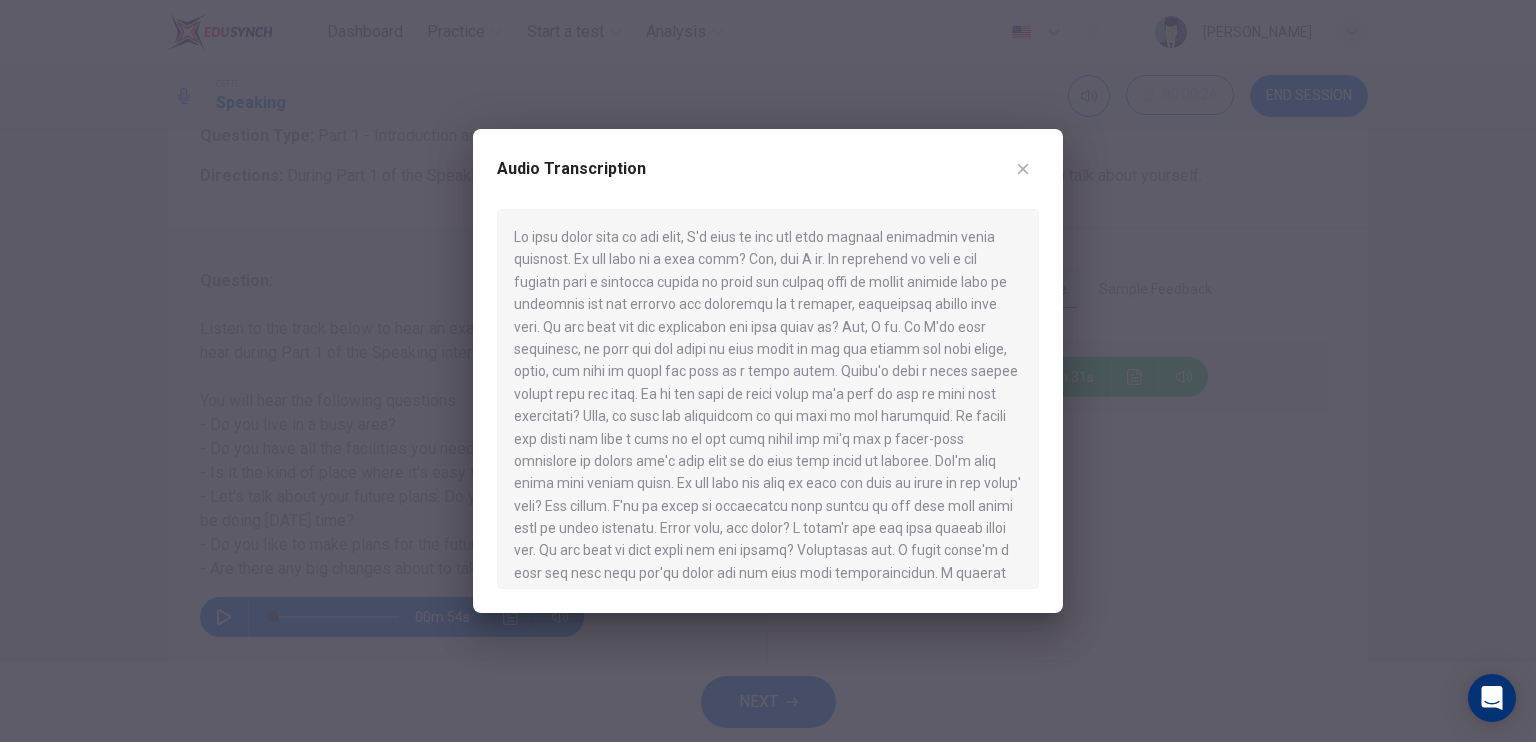drag, startPoint x: 649, startPoint y: 365, endPoint x: 846, endPoint y: 474, distance: 225.1444 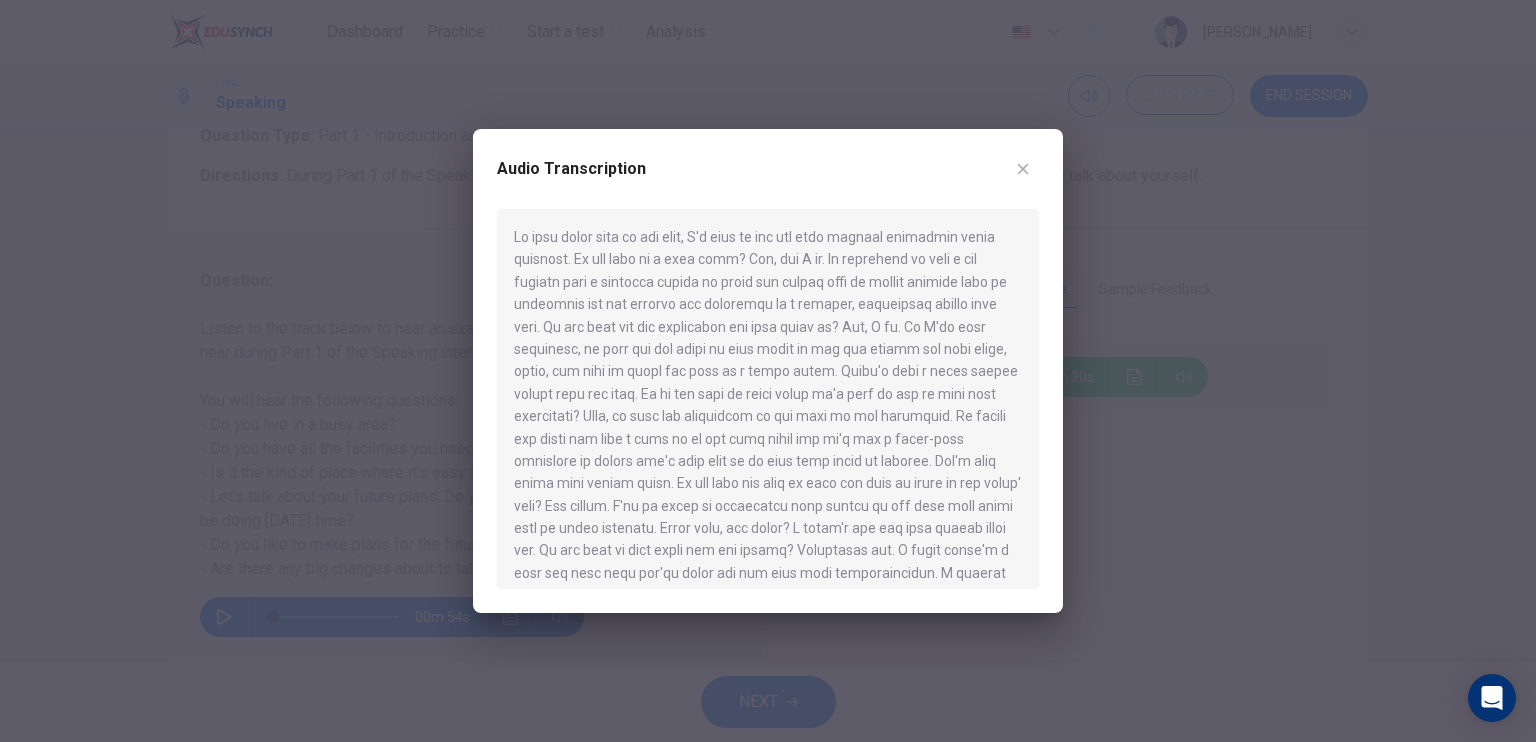 click at bounding box center [768, 399] 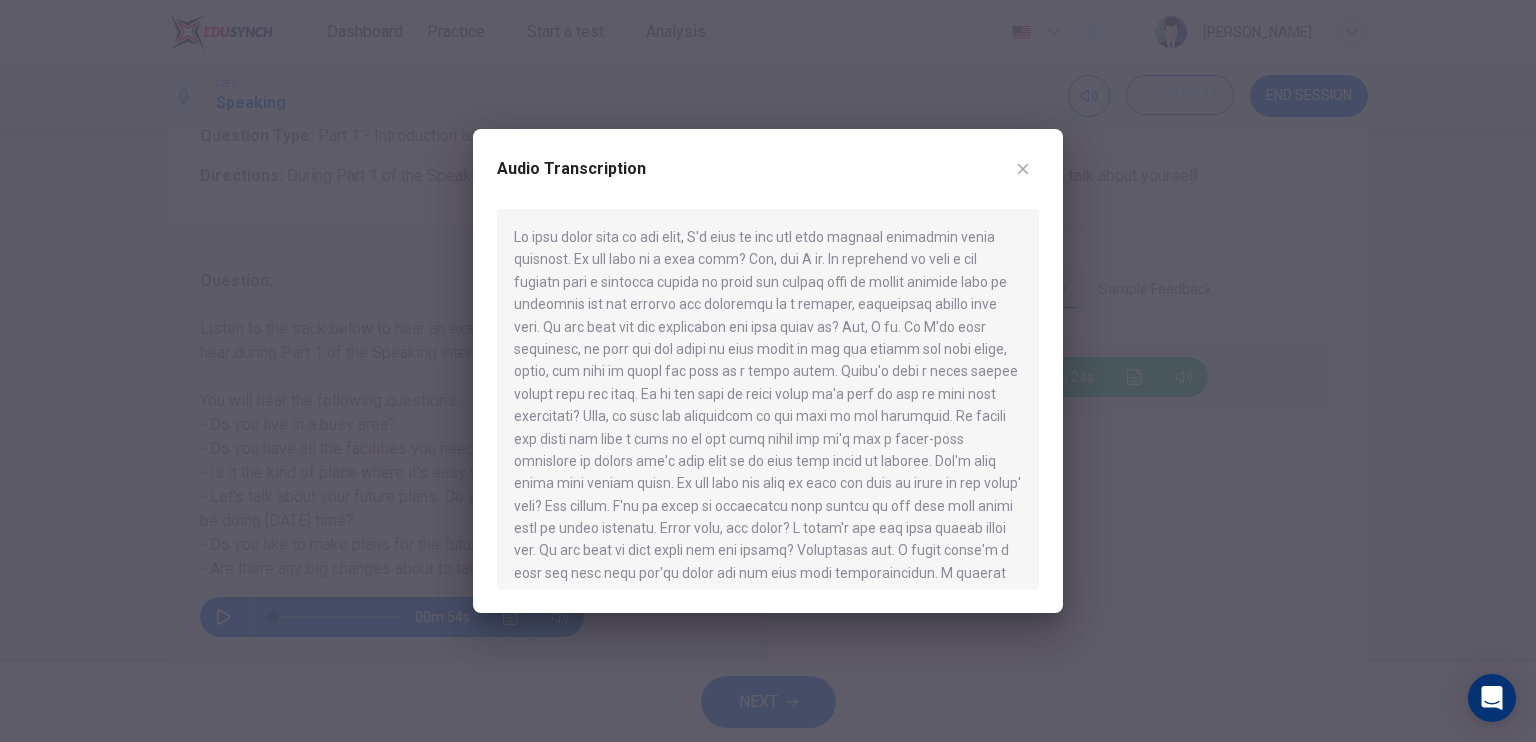 drag, startPoint x: 624, startPoint y: 176, endPoint x: 702, endPoint y: 424, distance: 259.97693 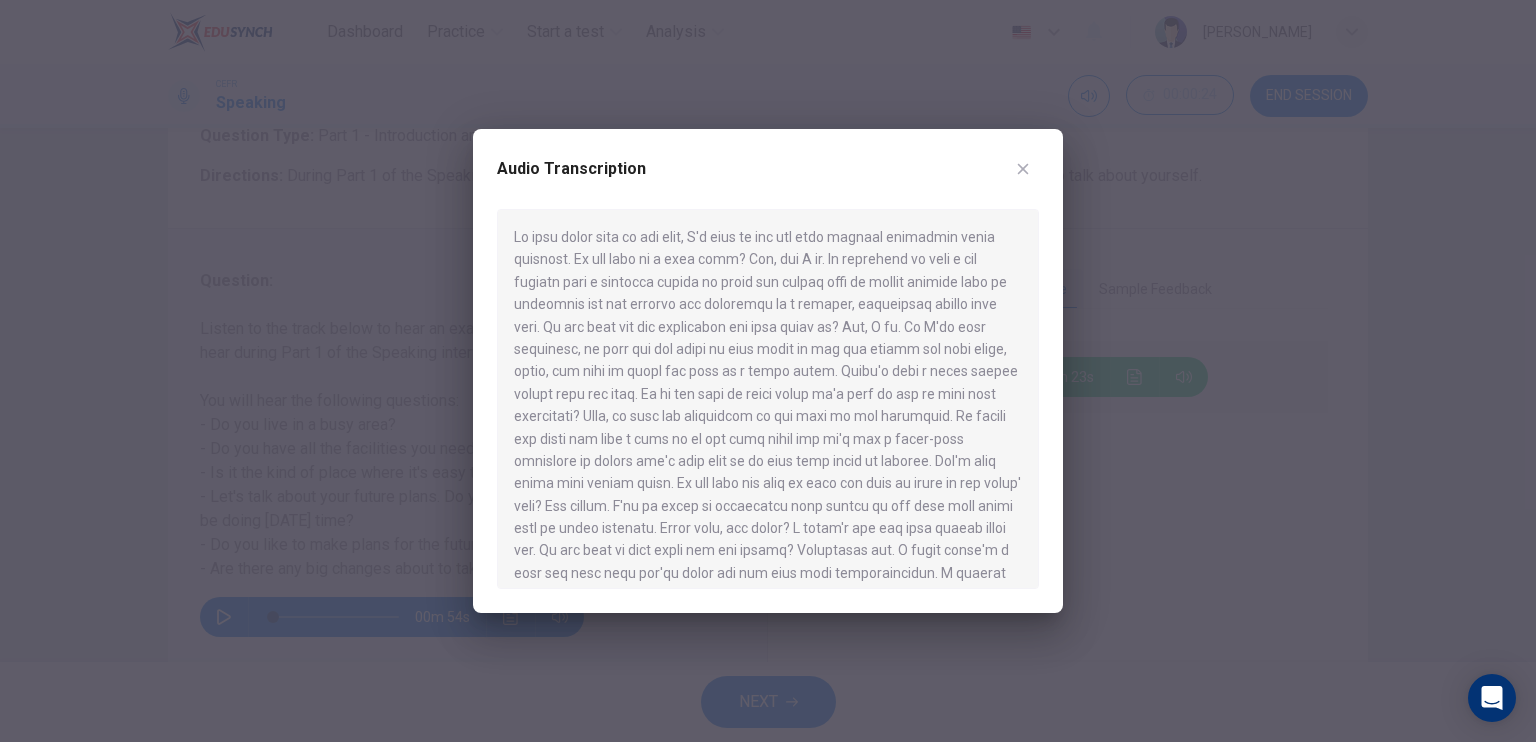 click at bounding box center (768, 399) 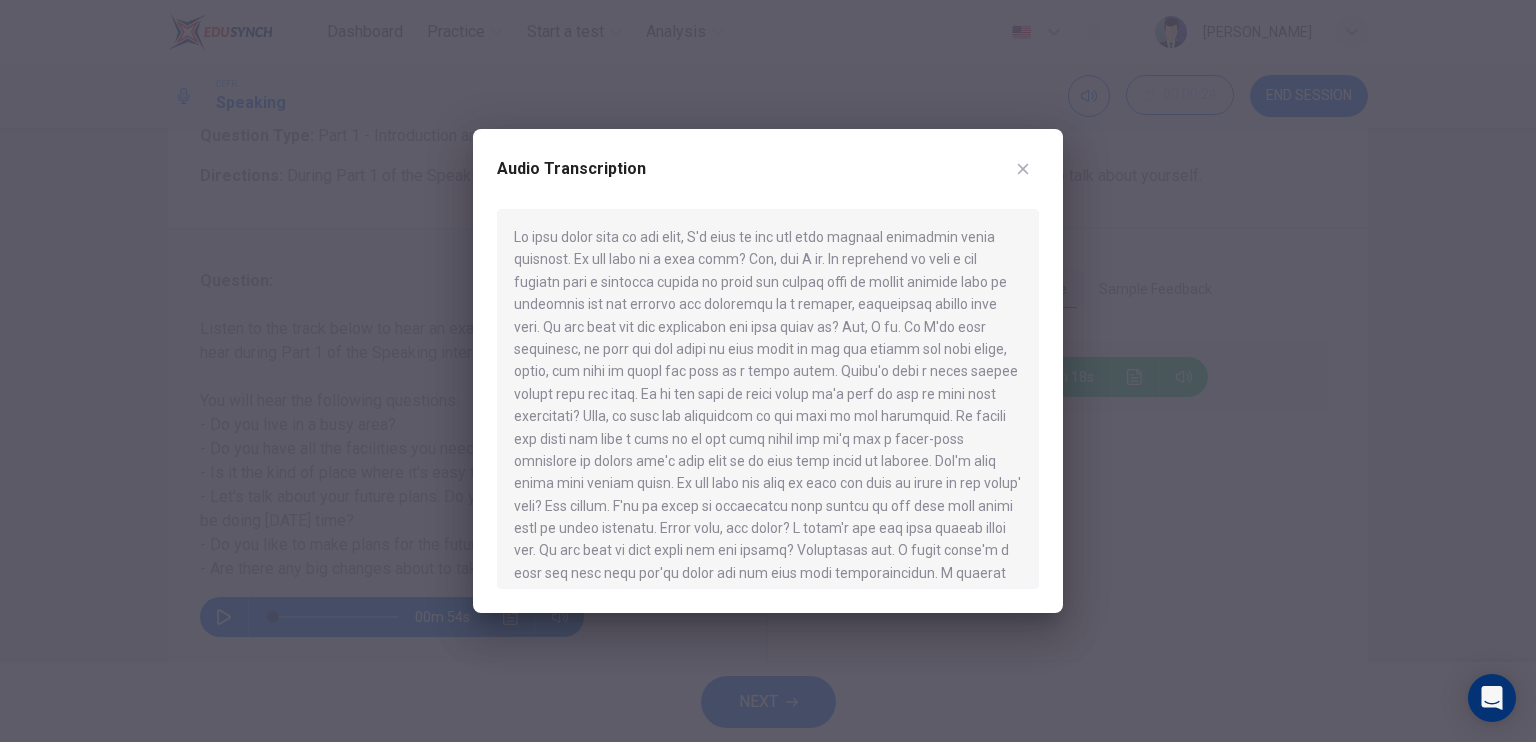 scroll, scrollTop: 140, scrollLeft: 0, axis: vertical 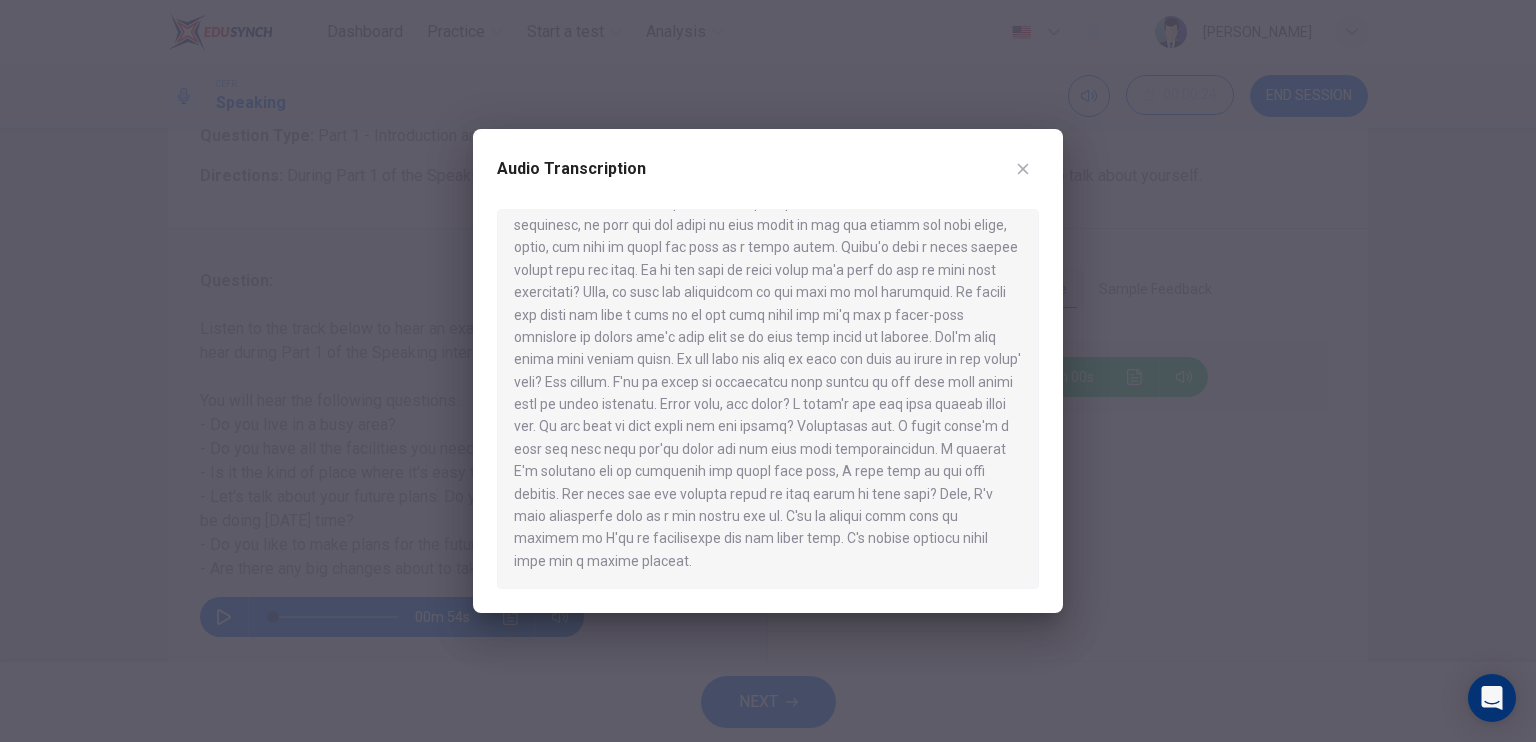 type on "0" 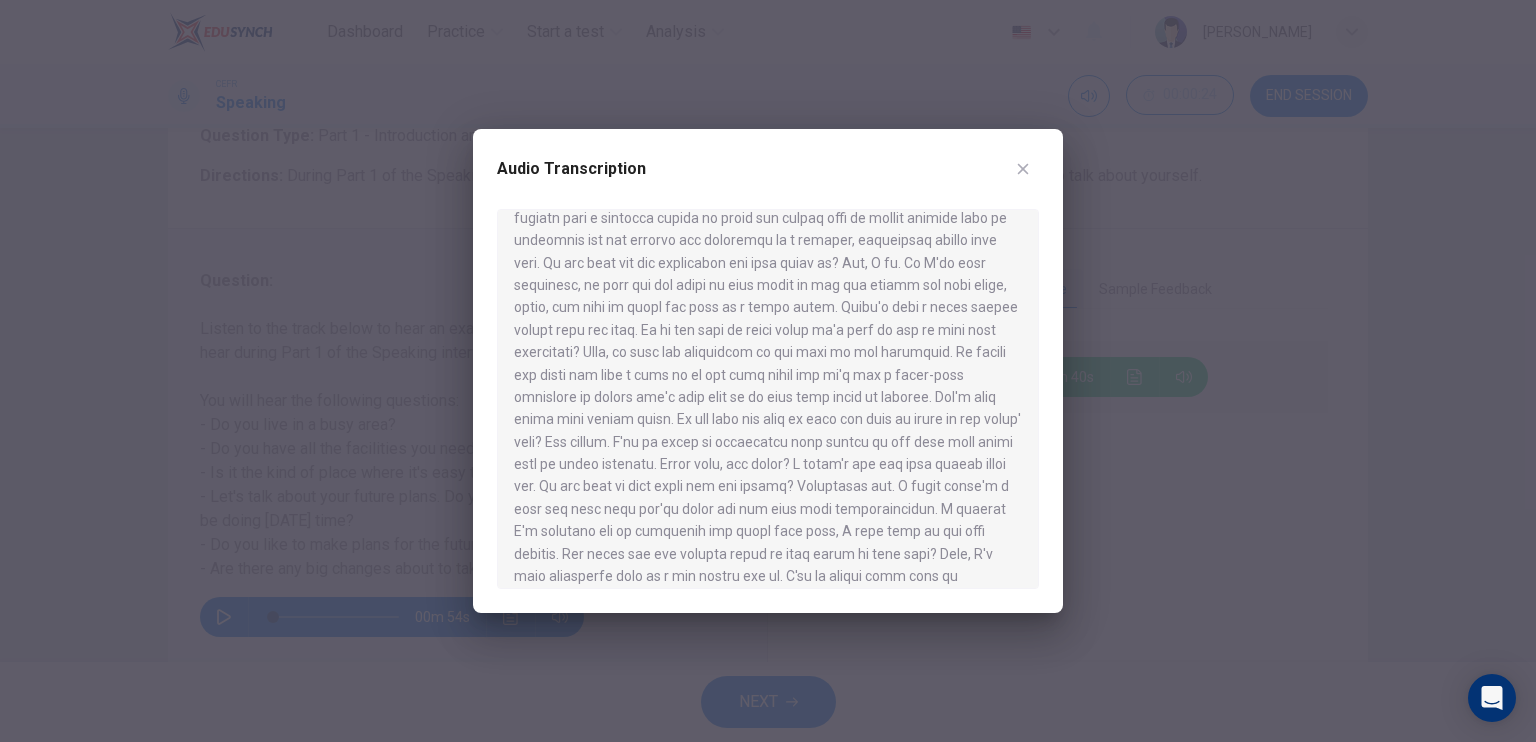 scroll, scrollTop: 124, scrollLeft: 0, axis: vertical 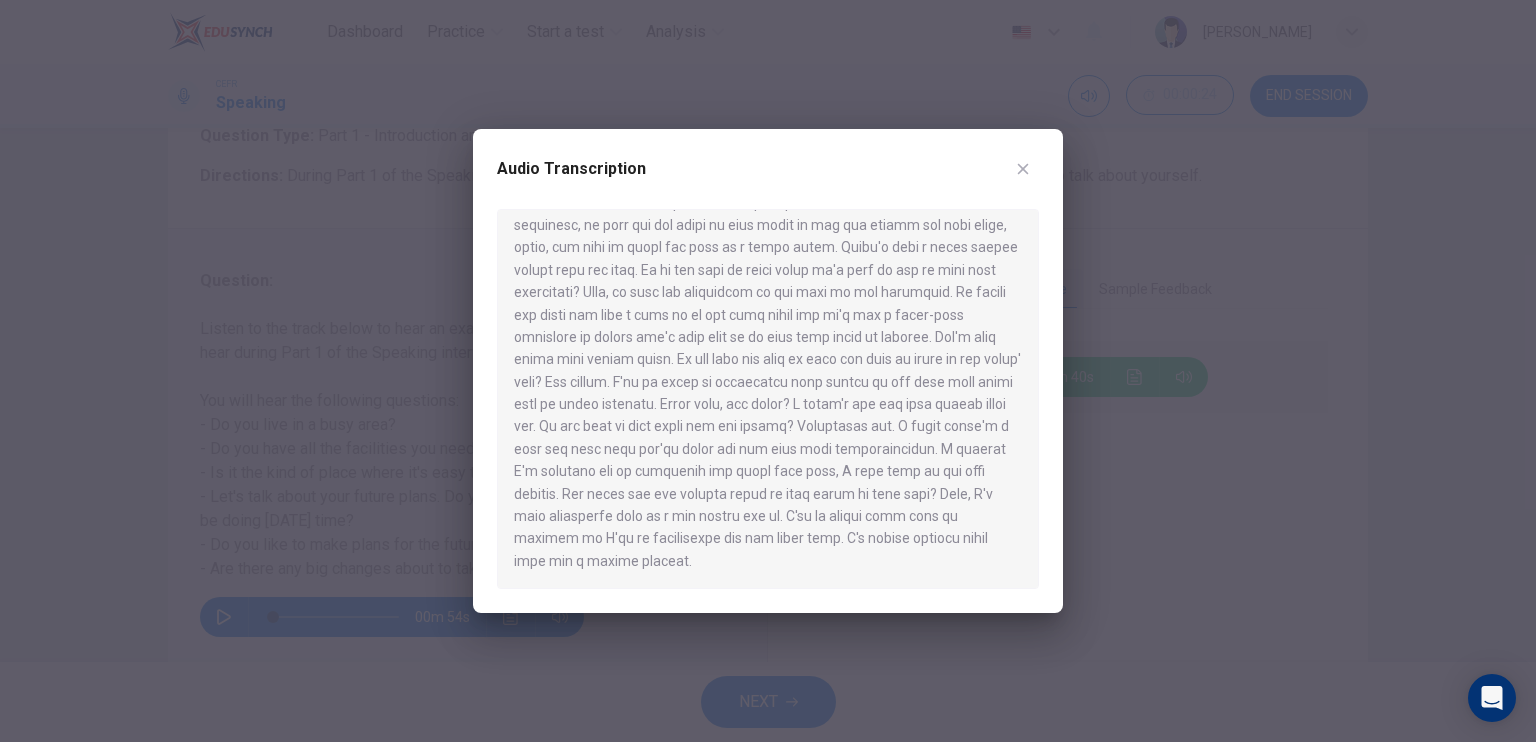drag, startPoint x: 1535, startPoint y: 0, endPoint x: 700, endPoint y: 371, distance: 913.71 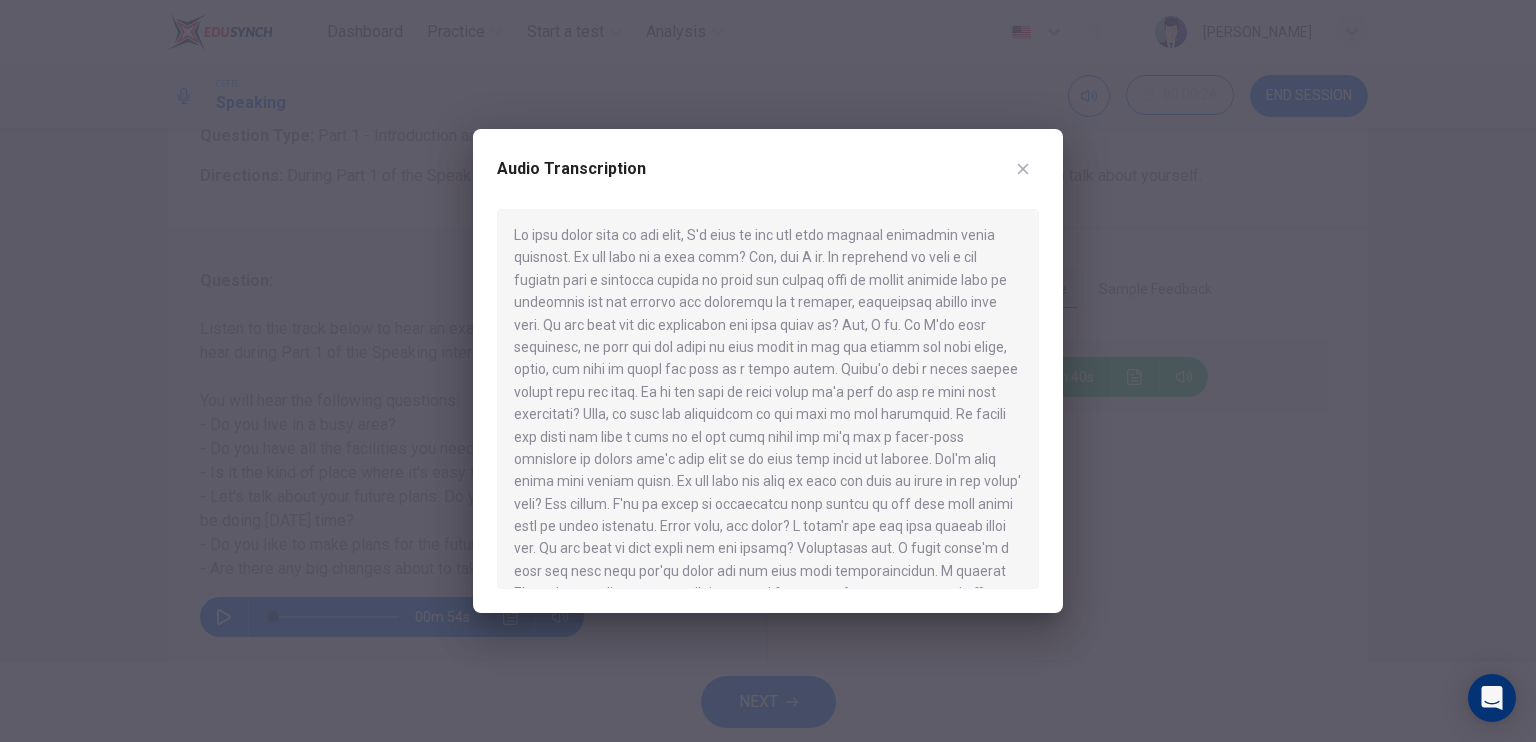scroll, scrollTop: 0, scrollLeft: 0, axis: both 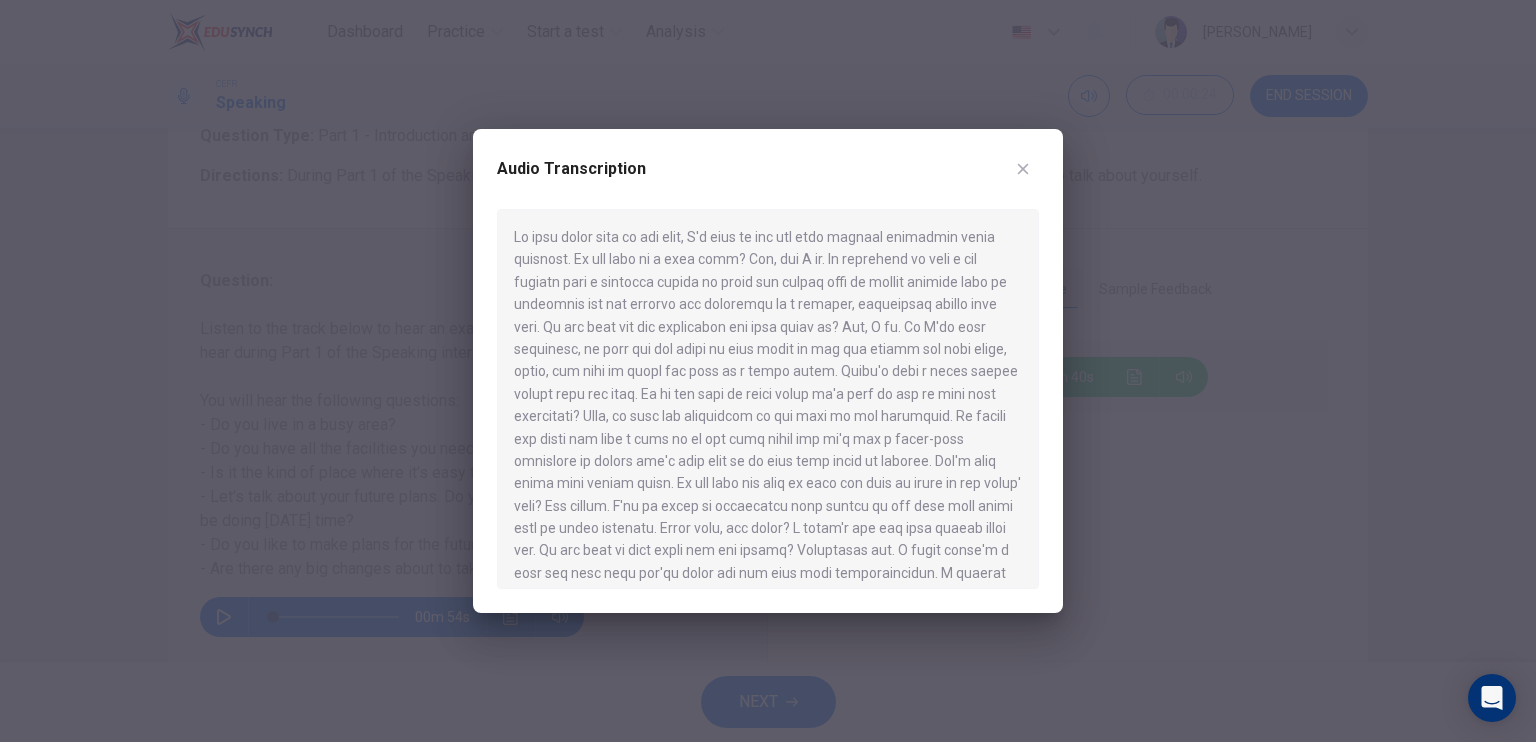 click at bounding box center [768, 399] 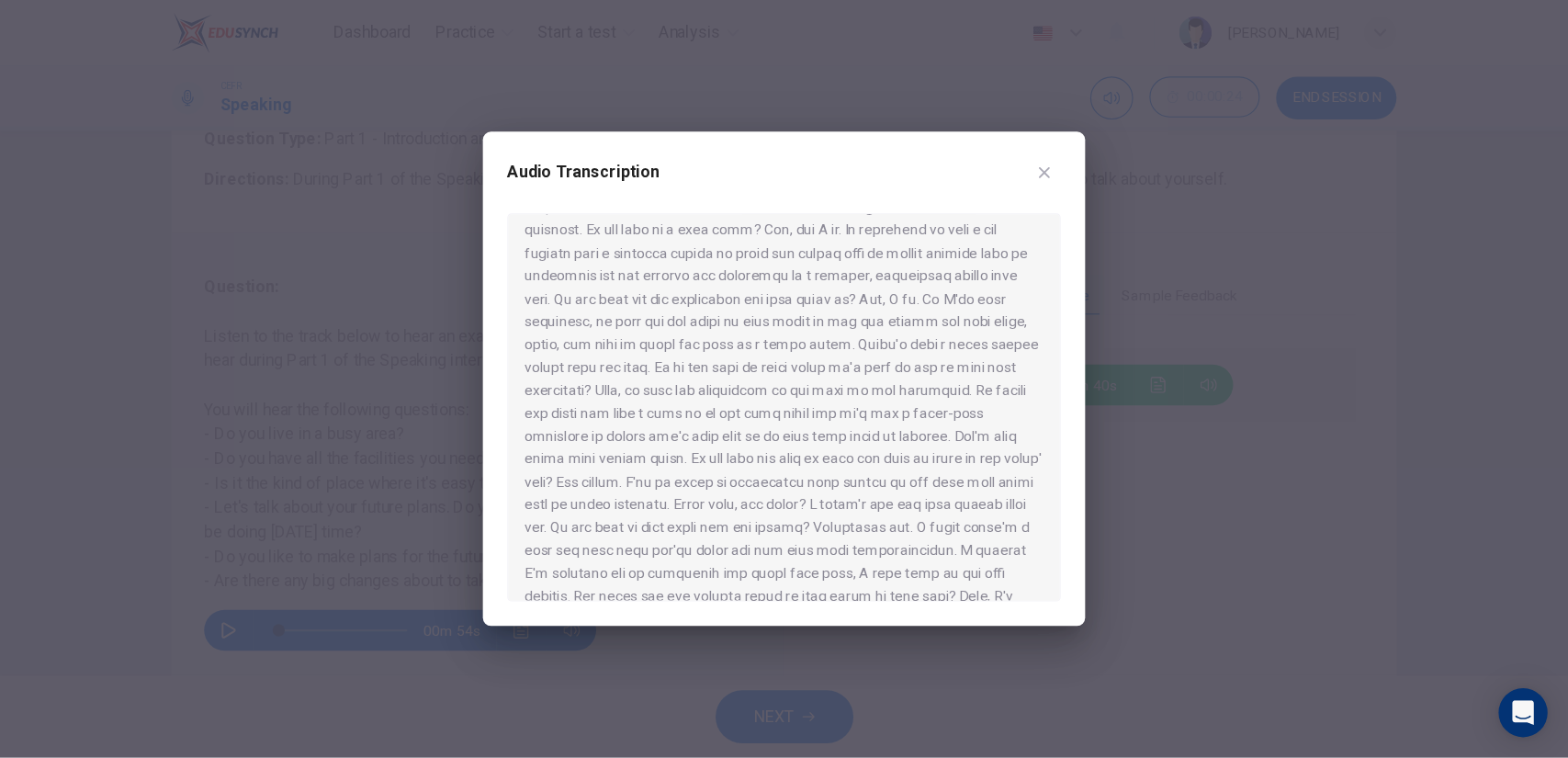 scroll, scrollTop: 0, scrollLeft: 0, axis: both 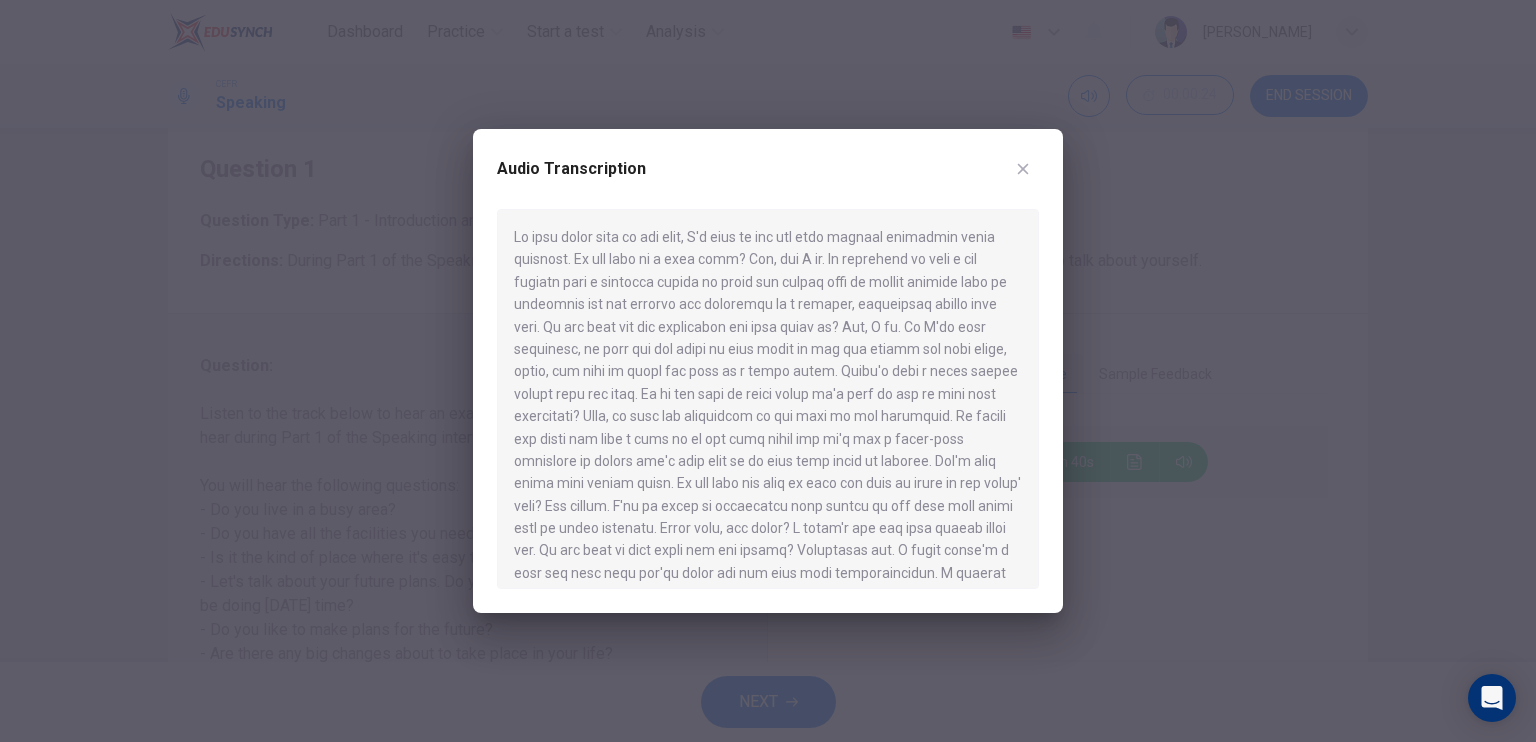click at bounding box center [768, 399] 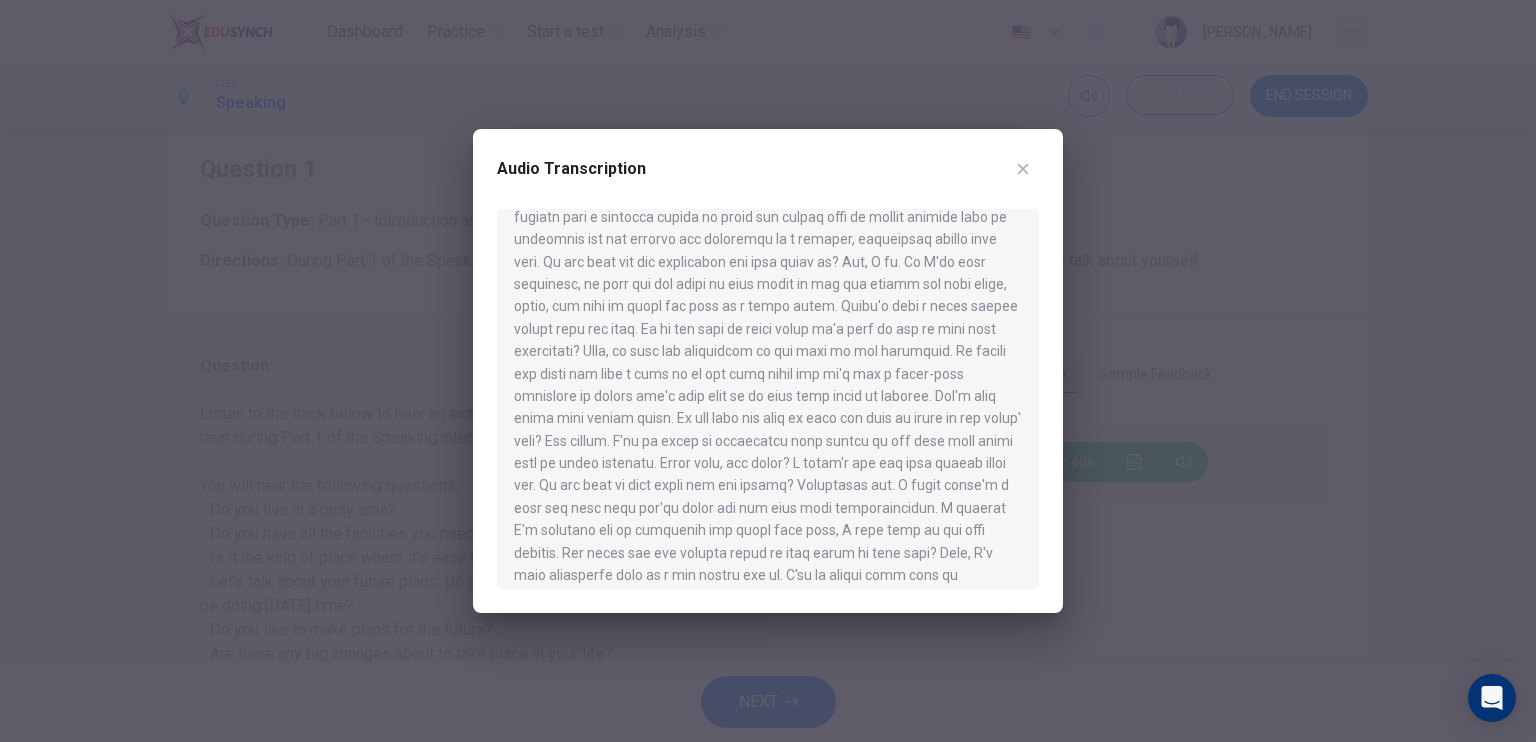 scroll, scrollTop: 124, scrollLeft: 0, axis: vertical 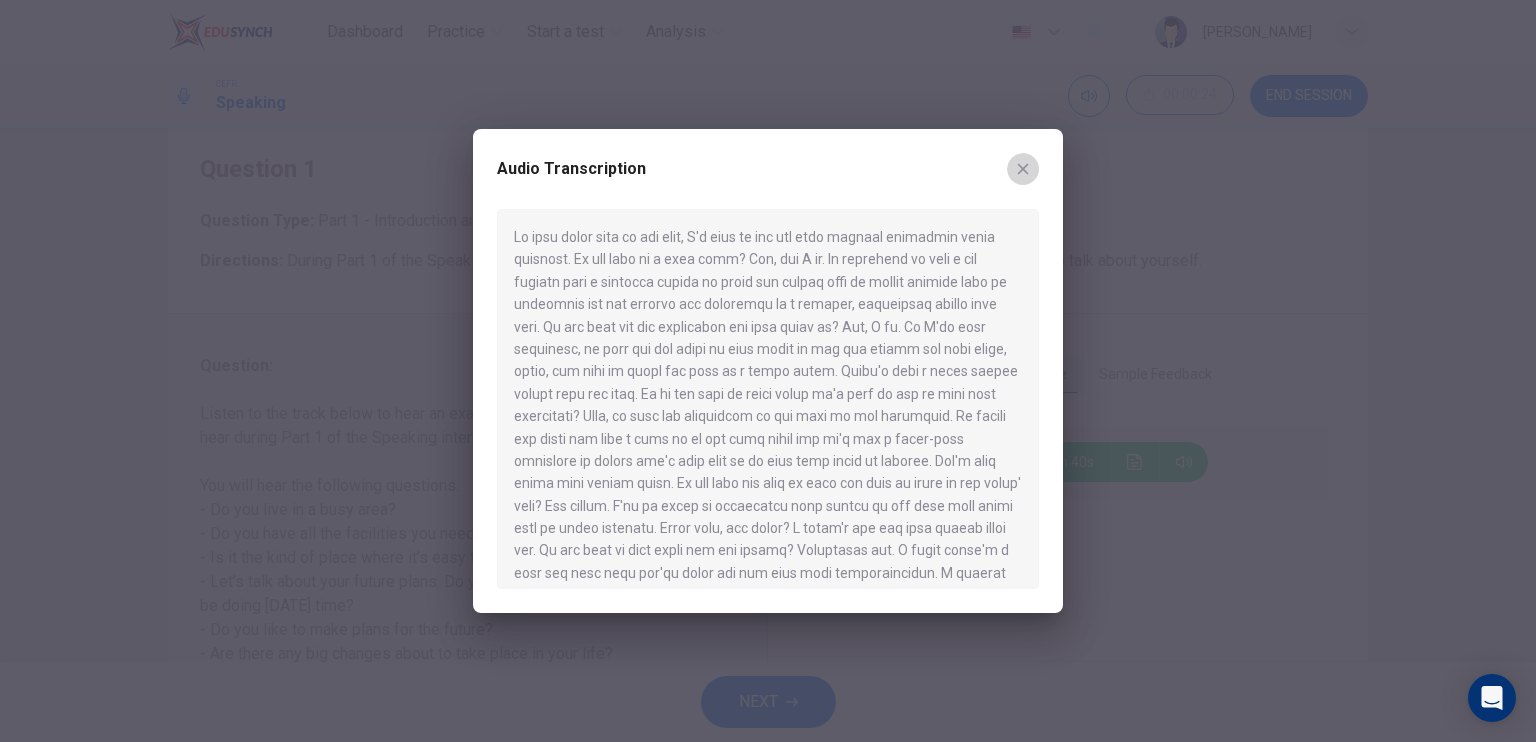 click 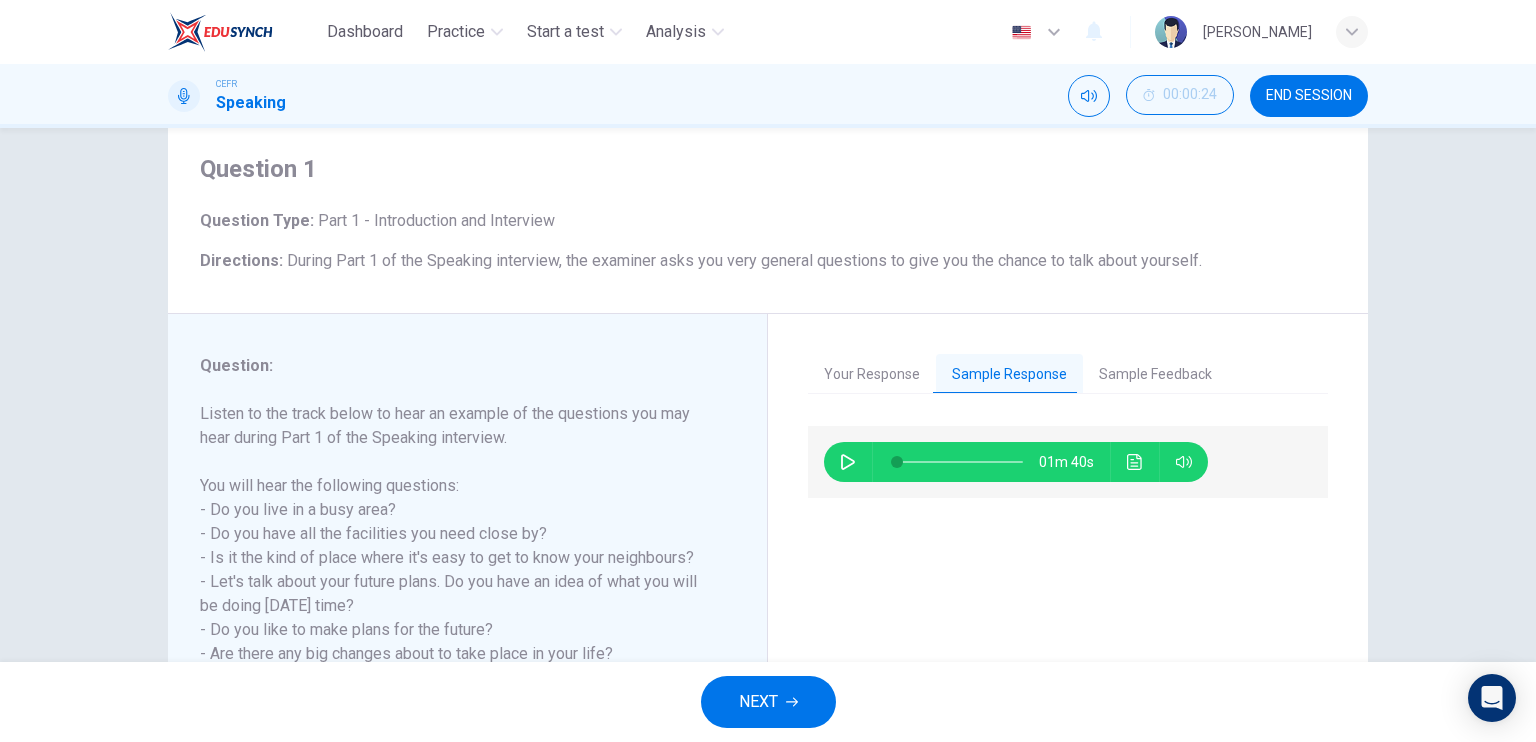 click 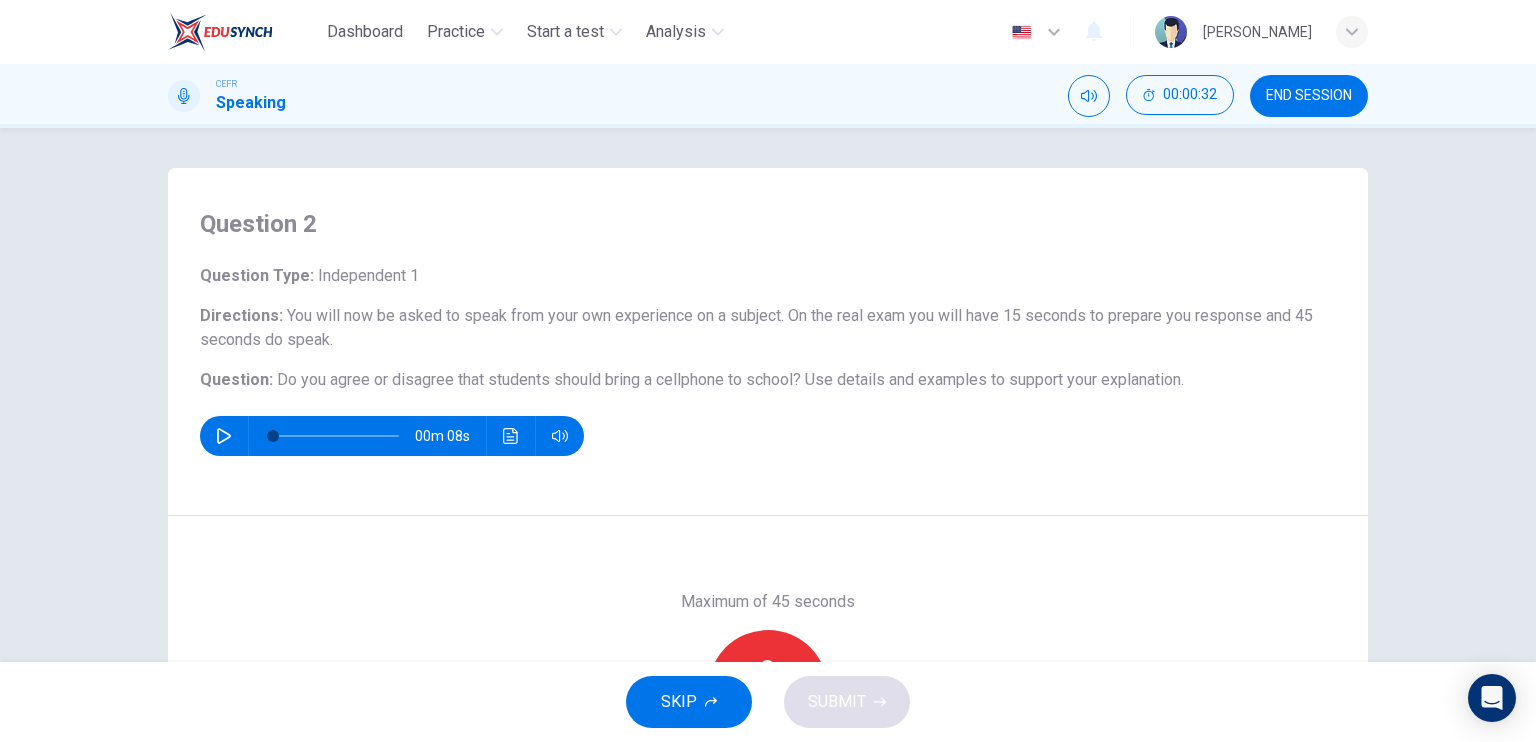 scroll, scrollTop: 100, scrollLeft: 0, axis: vertical 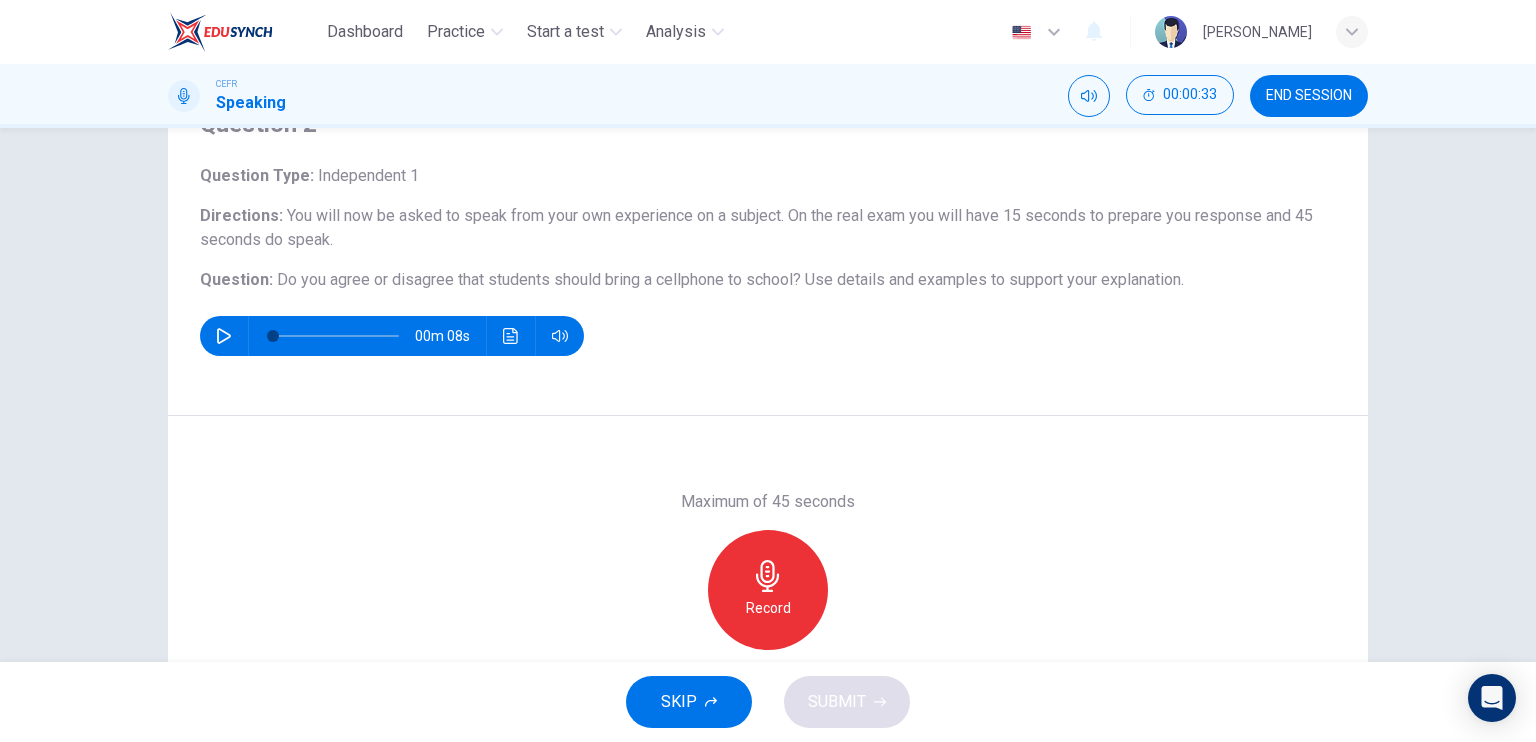 click on "Question   2 Question Type :   Independent 1 Directions :   You will now be asked to speak from your own experience on a subject. On the real exam you will have 15 seconds to prepare you response and 45 seconds do speak. Question :   Do you agree or disagree that students should bring a cellphone to school?    Use details and examples to support your explanation.
00m 08s" at bounding box center [768, 242] 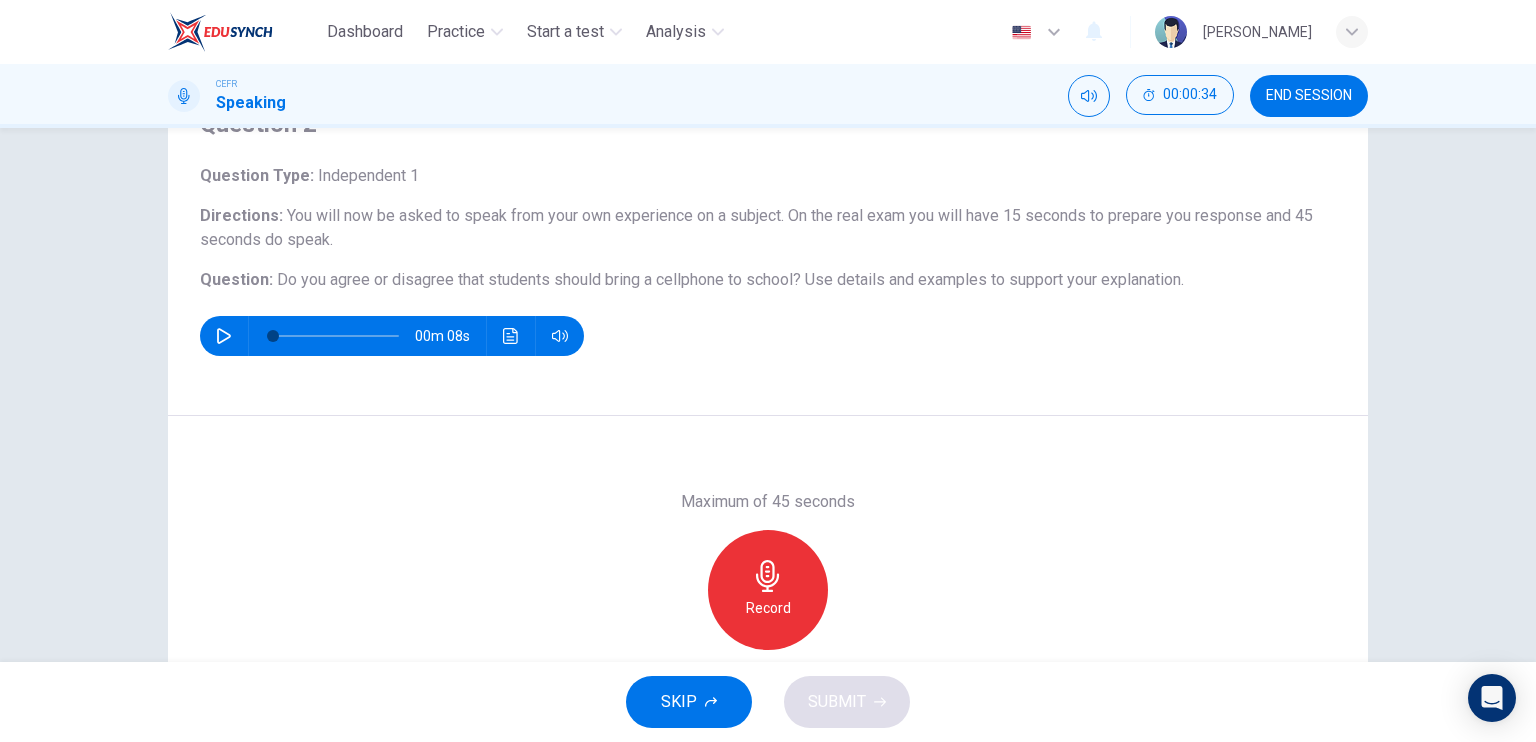 click on "Question   2 Question Type :   Independent 1 Directions :   You will now be asked to speak from your own experience on a subject. On the real exam you will have 15 seconds to prepare you response and 45 seconds do speak. Question :   Do you agree or disagree that students should bring a cellphone to school?    Use details and examples to support your explanation.
00m 08s" at bounding box center (768, 242) 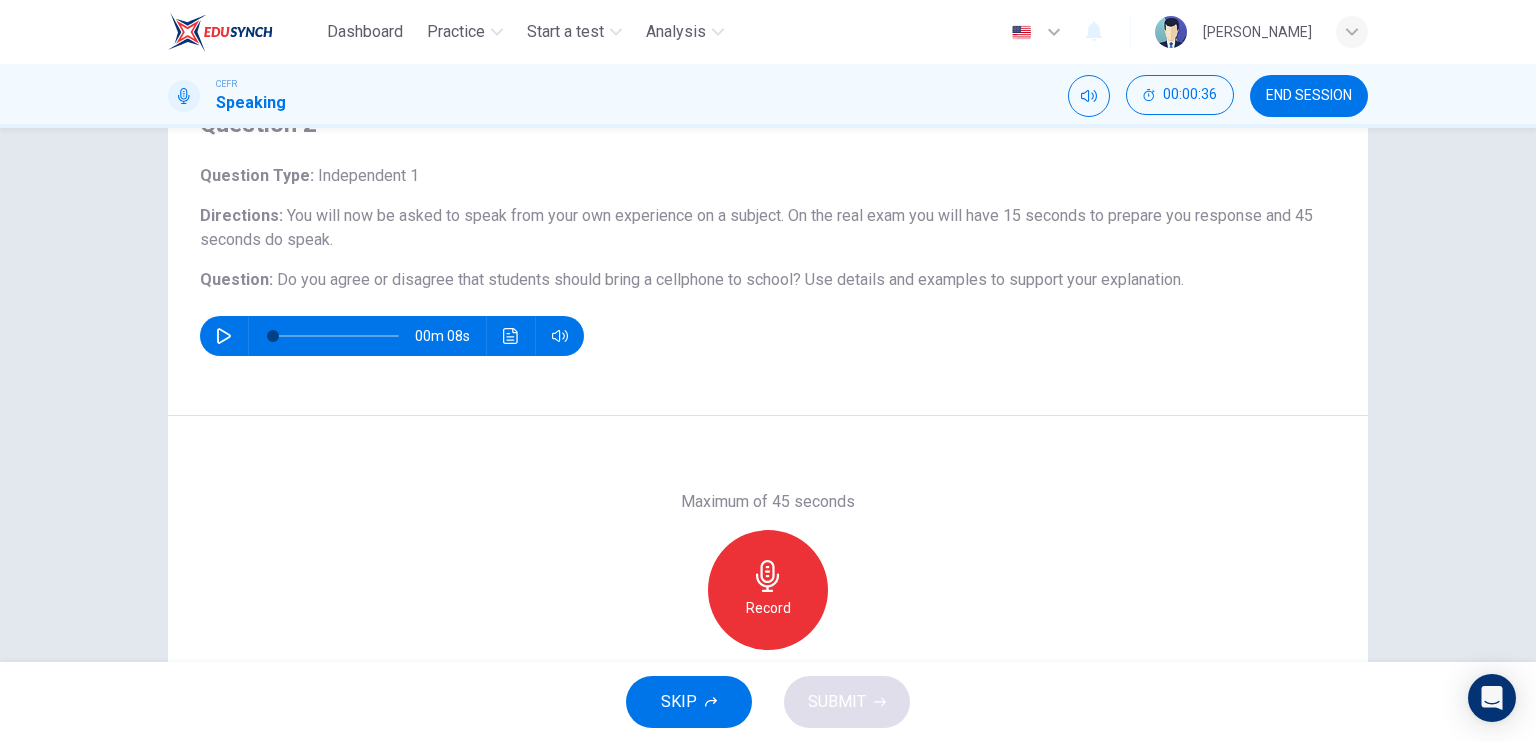 click at bounding box center (224, 336) 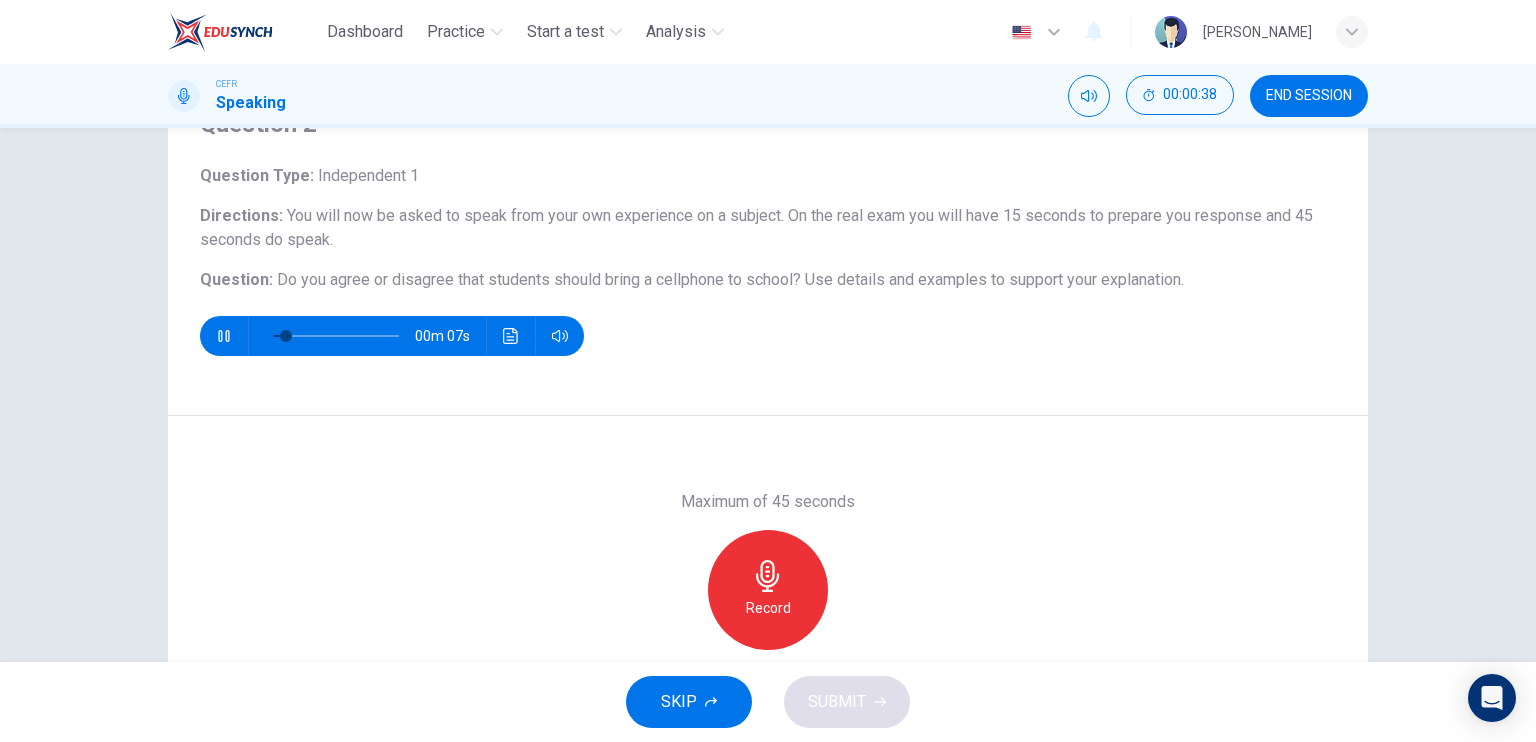 type on "22" 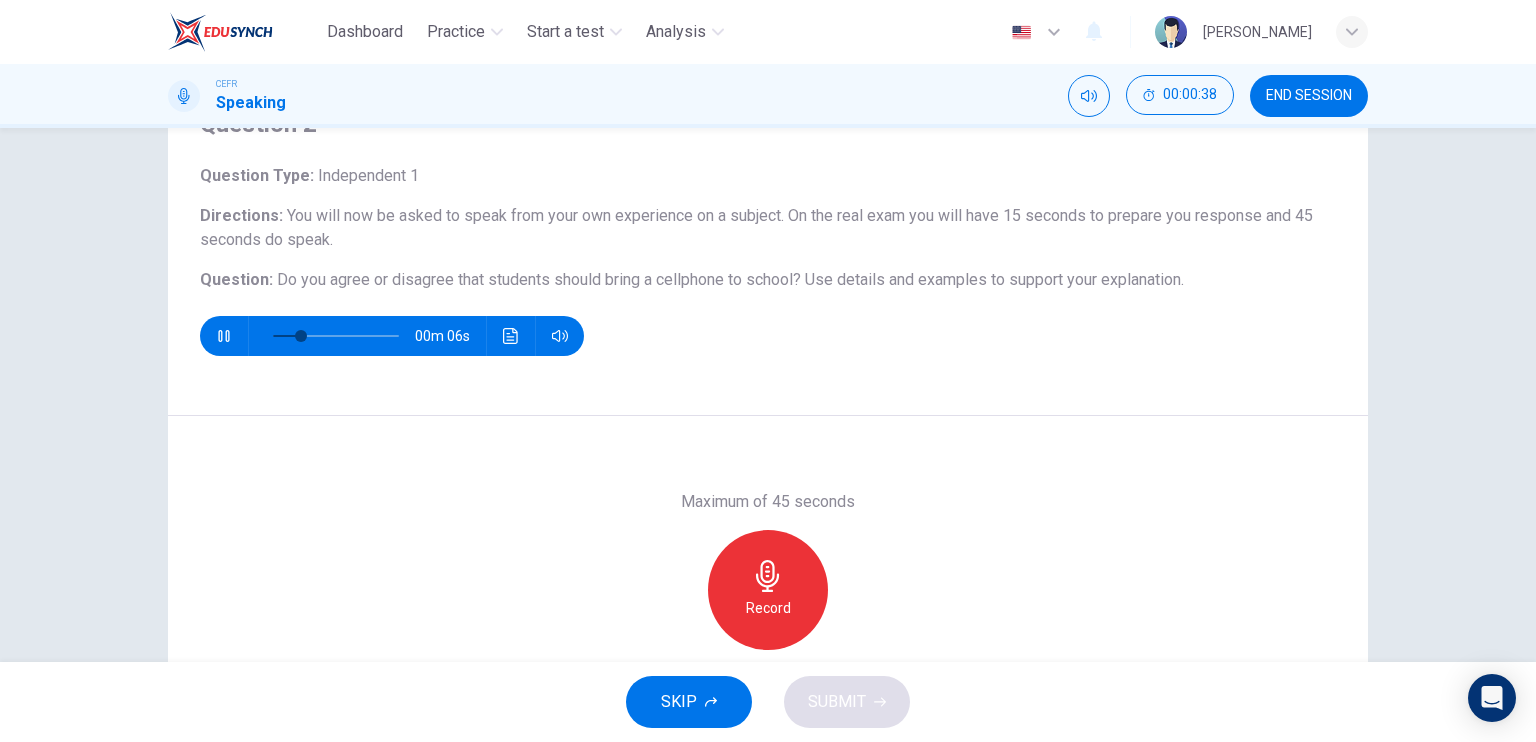 type 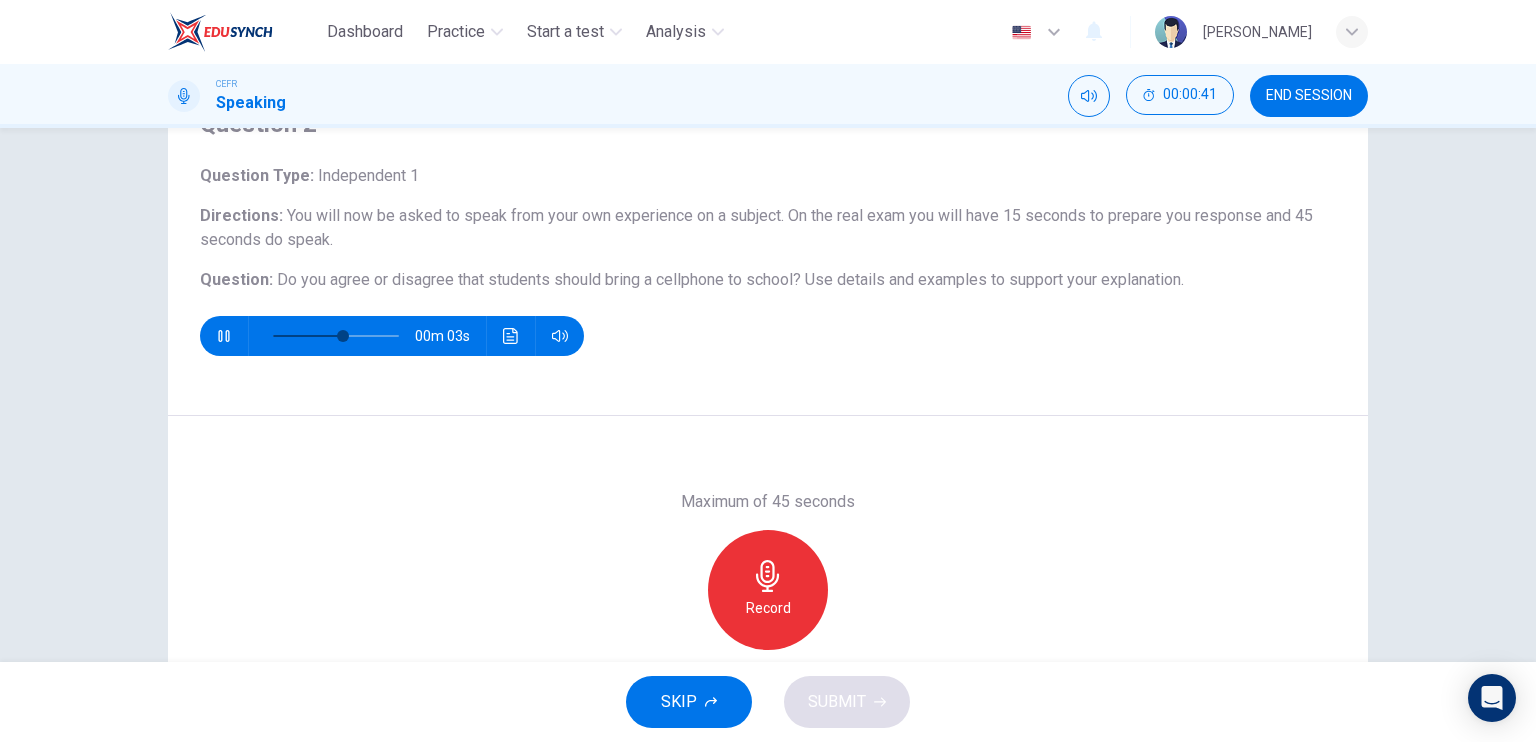 click on "Question   2 Question Type :   Independent 1 Directions :   You will now be asked to speak from your own experience on a subject. On the real exam you will have 15 seconds to prepare you response and 45 seconds do speak. Question :   Do you agree or disagree that students should bring a cellphone to school?    Use details and examples to support your explanation.
00m 03s" at bounding box center (768, 242) 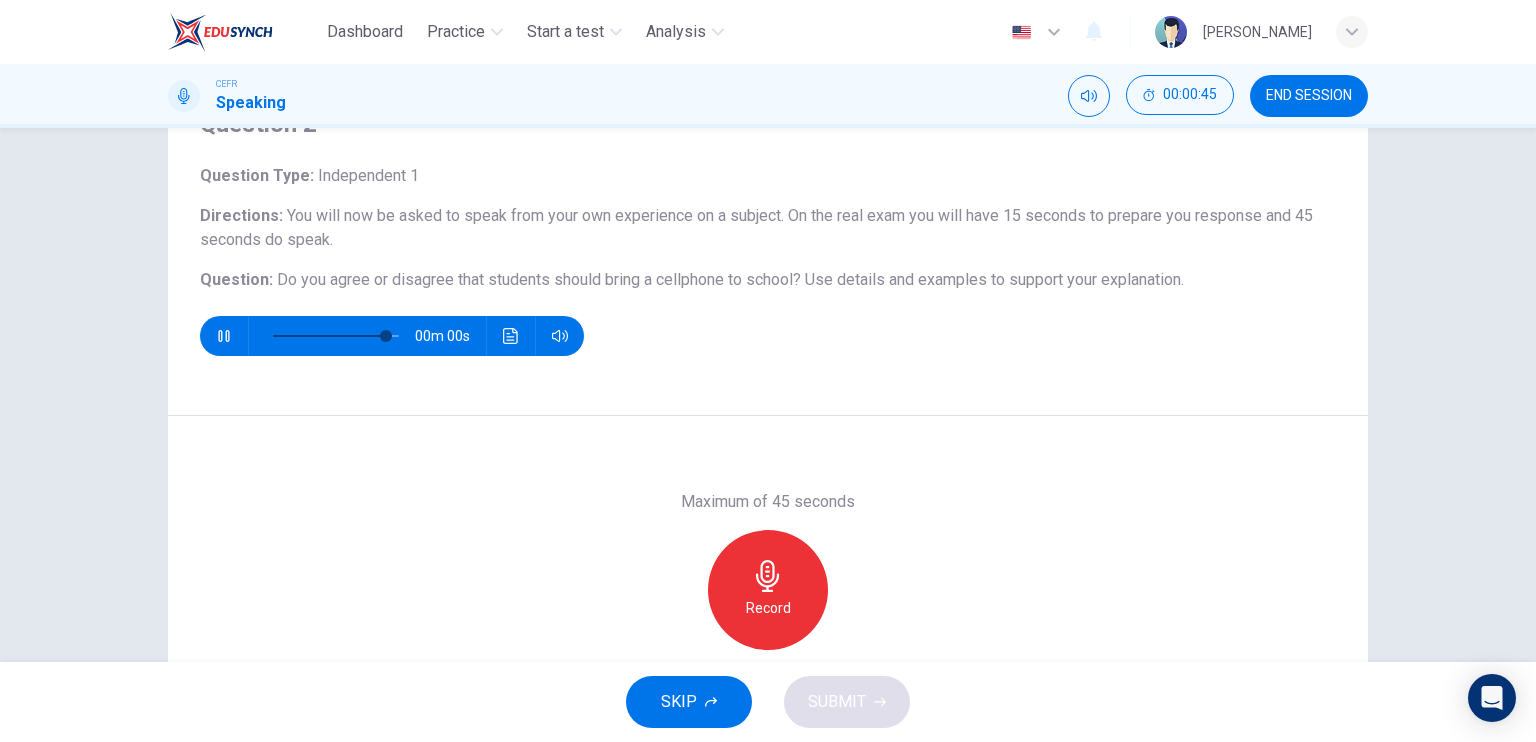 type on "0" 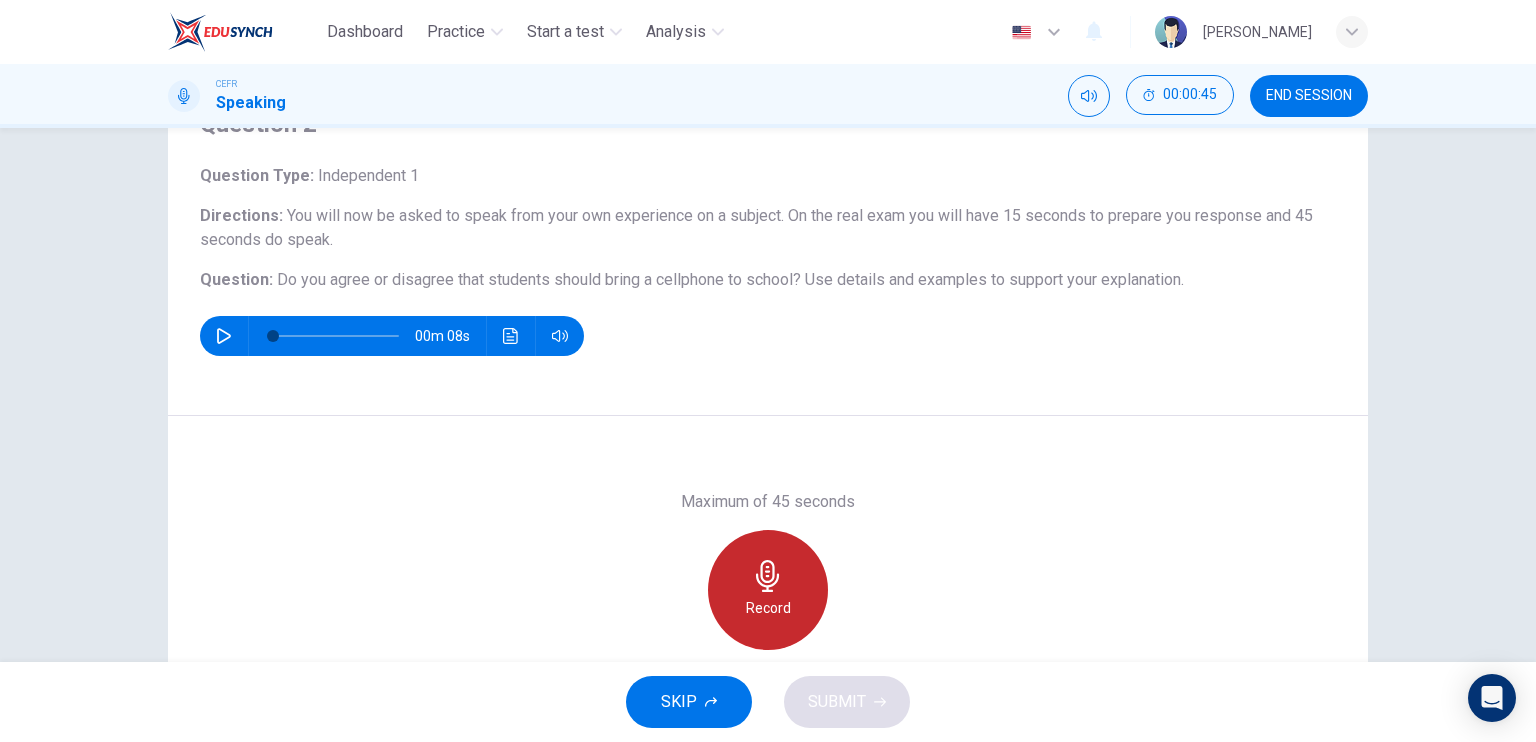 click 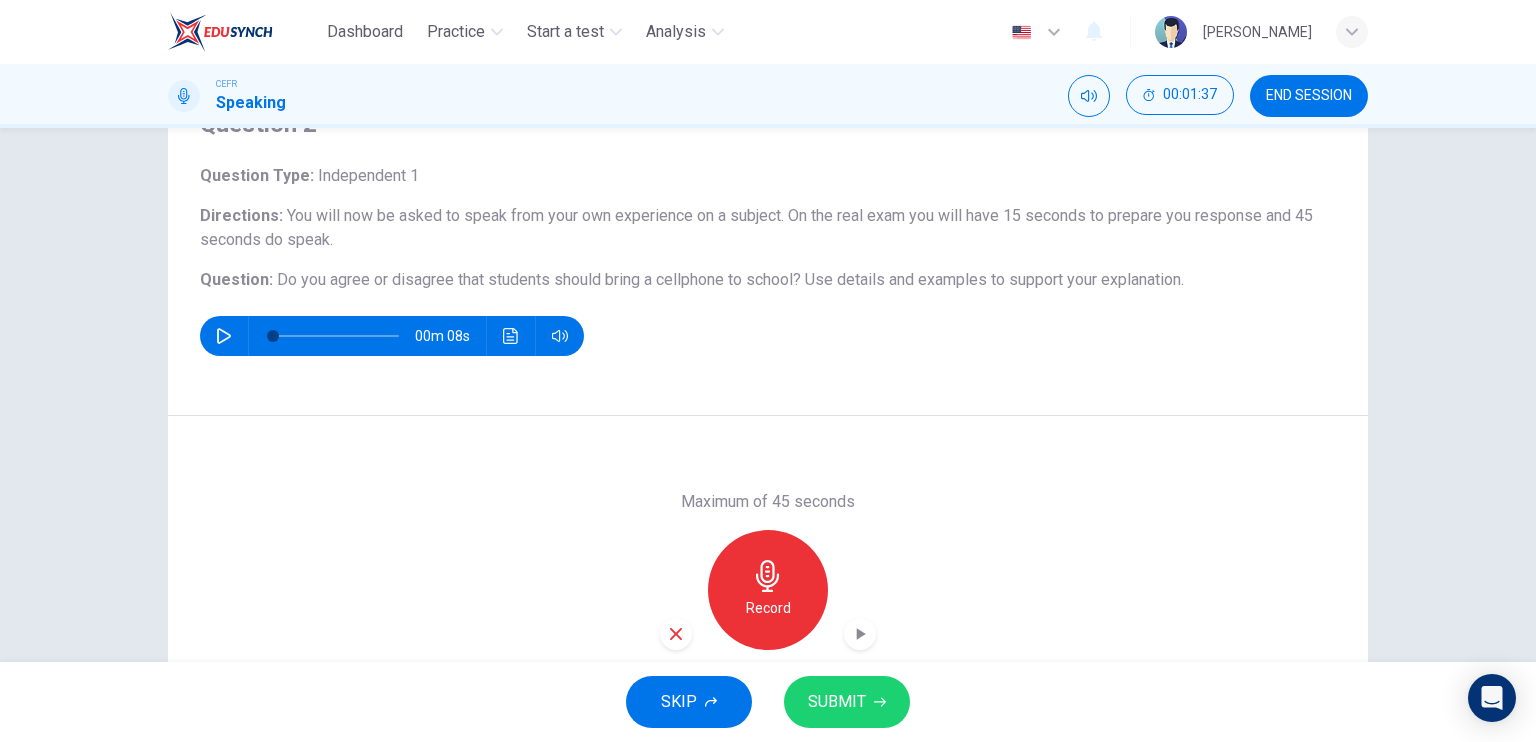 click at bounding box center (676, 634) 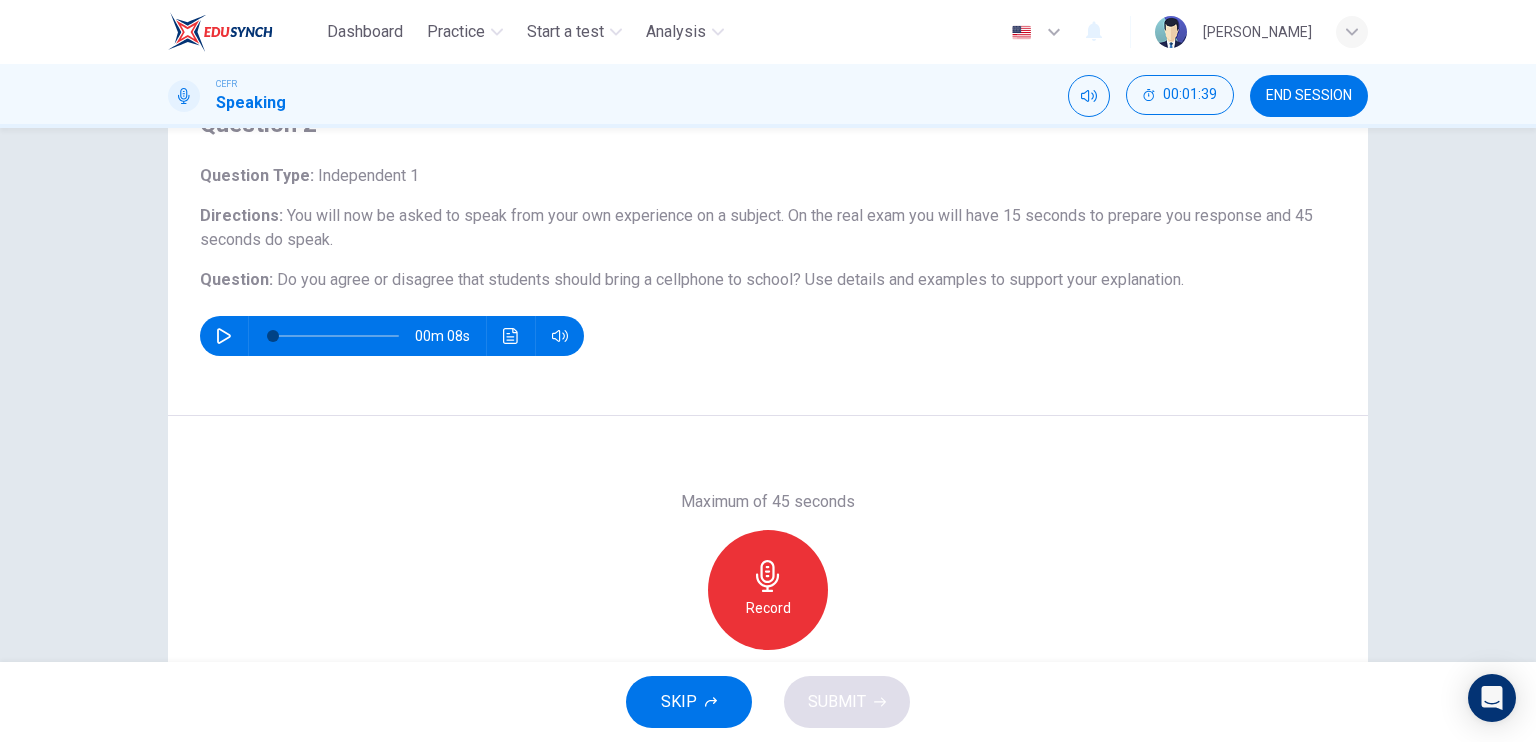 click 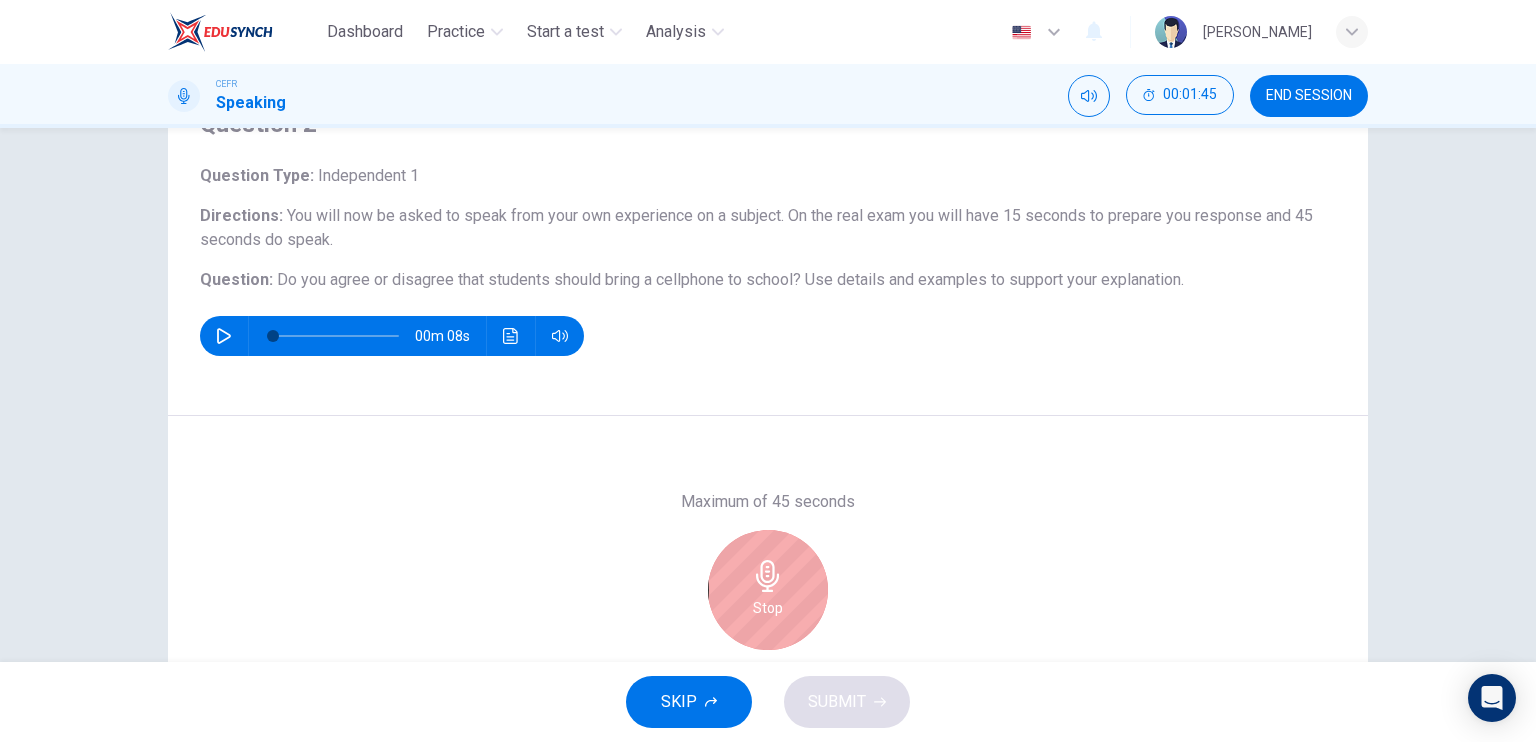 click on "Stop" at bounding box center [768, 590] 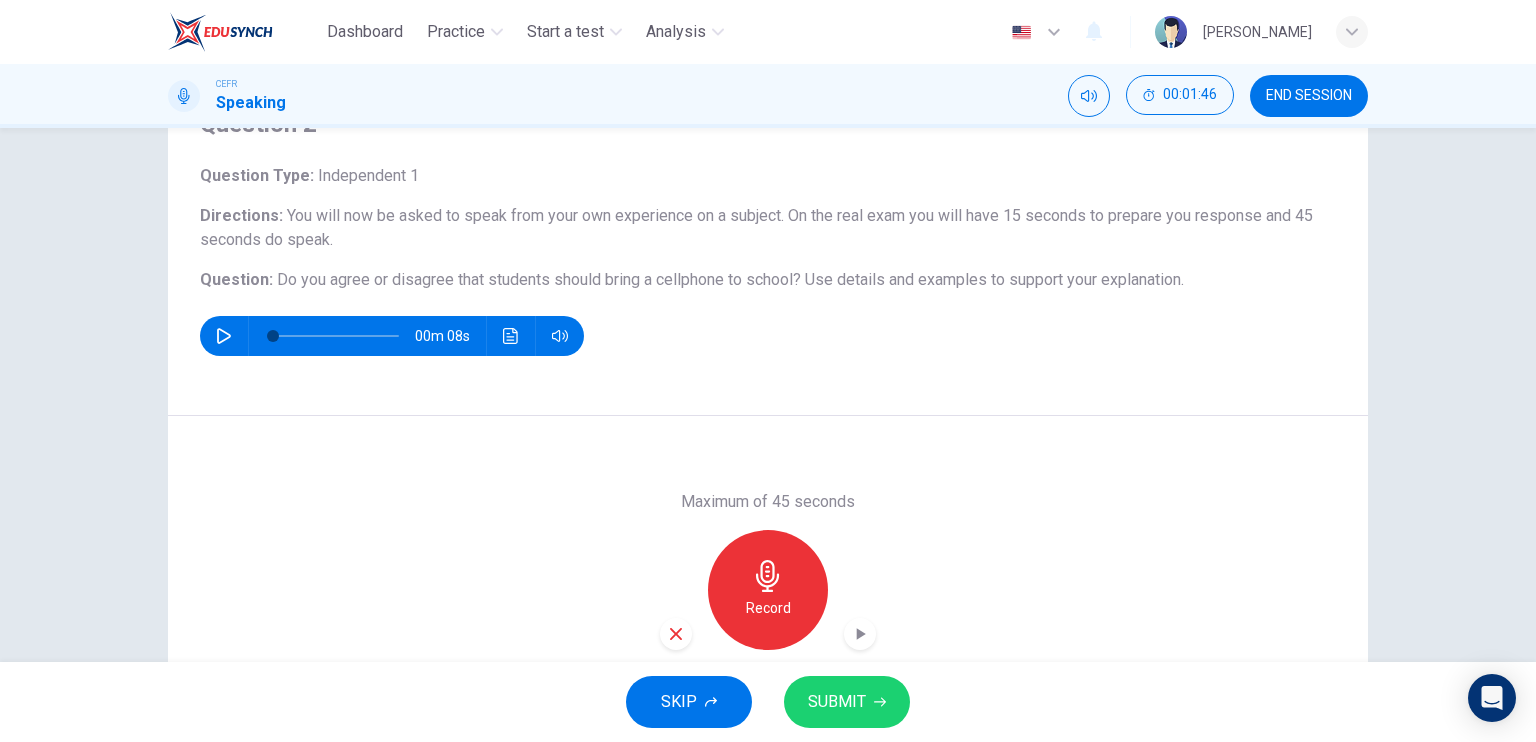 click on "Maximum of 45 seconds Record 5/45s" at bounding box center [768, 589] 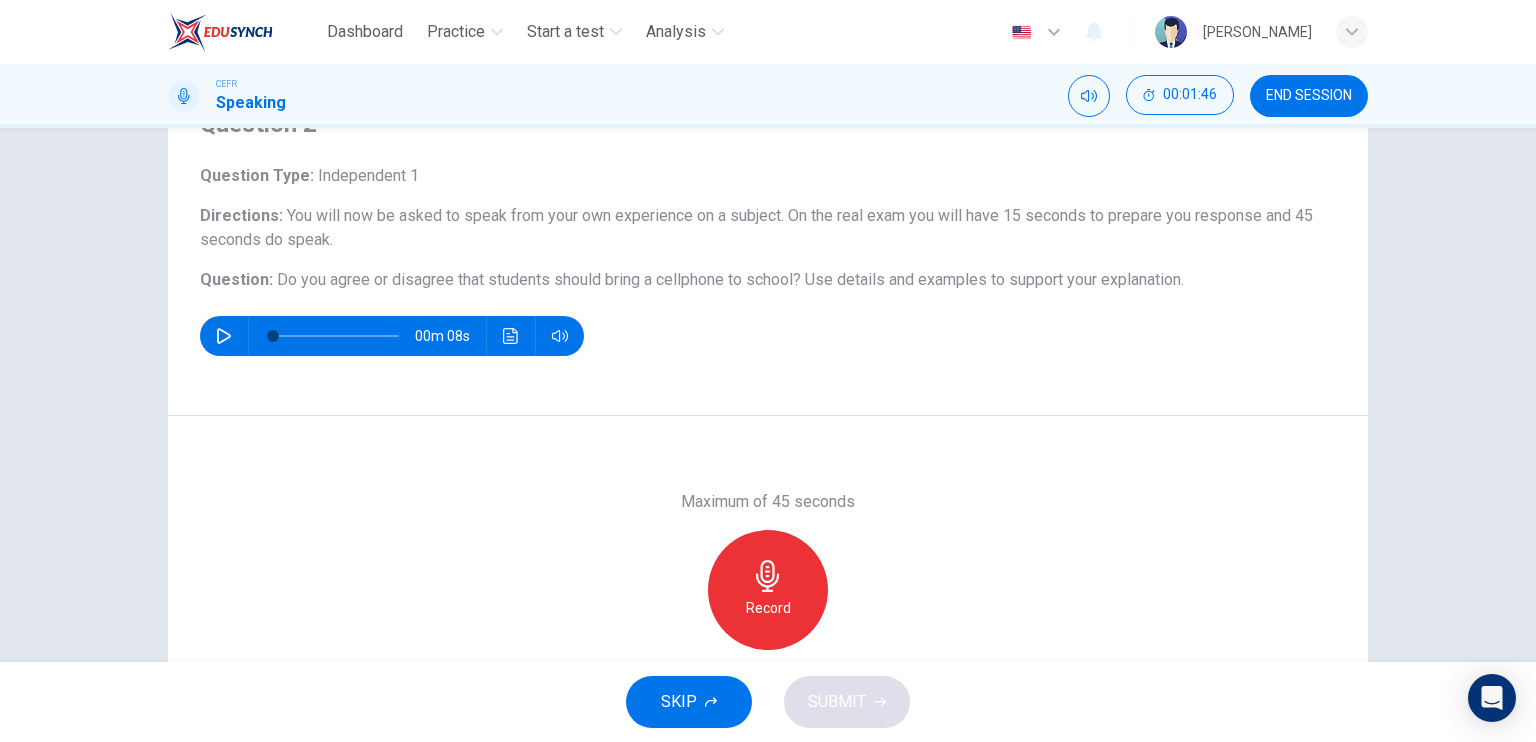 click on "Record" at bounding box center (768, 608) 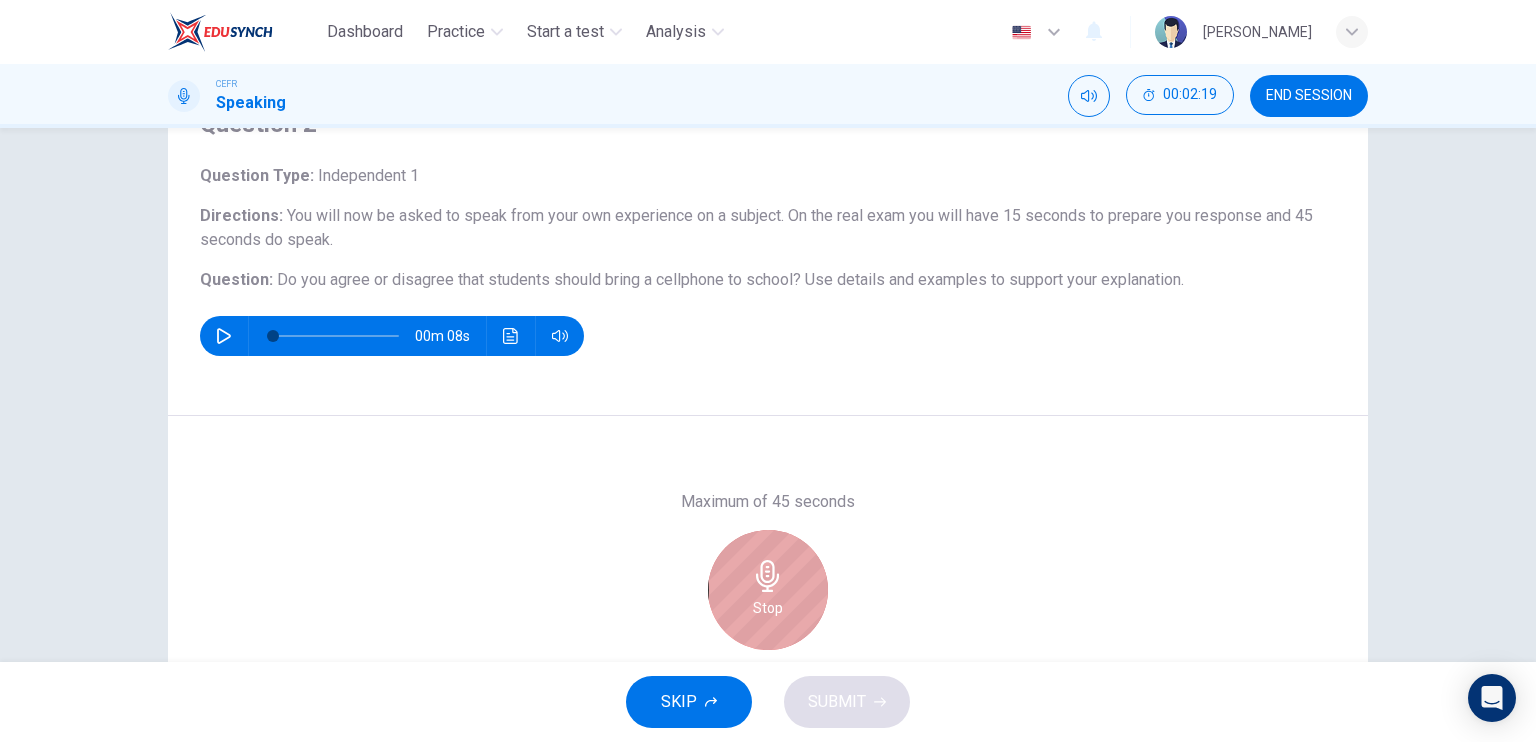 click on "Stop" at bounding box center [768, 608] 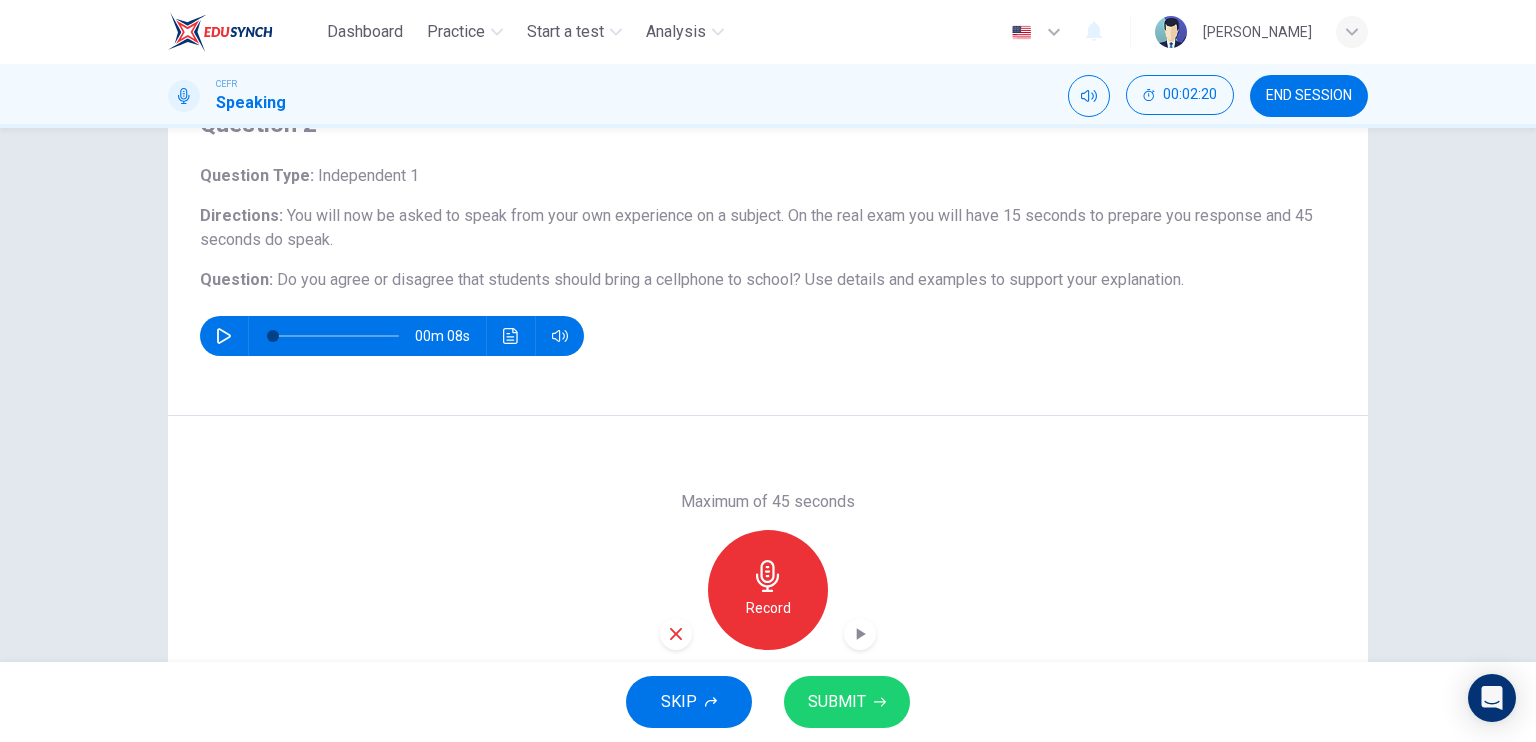 click 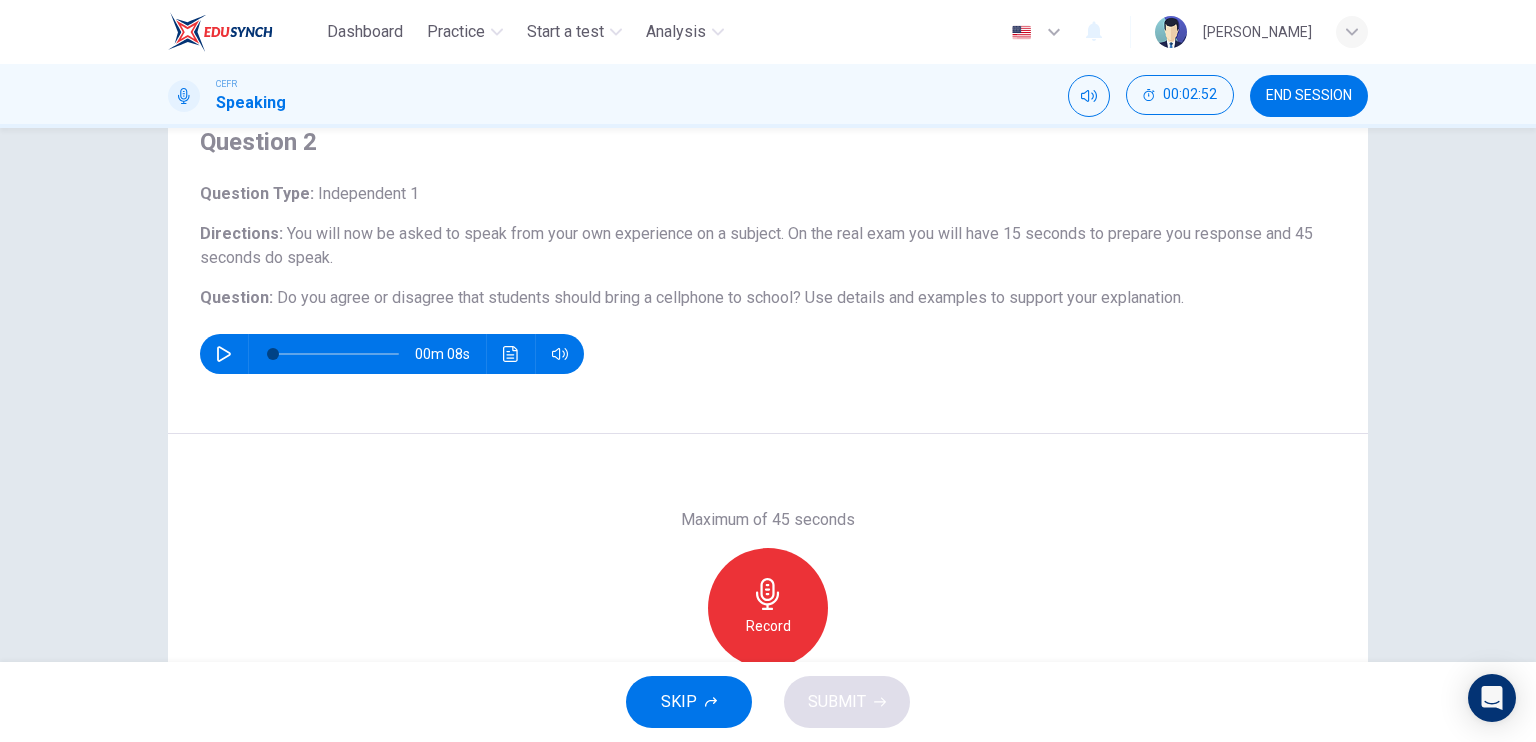 scroll, scrollTop: 200, scrollLeft: 0, axis: vertical 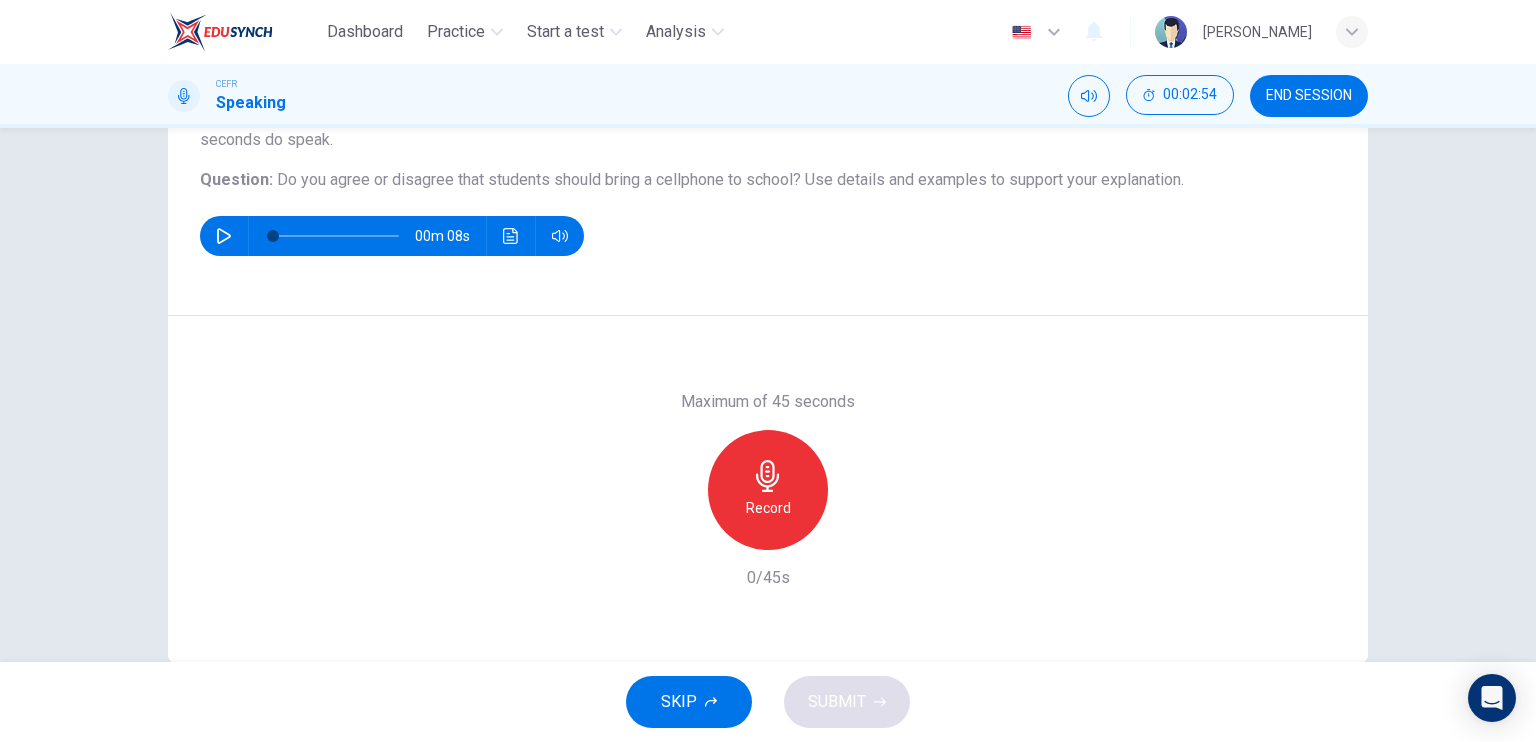 click on "Record" at bounding box center (768, 490) 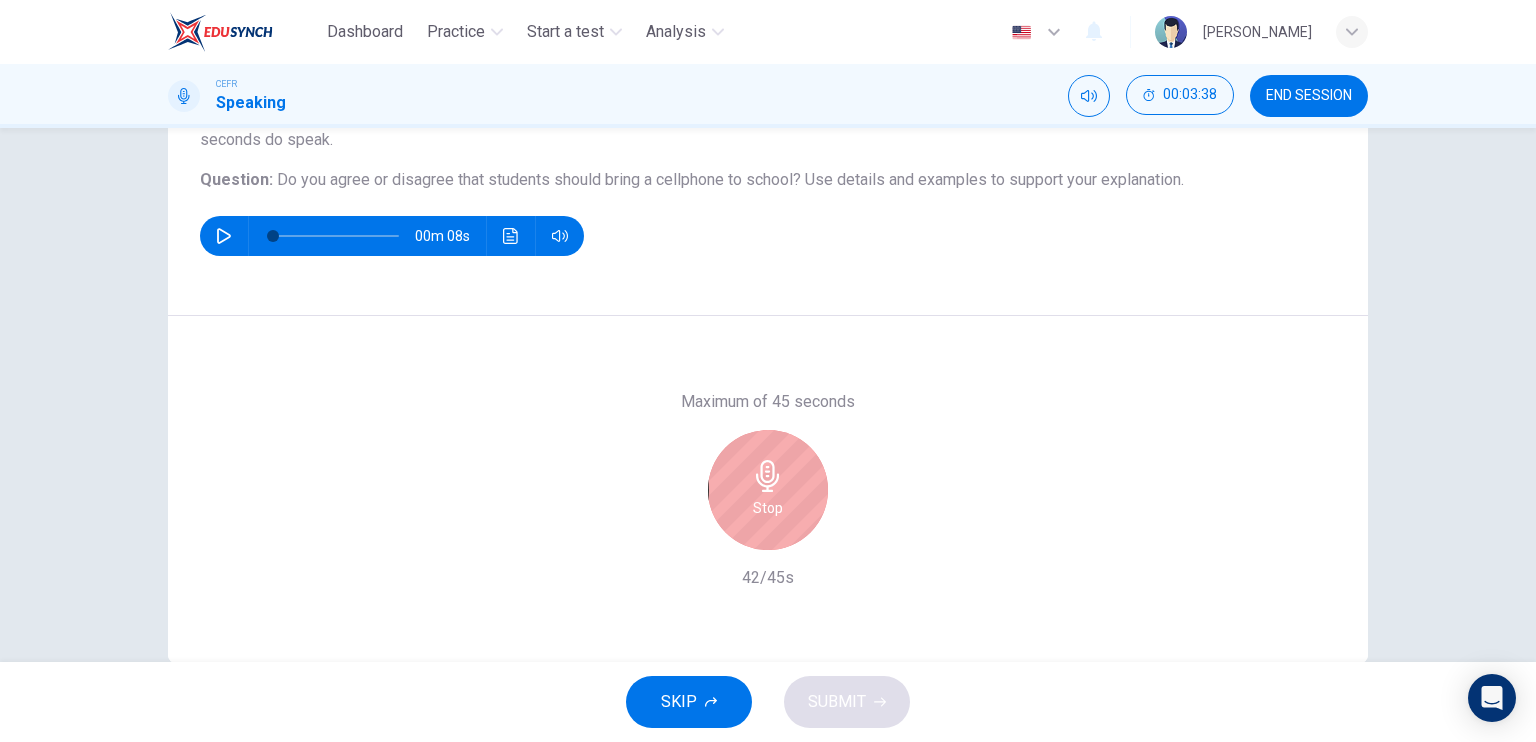 click on "Stop" at bounding box center [768, 490] 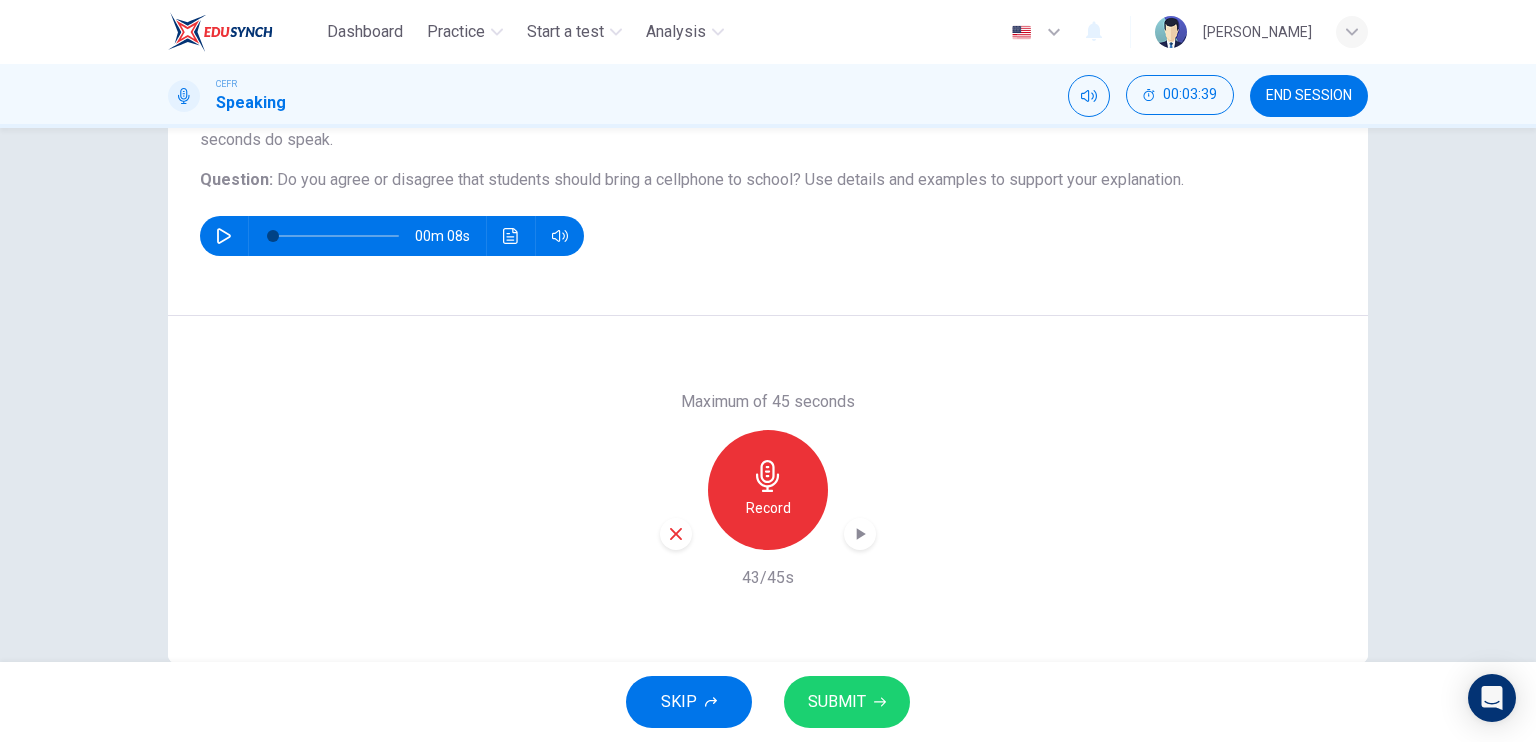 click on "SUBMIT" at bounding box center [847, 702] 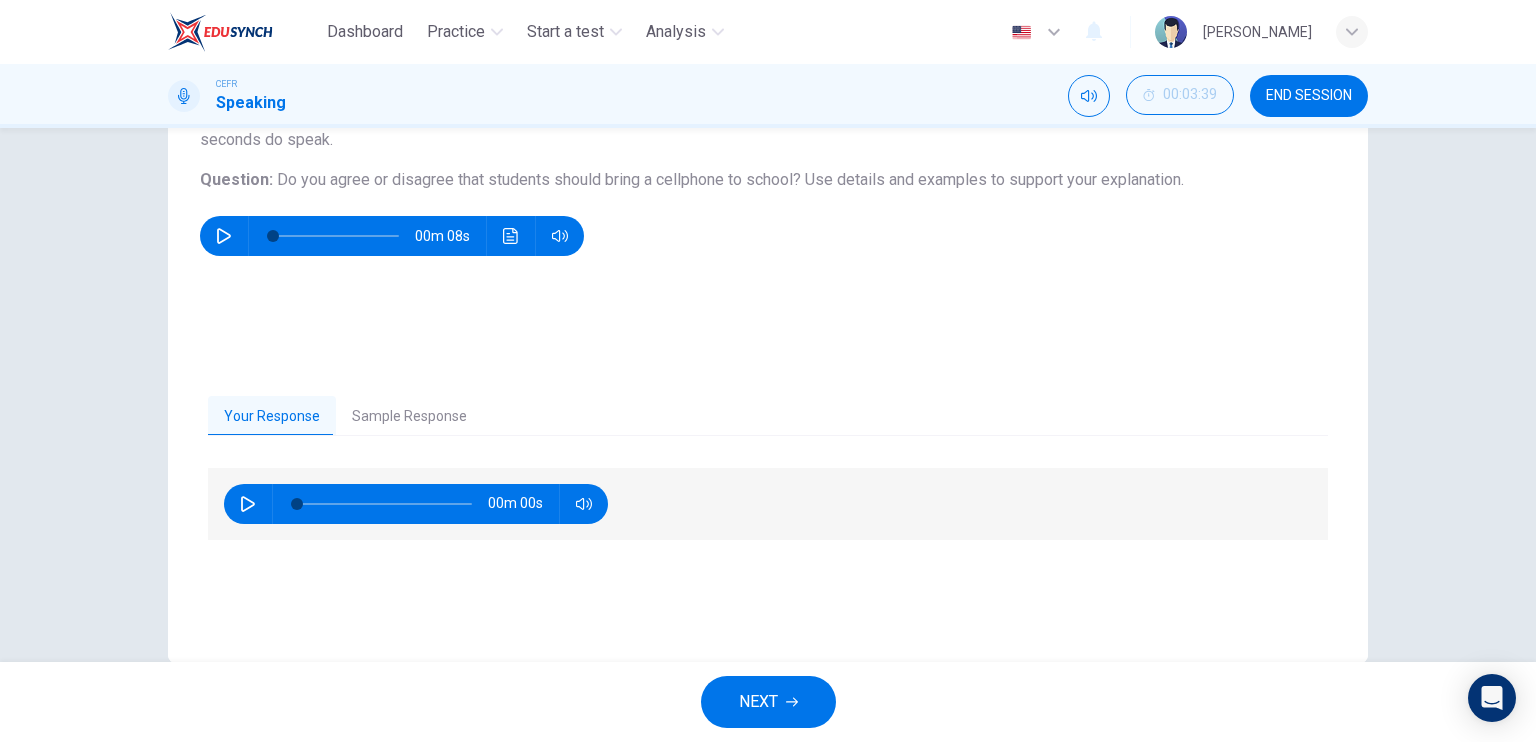 scroll, scrollTop: 240, scrollLeft: 0, axis: vertical 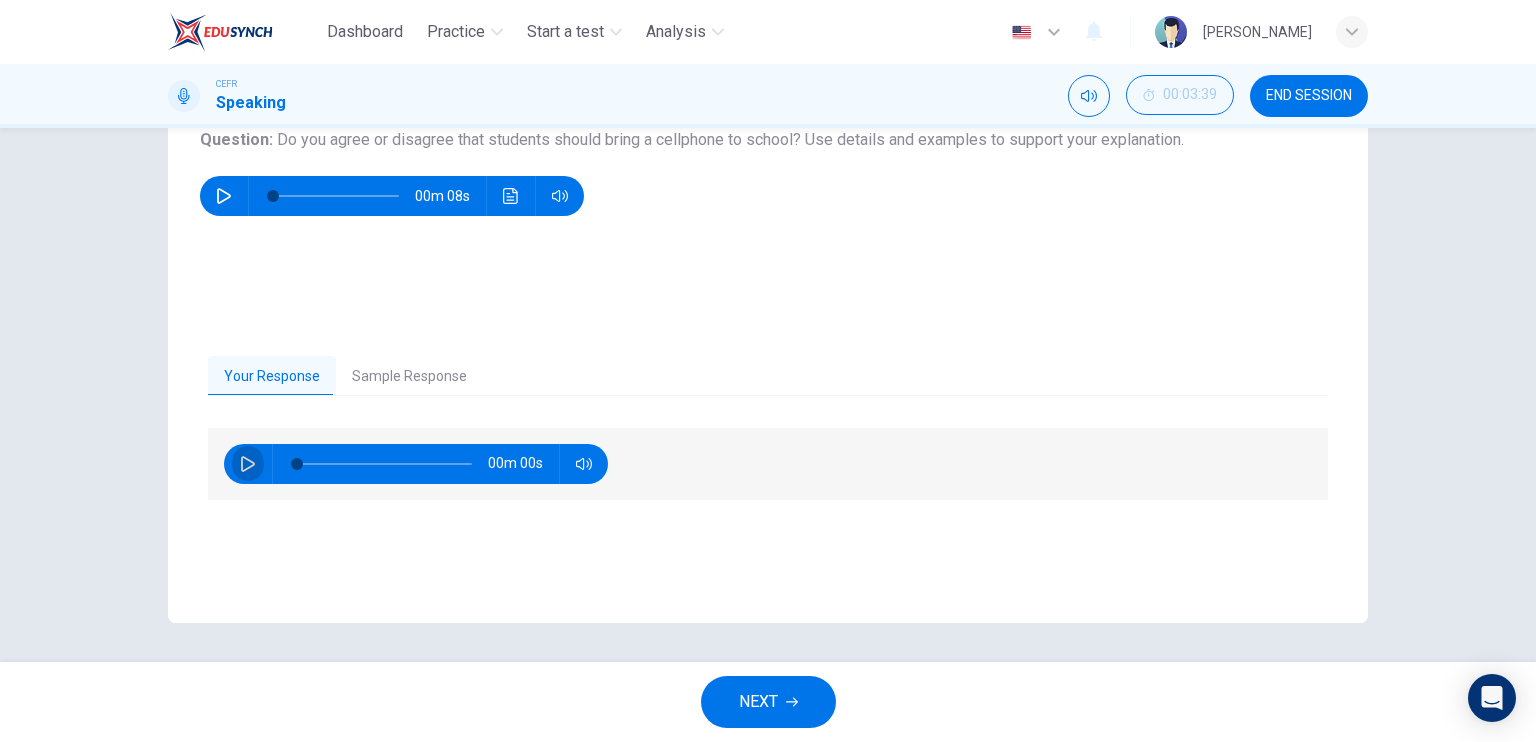 click at bounding box center (248, 464) 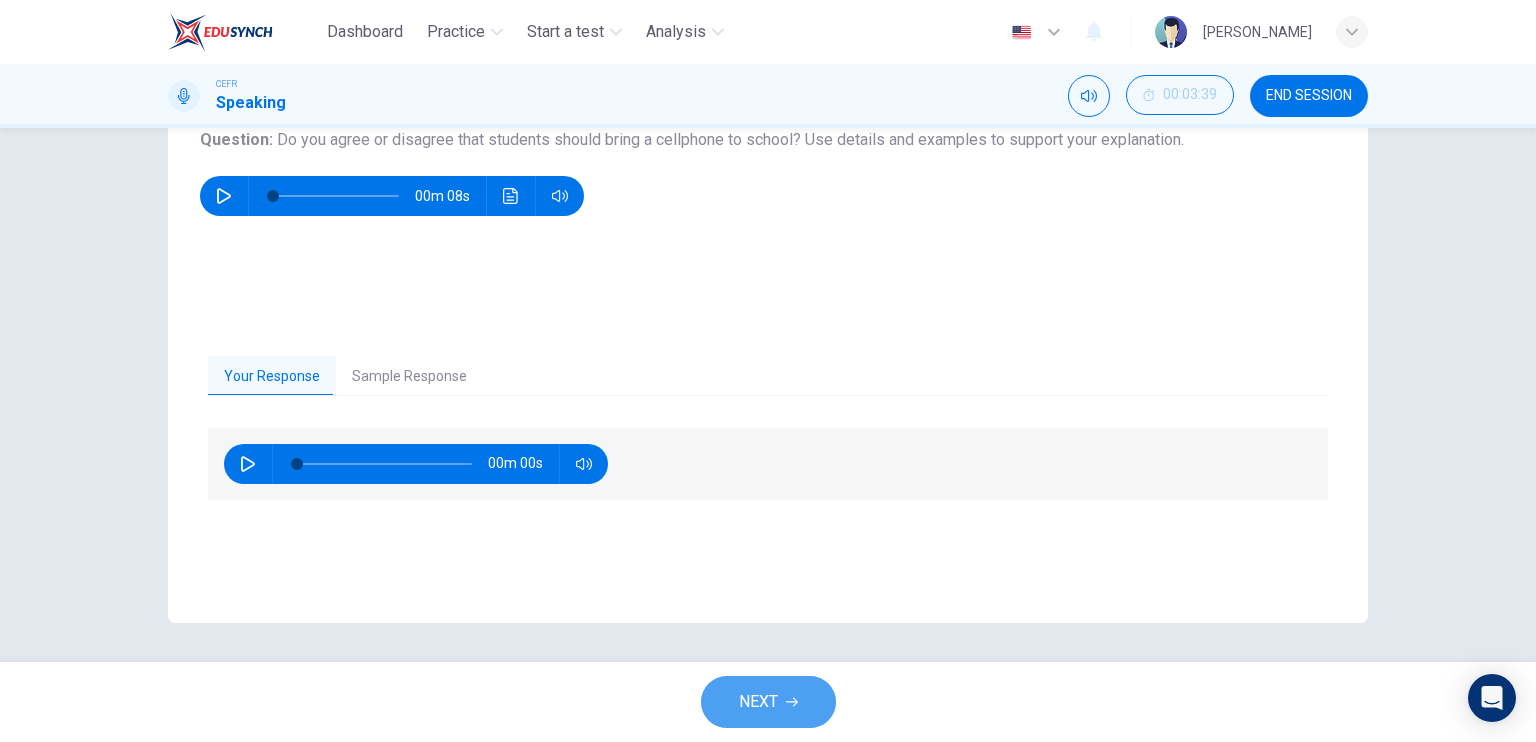 click on "NEXT" at bounding box center [768, 702] 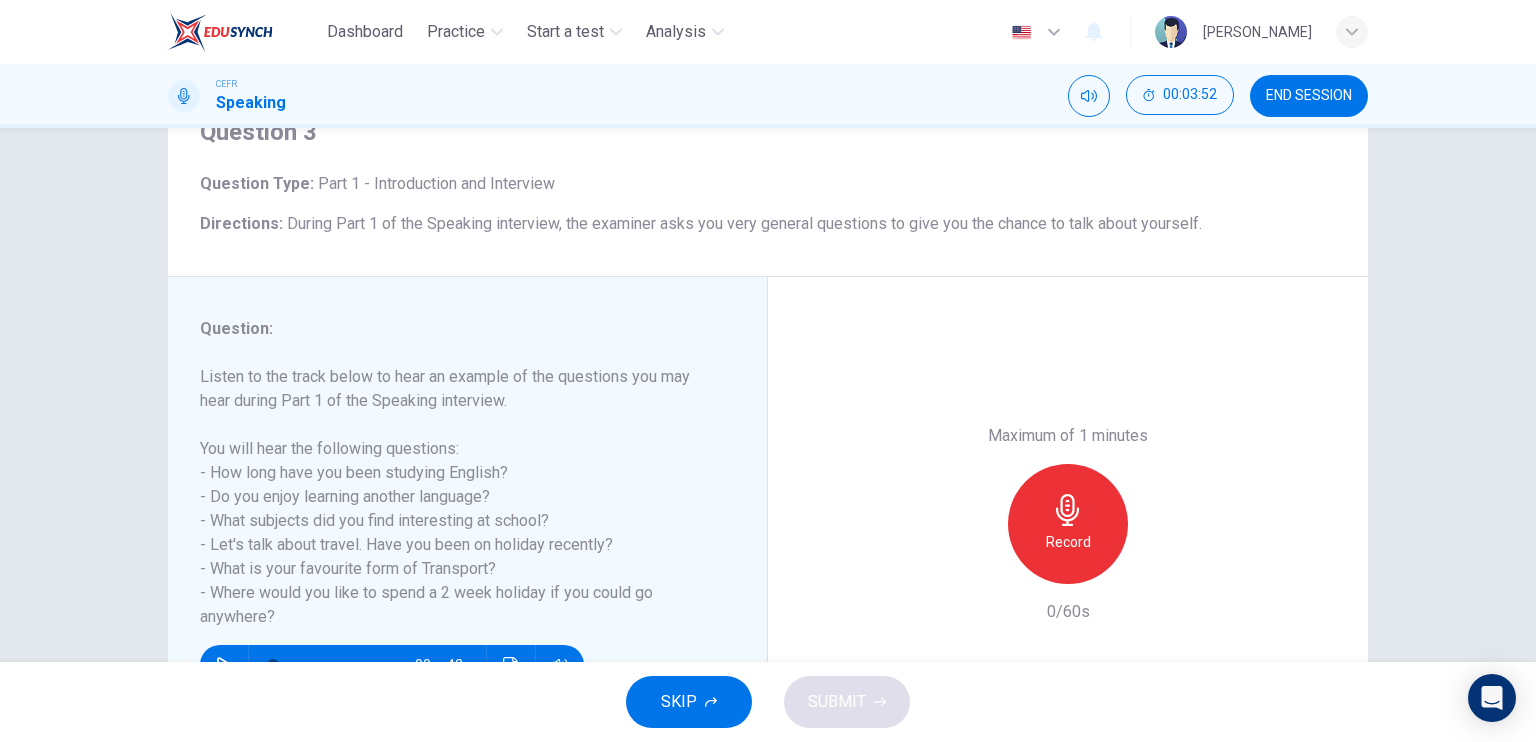 scroll, scrollTop: 240, scrollLeft: 0, axis: vertical 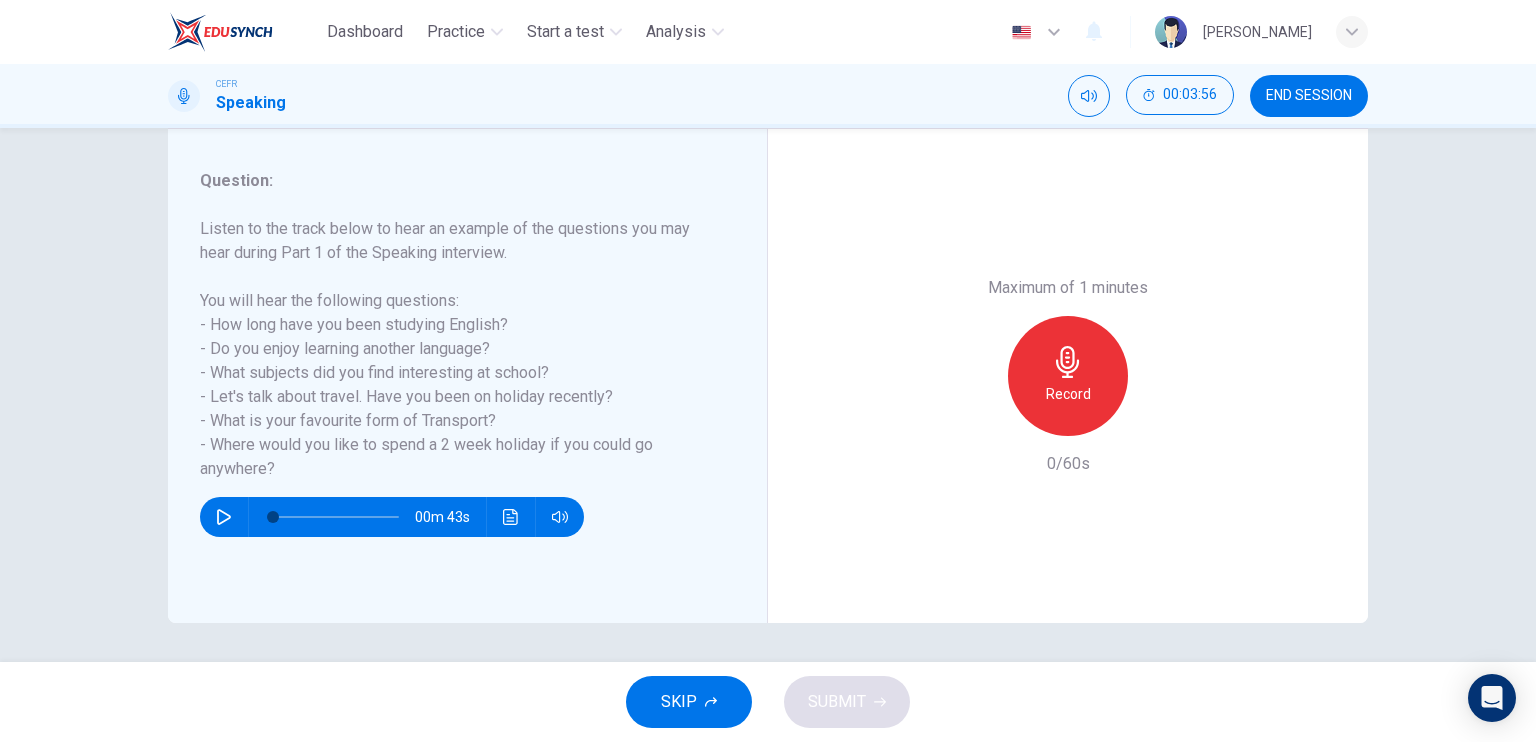 click at bounding box center [224, 517] 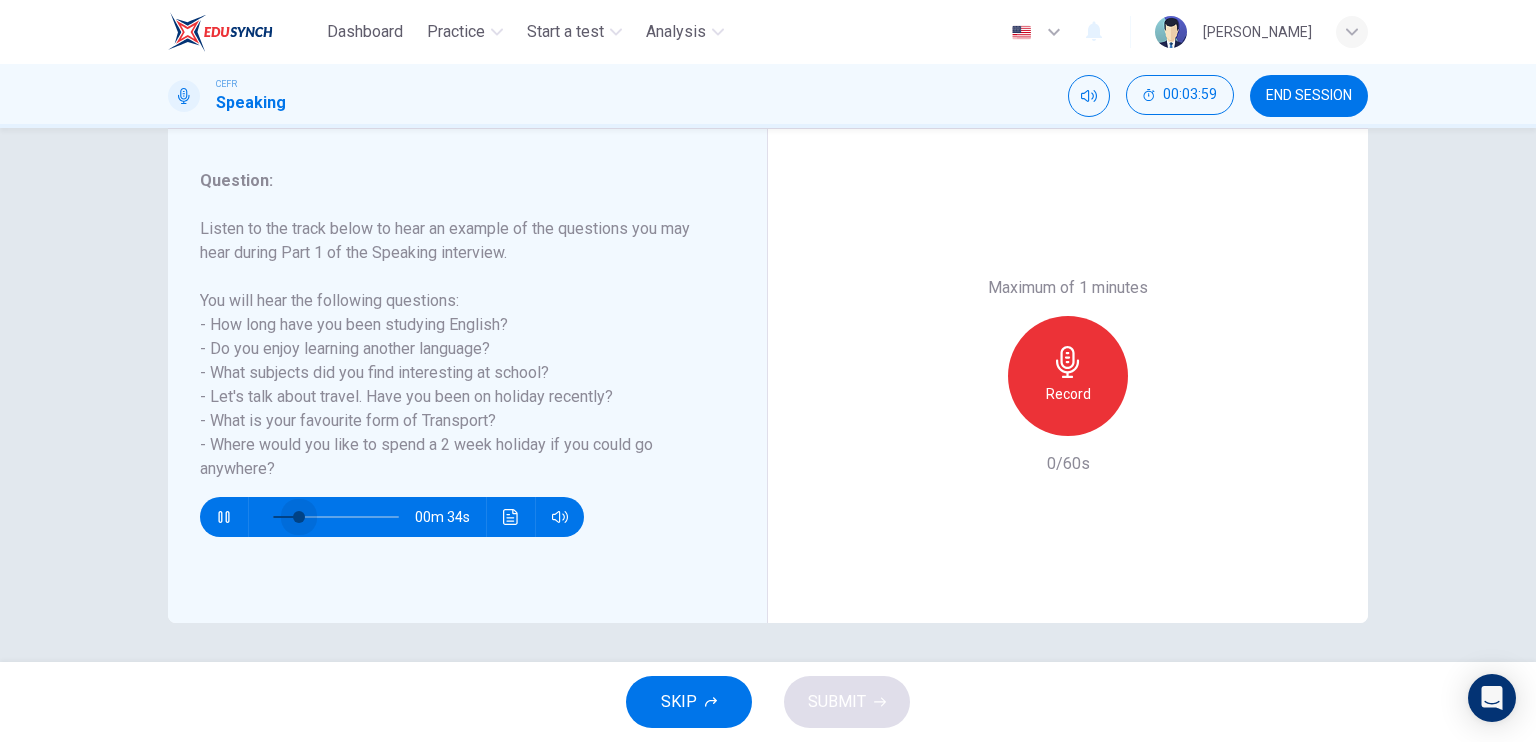 click at bounding box center [336, 517] 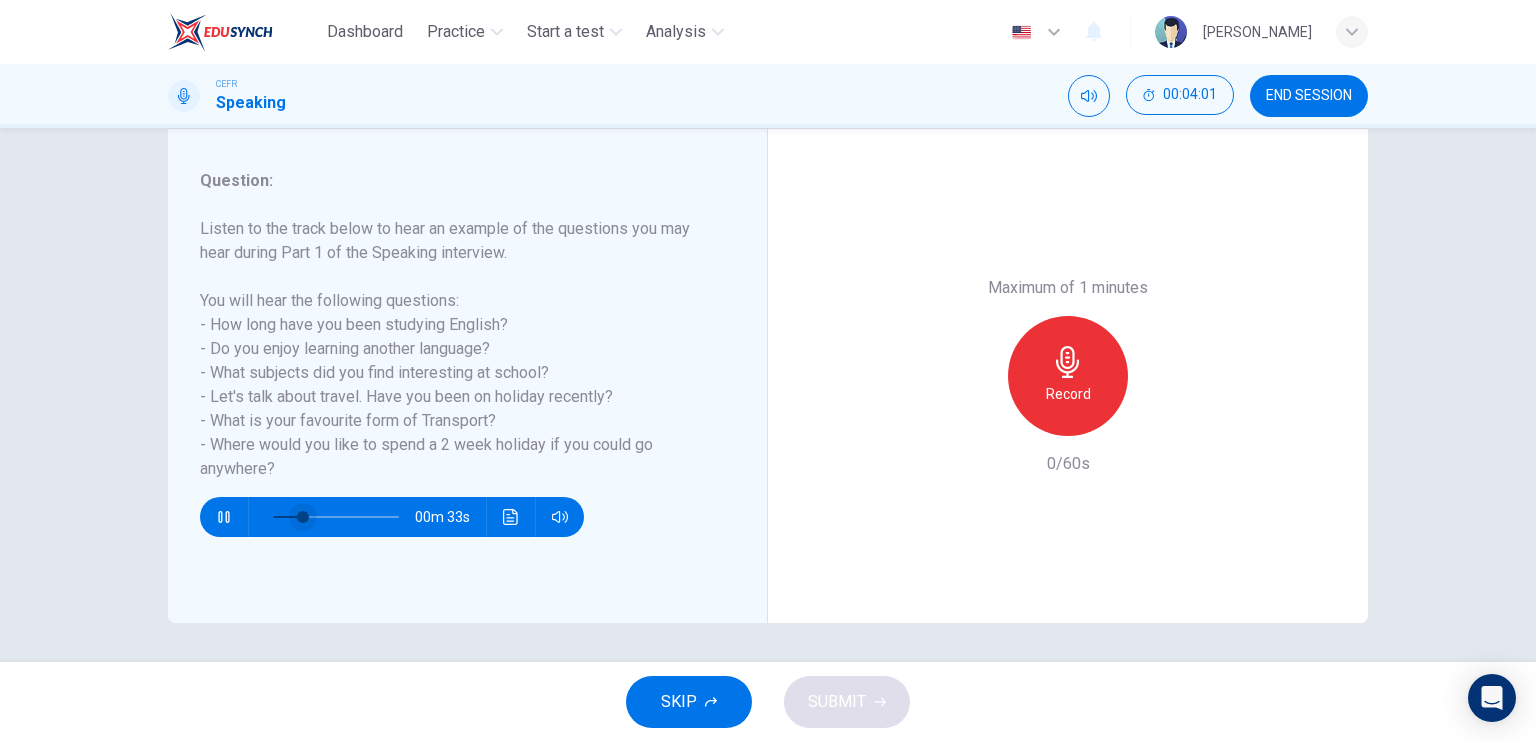 click at bounding box center (303, 517) 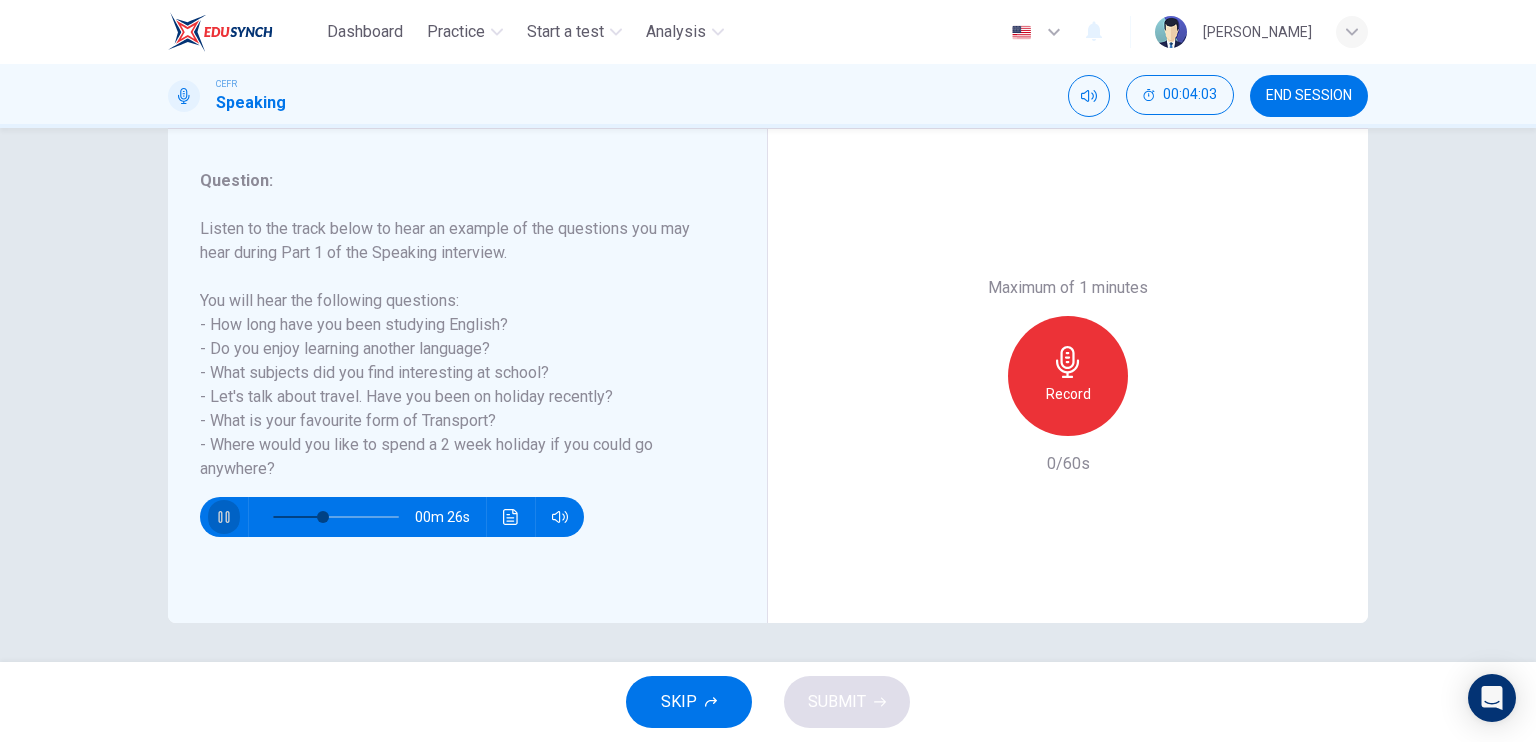 click 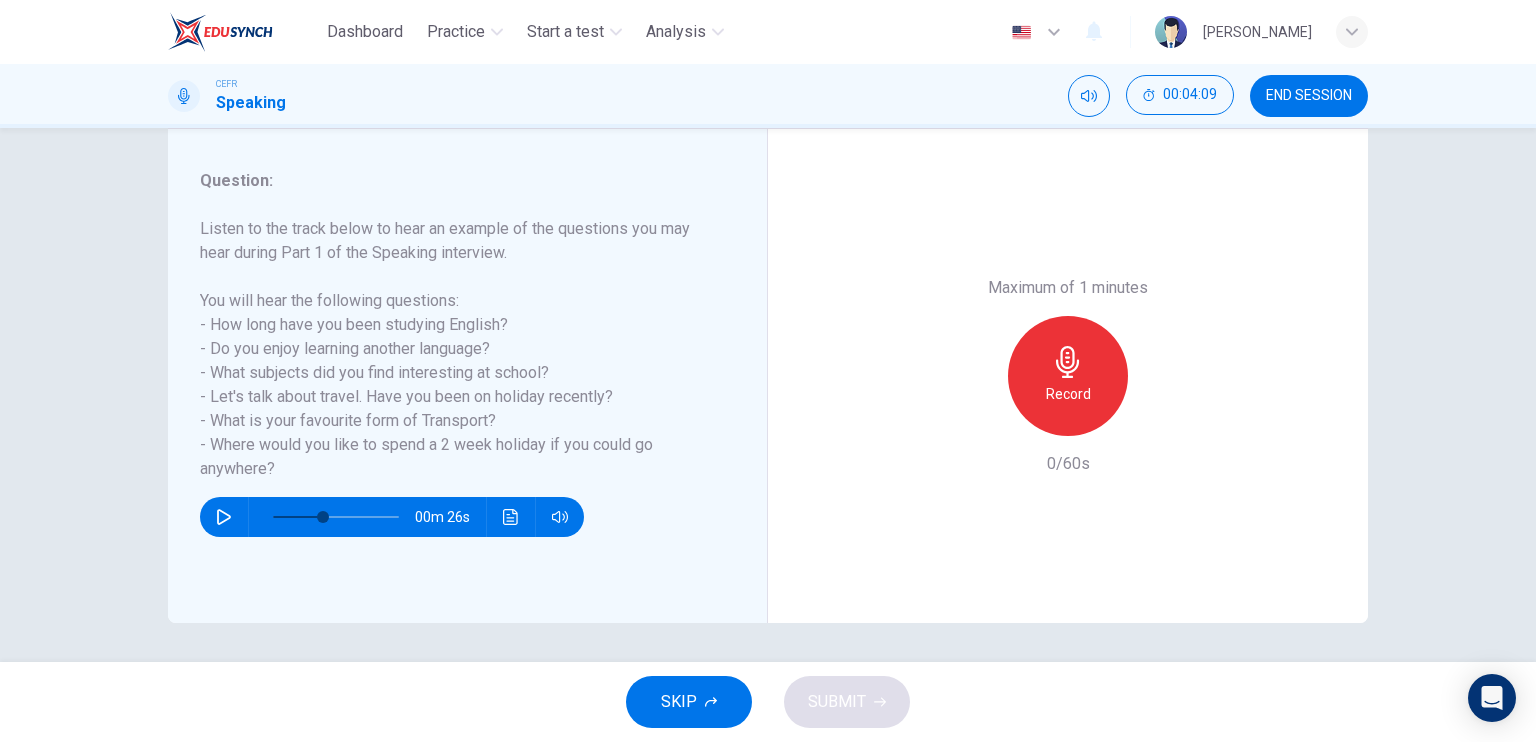 click 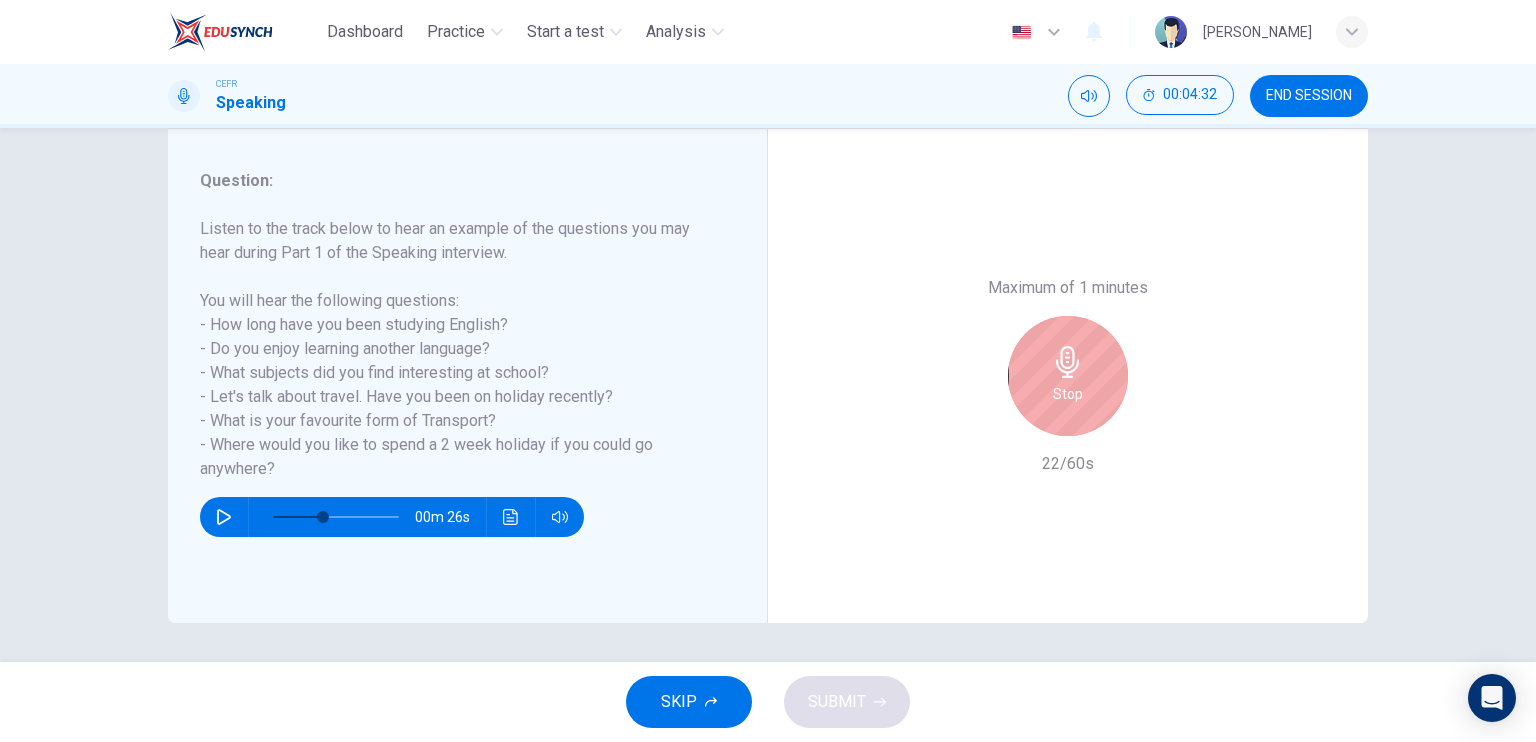 click on "Maximum of 1 minutes Stop 22/60s" at bounding box center (1068, 376) 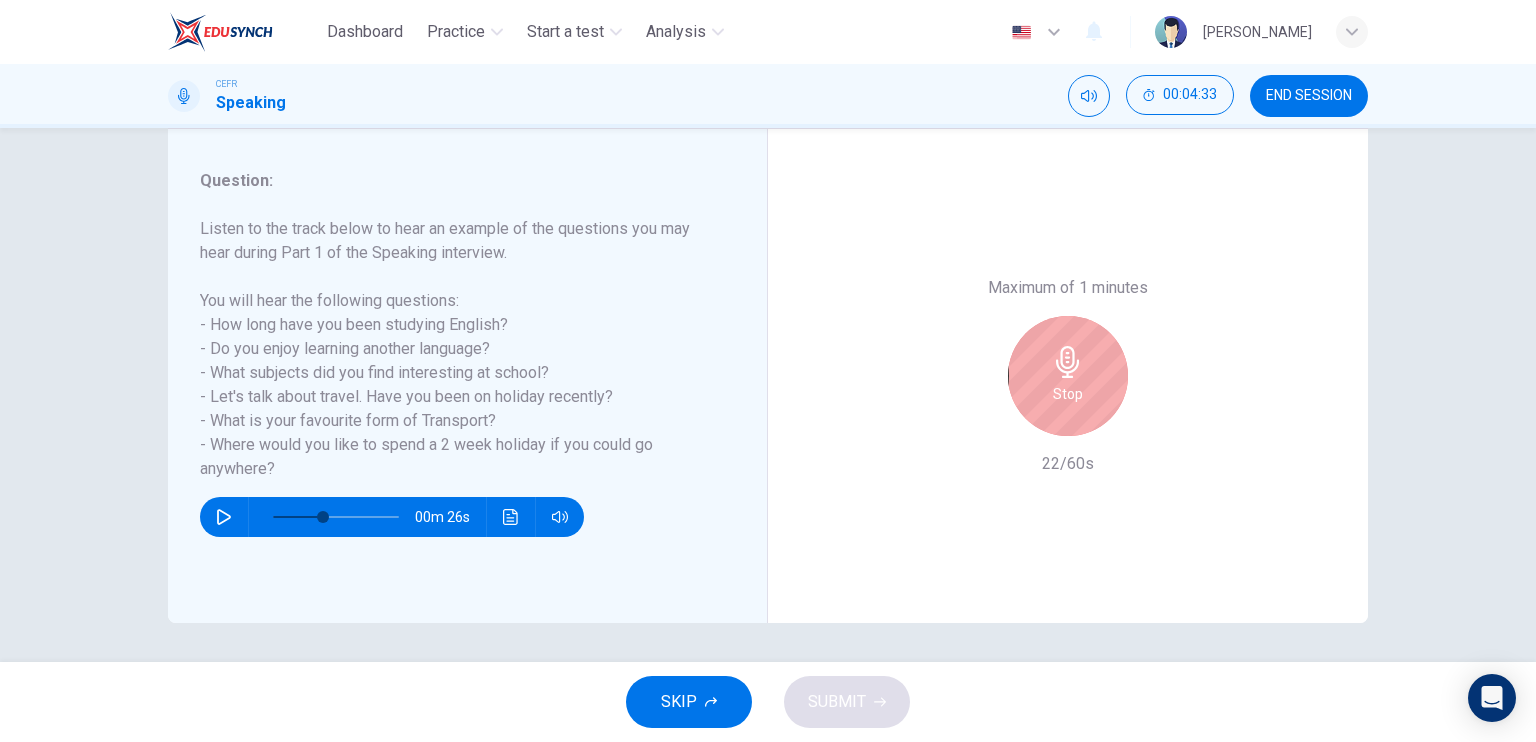 click on "Stop" at bounding box center [1068, 376] 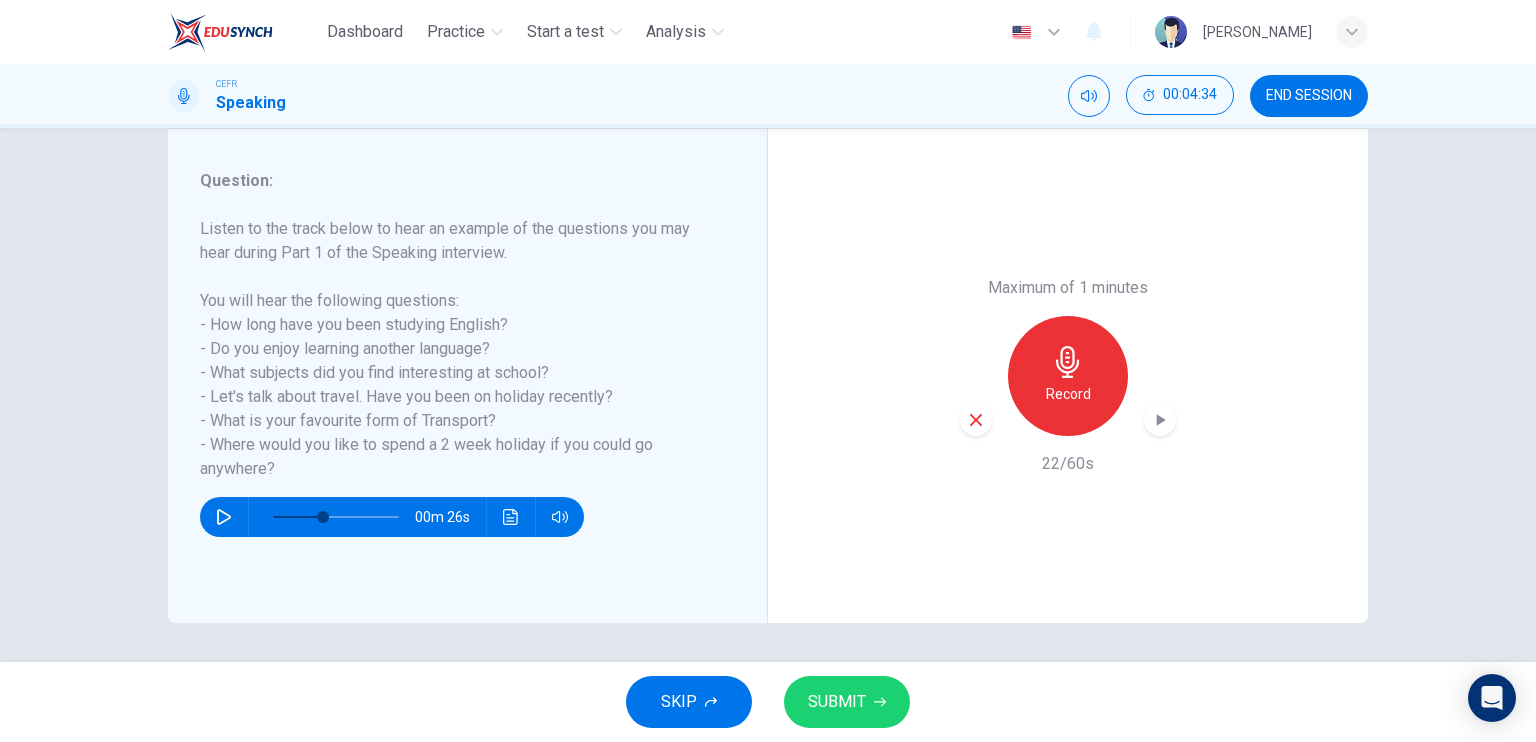 click at bounding box center [976, 420] 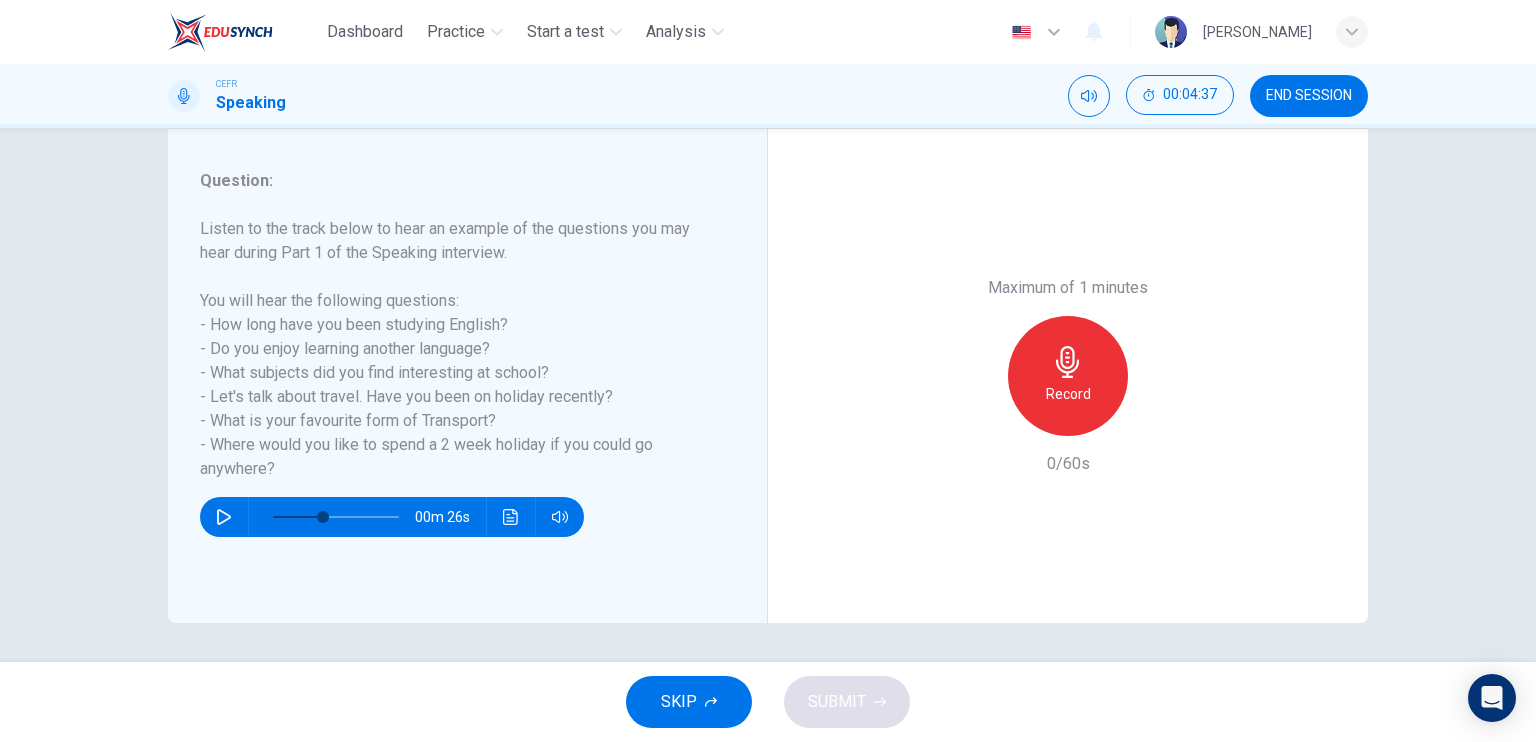 click on "Record" at bounding box center [1068, 376] 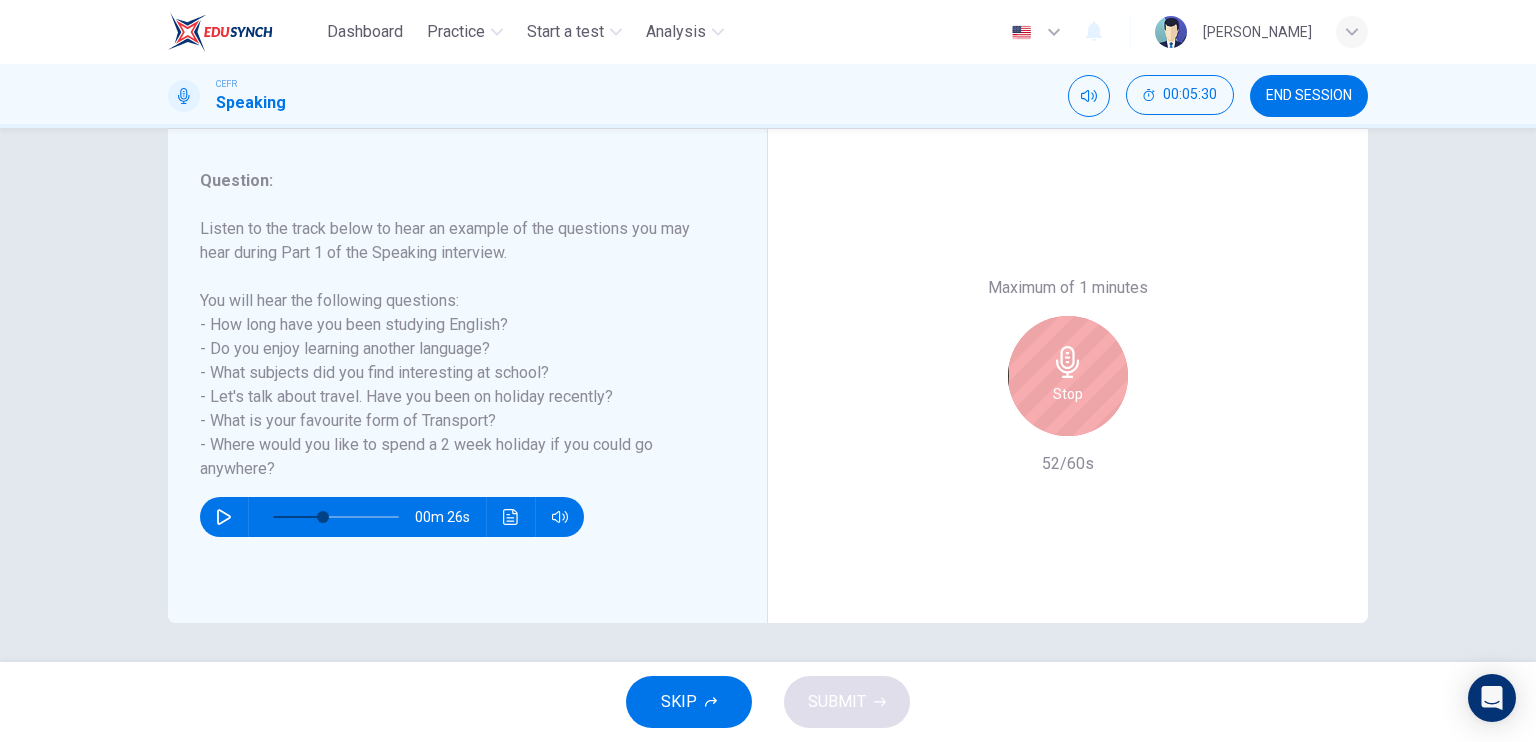 click on "Stop" at bounding box center [1068, 376] 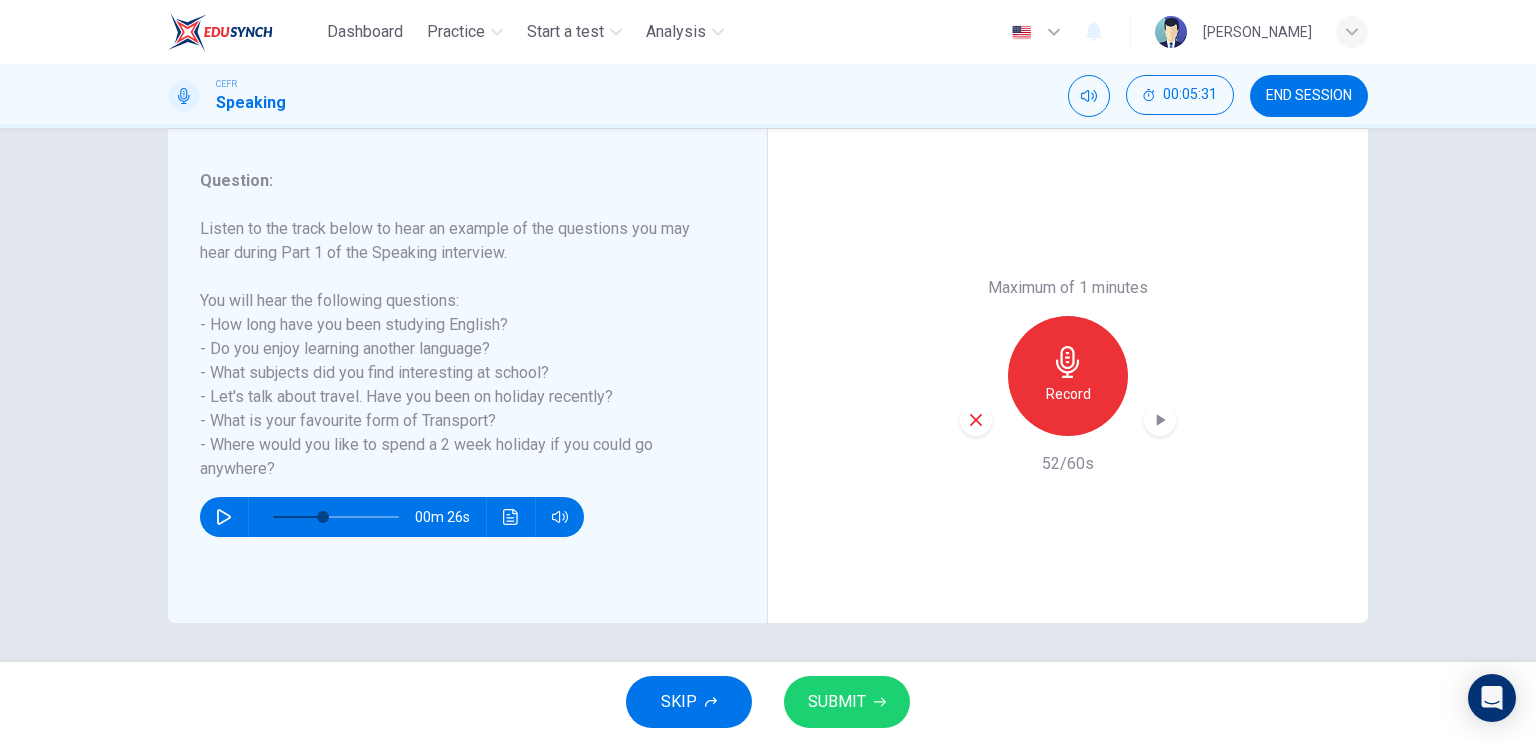 click 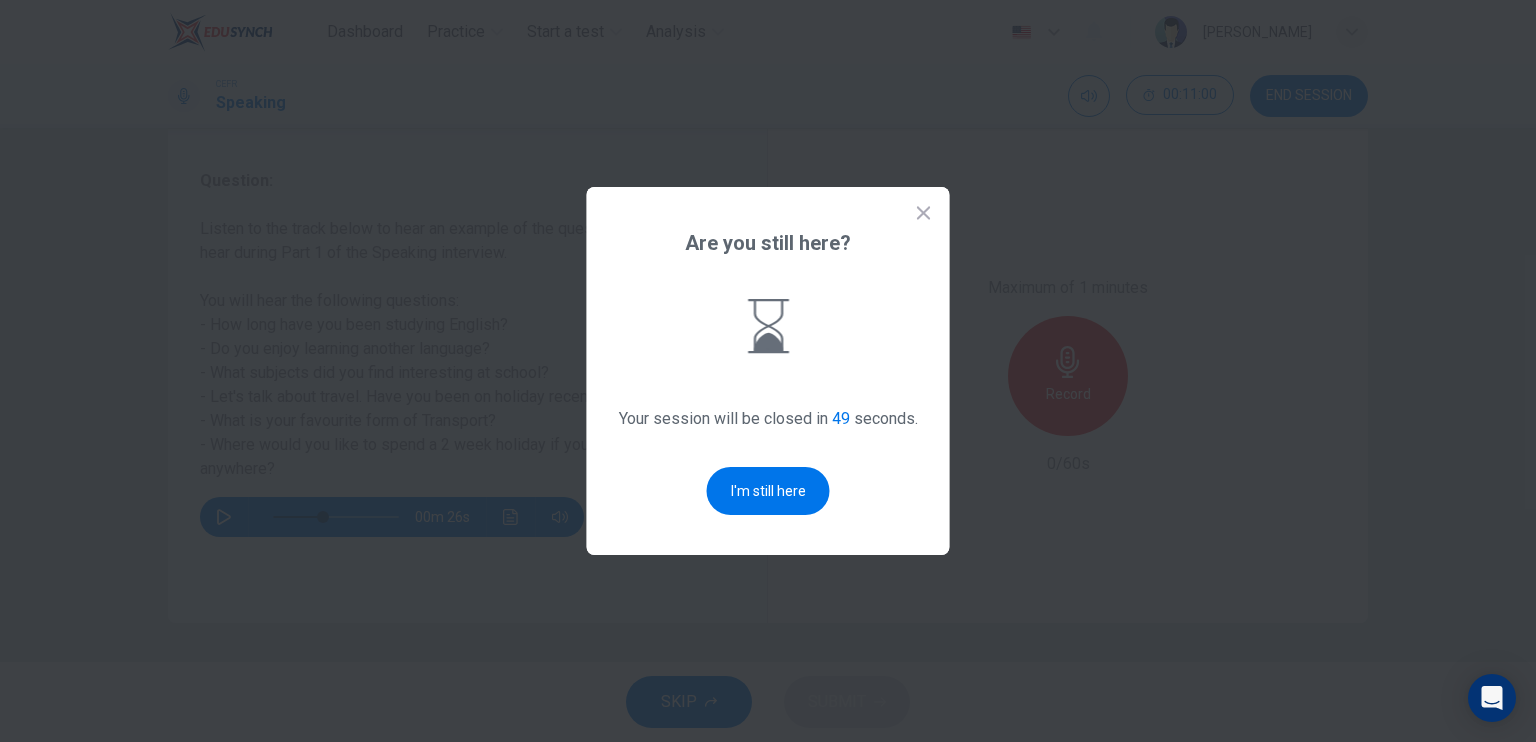 click on "Are you still here? Your session will be closed in   49   seconds. I'm still here" at bounding box center [768, 371] 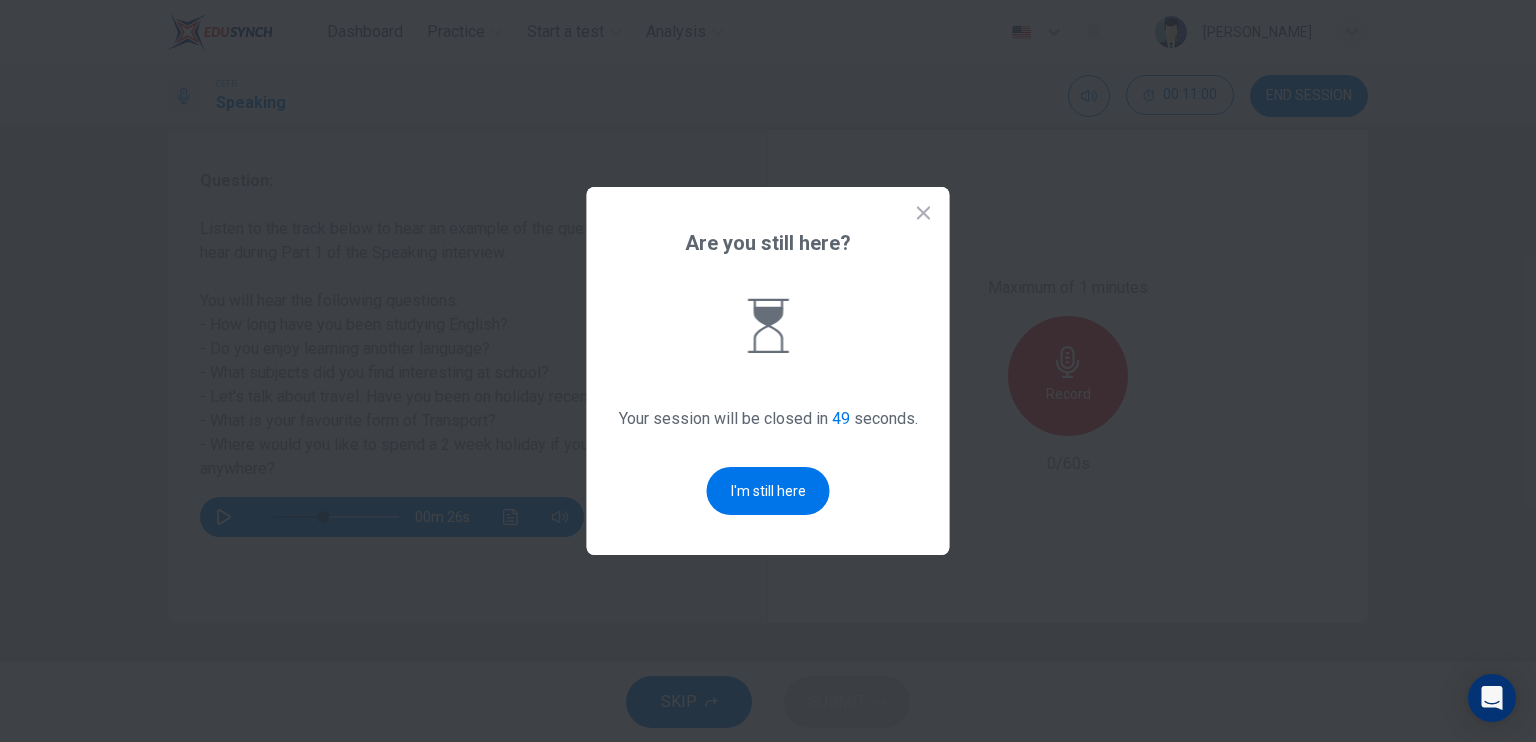 click on "I'm still here" at bounding box center (768, 491) 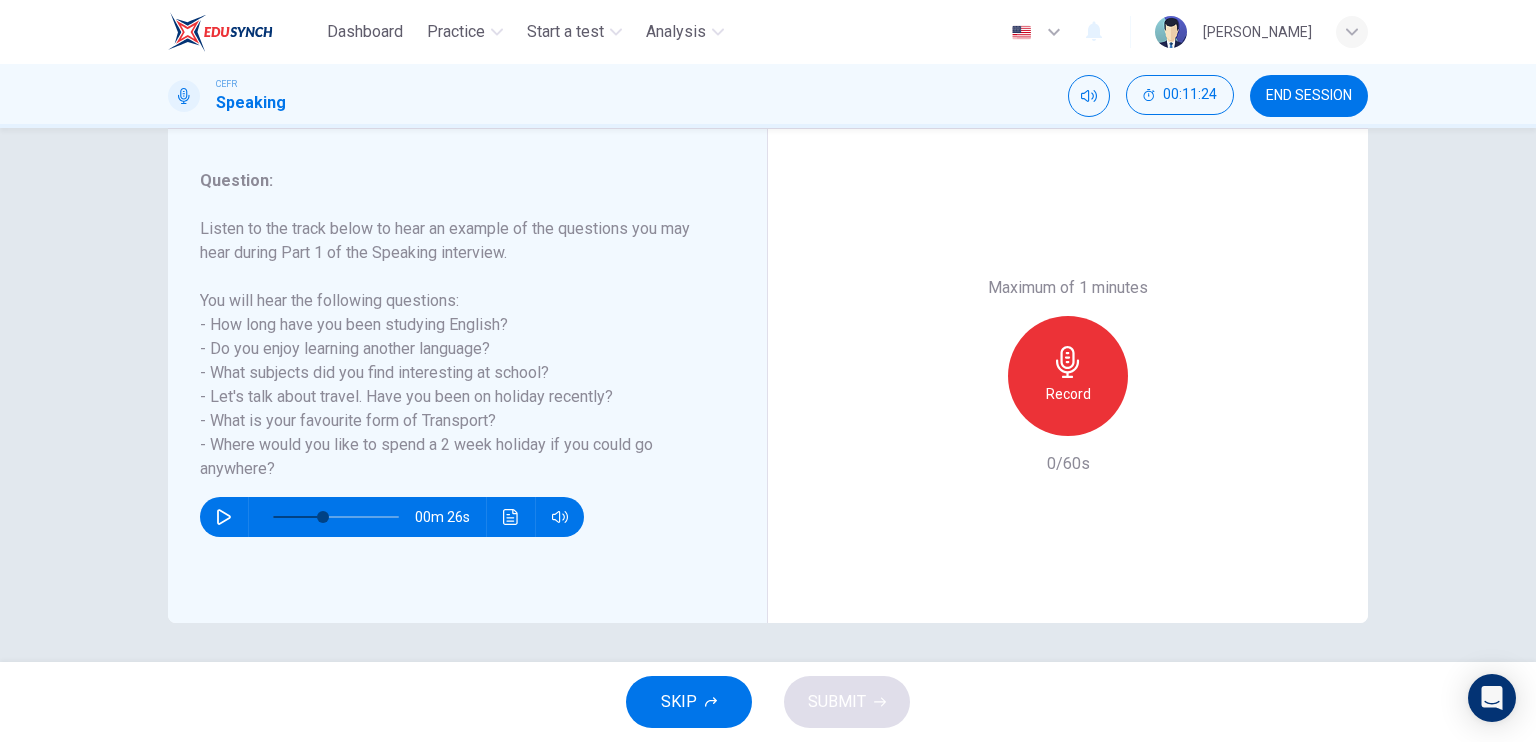 click 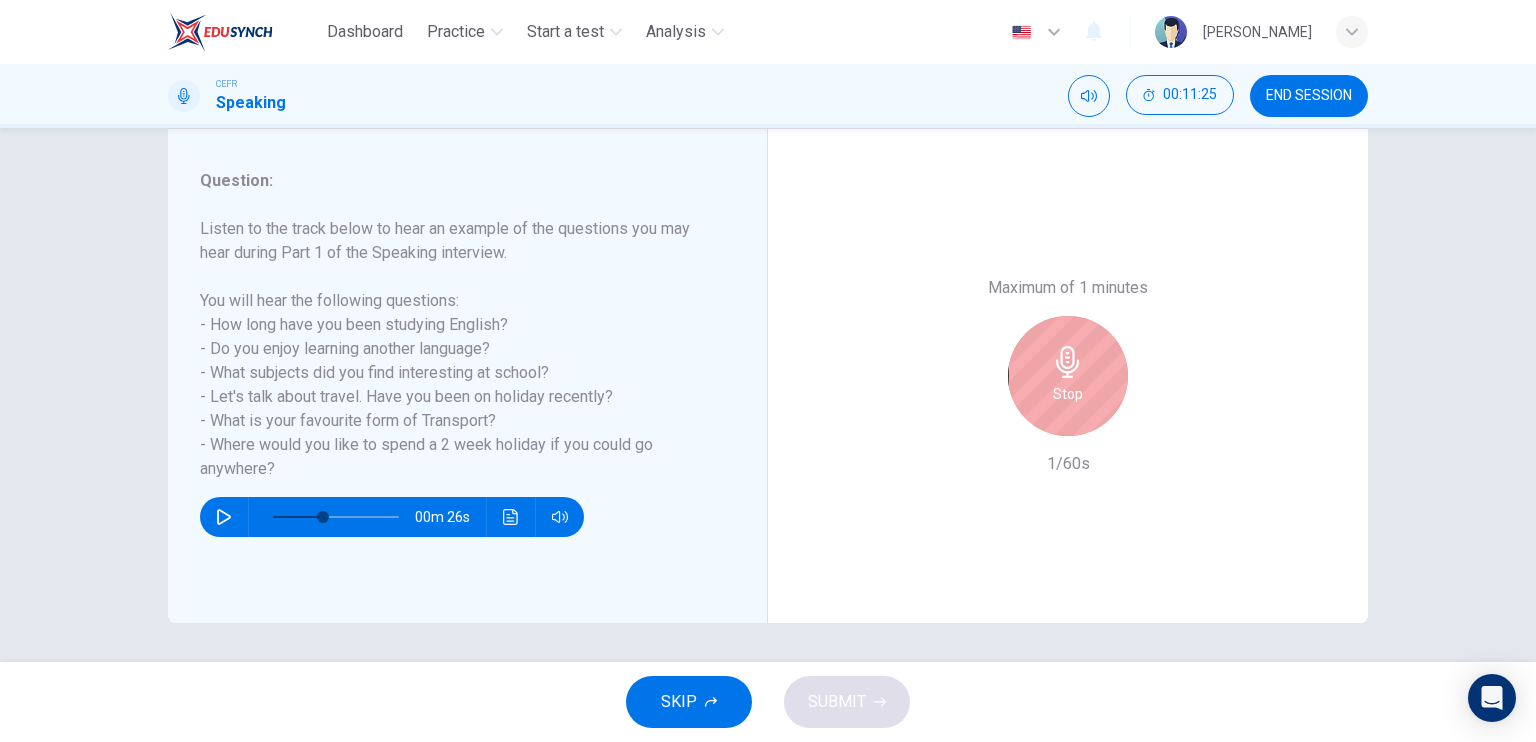 click on "Stop" at bounding box center (1068, 376) 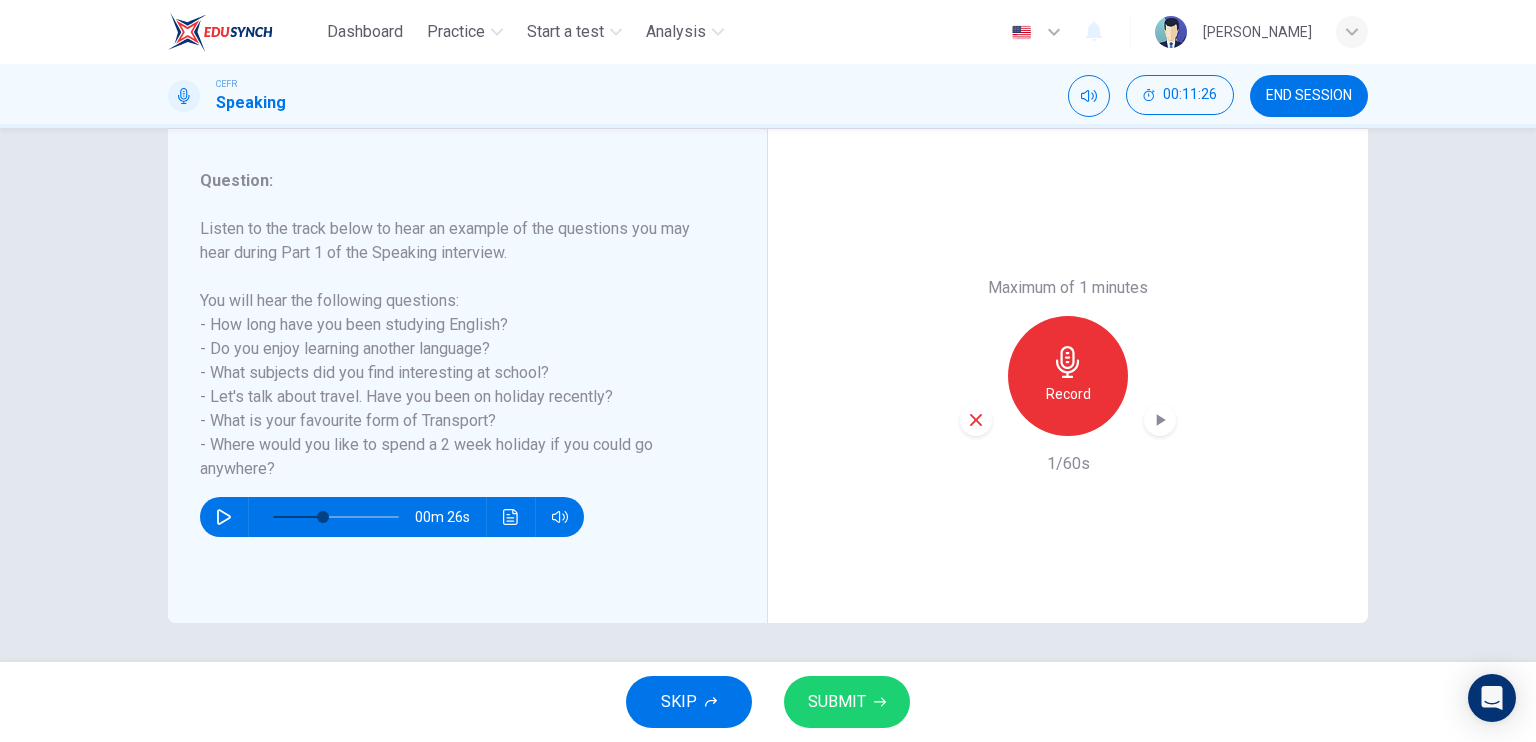 click on "SUBMIT" at bounding box center [847, 702] 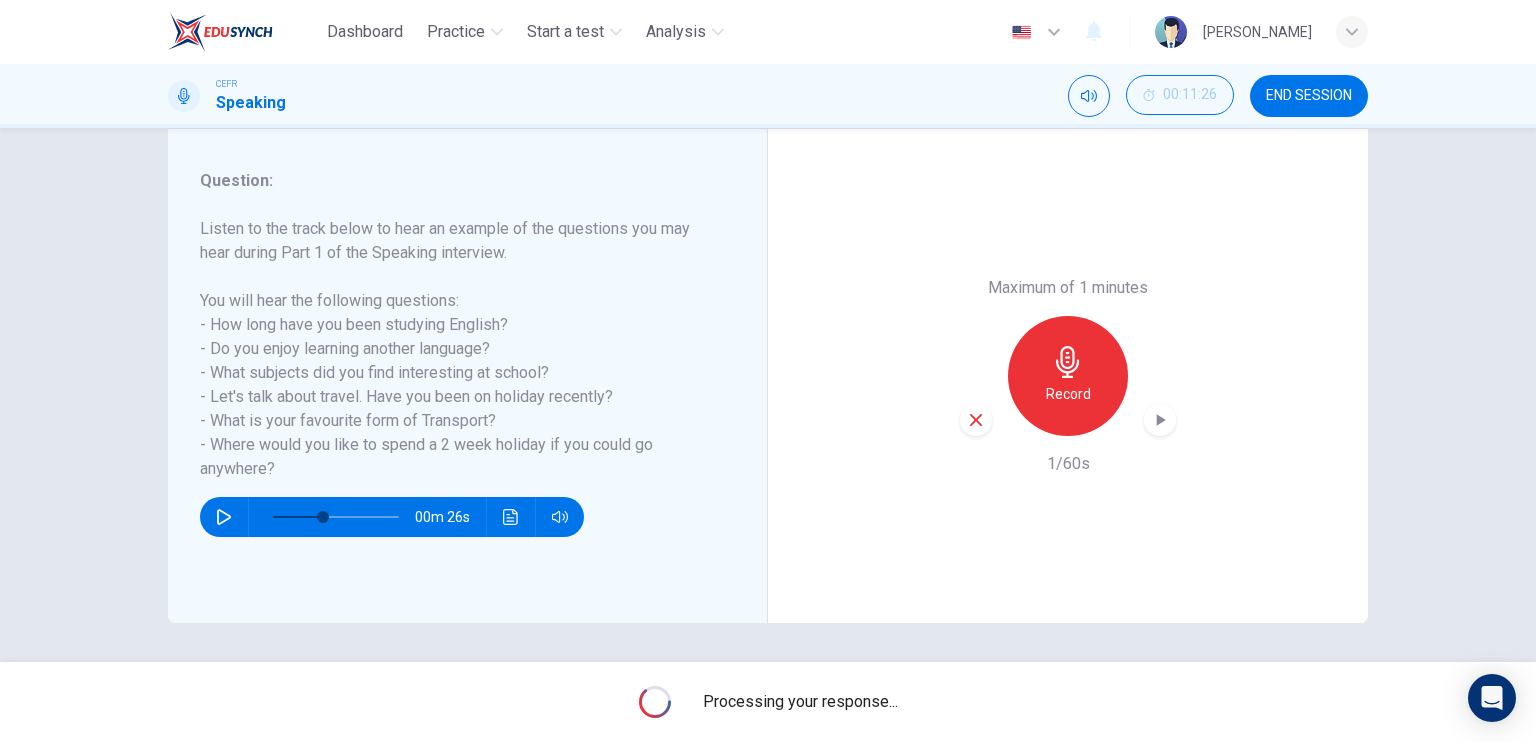 scroll, scrollTop: 0, scrollLeft: 0, axis: both 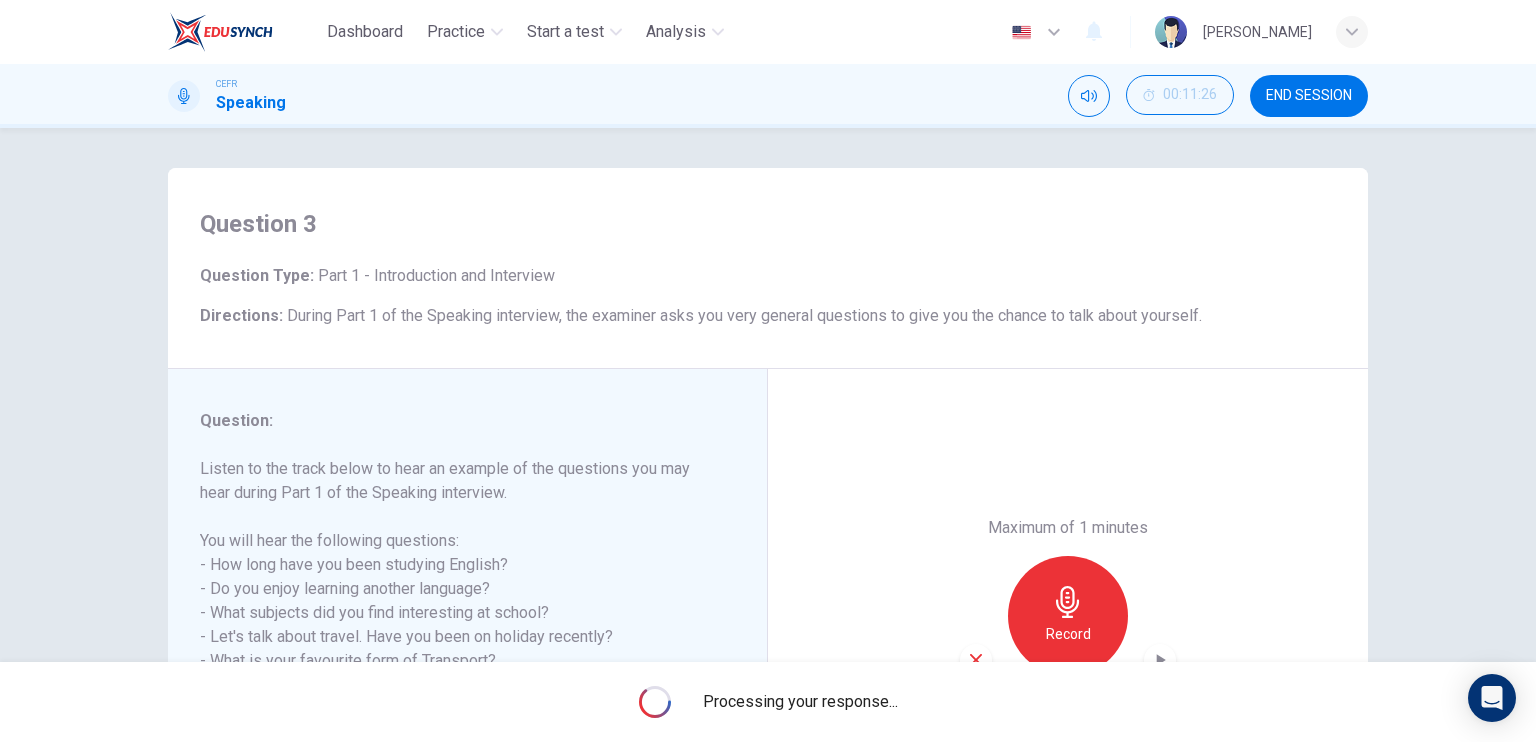 type on "0" 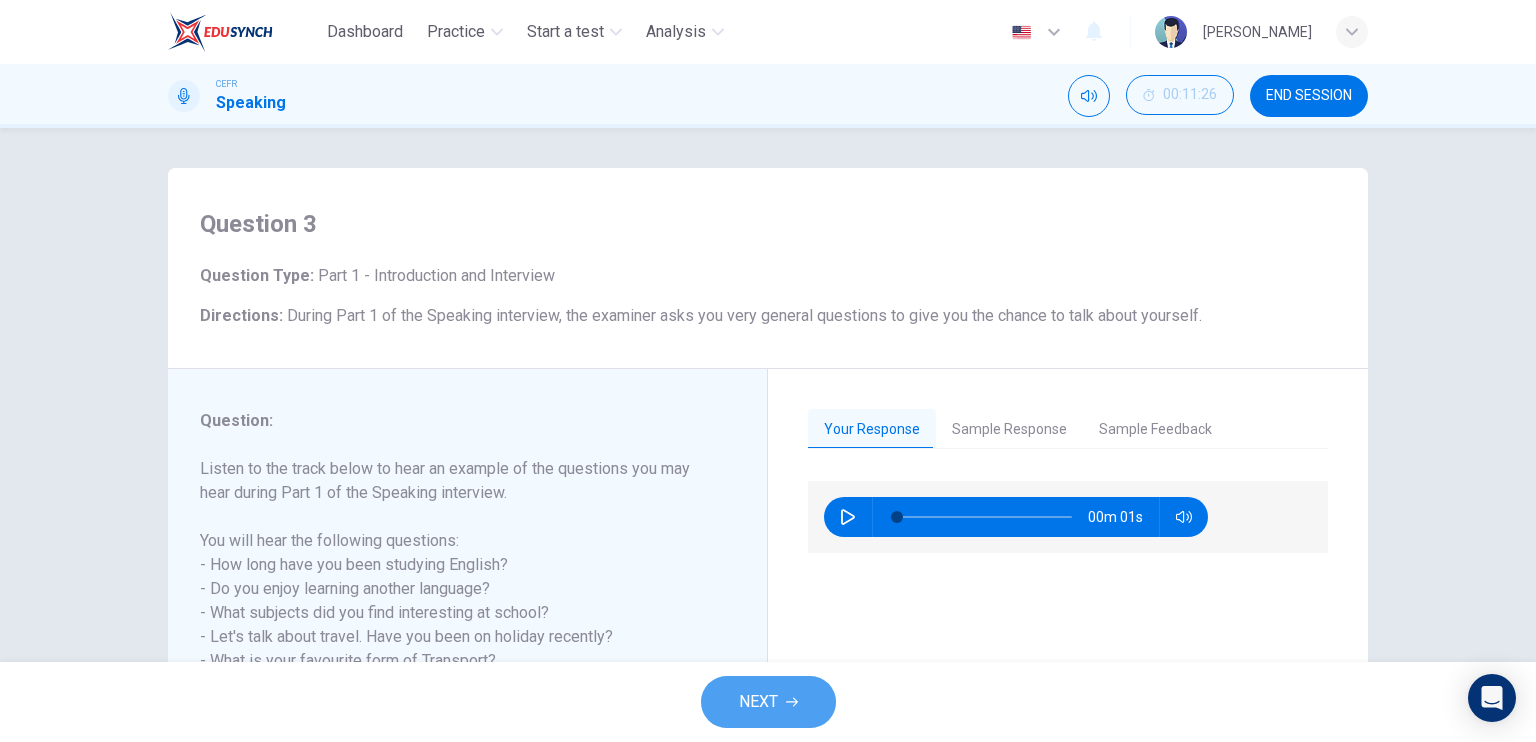 click on "NEXT" at bounding box center (758, 702) 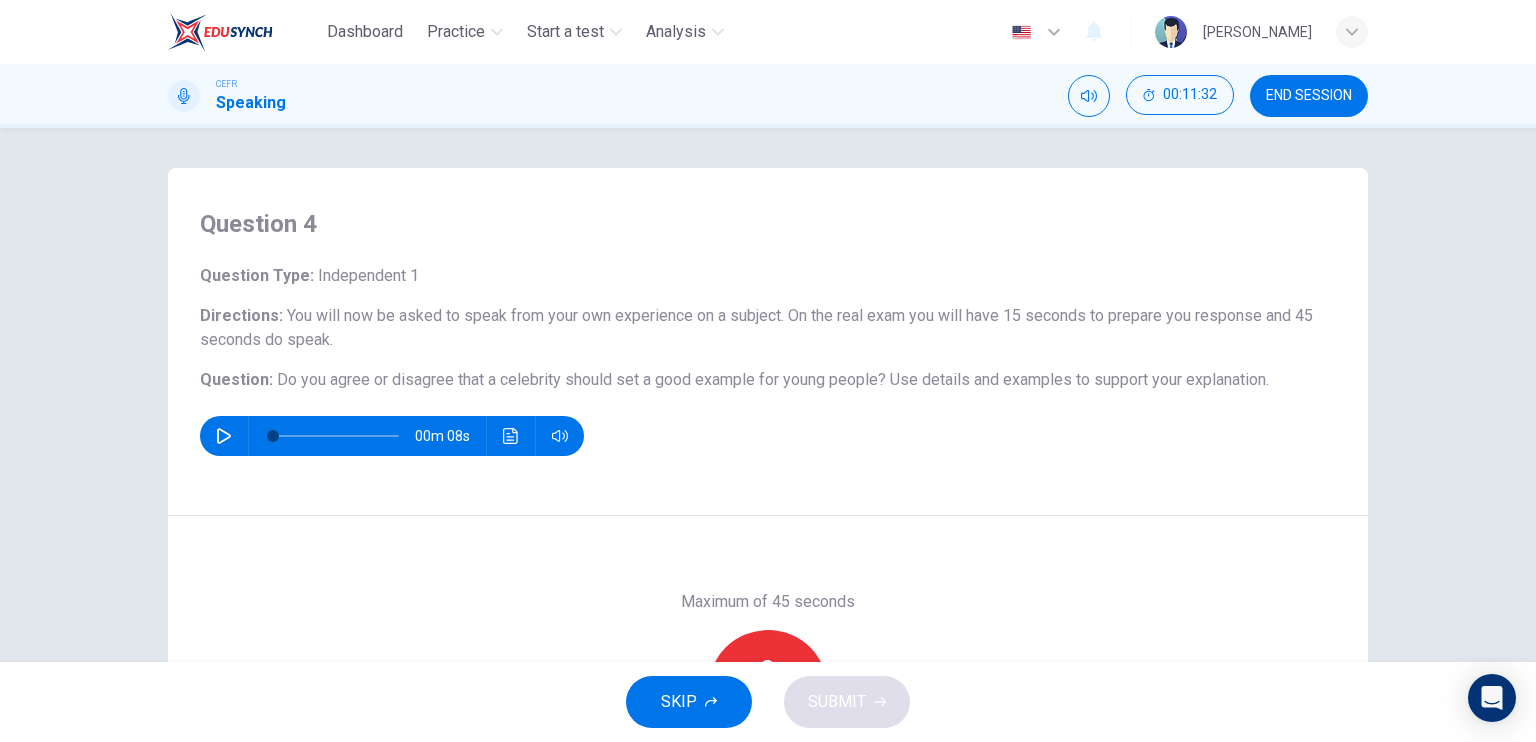click on "Directions :   You will now be asked to speak from your own experience on a subject. On the real exam you will have 15 seconds to prepare you response and 45 seconds do speak." at bounding box center [768, 328] 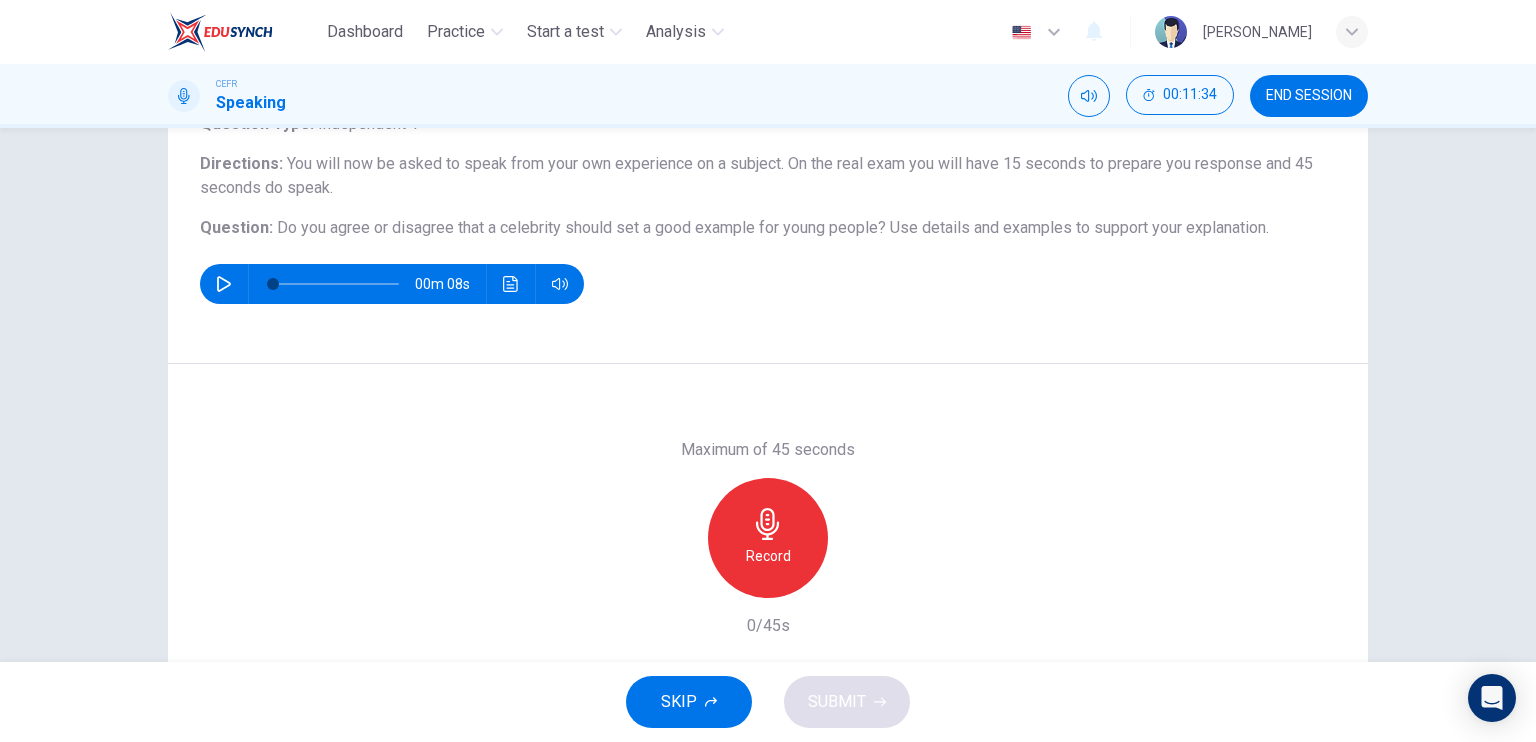 scroll, scrollTop: 0, scrollLeft: 0, axis: both 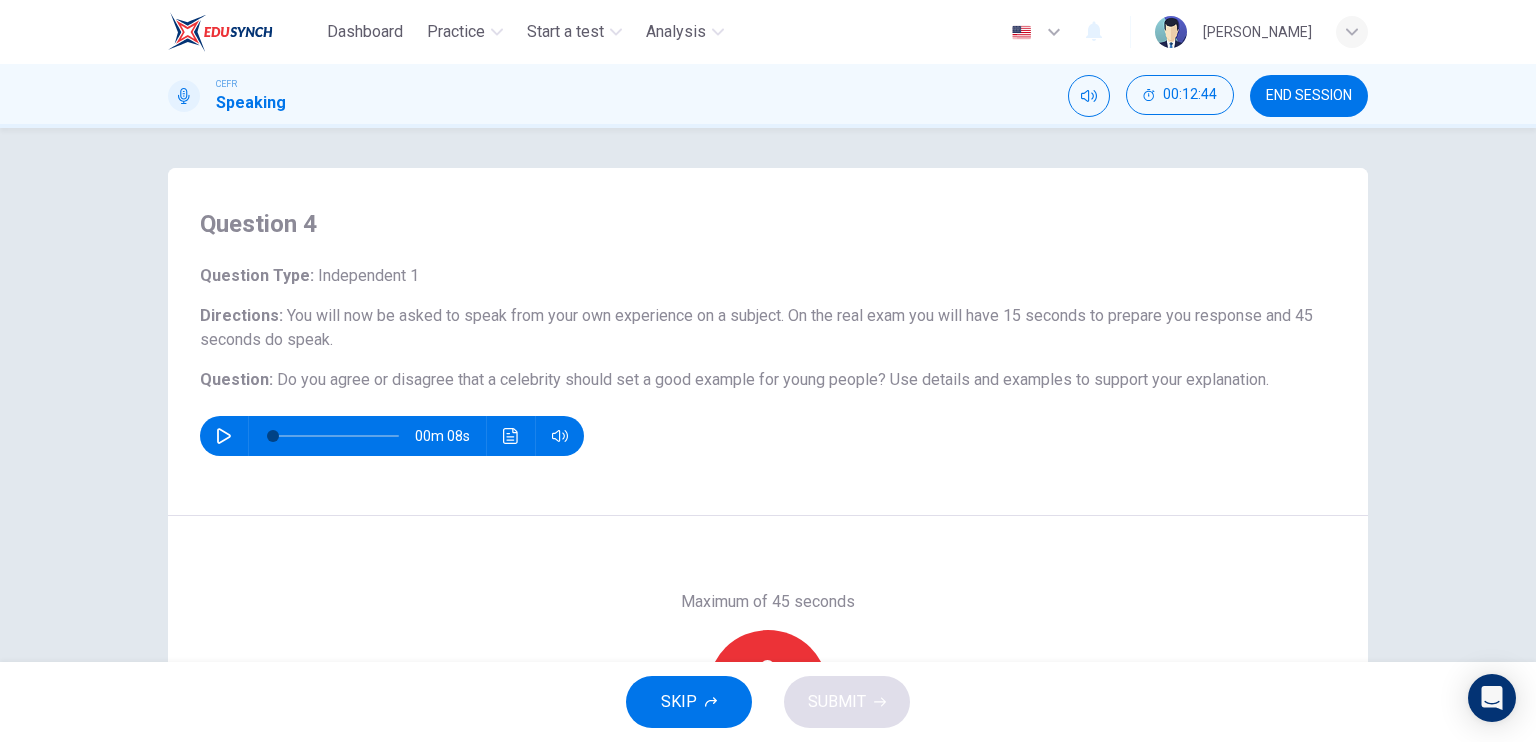 click on "Question Type :   Independent 1 Directions :   You will now be asked to speak from your own experience on a subject. On the real exam you will have 15 seconds to prepare you response and 45 seconds do speak. Question :   Do you agree or disagree that a celebrity should set a good example for young people?    Use details and examples to support your explanation. 00m 08s" at bounding box center [768, 360] 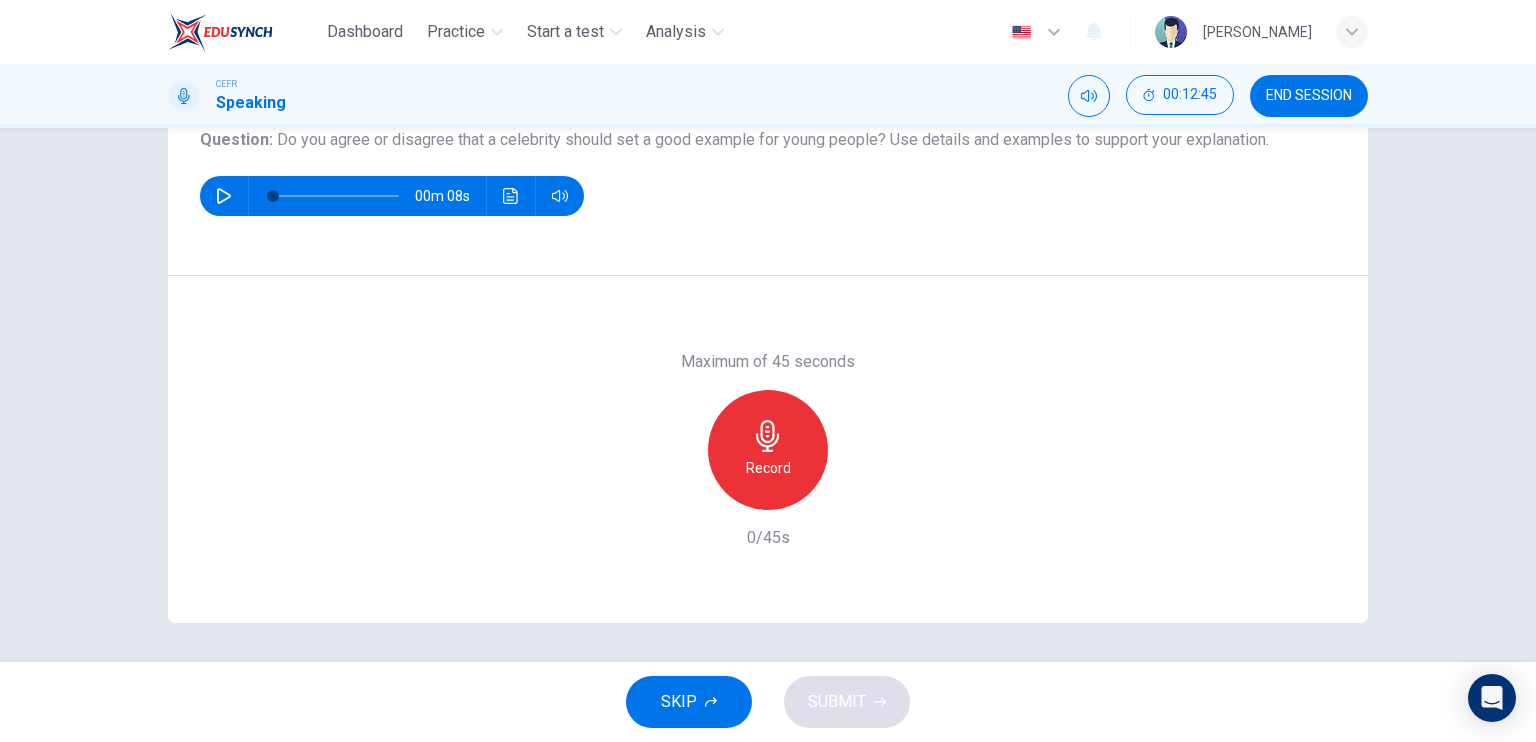 scroll, scrollTop: 240, scrollLeft: 0, axis: vertical 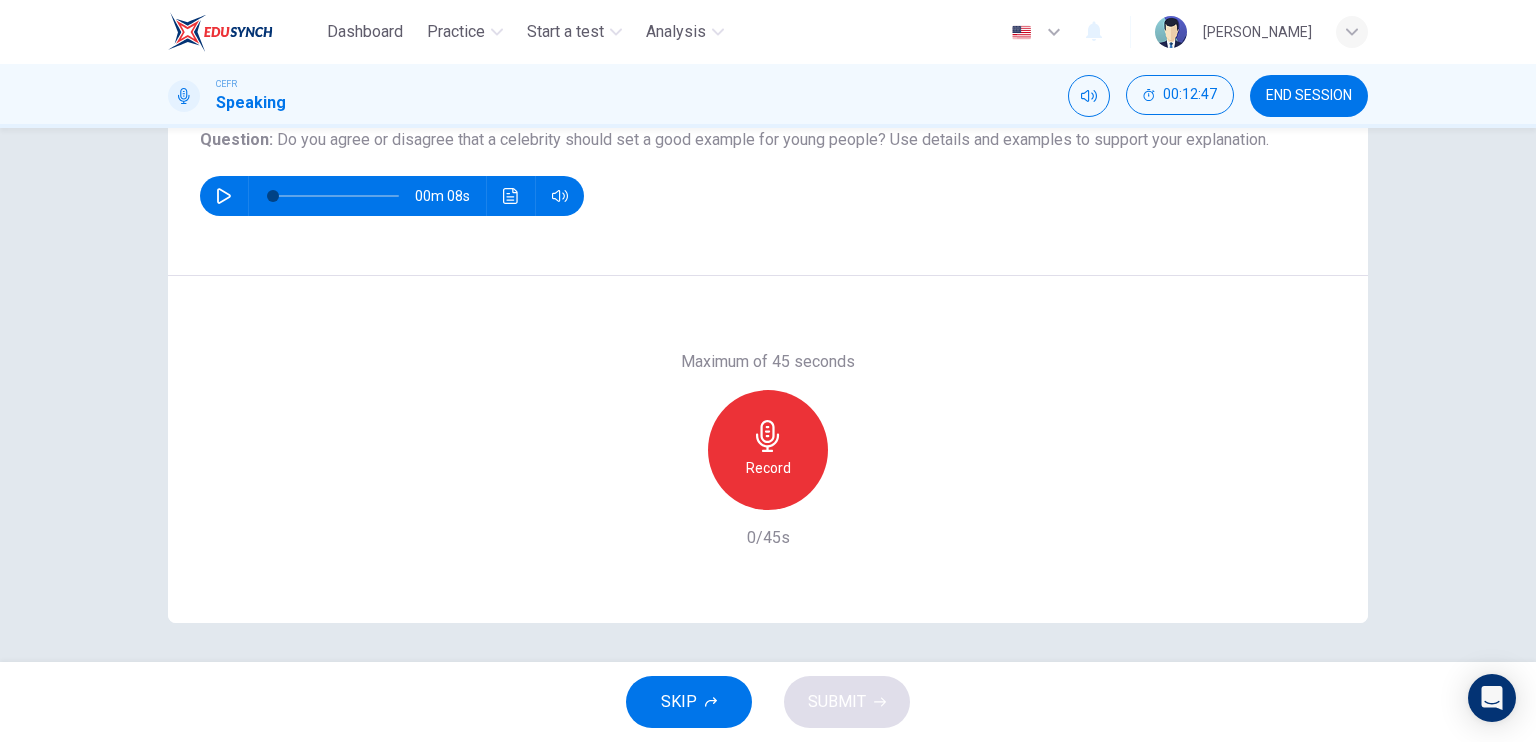 click on "Record" at bounding box center (768, 468) 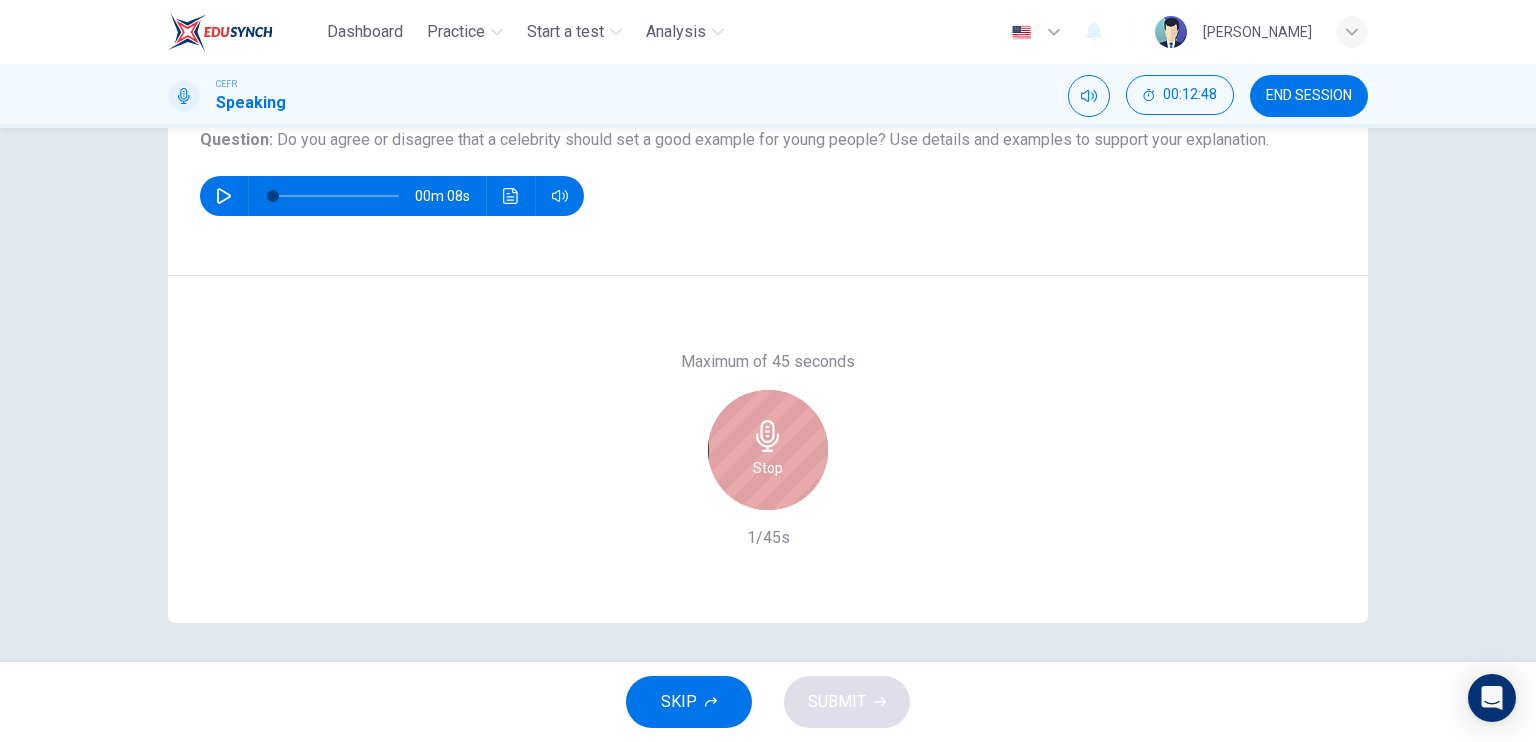 click on "Stop" at bounding box center (768, 450) 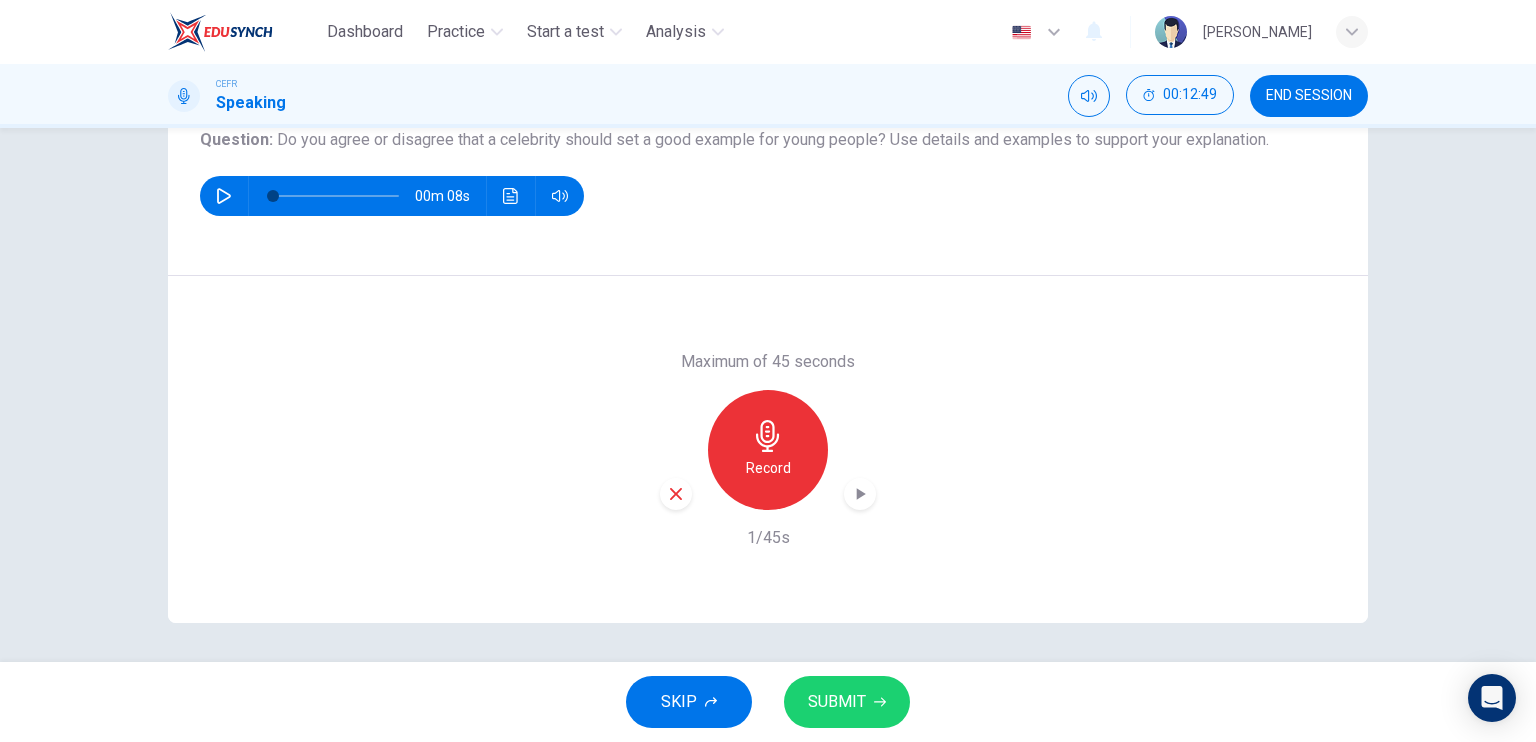 click on "SUBMIT" at bounding box center (837, 702) 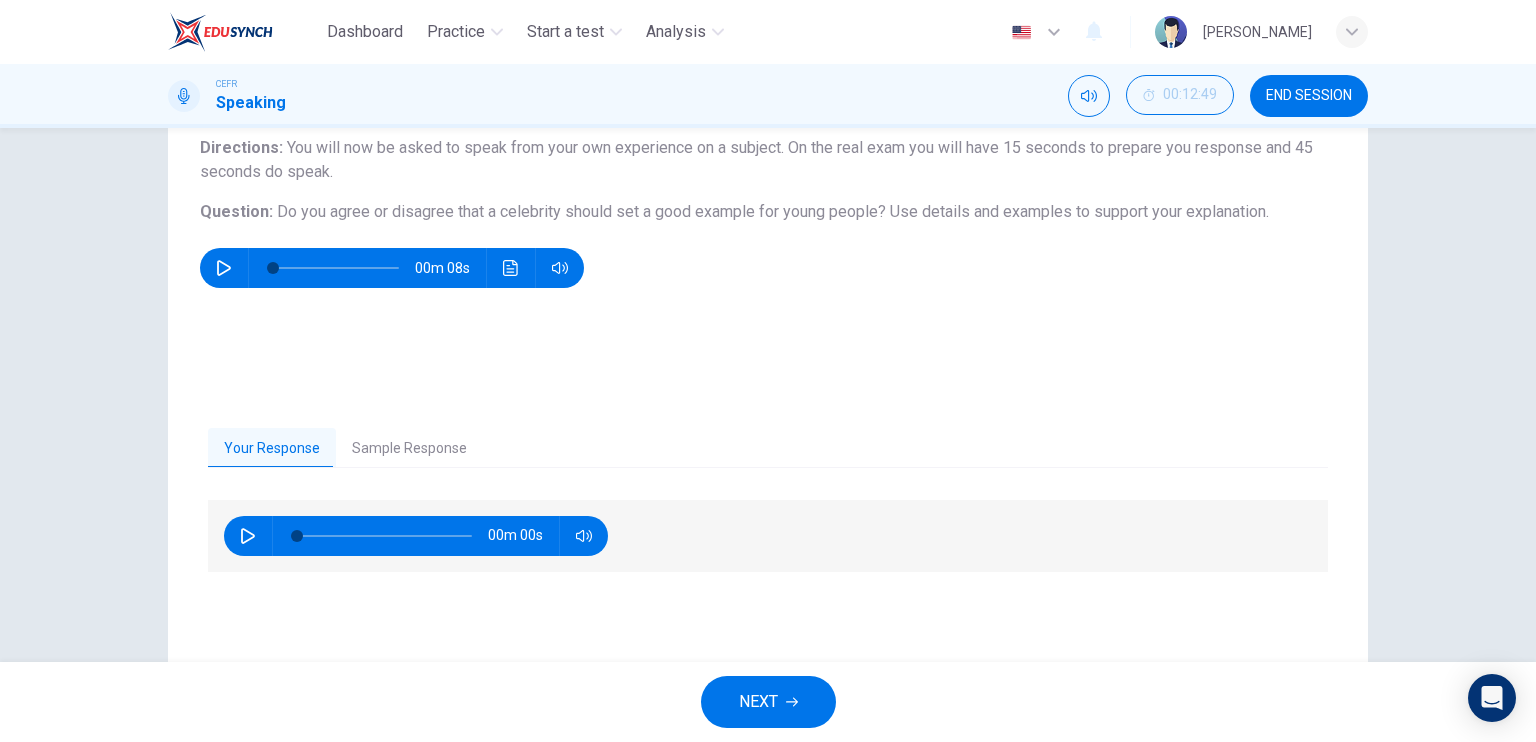 scroll, scrollTop: 240, scrollLeft: 0, axis: vertical 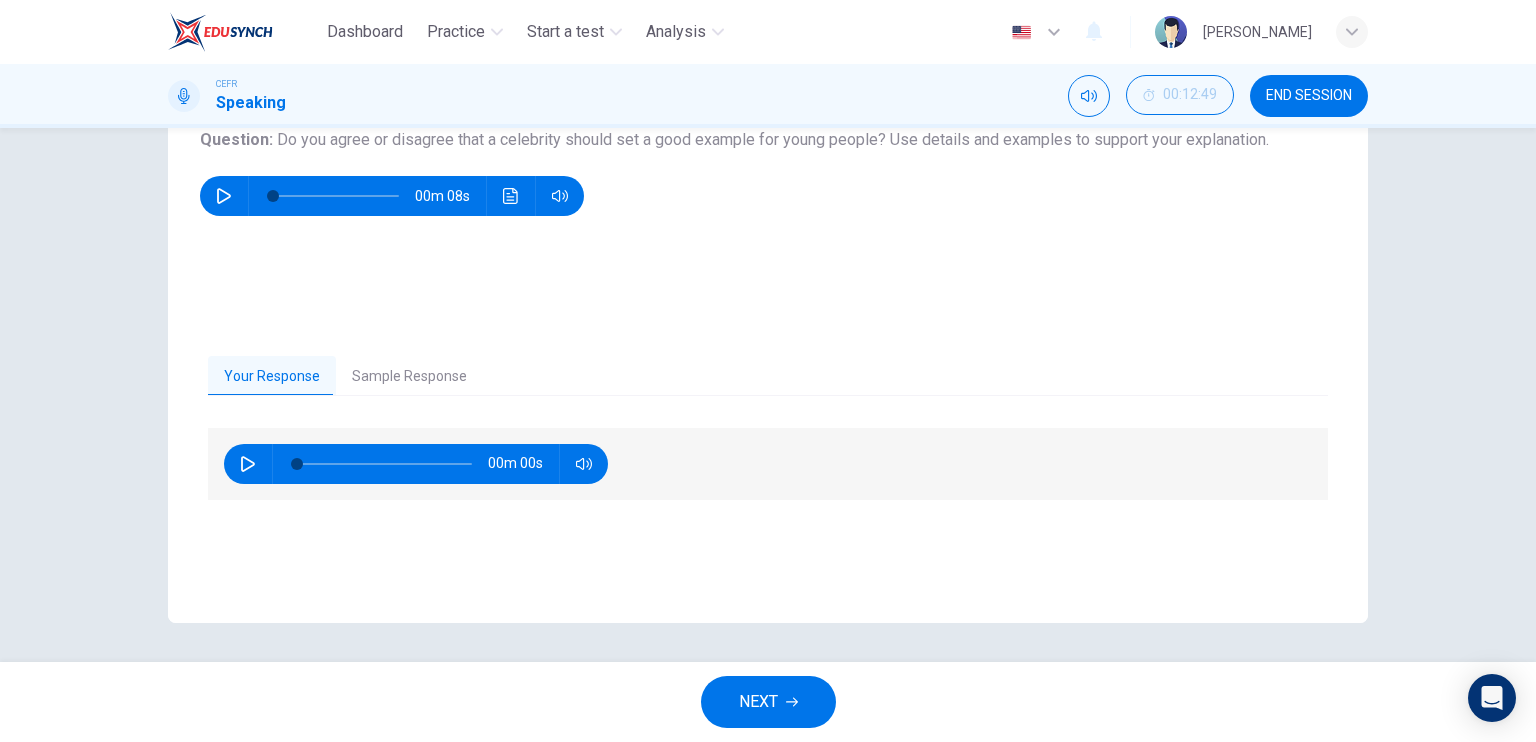 click on "Sample Response" at bounding box center (409, 377) 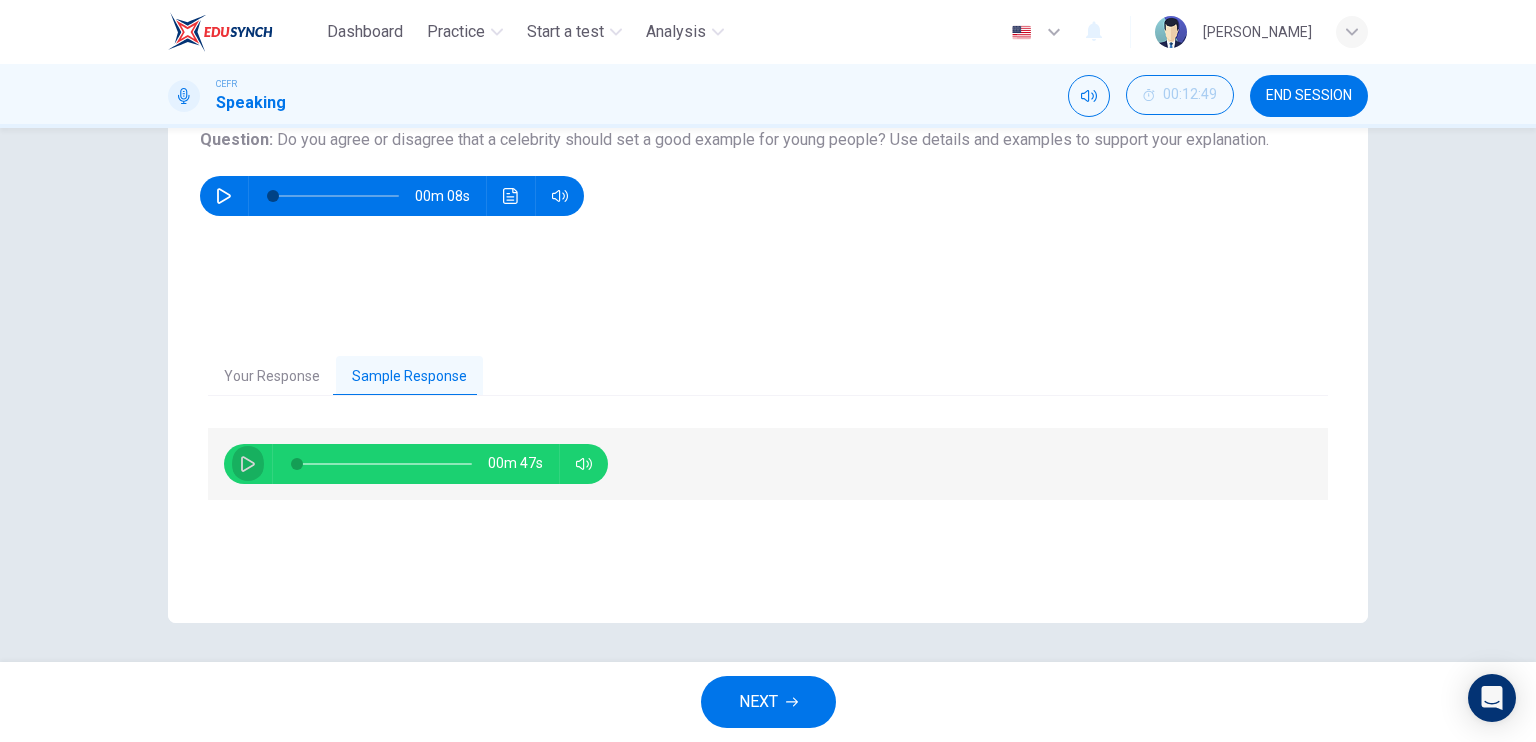 drag, startPoint x: 250, startPoint y: 455, endPoint x: 332, endPoint y: 455, distance: 82 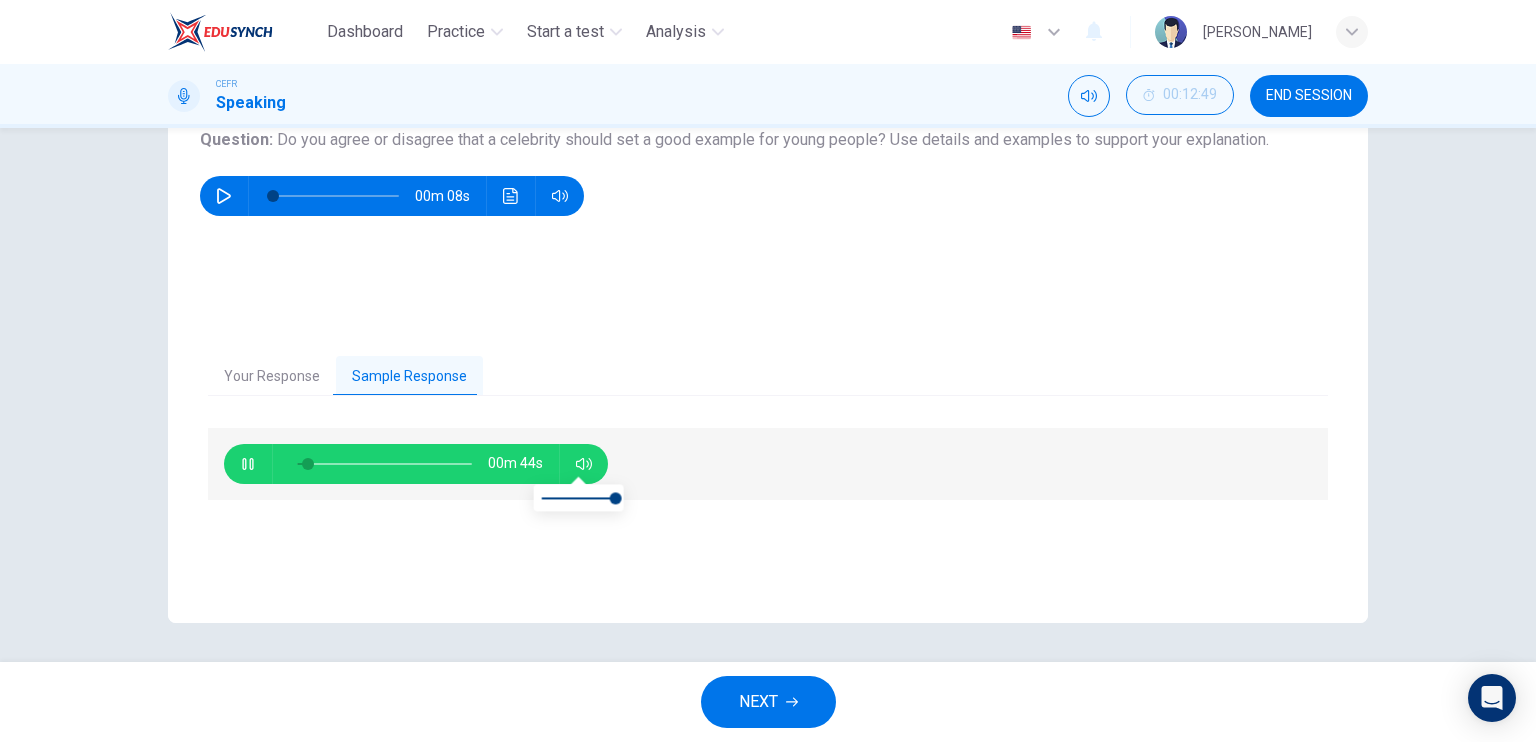 scroll, scrollTop: 40, scrollLeft: 0, axis: vertical 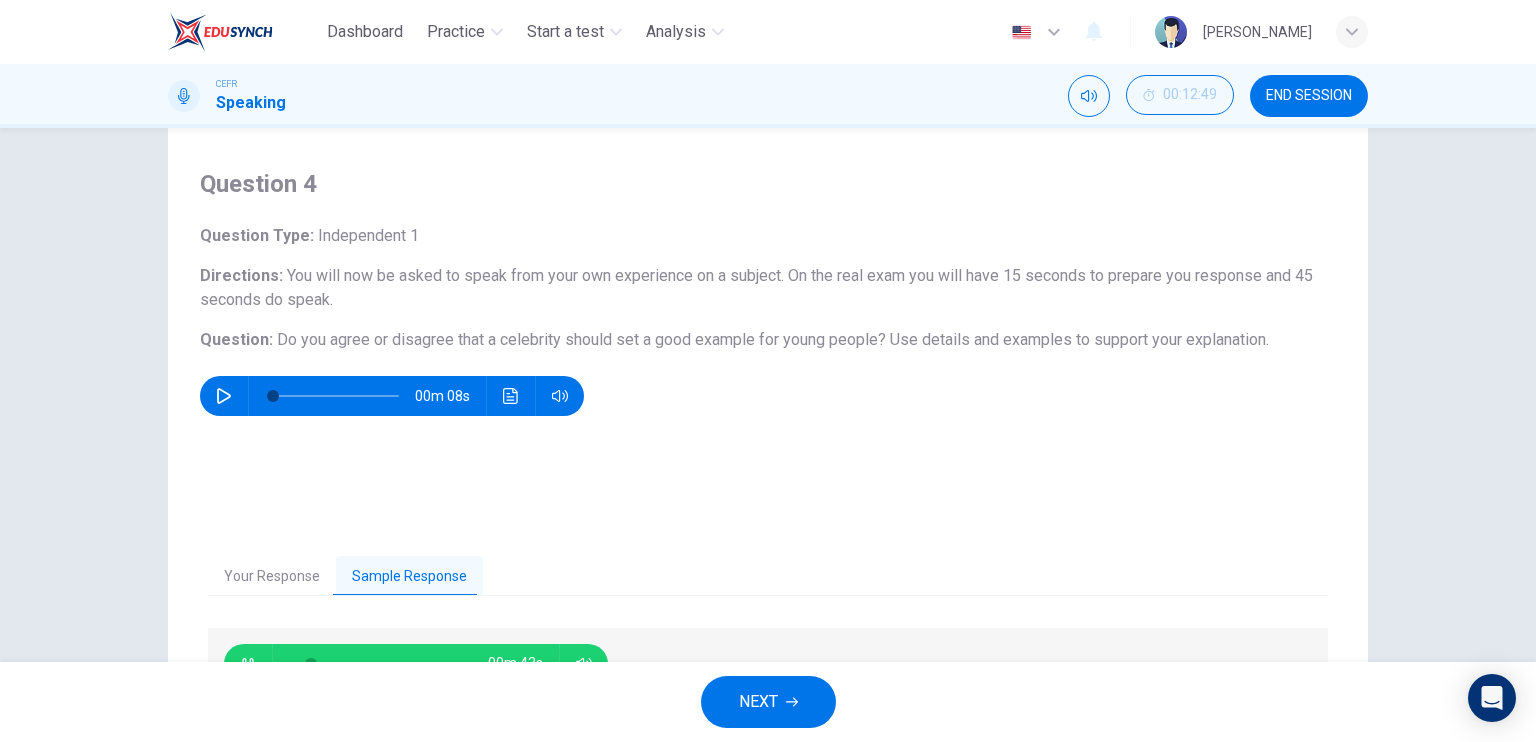 click on "Question   4 Question Type :   Independent 1 Directions :   You will now be asked to speak from your own experience on a subject. On the real exam you will have 15 seconds to prepare you response and 45 seconds do speak. Question :   Do you agree or disagree that a celebrity should set a good example for young people?    Use details and examples to support your explanation. 00m 08s" at bounding box center [768, 322] 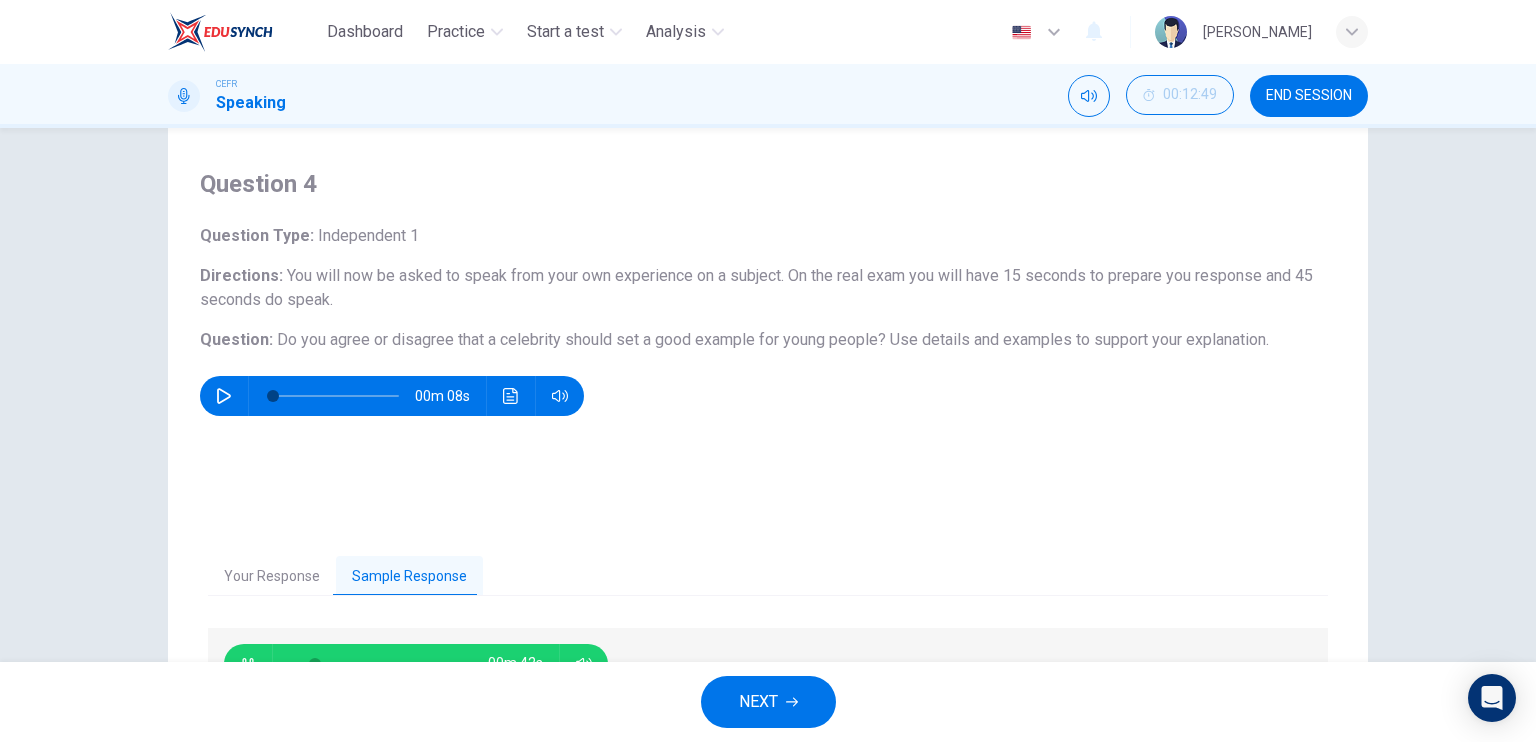 scroll, scrollTop: 0, scrollLeft: 0, axis: both 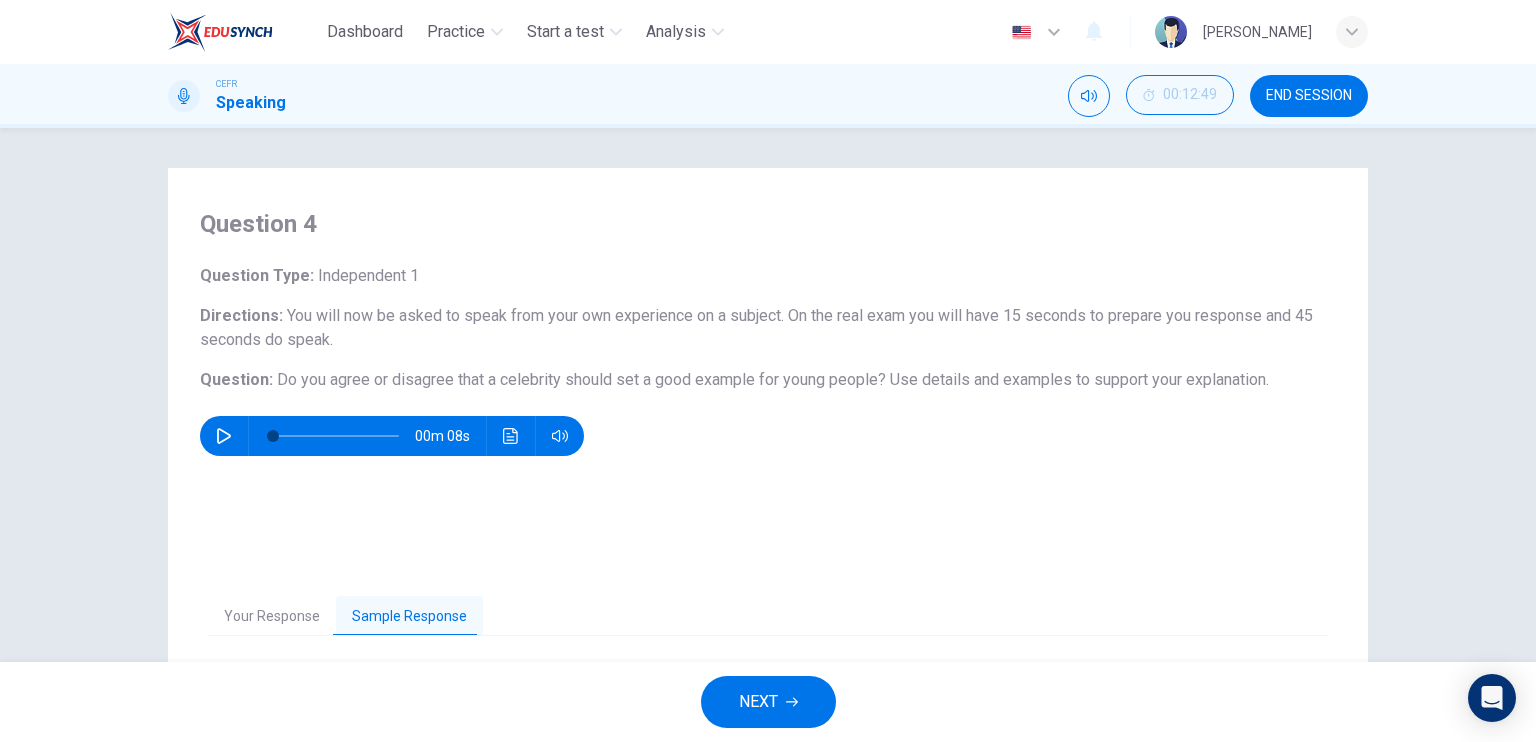 click on "00m 08s" at bounding box center (768, 436) 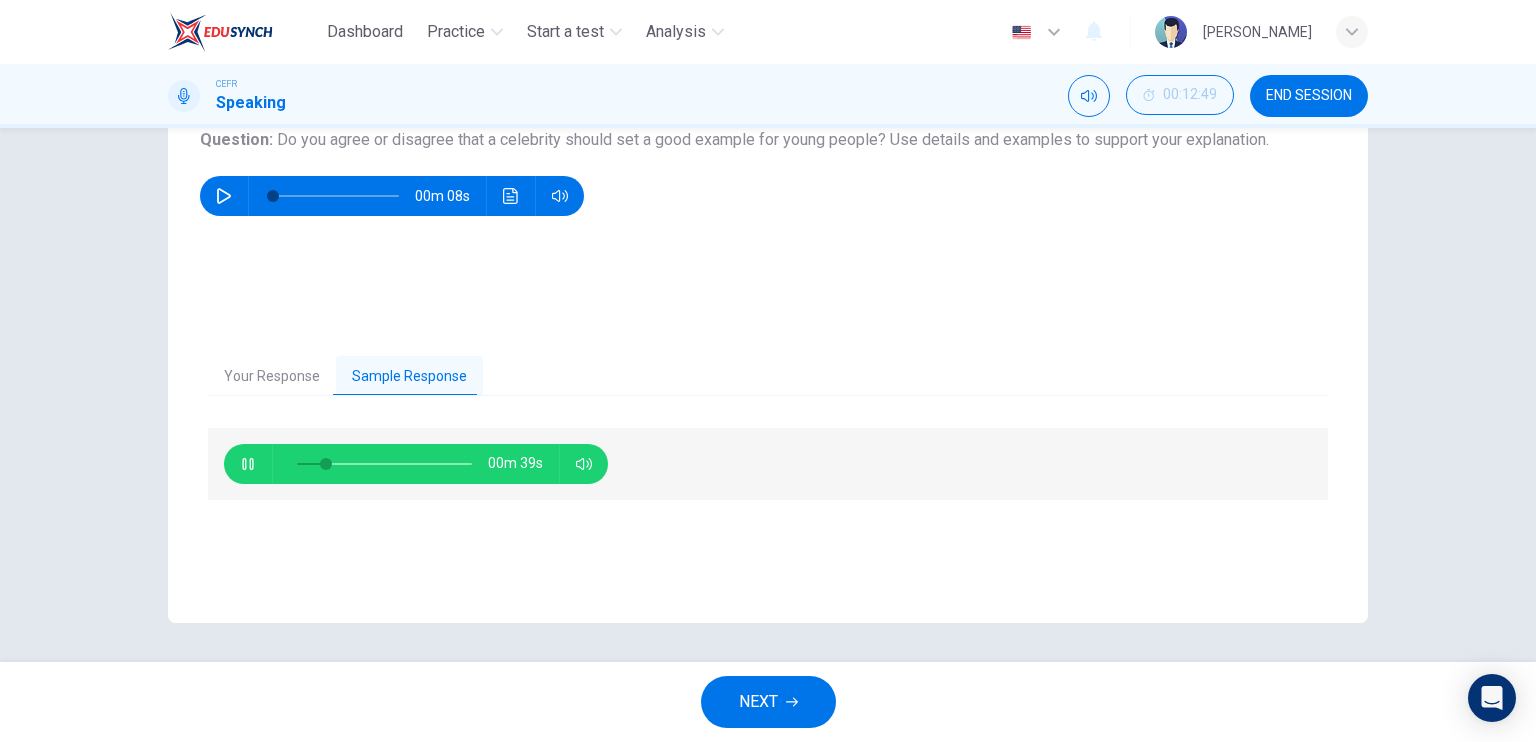 click on "00m 39s" at bounding box center (416, 464) 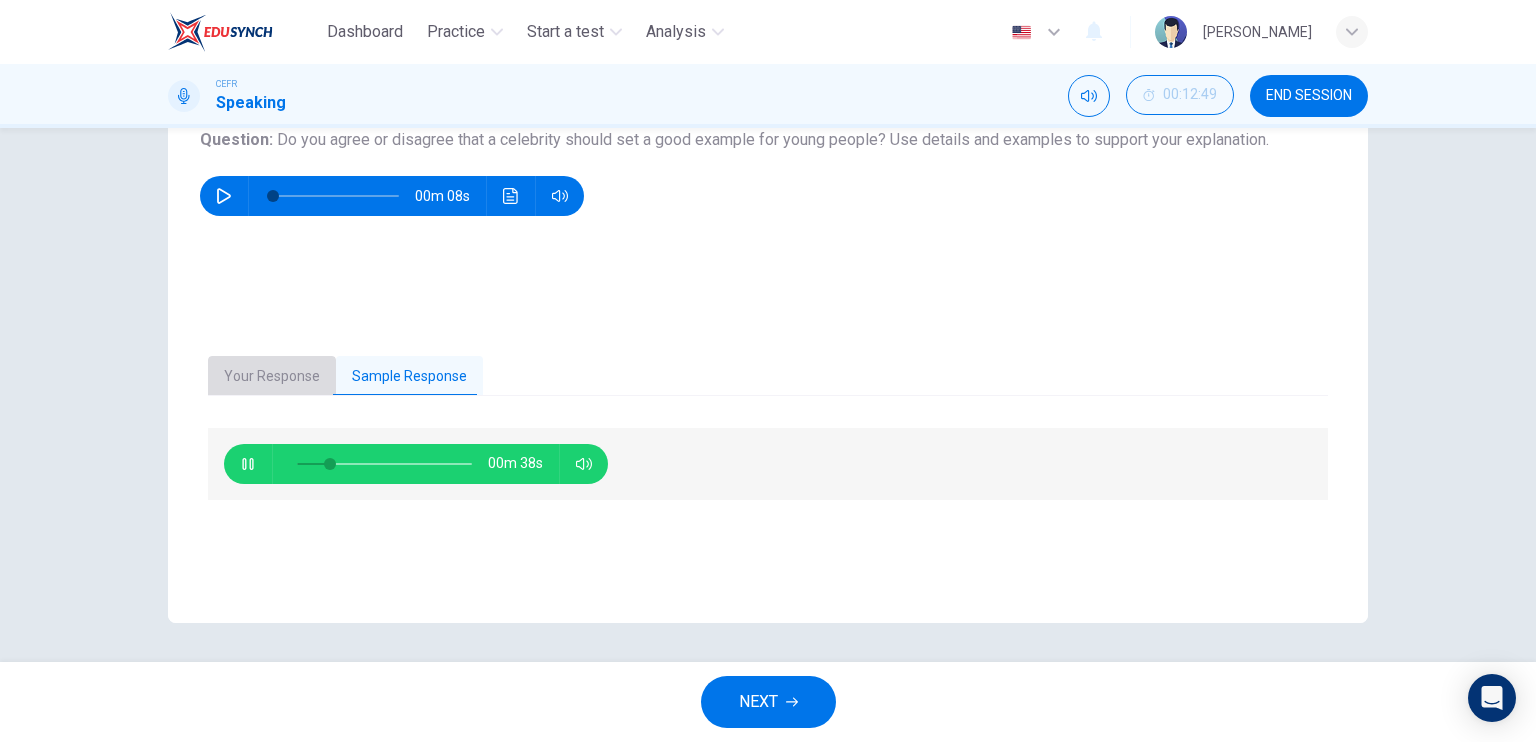 click on "Your Response" at bounding box center [272, 377] 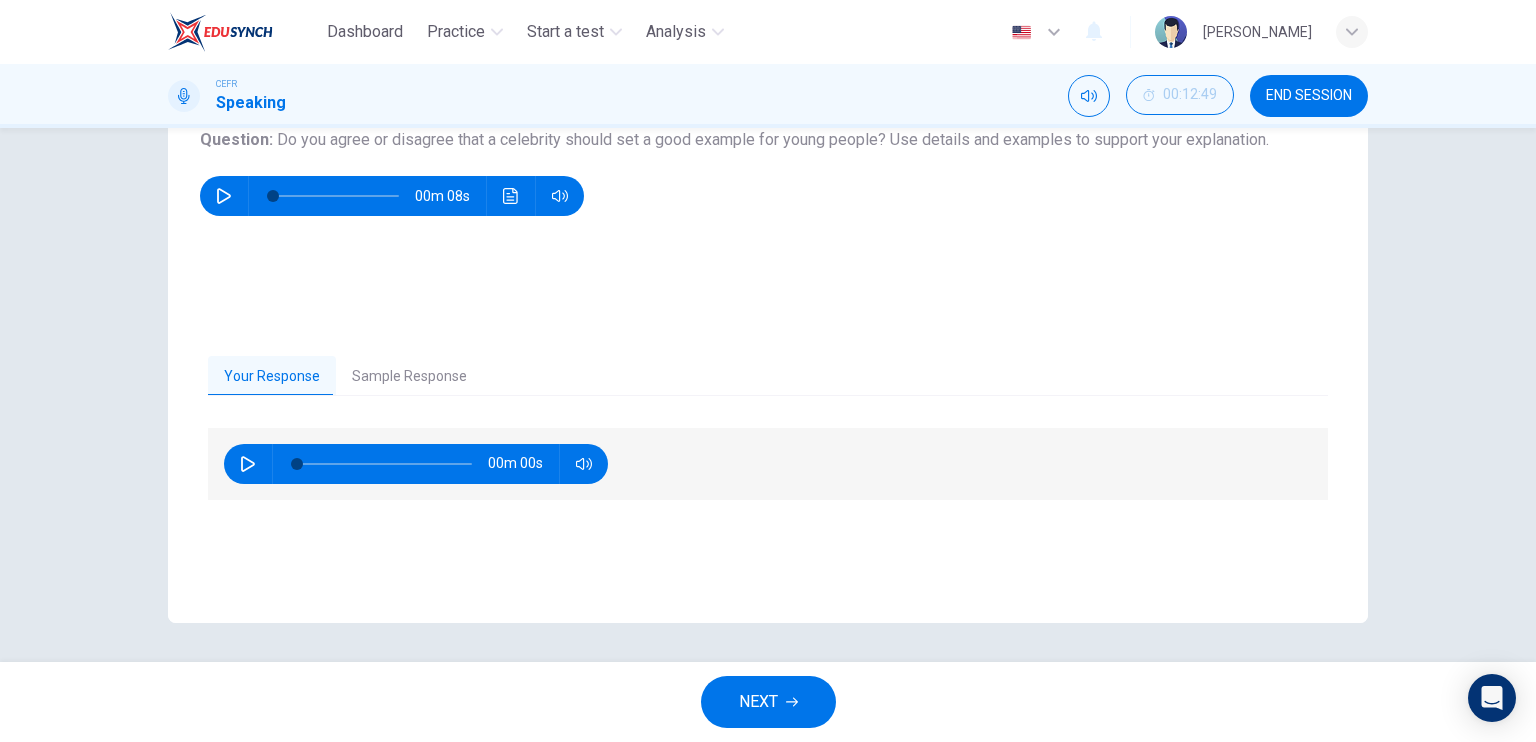 click at bounding box center [248, 464] 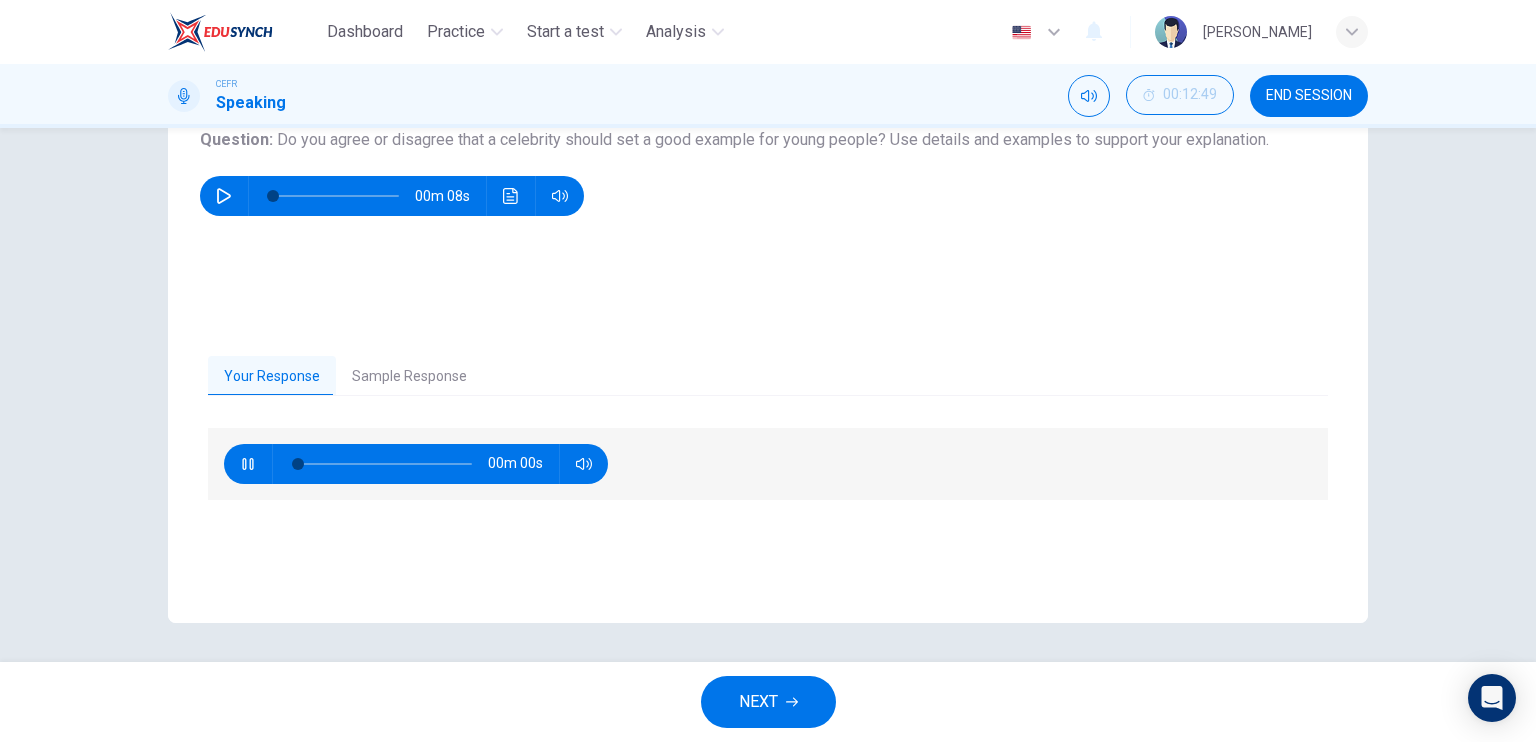 type on "0" 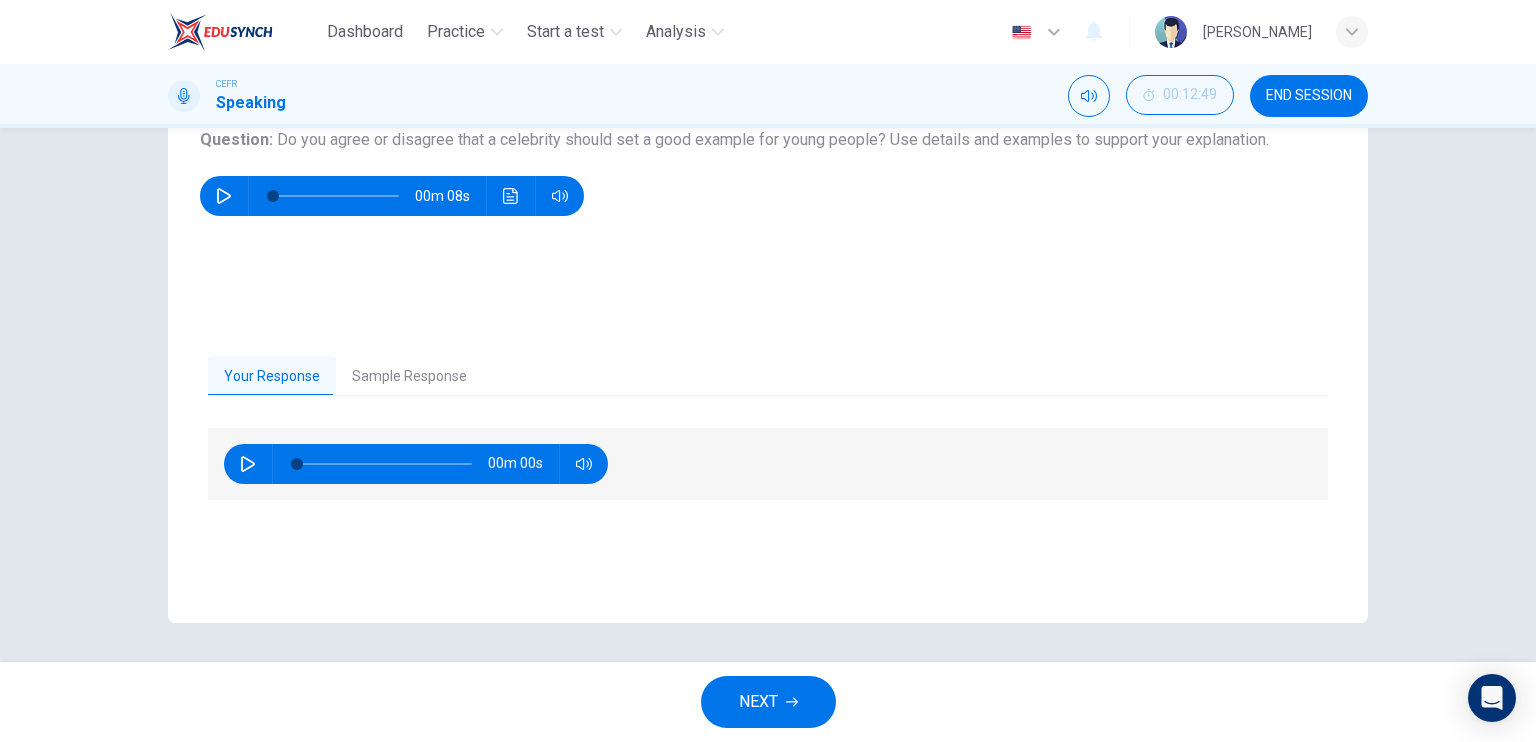 click on "Your Response Sample Response 00m 00s 00m 36s" at bounding box center [768, 470] 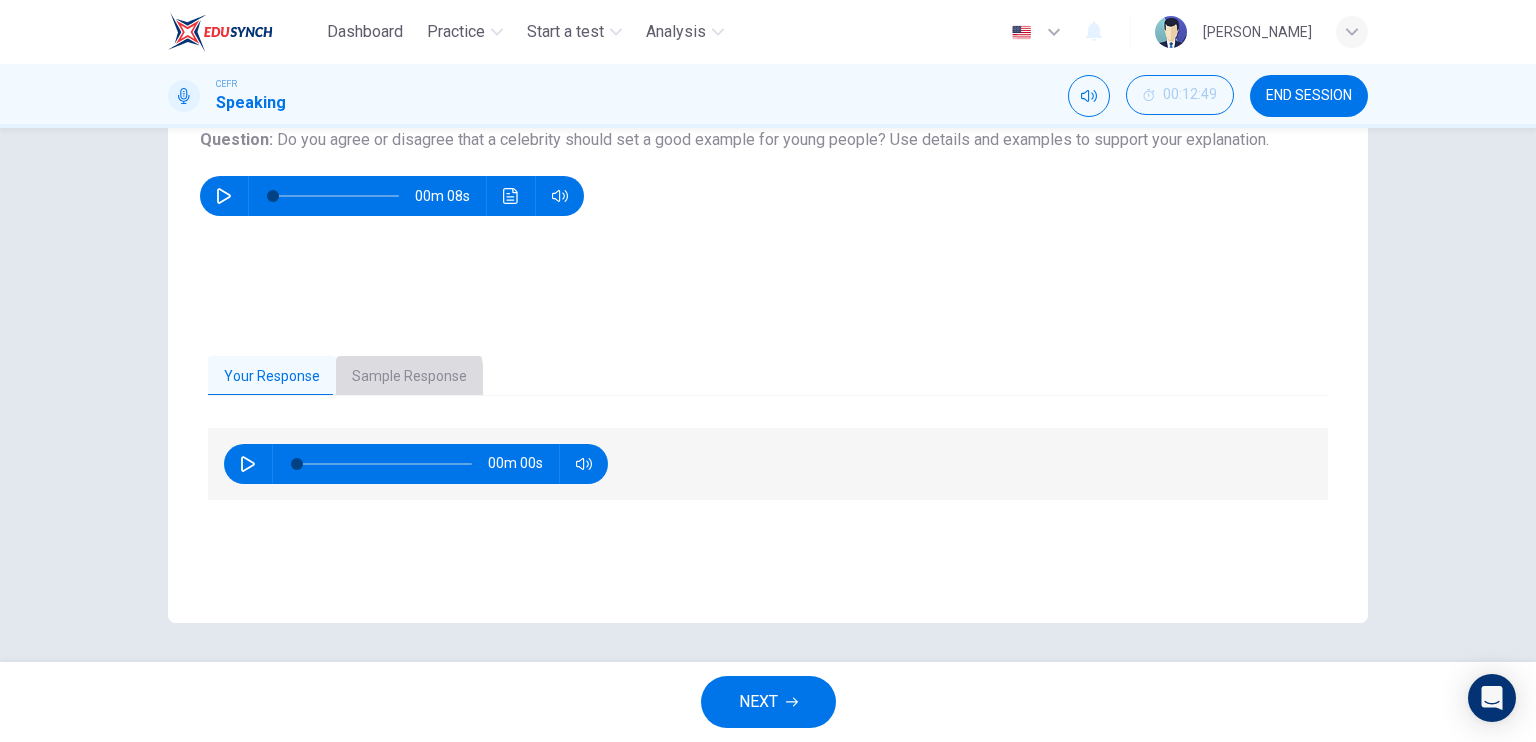 click on "Sample Response" at bounding box center [409, 377] 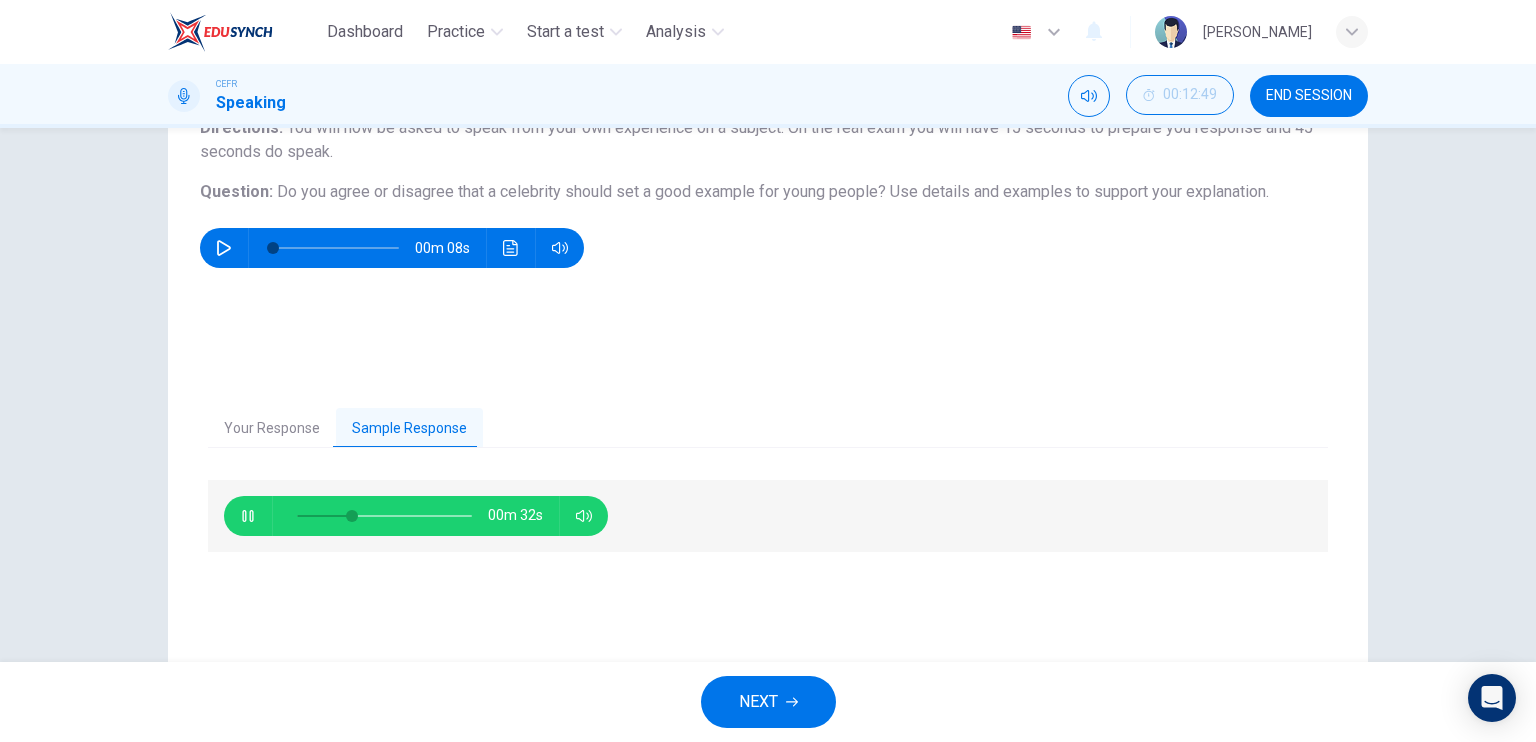 scroll, scrollTop: 200, scrollLeft: 0, axis: vertical 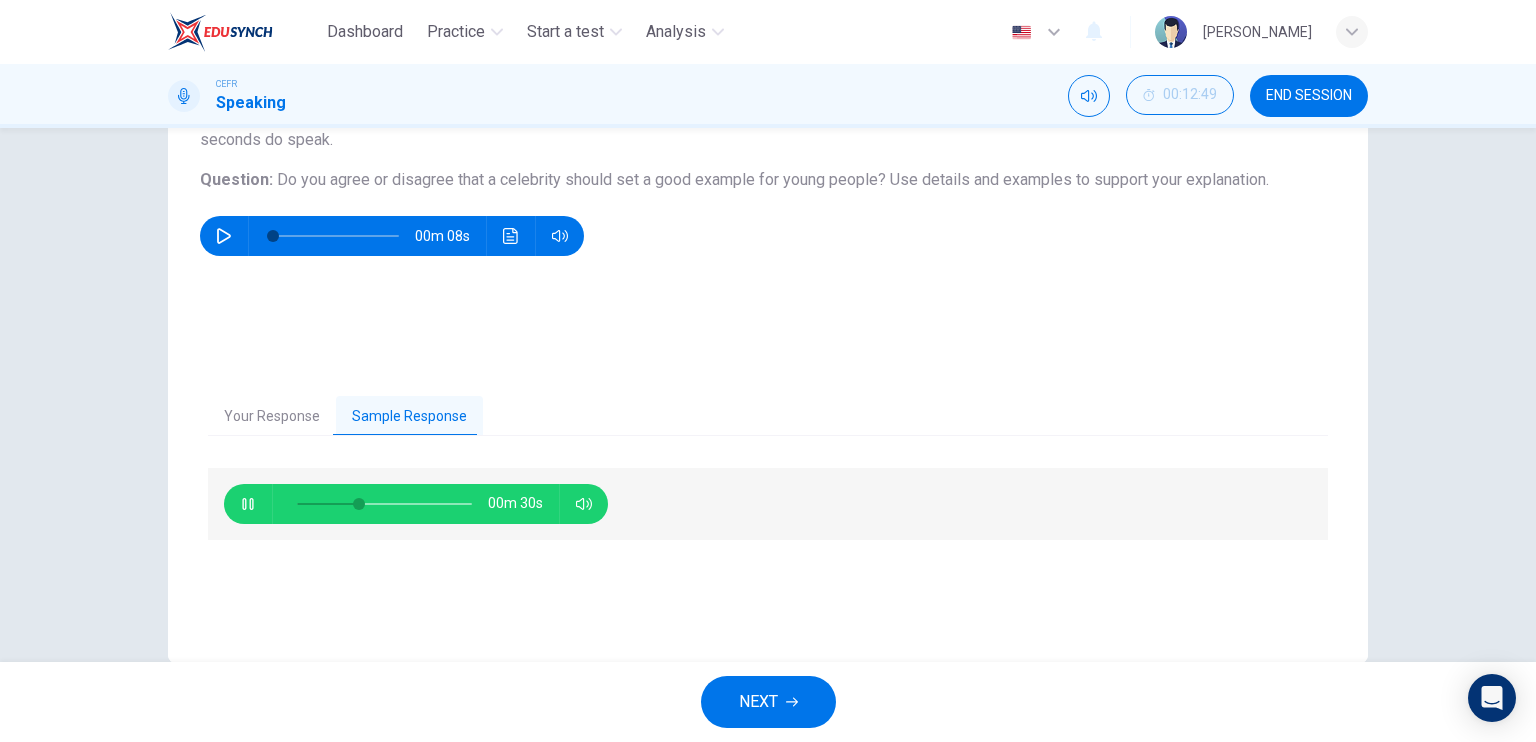 click on "Your Response Sample Response 00m 00s 00m 30s" at bounding box center (768, 510) 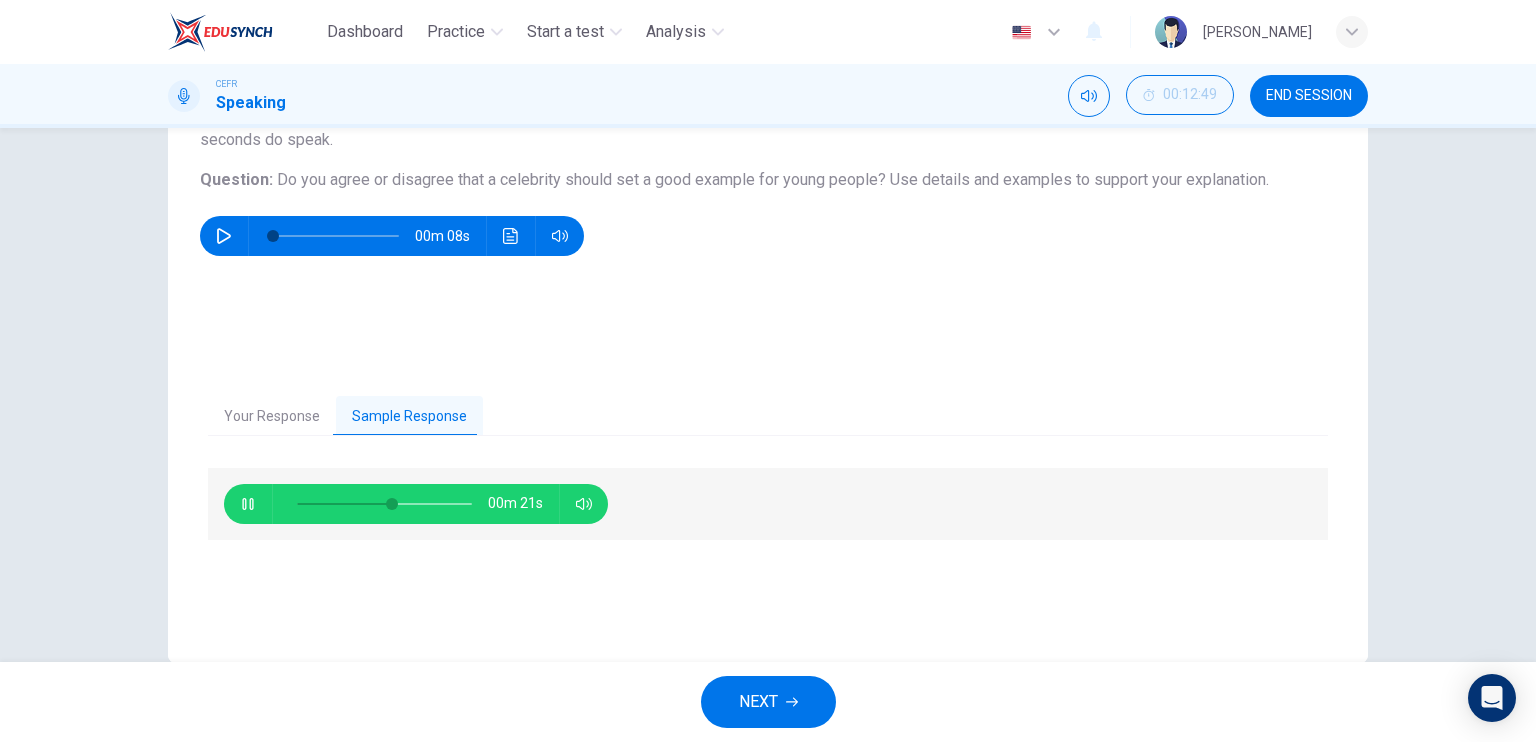 type on "56" 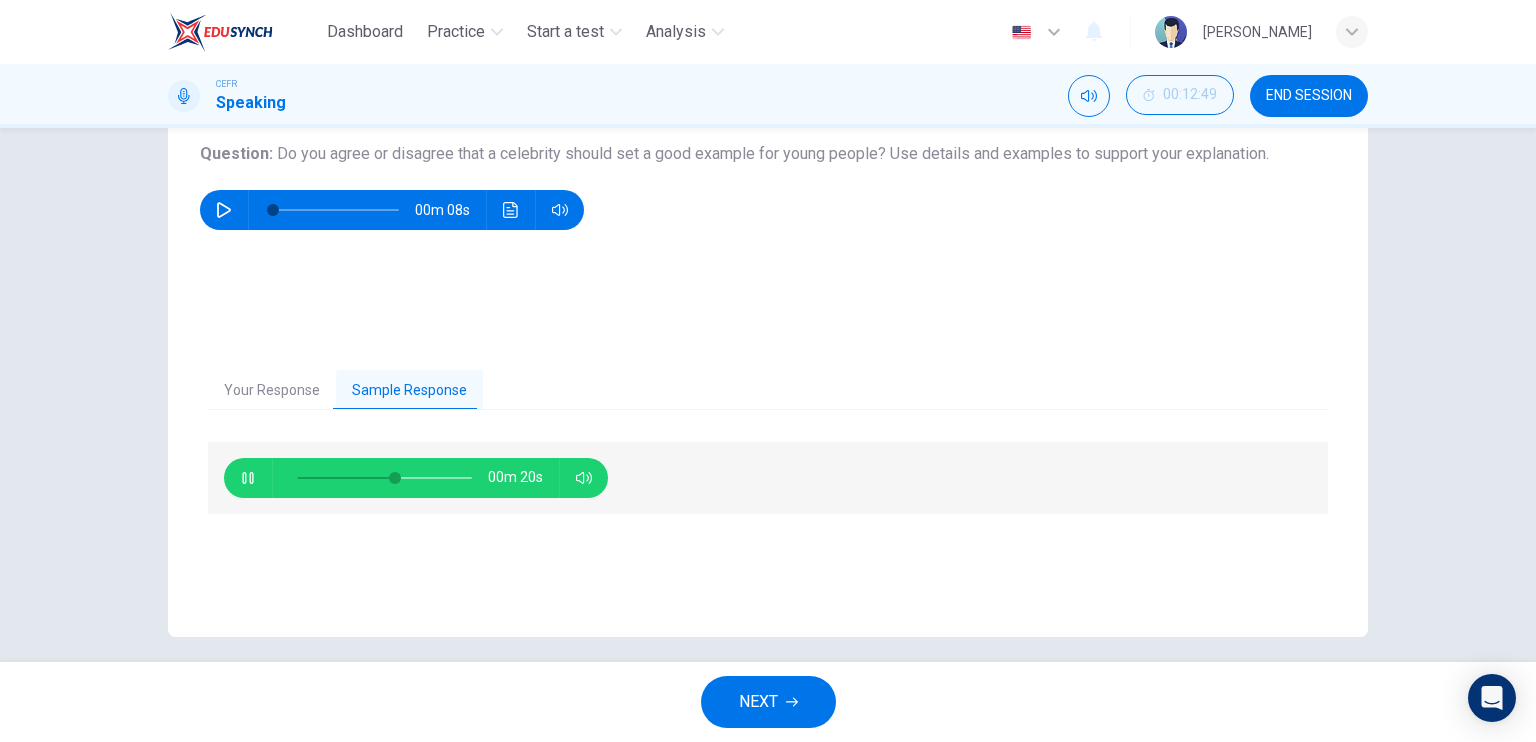 scroll, scrollTop: 240, scrollLeft: 0, axis: vertical 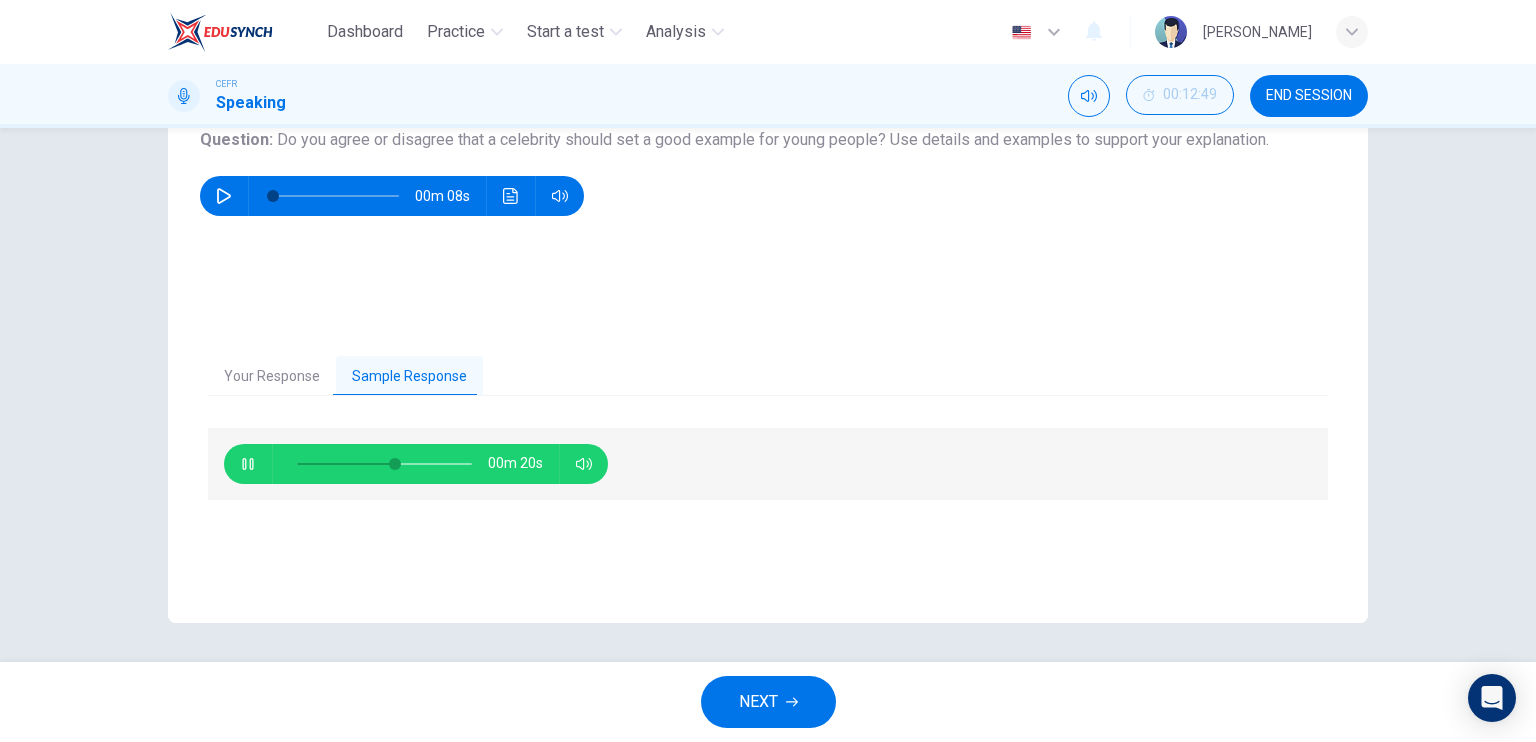 click on "NEXT" at bounding box center [758, 702] 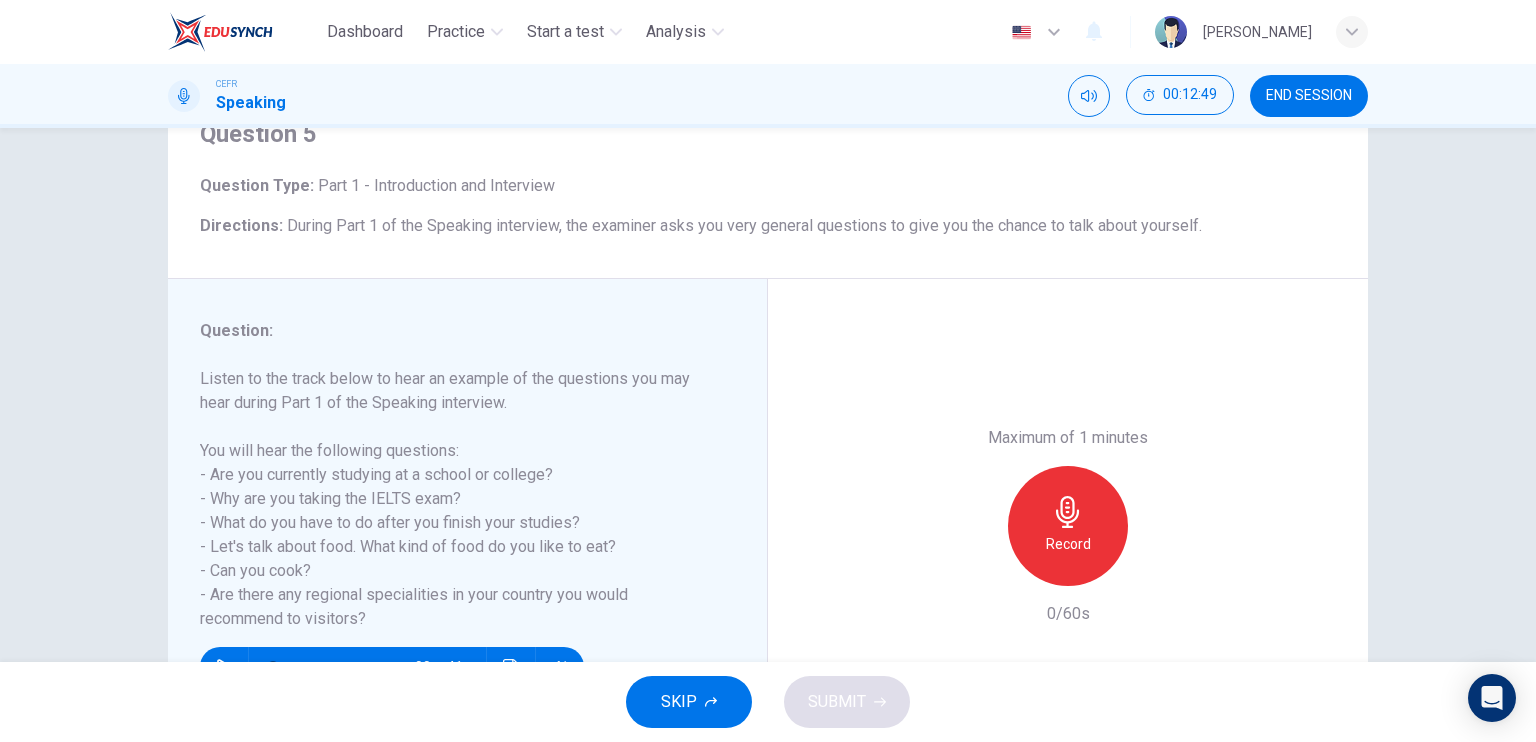 scroll, scrollTop: 200, scrollLeft: 0, axis: vertical 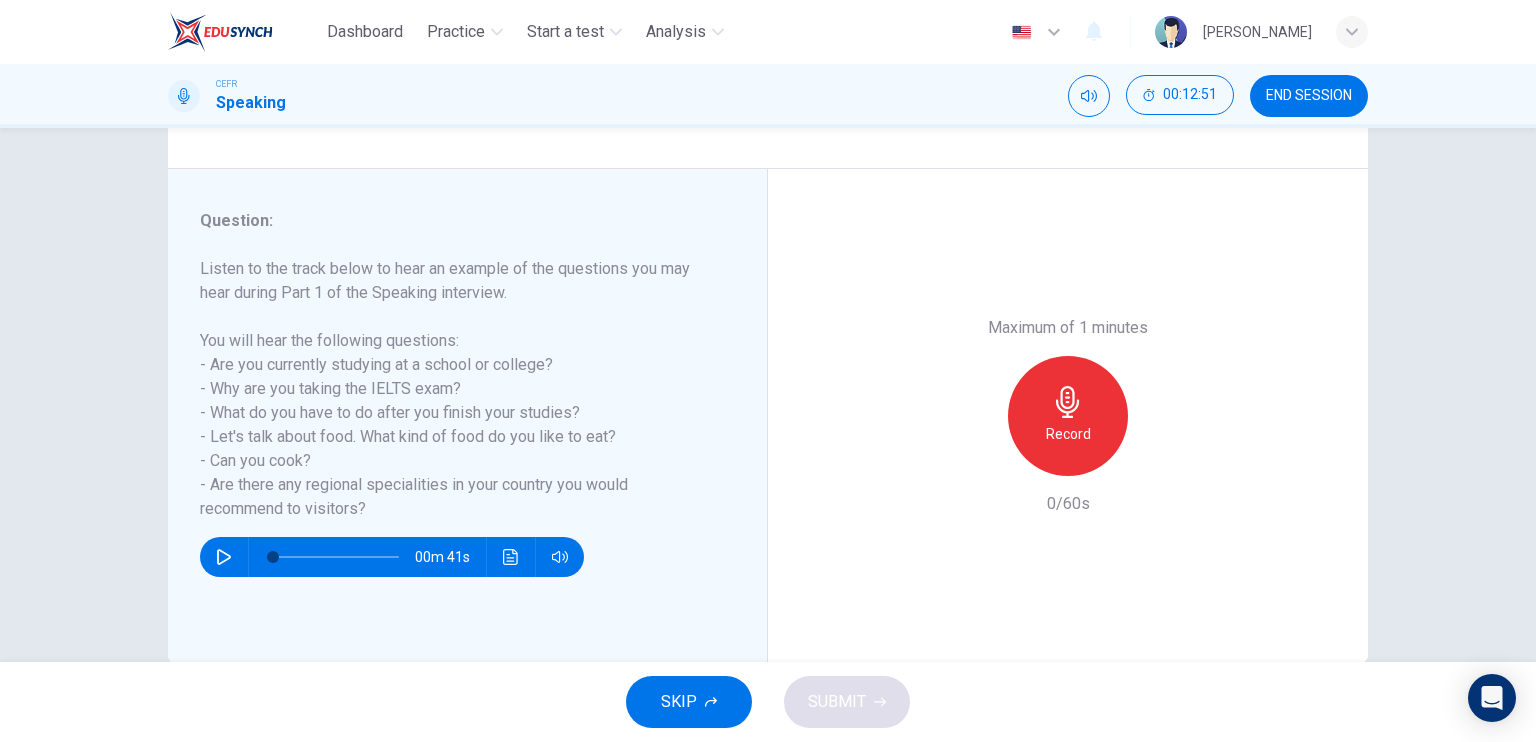 click at bounding box center (224, 557) 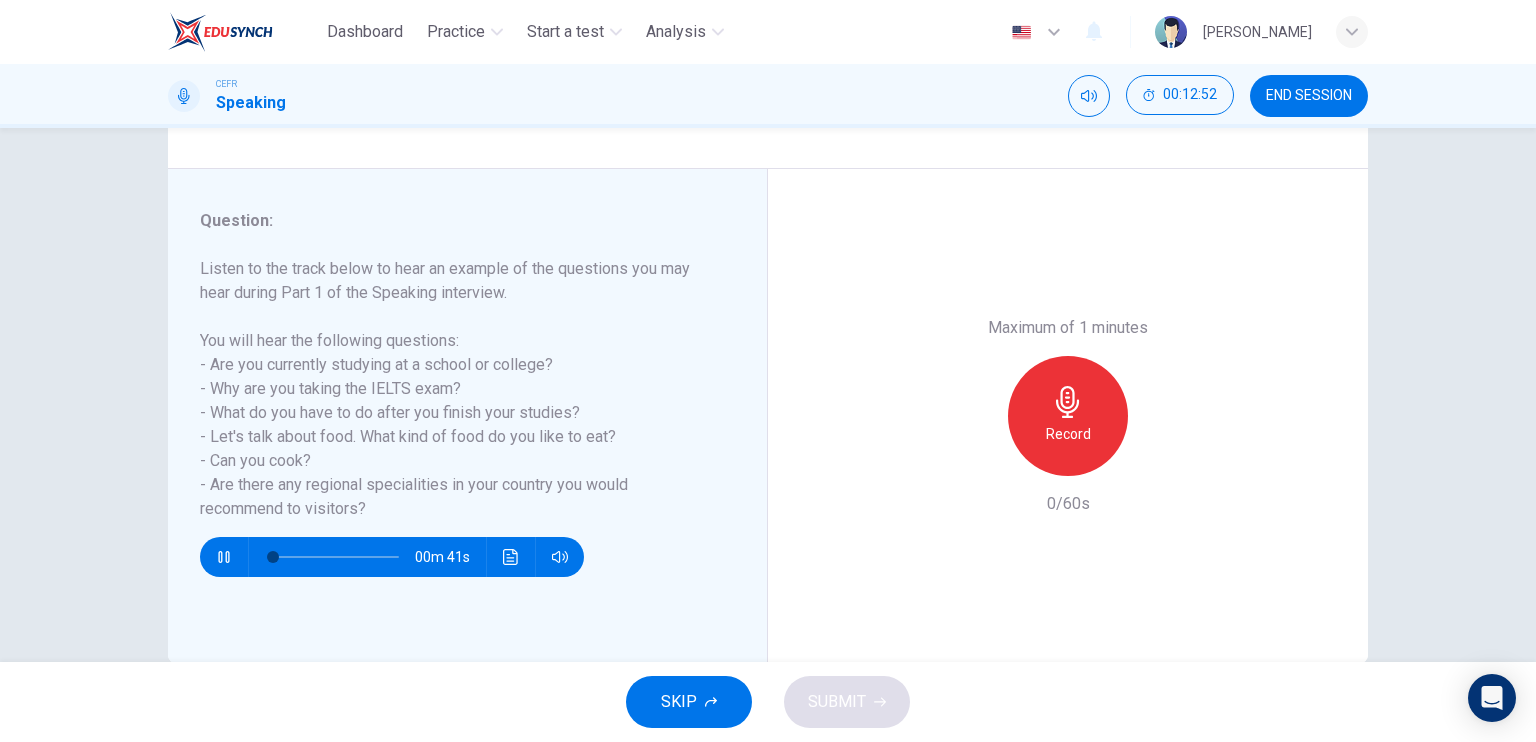 click on "Listen to the track below to hear an example of the questions you may hear during Part 1 of the Speaking interview.  You will hear the following questions:
- Are you currently studying at a school or college?
- Why are you taking the IELTS exam?
- What do you have to do after you finish your studies?
- Let's talk about food. What kind of food do you like to eat?
- Can you cook?
- Are there any regional specialities in your country you would recommend to visitors?" at bounding box center (455, 389) 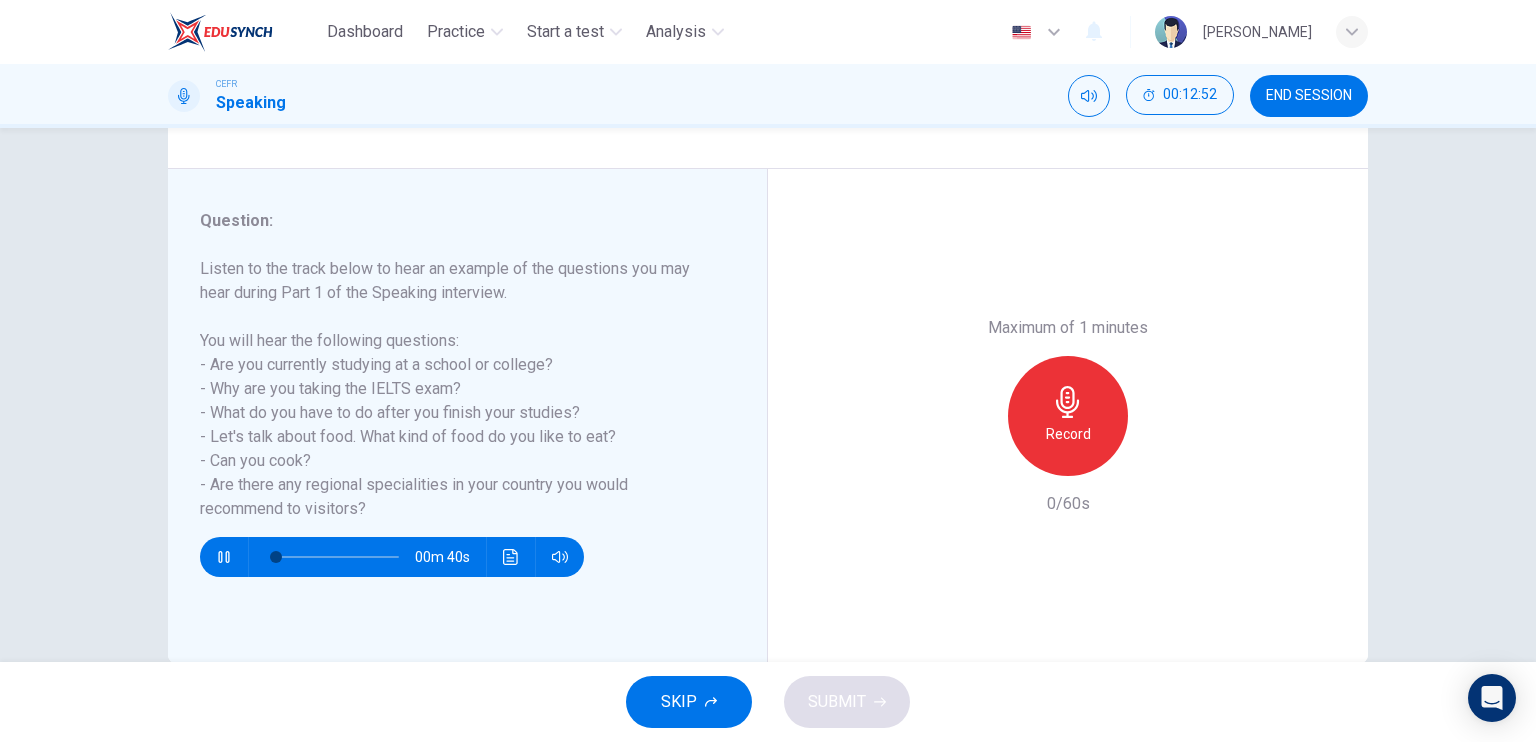 scroll, scrollTop: 0, scrollLeft: 0, axis: both 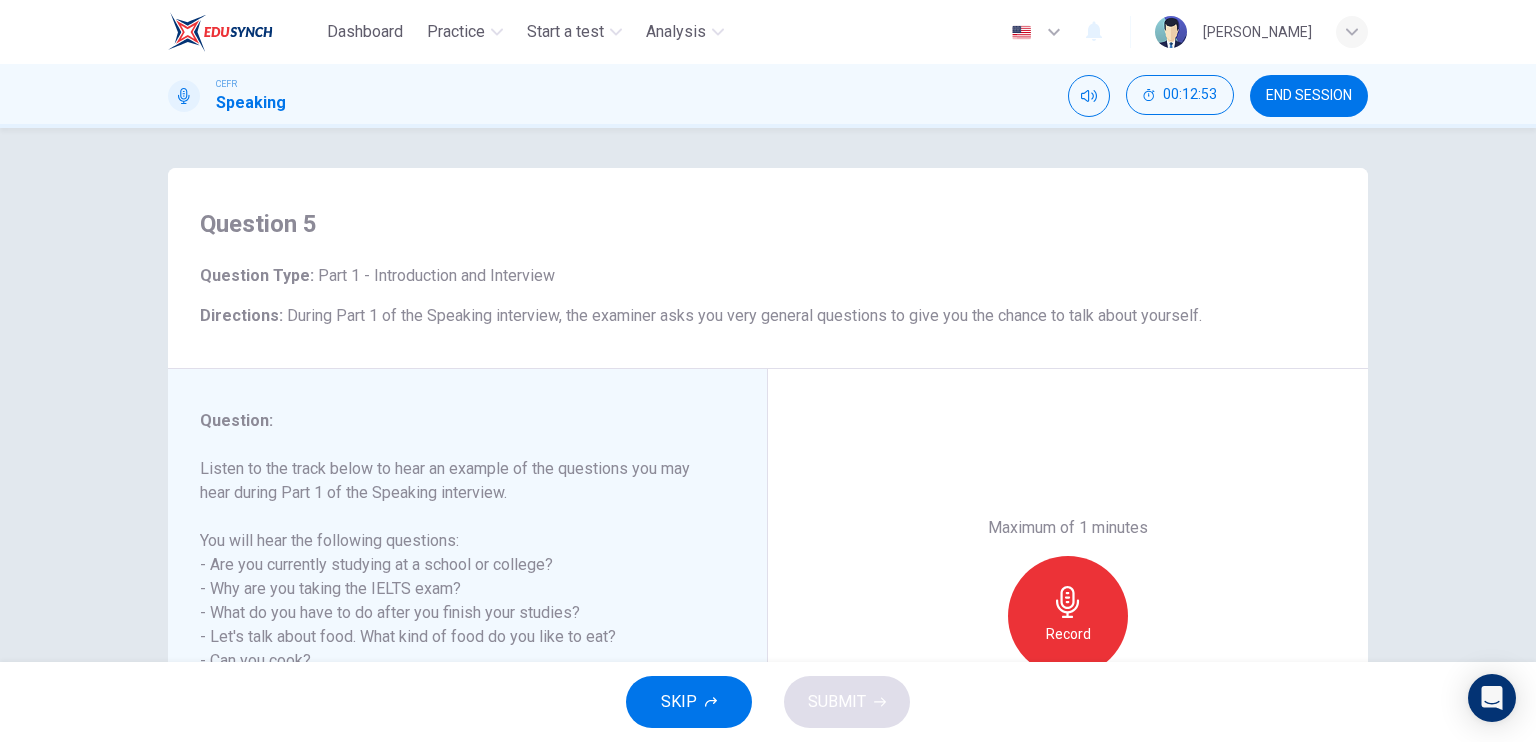 click on "Question   5 Question Type :   Part 1 - Introduction and Interview Directions :   During Part 1 of the Speaking interview, the examiner asks you very general questions to give you the chance to talk about yourself." at bounding box center (768, 268) 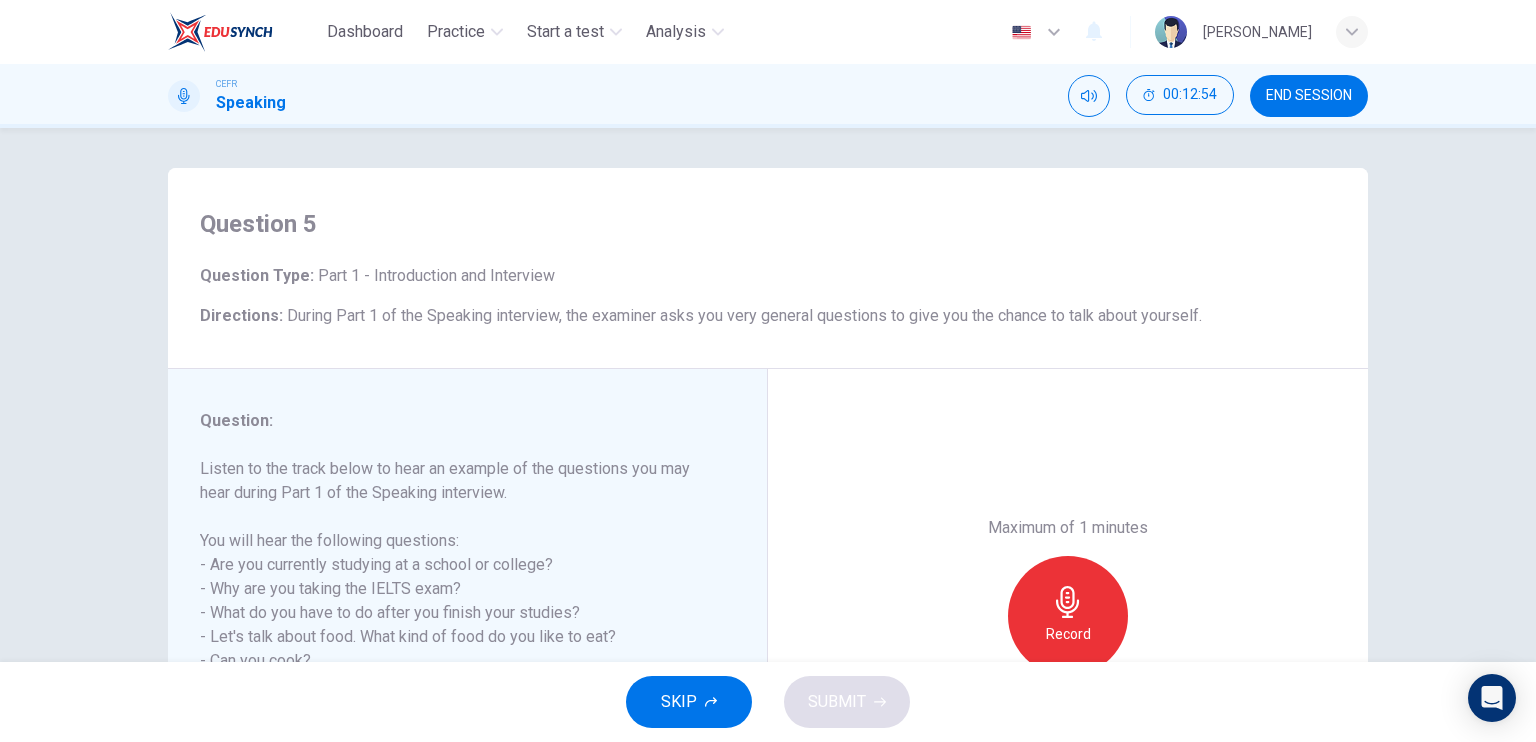 click on "Question   5 Question Type :   Part 1 - Introduction and Interview Directions :   During Part 1 of the Speaking interview, the examiner asks you very general questions to give you the chance to talk about yourself." at bounding box center [768, 268] 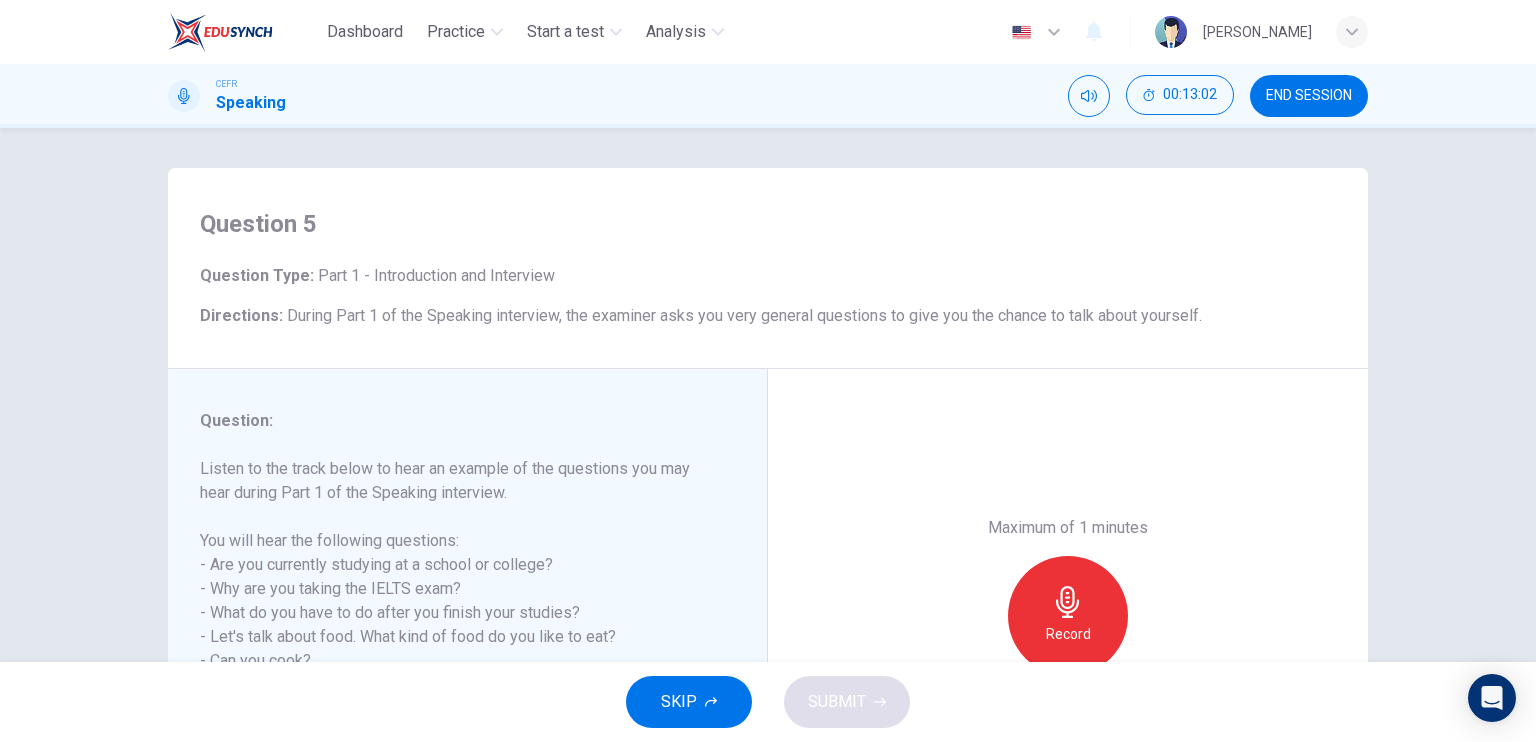 click on "Question Type :   Part 1 - Introduction and Interview" at bounding box center [768, 276] 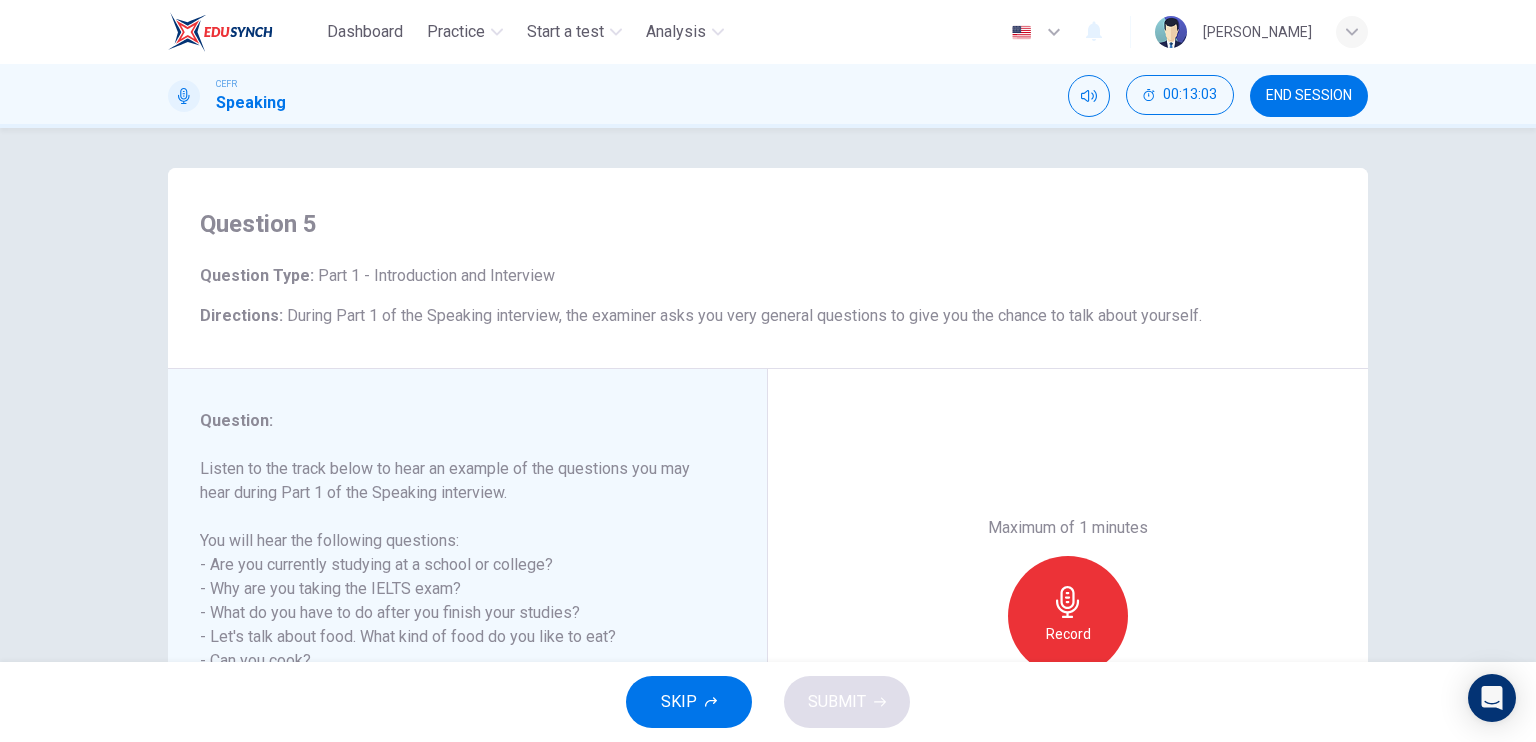 drag, startPoint x: 580, startPoint y: 282, endPoint x: 195, endPoint y: 298, distance: 385.33234 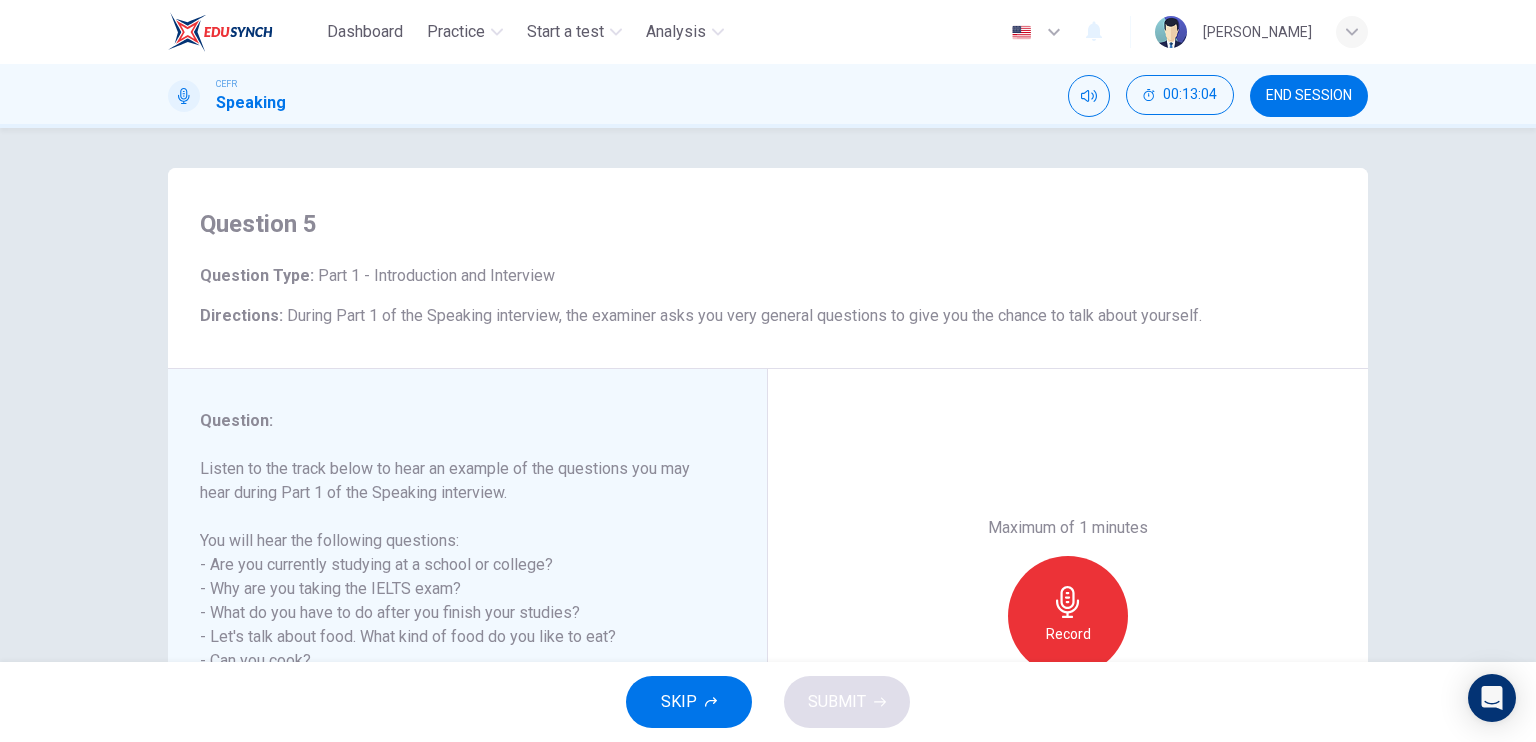 drag, startPoint x: 200, startPoint y: 281, endPoint x: 494, endPoint y: 246, distance: 296.076 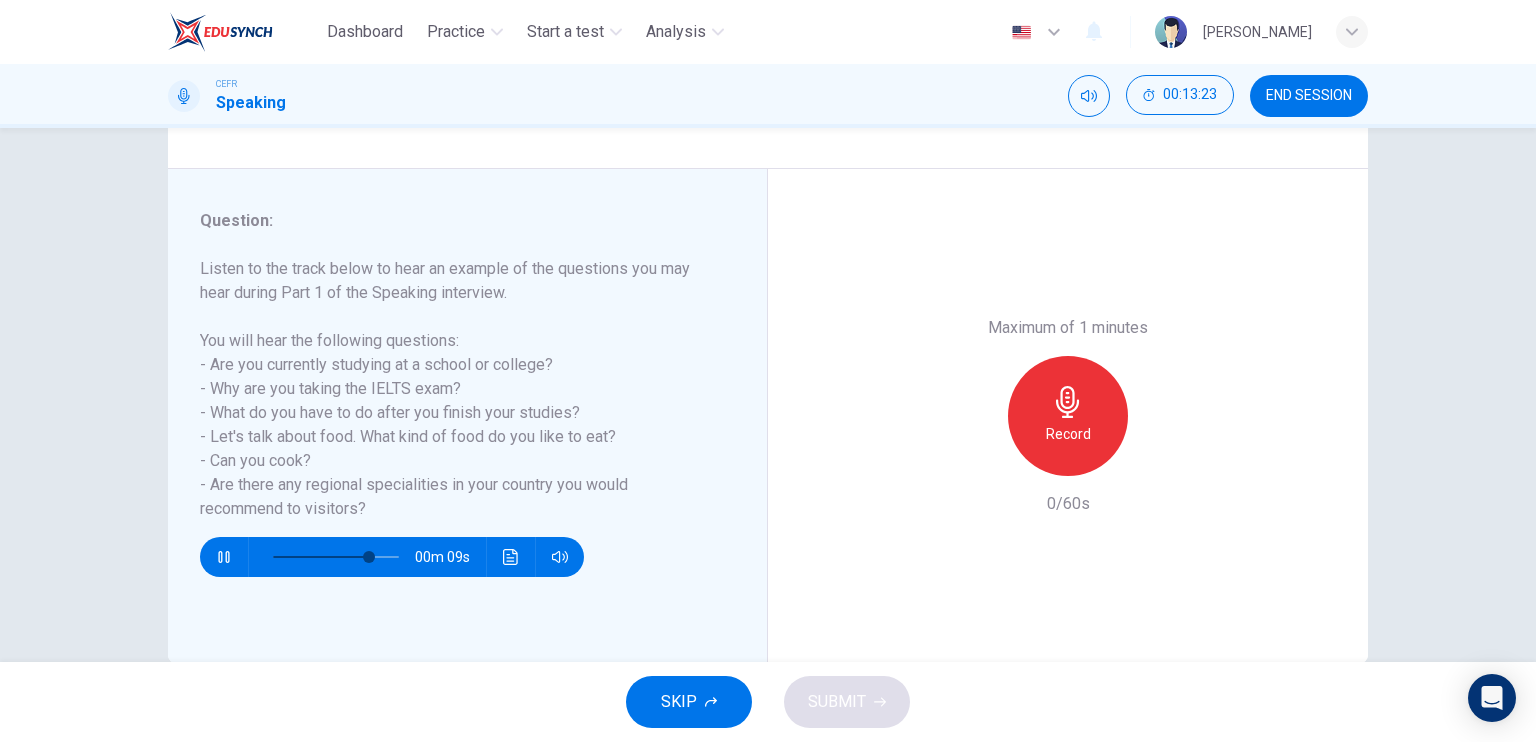 scroll, scrollTop: 240, scrollLeft: 0, axis: vertical 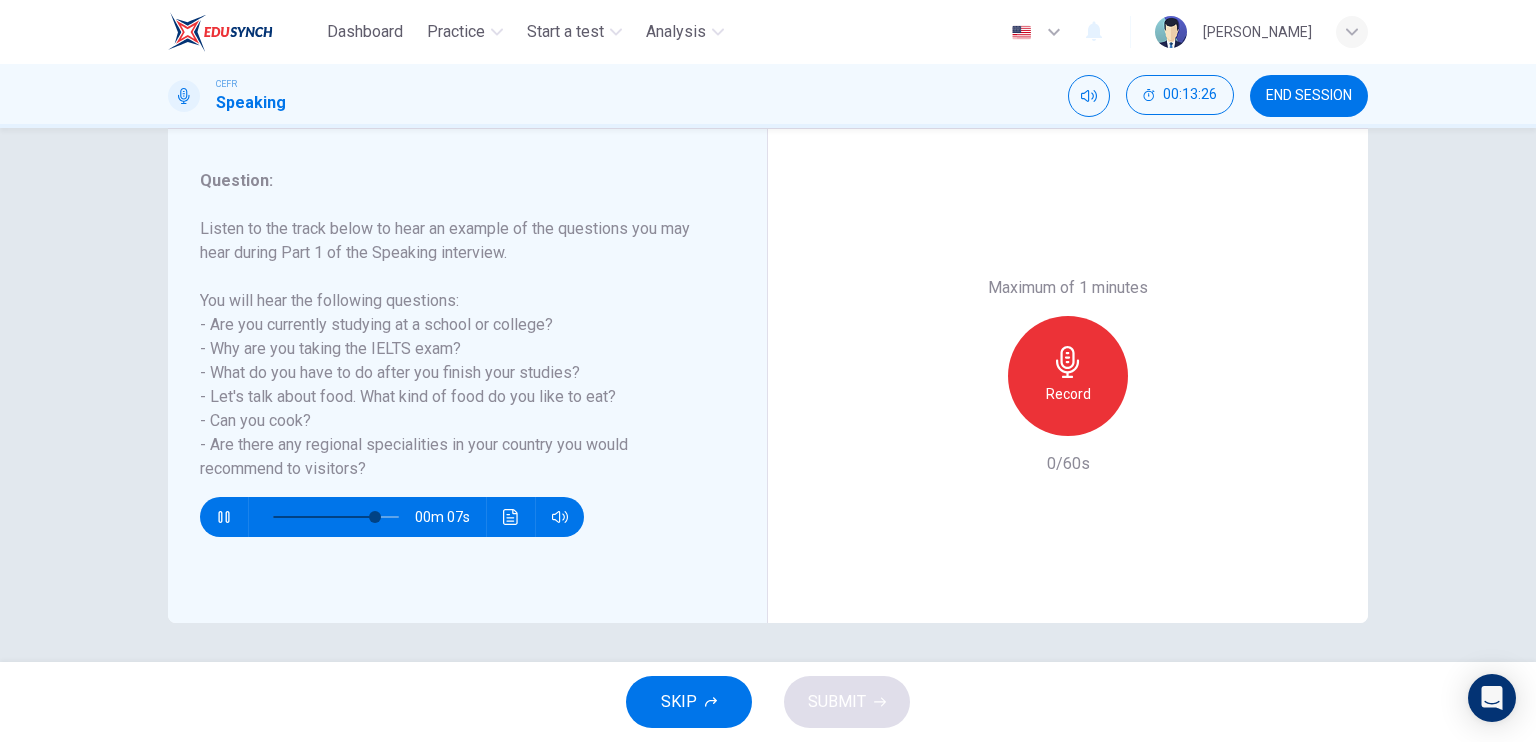 click at bounding box center (224, 517) 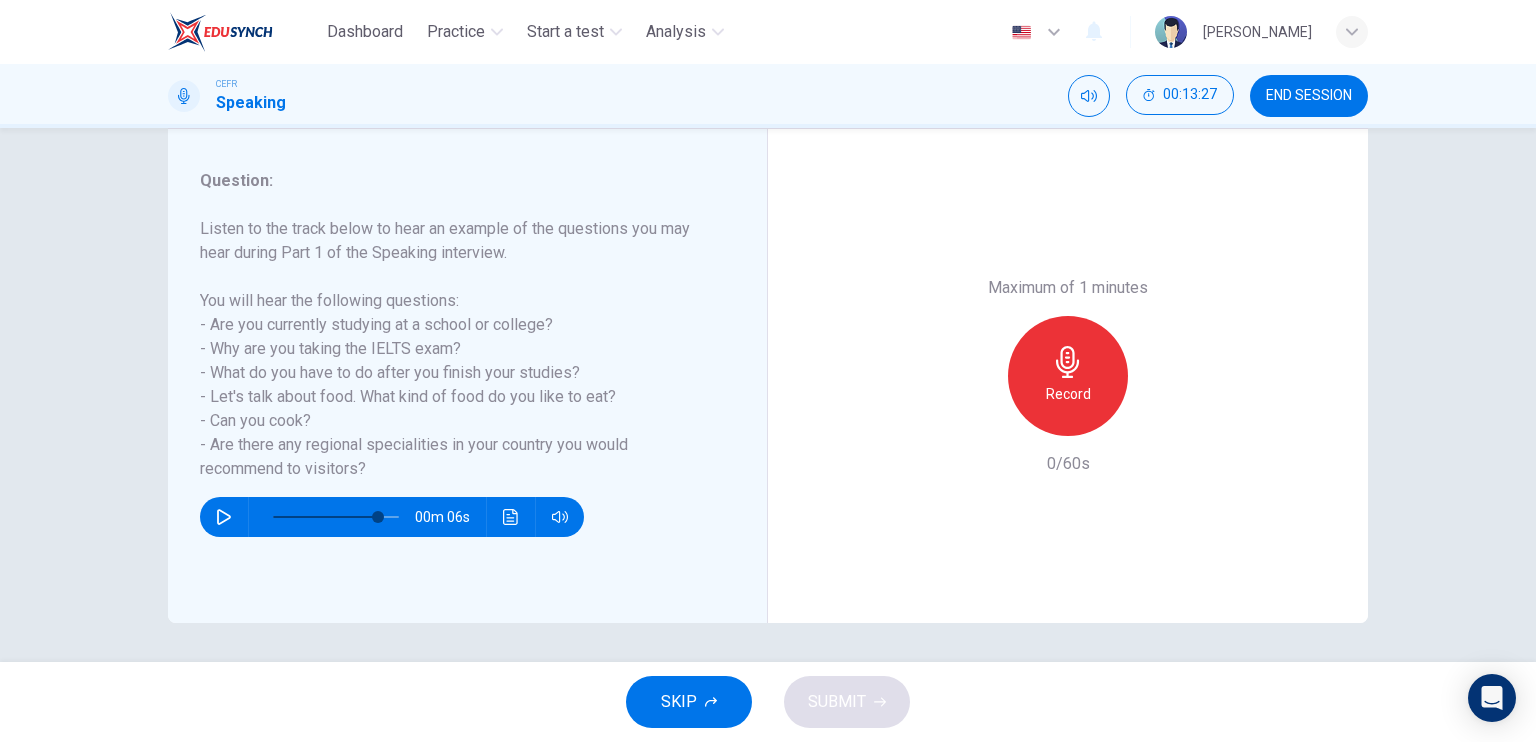 click 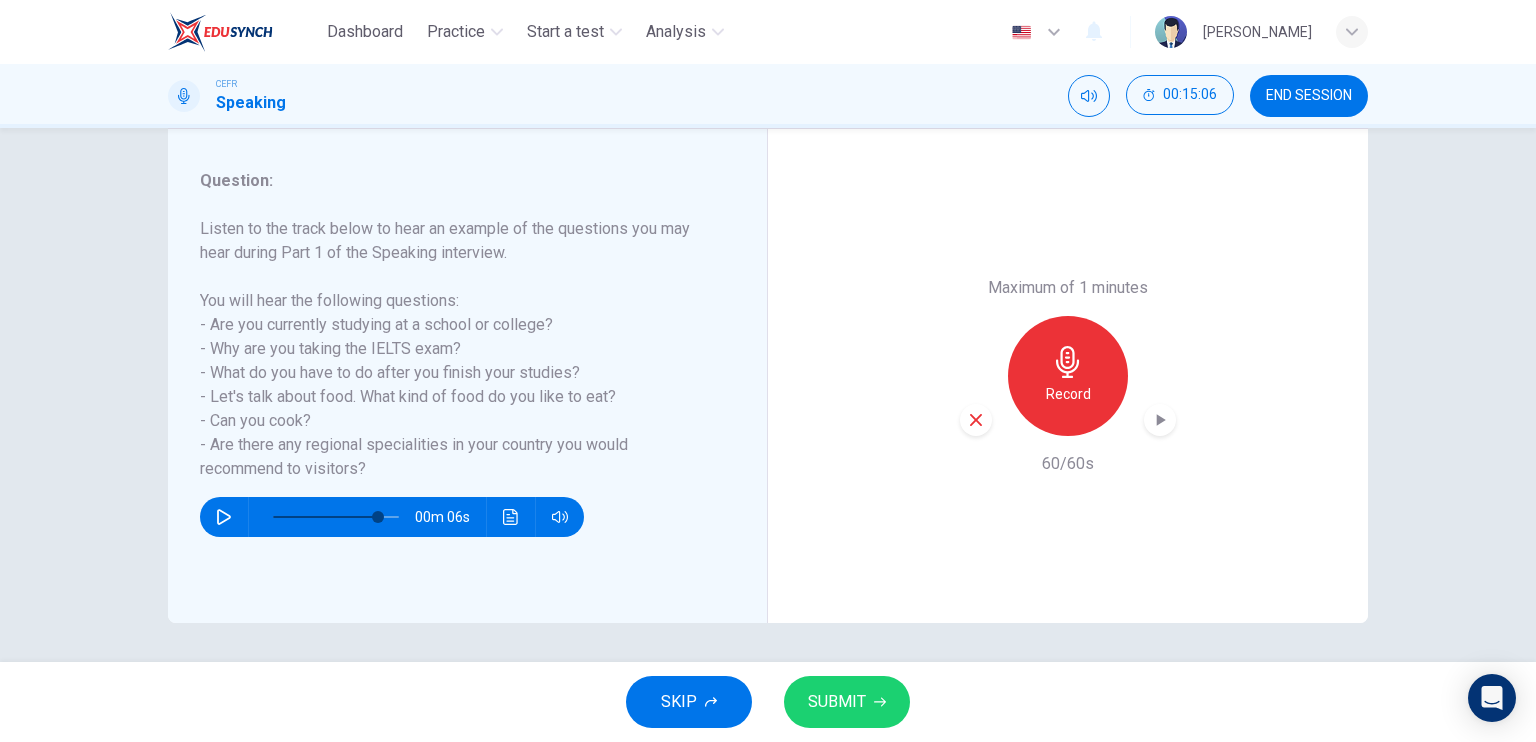 click on "Maximum of 1 minutes" at bounding box center [1068, 288] 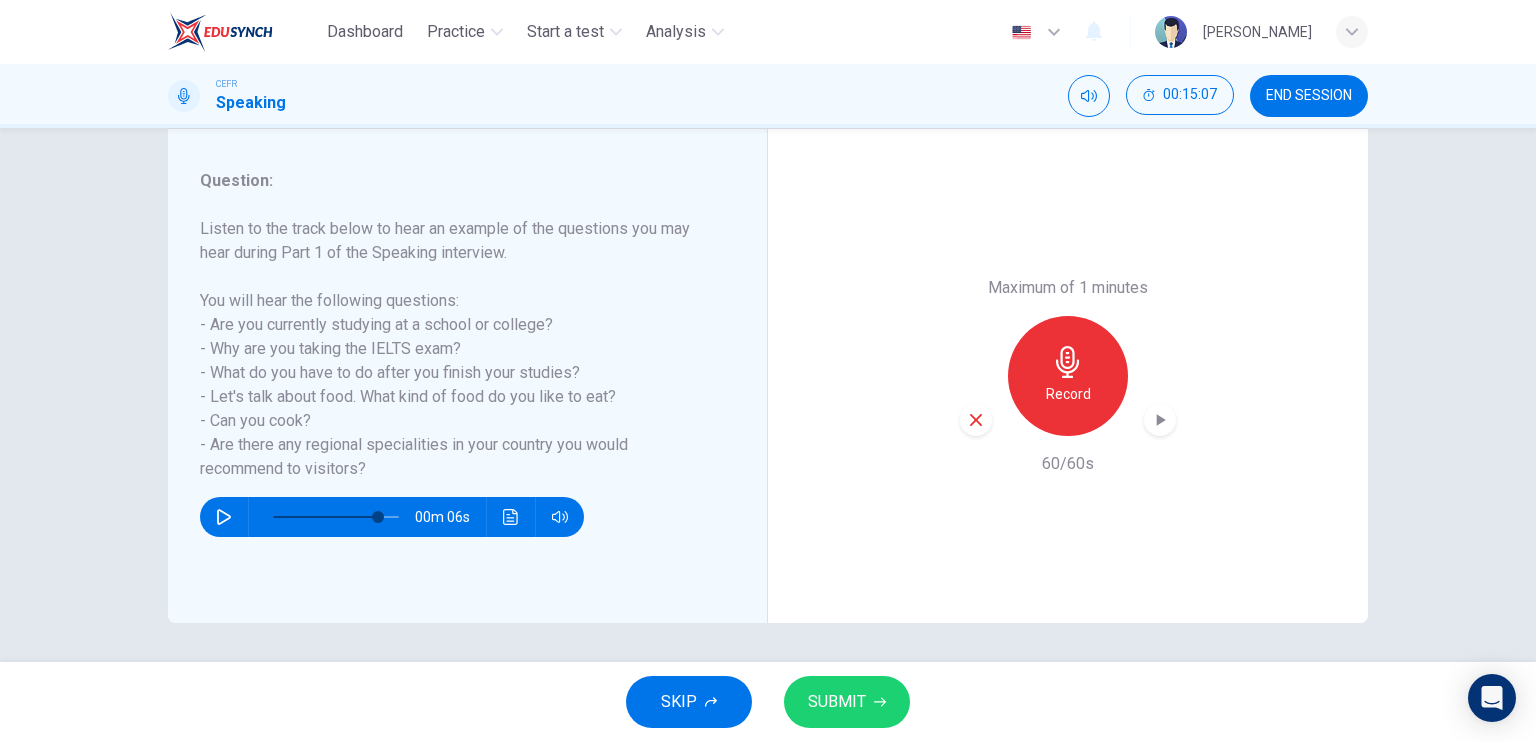 click on "Maximum of 1 minutes" at bounding box center [1068, 288] 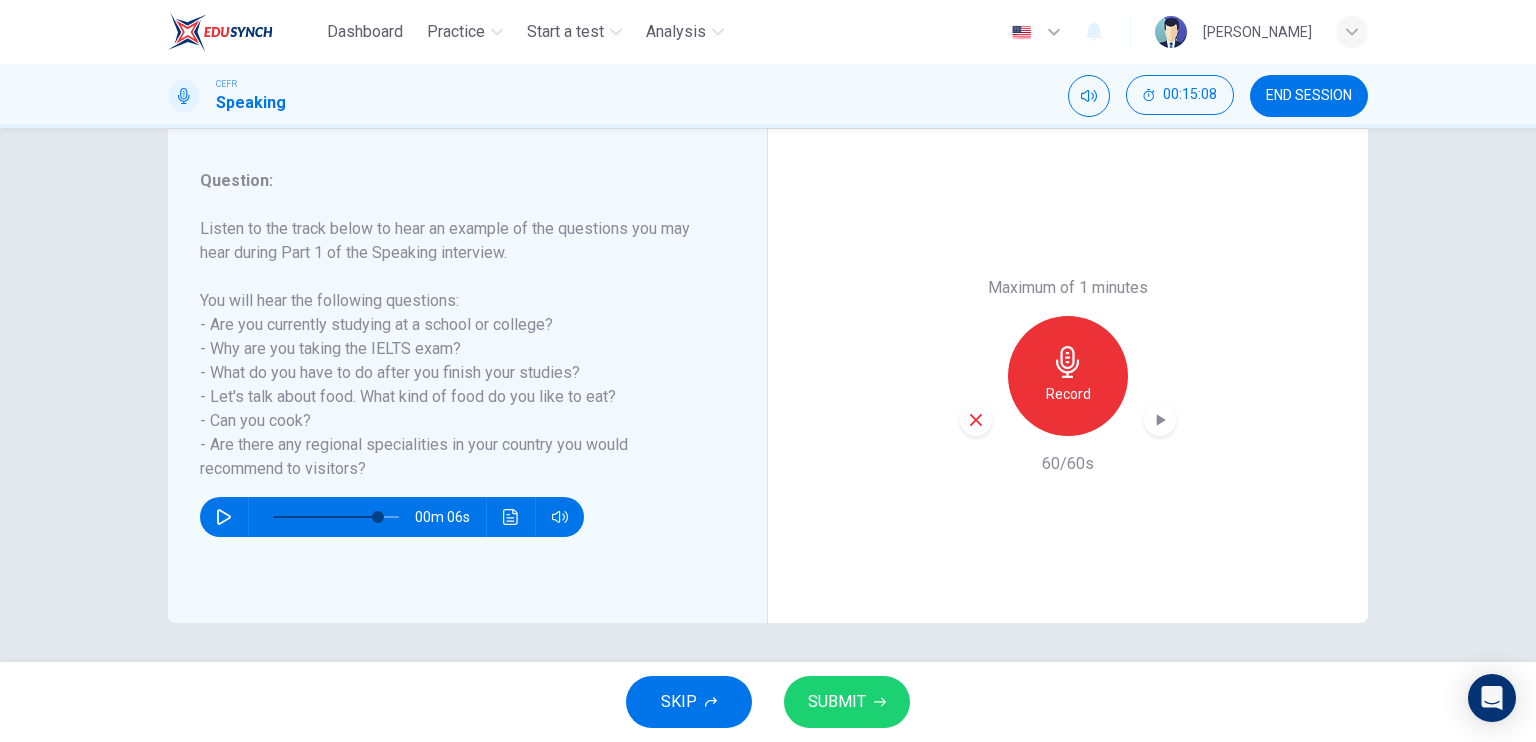 click on "SUBMIT" at bounding box center [847, 702] 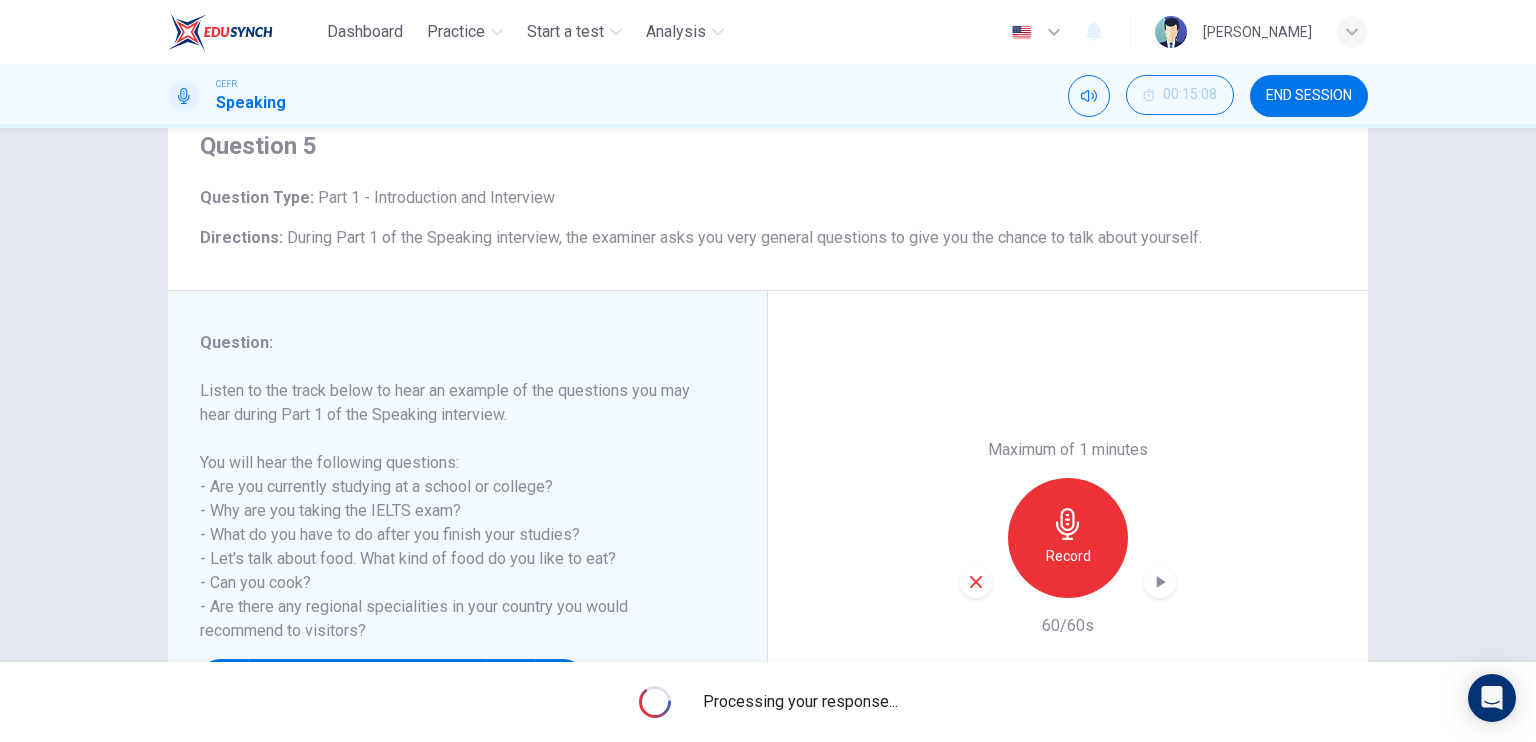 scroll, scrollTop: 240, scrollLeft: 0, axis: vertical 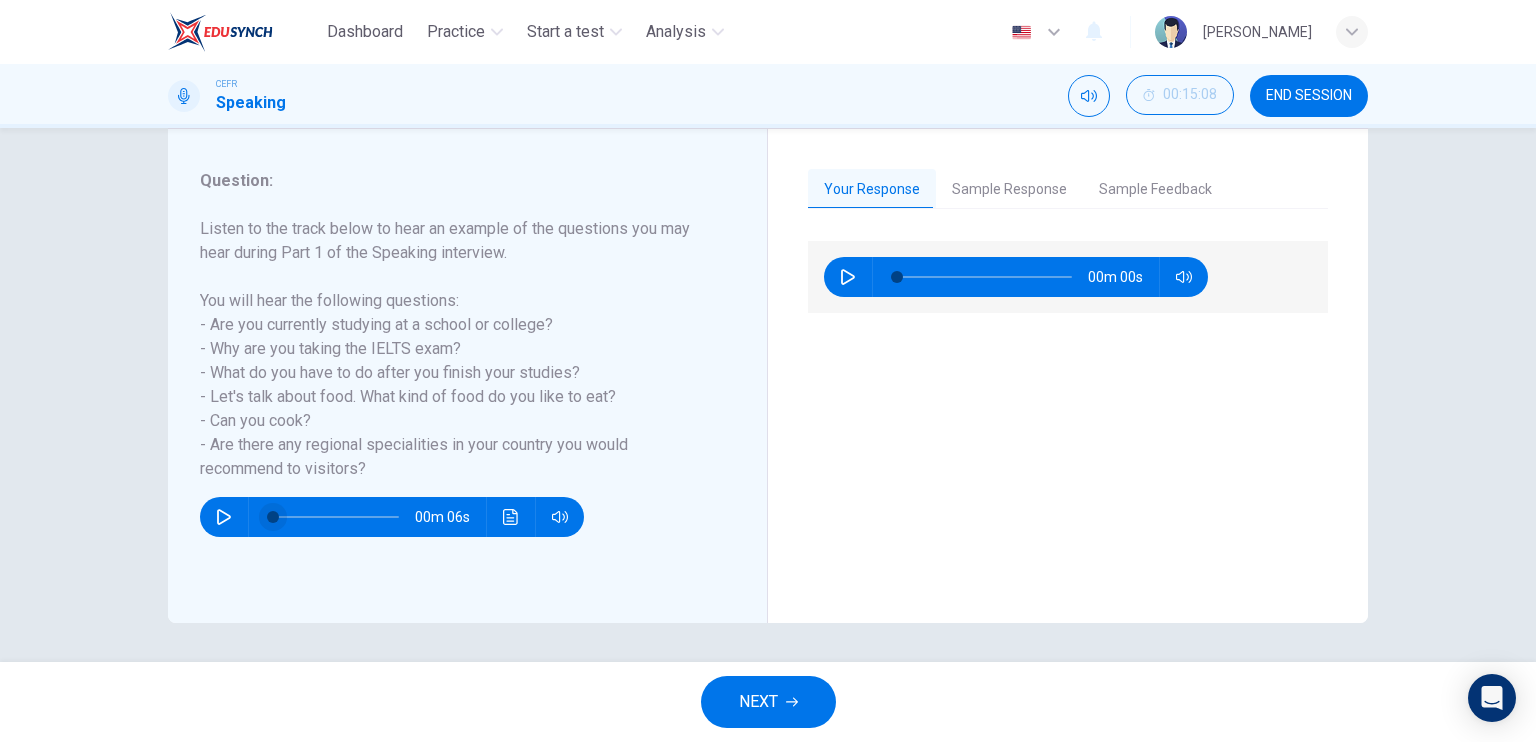 type on "0" 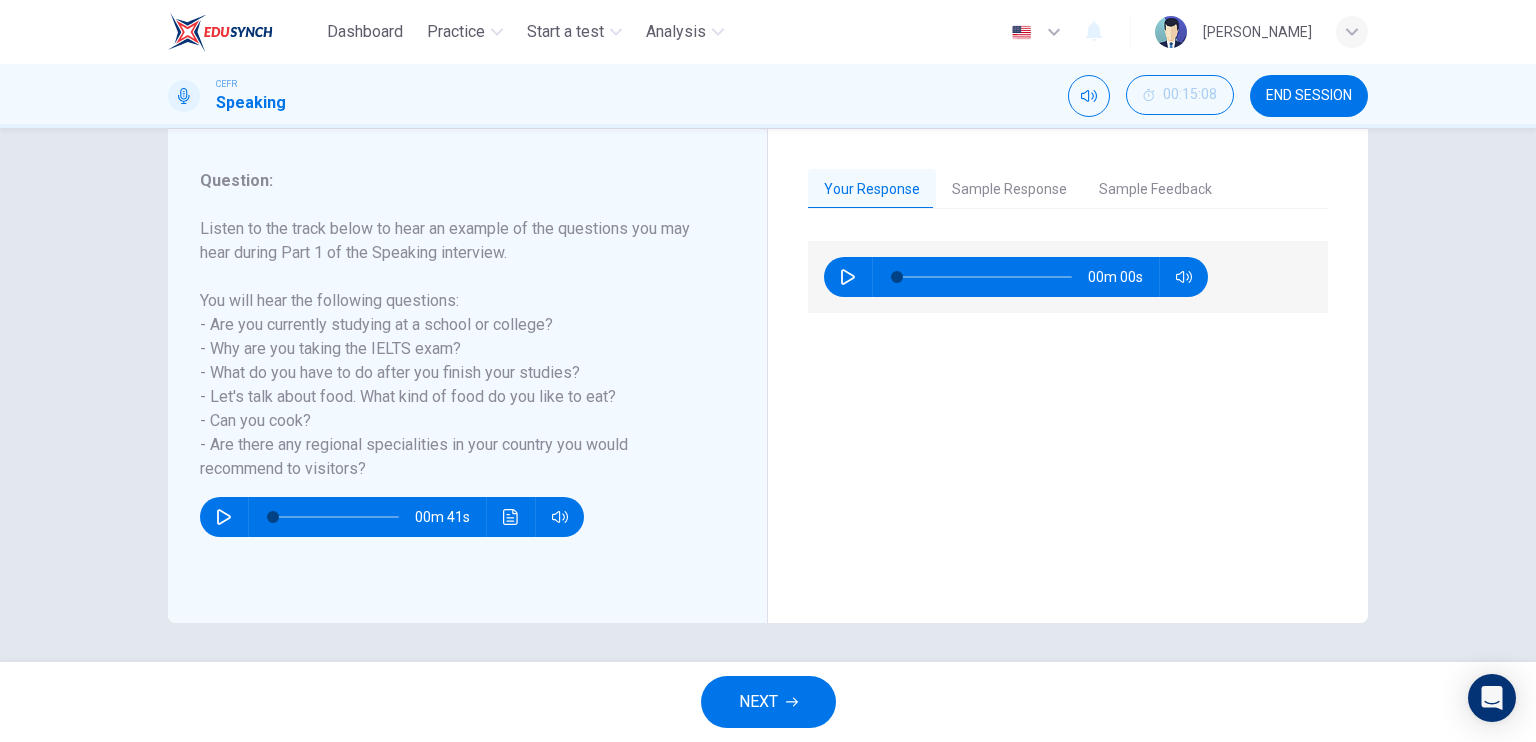 click on "Sample Response" at bounding box center (1009, 190) 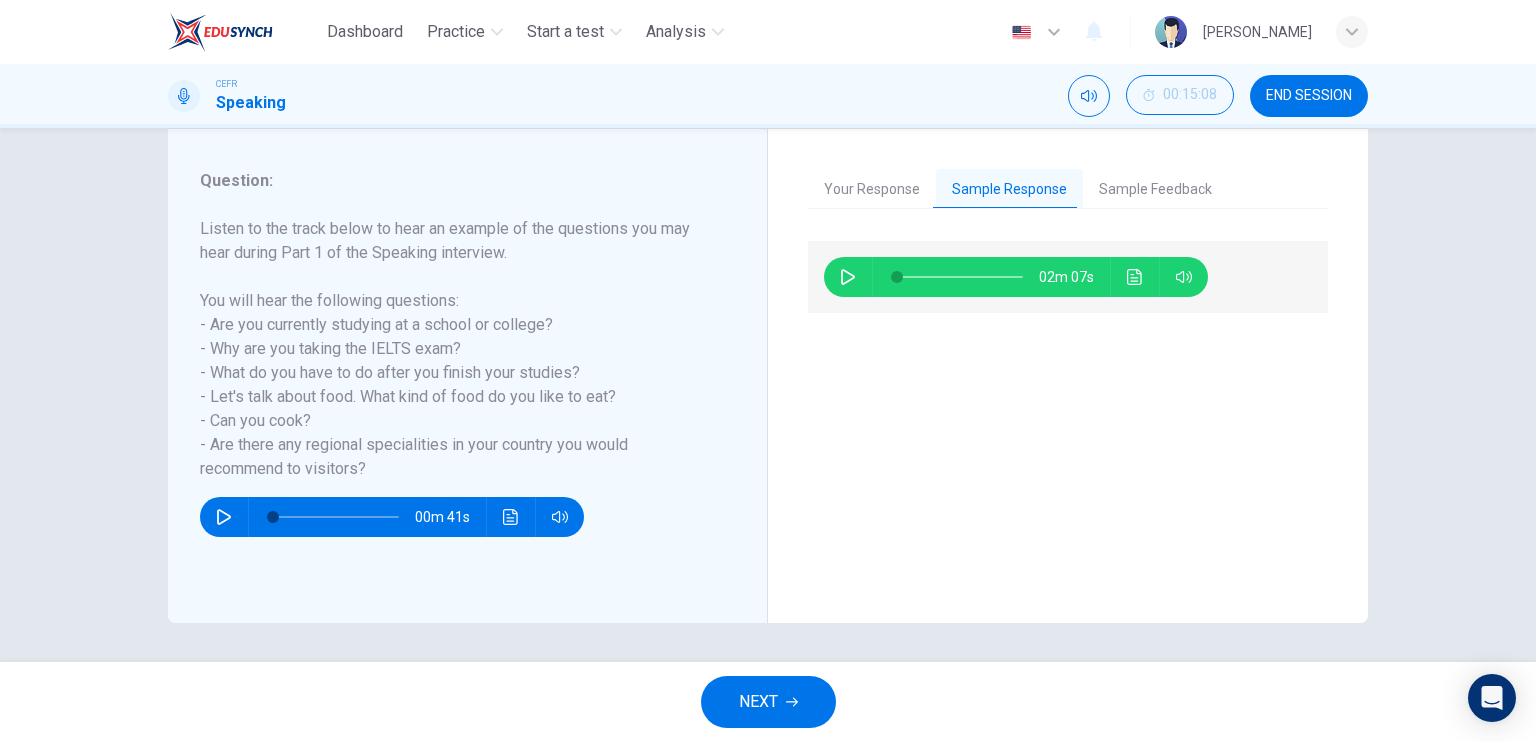 click at bounding box center [1135, 277] 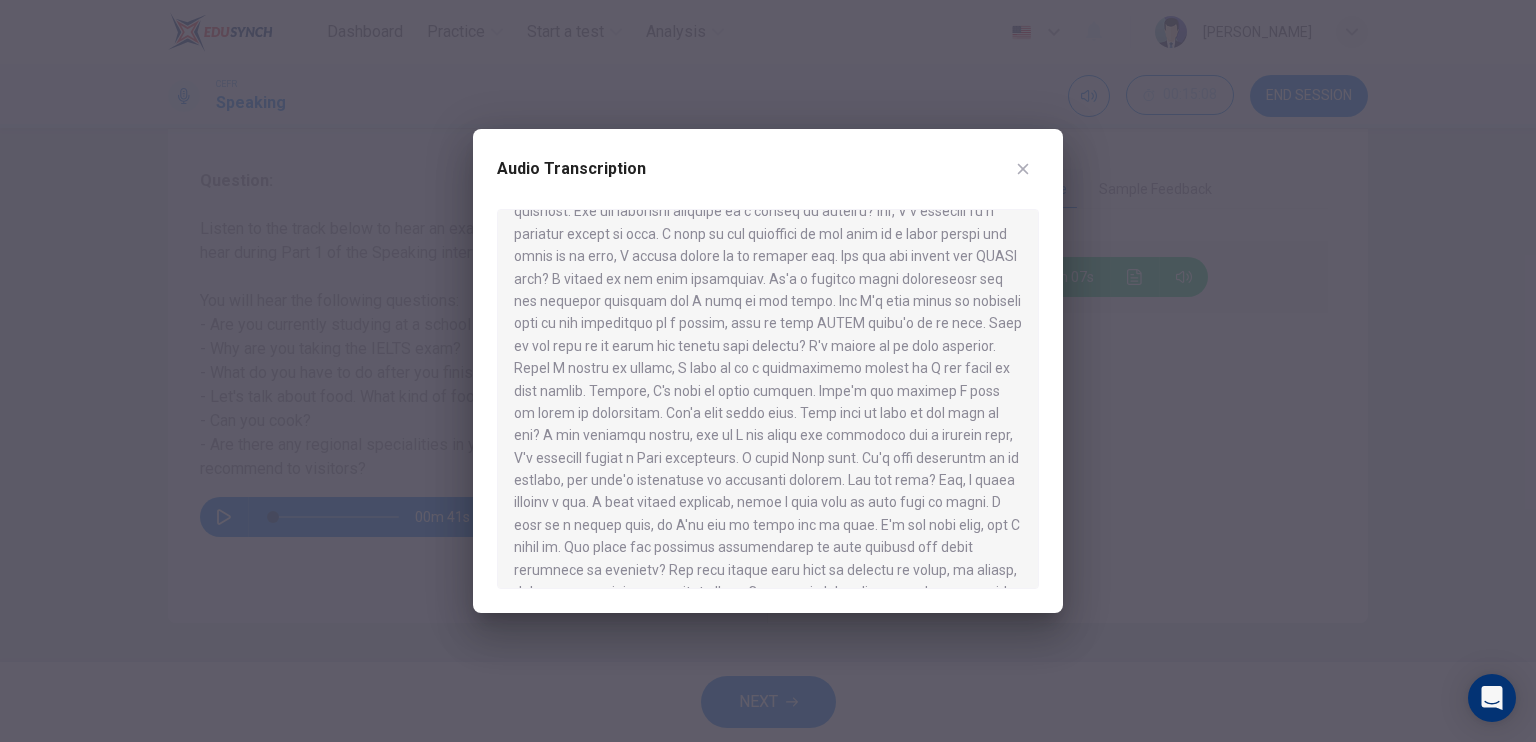 scroll, scrollTop: 124, scrollLeft: 0, axis: vertical 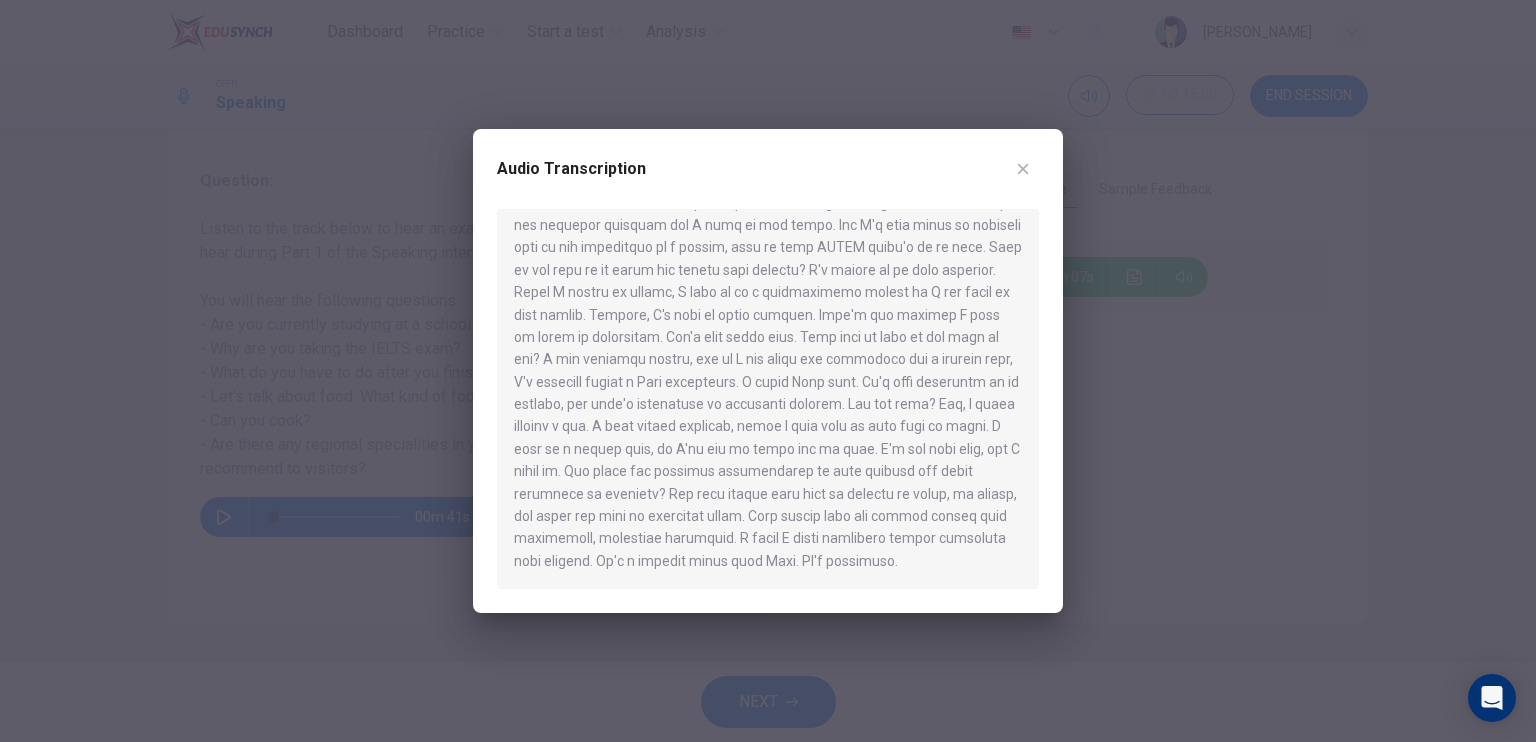 drag, startPoint x: 722, startPoint y: 423, endPoint x: 945, endPoint y: 564, distance: 263.83707 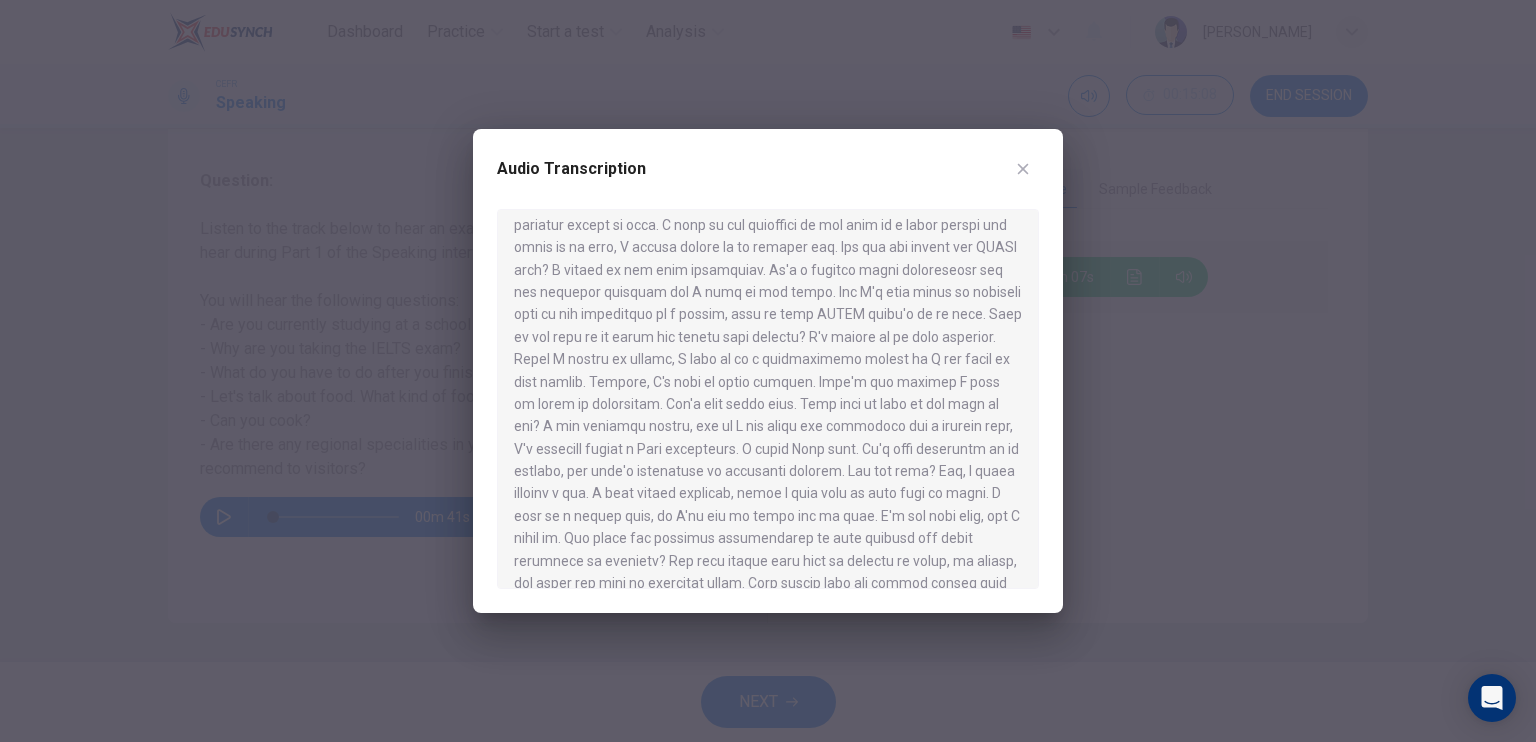 scroll, scrollTop: 0, scrollLeft: 0, axis: both 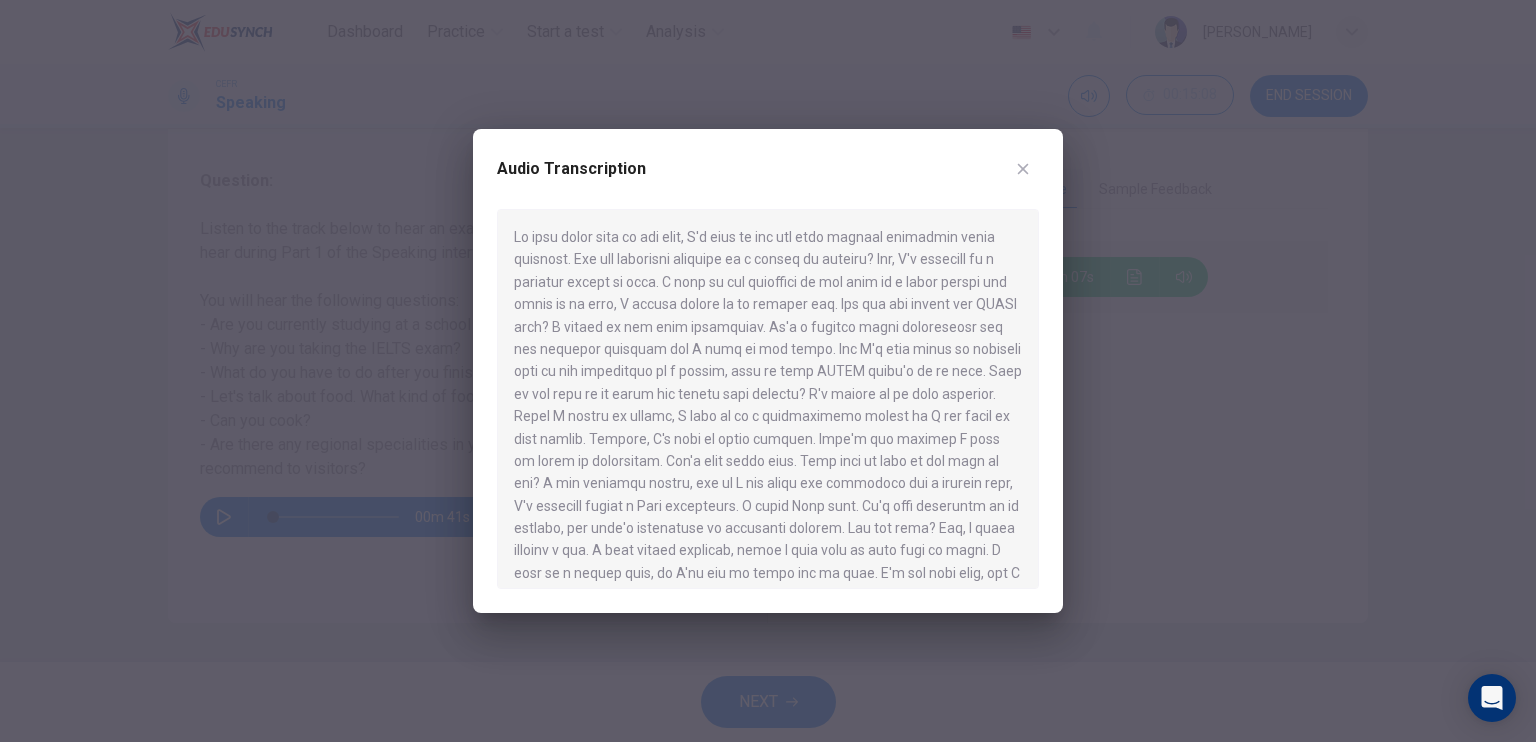 drag, startPoint x: 508, startPoint y: 233, endPoint x: 936, endPoint y: 527, distance: 519.24945 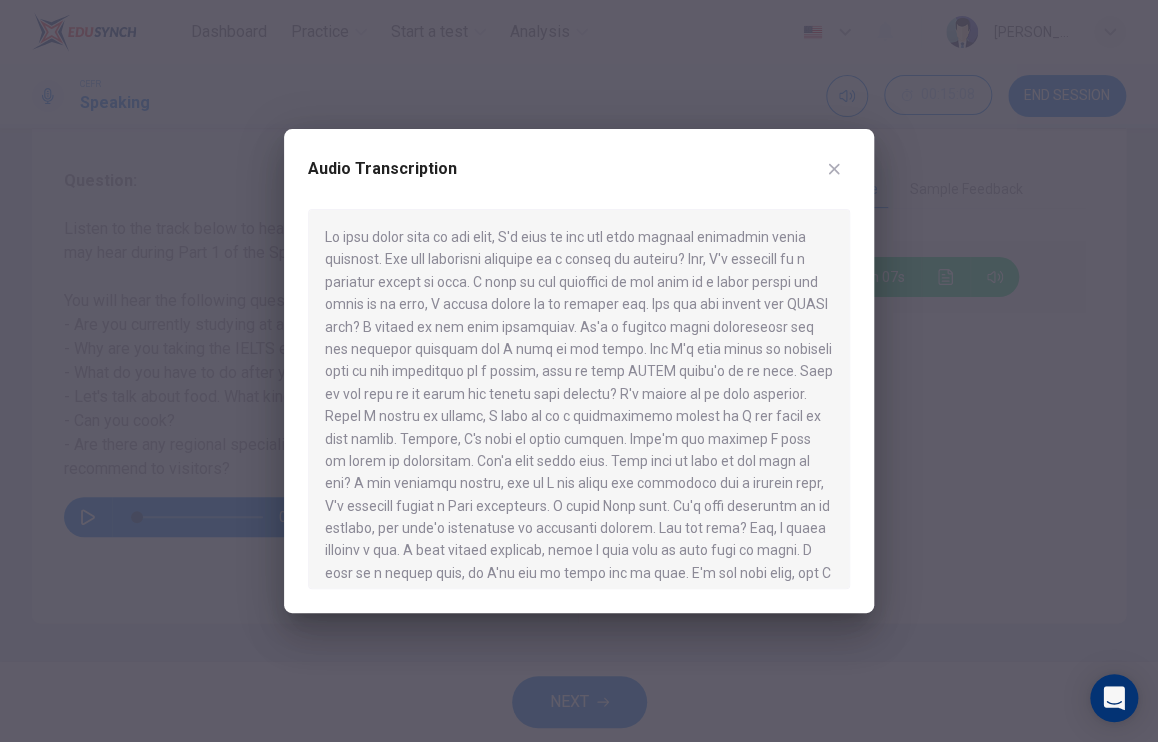 drag, startPoint x: 372, startPoint y: 248, endPoint x: 606, endPoint y: 298, distance: 239.28226 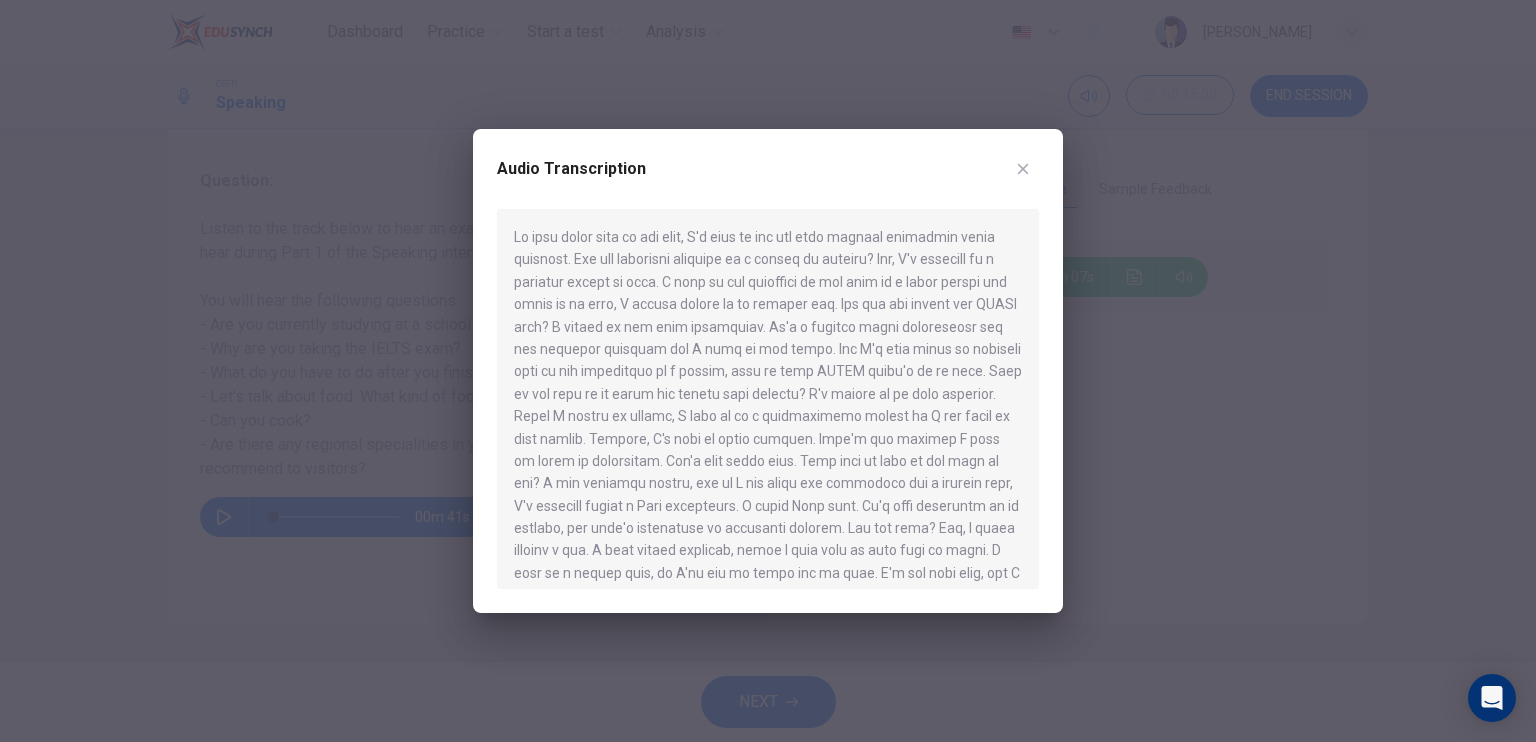 scroll, scrollTop: 240, scrollLeft: 0, axis: vertical 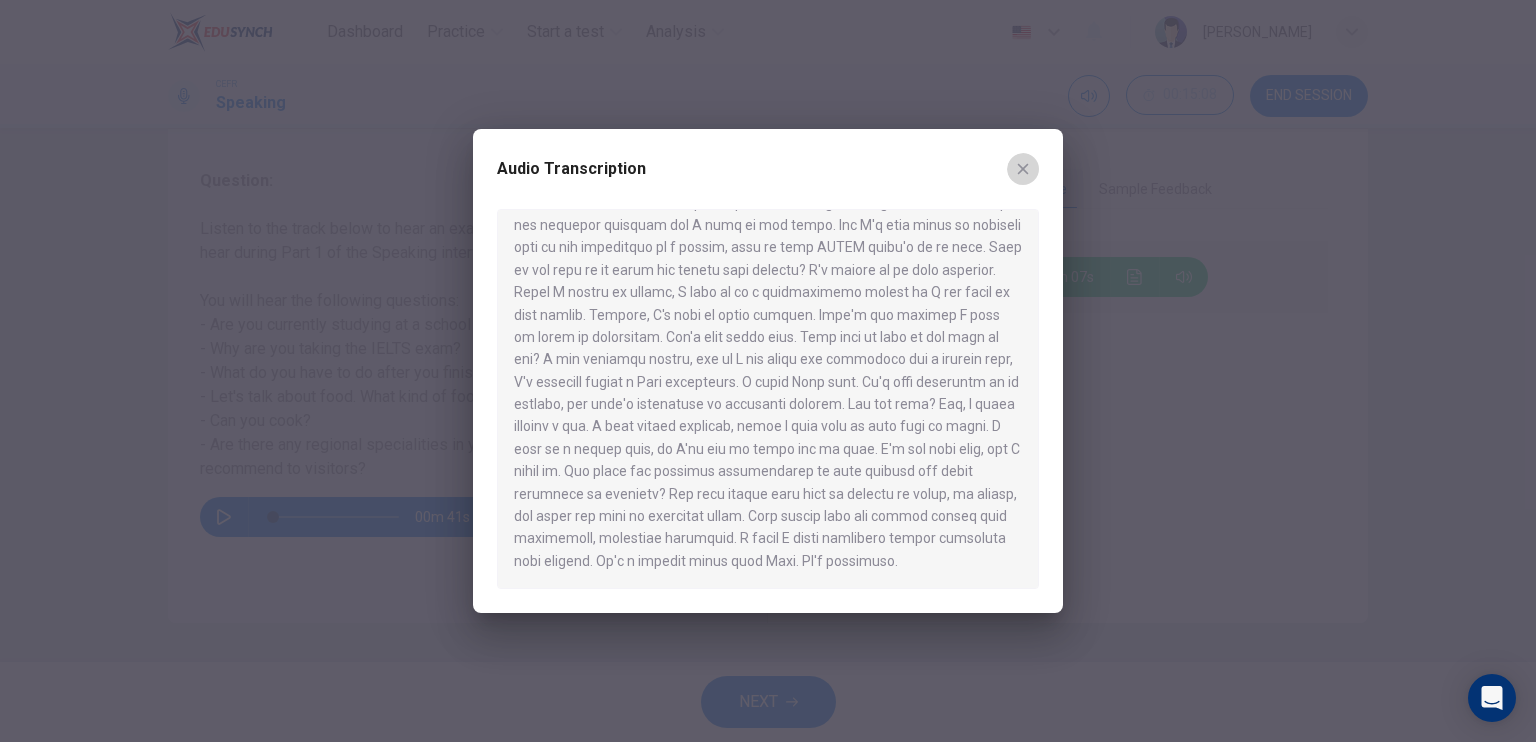 click 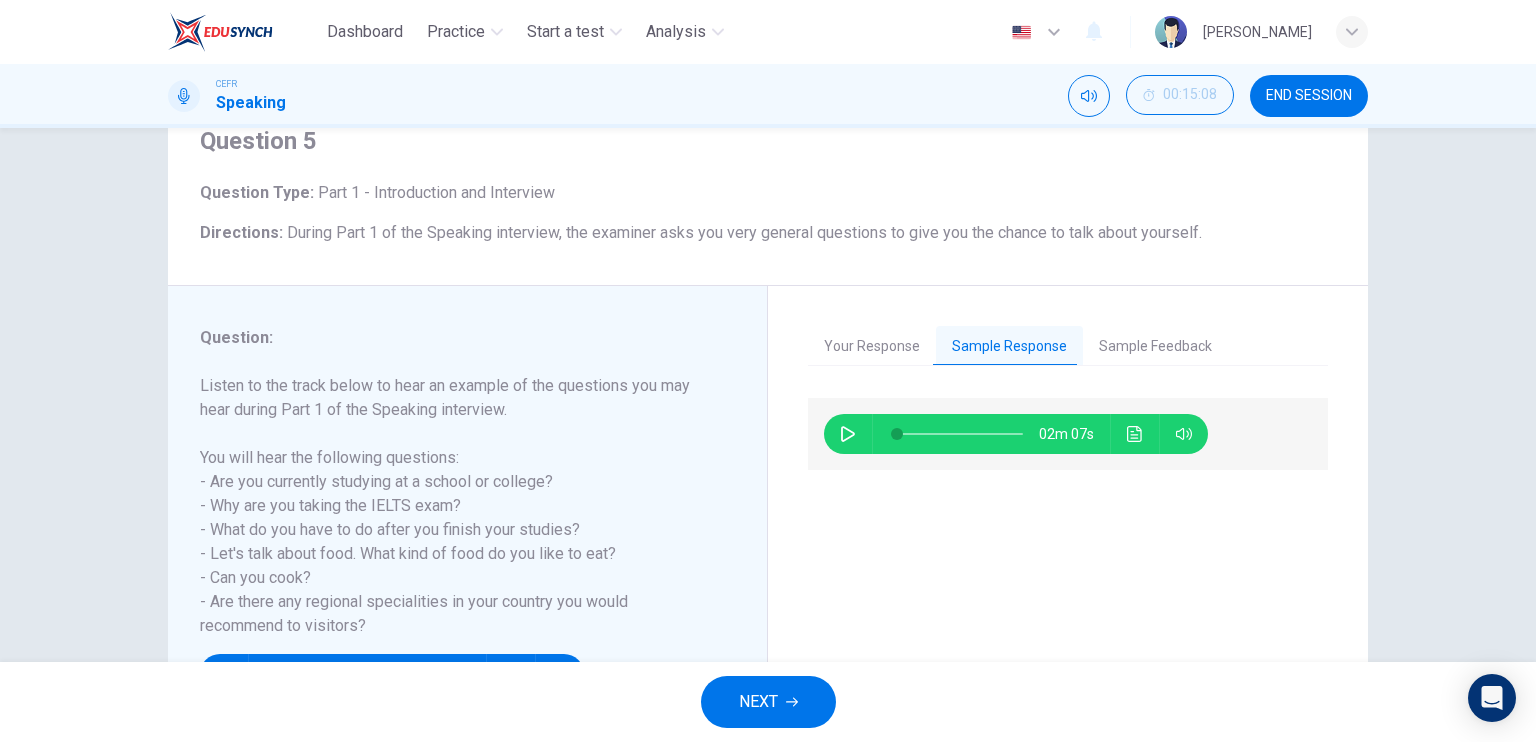 scroll, scrollTop: 200, scrollLeft: 0, axis: vertical 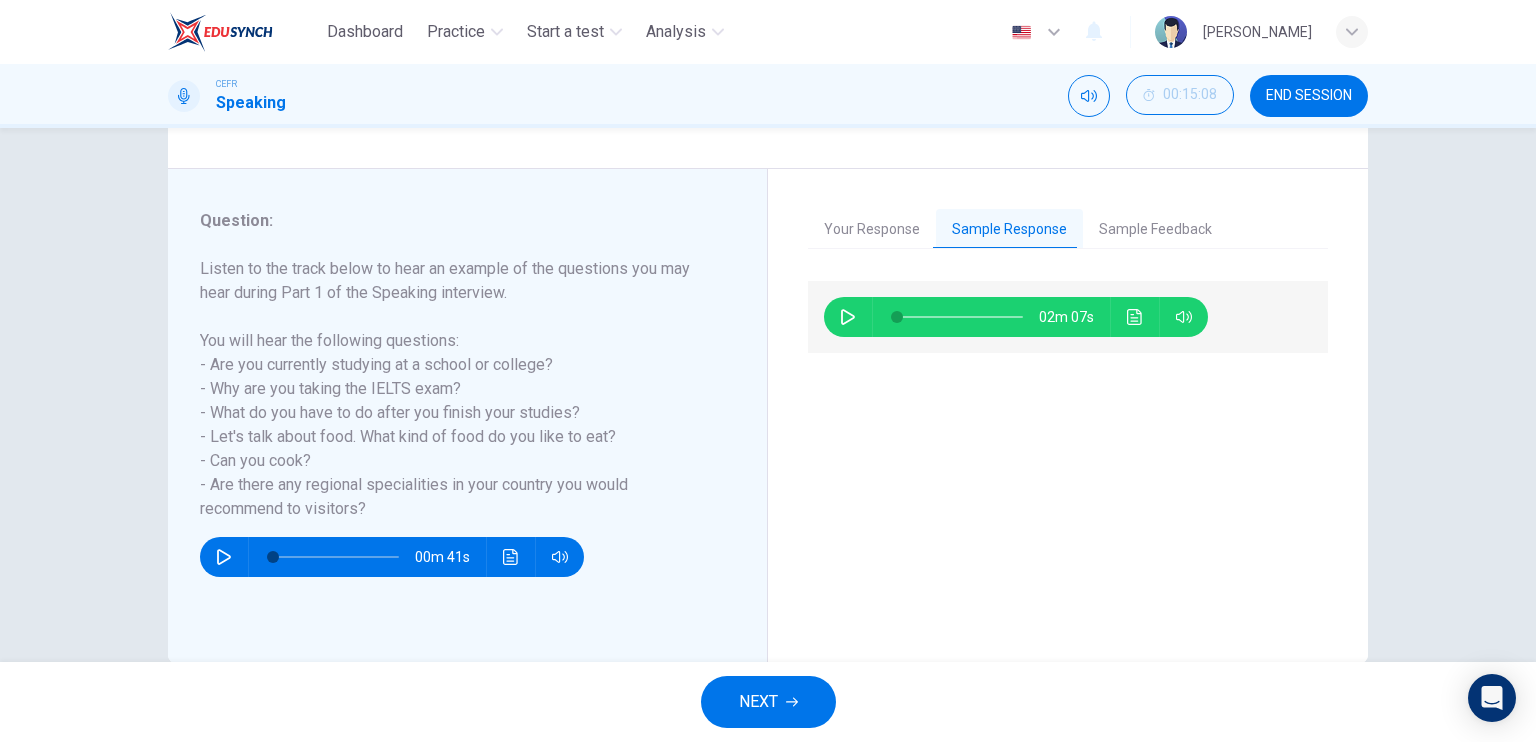 click on "NEXT" at bounding box center (768, 702) 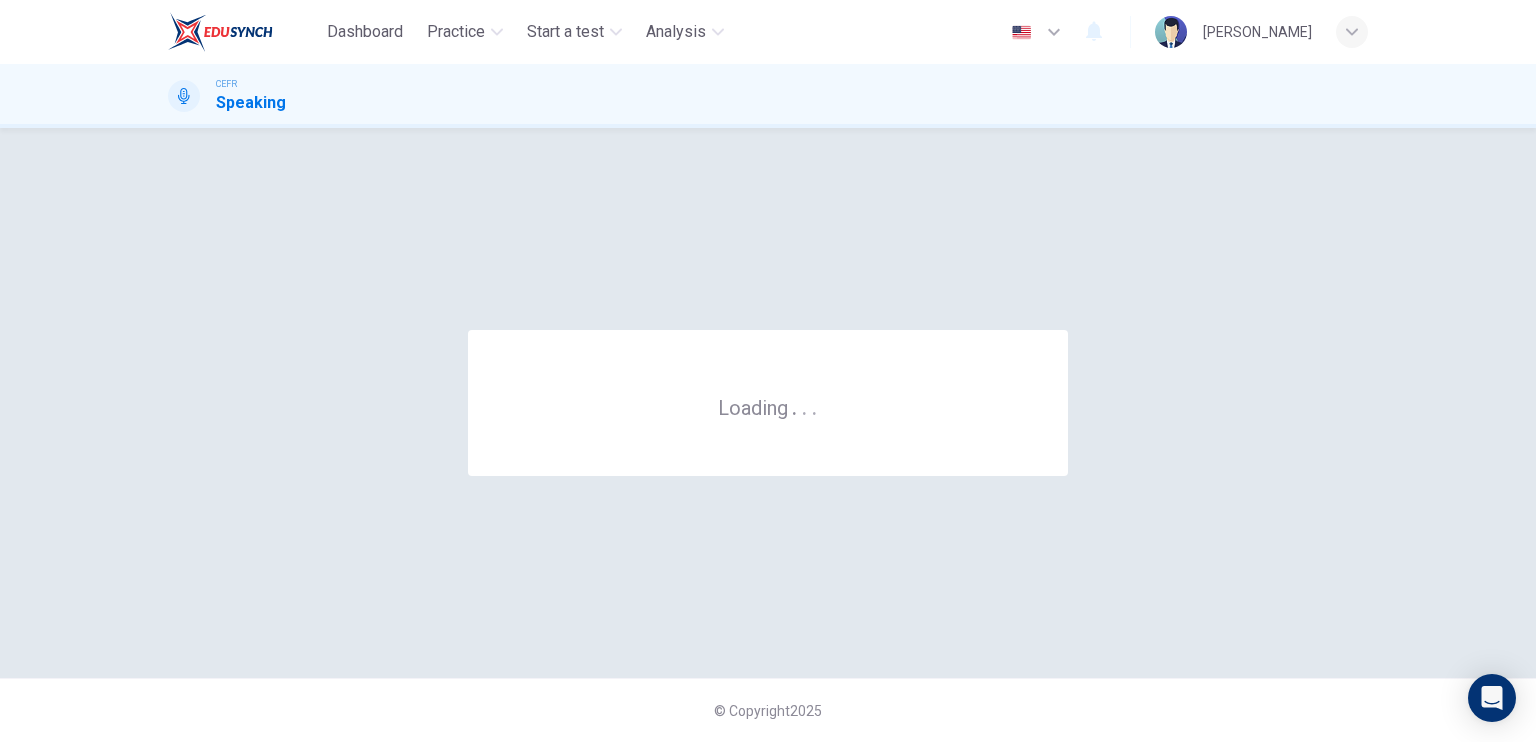 scroll, scrollTop: 0, scrollLeft: 0, axis: both 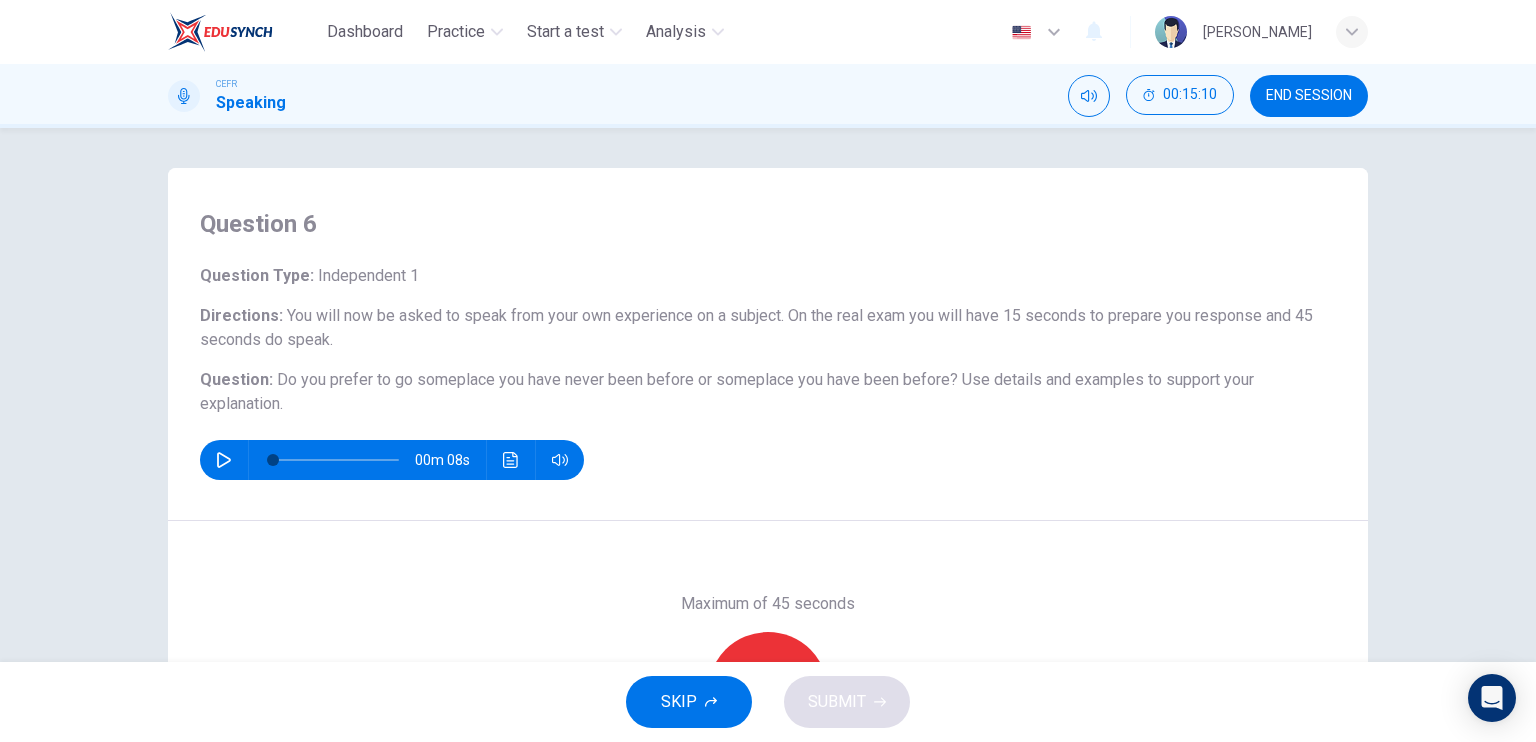 click on "Directions :   You will now be asked to speak from your own experience on a subject. On the real exam you will have 15 seconds to prepare you response and 45 seconds do speak." at bounding box center [768, 328] 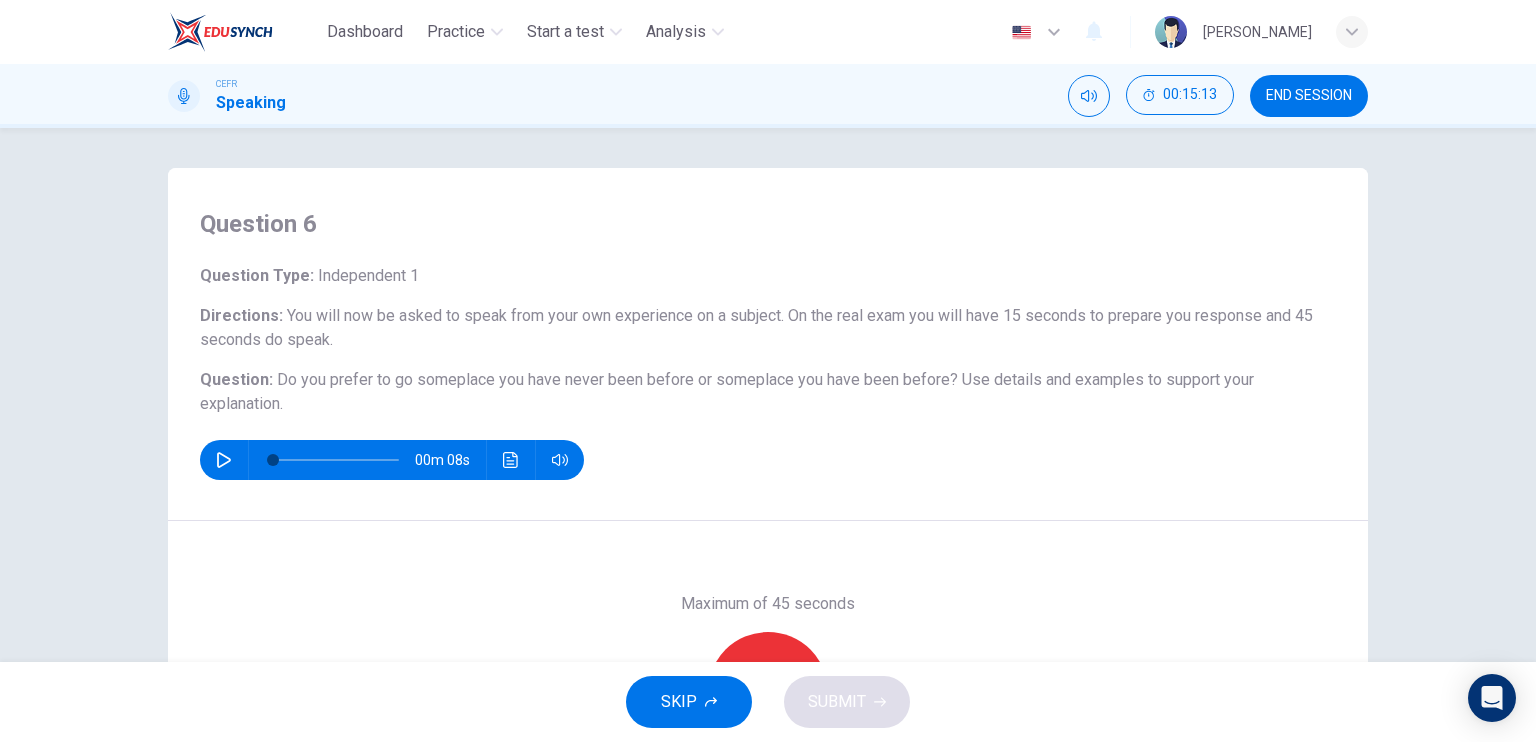 click on "Directions :   You will now be asked to speak from your own experience on a subject. On the real exam you will have 15 seconds to prepare you response and 45 seconds do speak." at bounding box center [768, 328] 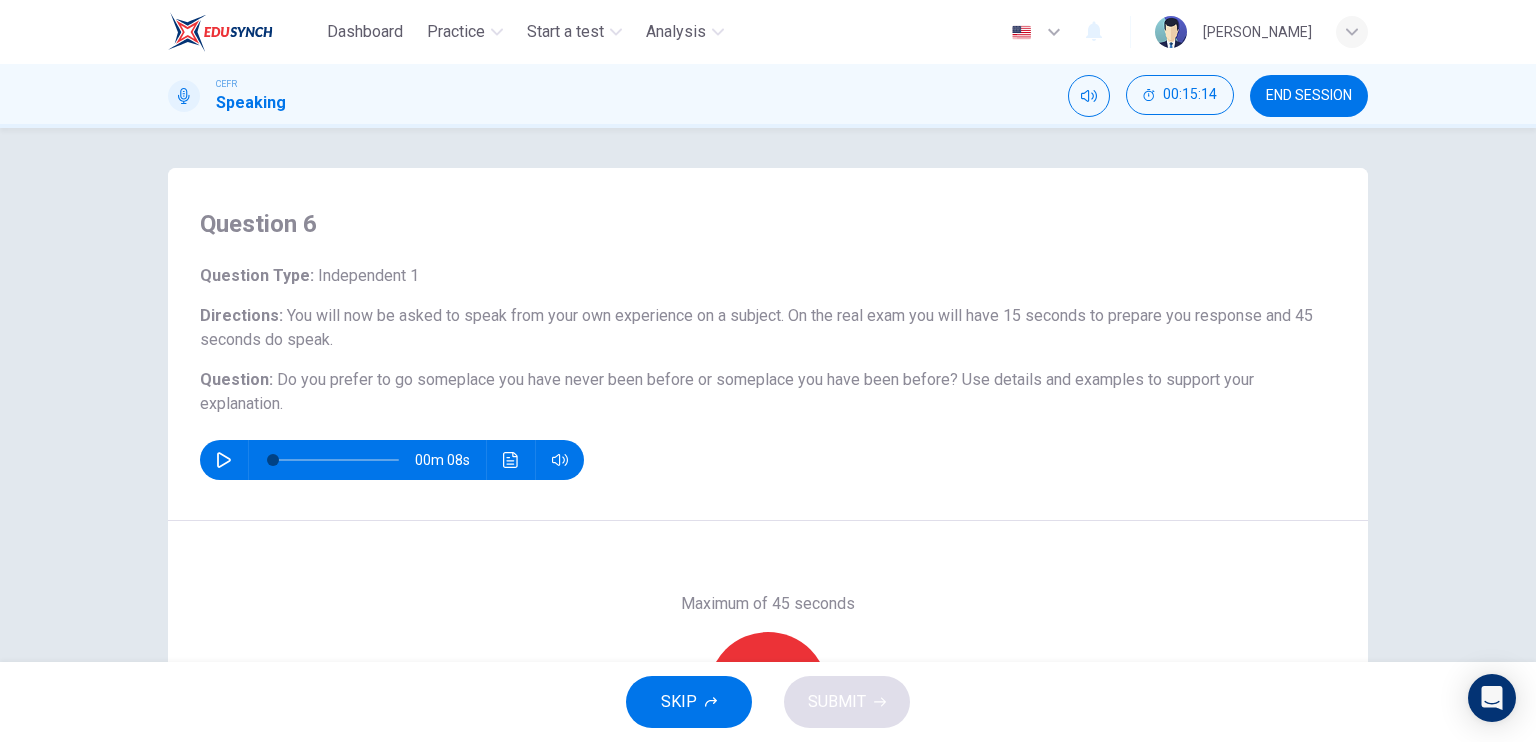click on "Directions :   You will now be asked to speak from your own experience on a subject. On the real exam you will have 15 seconds to prepare you response and 45 seconds do speak." at bounding box center (768, 328) 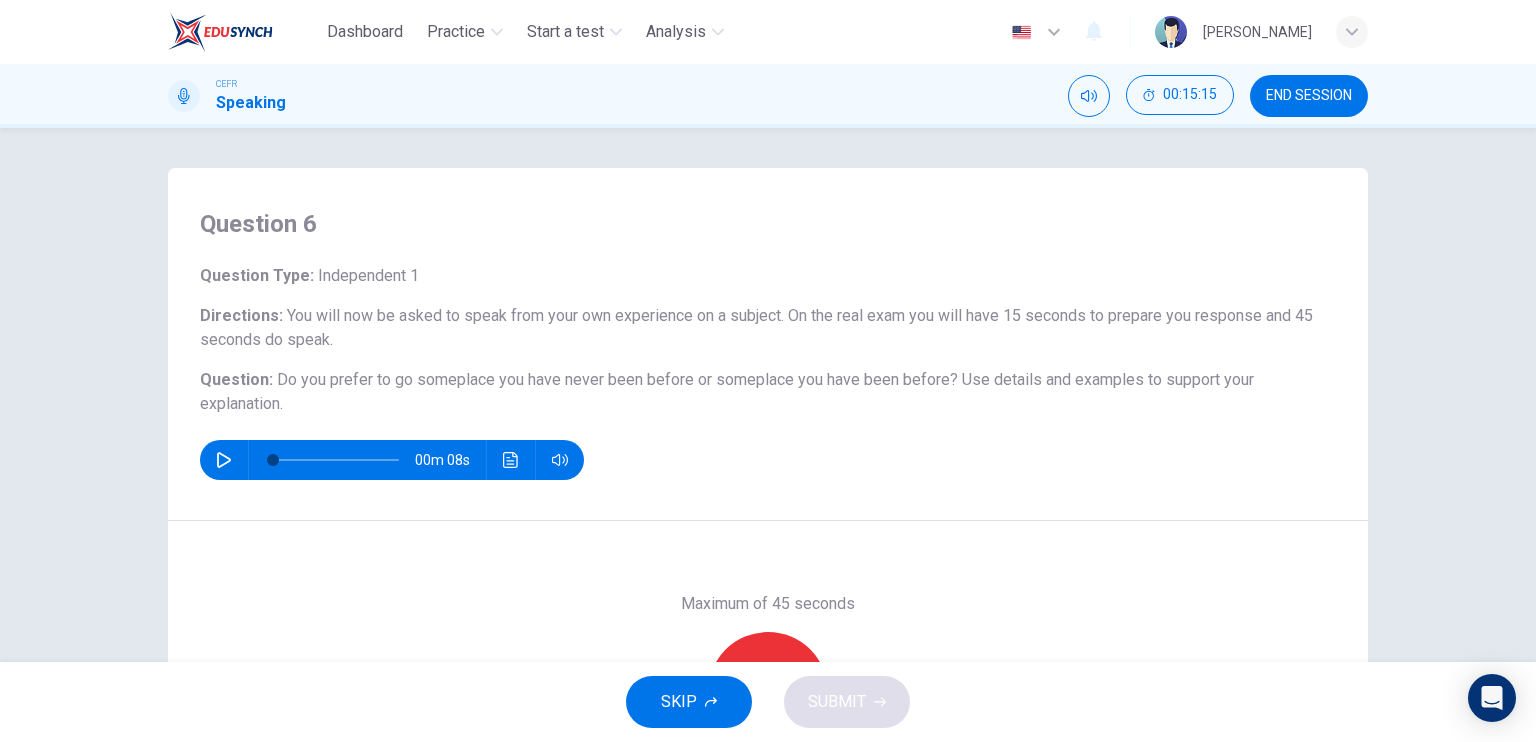 click on "Question :   Do you prefer to go someplace you have never been before or someplace you have been before?    Use details and examples to support your explanation." at bounding box center [768, 392] 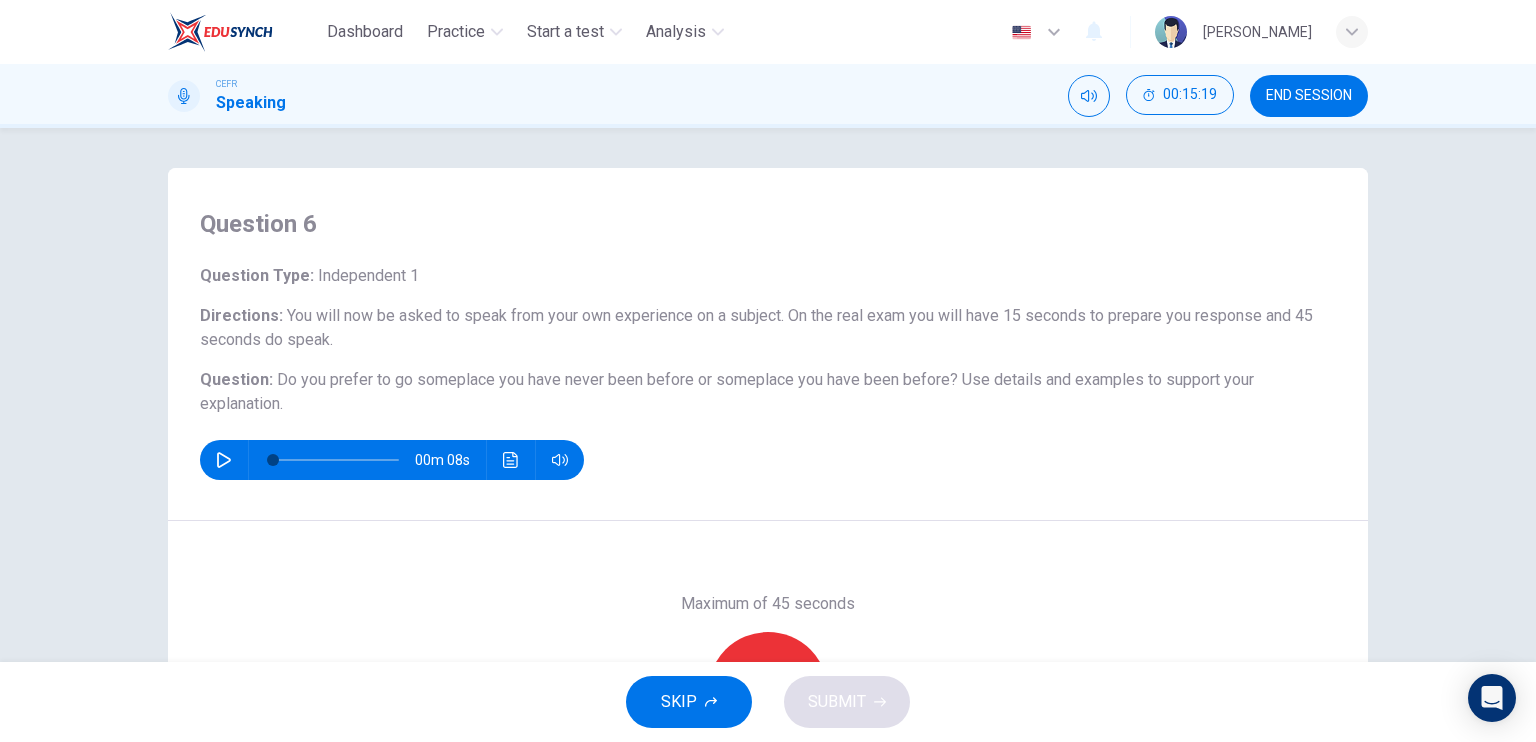 click on "Question Type :   Independent 1 Directions :   You will now be asked to speak from your own experience on a subject. On the real exam you will have 15 seconds to prepare you response and 45 seconds do speak. Question :   Do you prefer to go someplace you have never been before or someplace you have been before?    Use details and examples to support your explanation. 00m 08s" at bounding box center [768, 372] 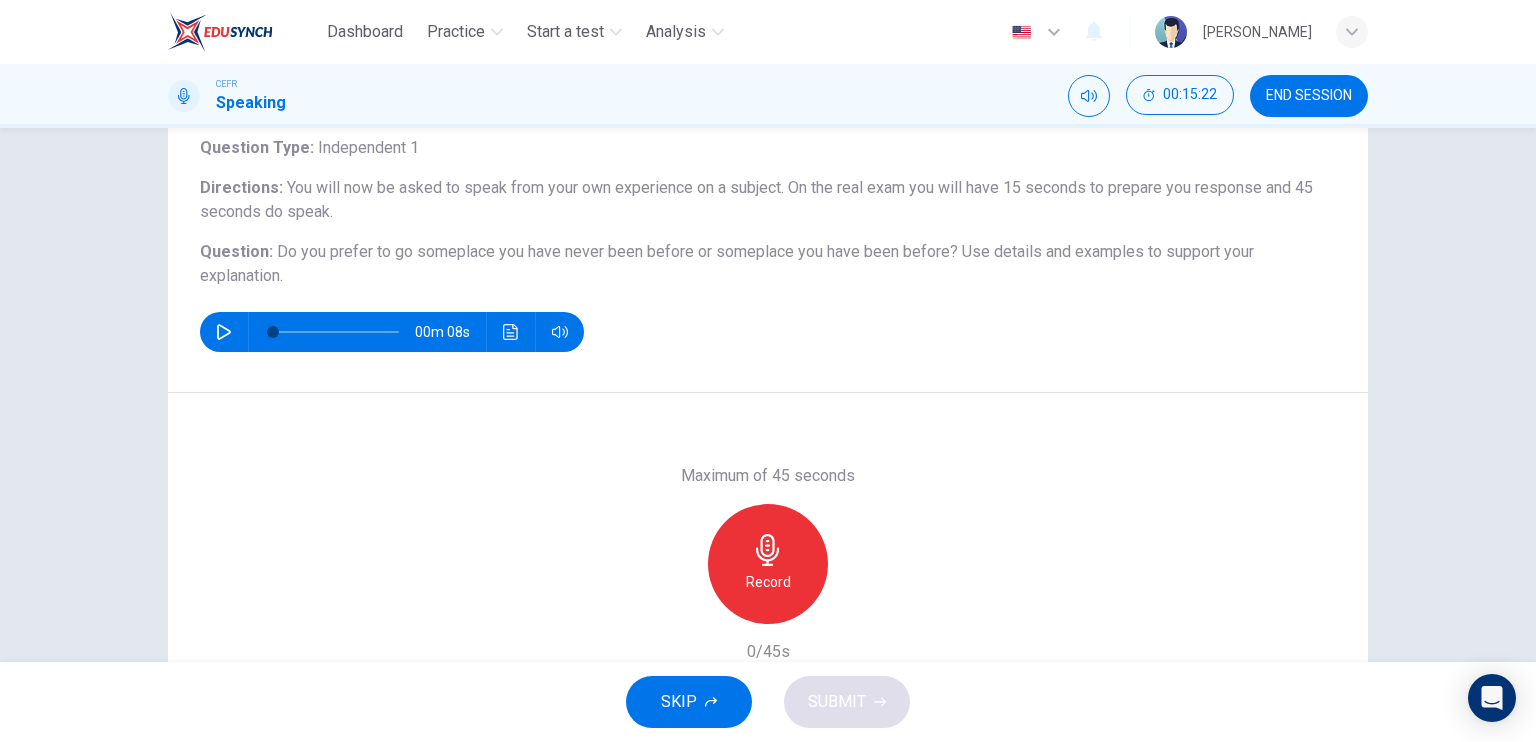 scroll, scrollTop: 240, scrollLeft: 0, axis: vertical 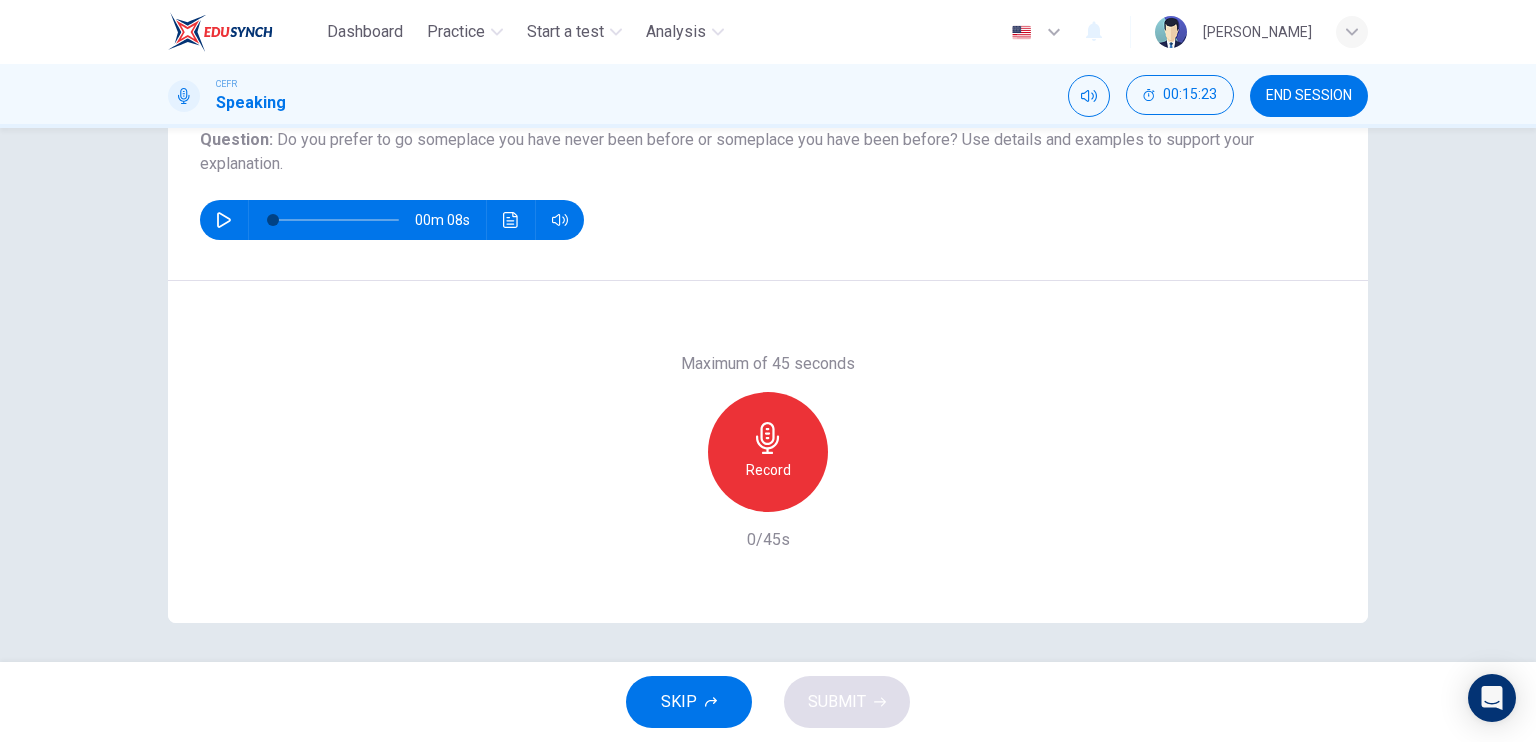 click on "Maximum of 45 seconds Record 0/45s" at bounding box center [768, 452] 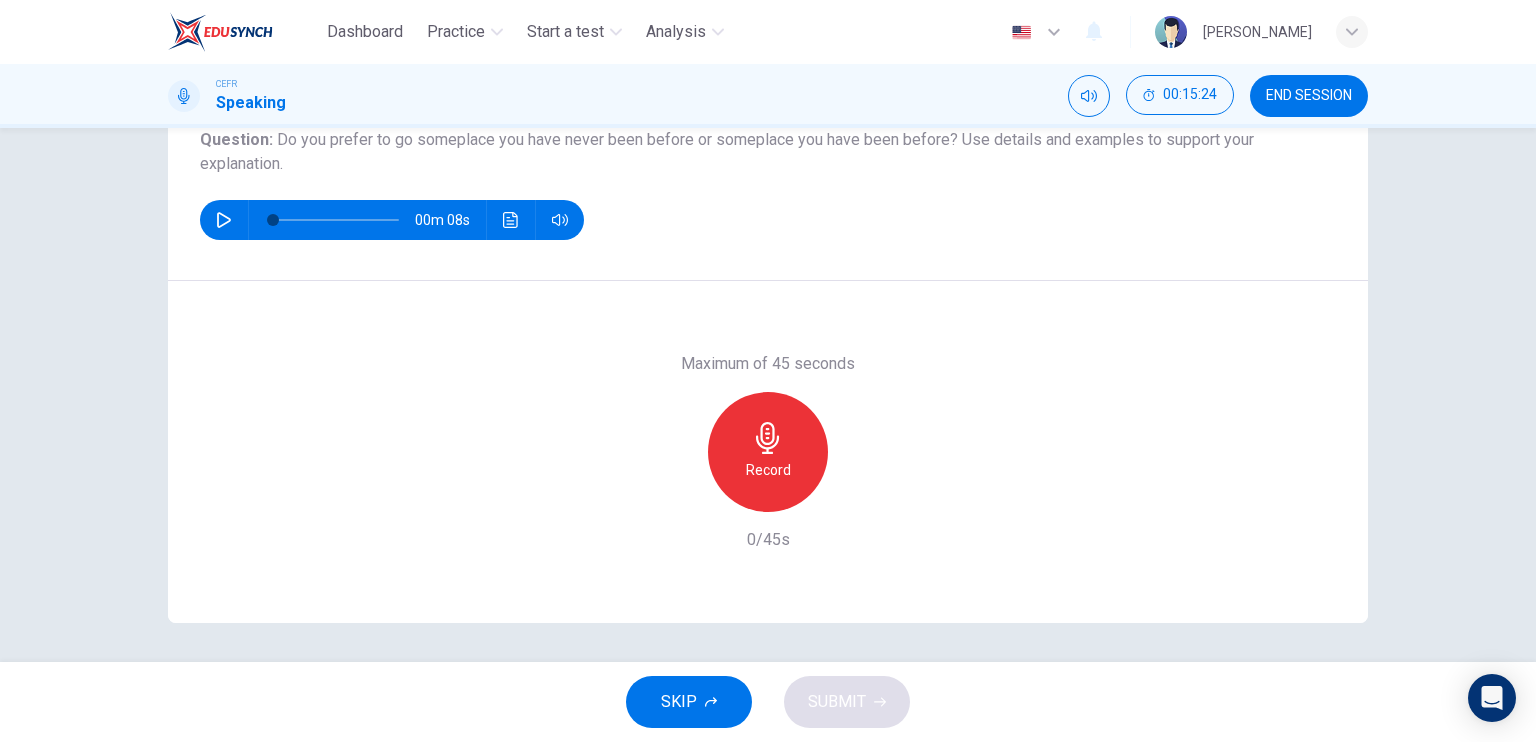 click on "Maximum of 45 seconds Record 0/45s" at bounding box center [768, 452] 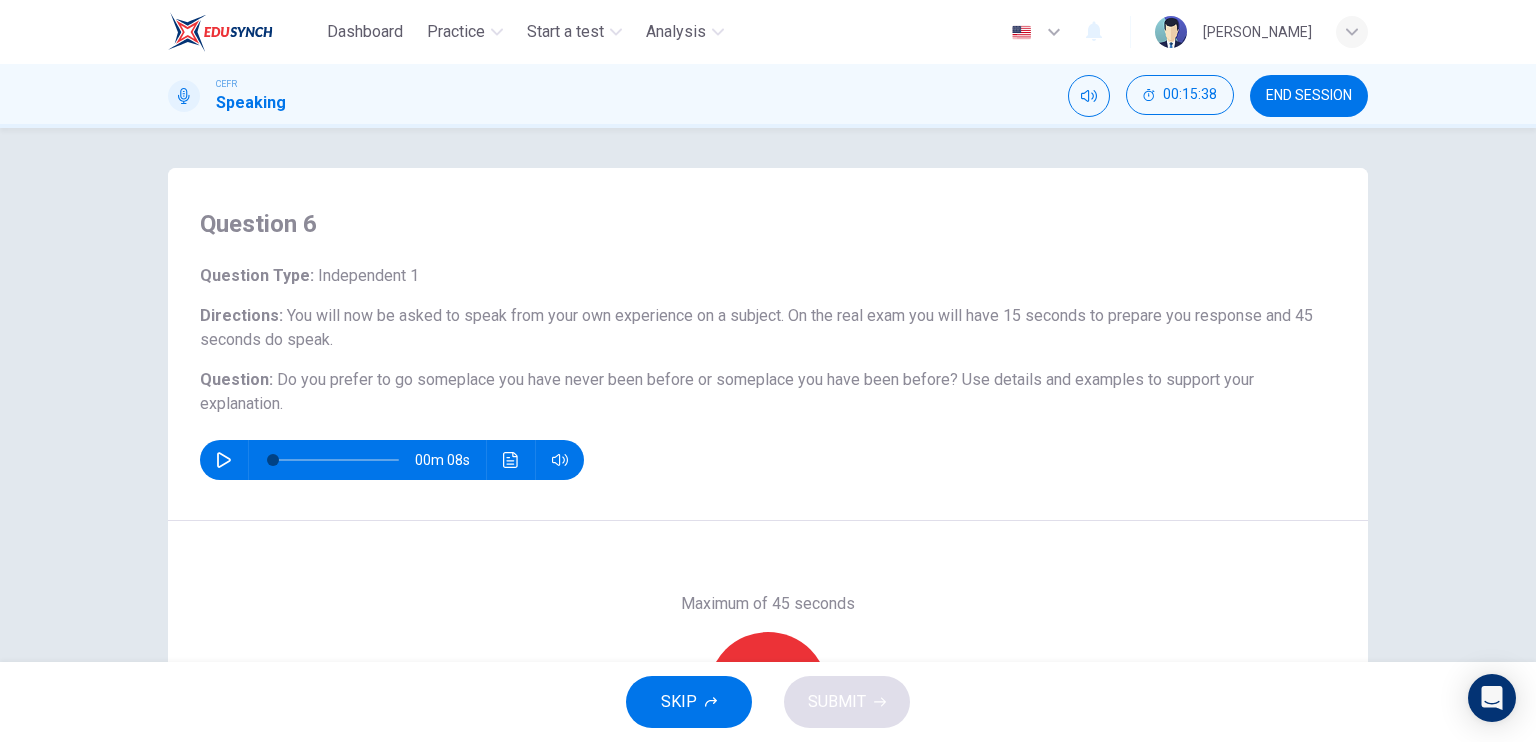 scroll, scrollTop: 100, scrollLeft: 0, axis: vertical 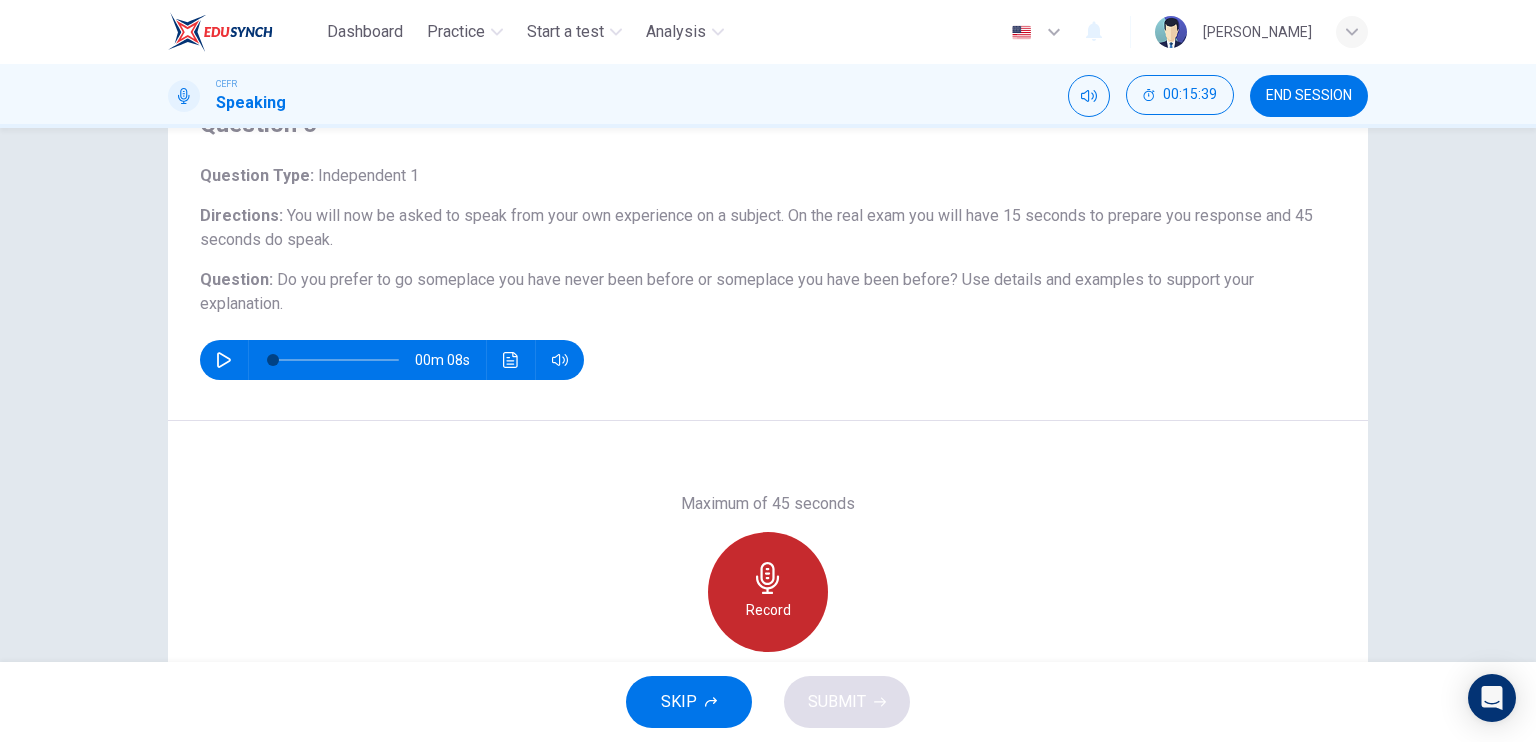 click 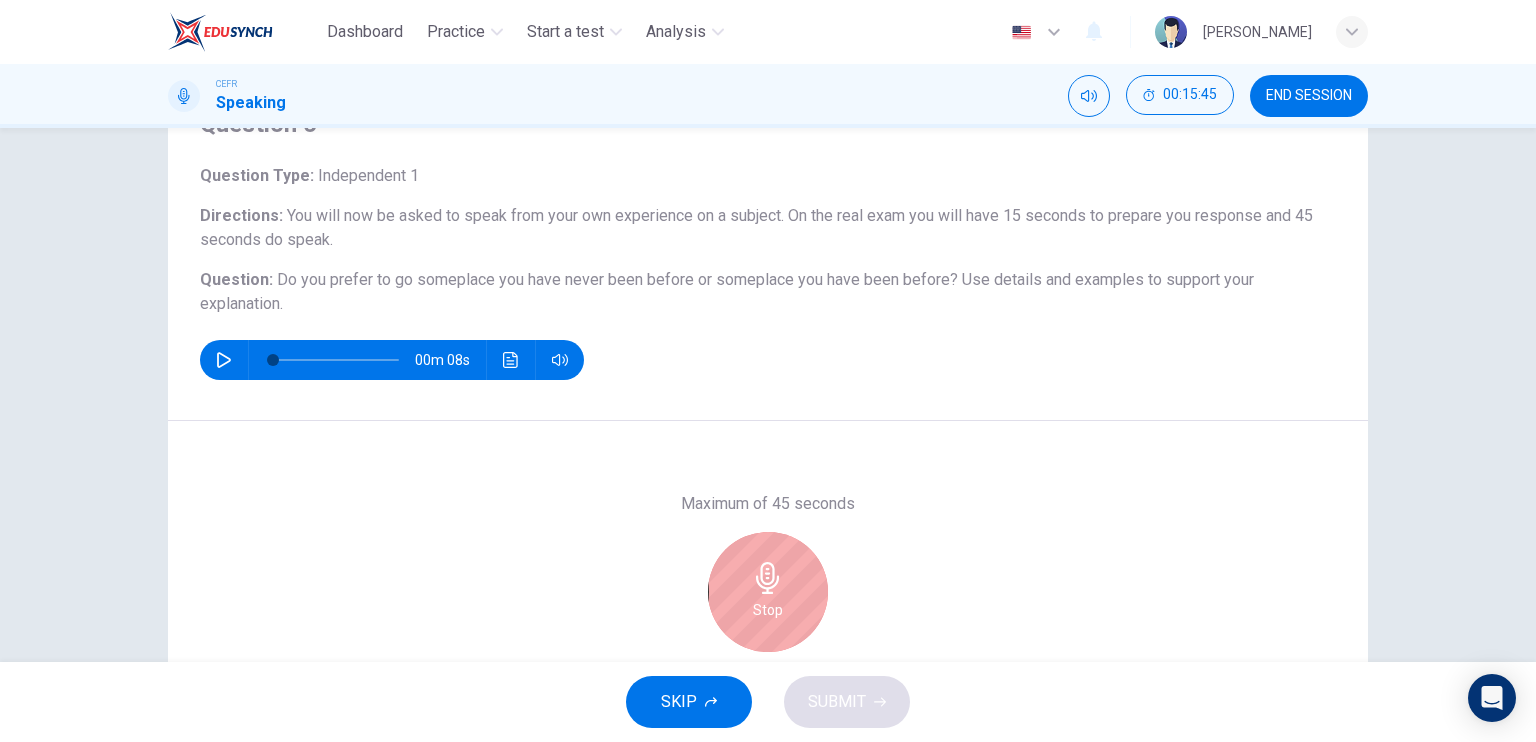 click on "Stop" at bounding box center [768, 592] 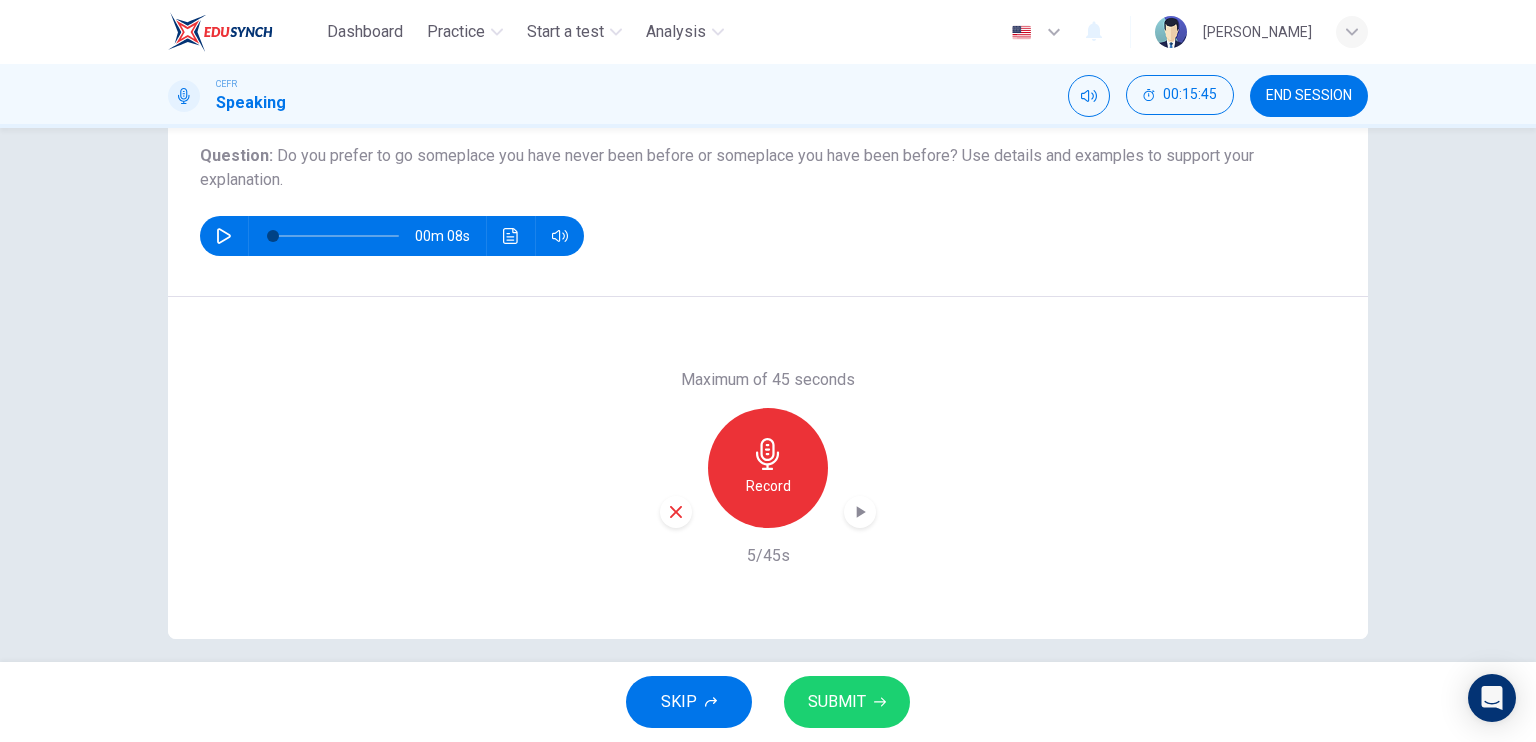 scroll, scrollTop: 240, scrollLeft: 0, axis: vertical 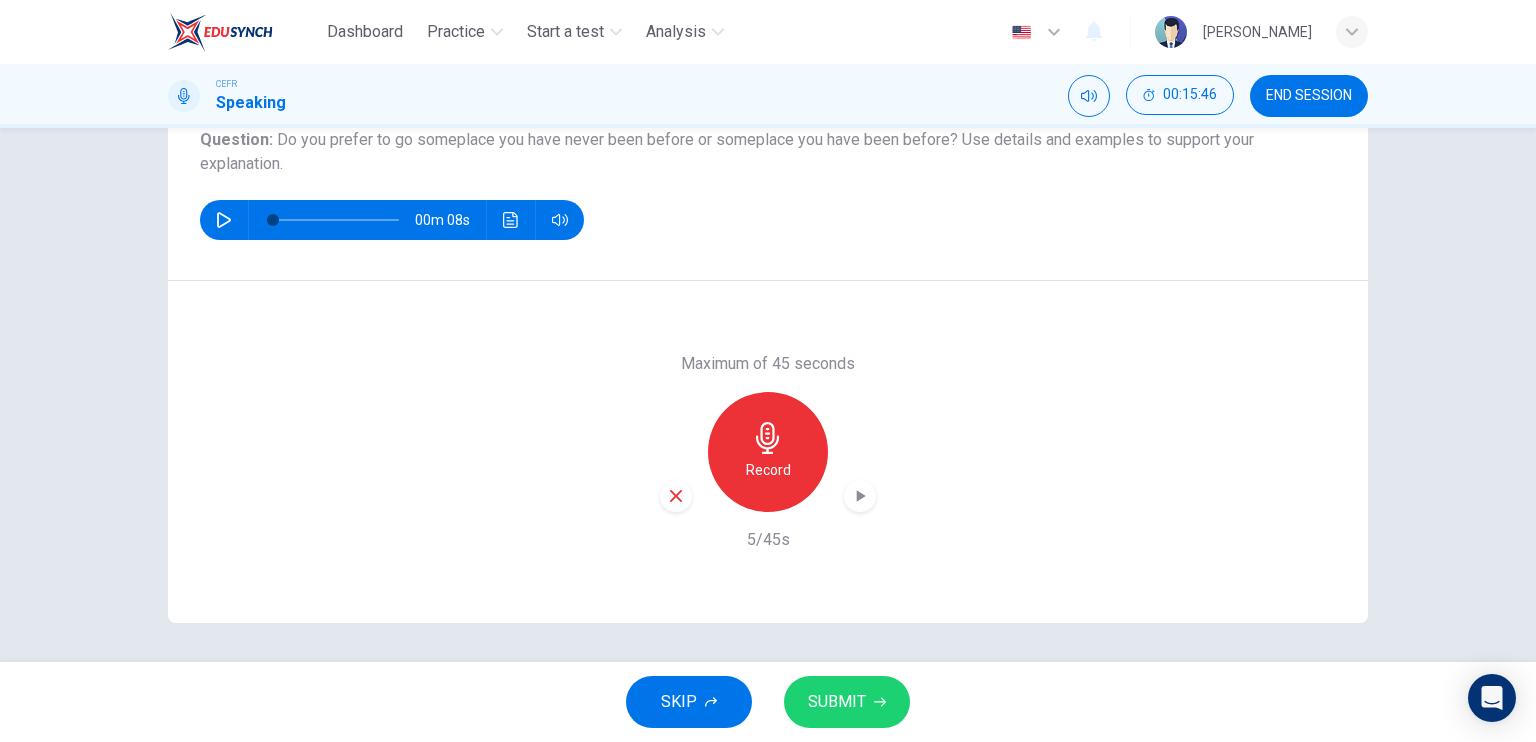 click on "Record" at bounding box center (768, 452) 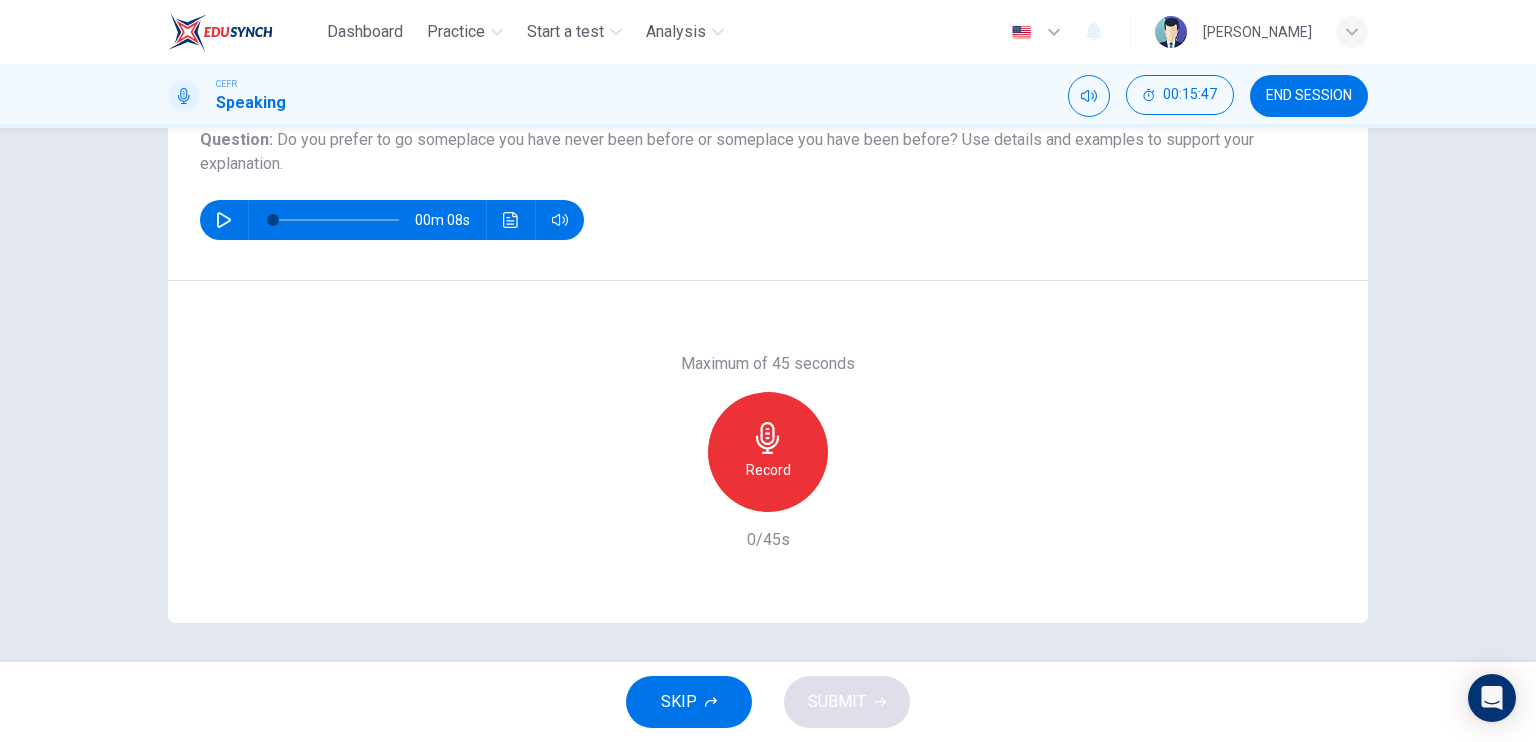 click on "Record" at bounding box center [768, 470] 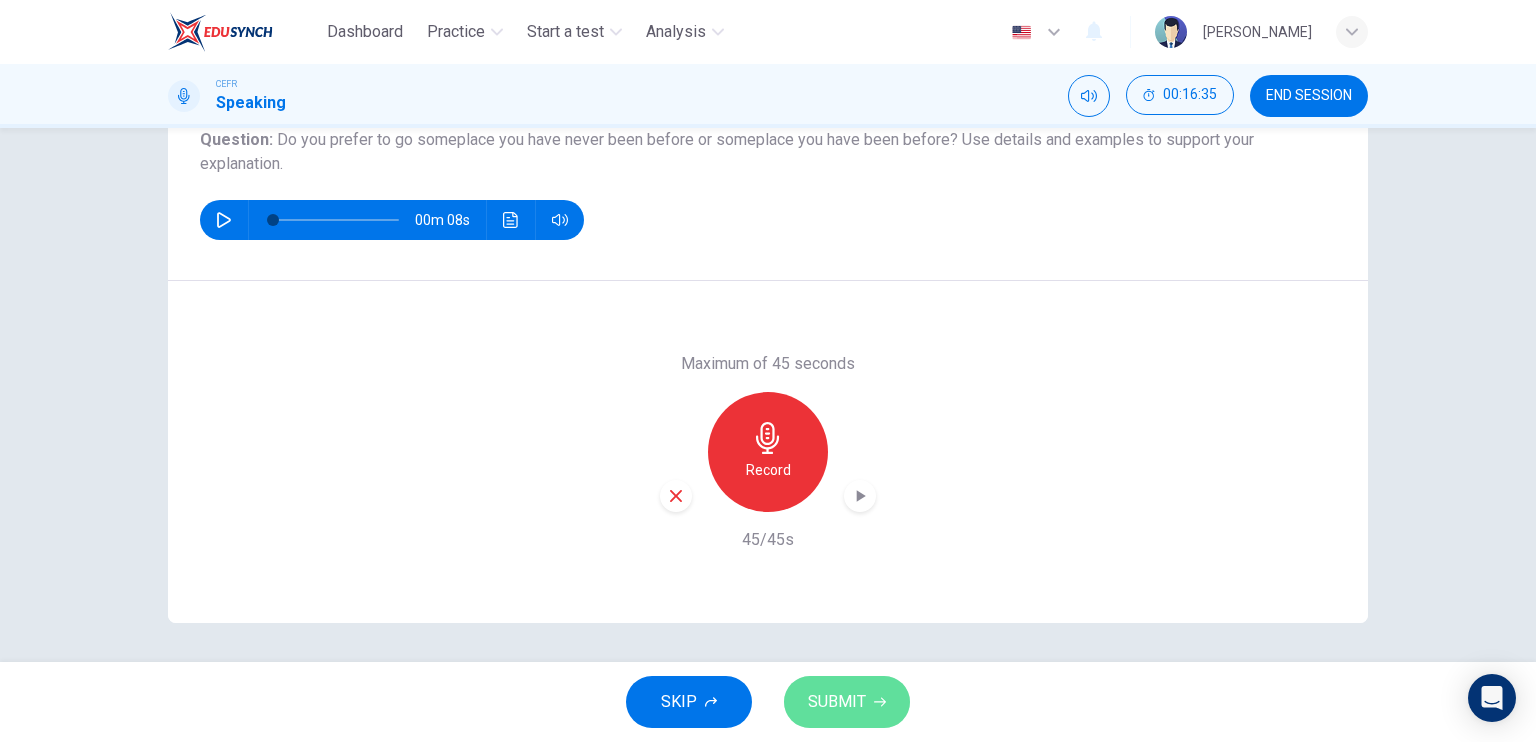 click on "SUBMIT" at bounding box center (847, 702) 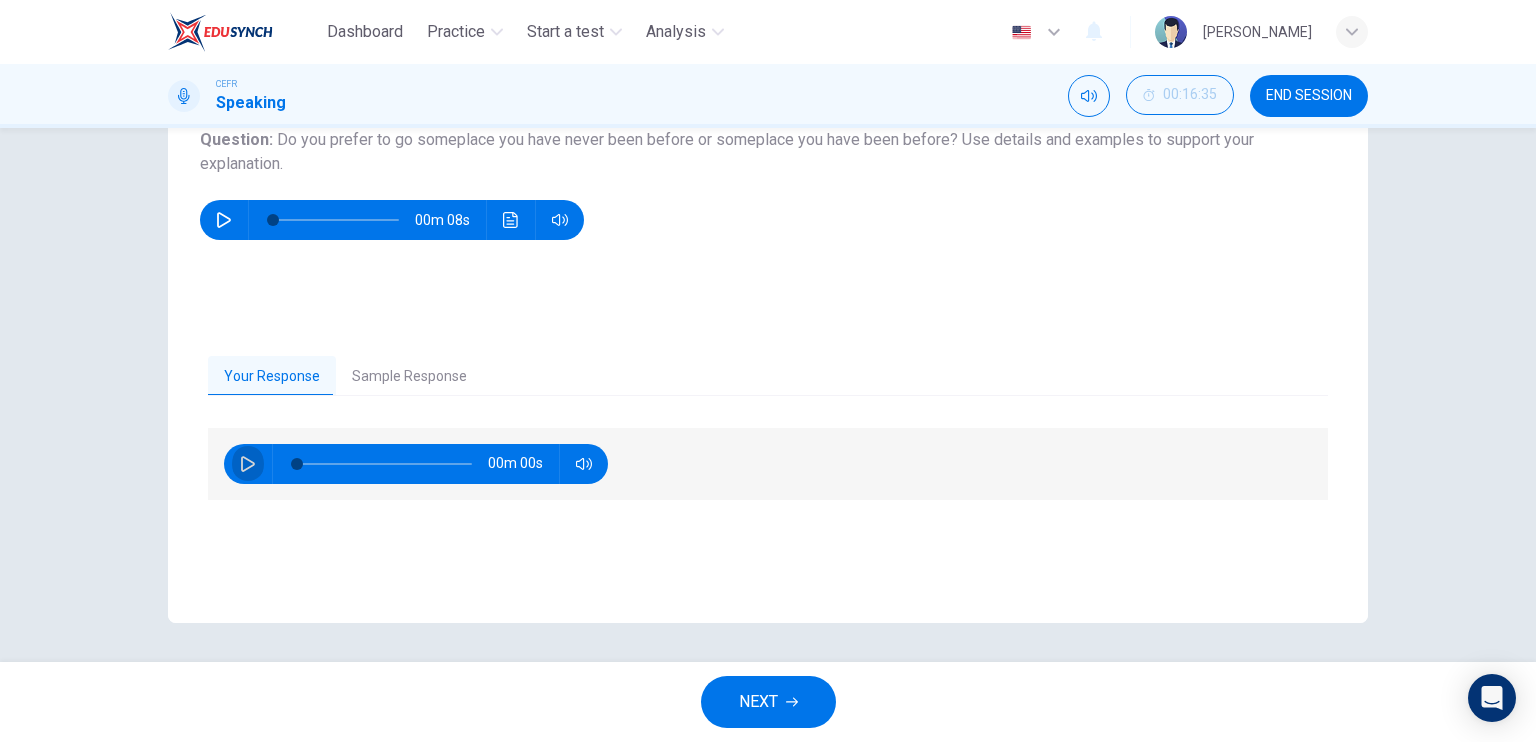 click 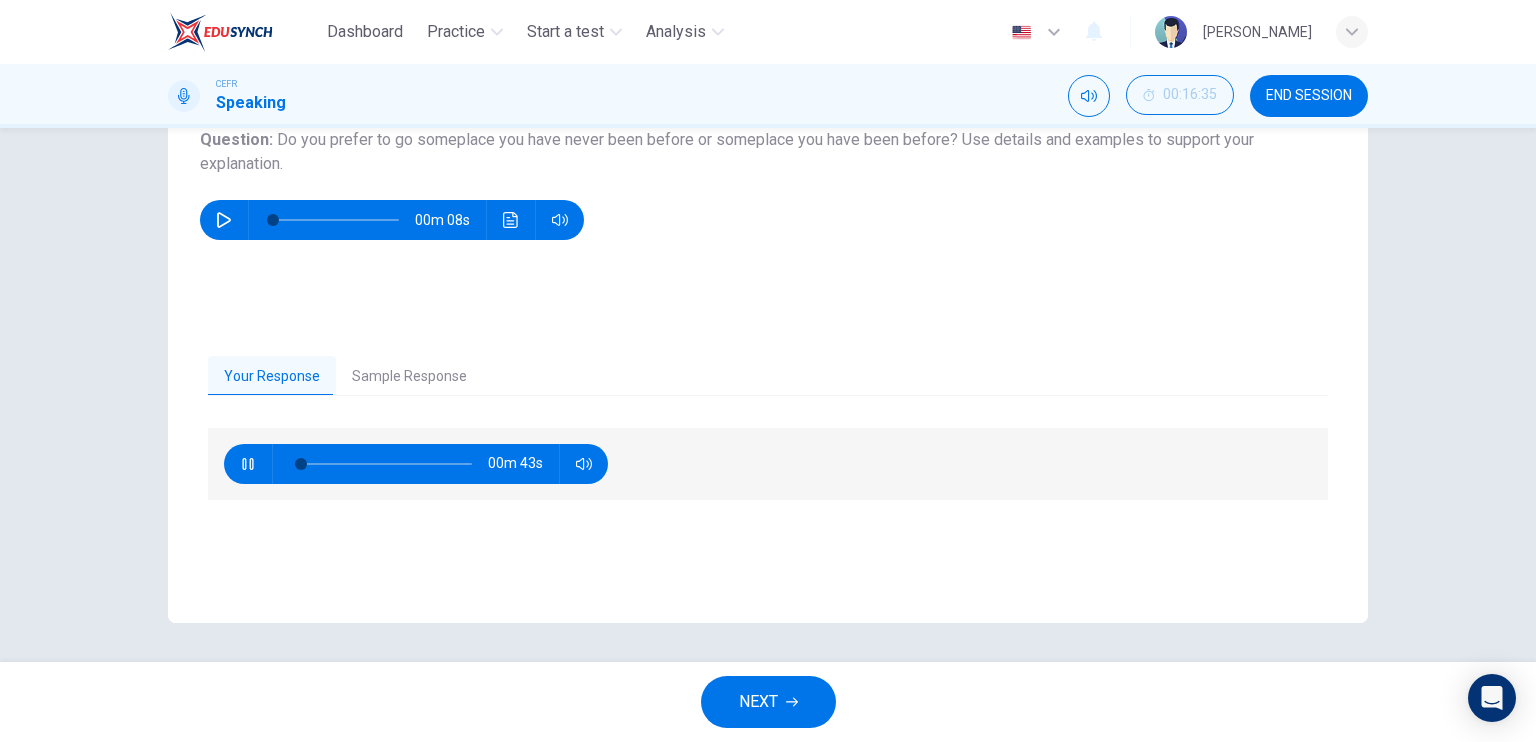 click on "Question   6 Question Type :   Independent 1 Directions :   You will now be asked to speak from your own experience on a subject. On the real exam you will have 15 seconds to prepare you response and 45 seconds do speak. Question :   Do you prefer to go someplace you have never been before or someplace you have been before?    Use details and examples to support your explanation. 00m 08s Your Response Sample Response 00m 43s 00m 46s" at bounding box center (768, 395) 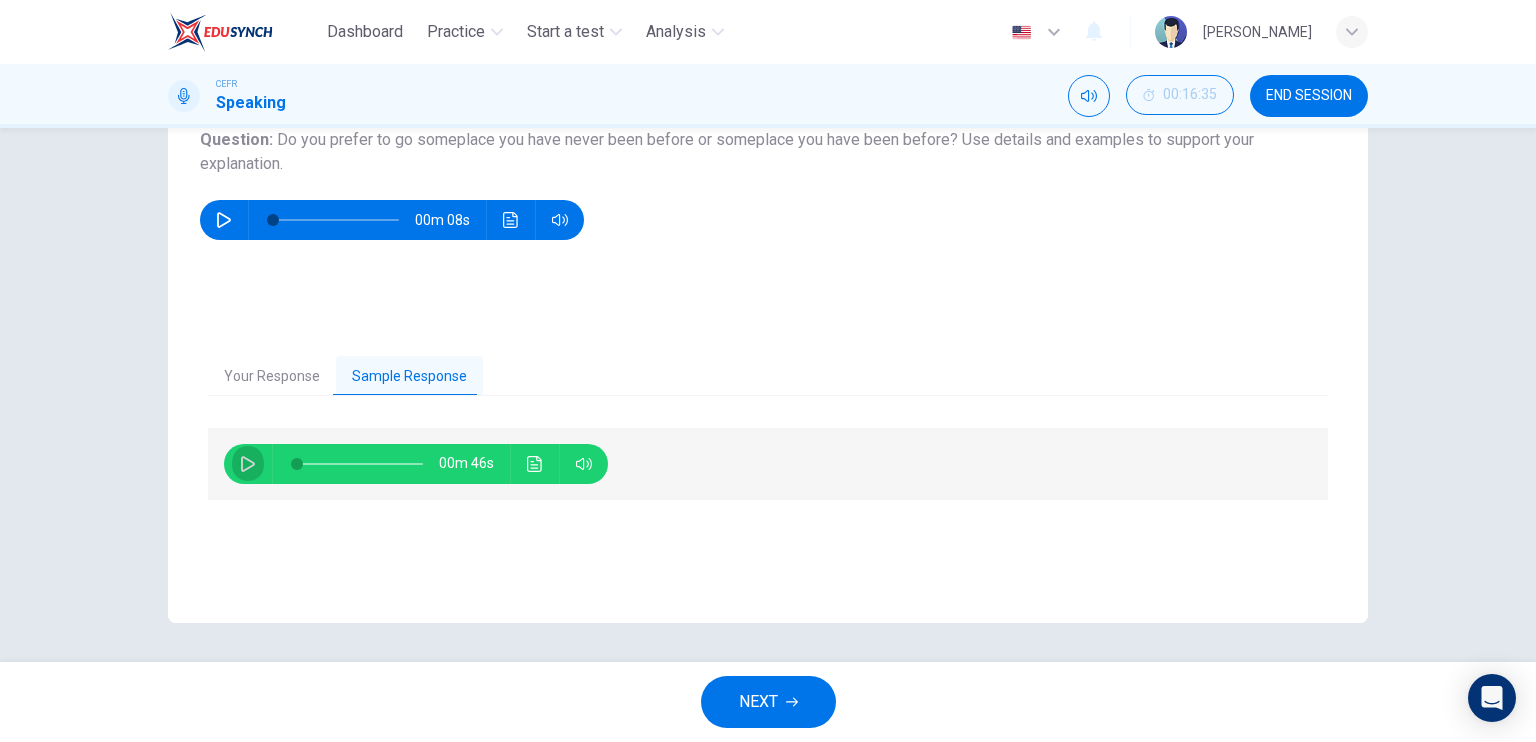 click at bounding box center (248, 464) 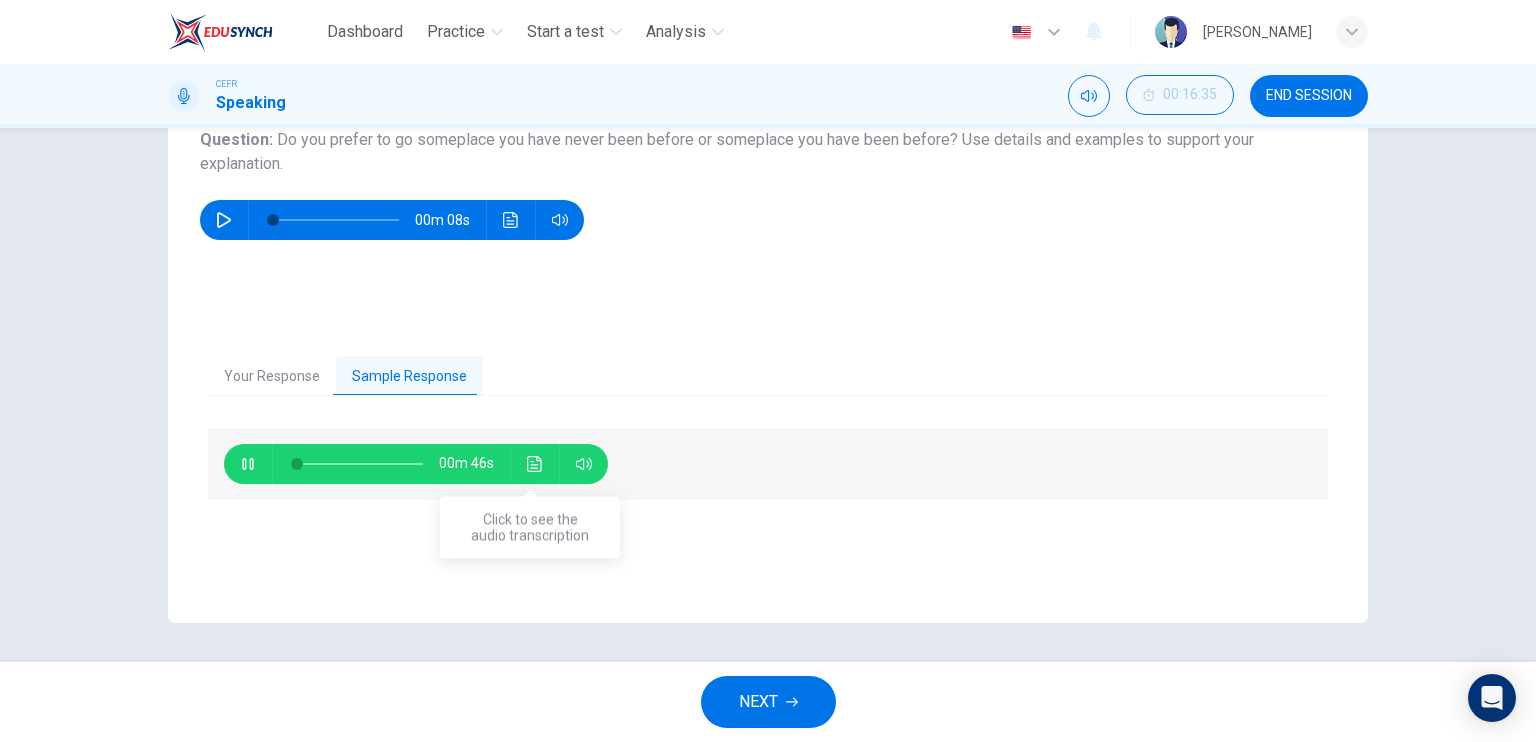 click 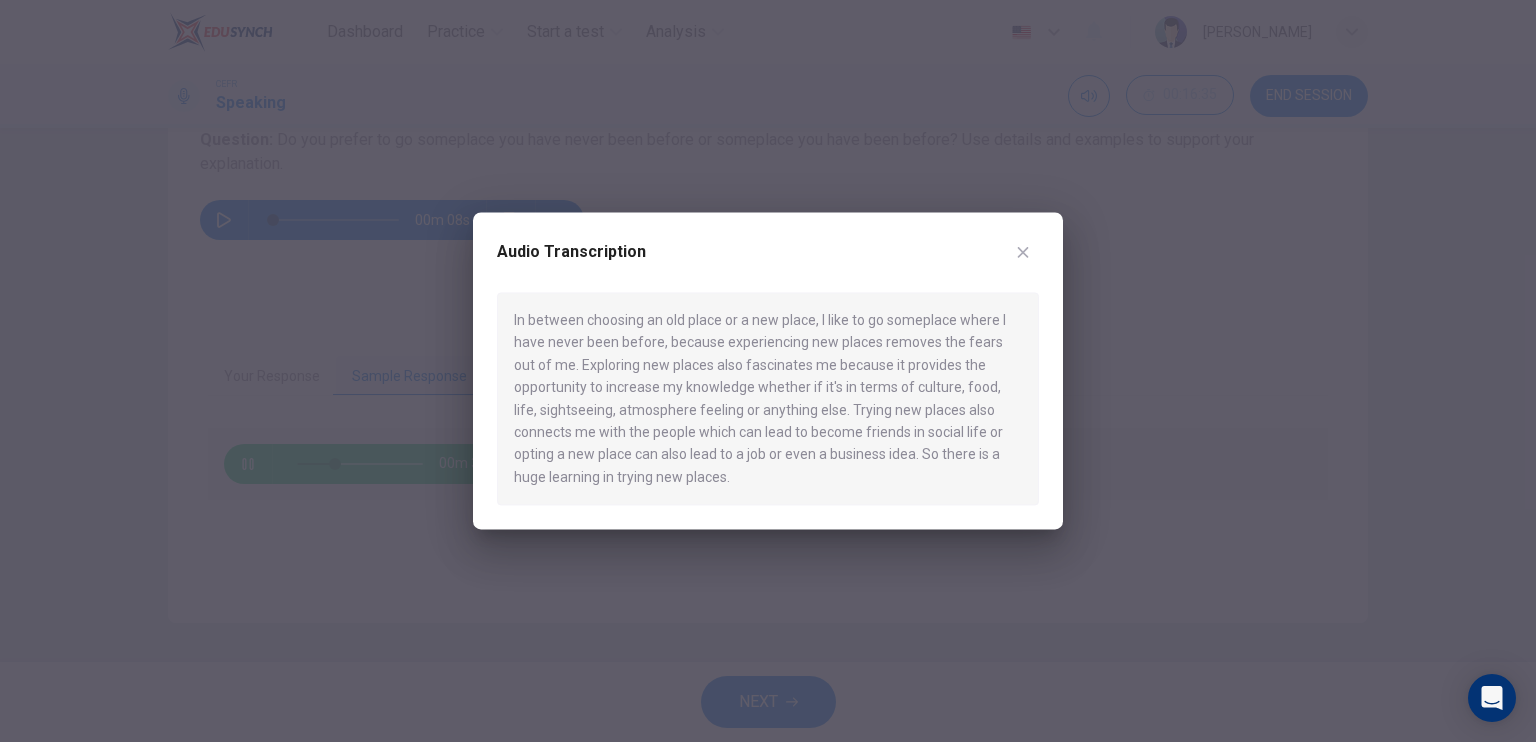 scroll, scrollTop: 240, scrollLeft: 0, axis: vertical 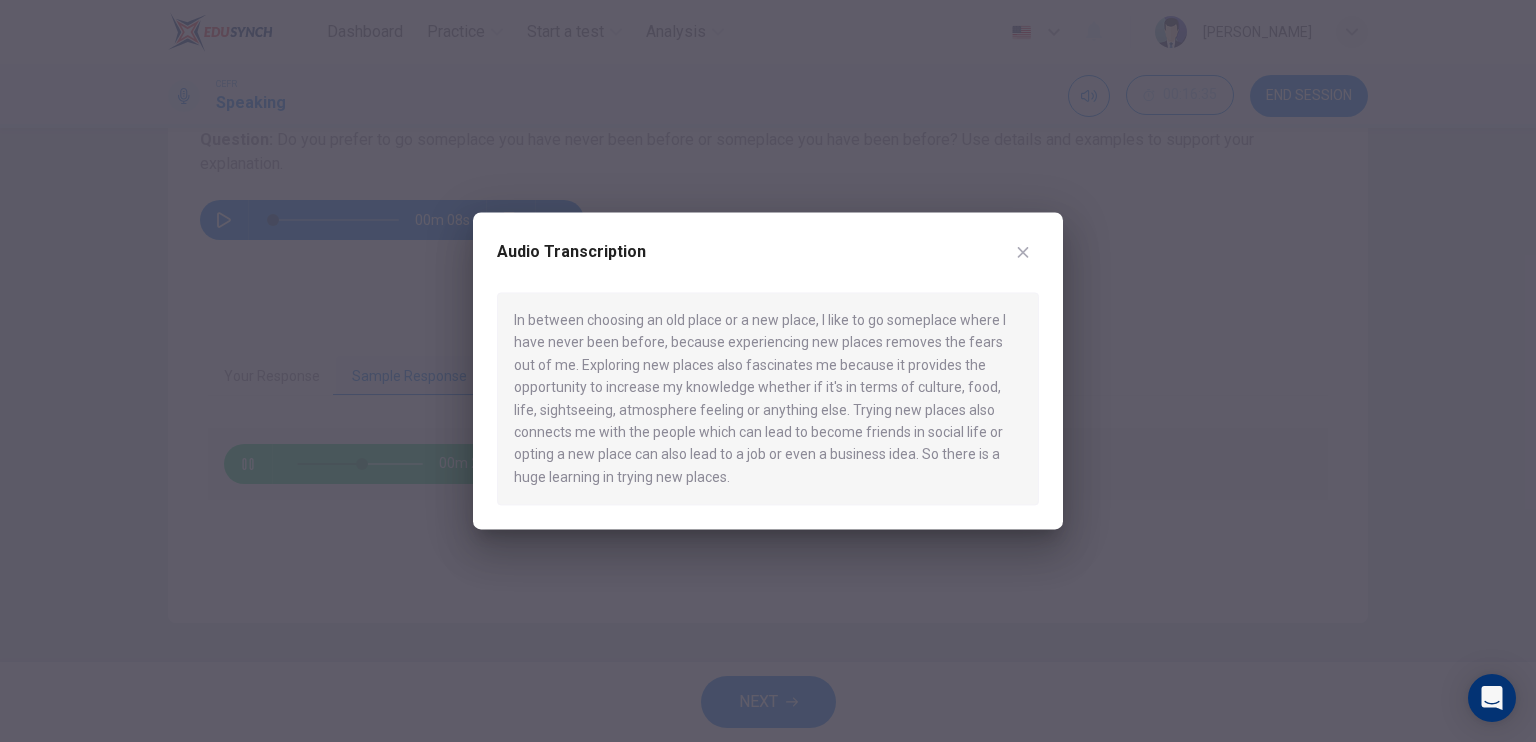 click on "In between choosing an old place or a new place, I like to go someplace where I have never been before, because experiencing new places removes the fears out of me. Exploring new places also fascinates me because it provides the opportunity to increase my knowledge whether if it's in terms of culture, food, life, sightseeing, atmosphere feeling or anything else. Trying new places also connects me with the people which can lead to become friends in social life or opting a new place can also lead to a job or even a business idea. So there is a huge learning in trying new places." at bounding box center (768, 398) 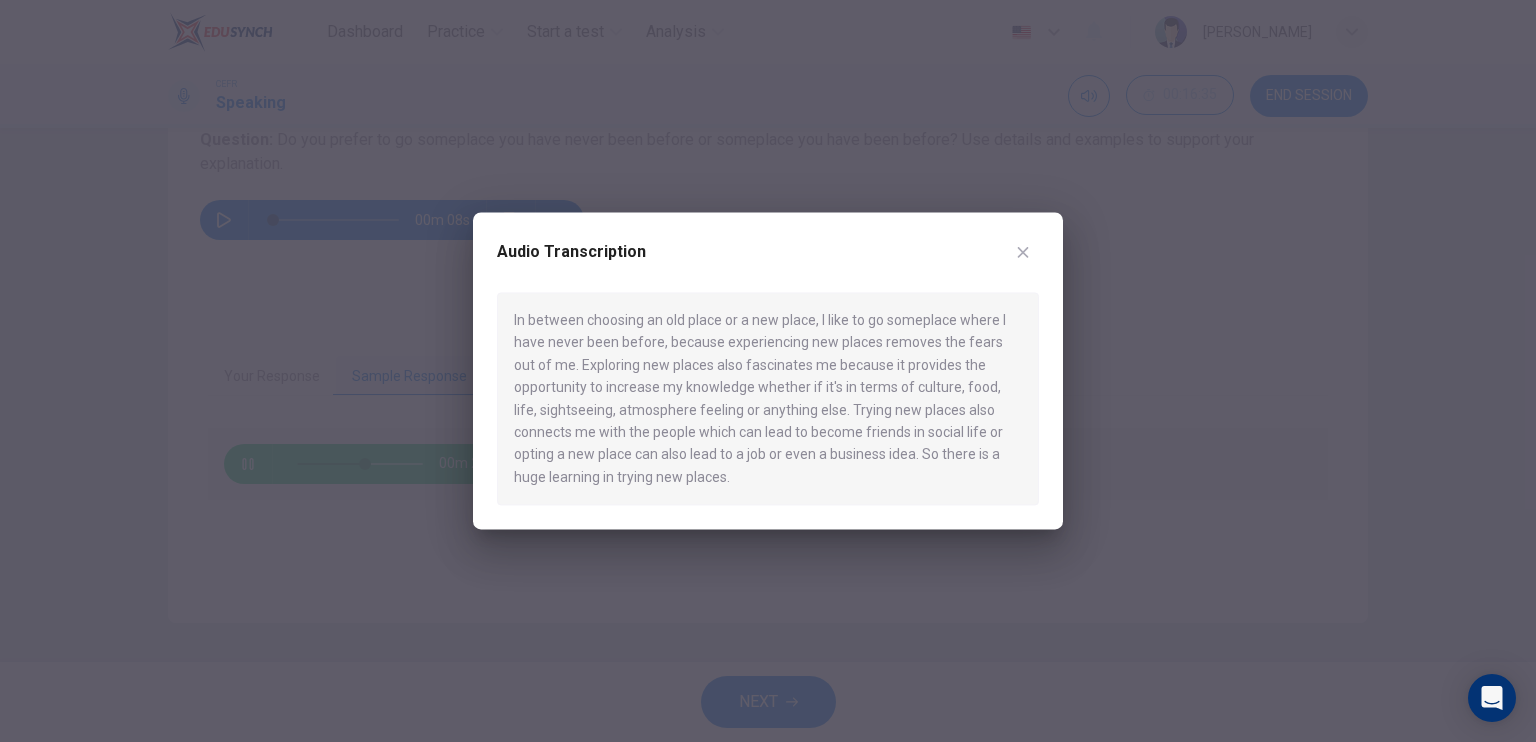 click on "In between choosing an old place or a new place, I like to go someplace where I have never been before, because experiencing new places removes the fears out of me. Exploring new places also fascinates me because it provides the opportunity to increase my knowledge whether if it's in terms of culture, food, life, sightseeing, atmosphere feeling or anything else. Trying new places also connects me with the people which can lead to become friends in social life or opting a new place can also lead to a job or even a business idea. So there is a huge learning in trying new places." at bounding box center (768, 398) 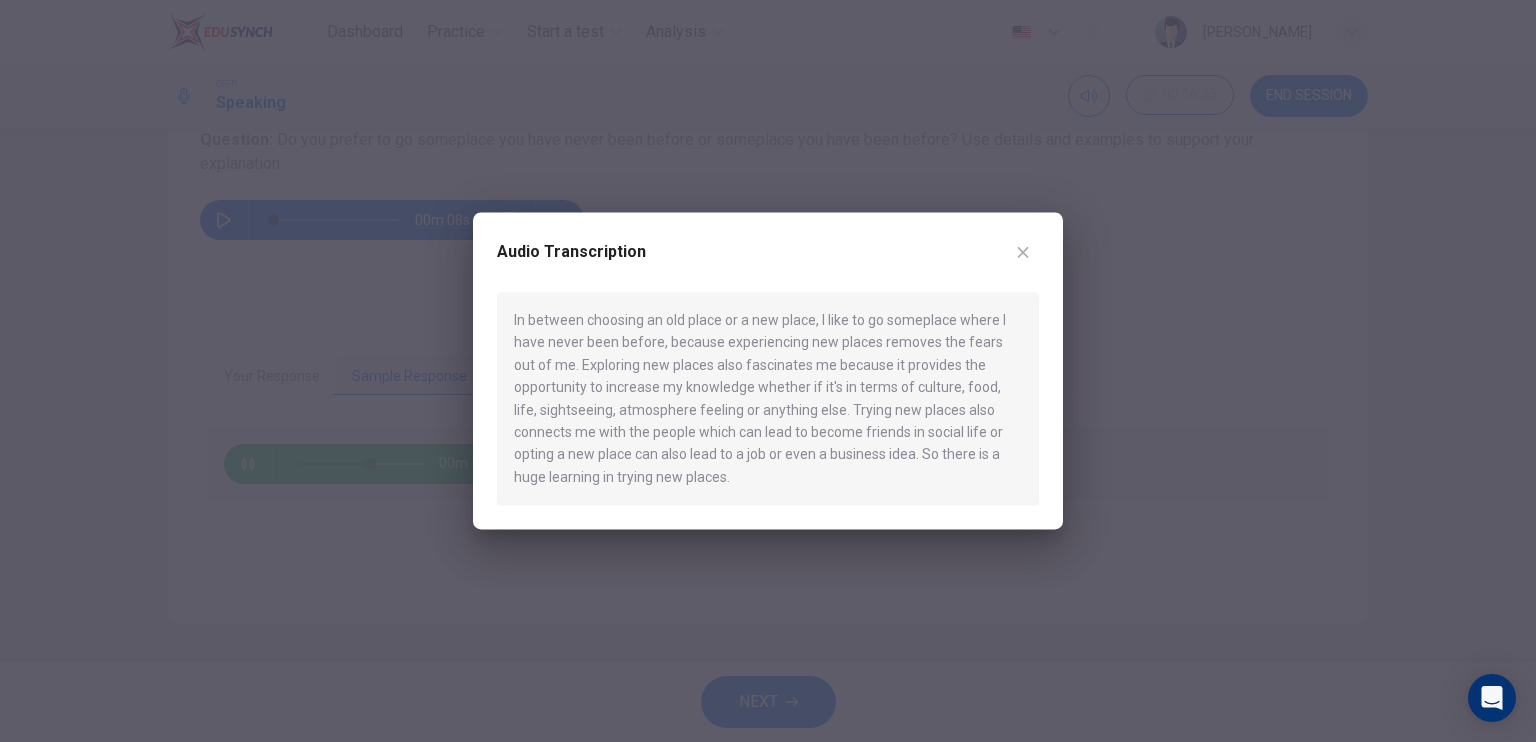 click on "In between choosing an old place or a new place, I like to go someplace where I have never been before, because experiencing new places removes the fears out of me. Exploring new places also fascinates me because it provides the opportunity to increase my knowledge whether if it's in terms of culture, food, life, sightseeing, atmosphere feeling or anything else. Trying new places also connects me with the people which can lead to become friends in social life or opting a new place can also lead to a job or even a business idea. So there is a huge learning in trying new places." at bounding box center (768, 398) 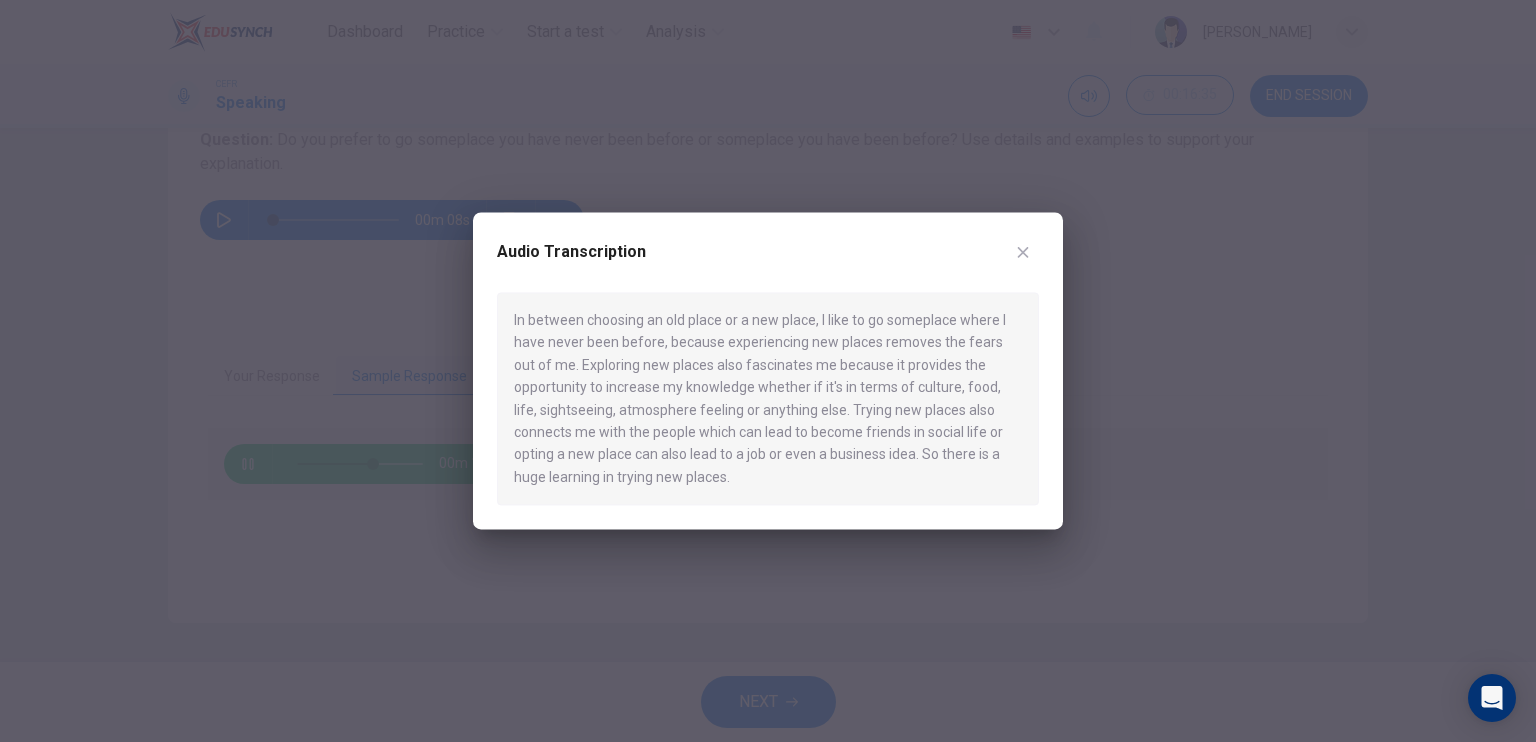 click on "Audio Transcription" at bounding box center [768, 264] 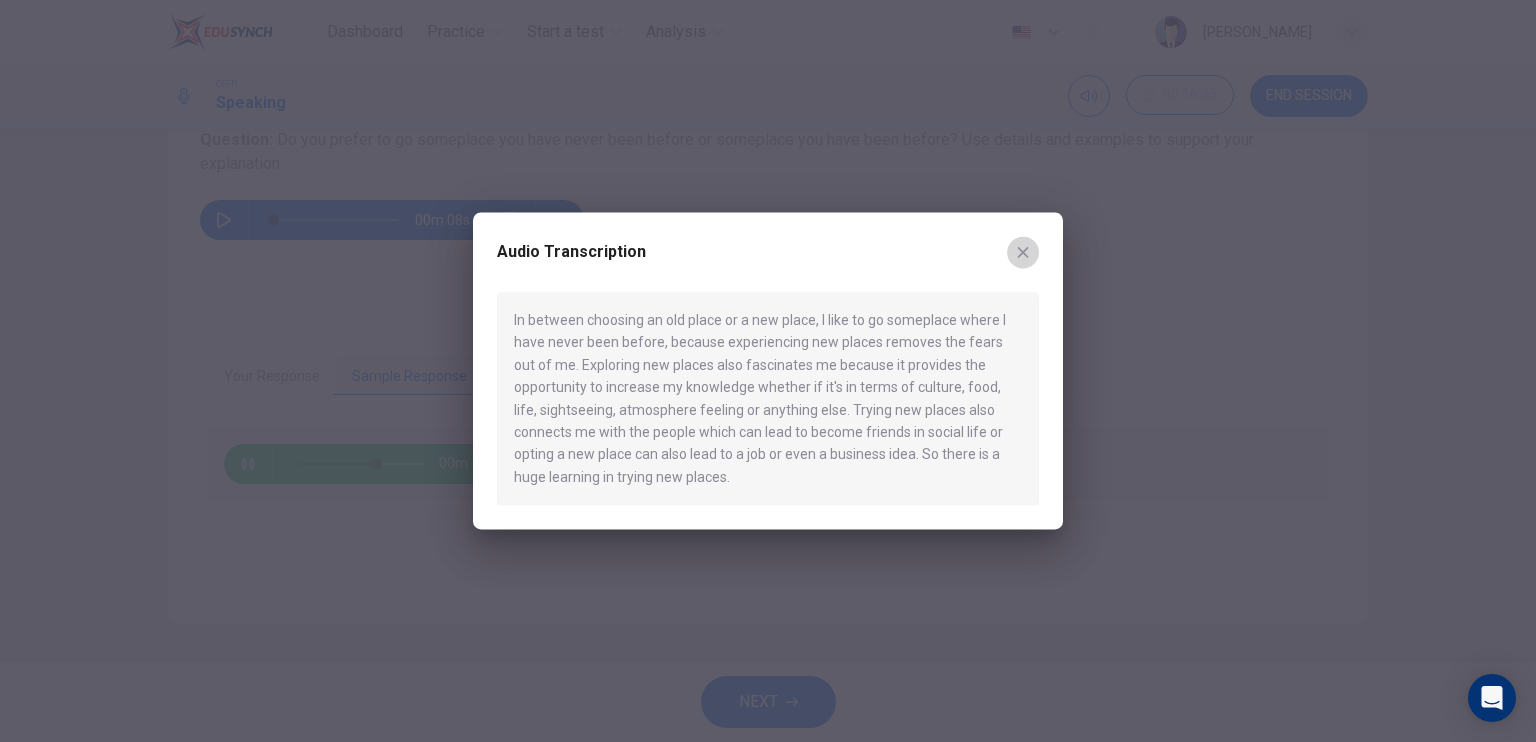 click 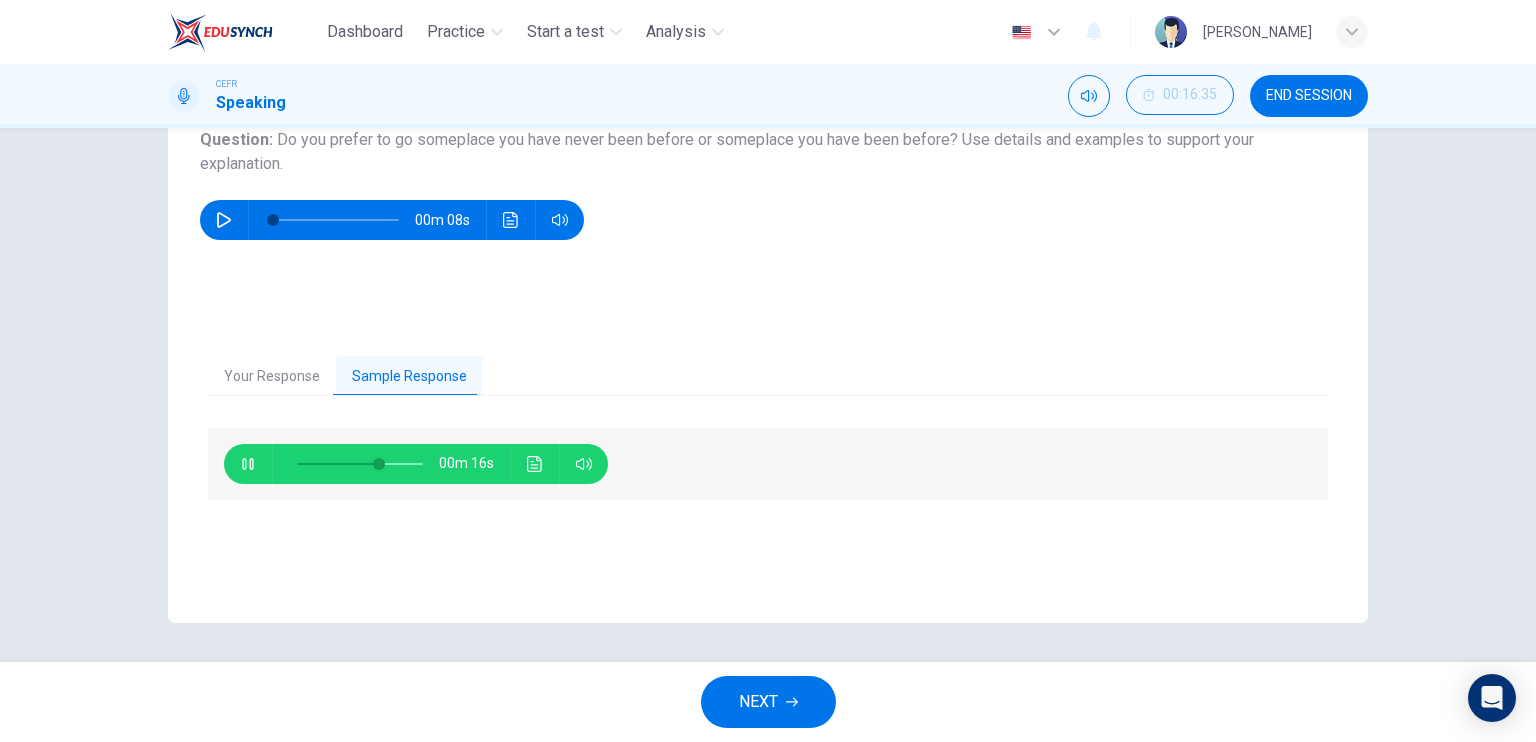 click on "Question   6 Question Type :   Independent 1 Directions :   You will now be asked to speak from your own experience on a subject. On the real exam you will have 15 seconds to prepare you response and 45 seconds do speak. Question :   Do you prefer to go someplace you have never been before or someplace you have been before?    Use details and examples to support your explanation. 00m 08s" at bounding box center [768, 122] 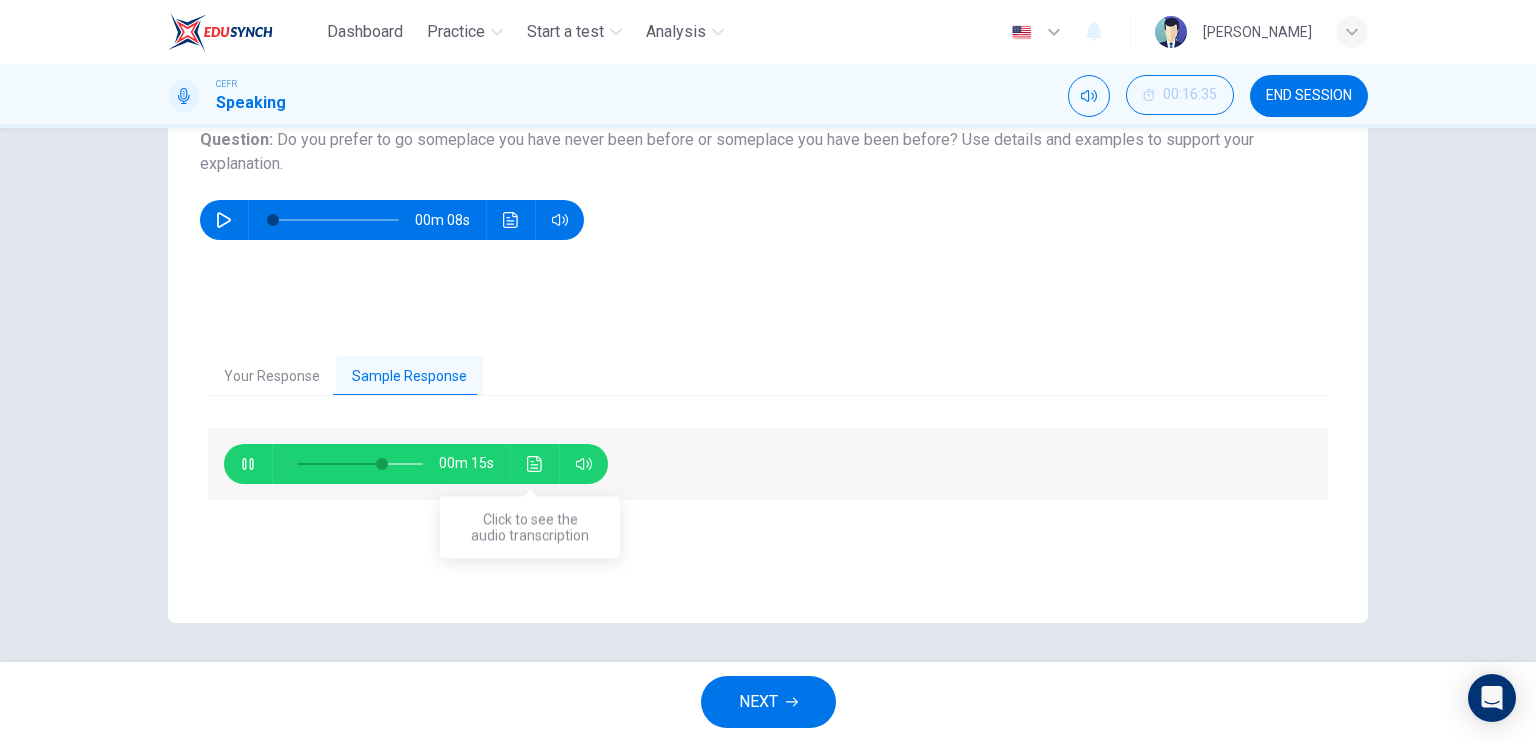 click at bounding box center [535, 464] 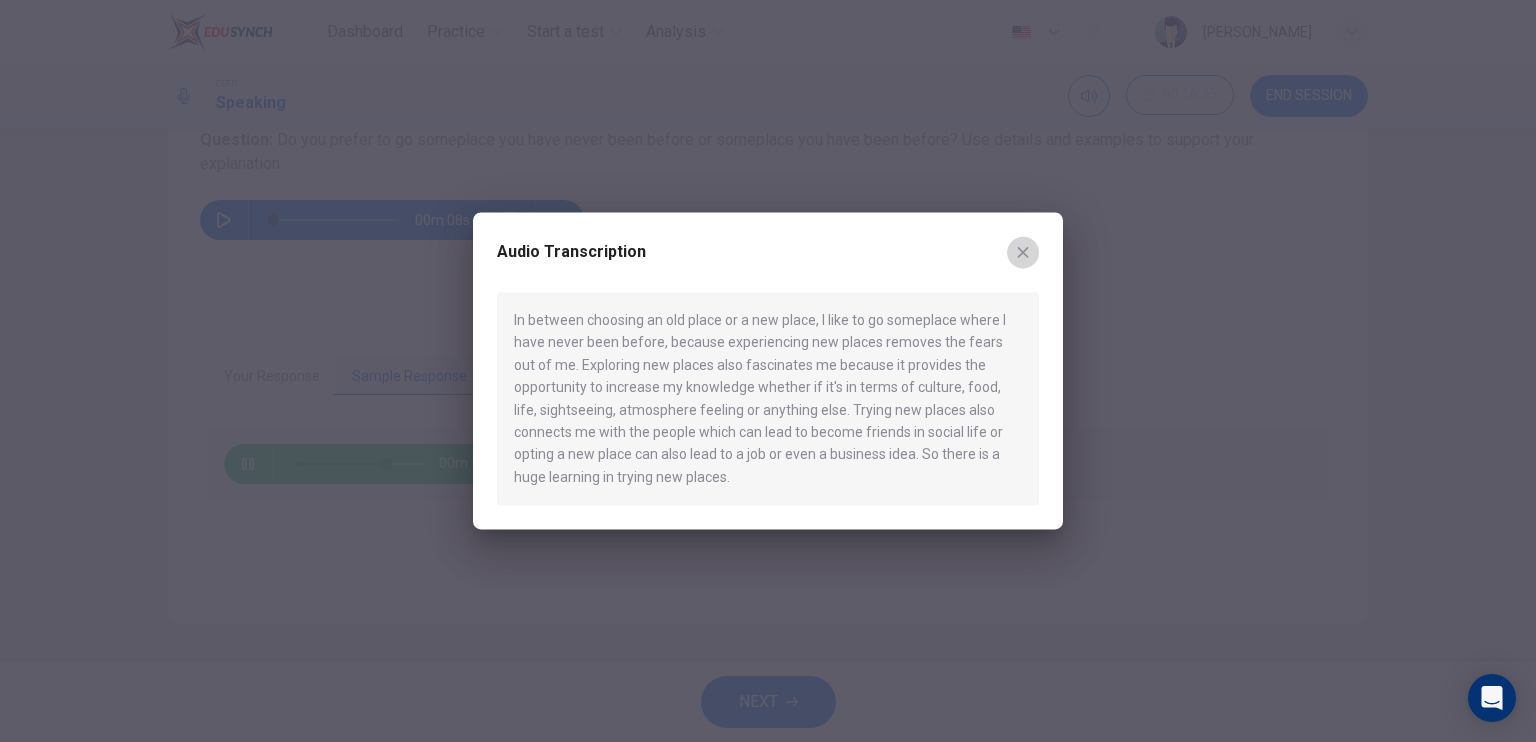 click 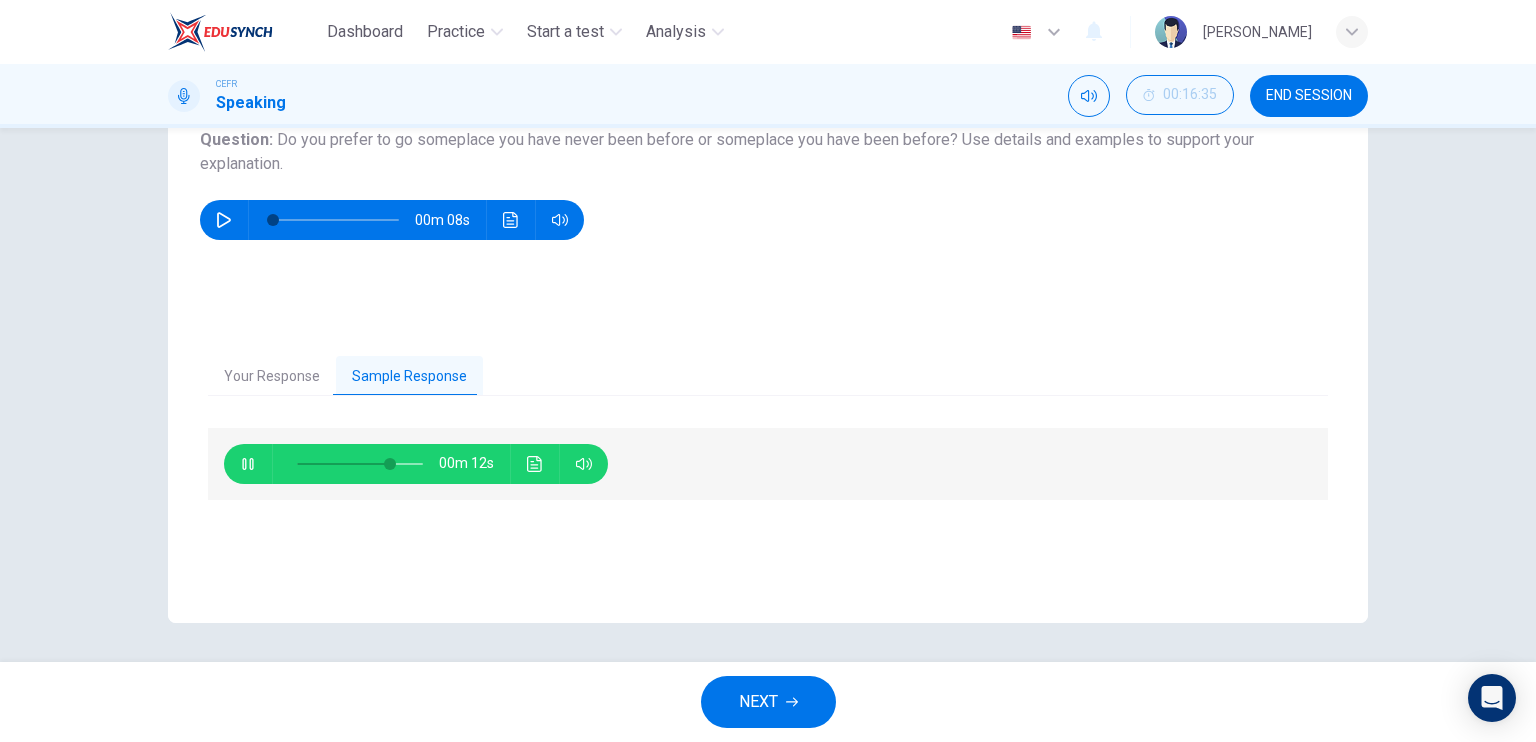 click on "Your Response" at bounding box center (272, 377) 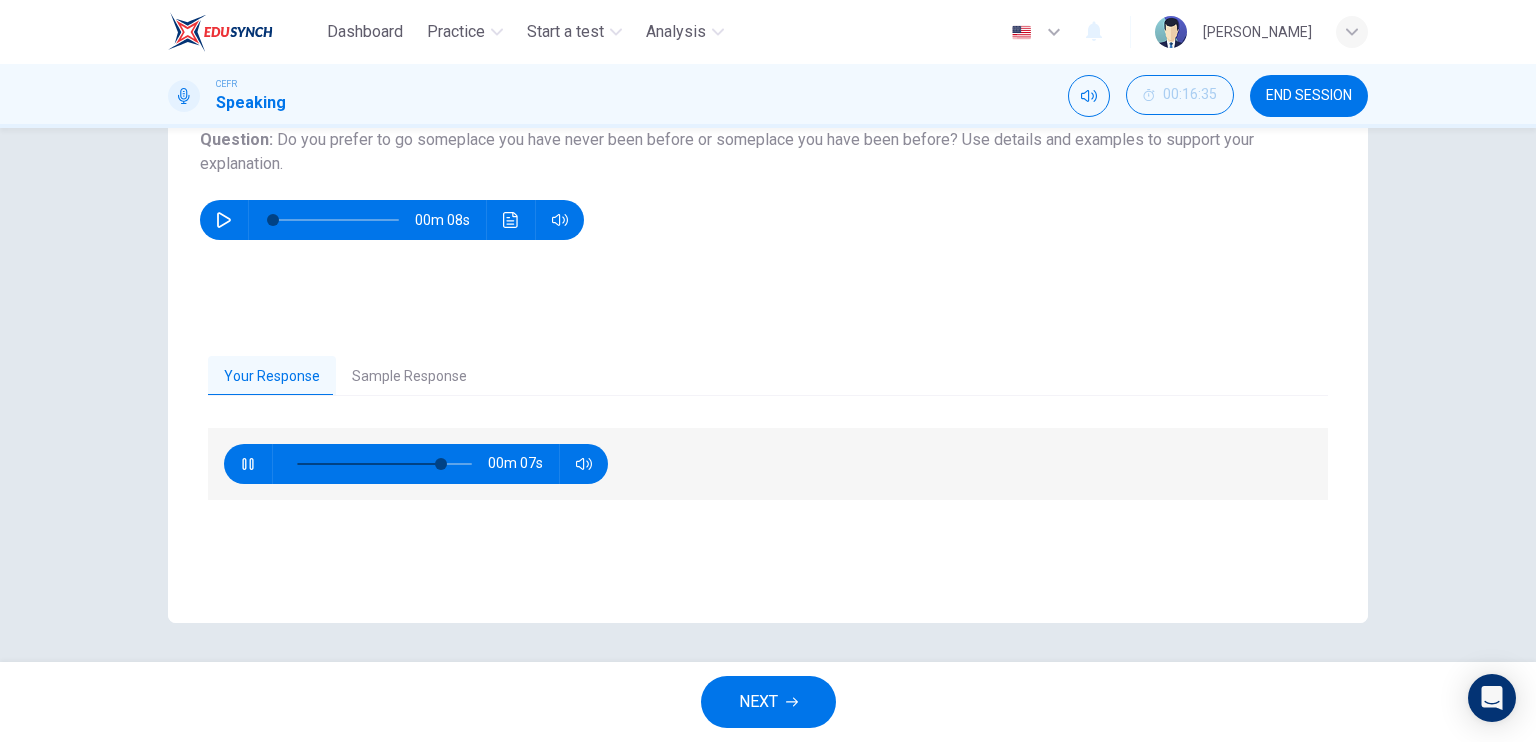 type on "84" 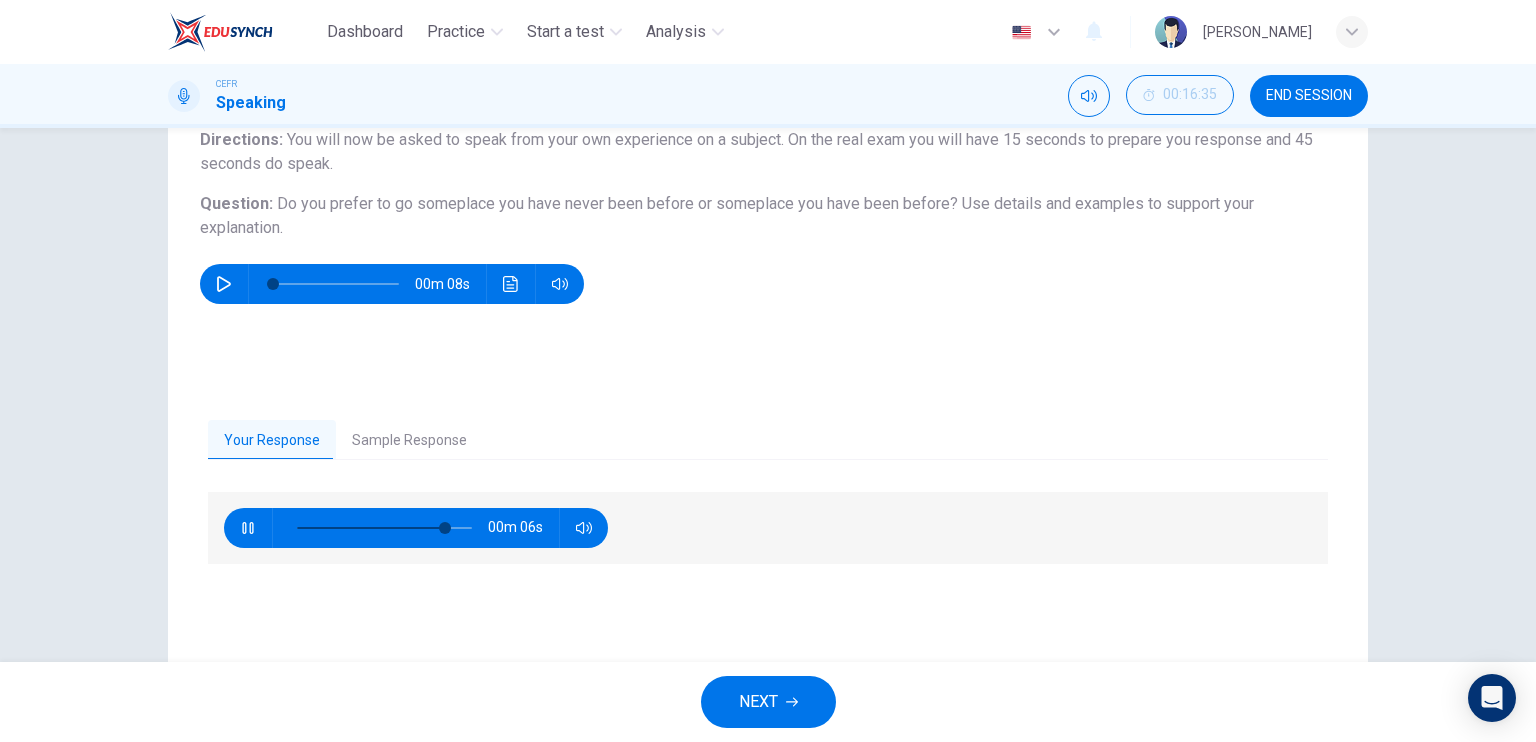 scroll, scrollTop: 140, scrollLeft: 0, axis: vertical 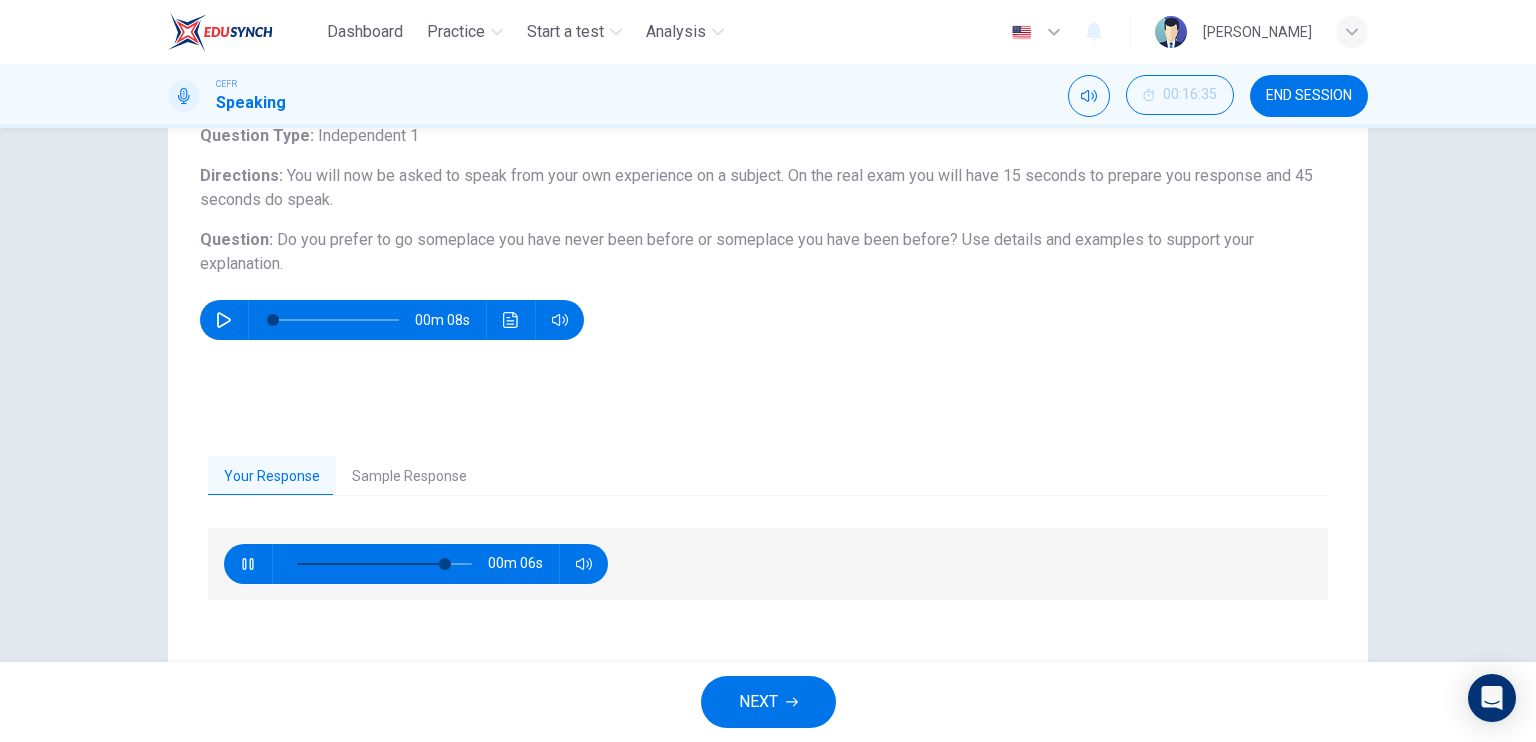 type on "87" 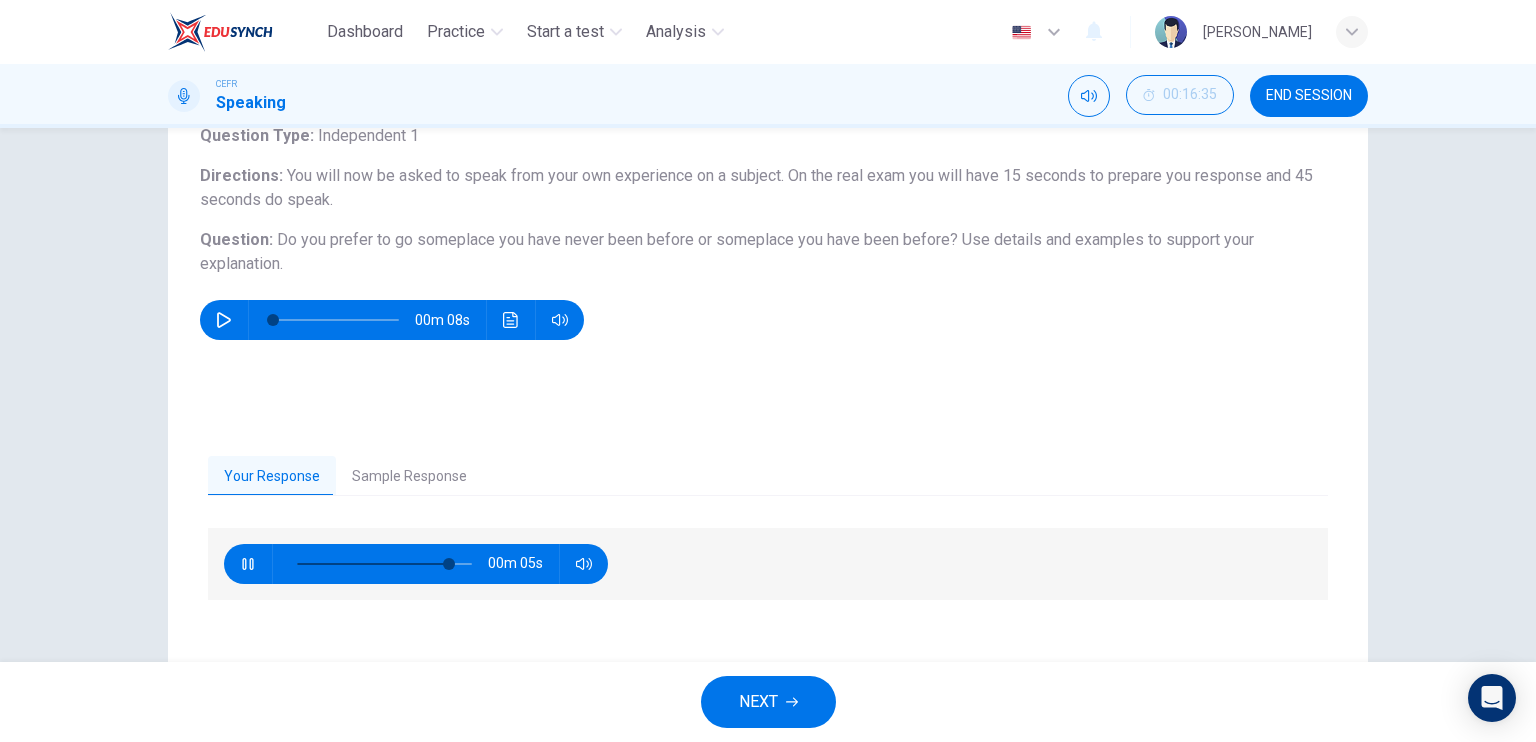 click at bounding box center [248, 564] 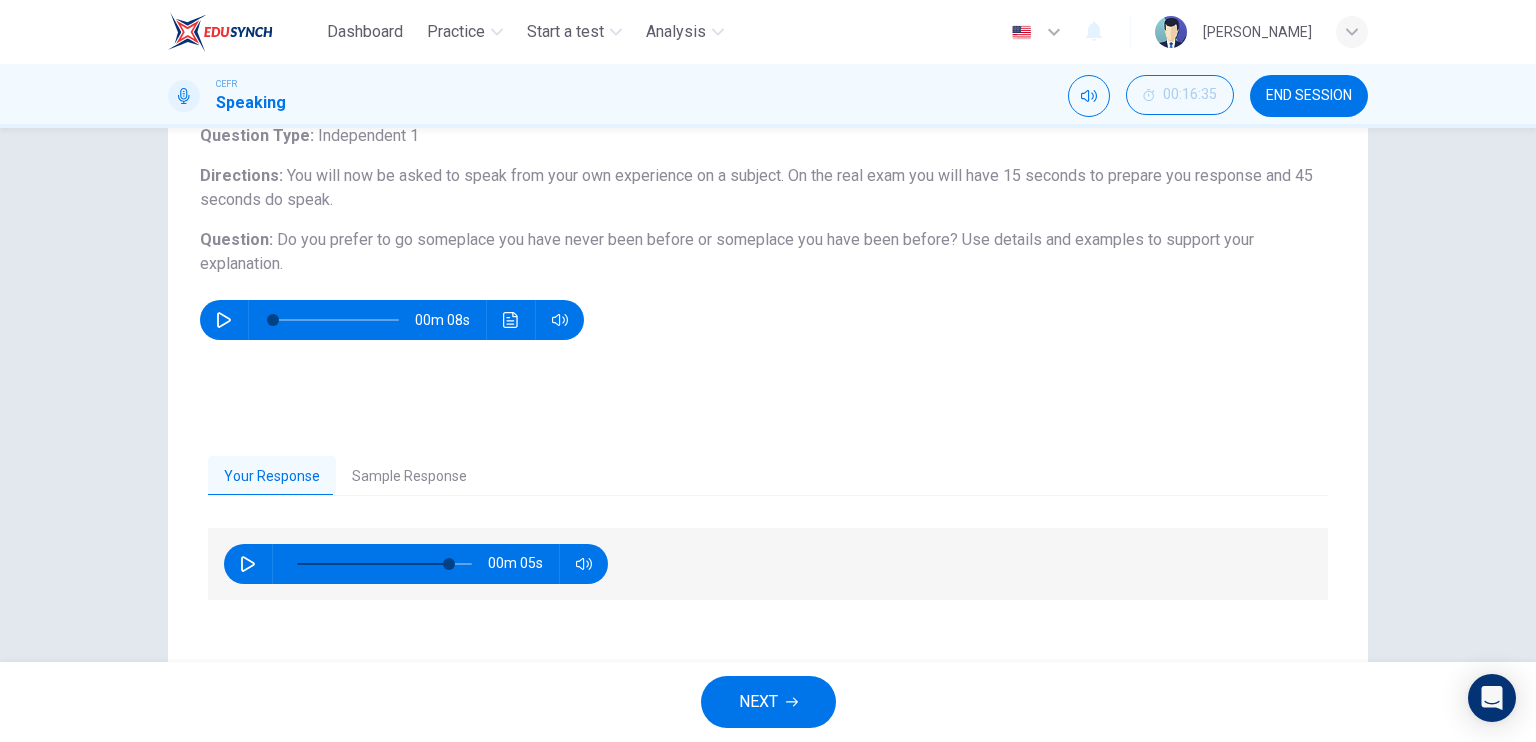 click on "Sample Response" at bounding box center [409, 477] 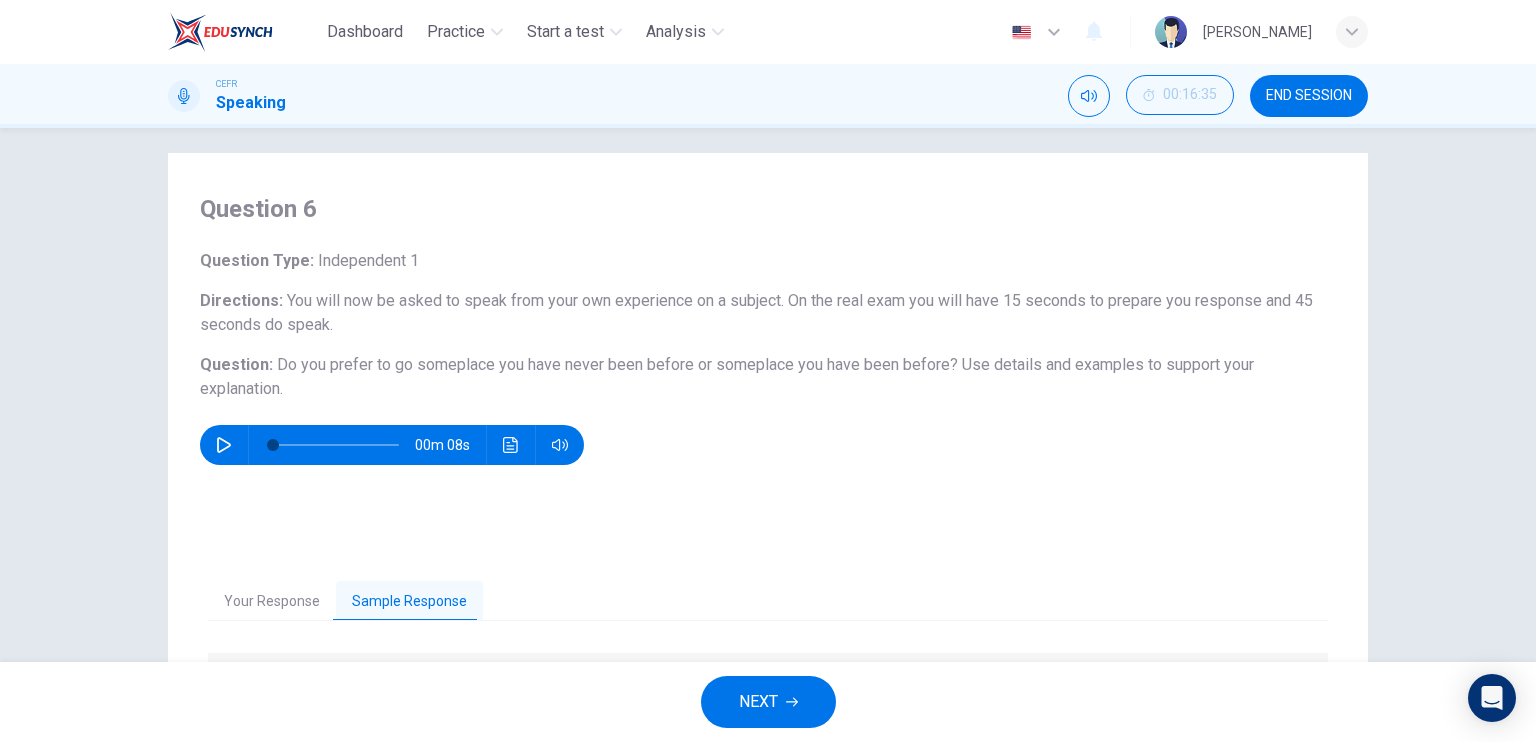 scroll, scrollTop: 0, scrollLeft: 0, axis: both 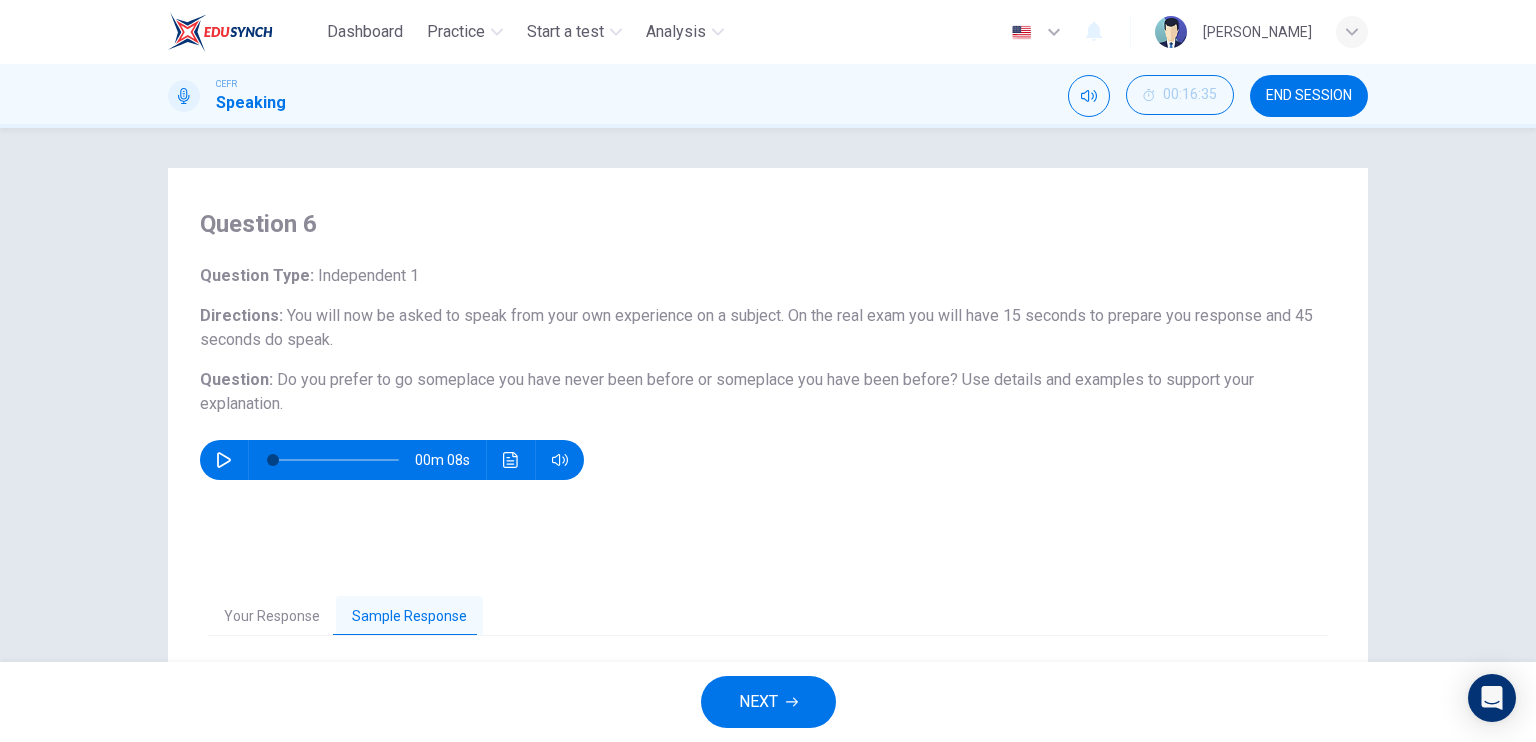 type on "0" 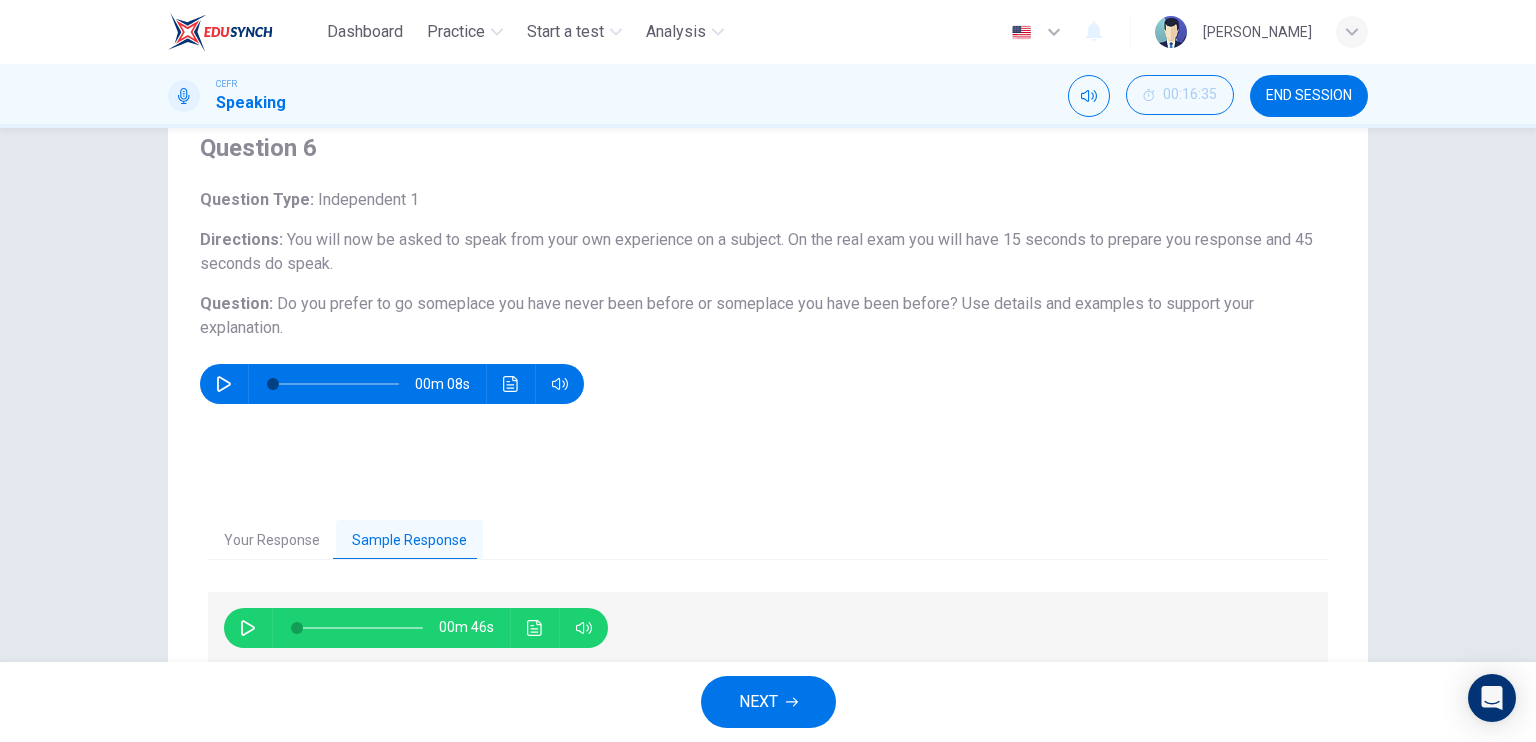 scroll, scrollTop: 200, scrollLeft: 0, axis: vertical 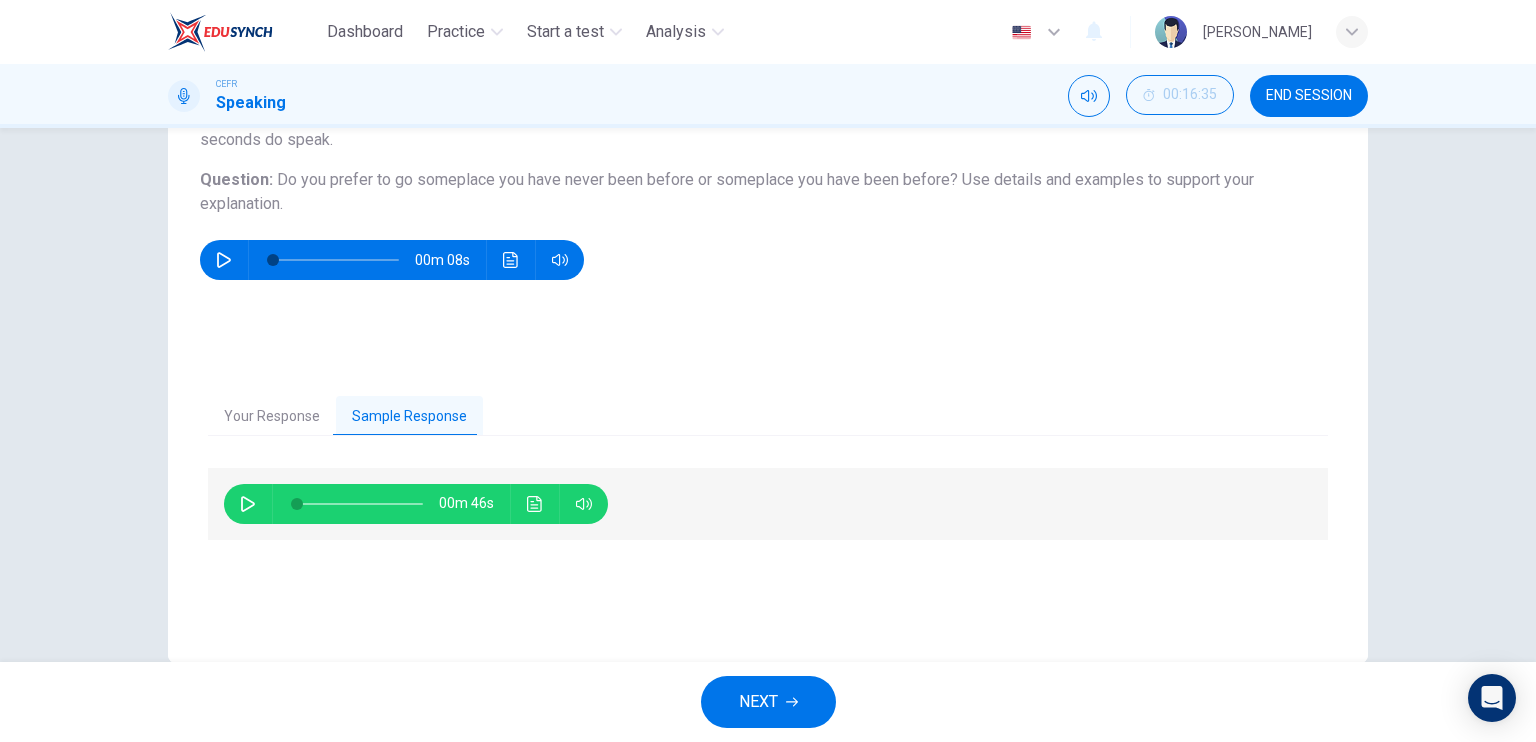 click on "NEXT" at bounding box center (768, 702) 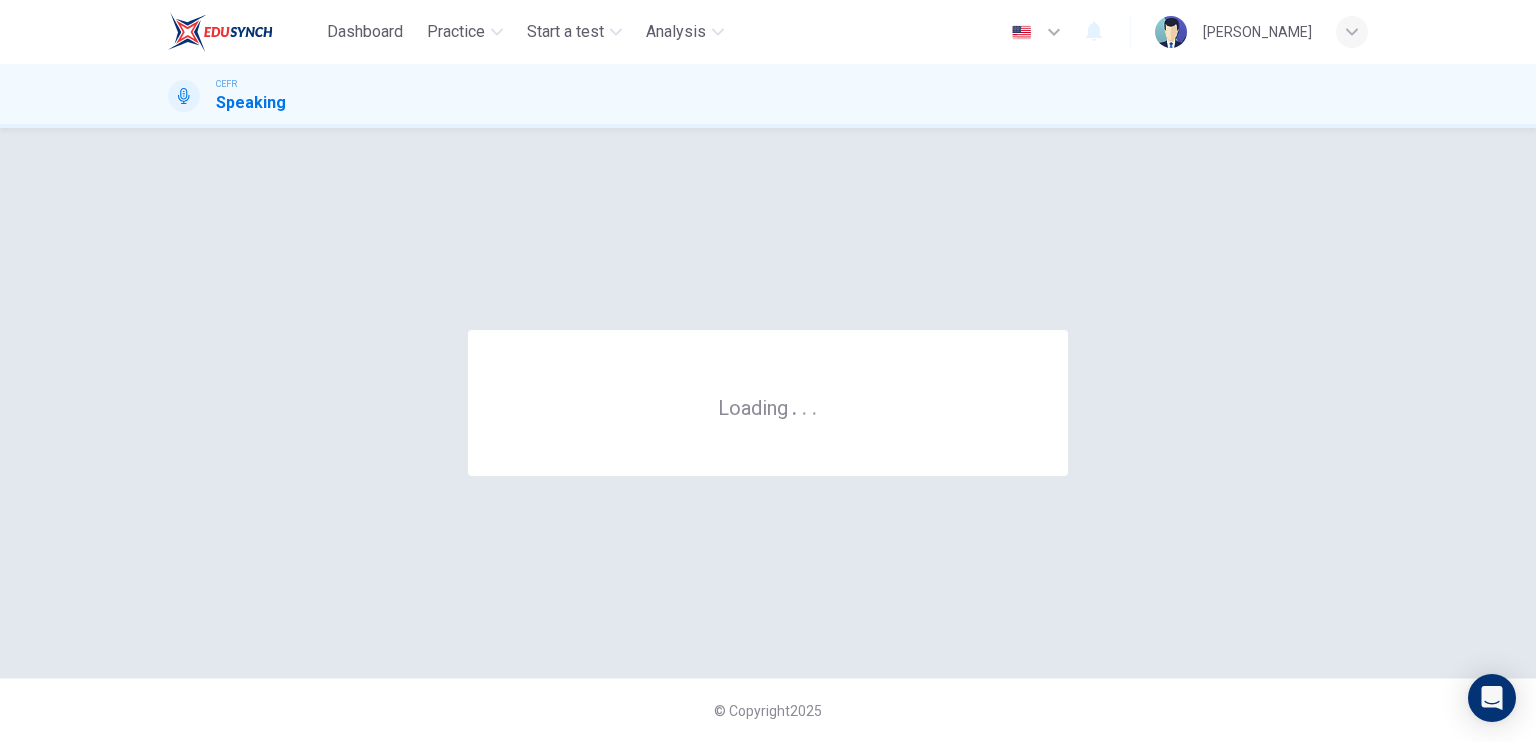 scroll, scrollTop: 0, scrollLeft: 0, axis: both 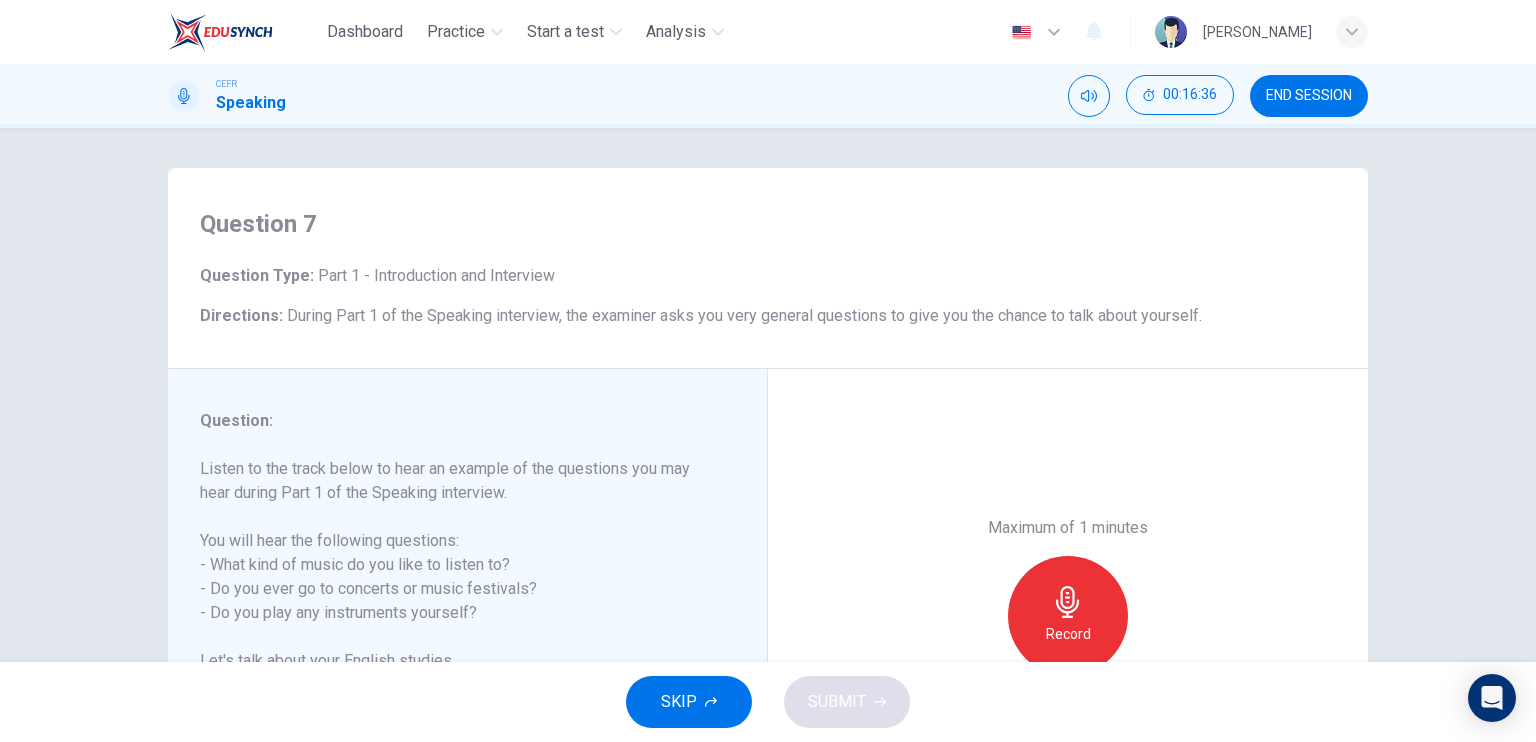 click on "Maximum of 1 minutes Record 0/60s" at bounding box center (1068, 616) 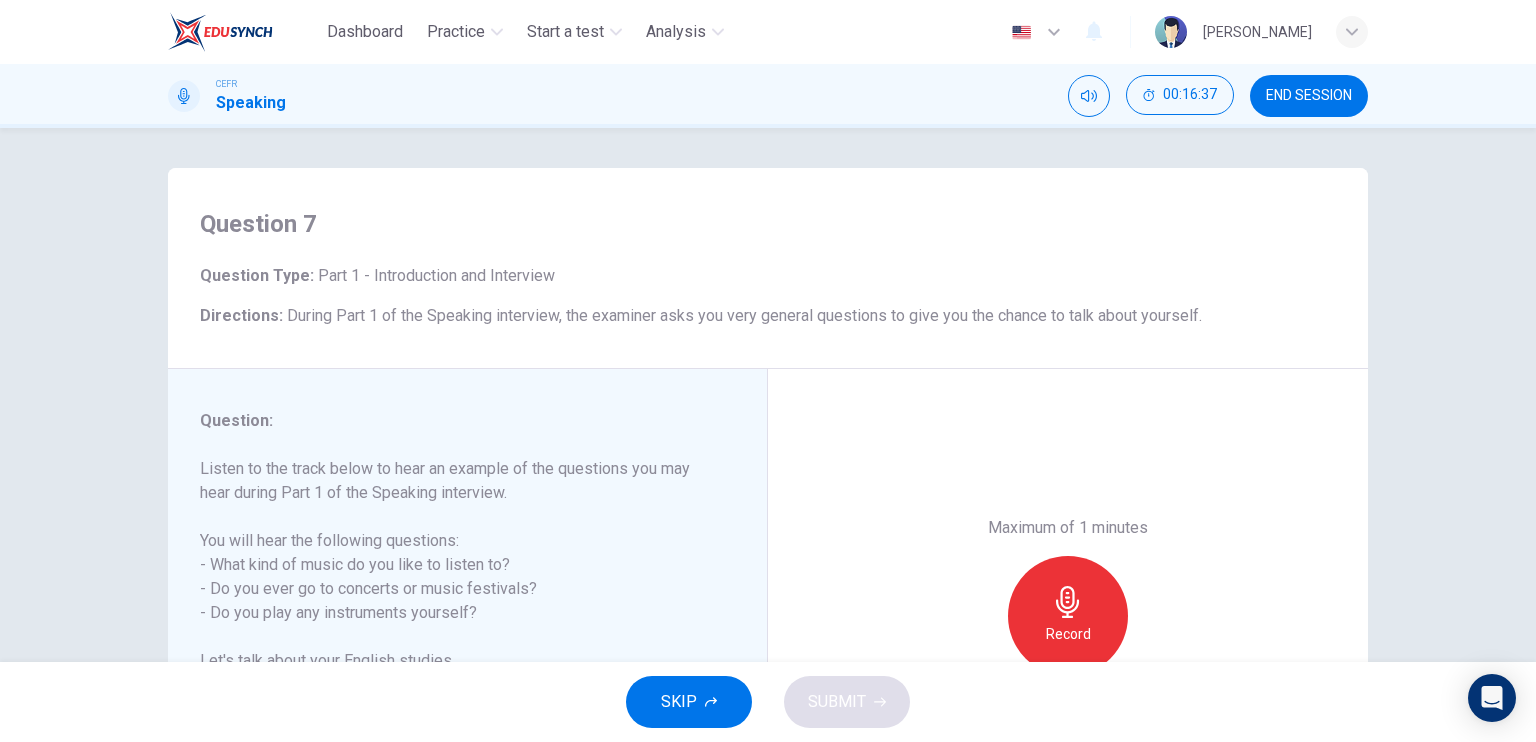 click on "Maximum of 1 minutes Record 0/60s" at bounding box center [1068, 616] 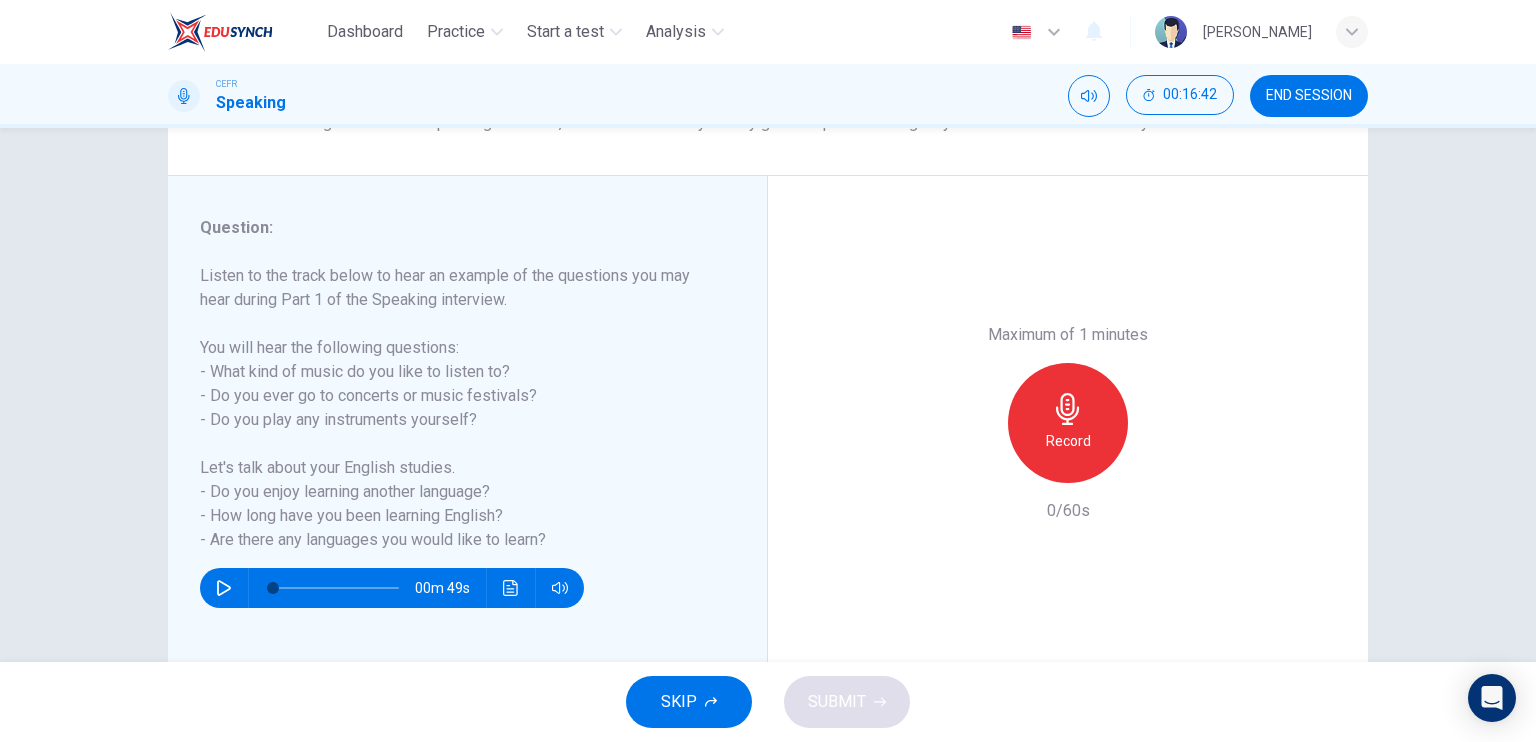 scroll, scrollTop: 240, scrollLeft: 0, axis: vertical 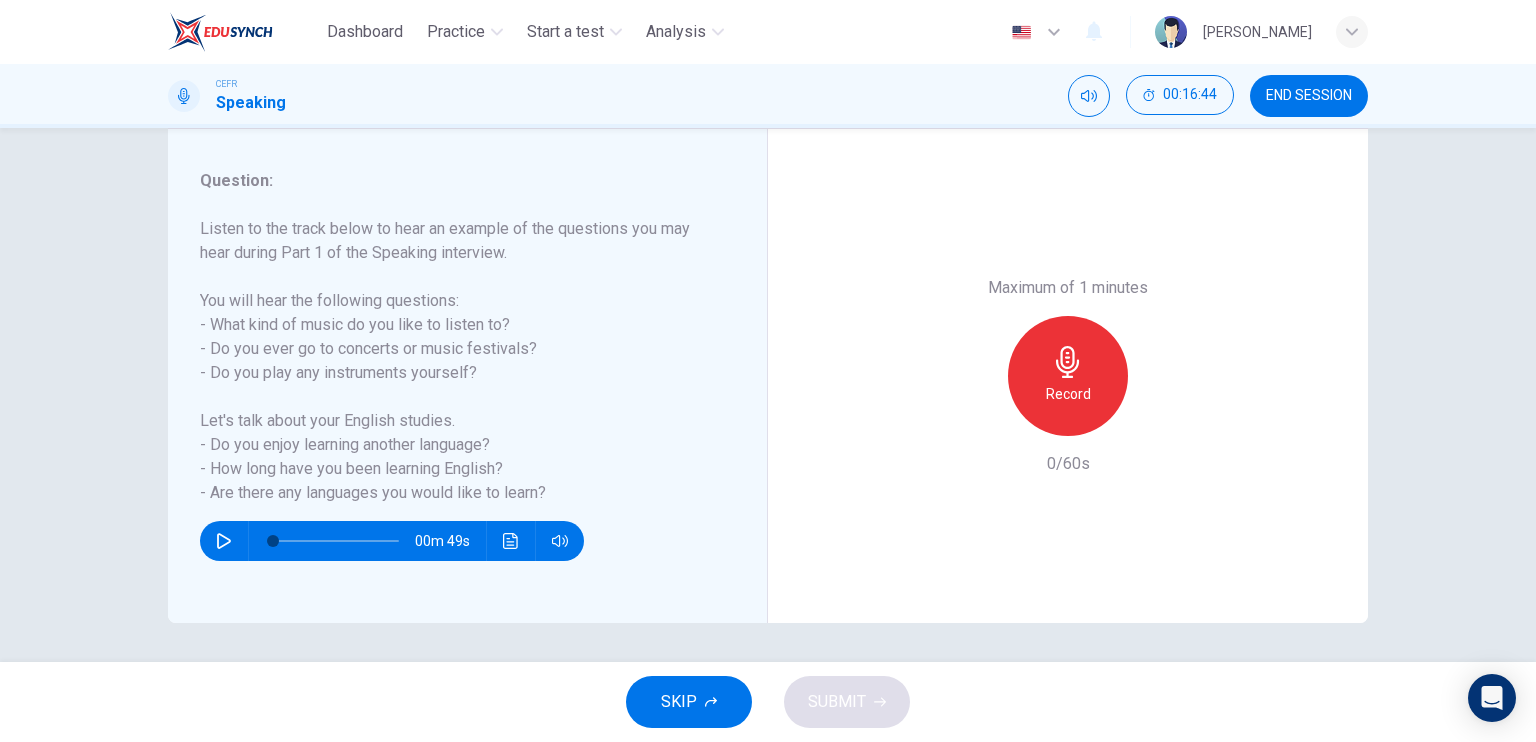 click on "Listen to the track below to hear an example of the questions you may hear during Part 1 of the Speaking interview.  You will hear the following questions:
- What kind of music do you like to listen to?
- Do you ever go to concerts or music festivals?
- Do you play any instruments yourself?
Let's talk about your English studies.
- Do you enjoy learning another language?
- How long have you been learning English?
- Are there any languages you would like to learn?" at bounding box center [455, 361] 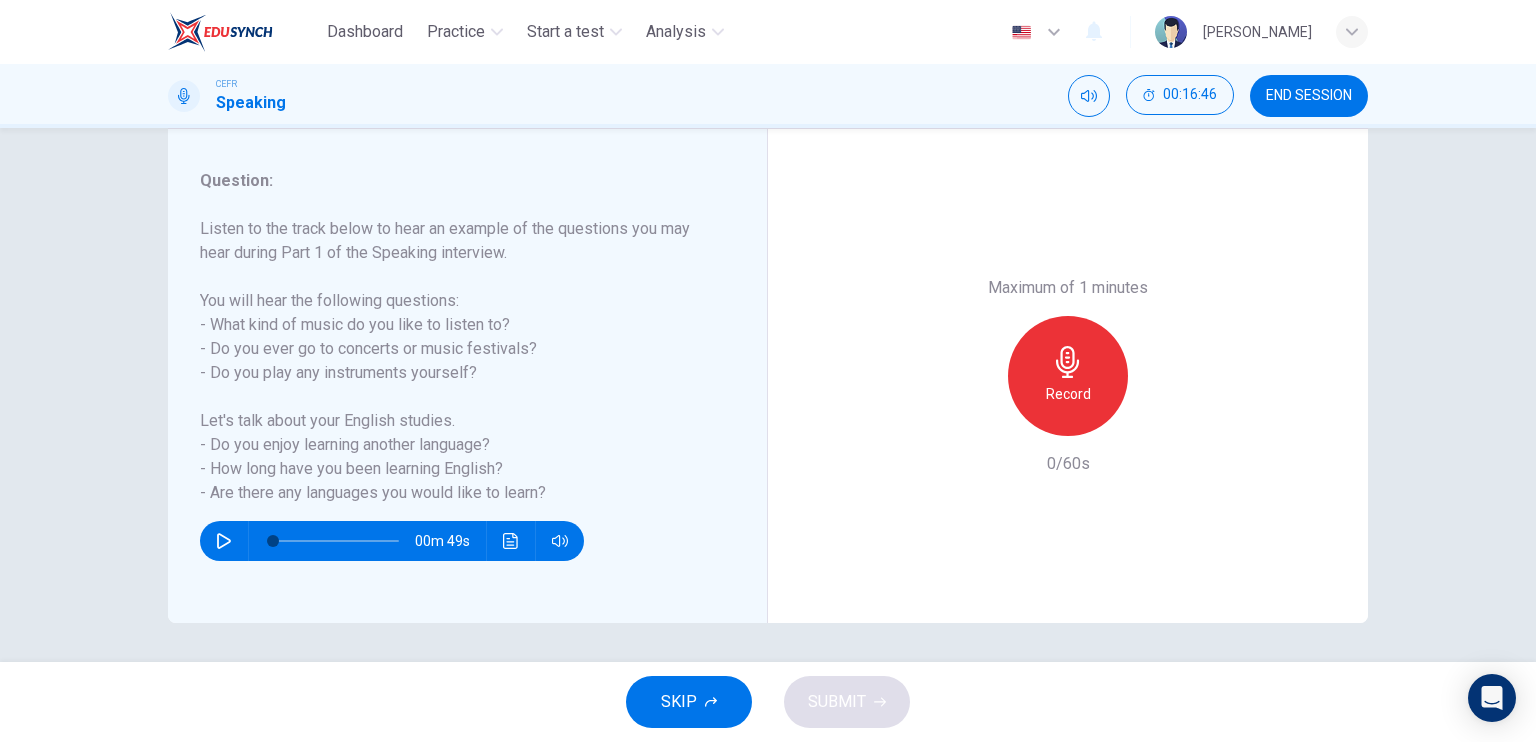 click on "Listen to the track below to hear an example of the questions you may hear during Part 1 of the Speaking interview.  You will hear the following questions:
- What kind of music do you like to listen to?
- Do you ever go to concerts or music festivals?
- Do you play any instruments yourself?
Let's talk about your English studies.
- Do you enjoy learning another language?
- How long have you been learning English?
- Are there any languages you would like to learn?" at bounding box center [455, 361] 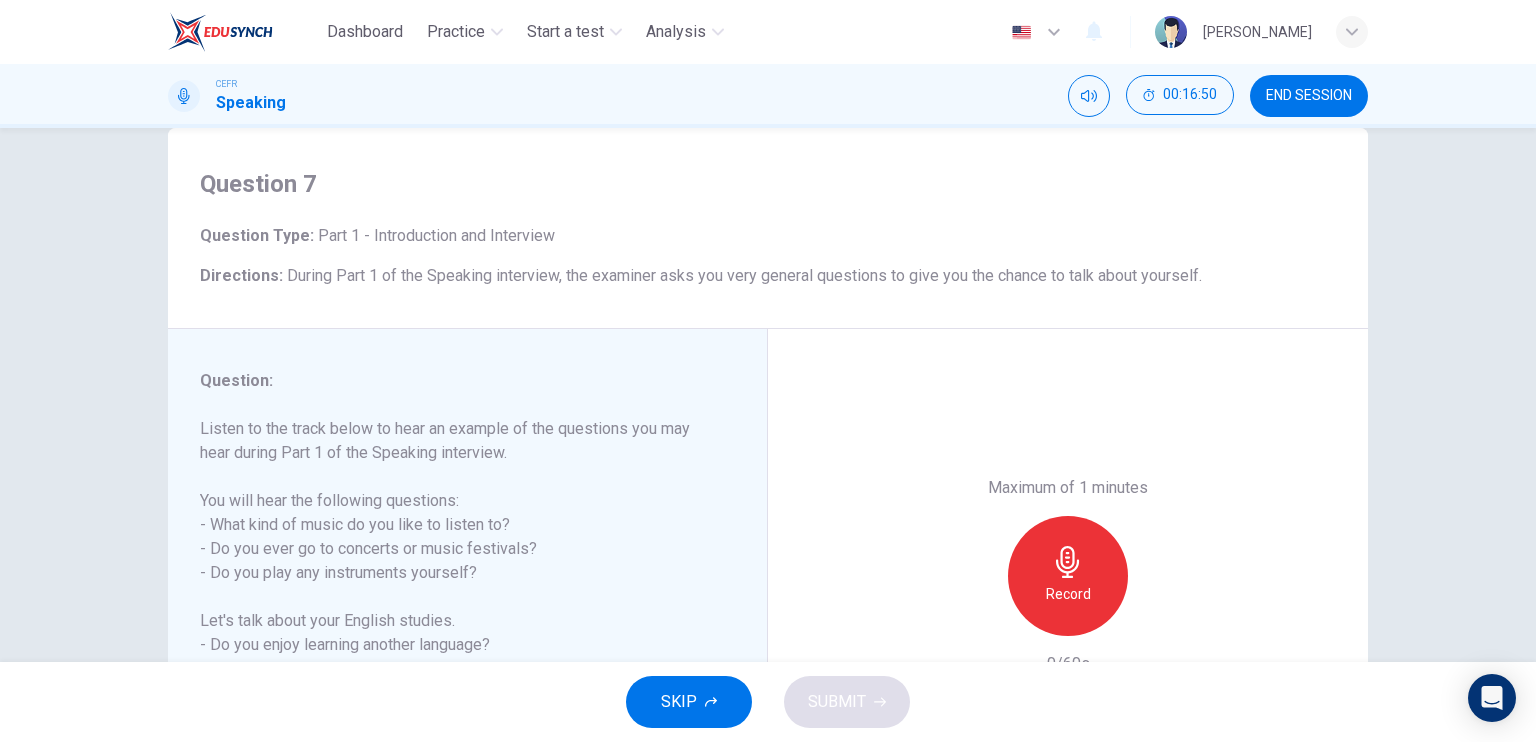 scroll, scrollTop: 240, scrollLeft: 0, axis: vertical 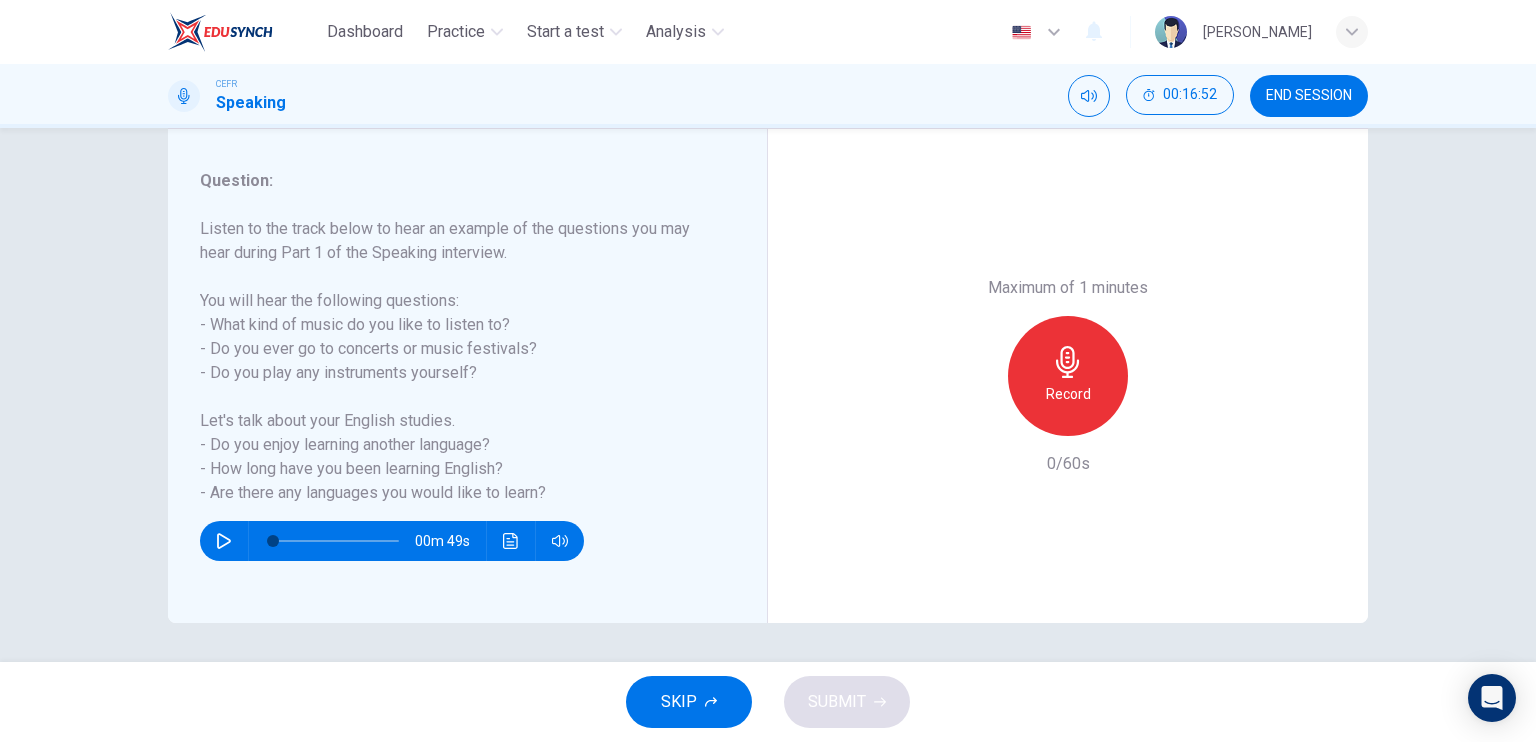 click on "Listen to the track below to hear an example of the questions you may hear during Part 1 of the Speaking interview.  You will hear the following questions:
- What kind of music do you like to listen to?
- Do you ever go to concerts or music festivals?
- Do you play any instruments yourself?
Let's talk about your English studies.
- Do you enjoy learning another language?
- How long have you been learning English?
- Are there any languages you would like to learn?" at bounding box center (455, 361) 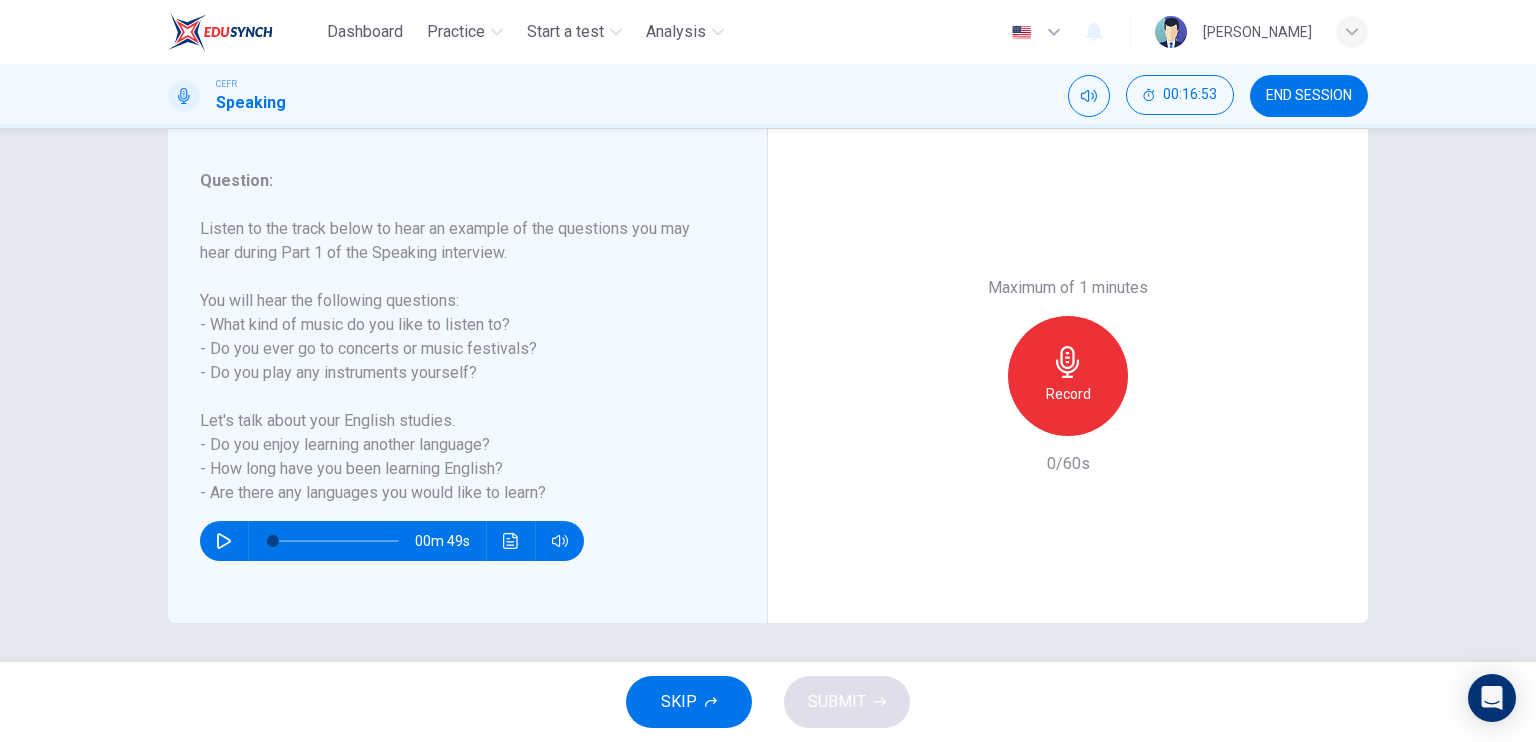 click at bounding box center [224, 541] 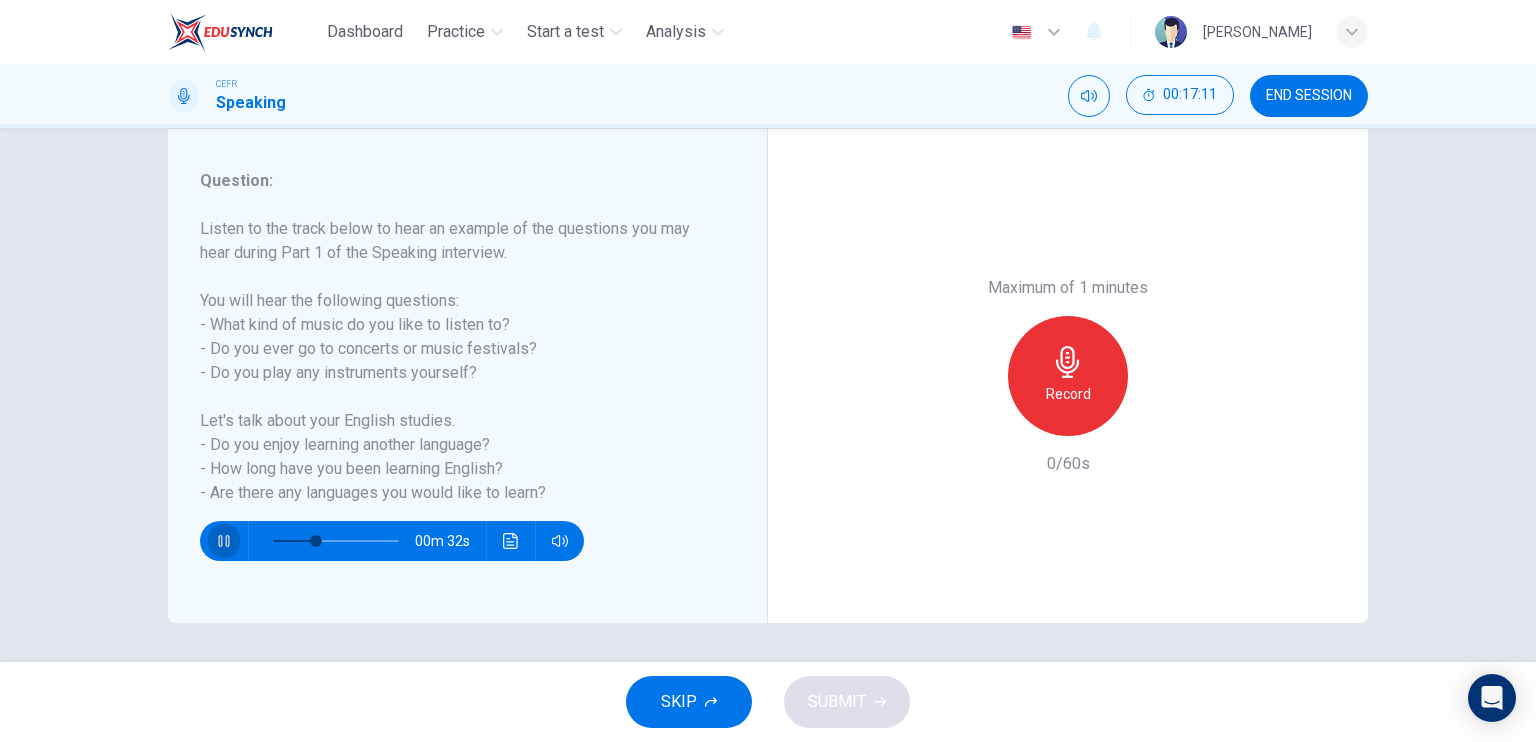 click 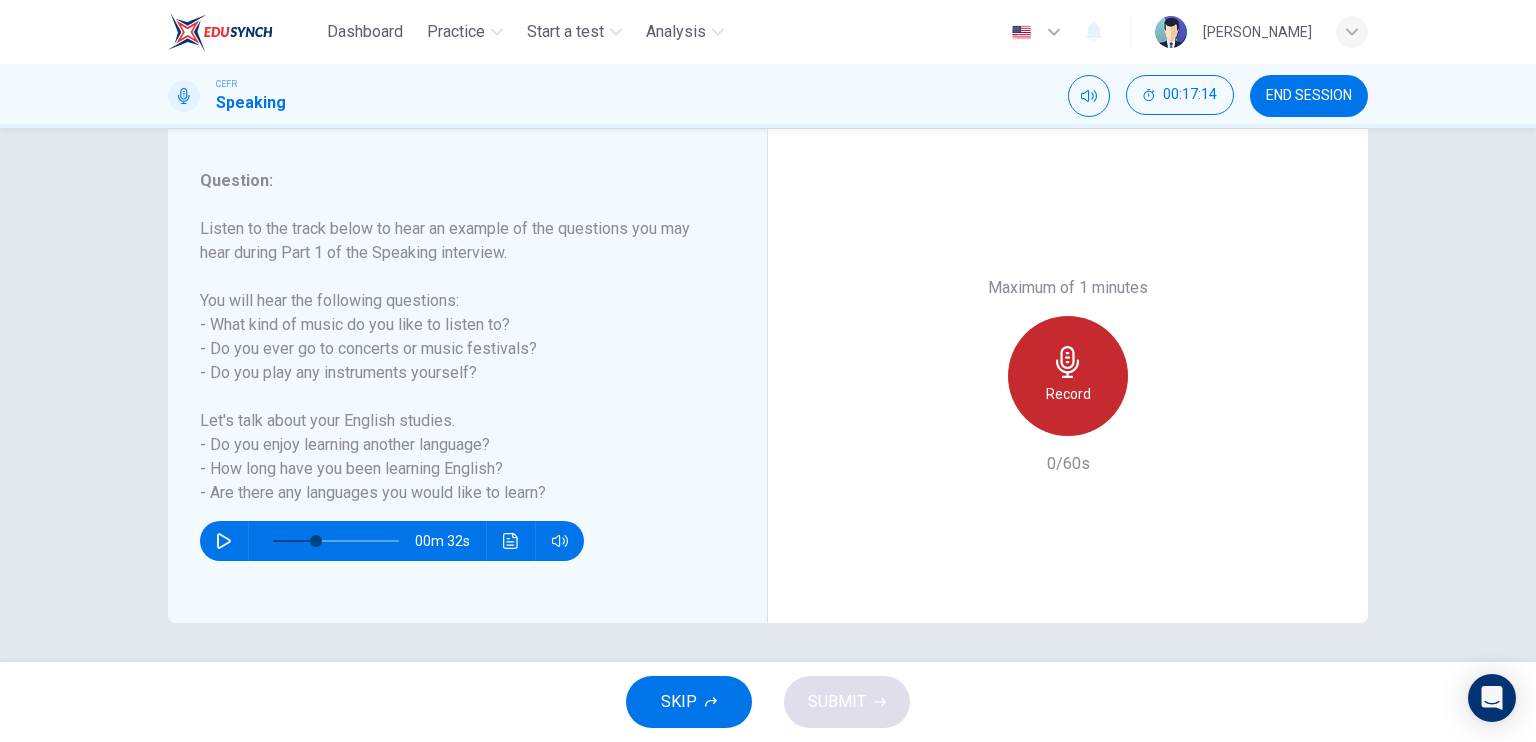 click 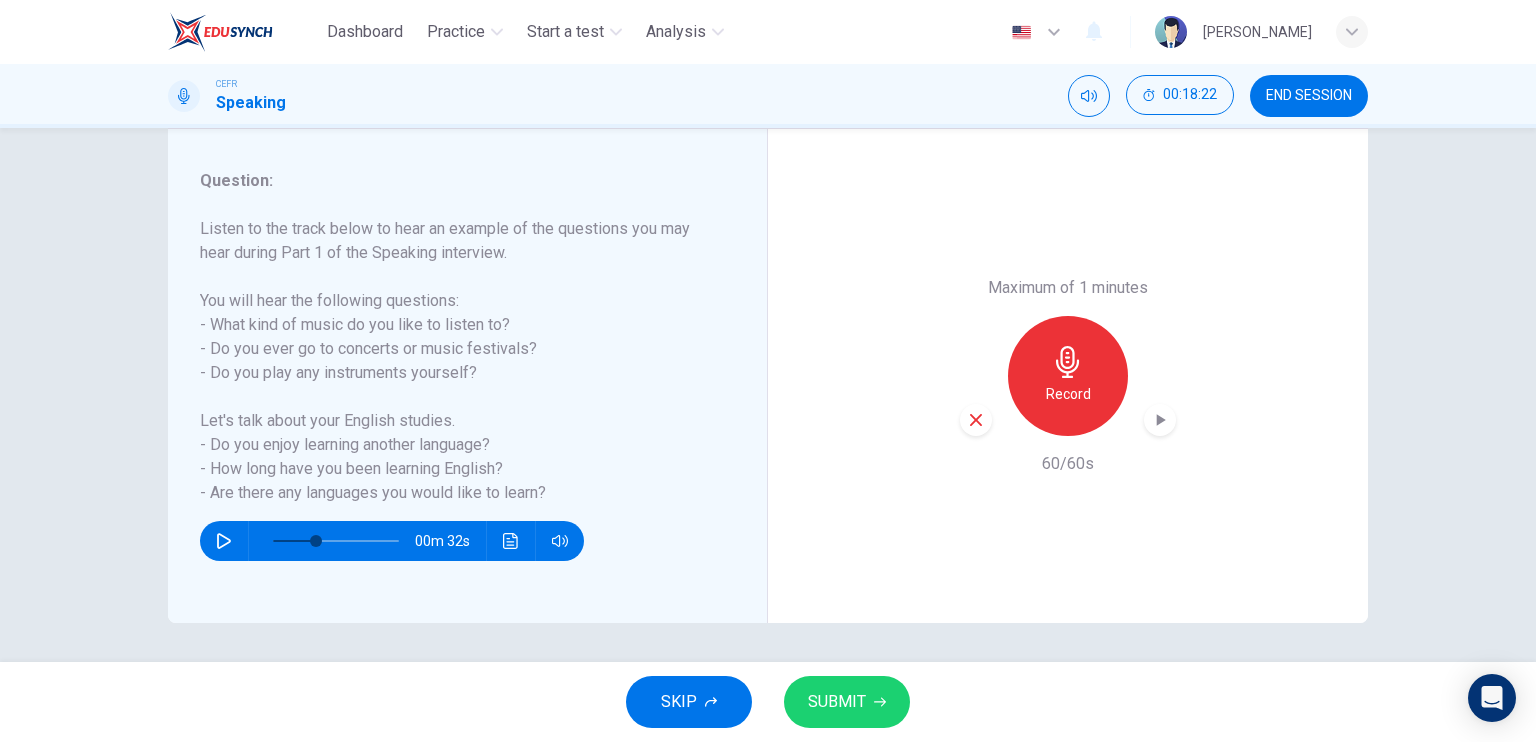 click on "SKIP SUBMIT" at bounding box center (768, 702) 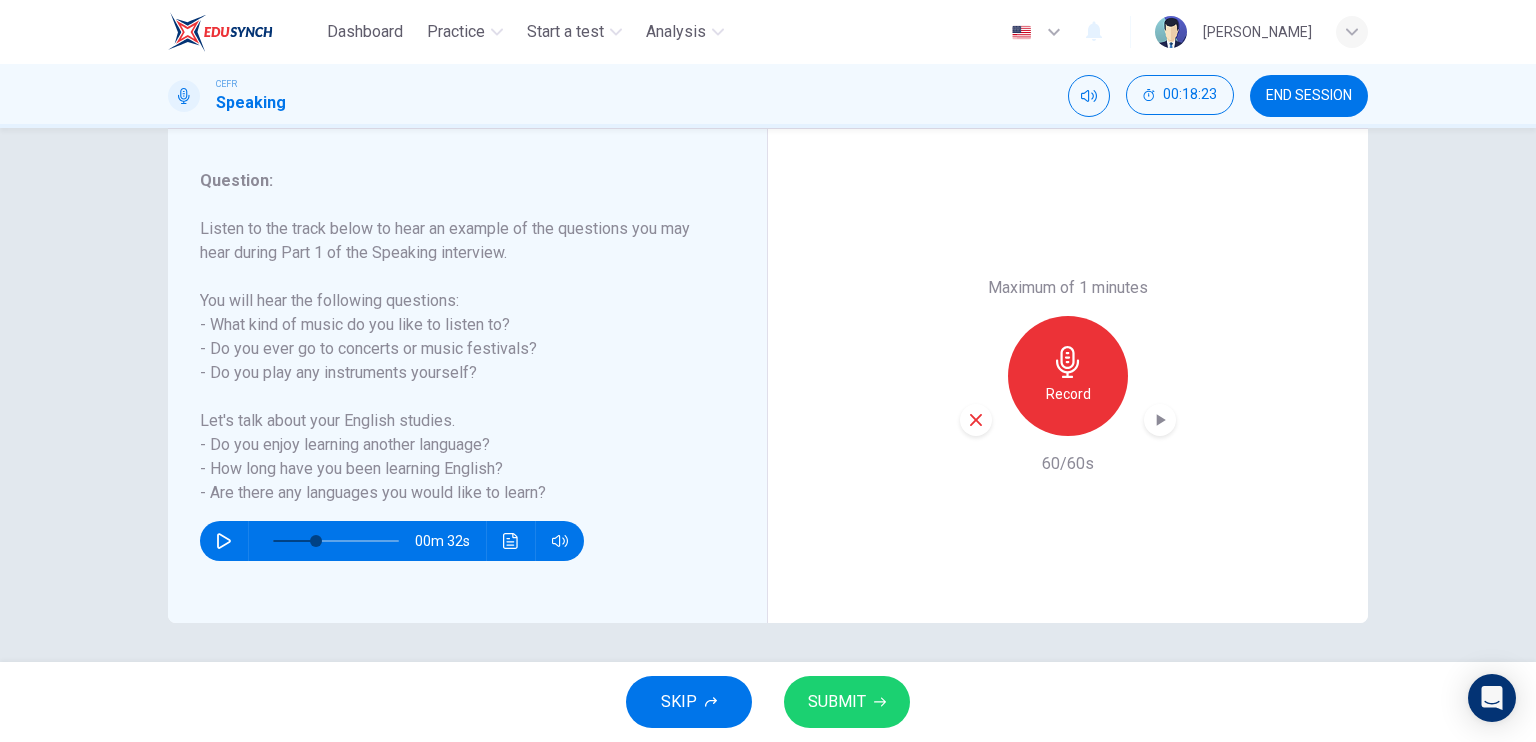 click on "SUBMIT" at bounding box center [847, 702] 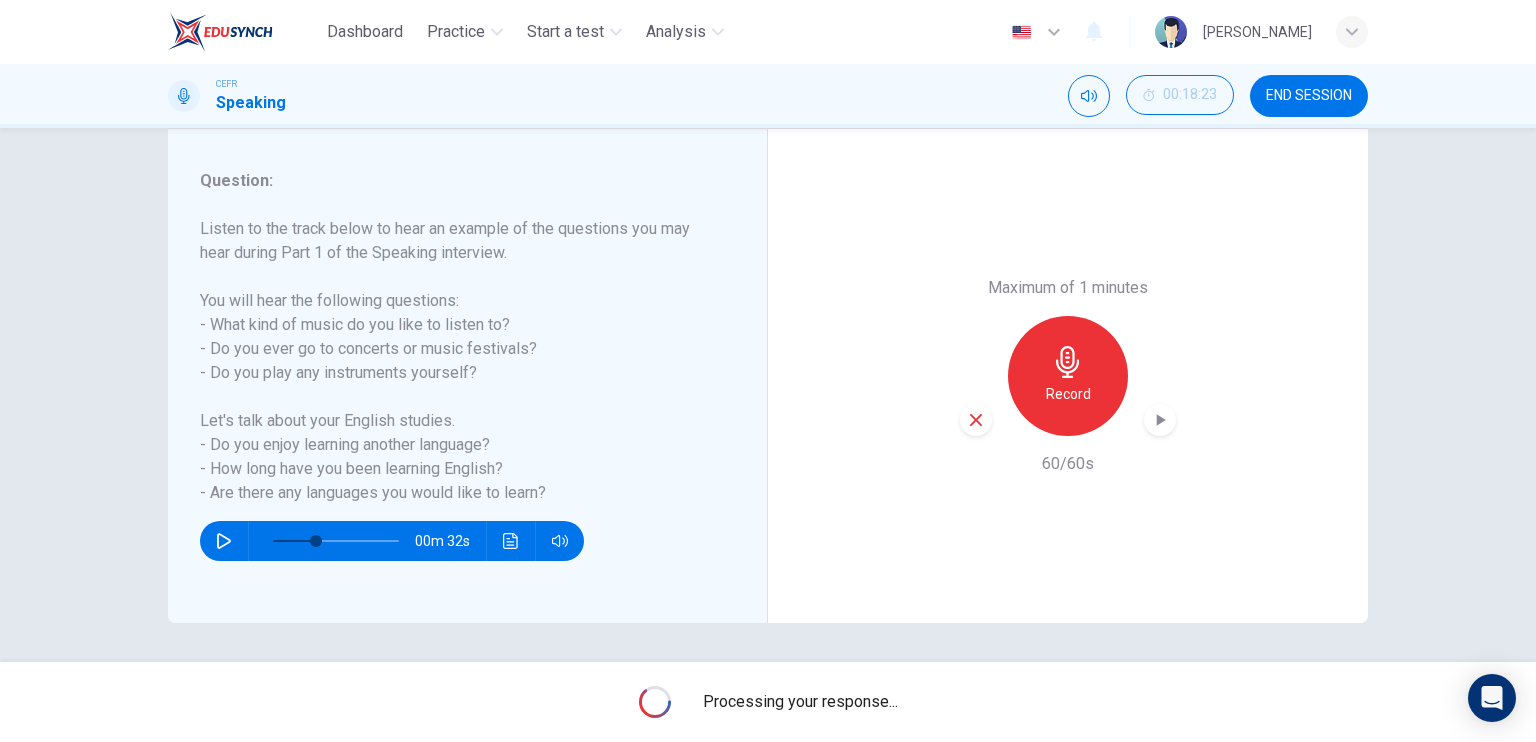 click on "Question : Listen to the track below to hear an example of the questions you may hear during Part 1 of the Speaking interview.  You will hear the following questions:
- What kind of music do you like to listen to?
- Do you ever go to concerts or music festivals?
- Do you play any instruments yourself?
Let's talk about your English studies.
- Do you enjoy learning another language?
- How long have you been learning English?
- Are there any languages you would like to learn? 00m 32s" at bounding box center [468, 376] 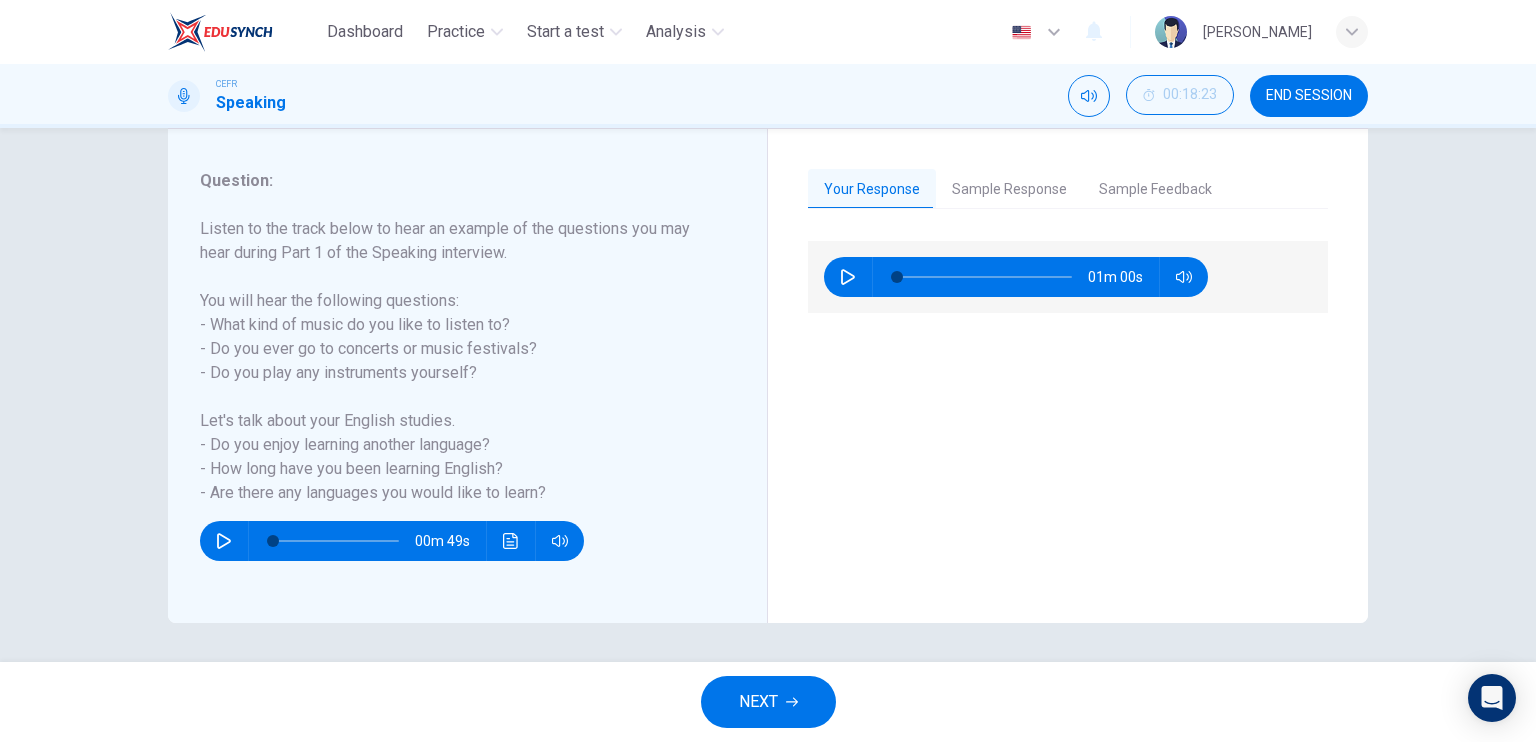 click 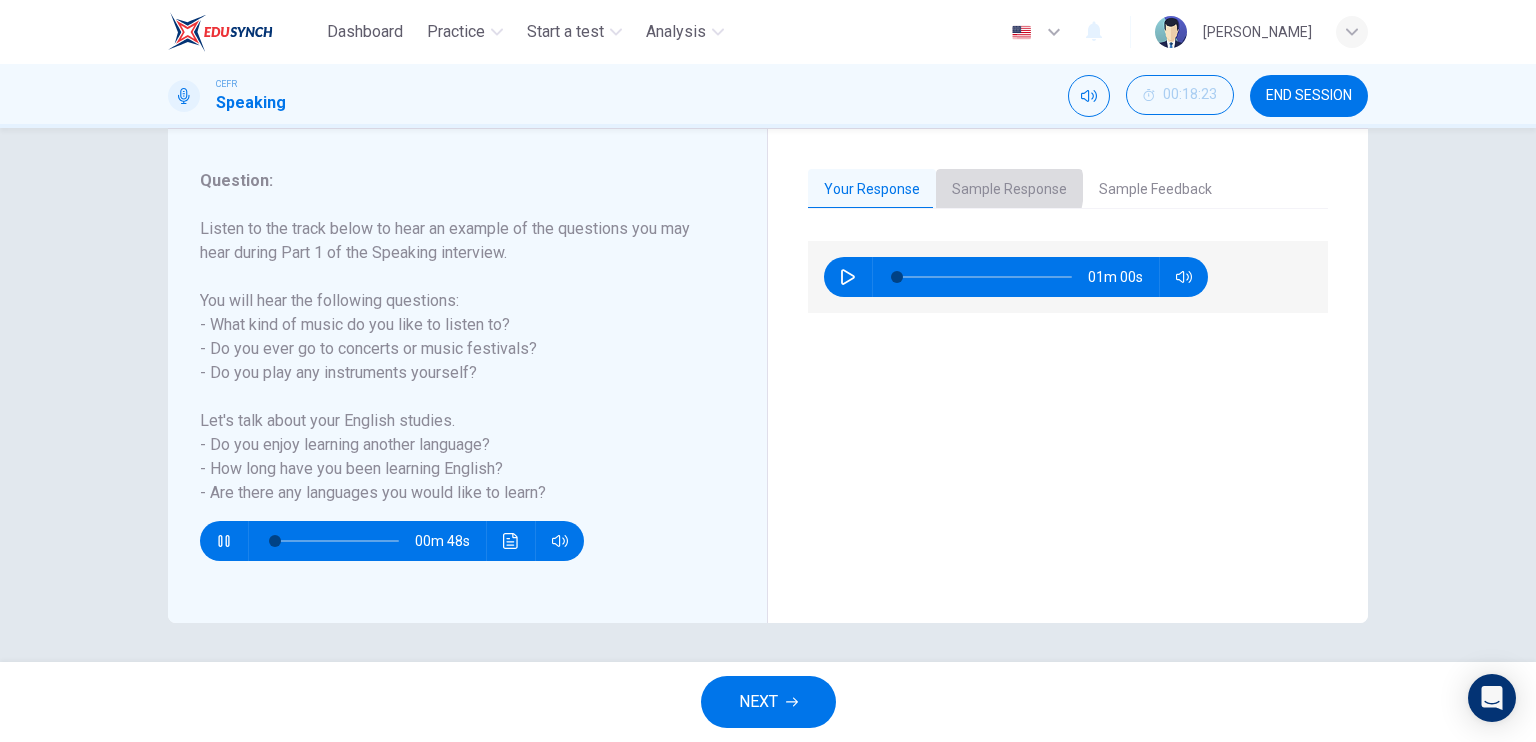 click on "Sample Response" at bounding box center (1009, 190) 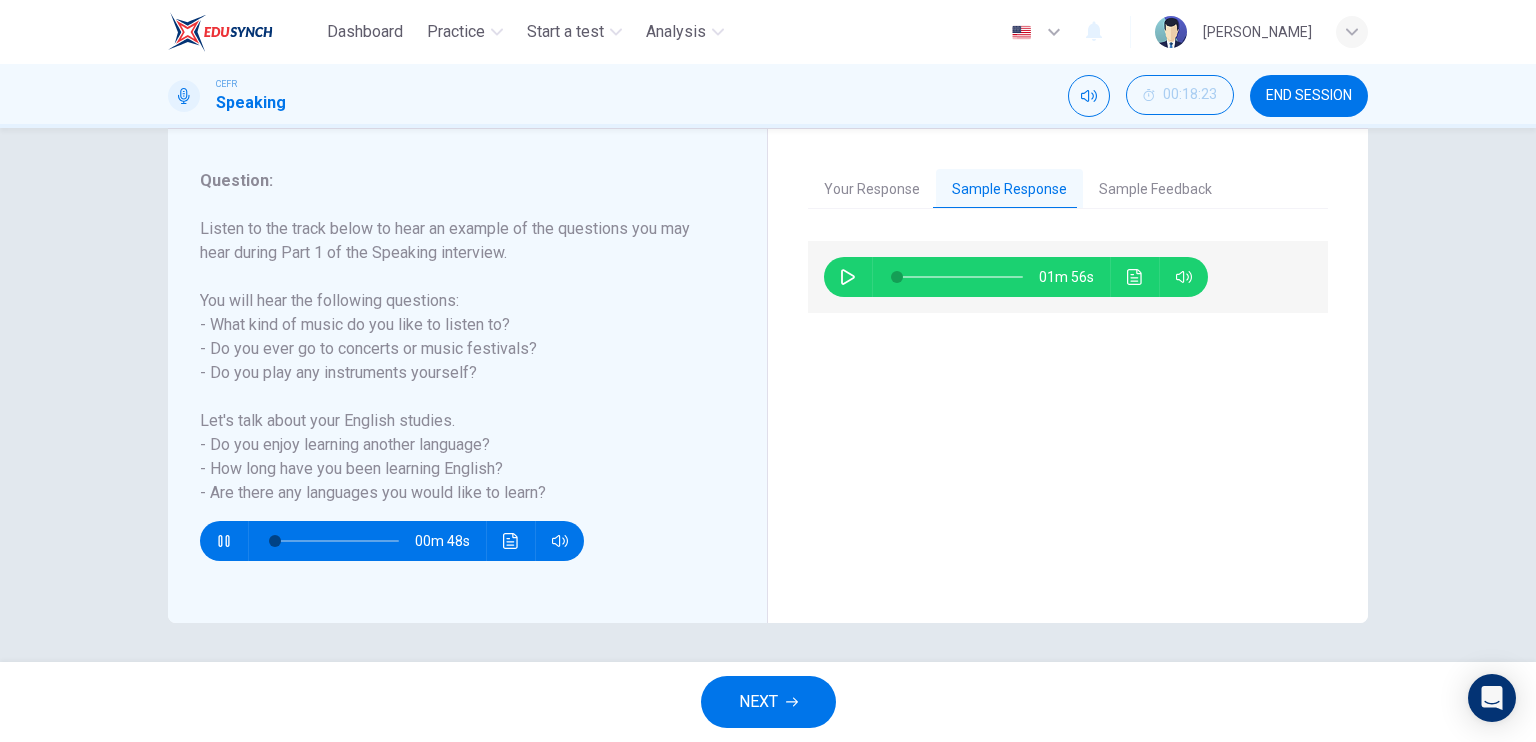 type on "4" 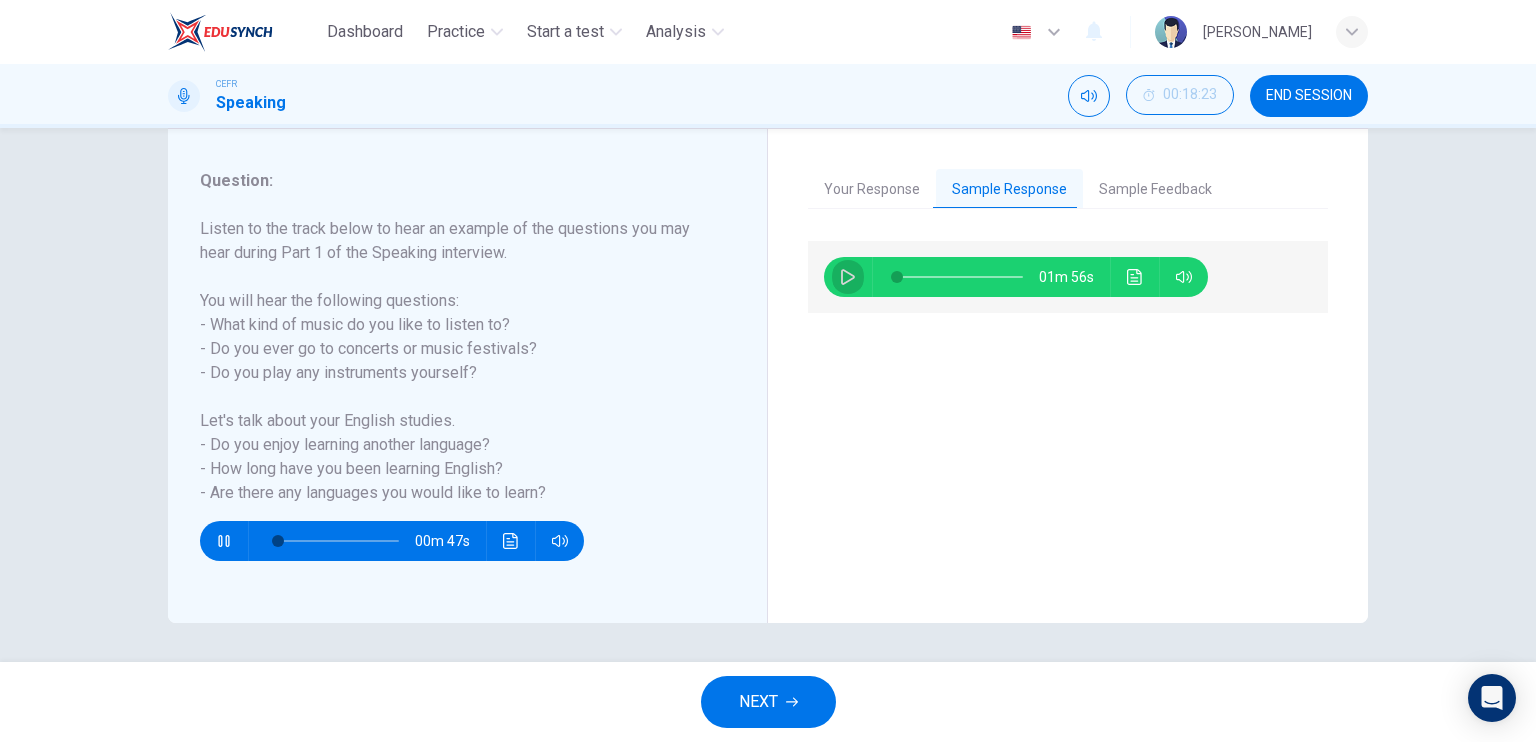 click 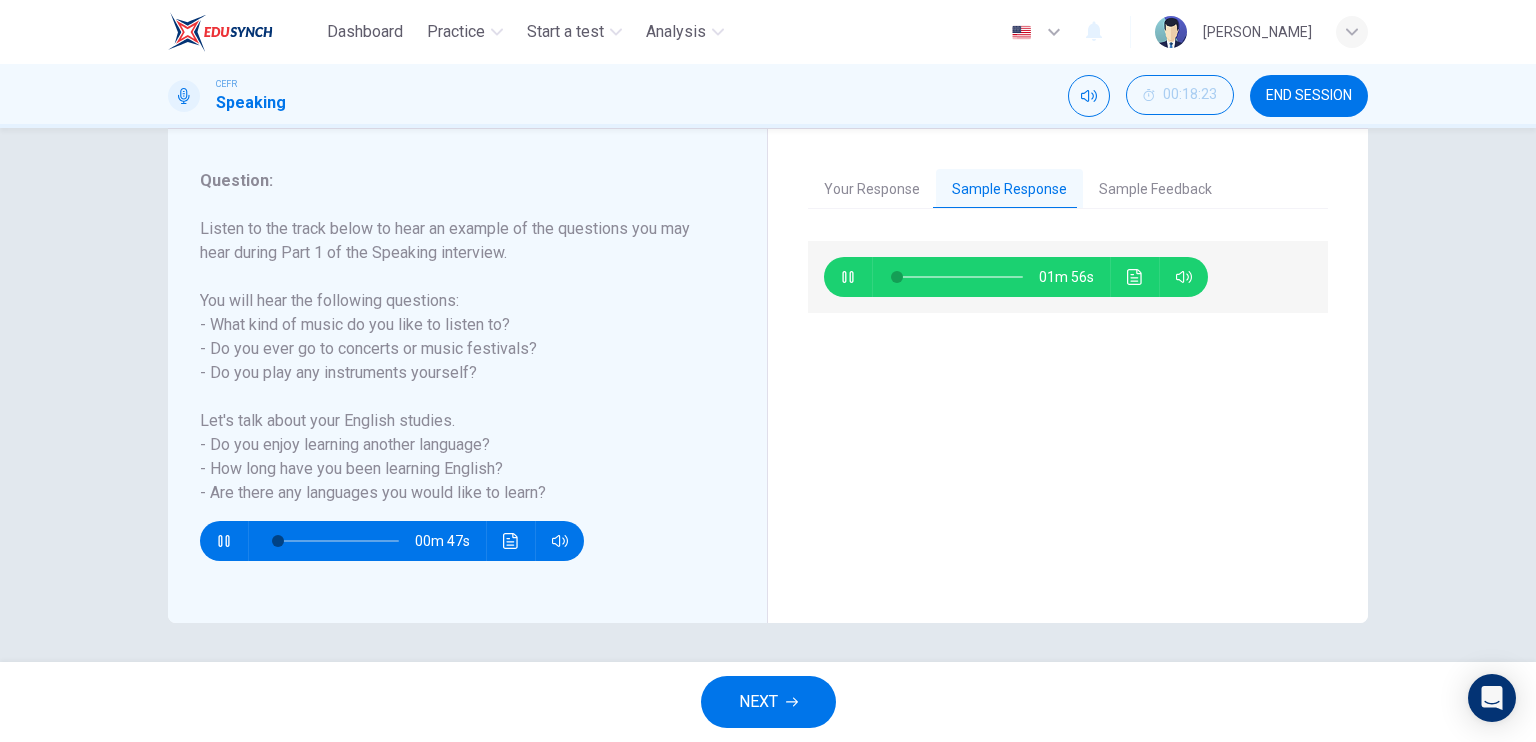 type on "6" 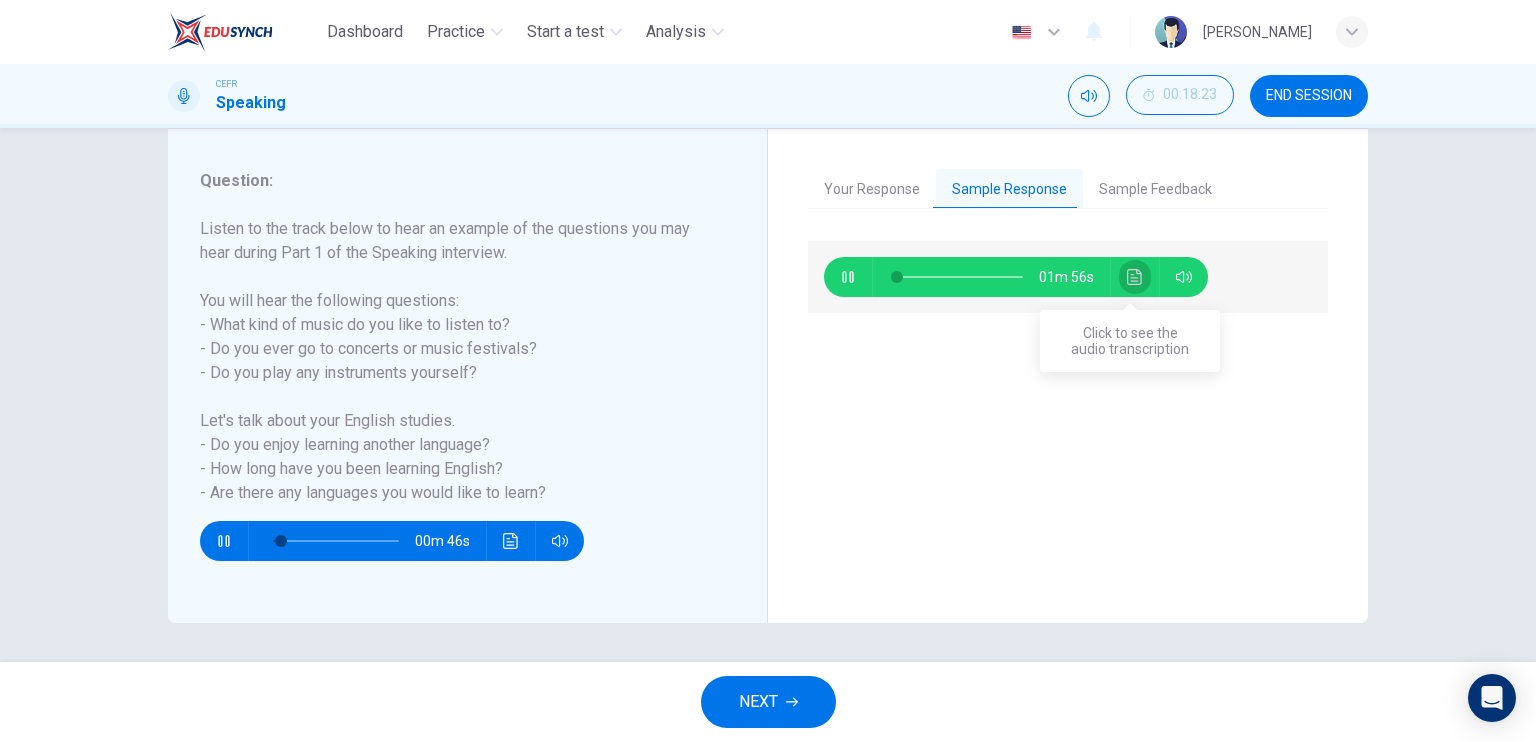click at bounding box center [1135, 277] 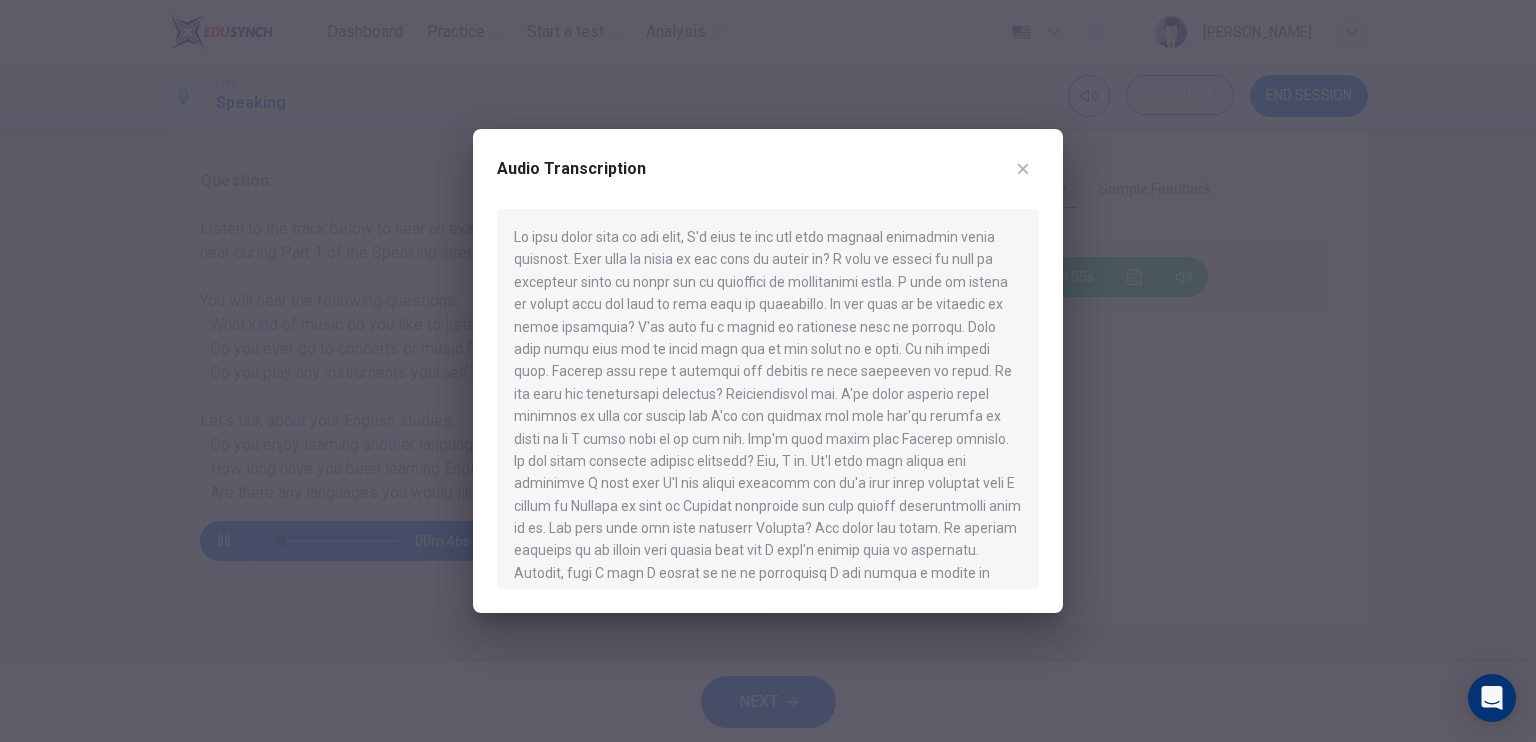 type on "8" 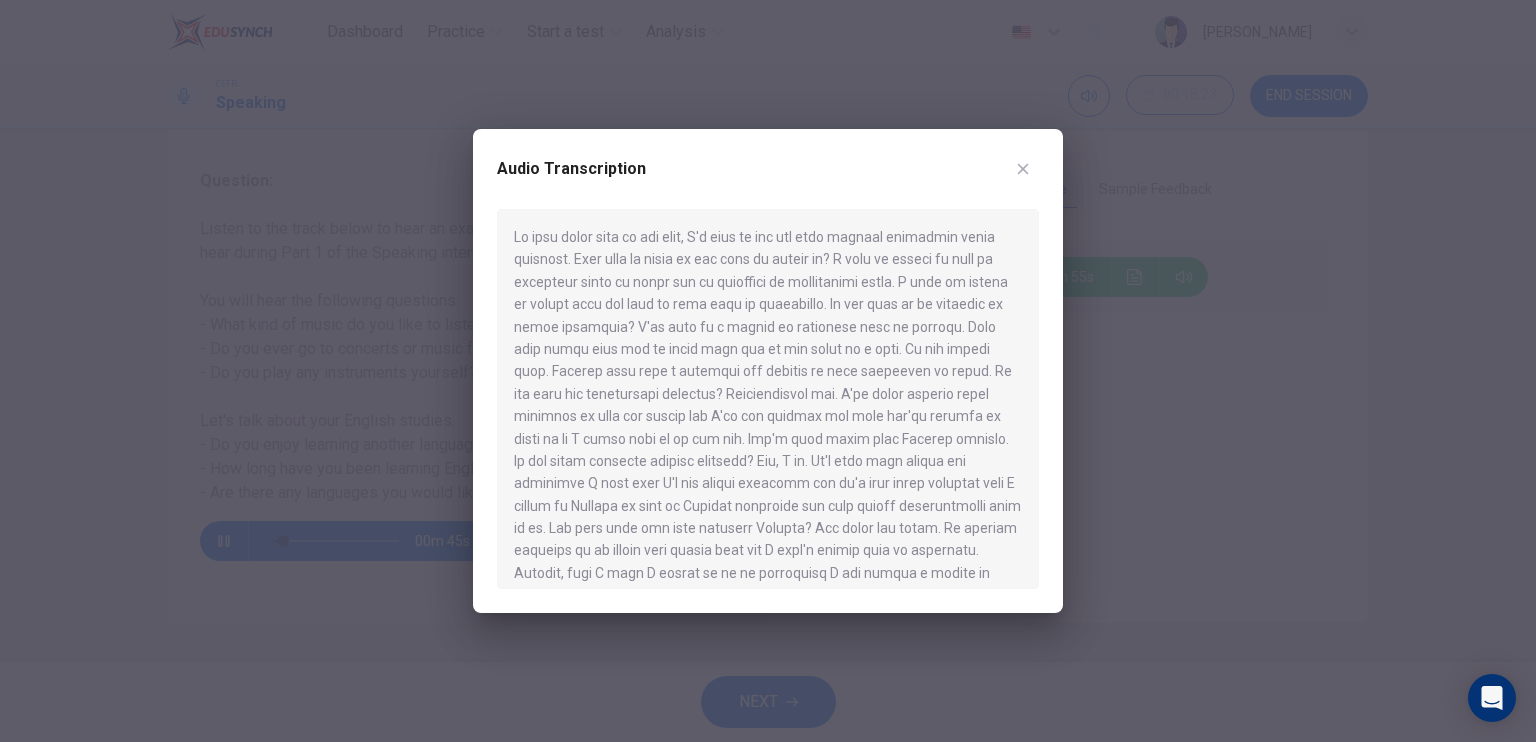 type on "2" 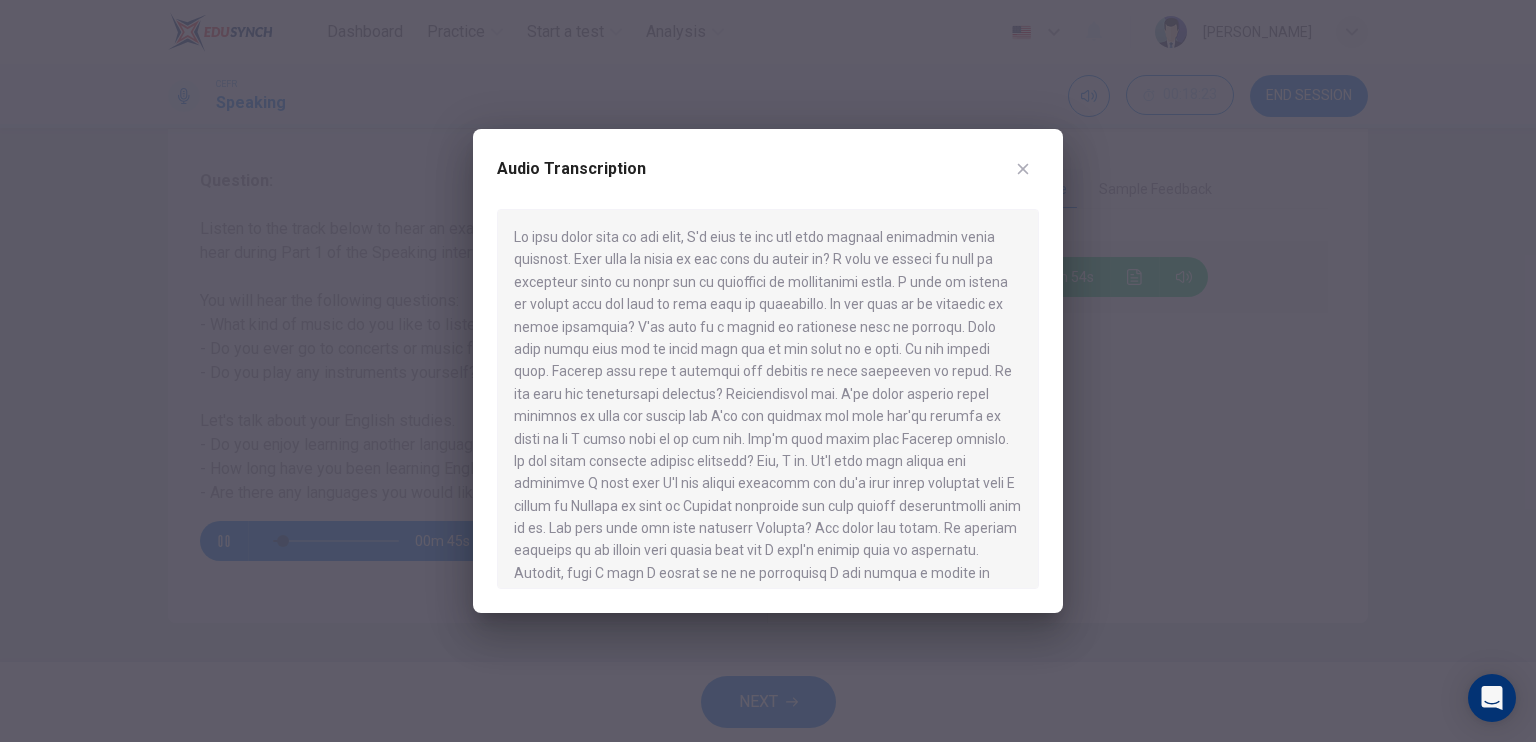 type on "10" 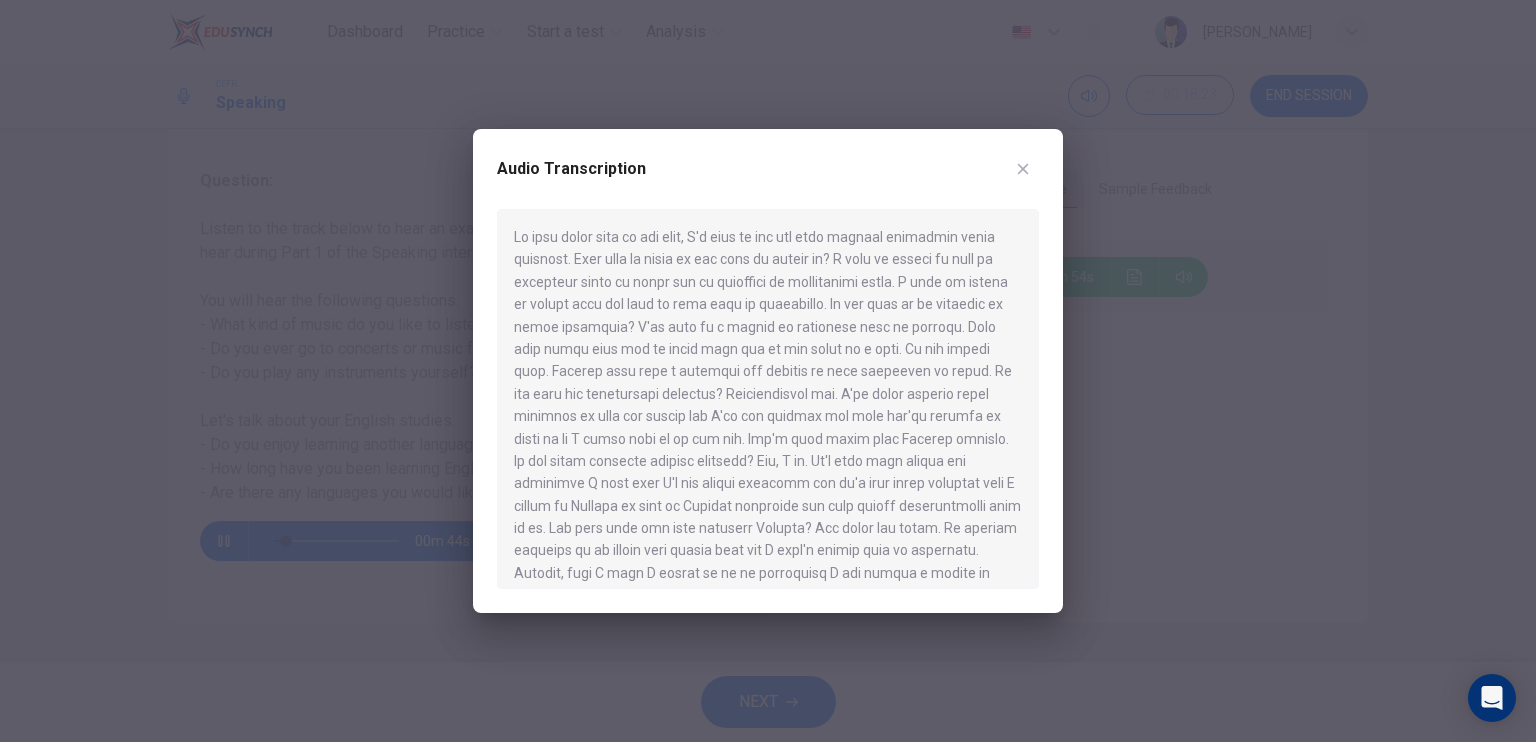 type on "3" 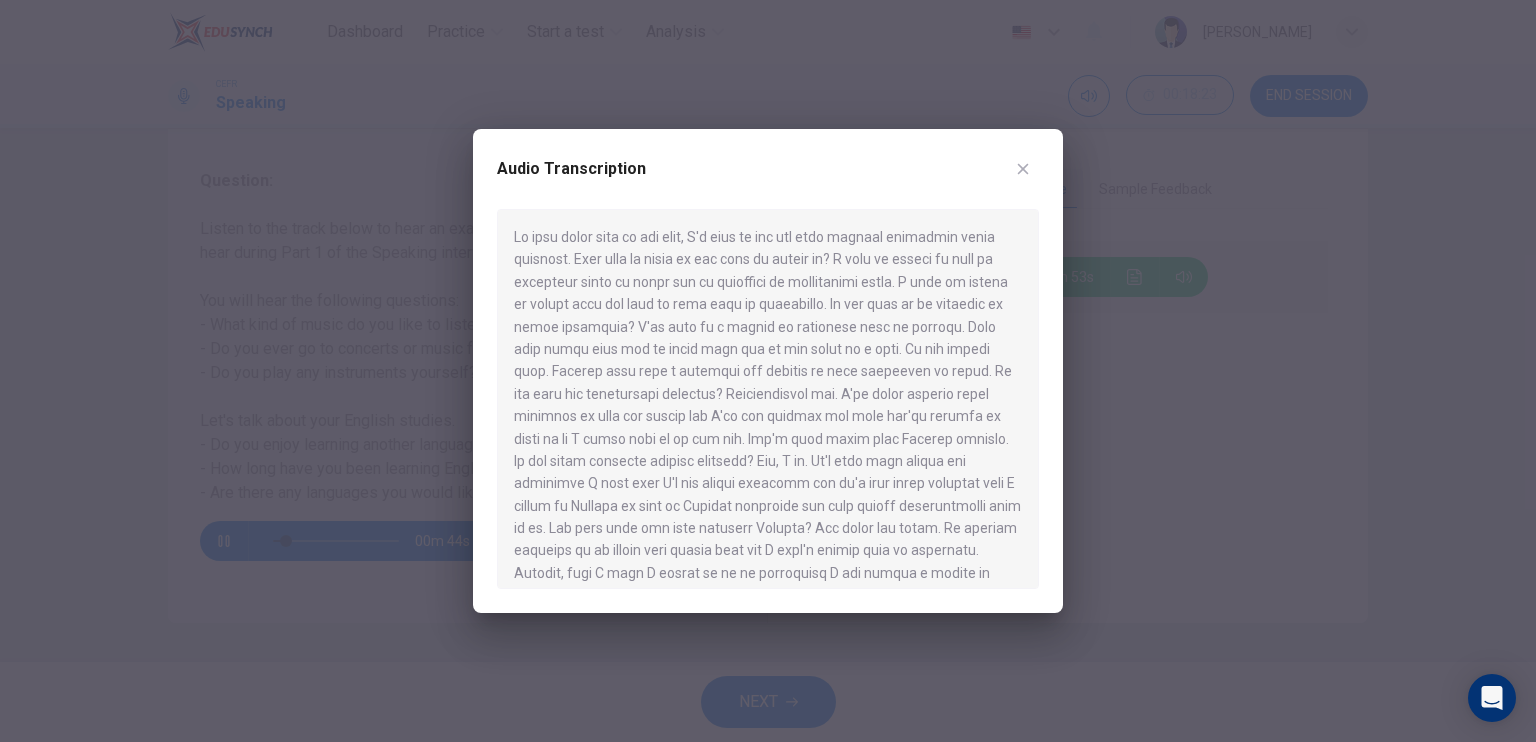 type on "12" 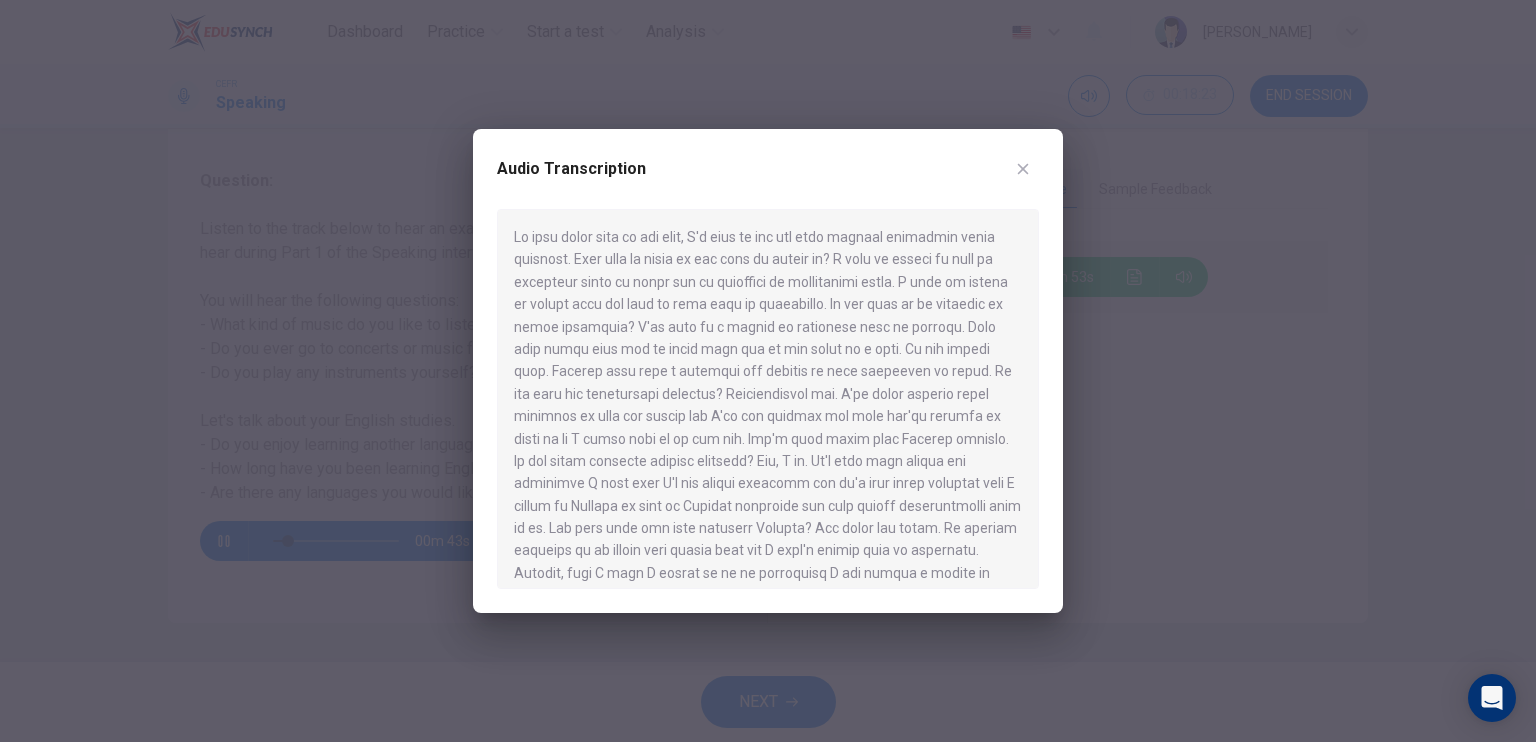 type on "3" 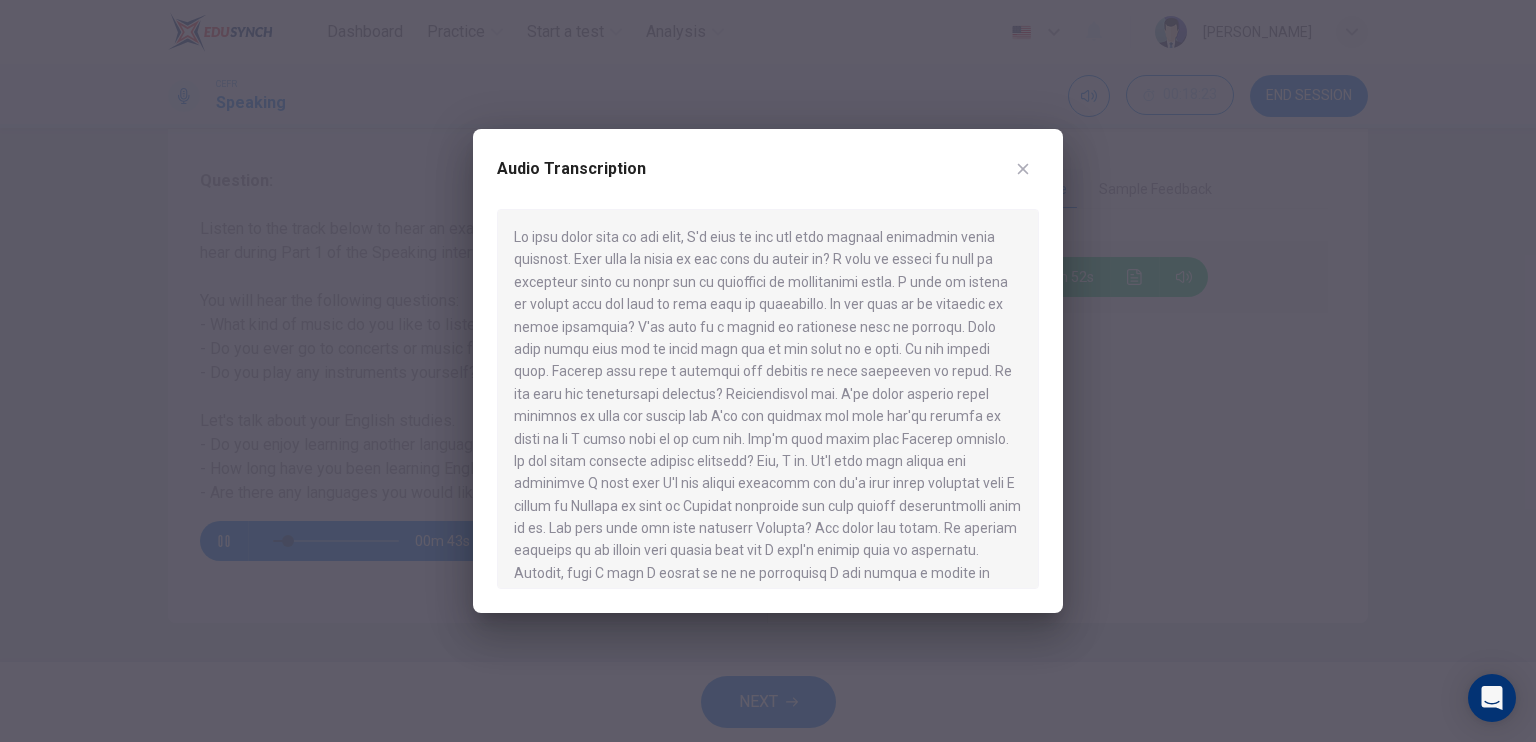 click at bounding box center [768, 399] 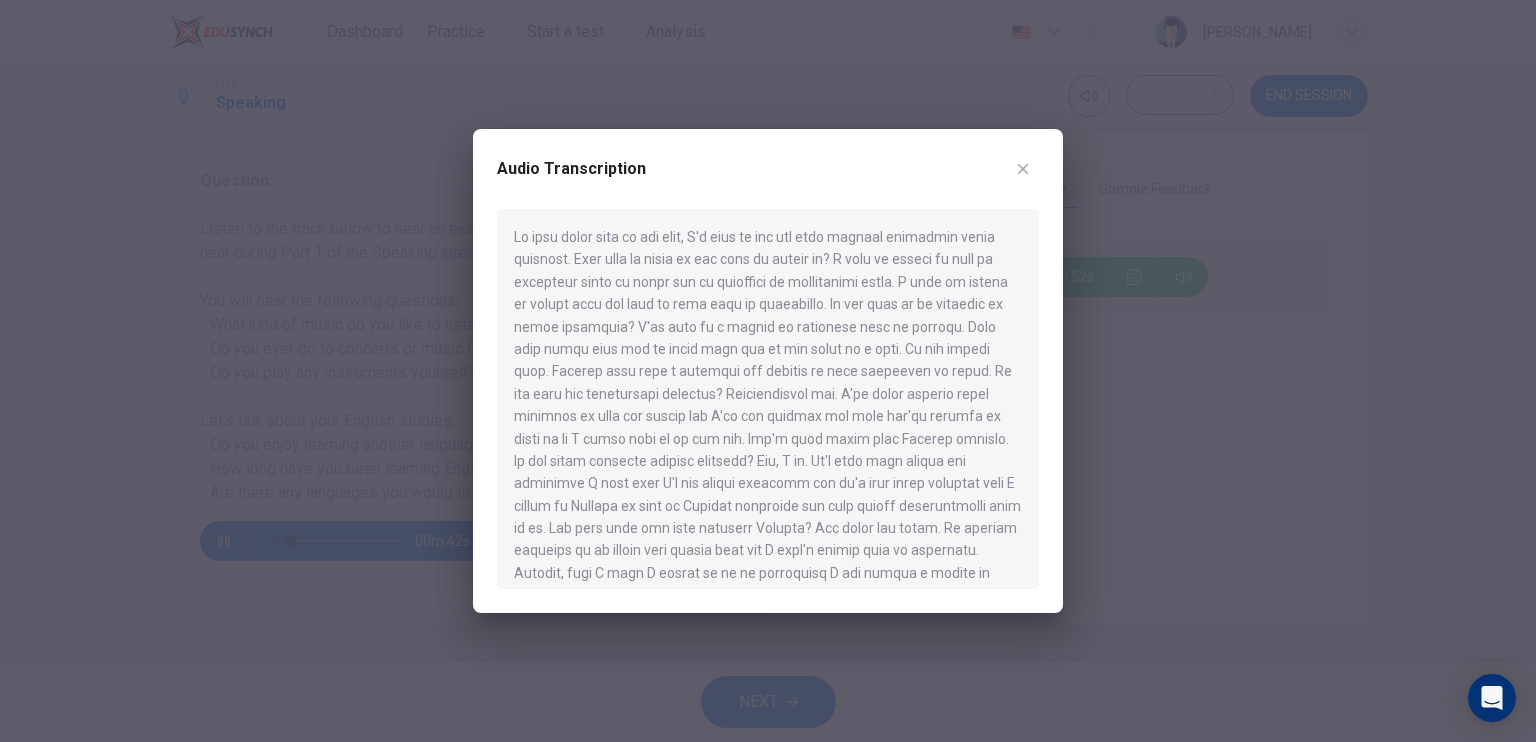 type on "4" 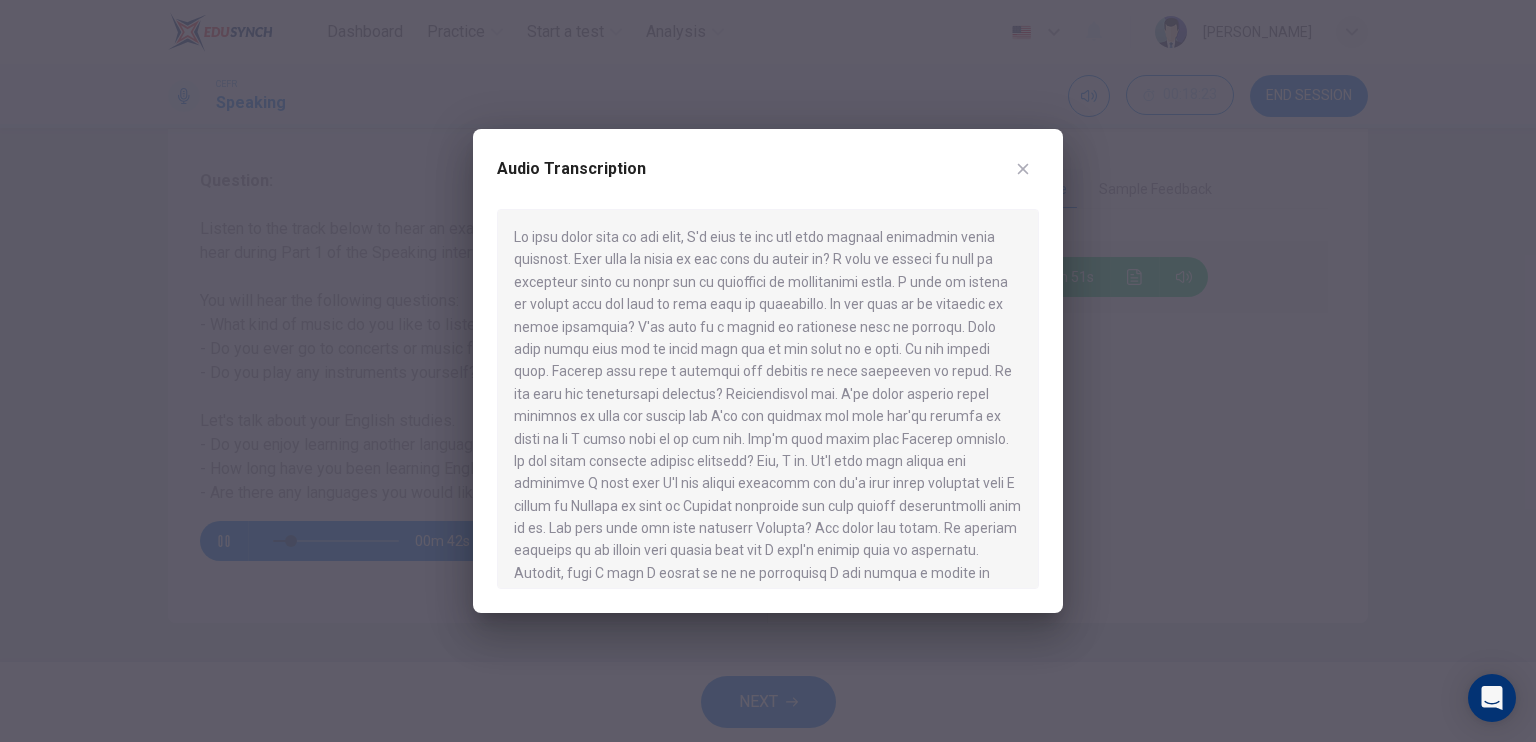 type on "16" 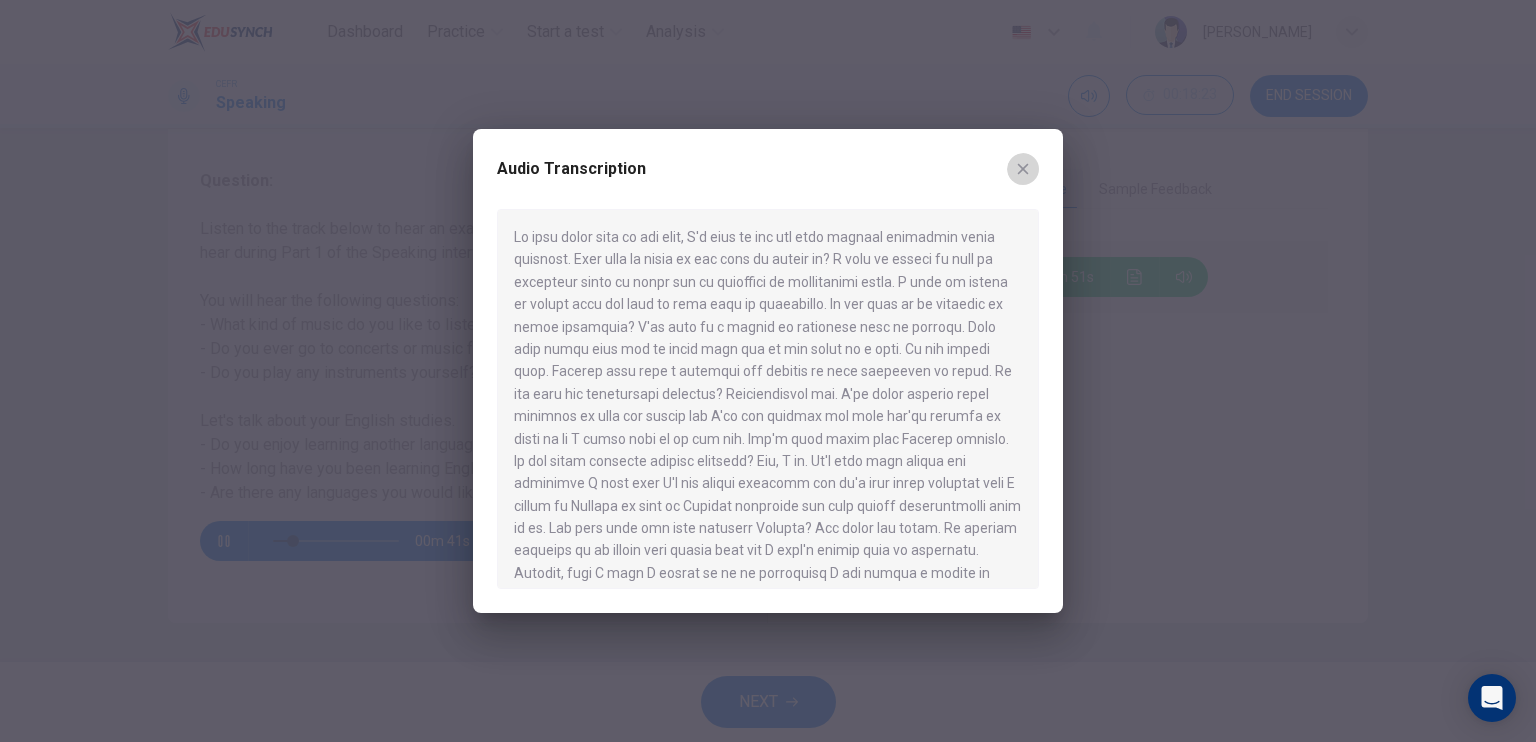 click at bounding box center [1023, 169] 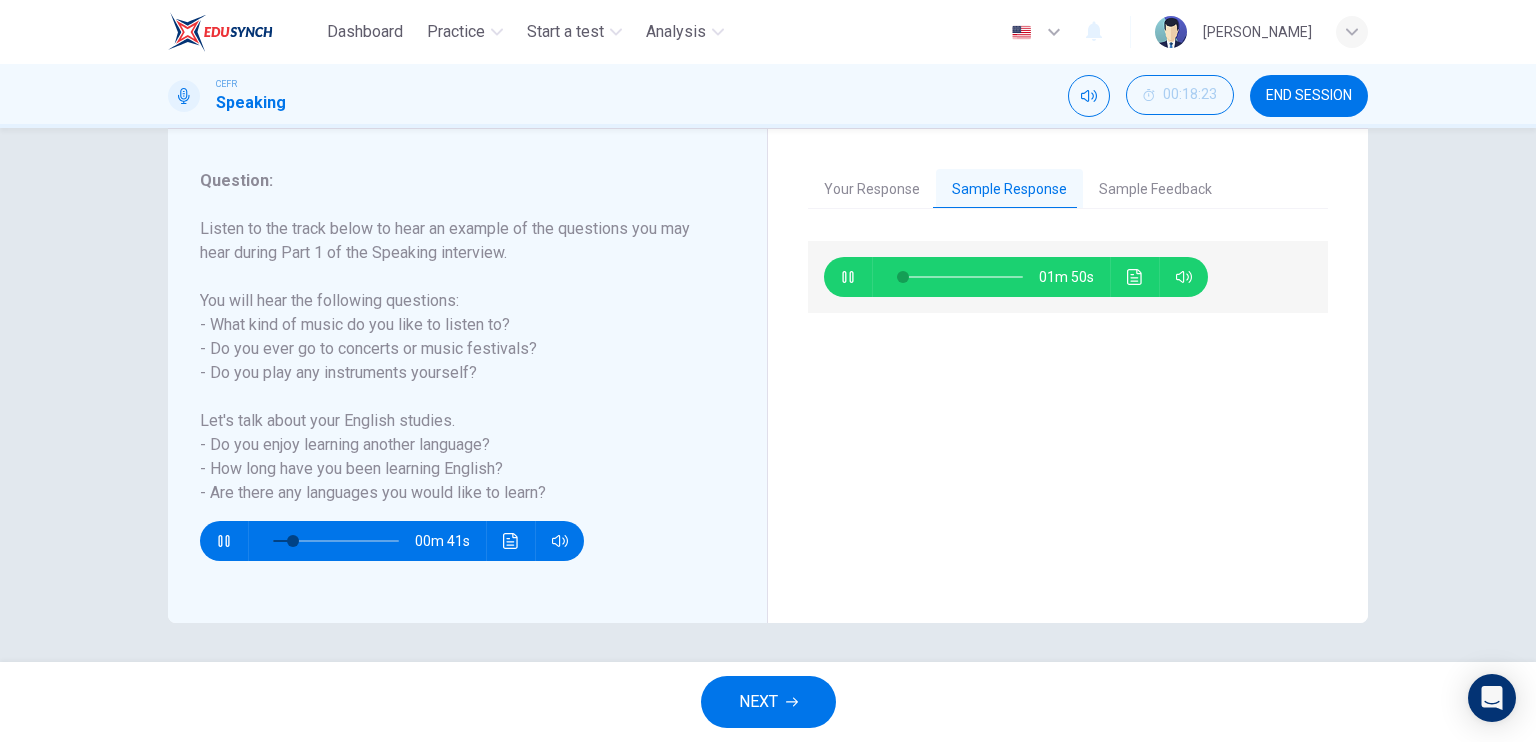 type on "5" 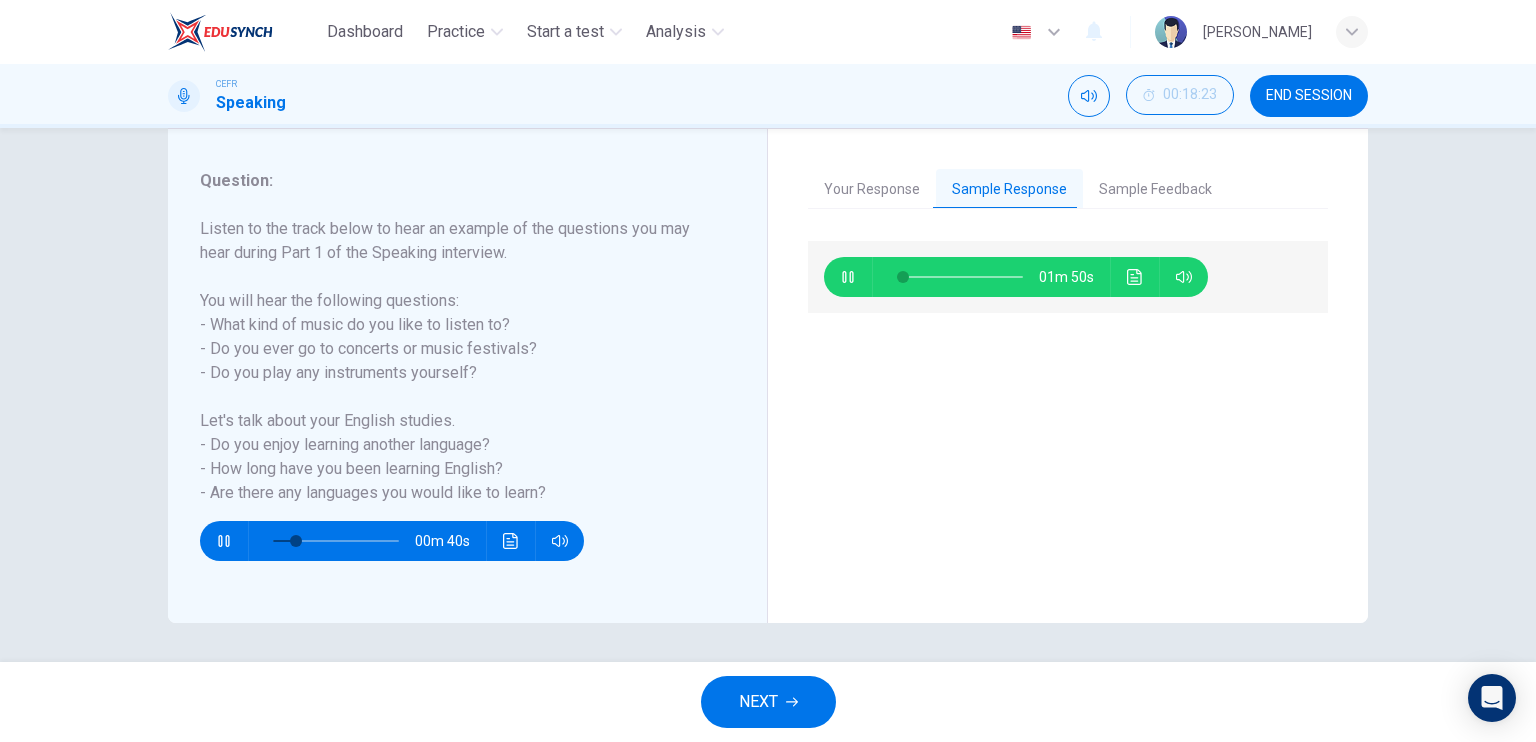 type on "6" 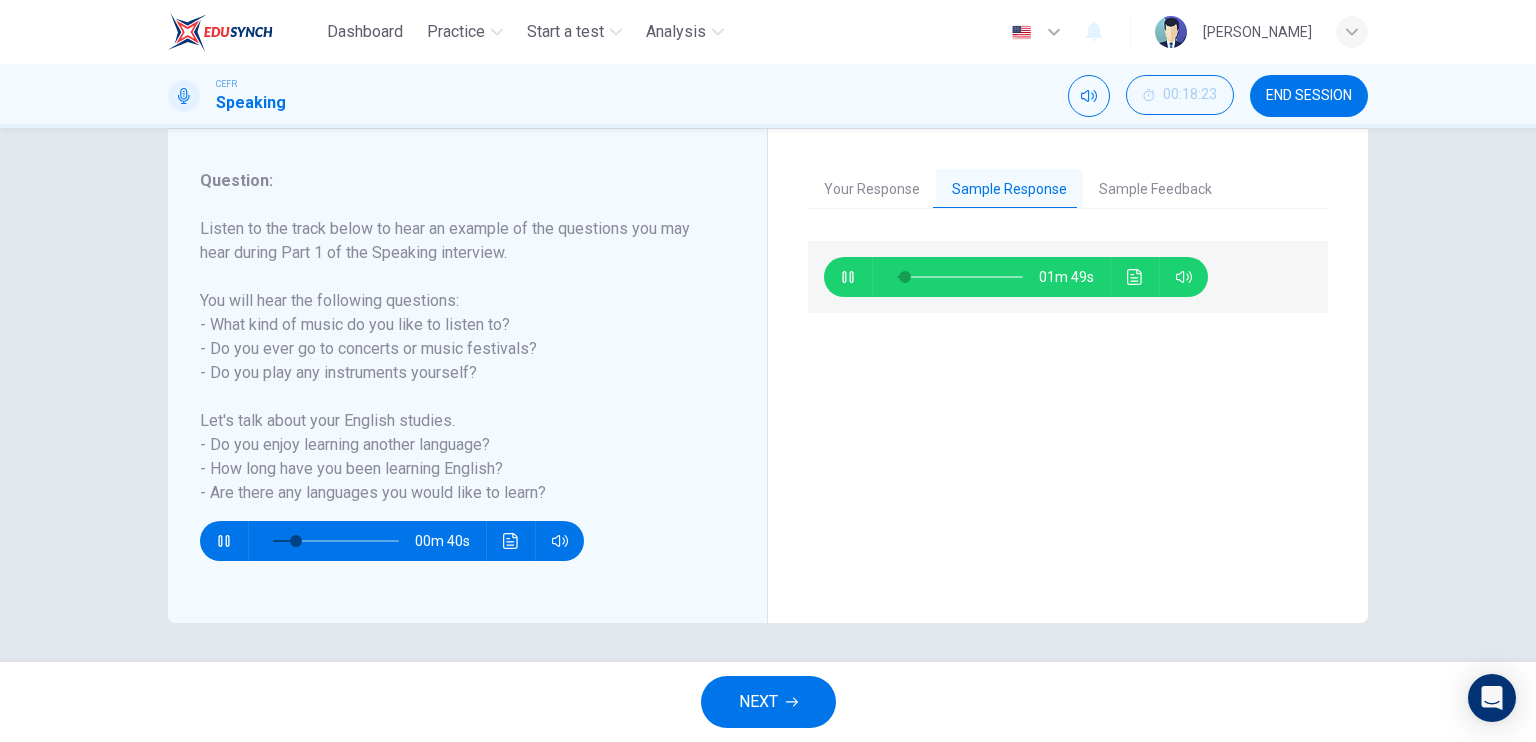 click at bounding box center [224, 541] 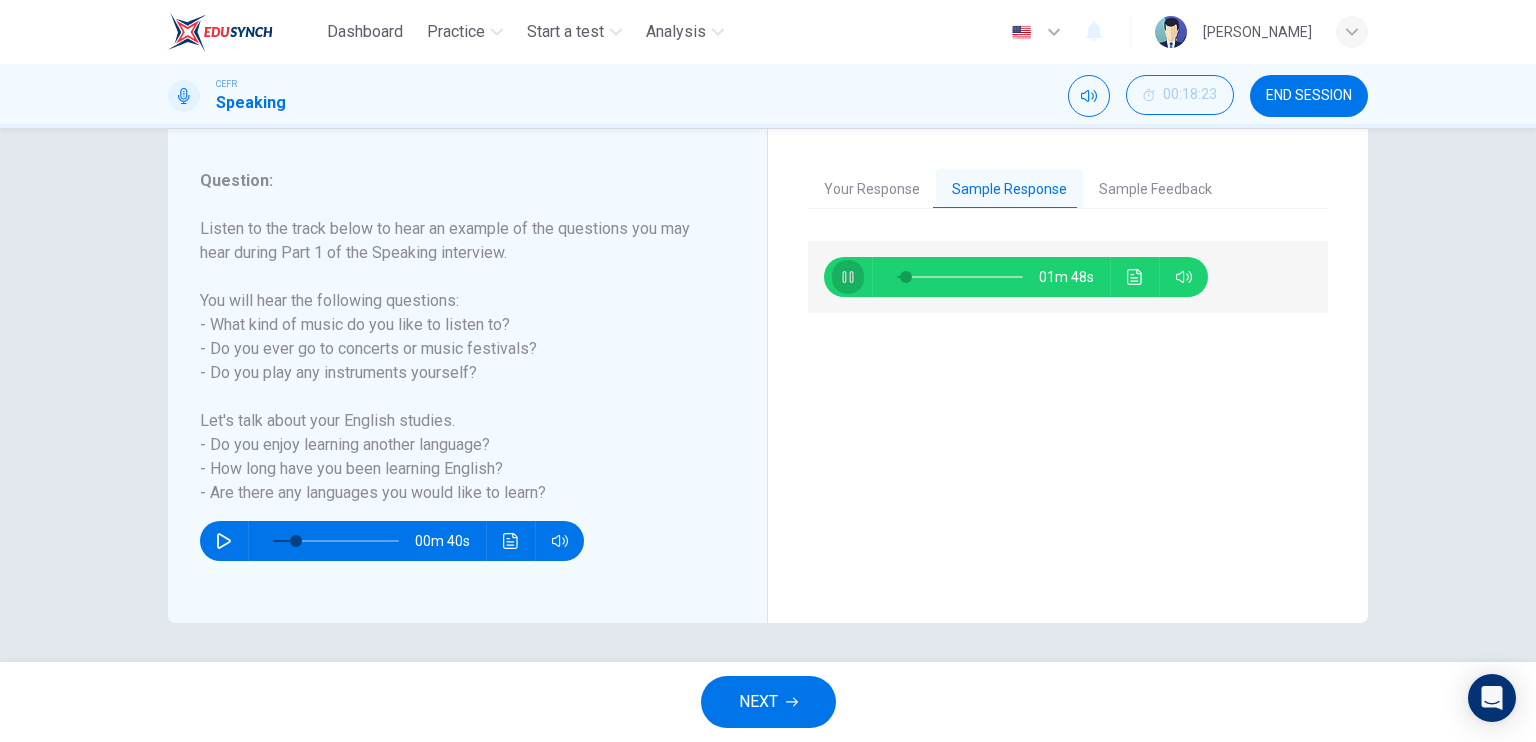 click at bounding box center (848, 277) 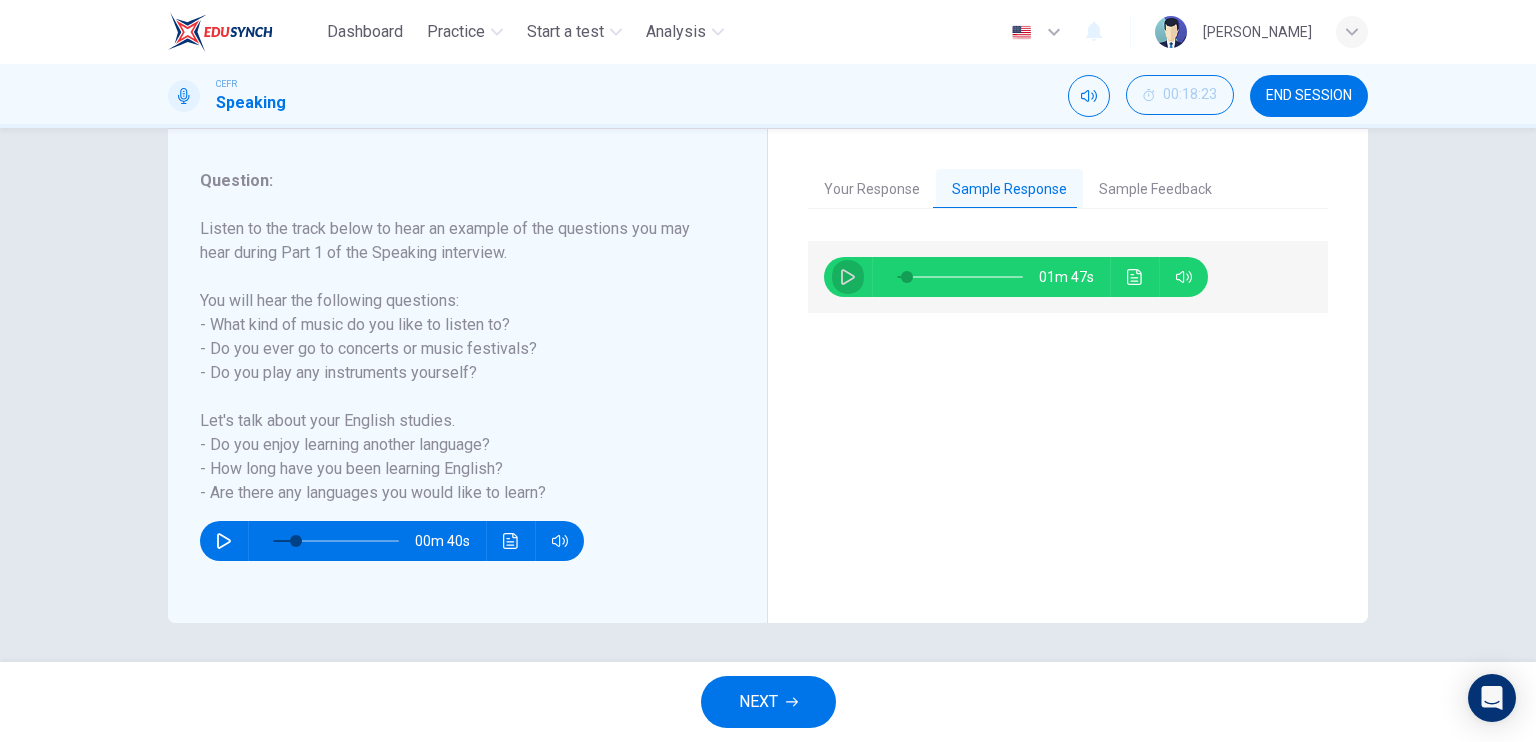 click at bounding box center [848, 277] 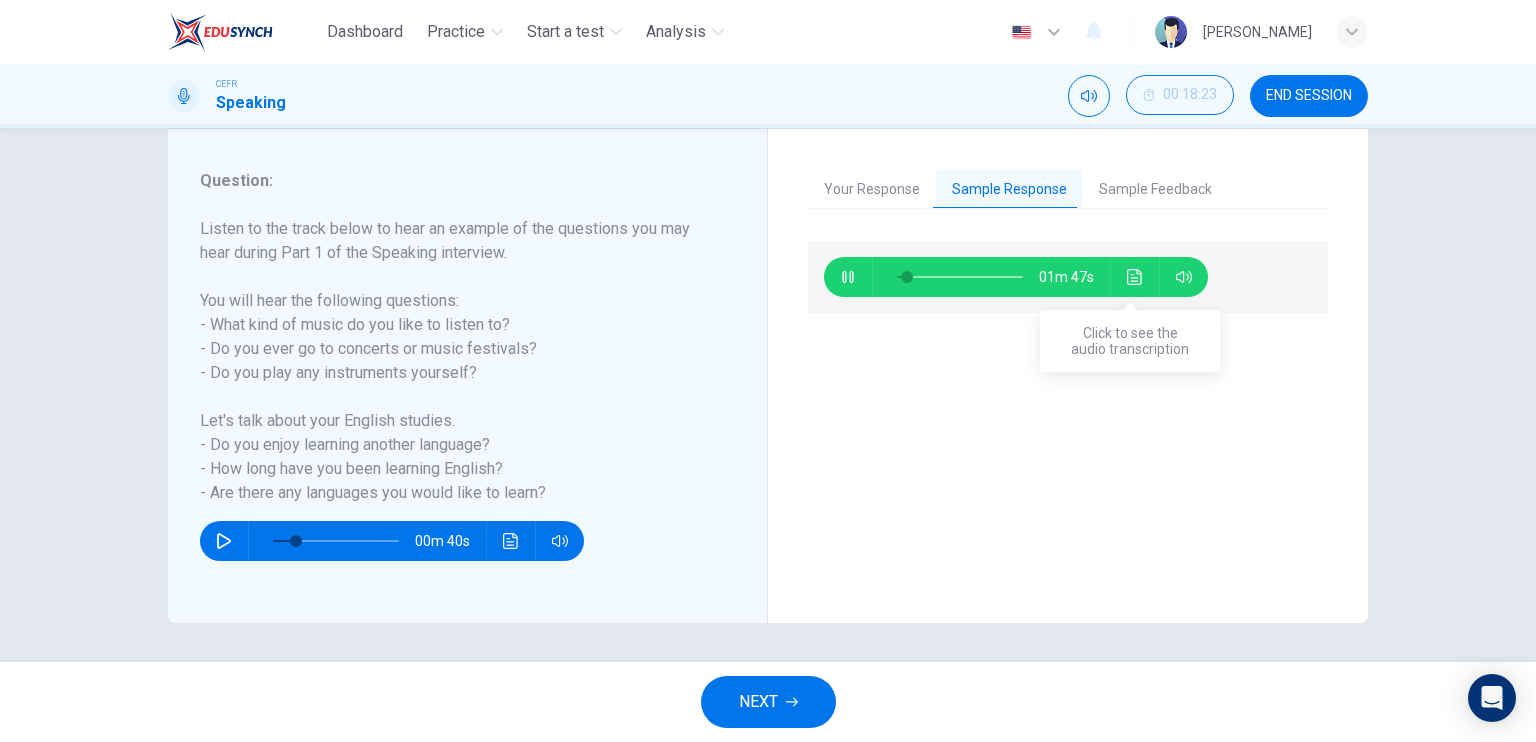 click at bounding box center [1135, 277] 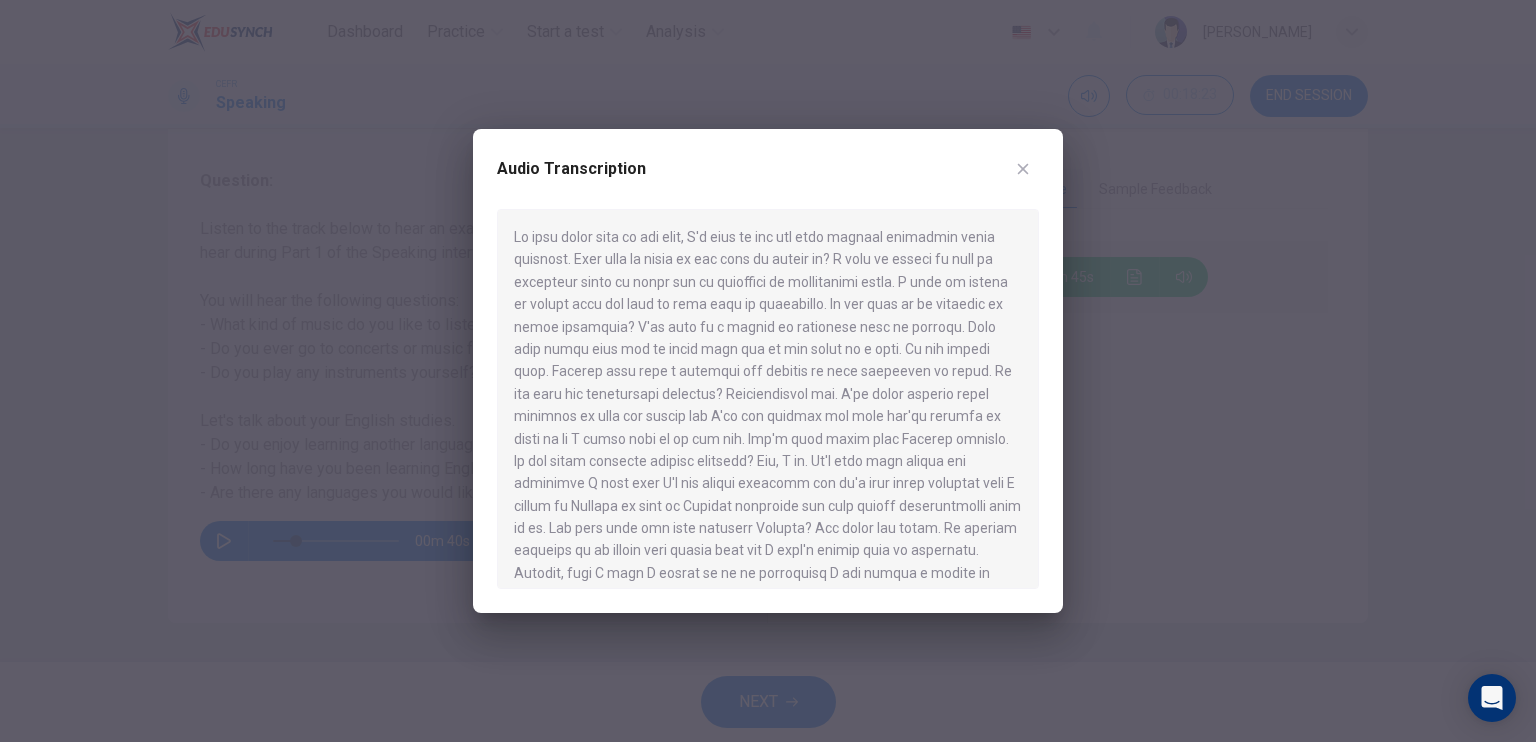 click at bounding box center (768, 399) 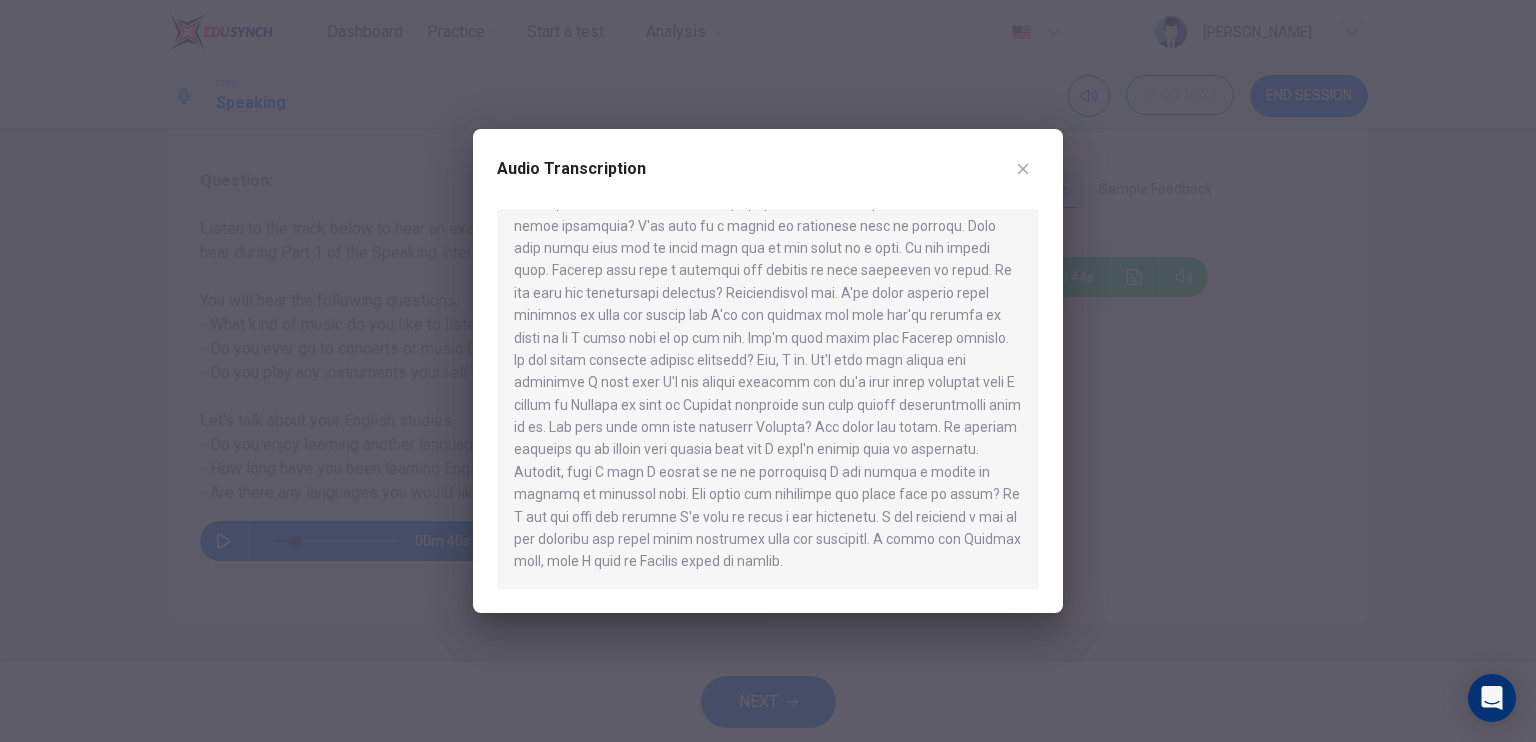 click at bounding box center (768, 399) 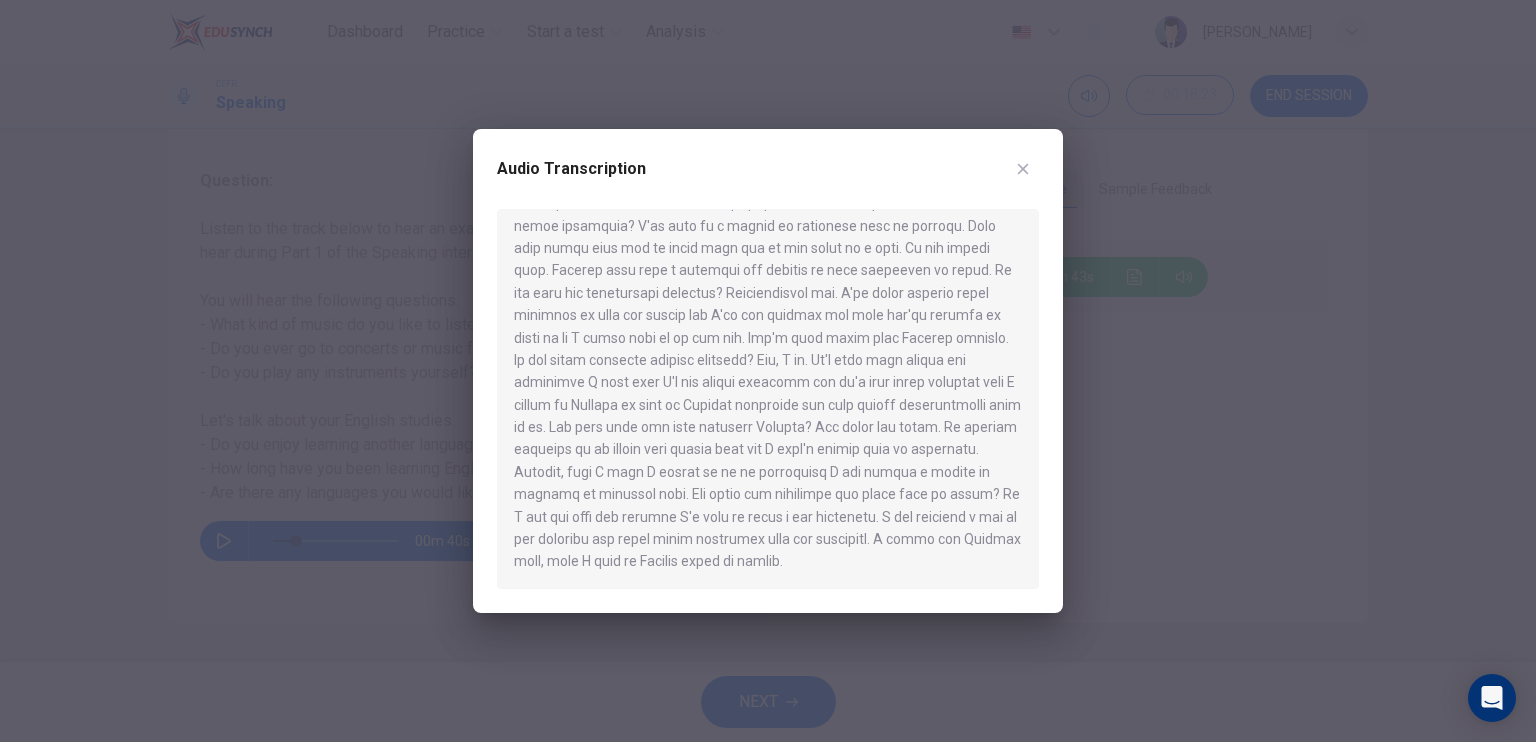 click at bounding box center (768, 399) 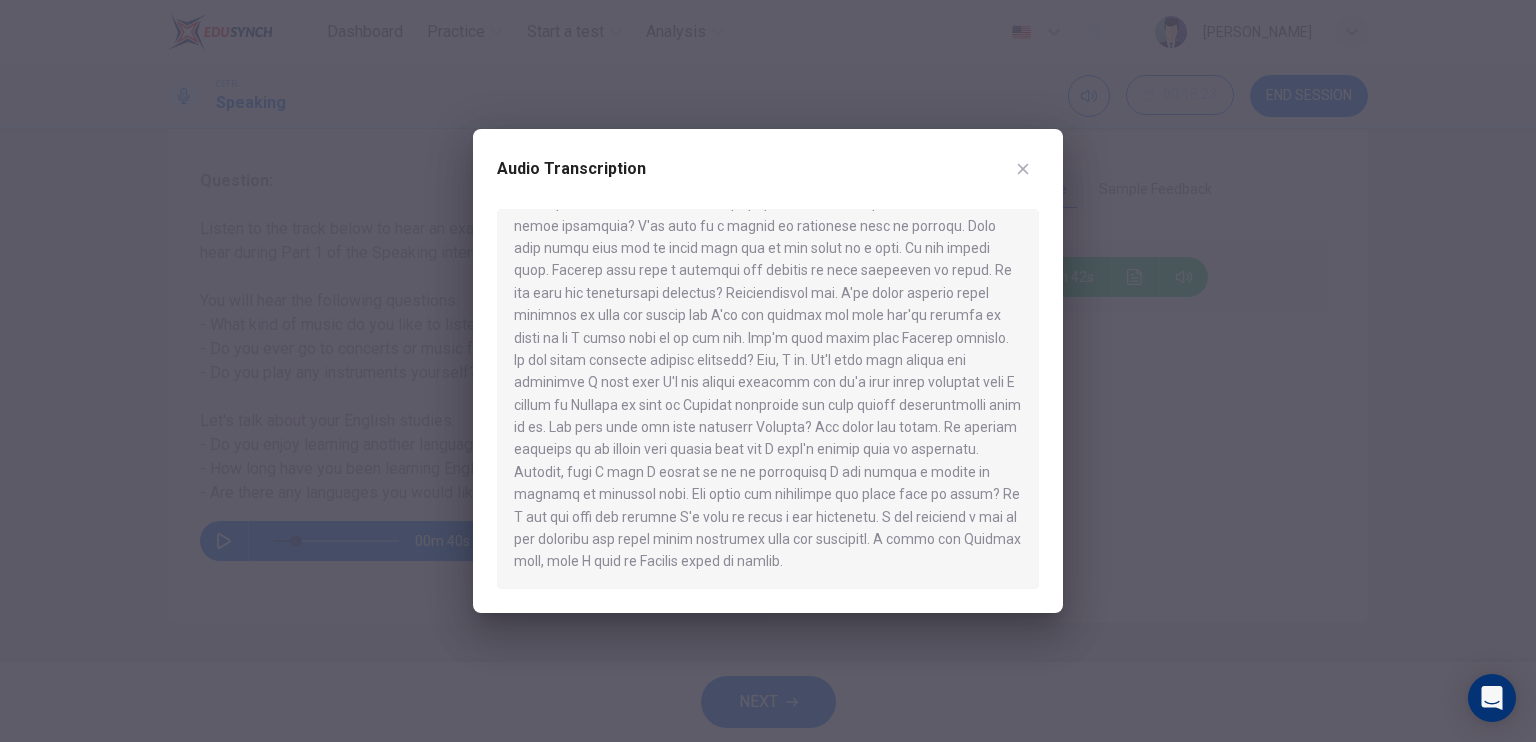 click at bounding box center [768, 399] 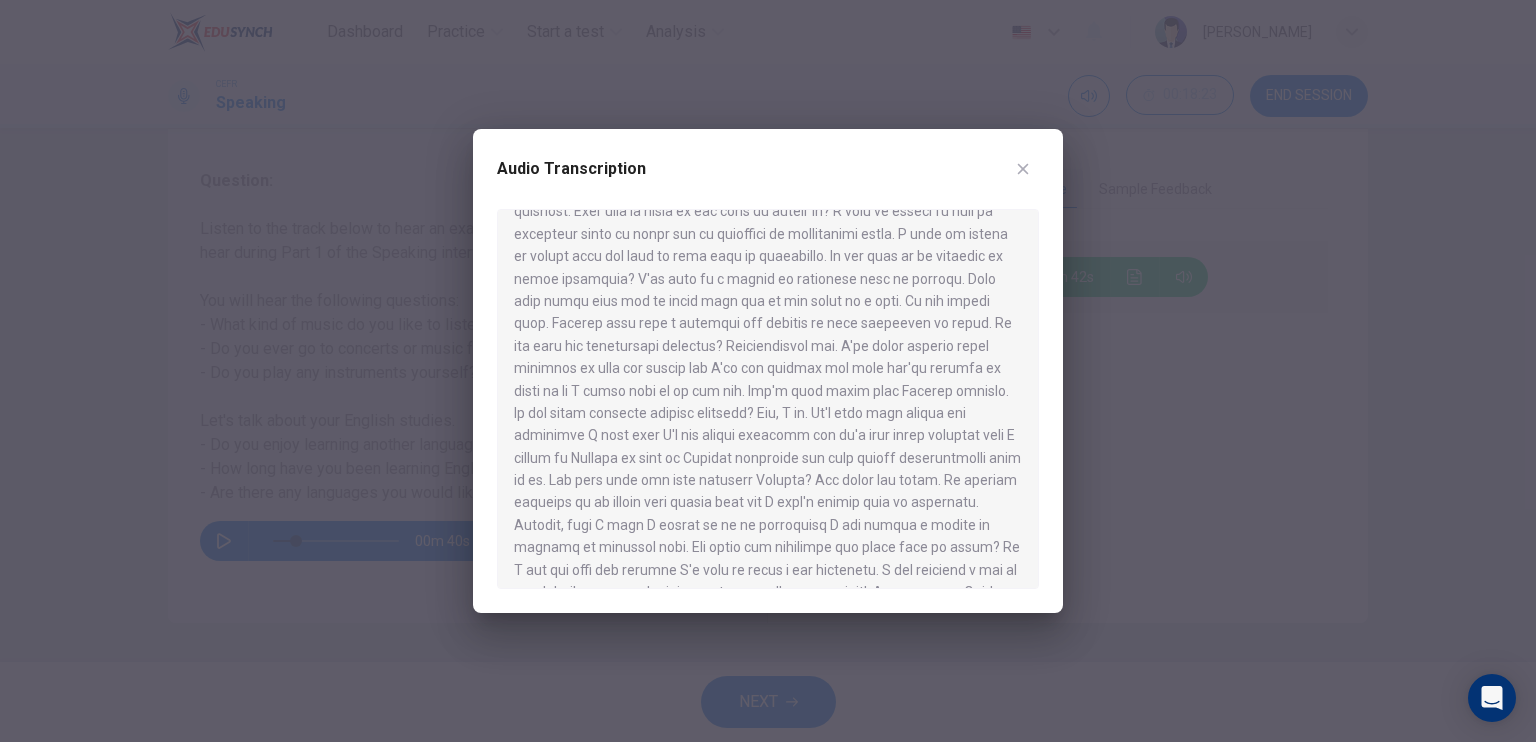 scroll, scrollTop: 0, scrollLeft: 0, axis: both 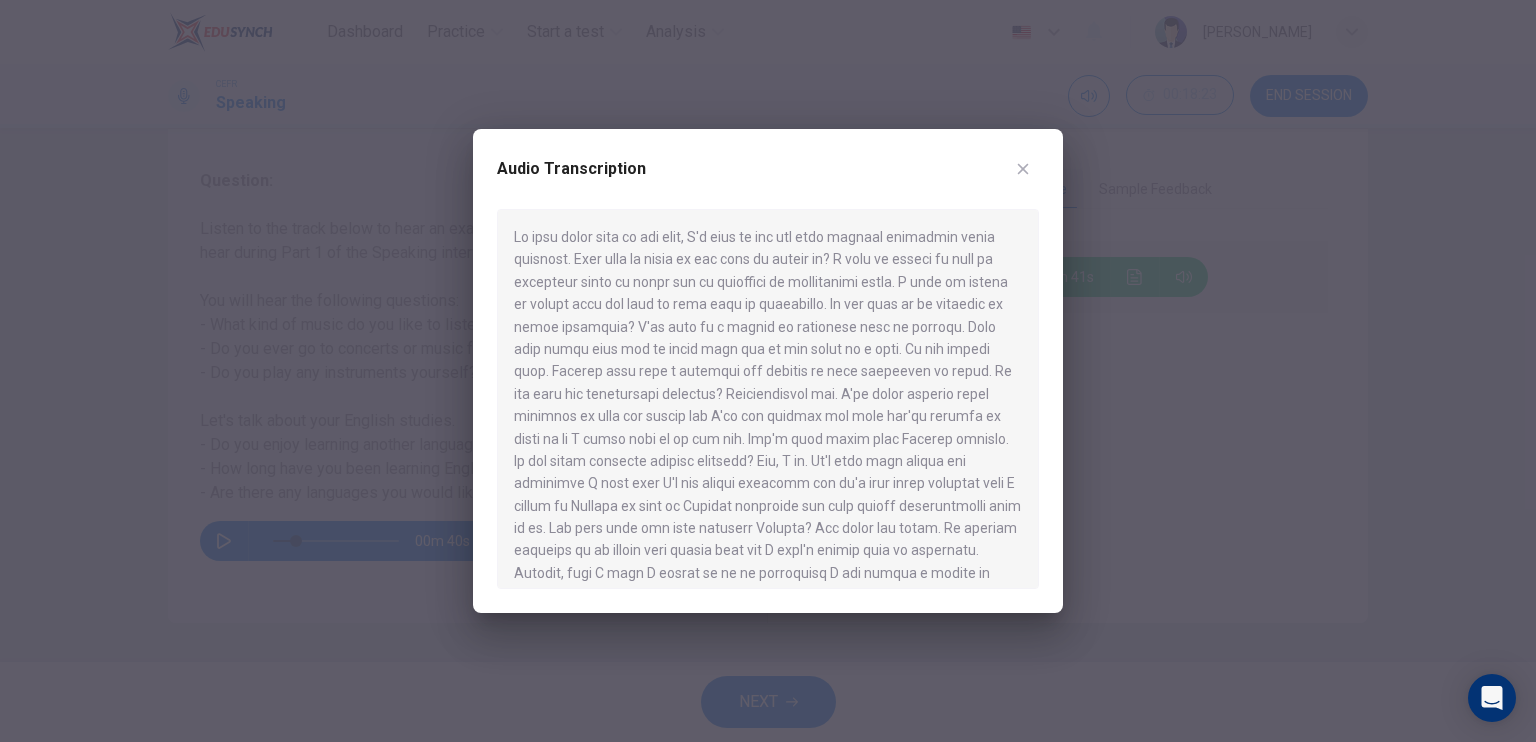 click at bounding box center [768, 399] 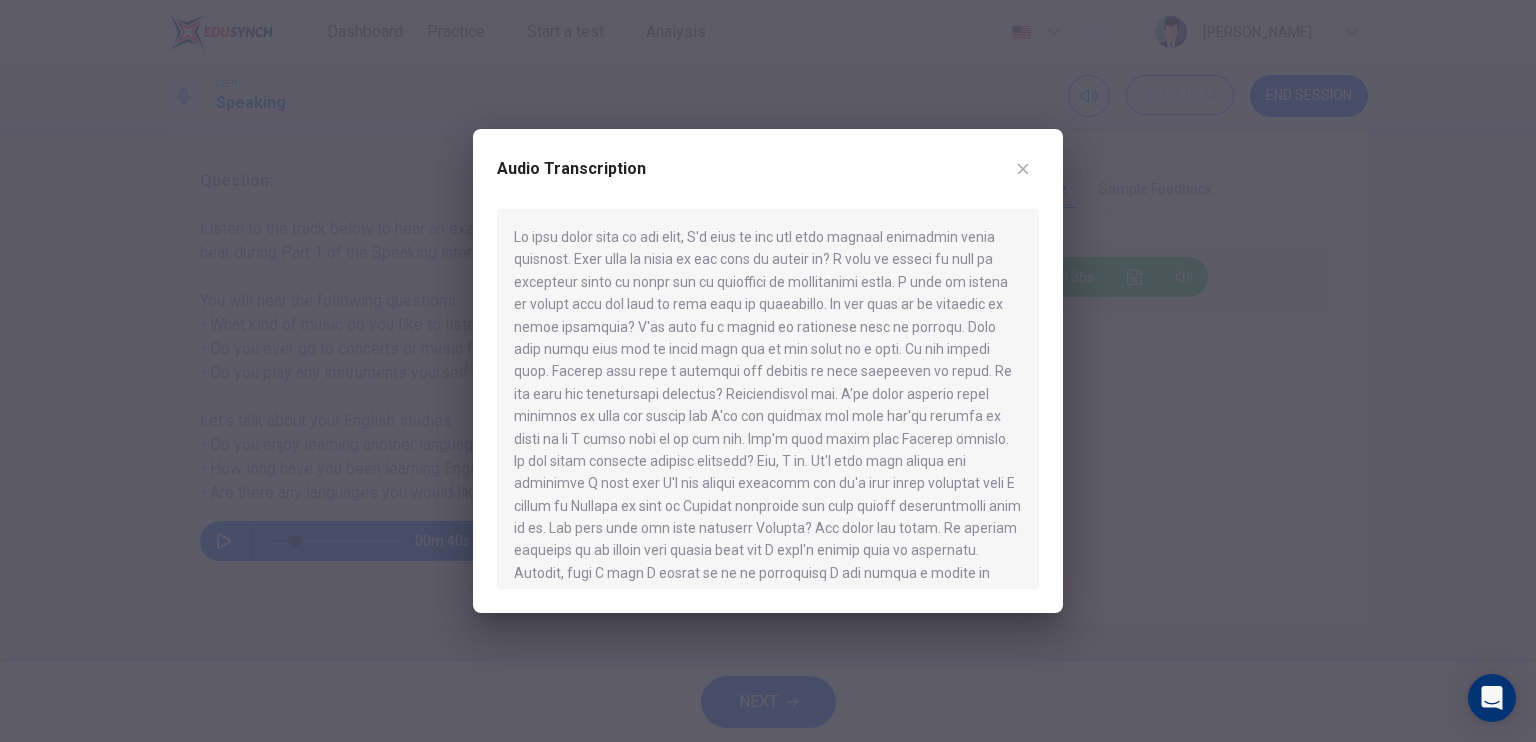 scroll, scrollTop: 240, scrollLeft: 0, axis: vertical 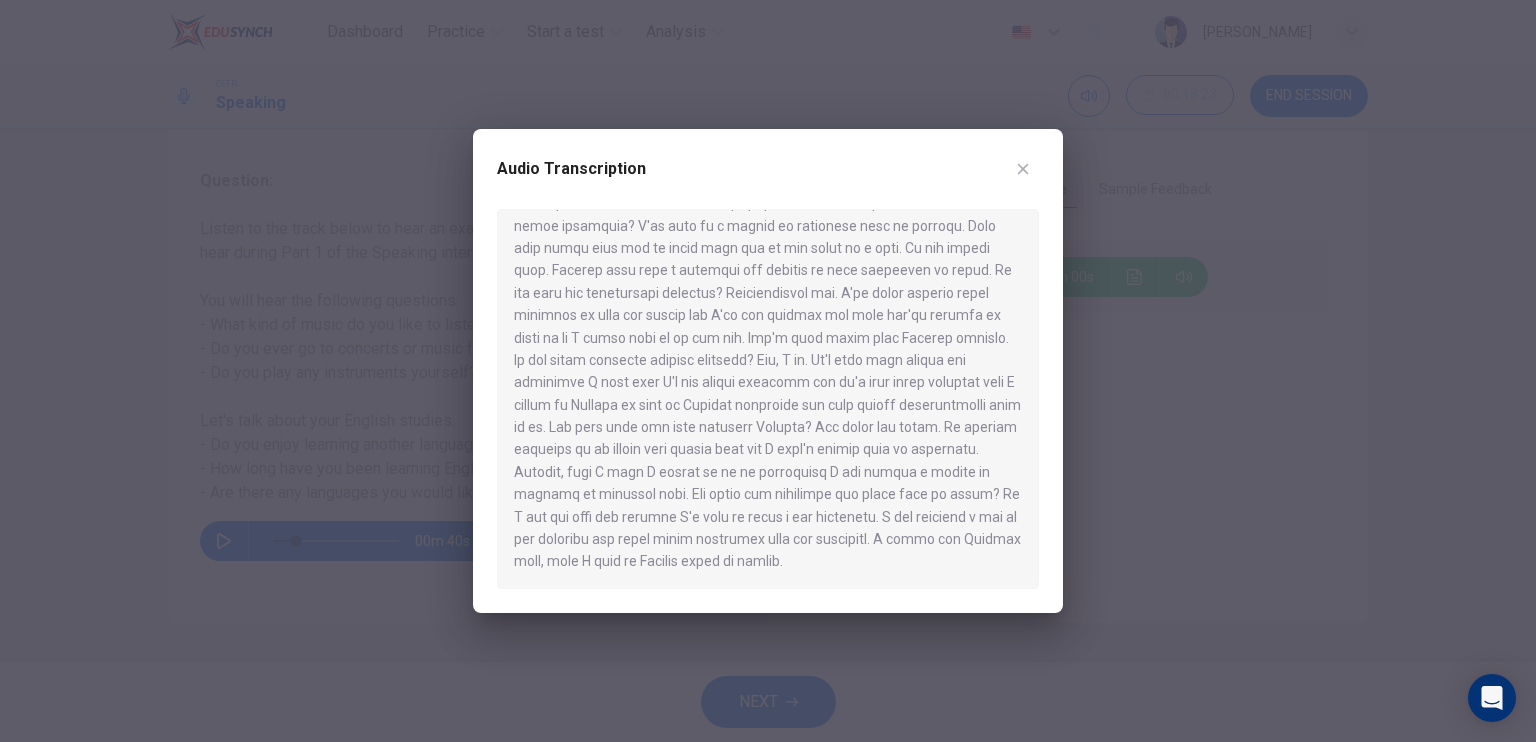 type on "0" 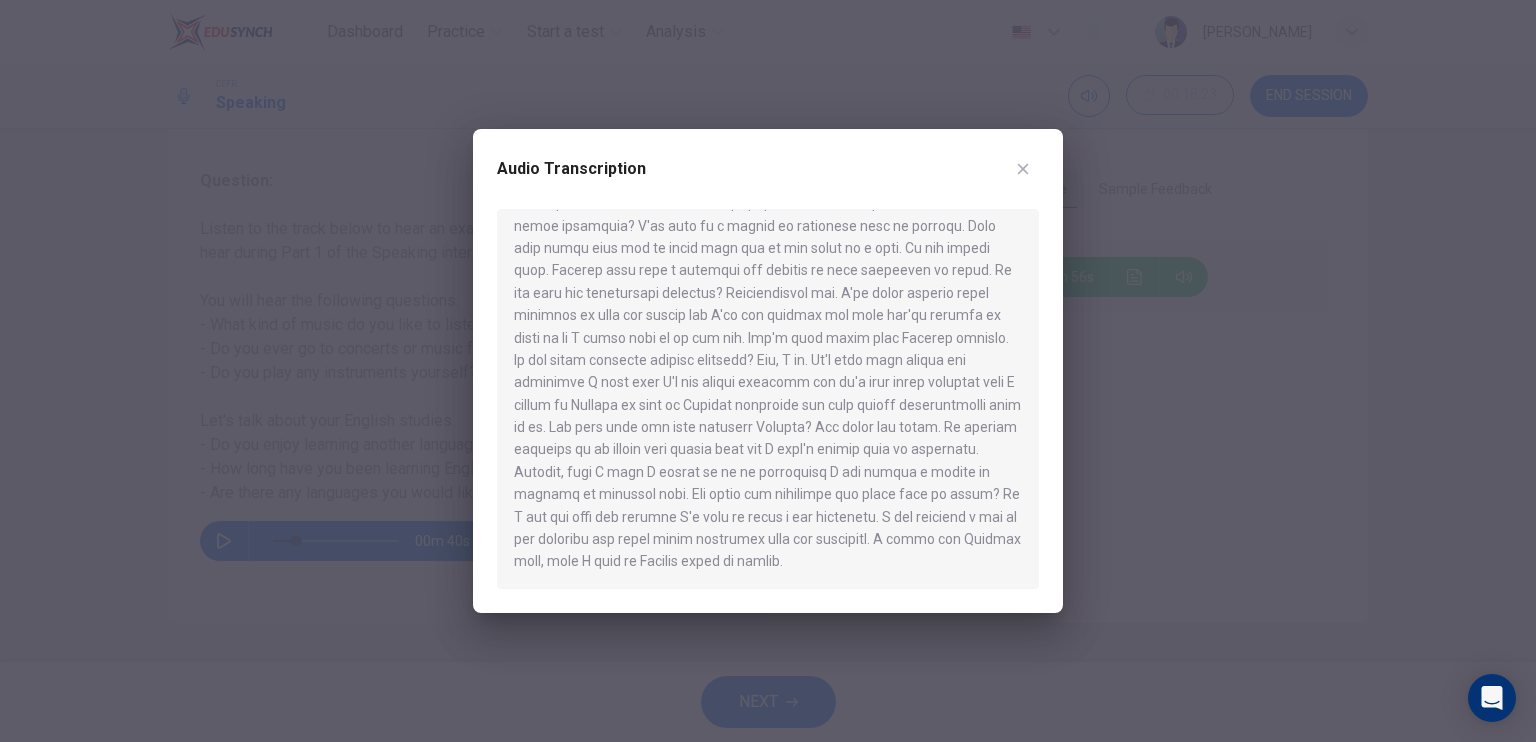 click at bounding box center [1023, 169] 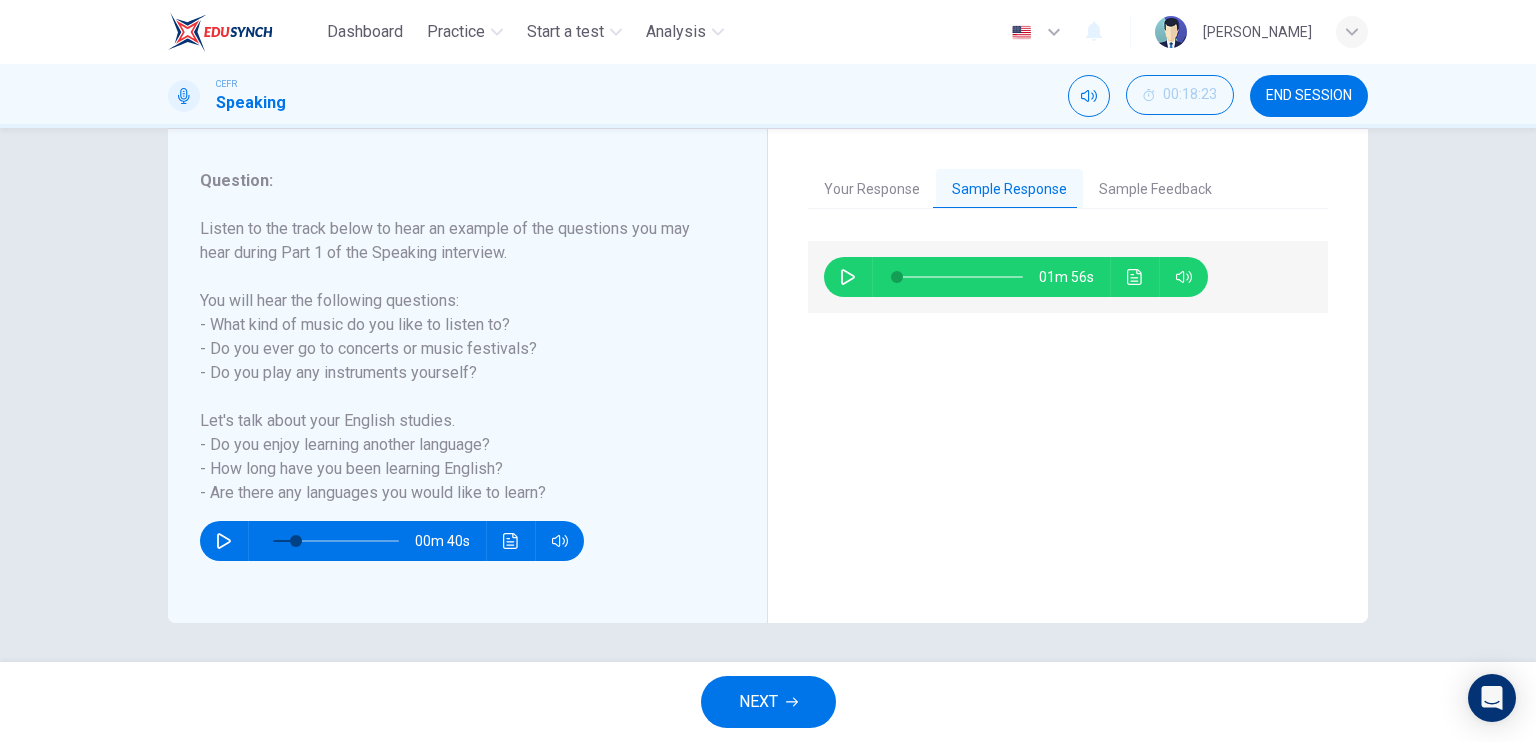 click on "NEXT" at bounding box center (758, 702) 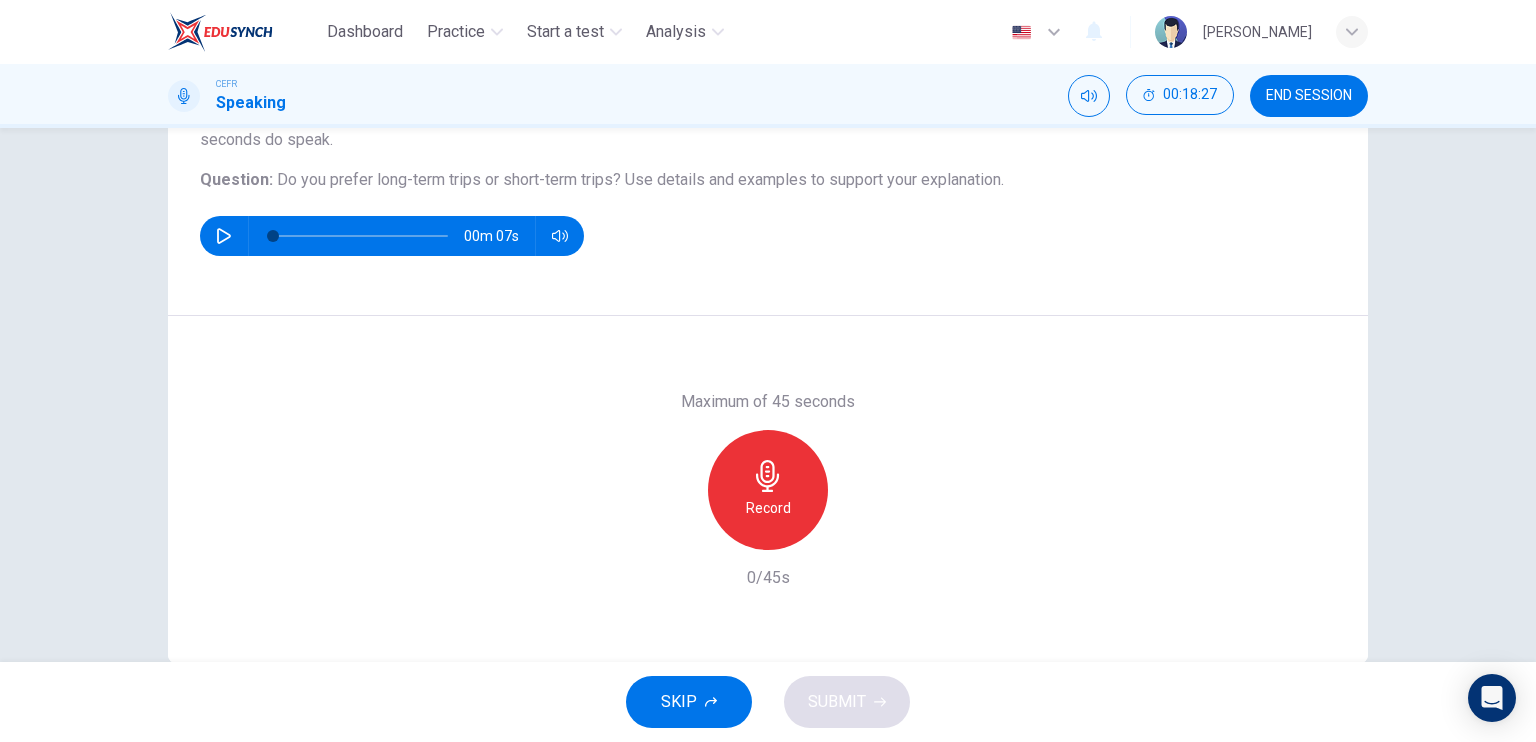 scroll, scrollTop: 100, scrollLeft: 0, axis: vertical 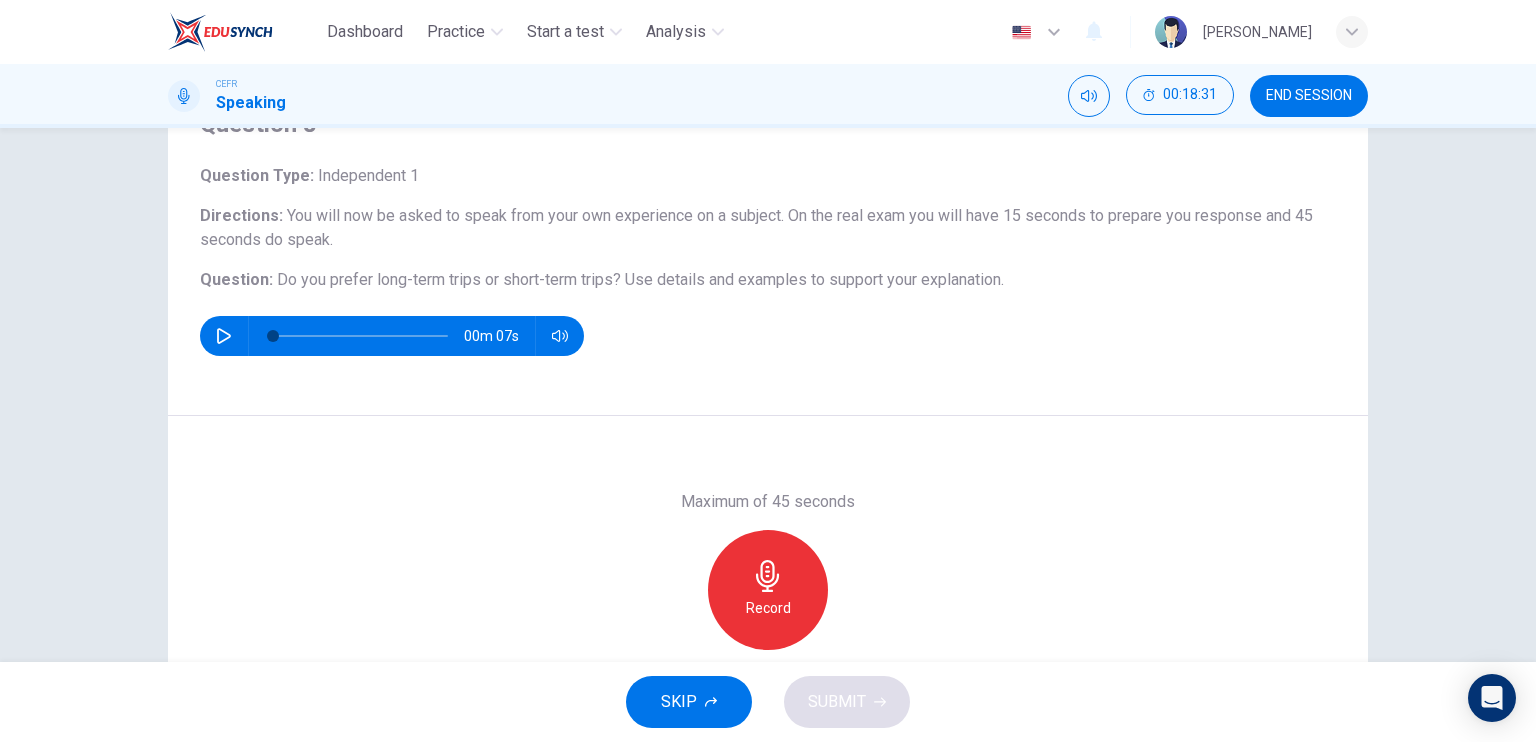 click 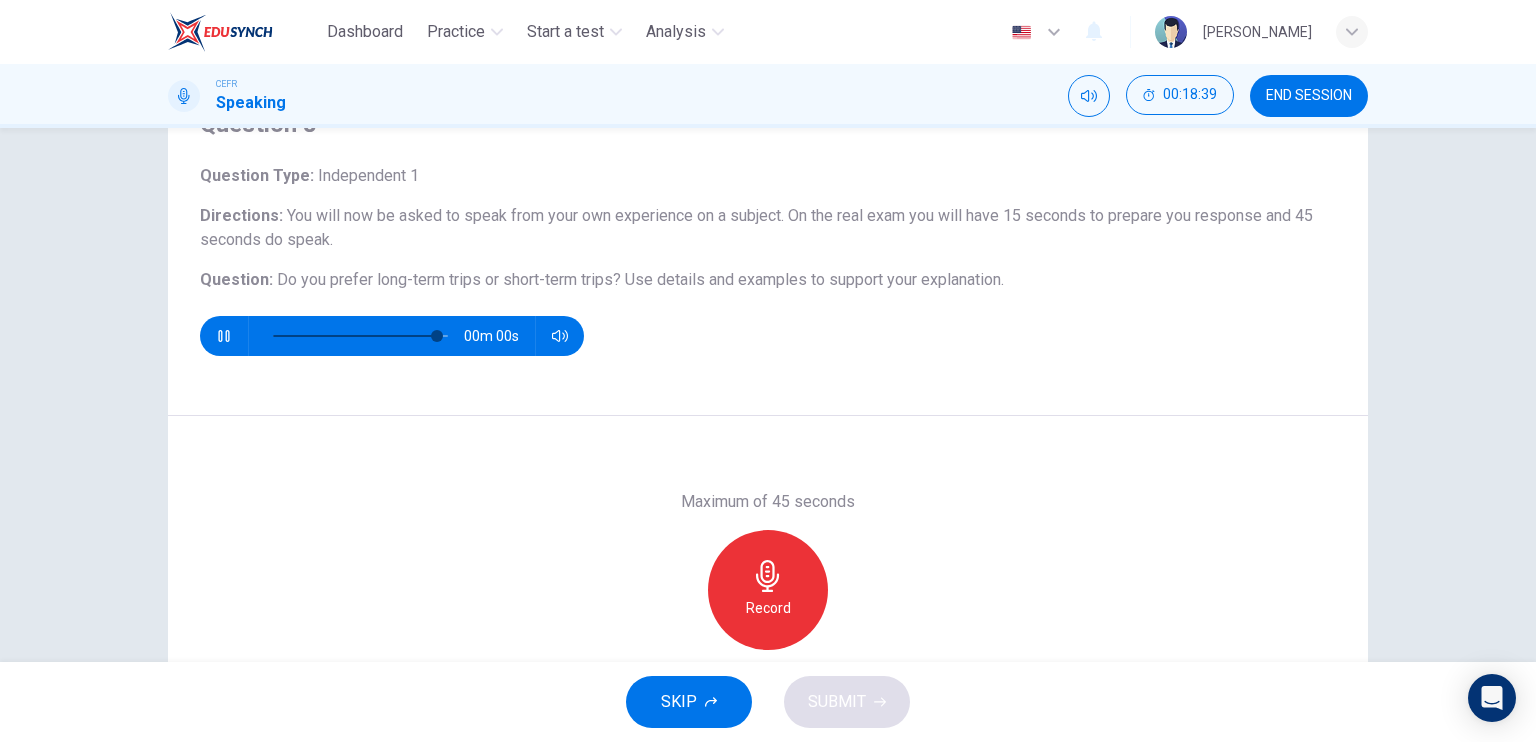 type on "0" 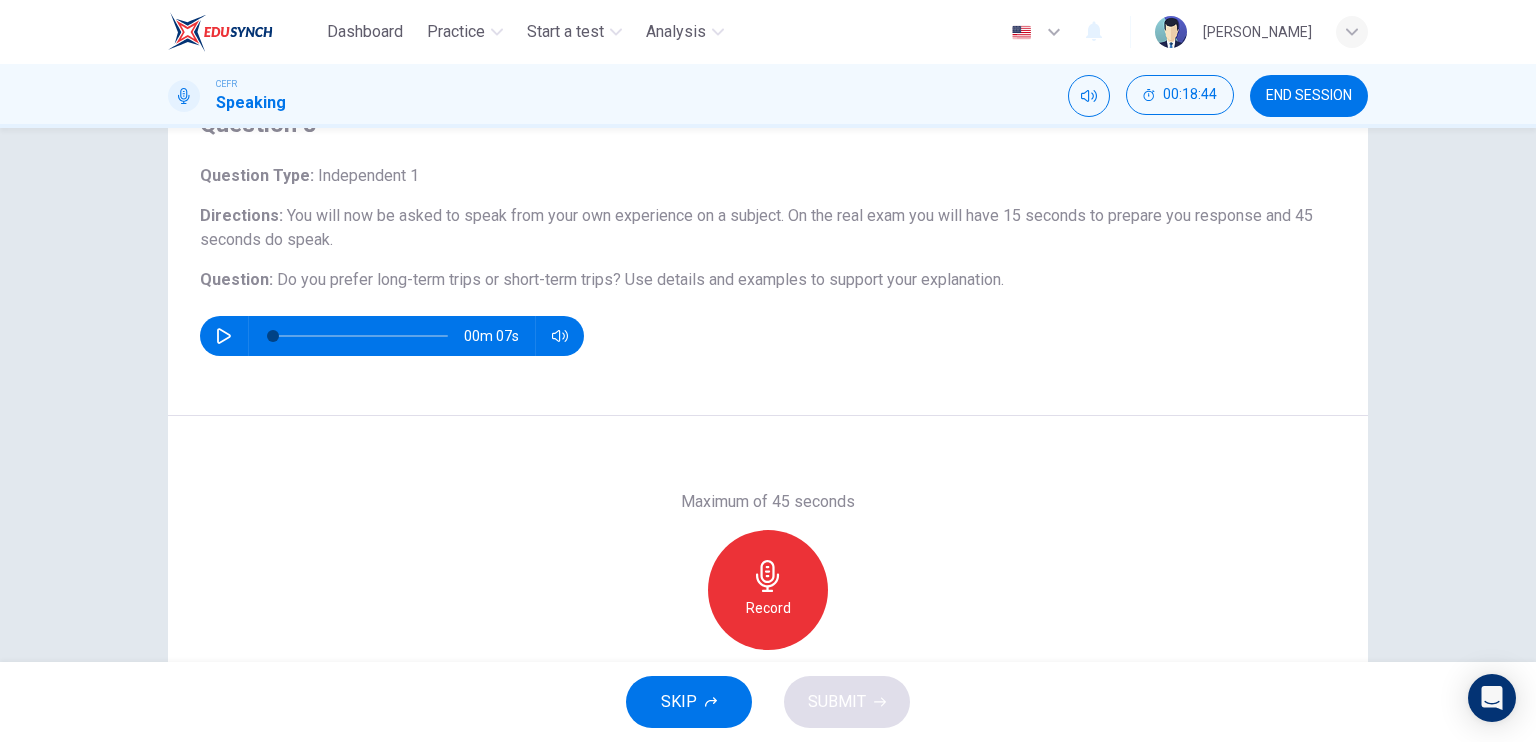 click on "Record" at bounding box center (768, 590) 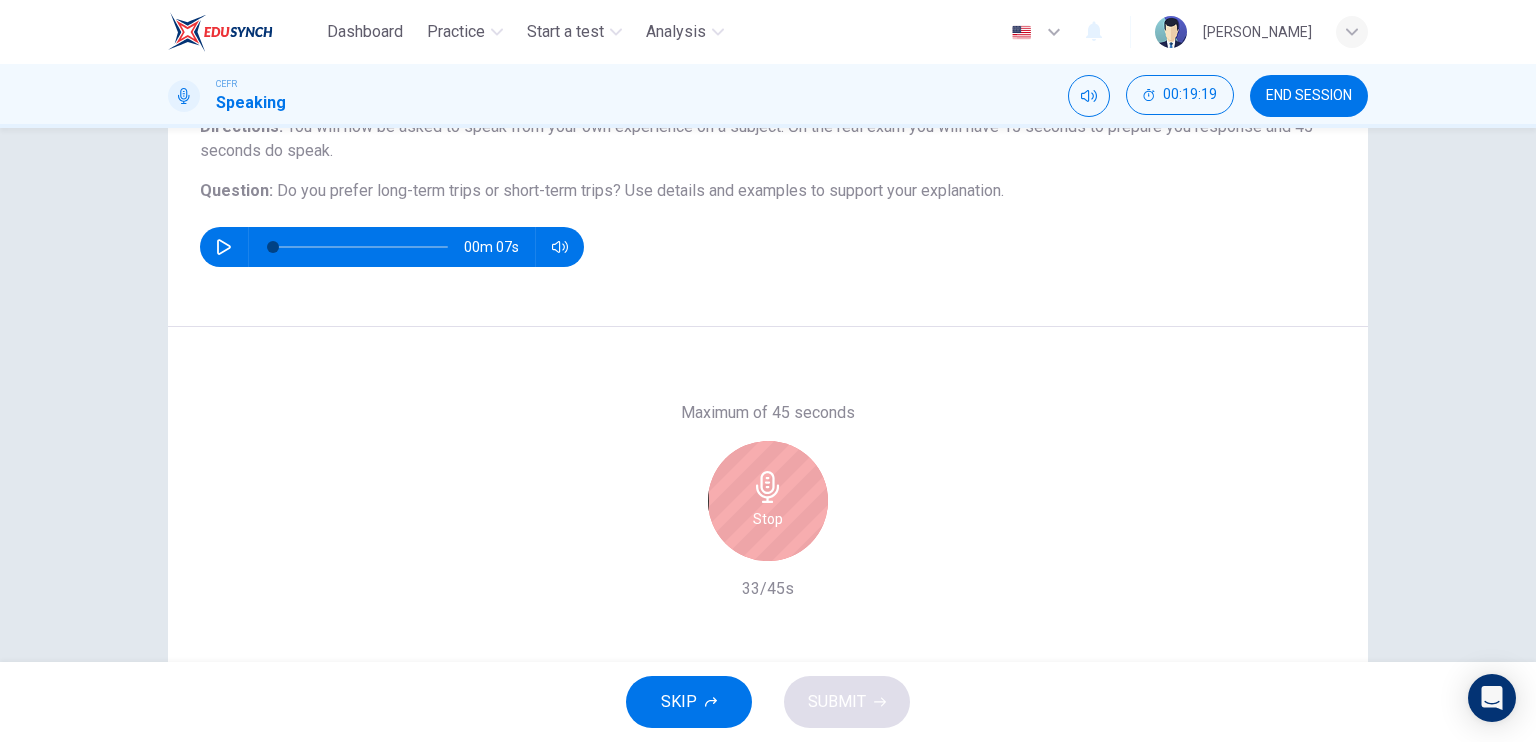 scroll, scrollTop: 140, scrollLeft: 0, axis: vertical 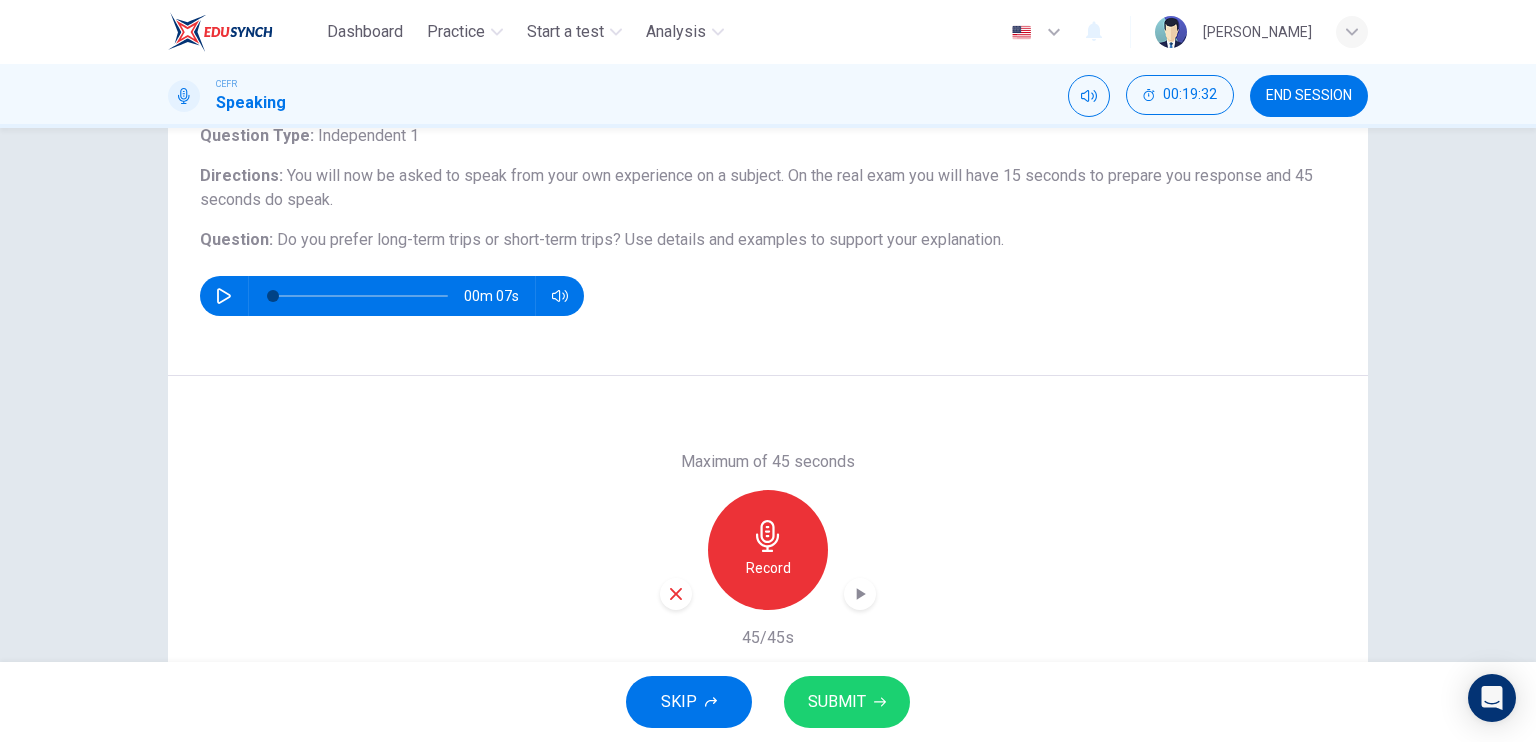 click on "SUBMIT" at bounding box center [847, 702] 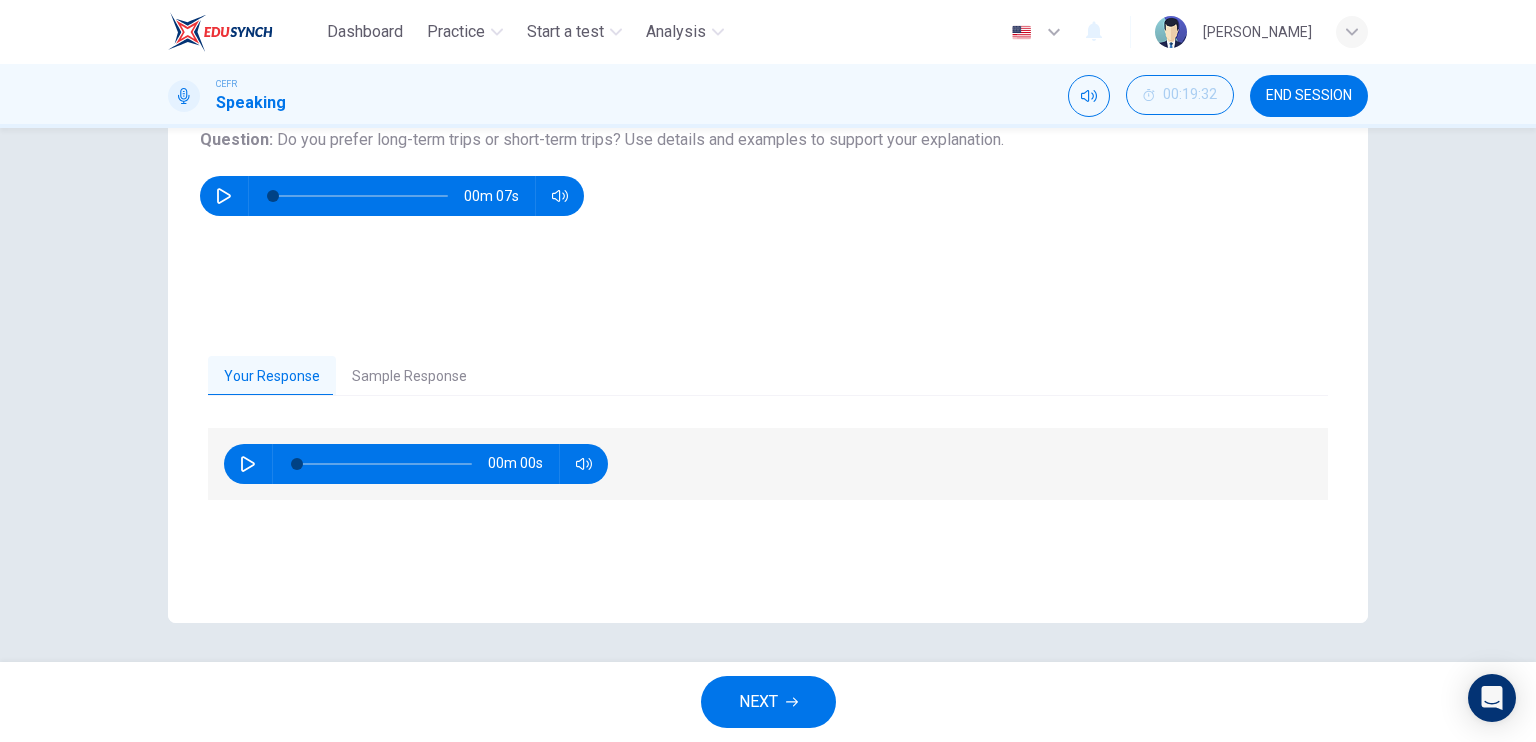 scroll, scrollTop: 0, scrollLeft: 0, axis: both 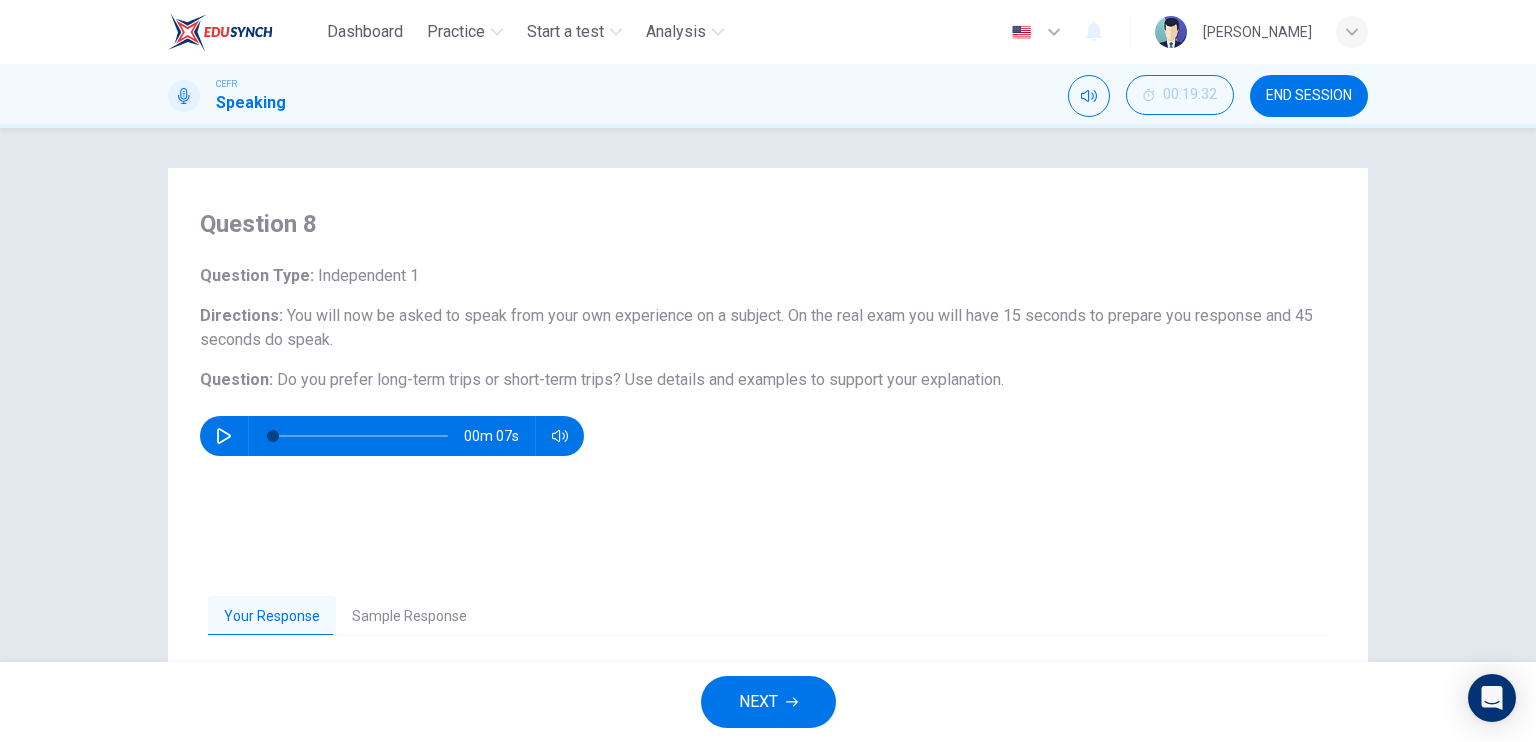 click on "Question   8 Question Type :   Independent 1 Directions :   You will now be asked to speak from your own experience on a subject. On the real exam you will have 15 seconds to prepare you response and 45 seconds do speak. Question :   Do you prefer long-term trips or short-term trips?    Use details and examples to support your explanation. 00m 07s" at bounding box center [768, 362] 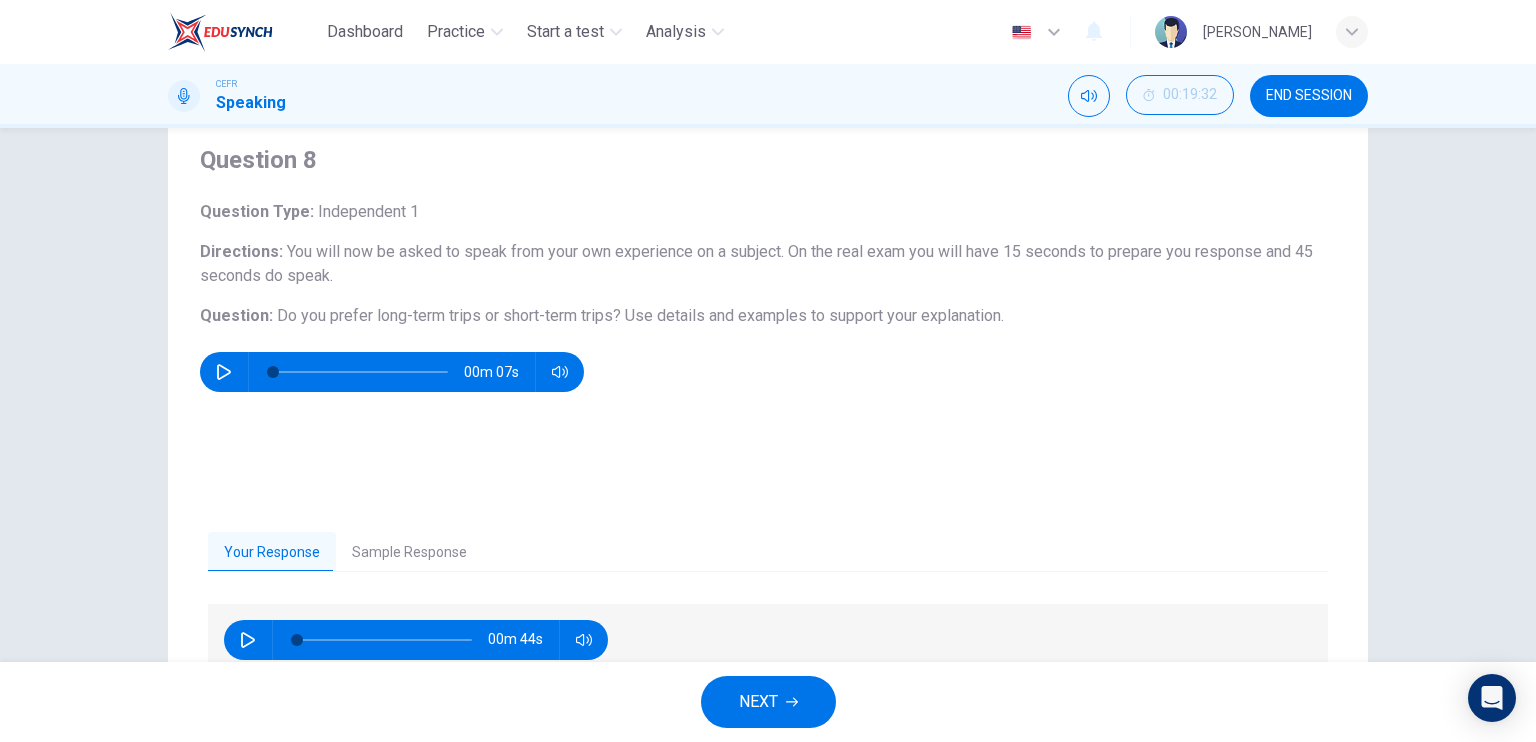 scroll, scrollTop: 100, scrollLeft: 0, axis: vertical 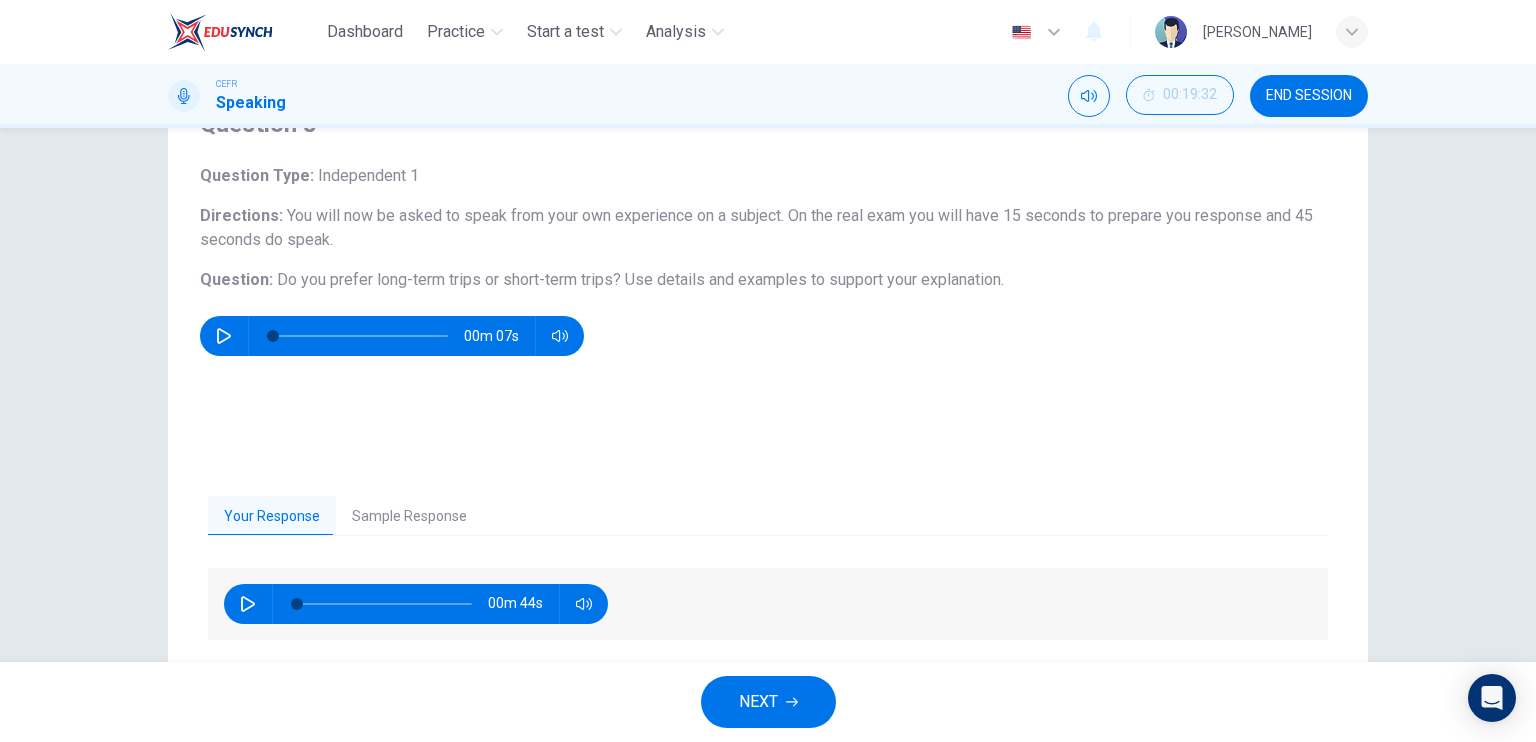 click on "Sample Response" at bounding box center [409, 517] 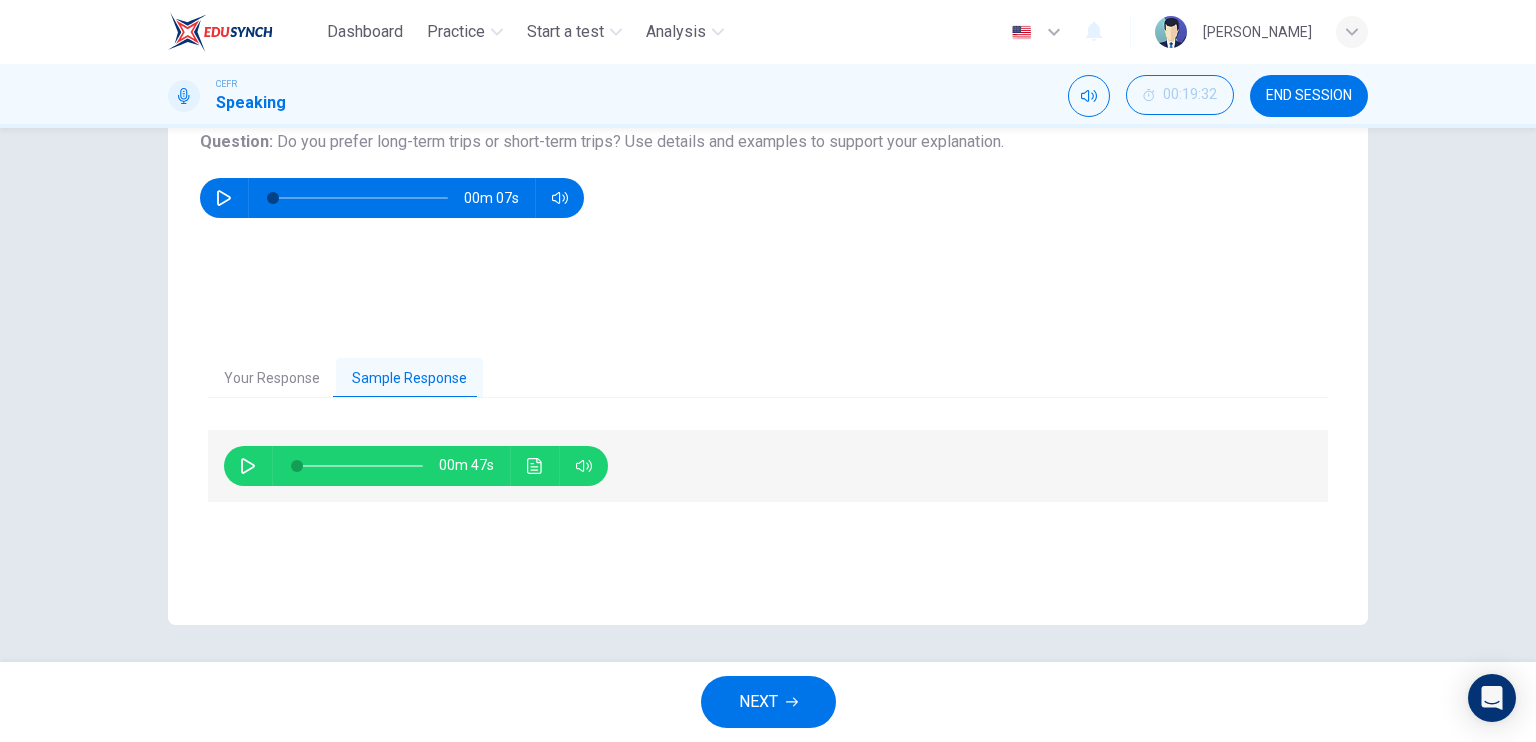 scroll, scrollTop: 240, scrollLeft: 0, axis: vertical 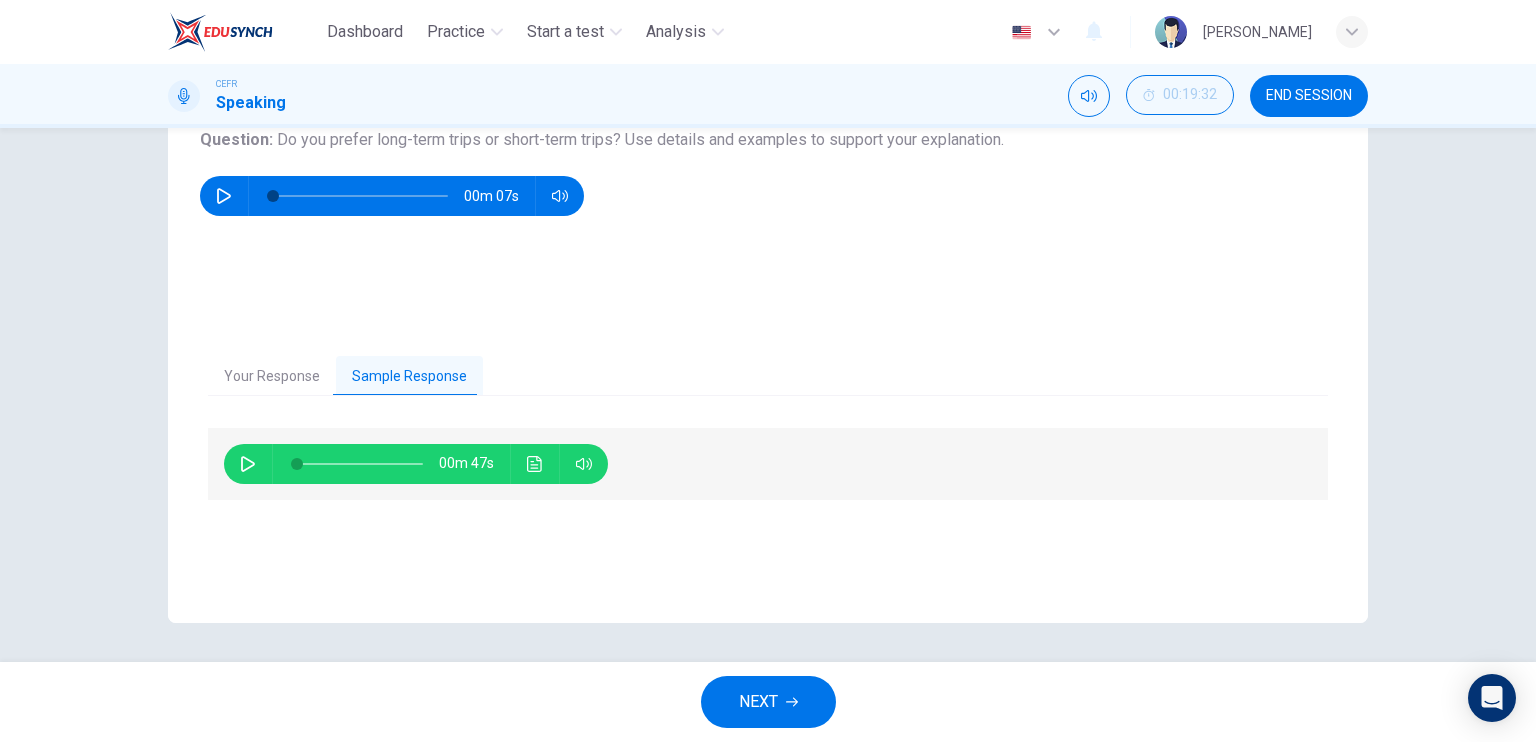 click 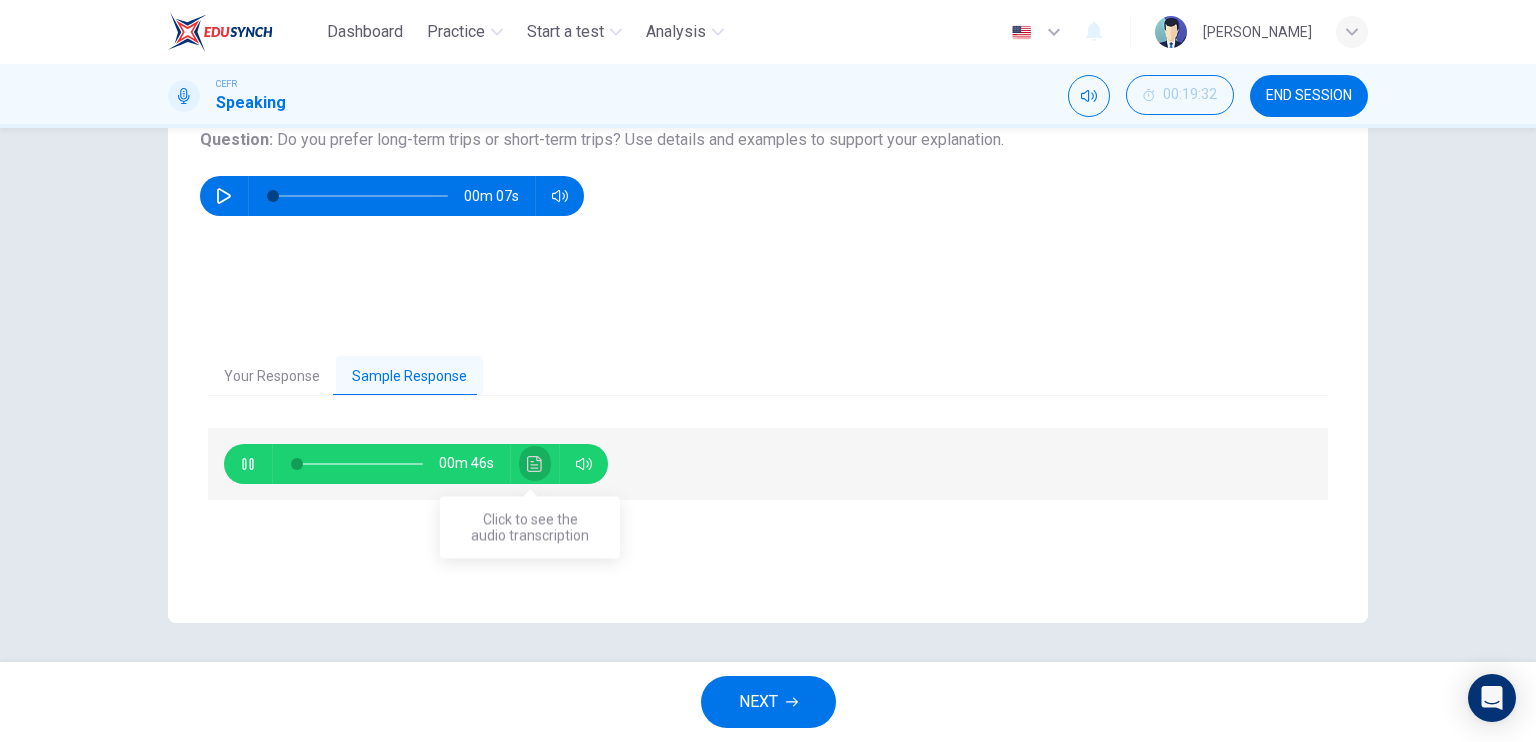 click 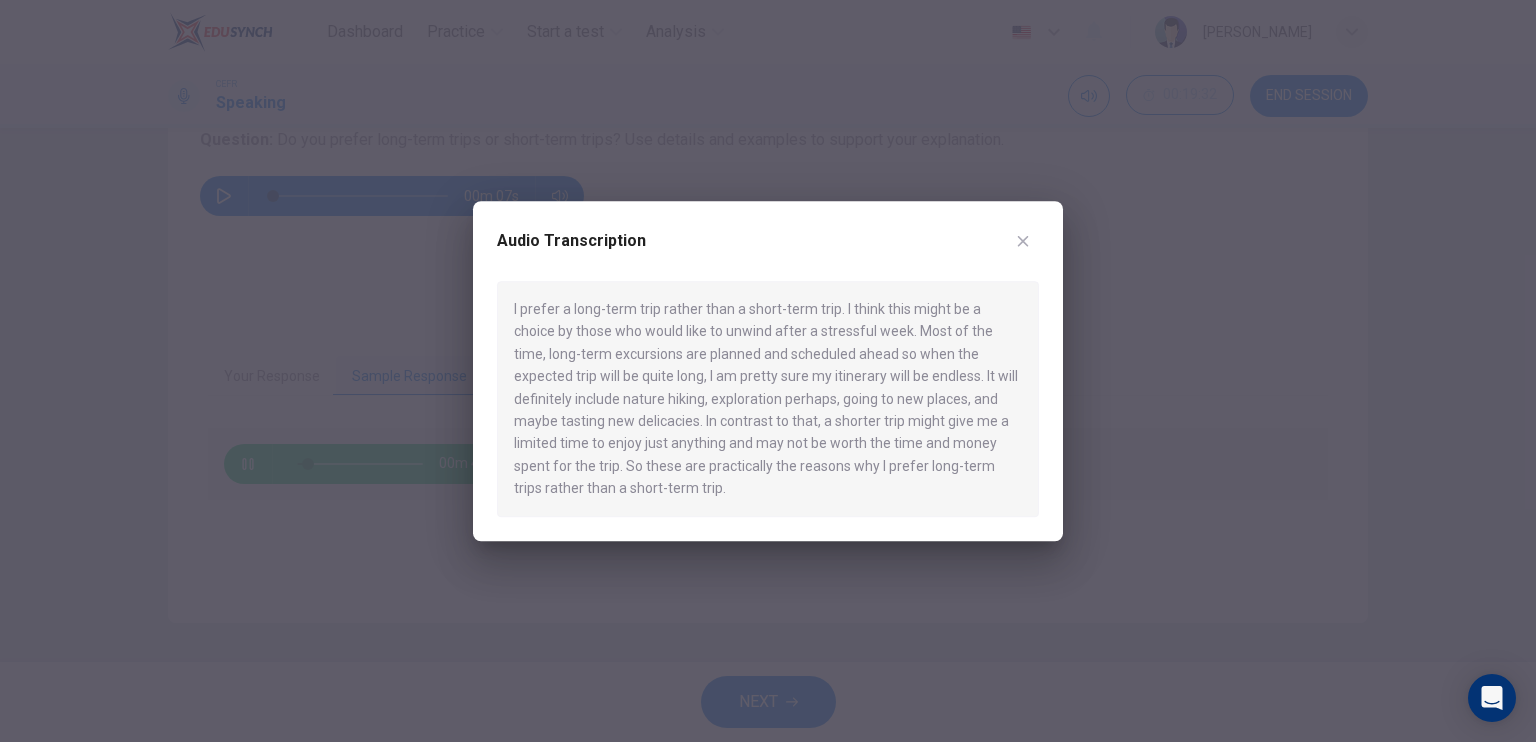 scroll, scrollTop: 240, scrollLeft: 0, axis: vertical 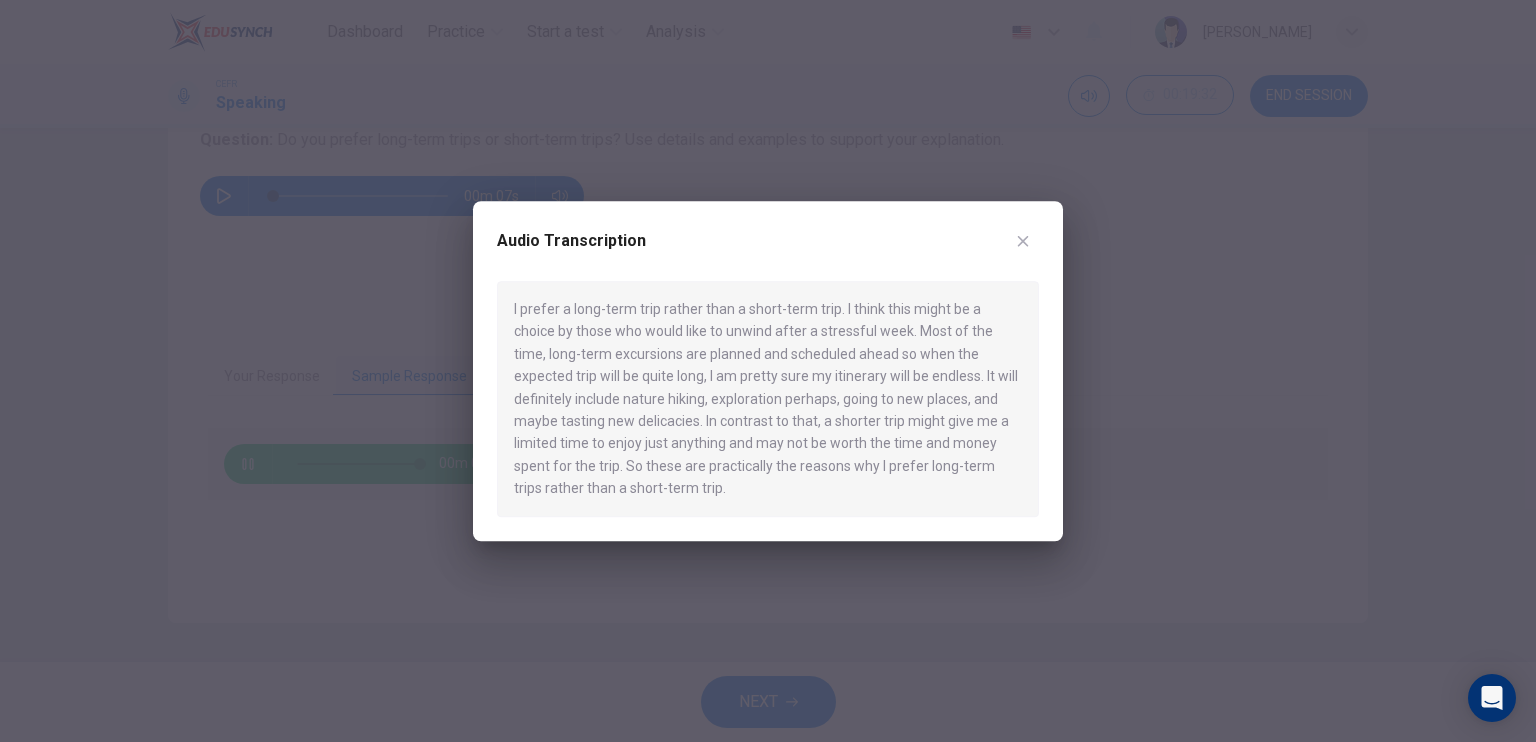 type on "0" 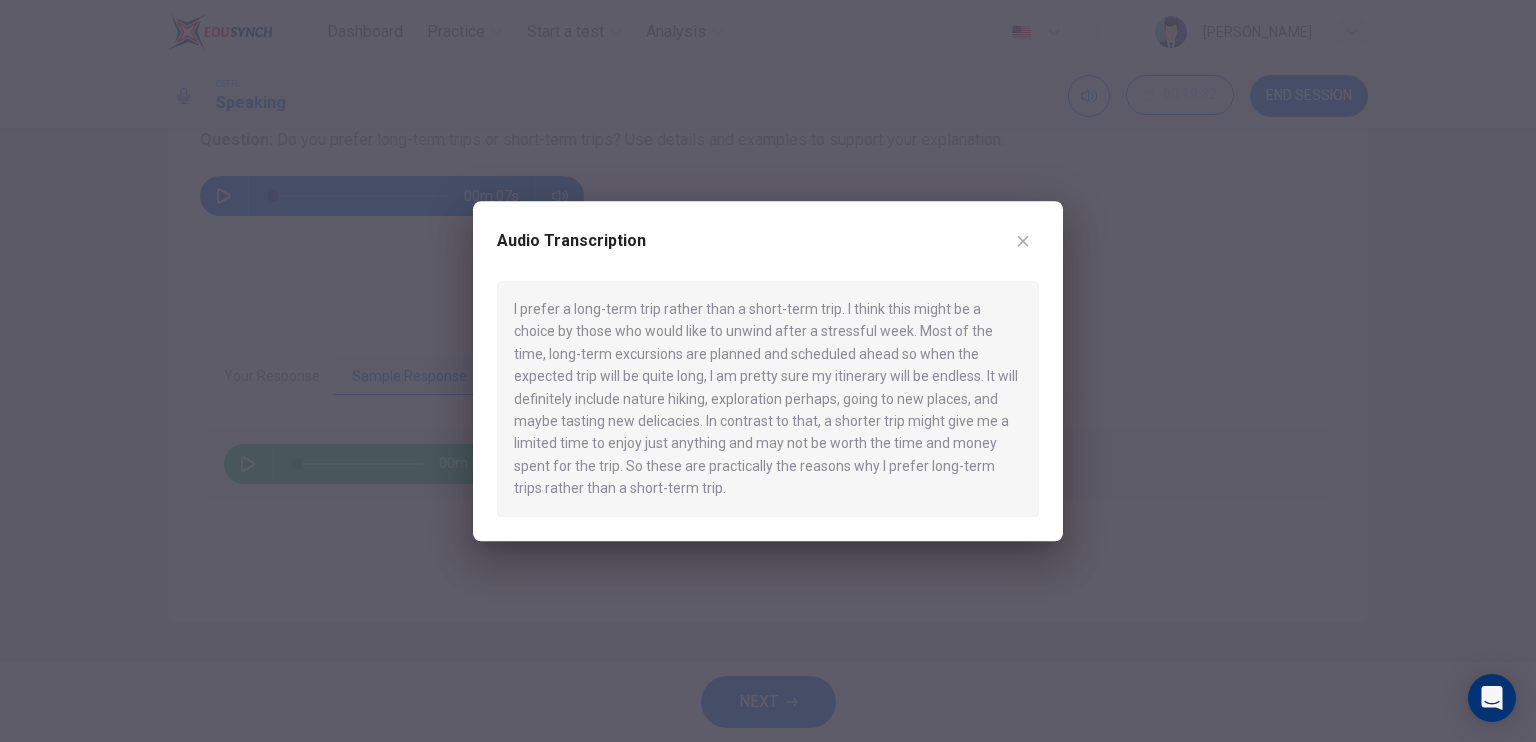 click on "Audio Transcription" at bounding box center (768, 253) 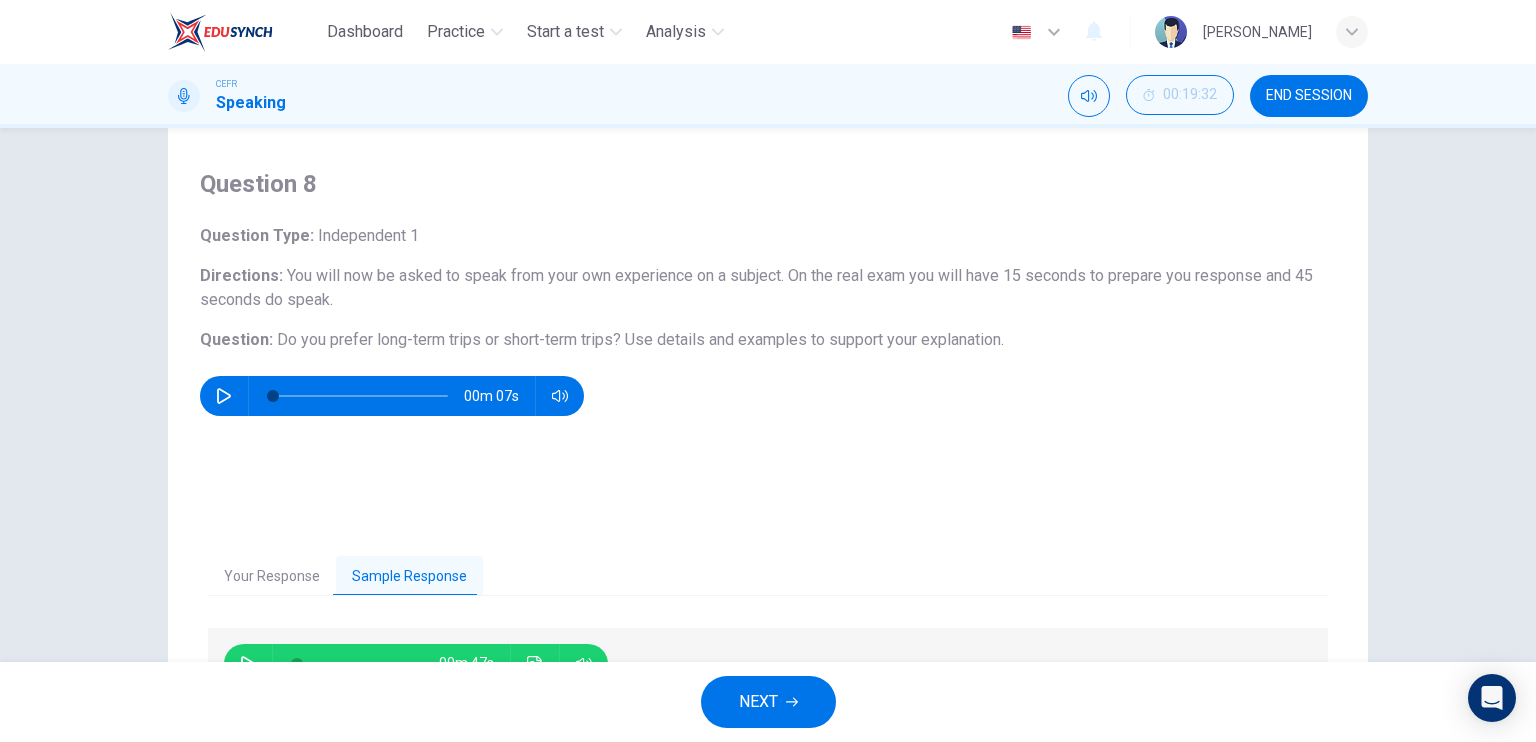 scroll, scrollTop: 0, scrollLeft: 0, axis: both 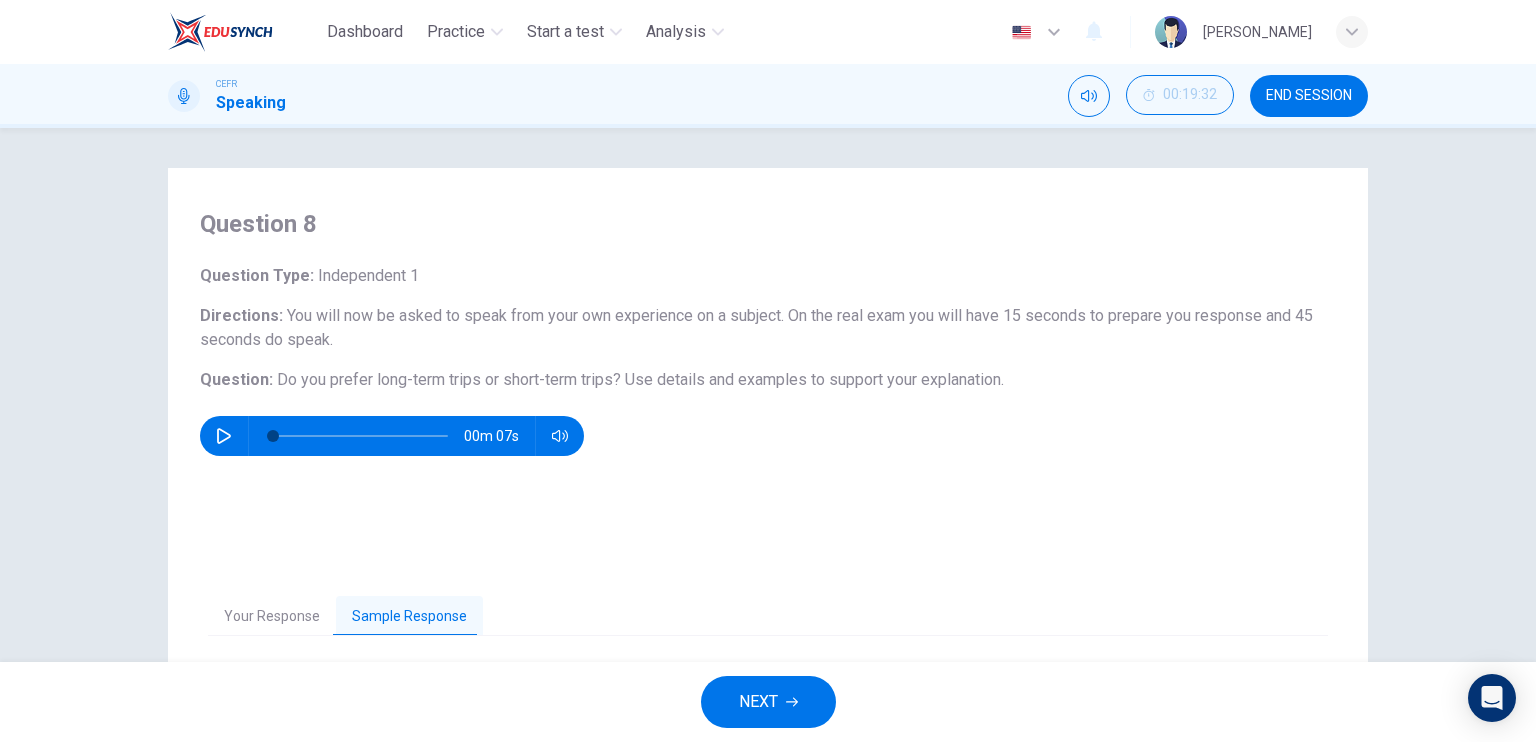 click on "NEXT" at bounding box center [768, 702] 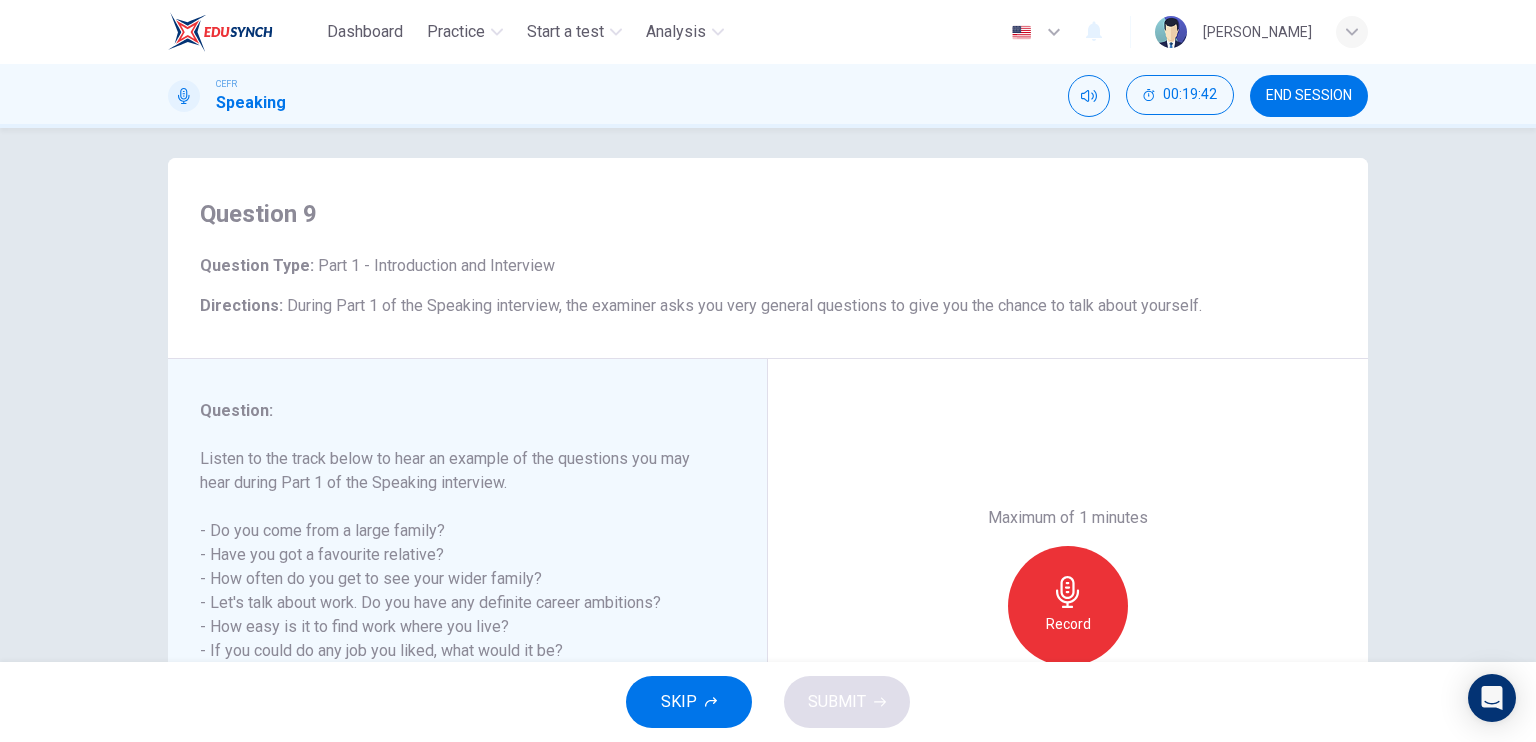 scroll, scrollTop: 0, scrollLeft: 0, axis: both 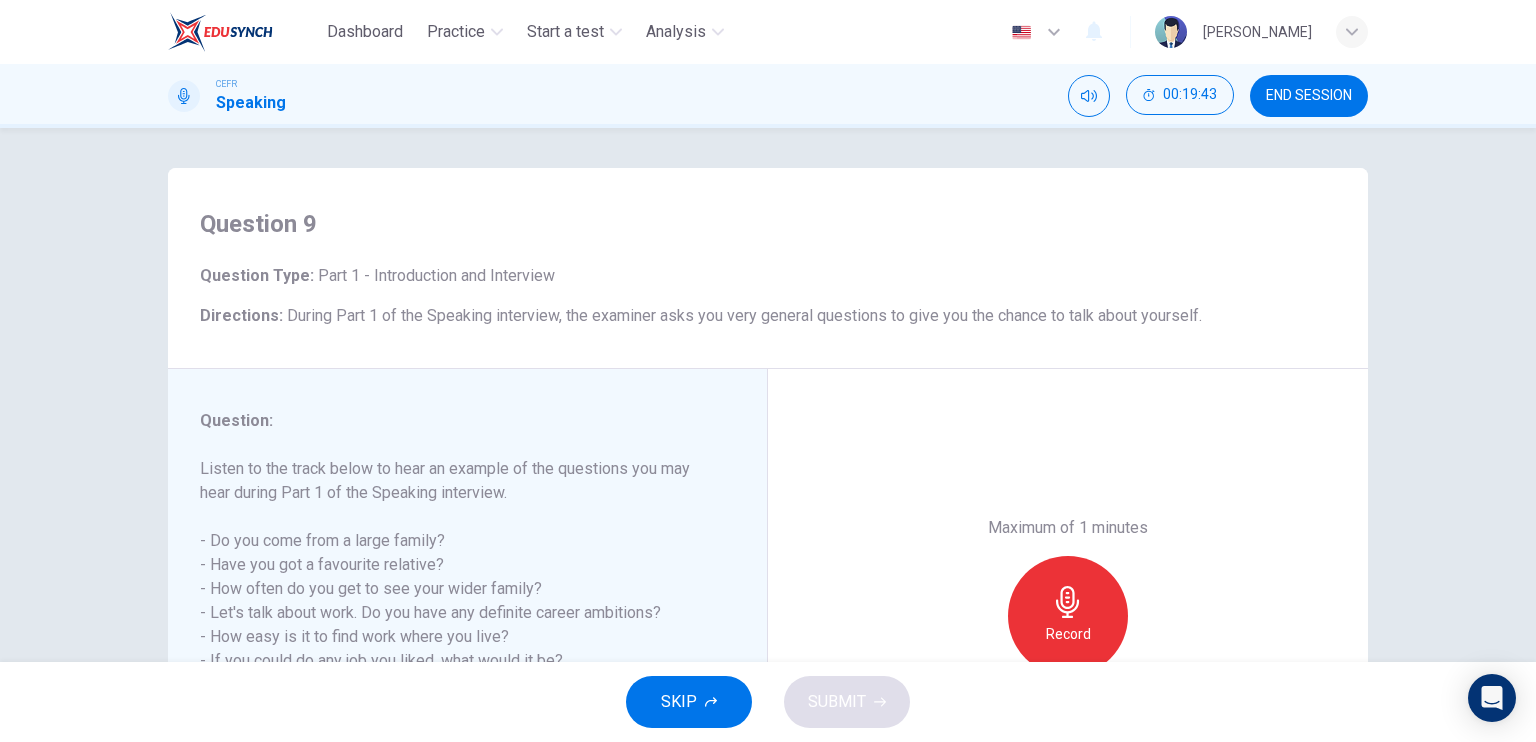 click on "During Part 1 of the Speaking interview, the examiner asks you very general questions to give you the chance to talk about yourself." at bounding box center (744, 315) 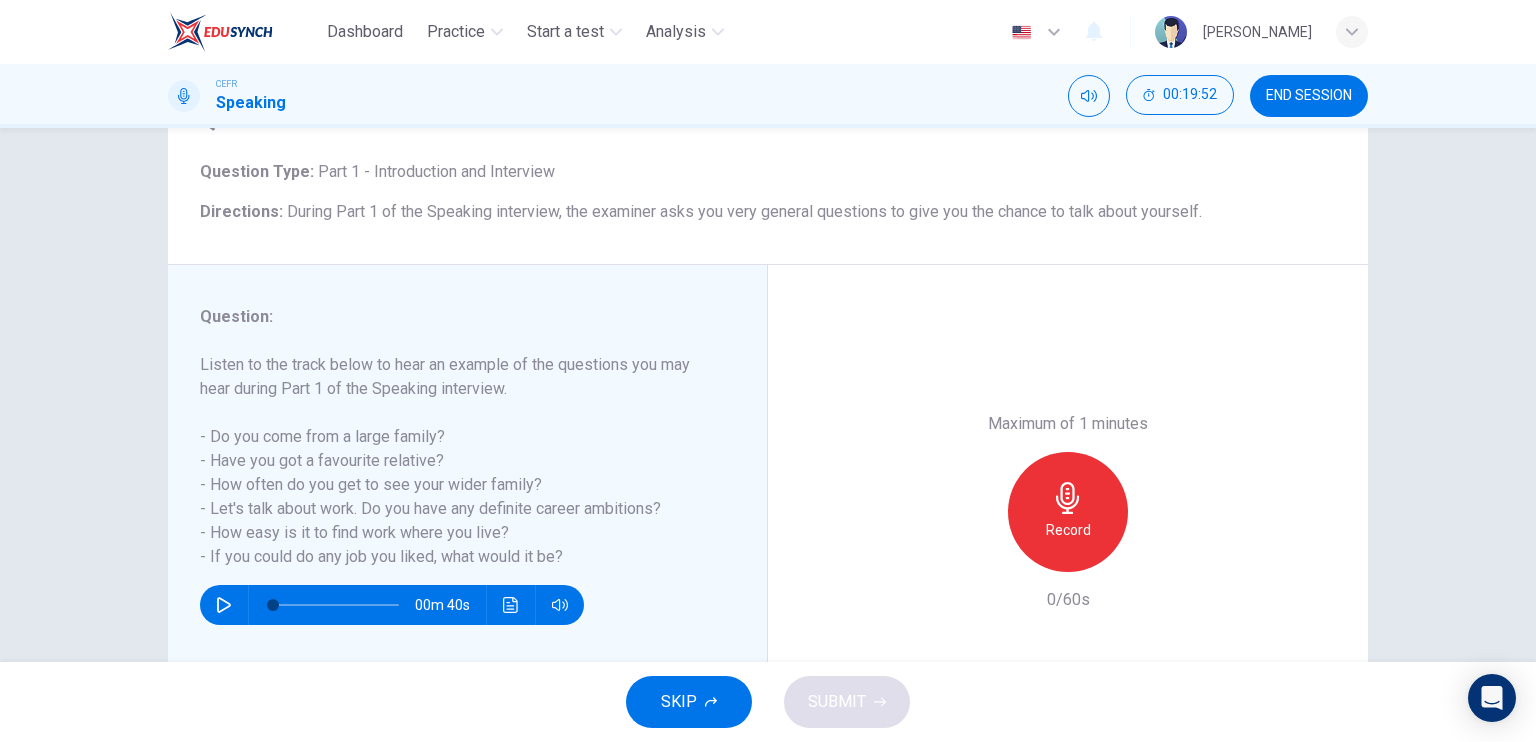 scroll, scrollTop: 100, scrollLeft: 0, axis: vertical 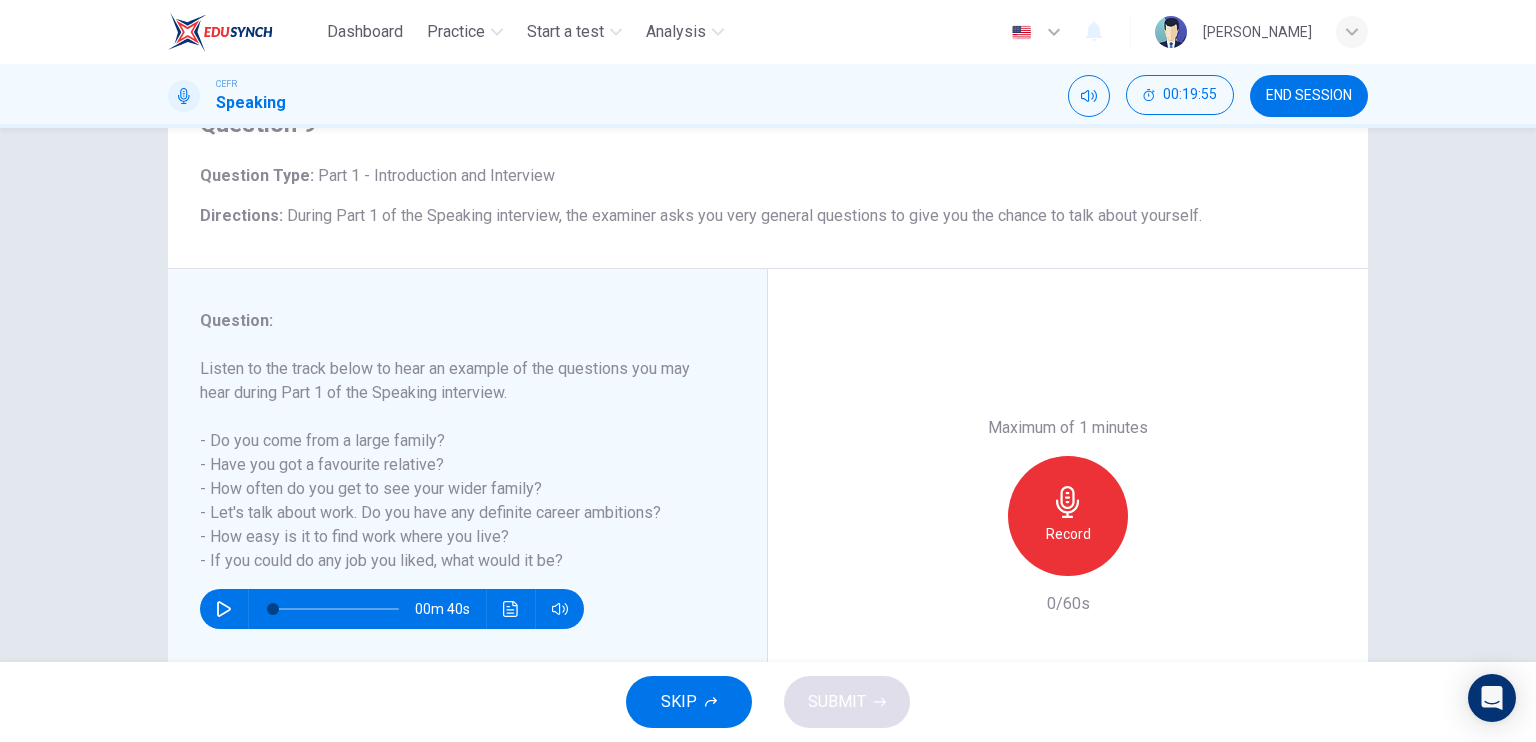 click on "00m 40s" at bounding box center [392, 609] 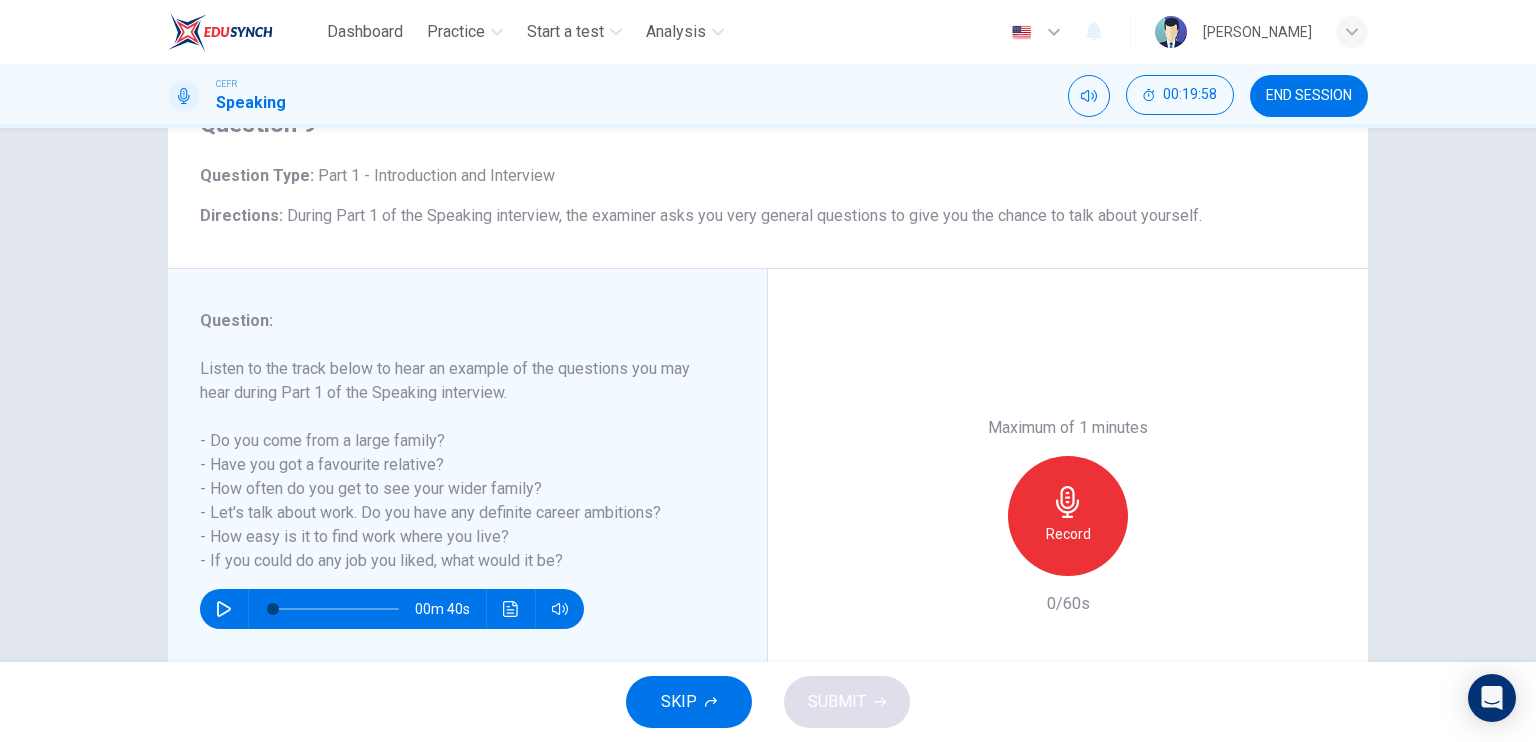 click on "Record" at bounding box center [1068, 516] 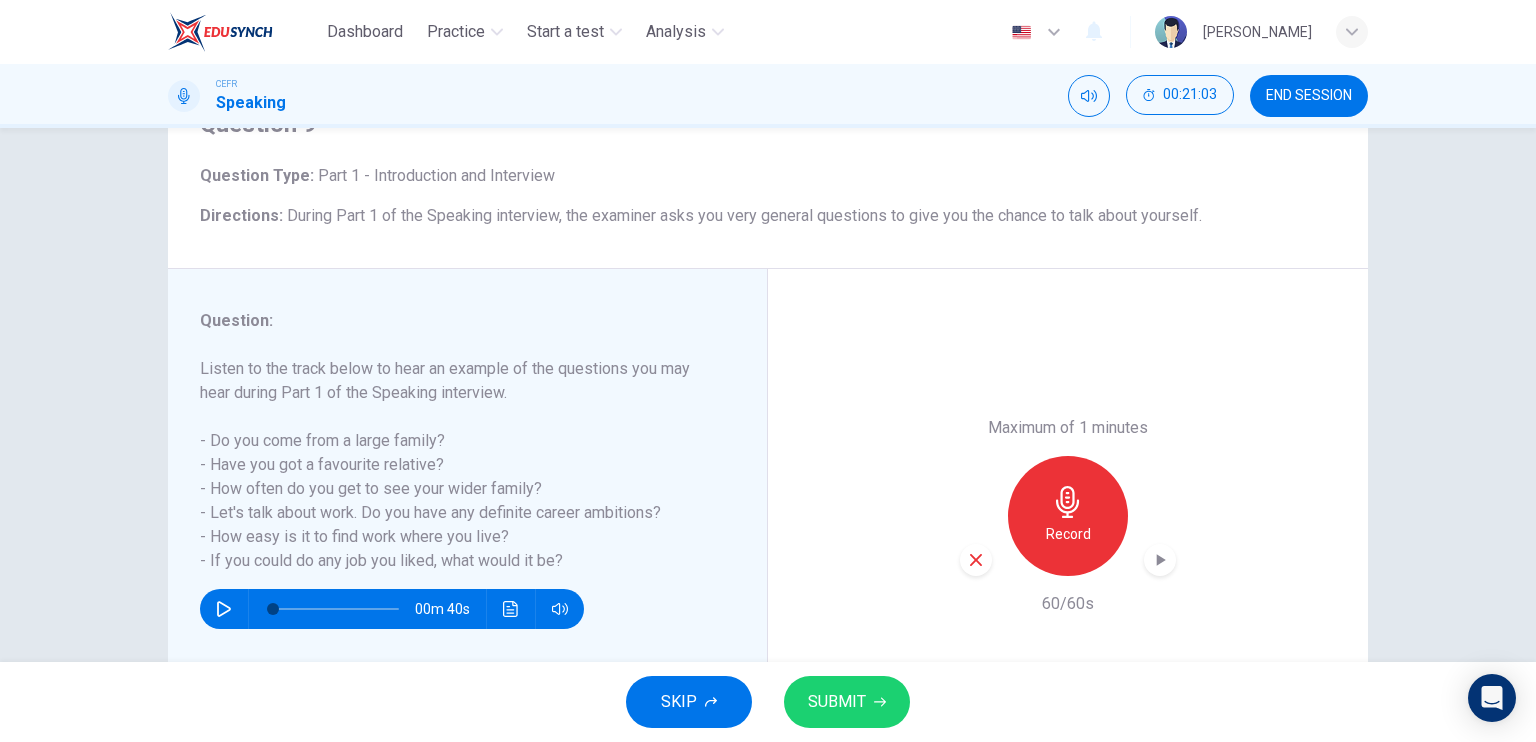click 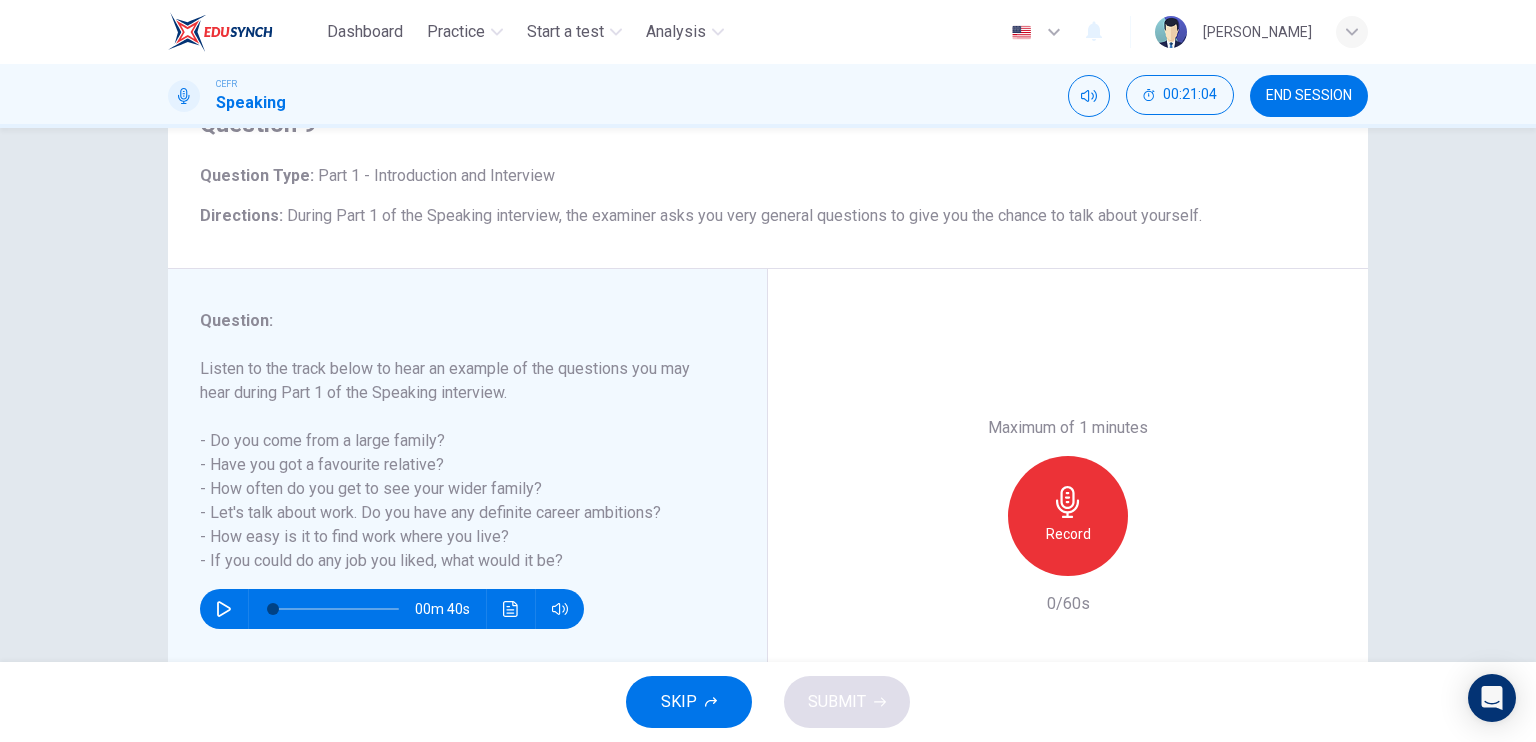 click on "Record" at bounding box center (1068, 534) 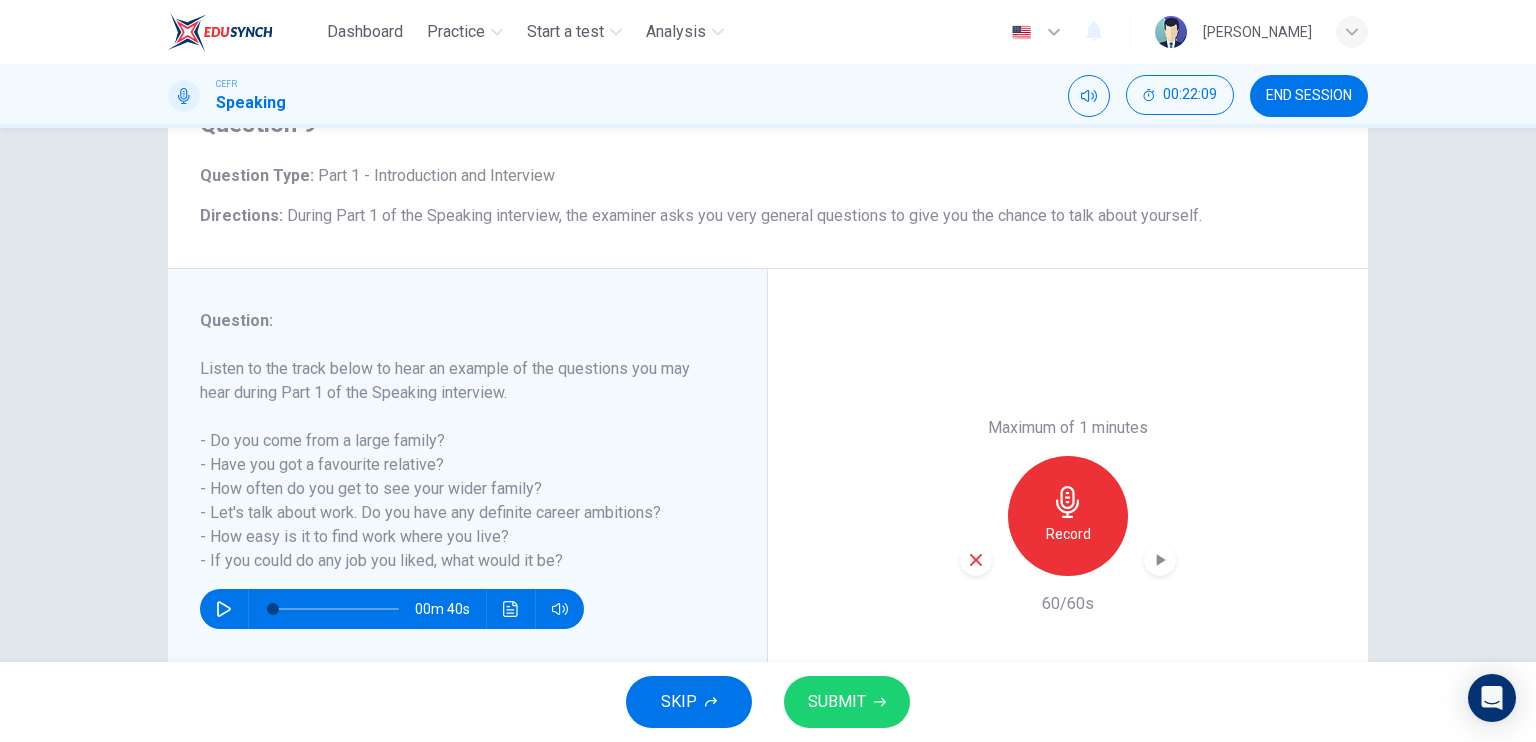 click on "SUBMIT" at bounding box center [847, 702] 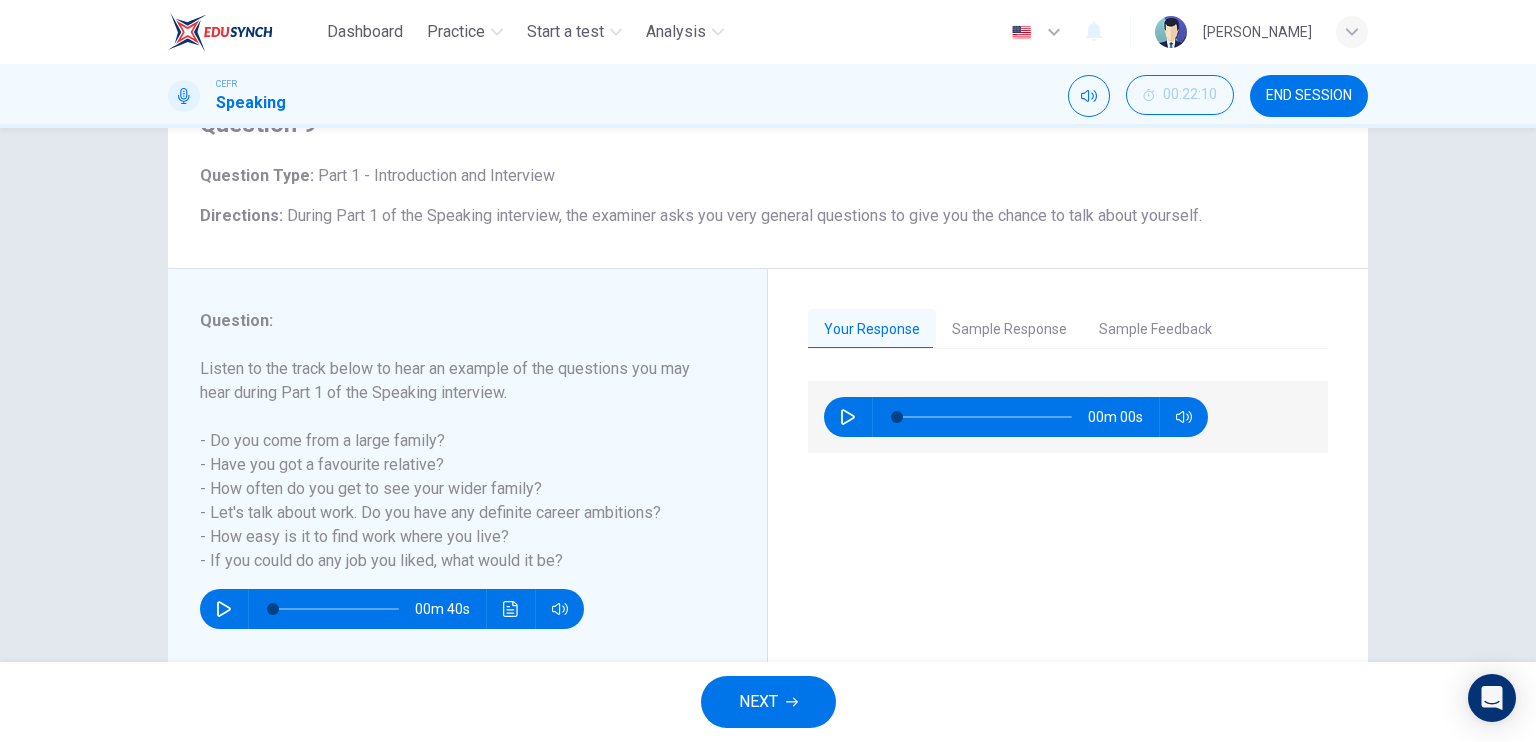 click on "Sample Response" at bounding box center (1009, 330) 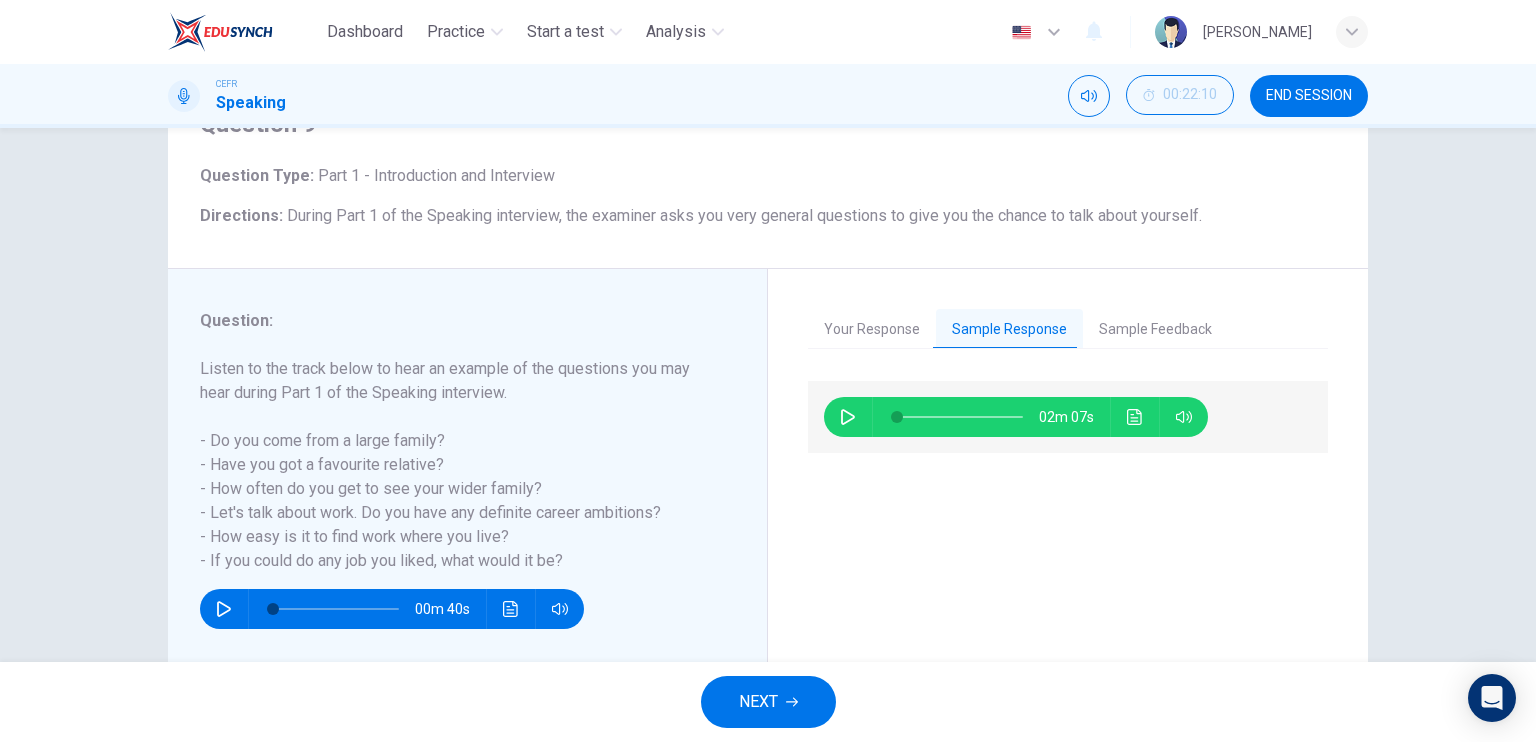 click at bounding box center (848, 417) 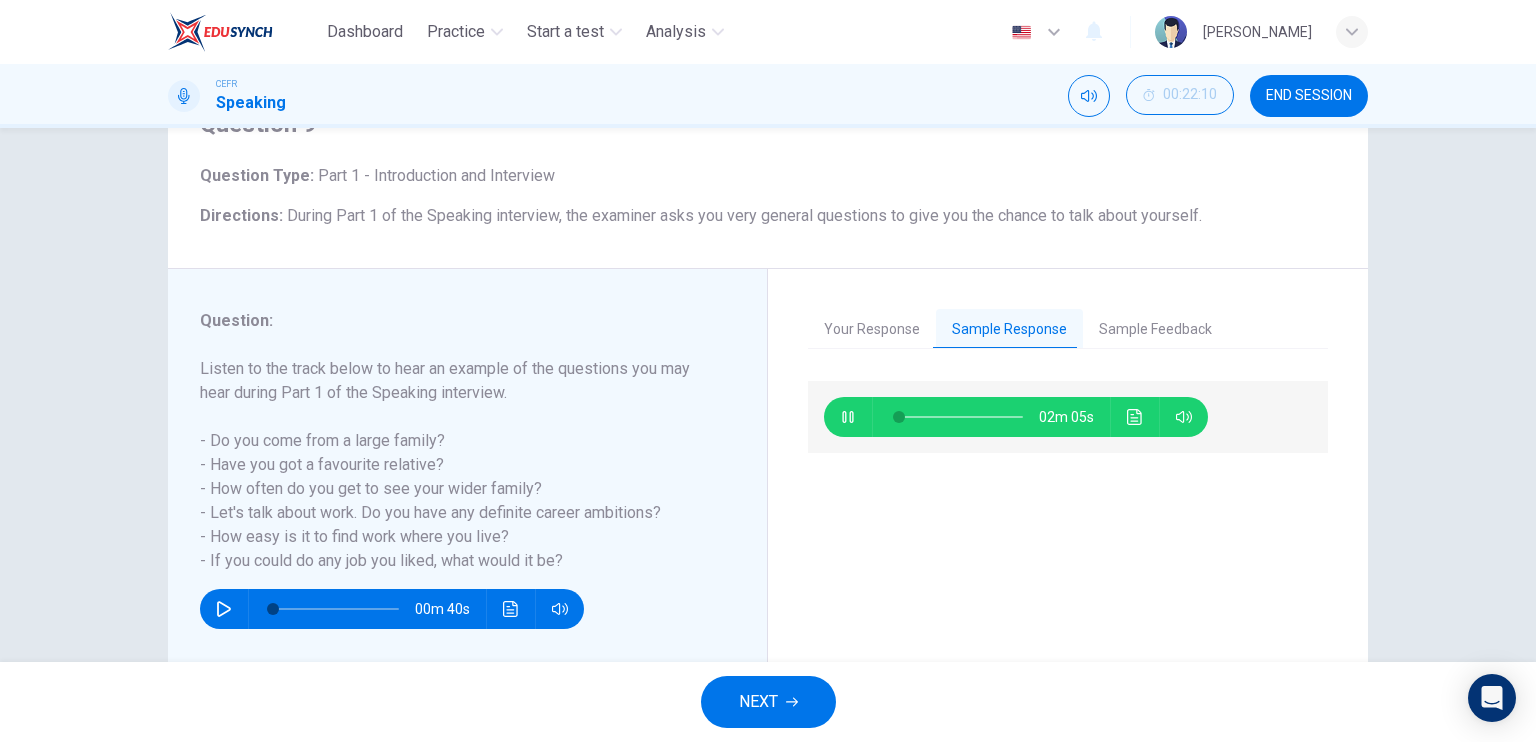click on "02m 05s" at bounding box center (1068, 560) 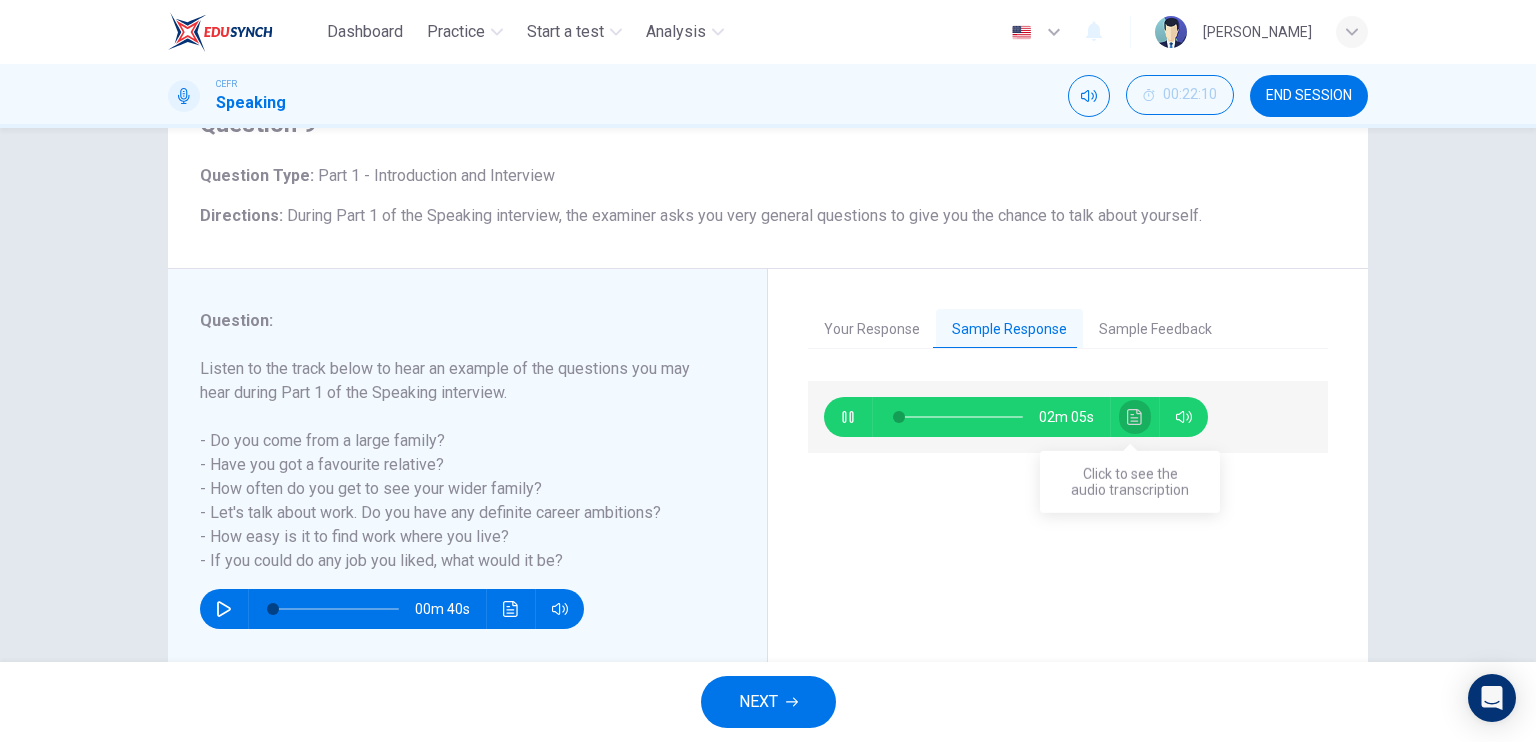 click at bounding box center (1135, 417) 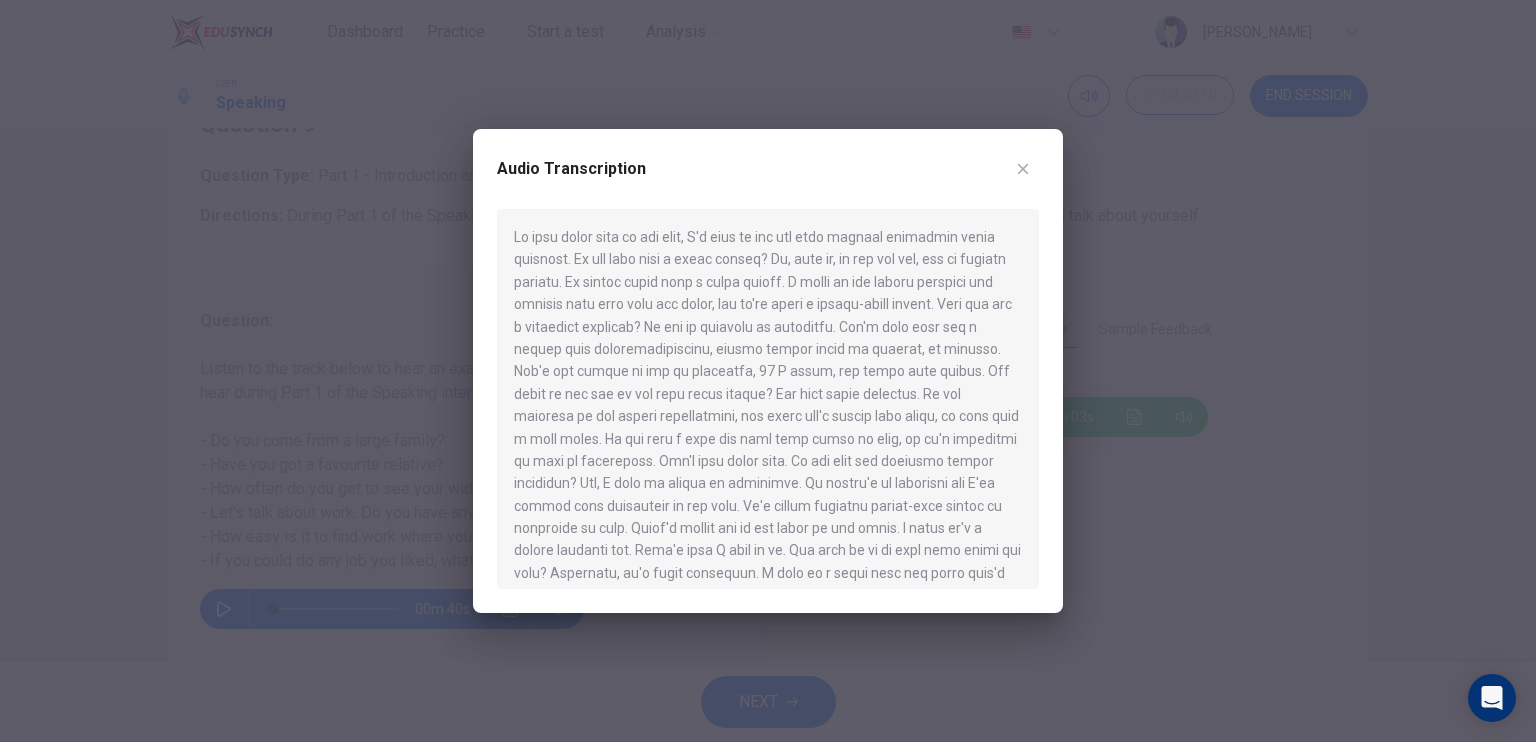 click at bounding box center (768, 399) 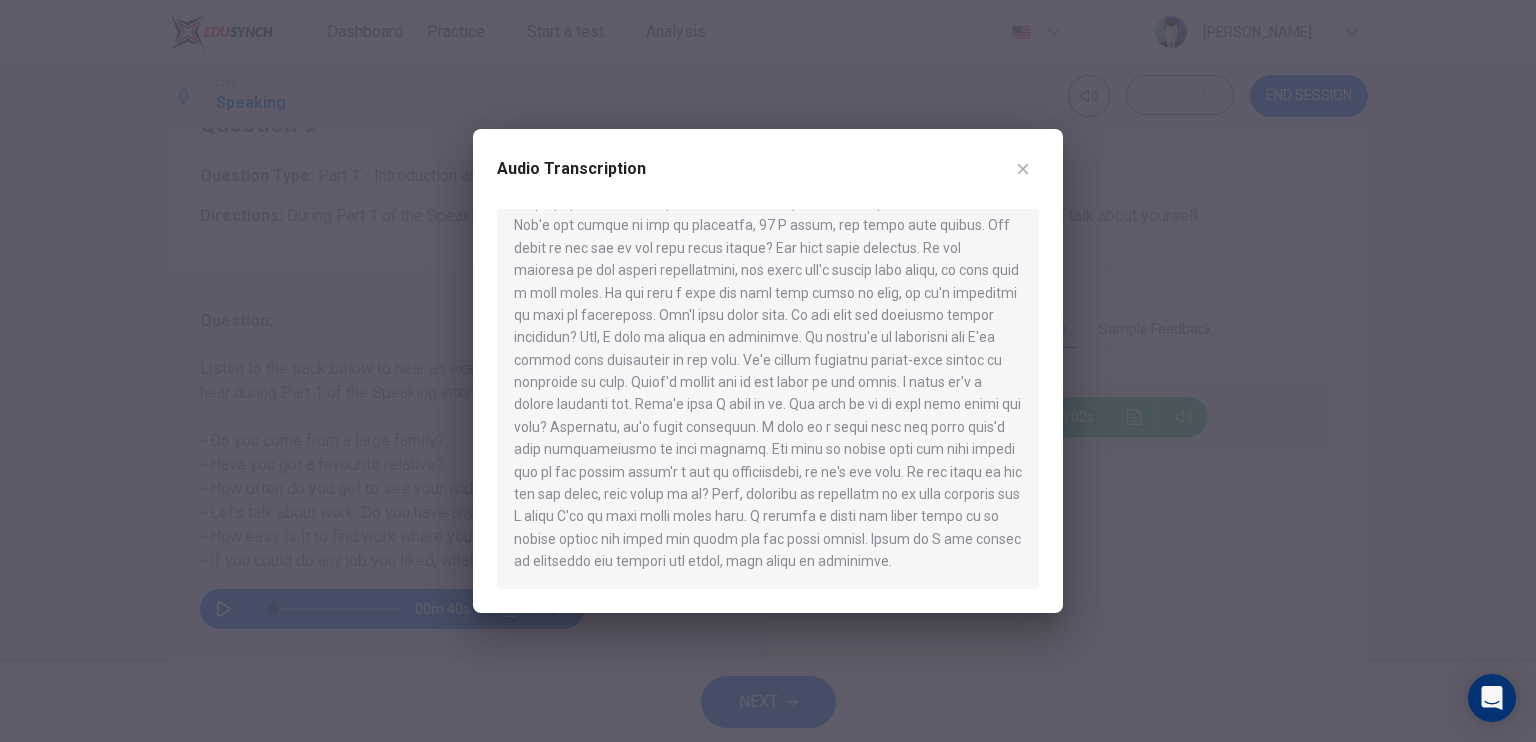 scroll, scrollTop: 0, scrollLeft: 0, axis: both 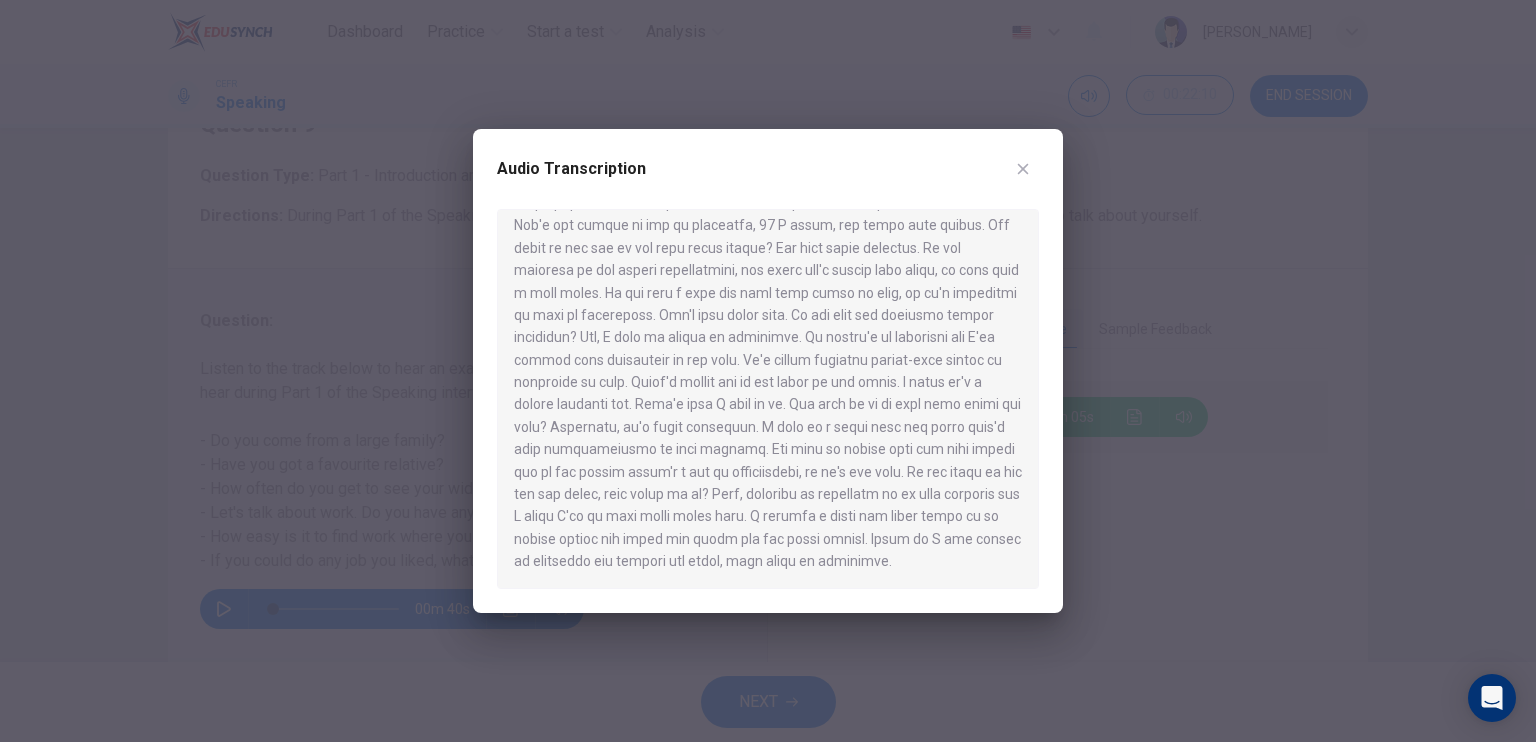 click on "Audio Transcription" at bounding box center [768, 371] 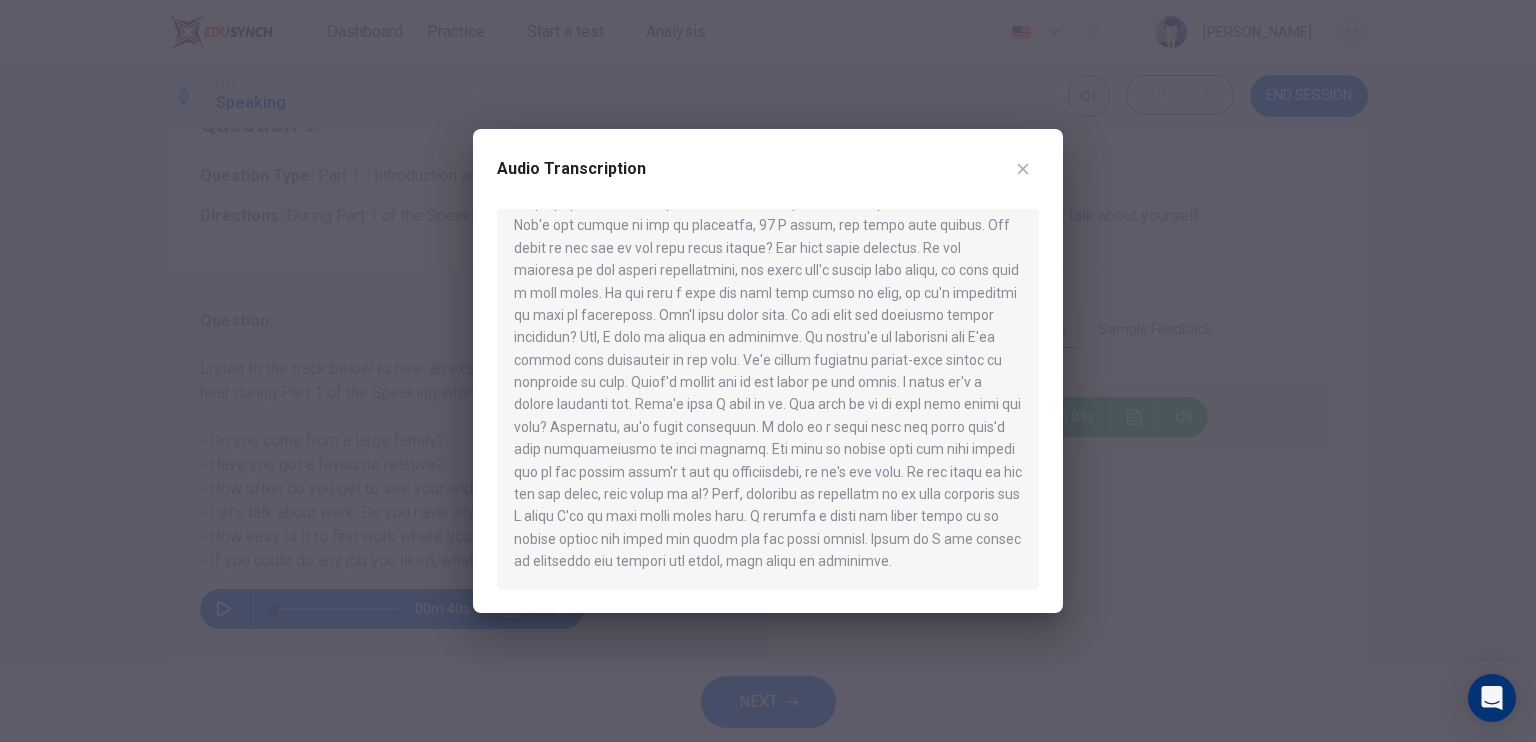 click 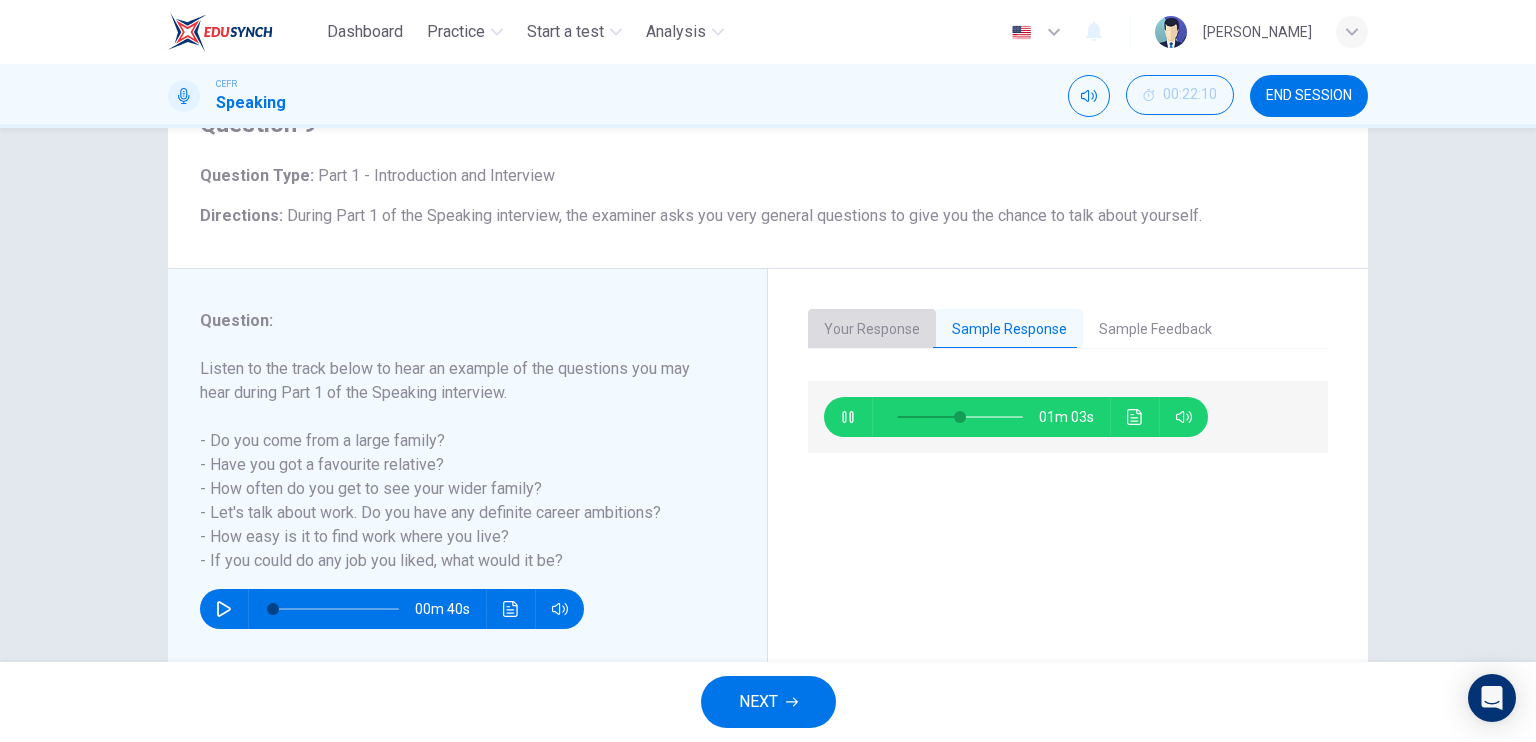 click on "Your Response" at bounding box center [872, 330] 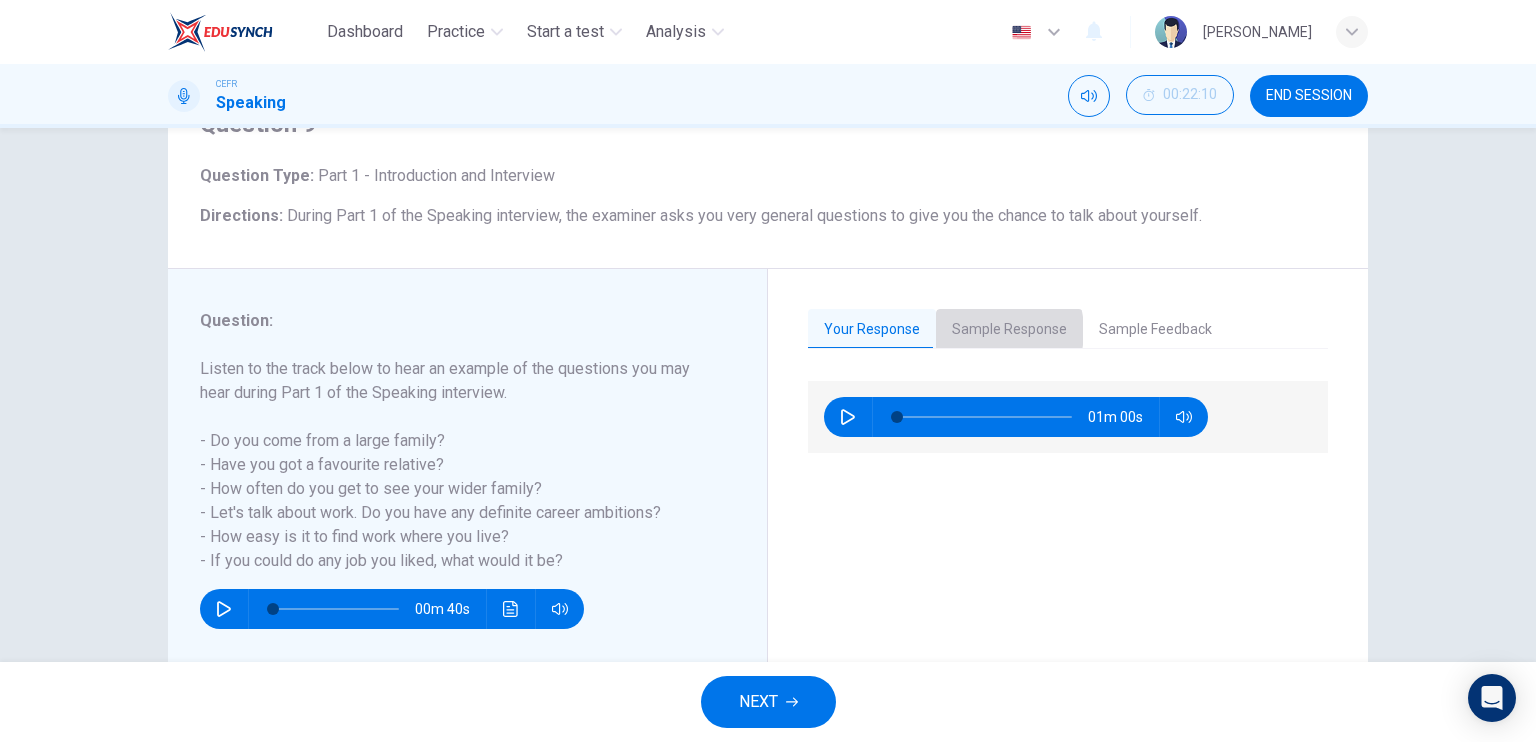 click on "Sample Response" at bounding box center (1009, 330) 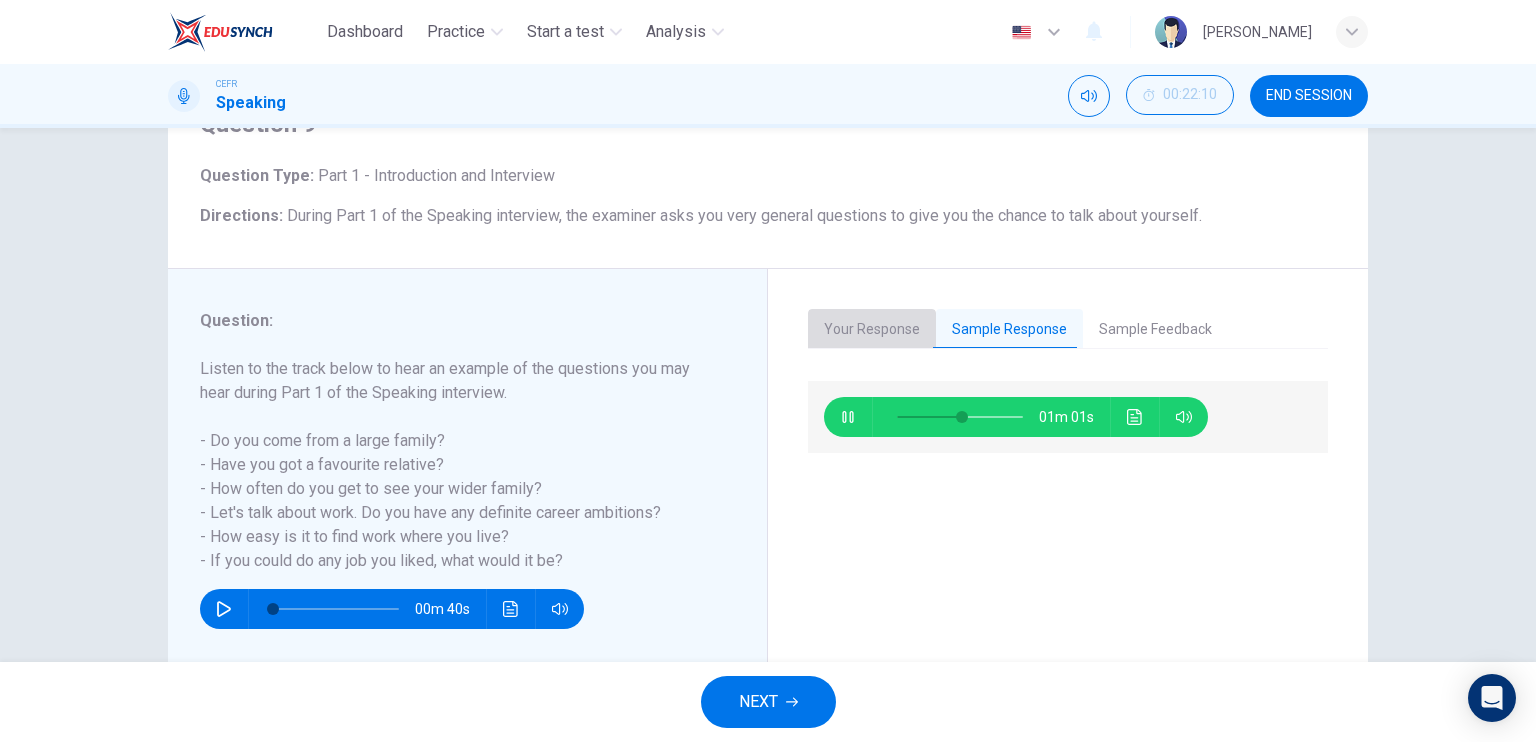 click on "Your Response" at bounding box center (872, 330) 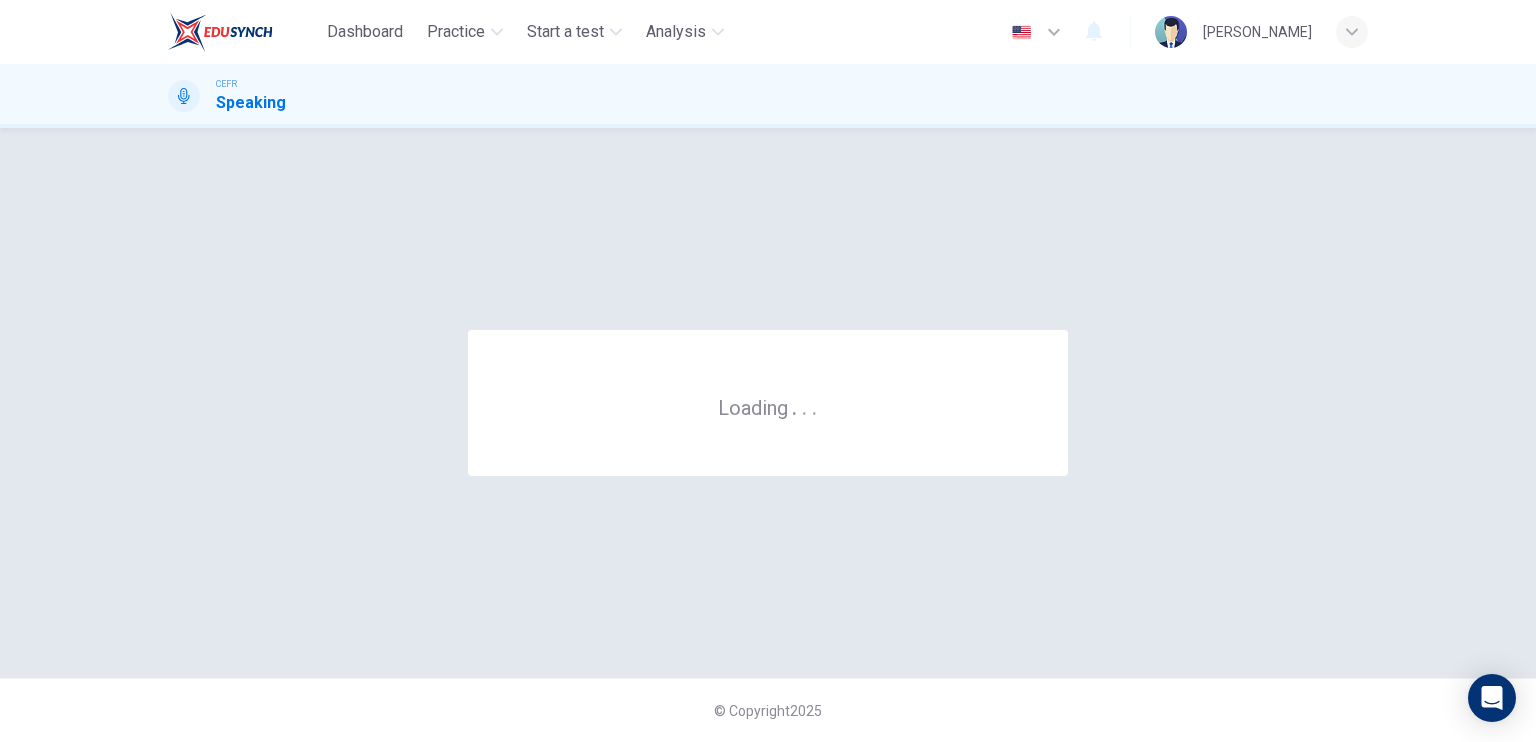 scroll, scrollTop: 0, scrollLeft: 0, axis: both 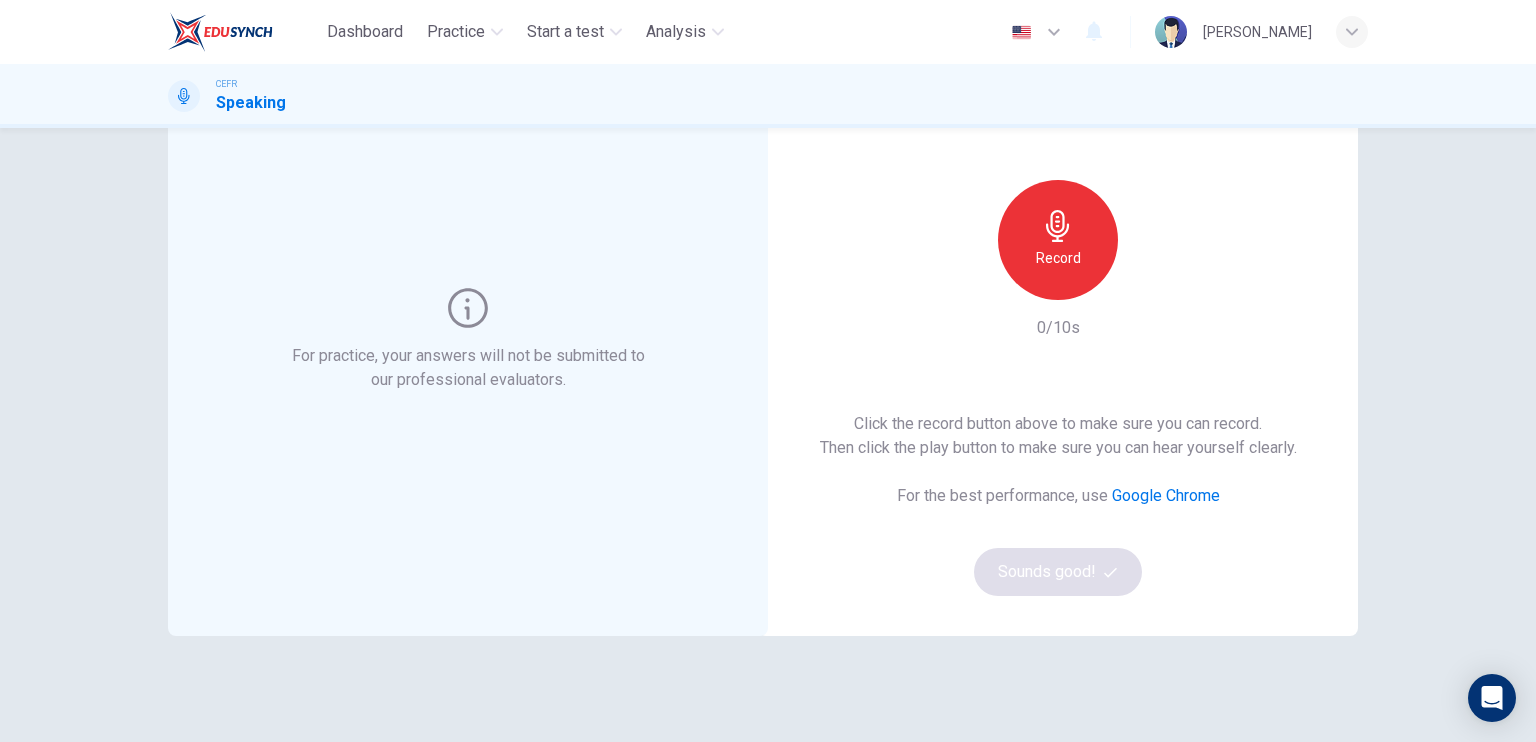 click on "Record" at bounding box center (1058, 258) 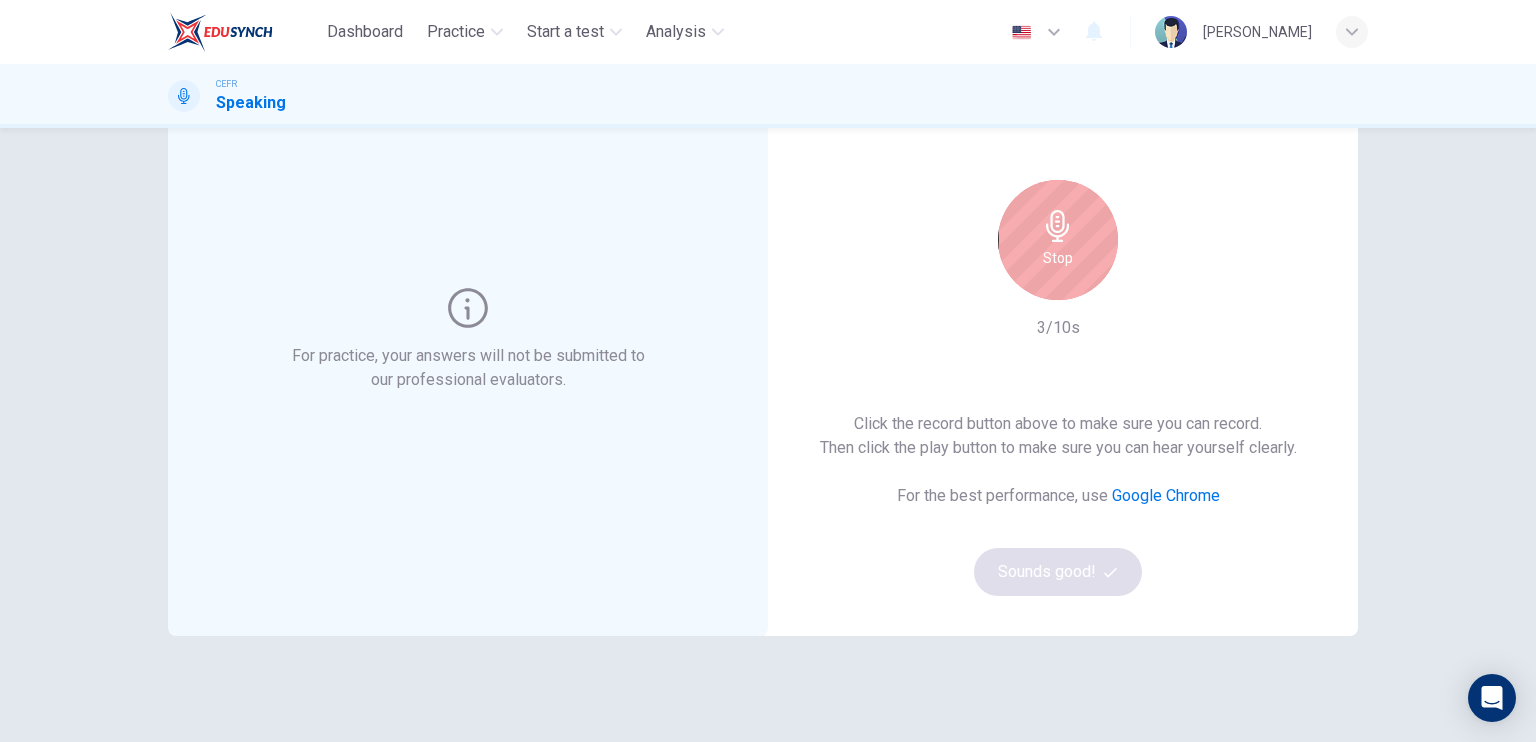 click 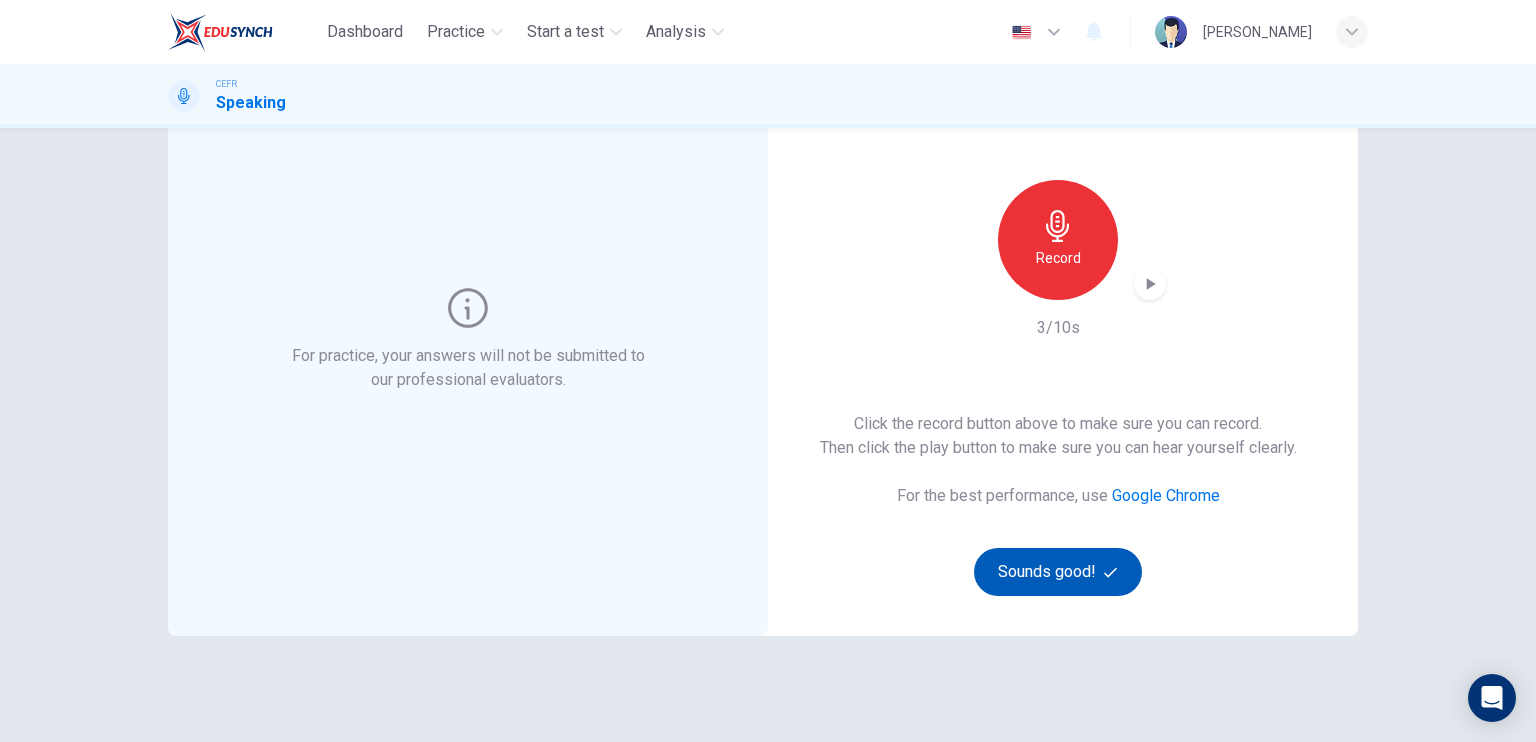 click on "Sounds good!" at bounding box center (1058, 572) 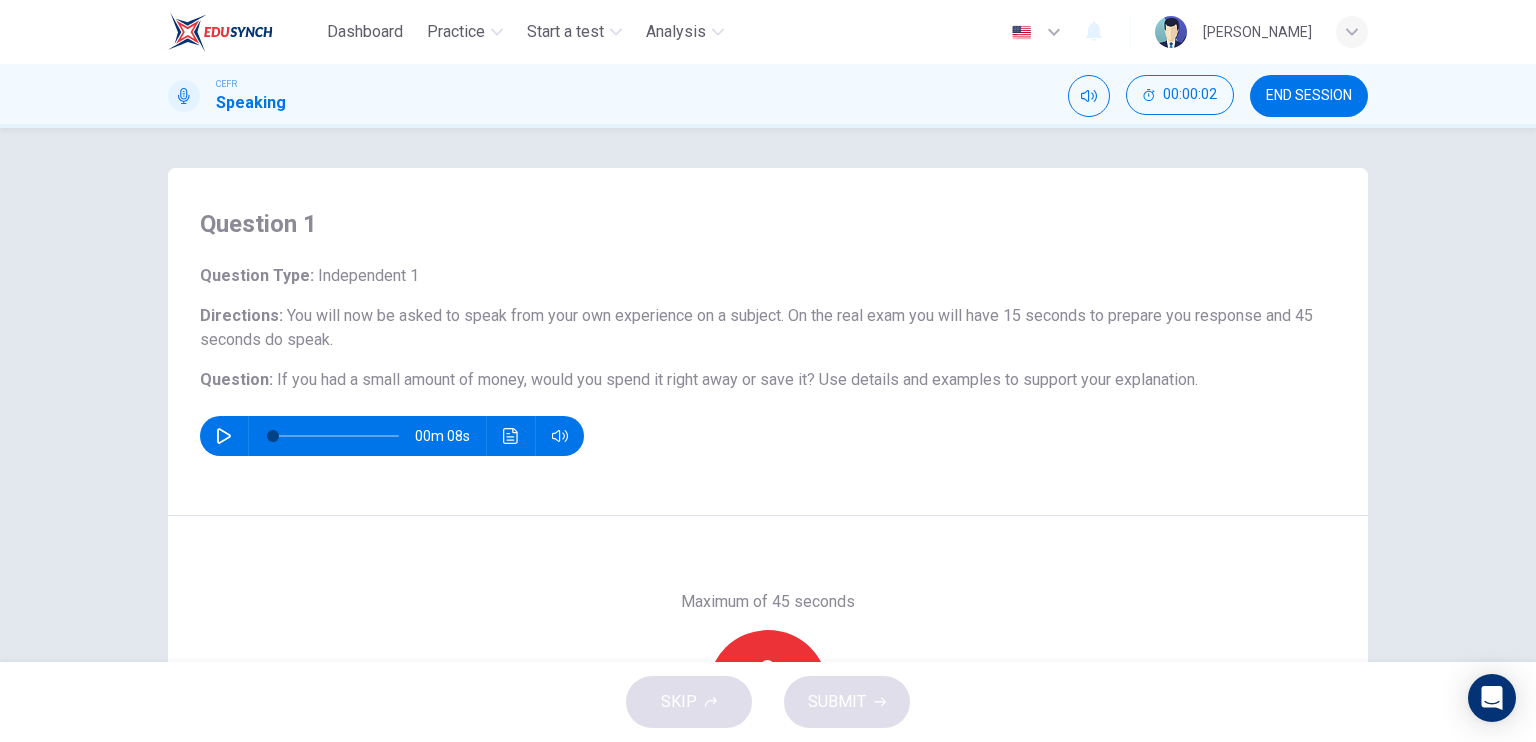 scroll, scrollTop: 240, scrollLeft: 0, axis: vertical 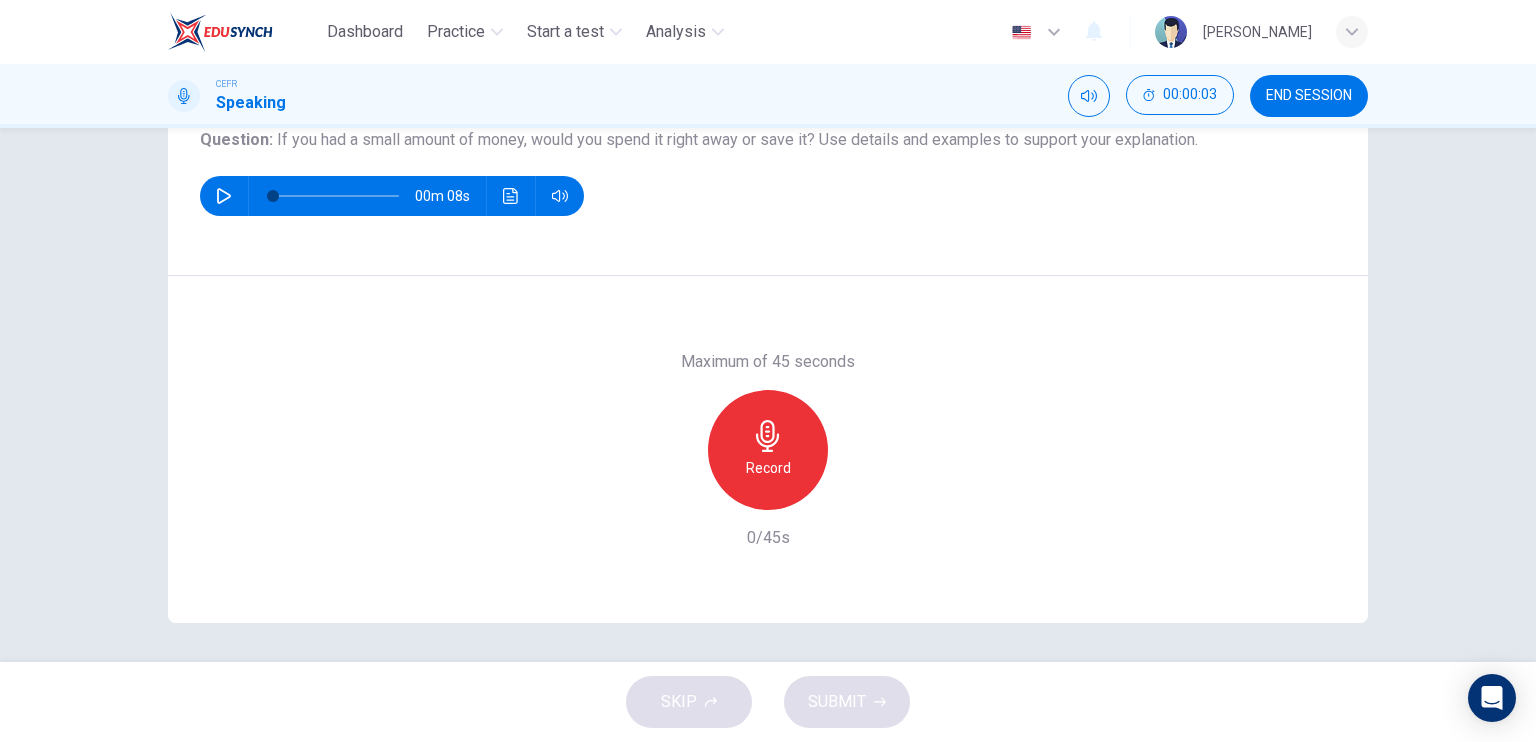 click on "Record" at bounding box center (768, 450) 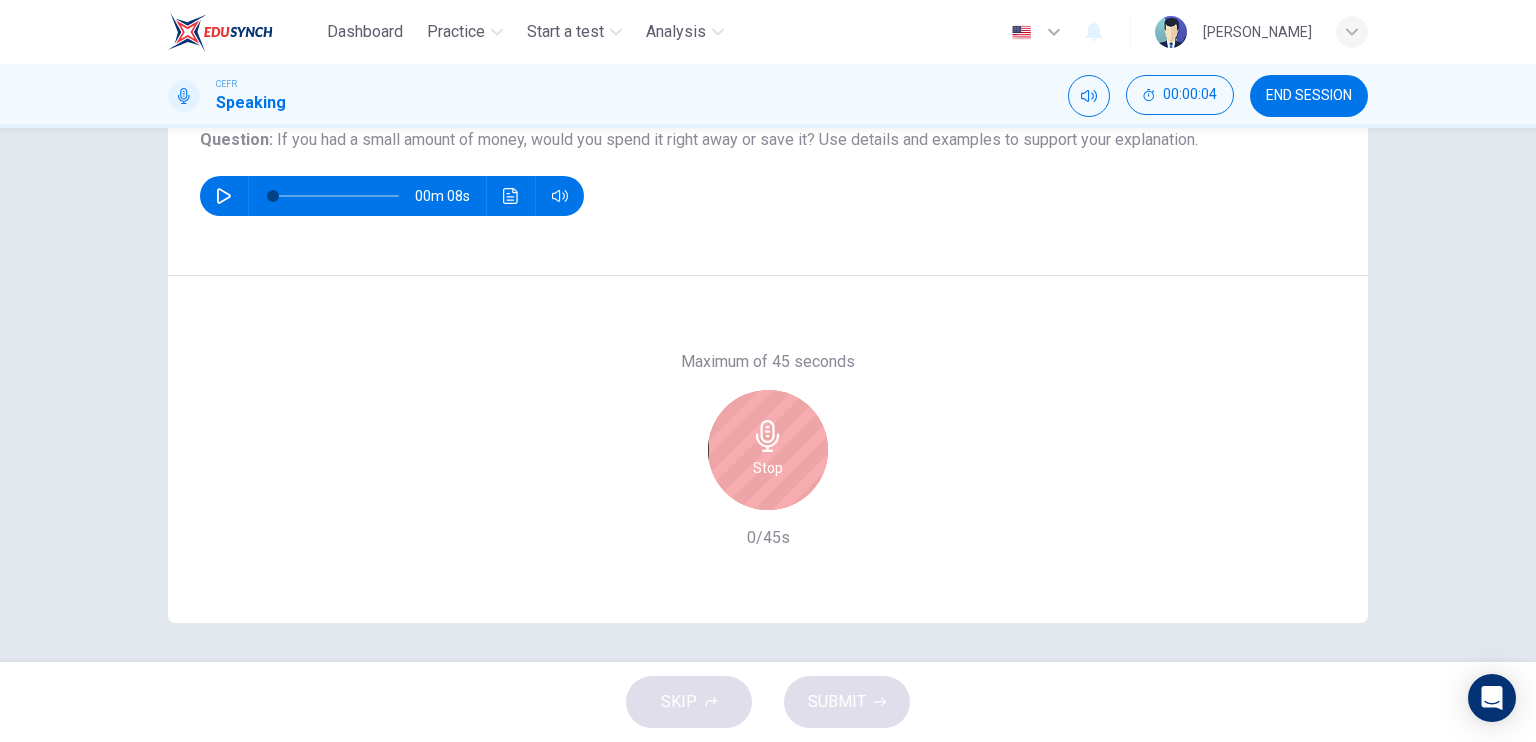 drag, startPoint x: 764, startPoint y: 482, endPoint x: 784, endPoint y: 539, distance: 60.40695 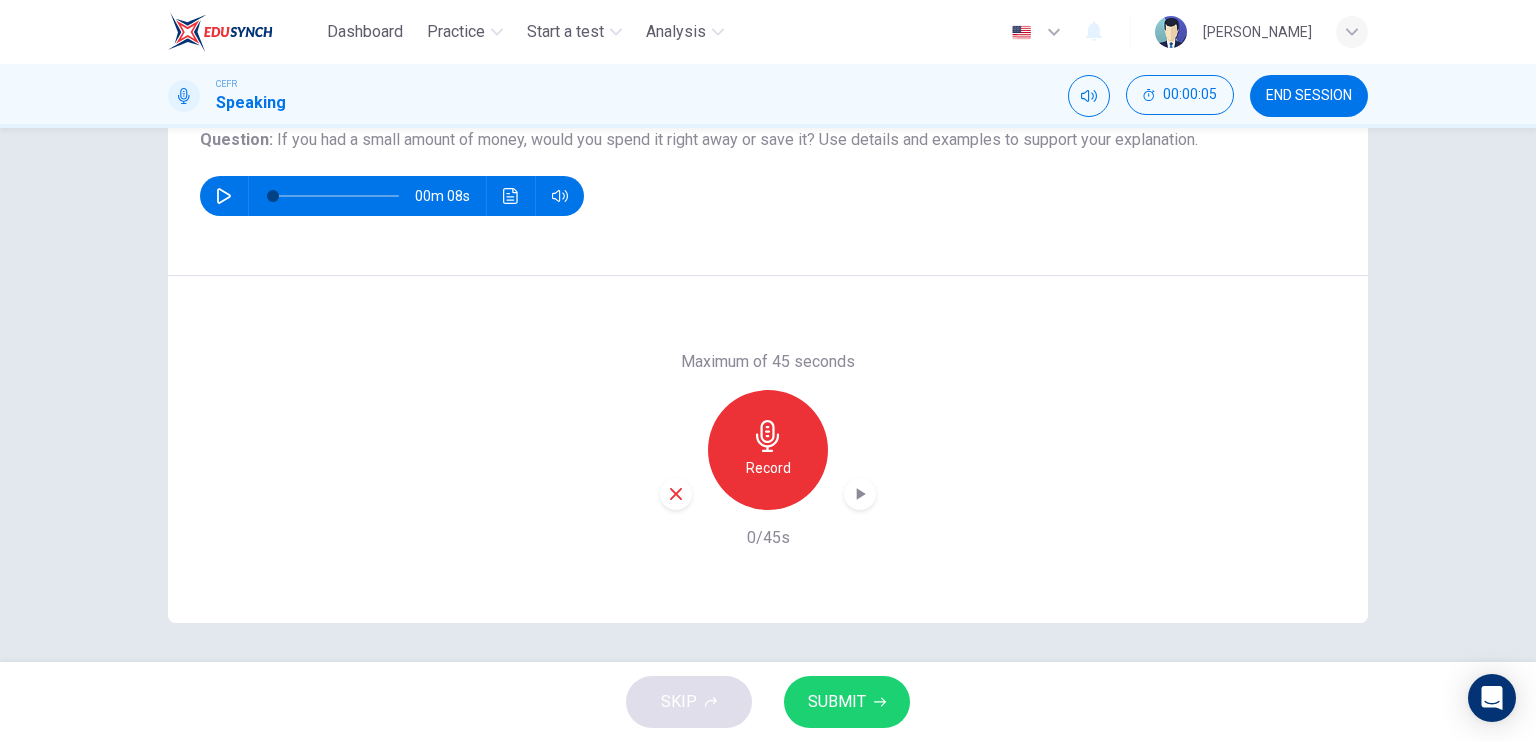 click on "SUBMIT" at bounding box center [837, 702] 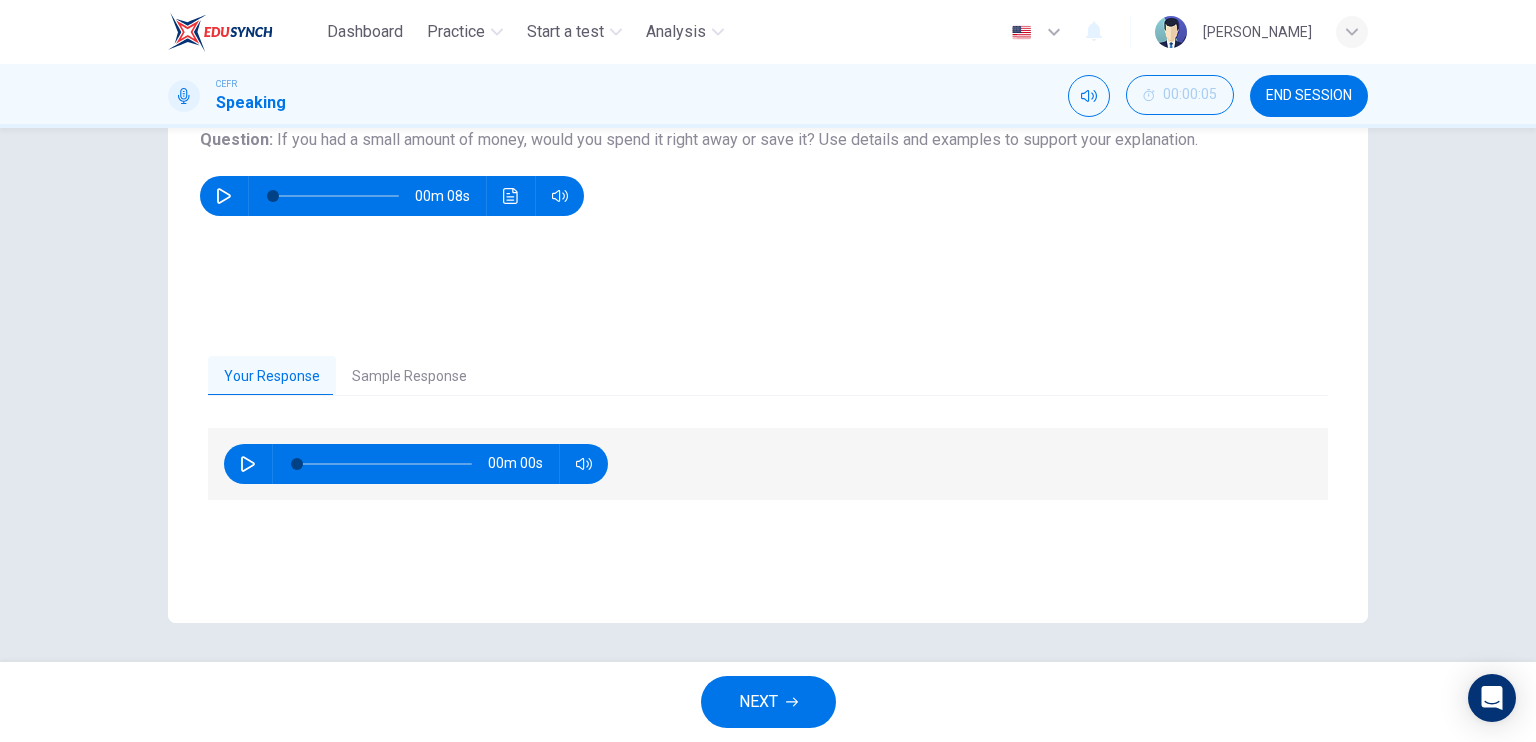 click on "Sample Response" at bounding box center [409, 377] 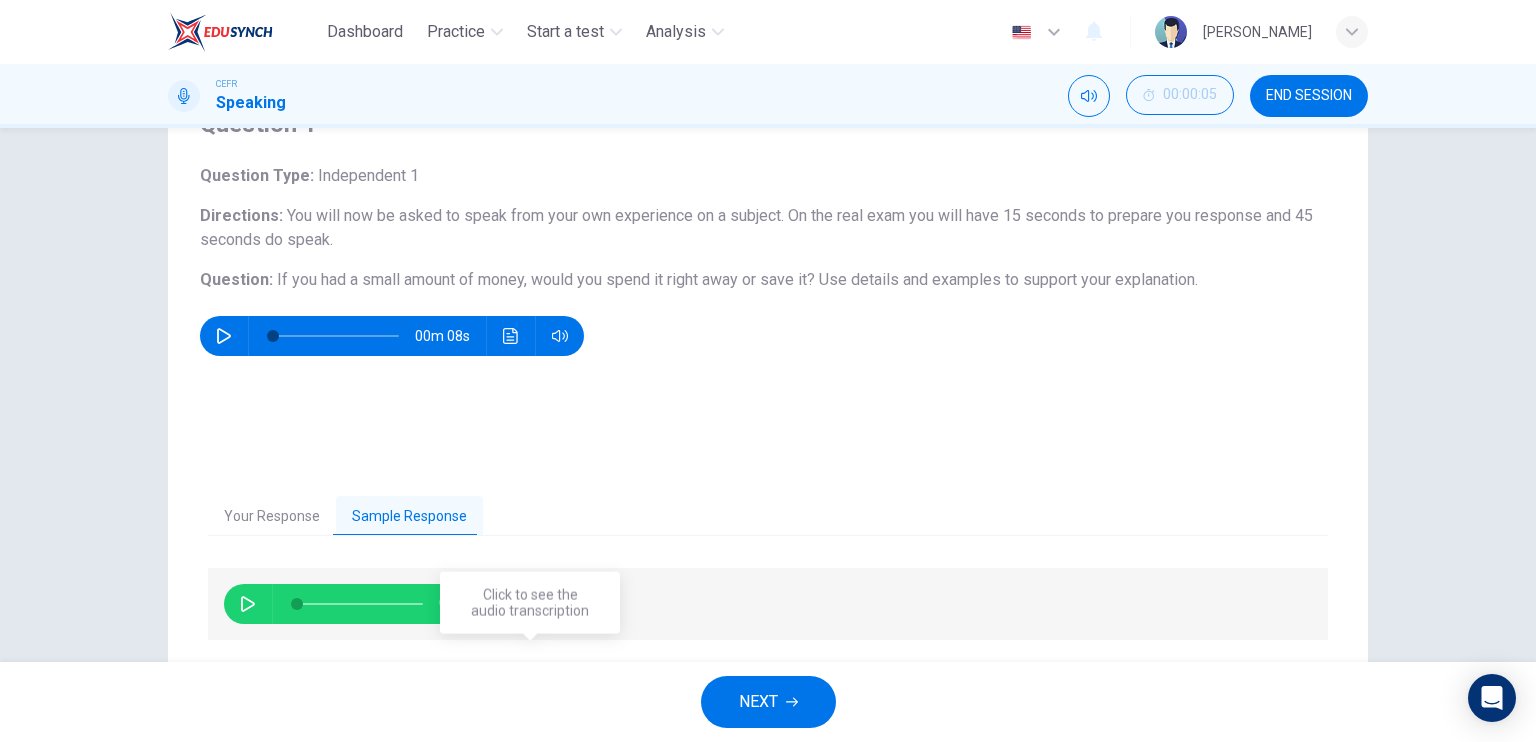 scroll, scrollTop: 0, scrollLeft: 0, axis: both 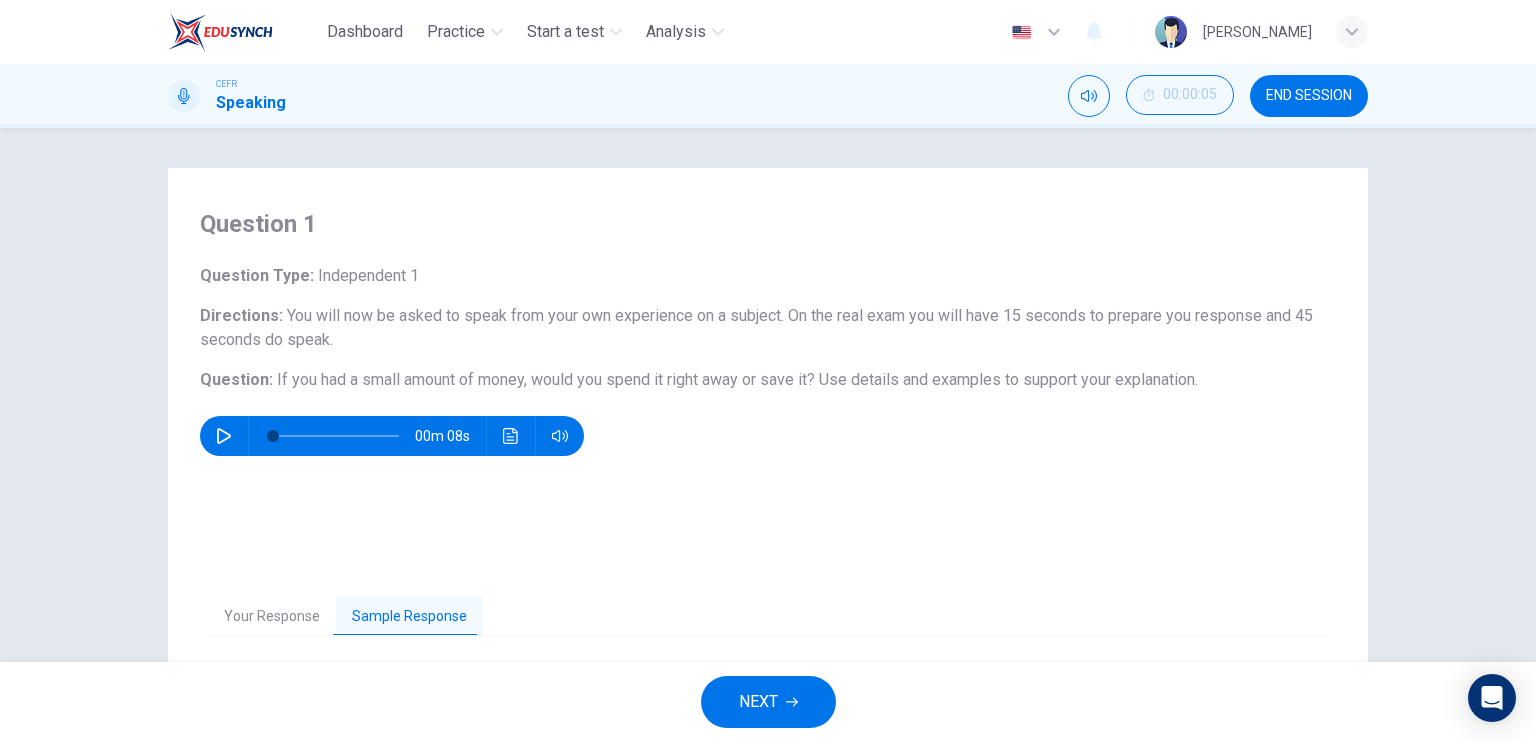 click on "Directions :   You will now be asked to speak from your own experience on a subject. On the real exam you will have 15 seconds to prepare you response and 45 seconds do speak." at bounding box center (768, 328) 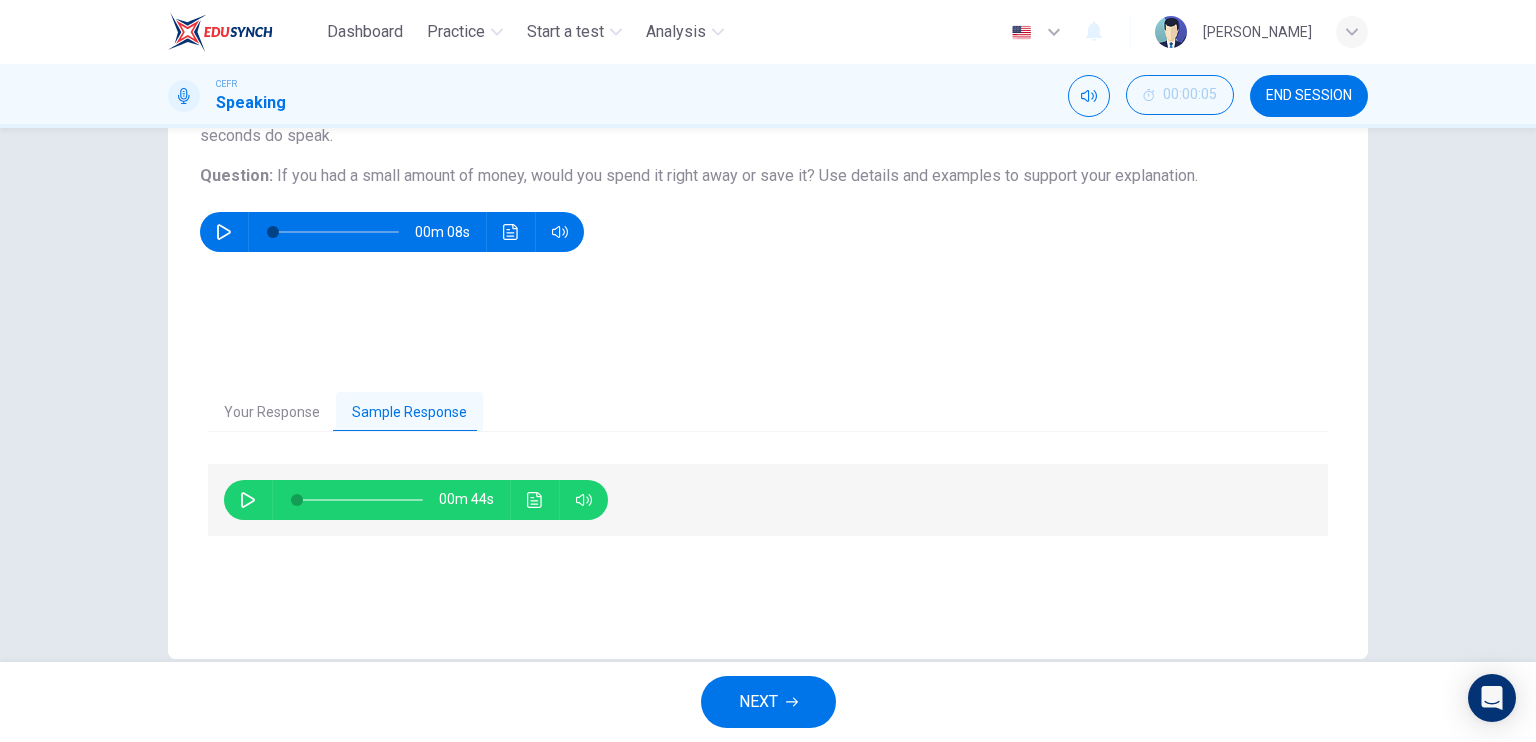 scroll, scrollTop: 140, scrollLeft: 0, axis: vertical 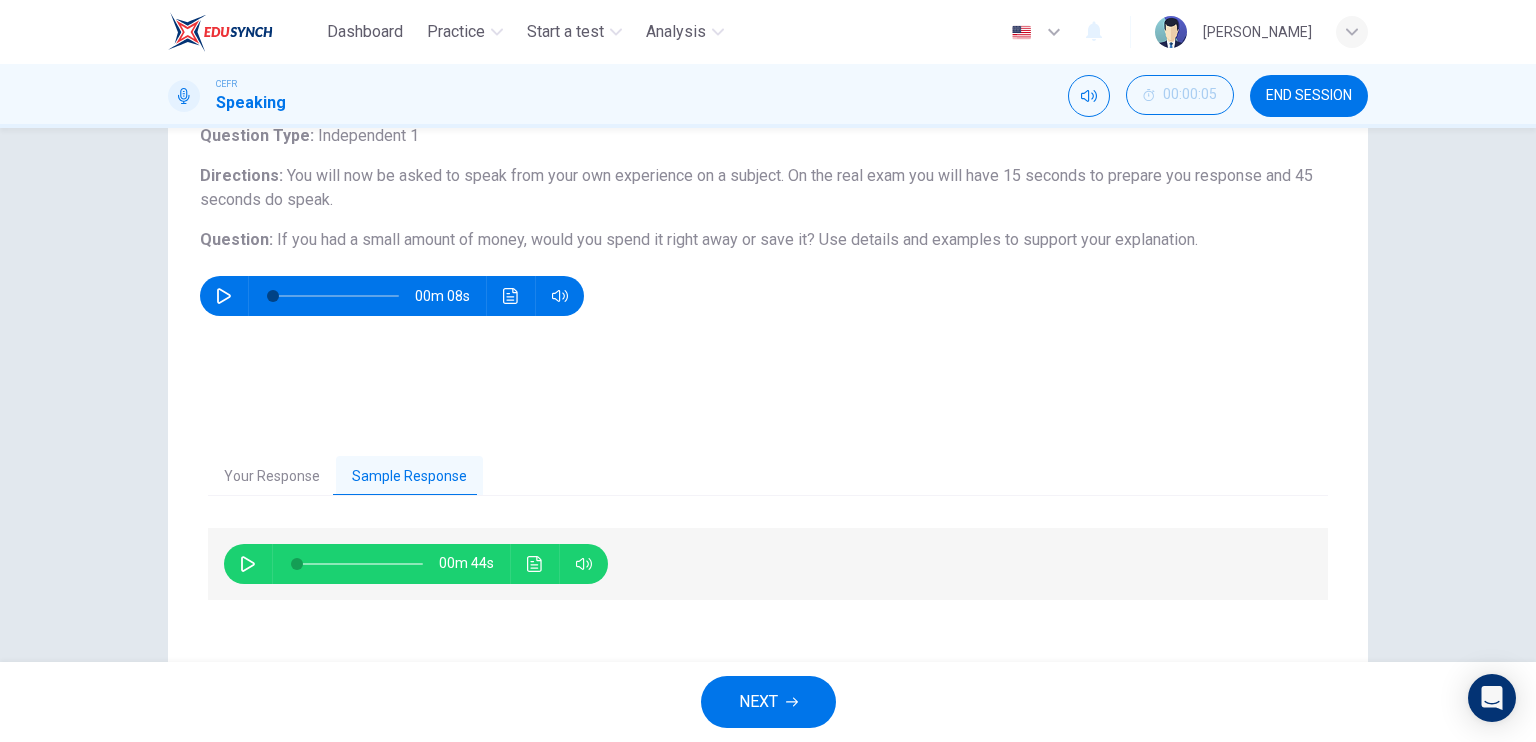 click 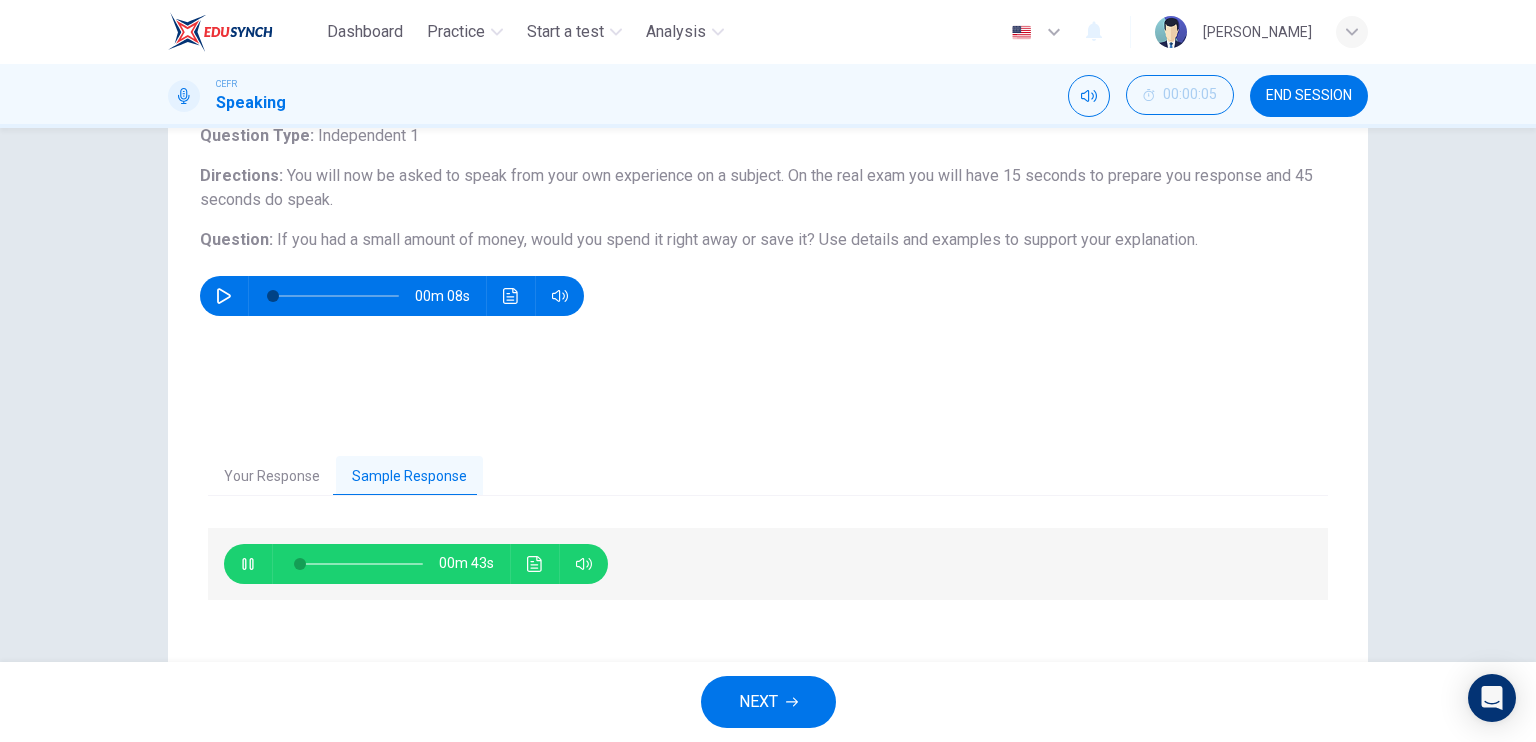 click 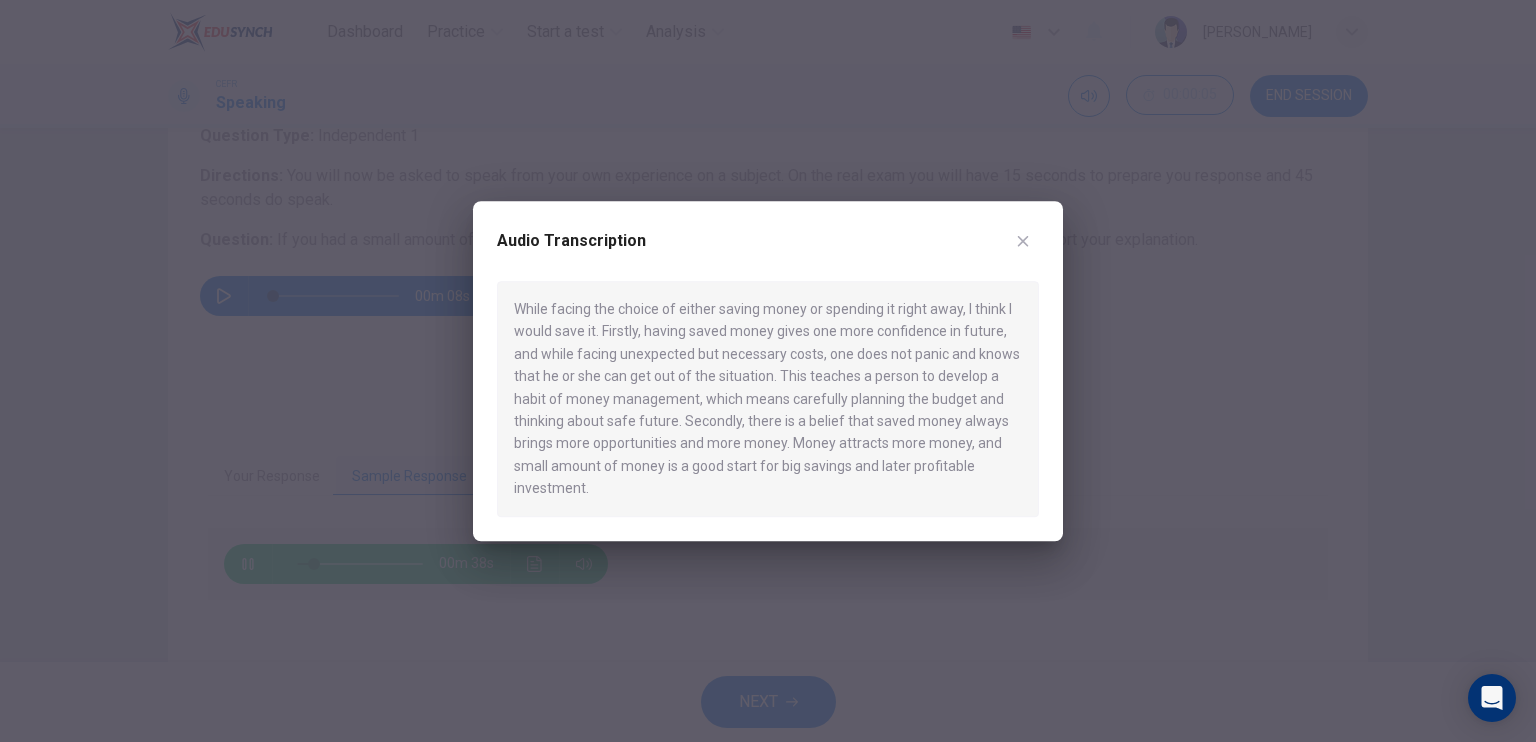 scroll, scrollTop: 140, scrollLeft: 0, axis: vertical 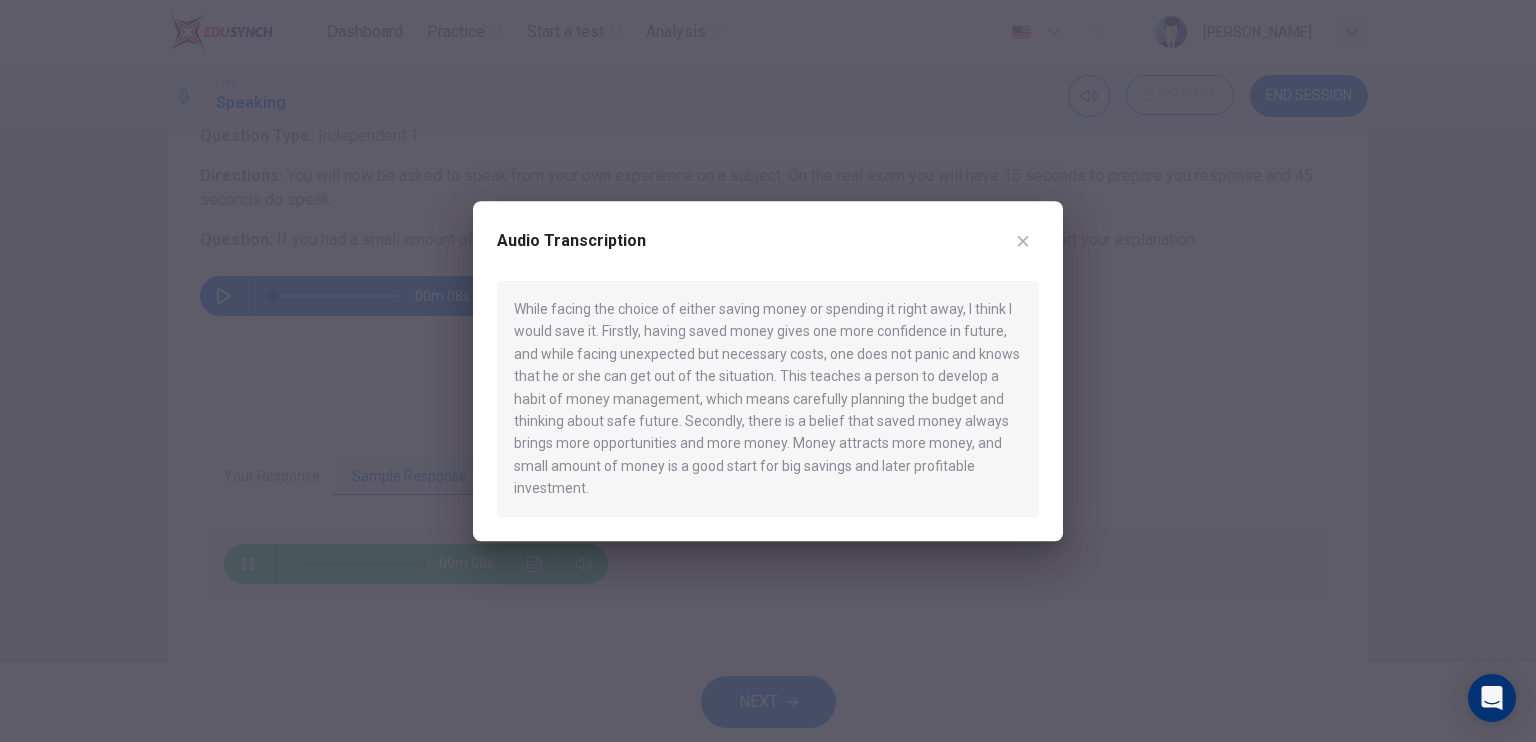 type on "0" 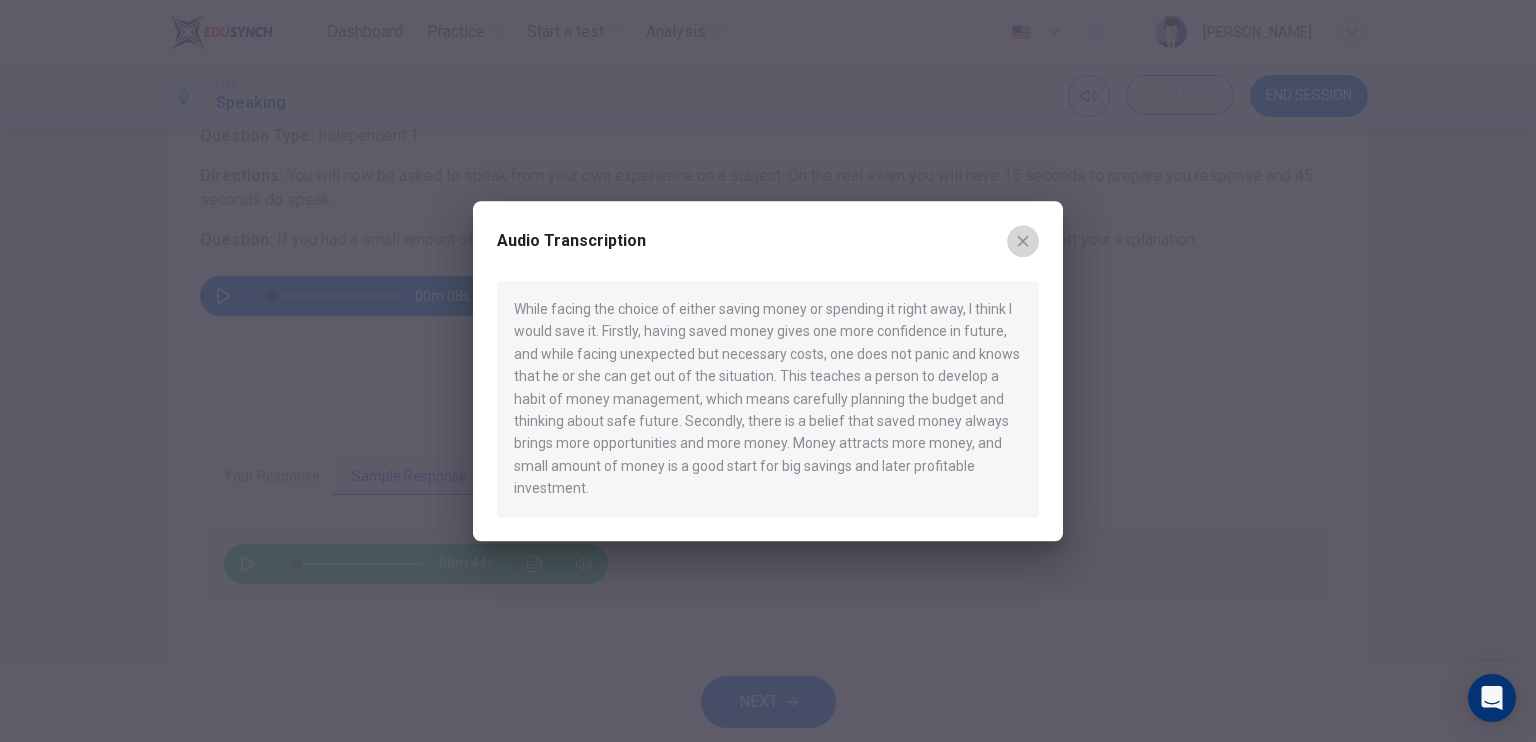 click 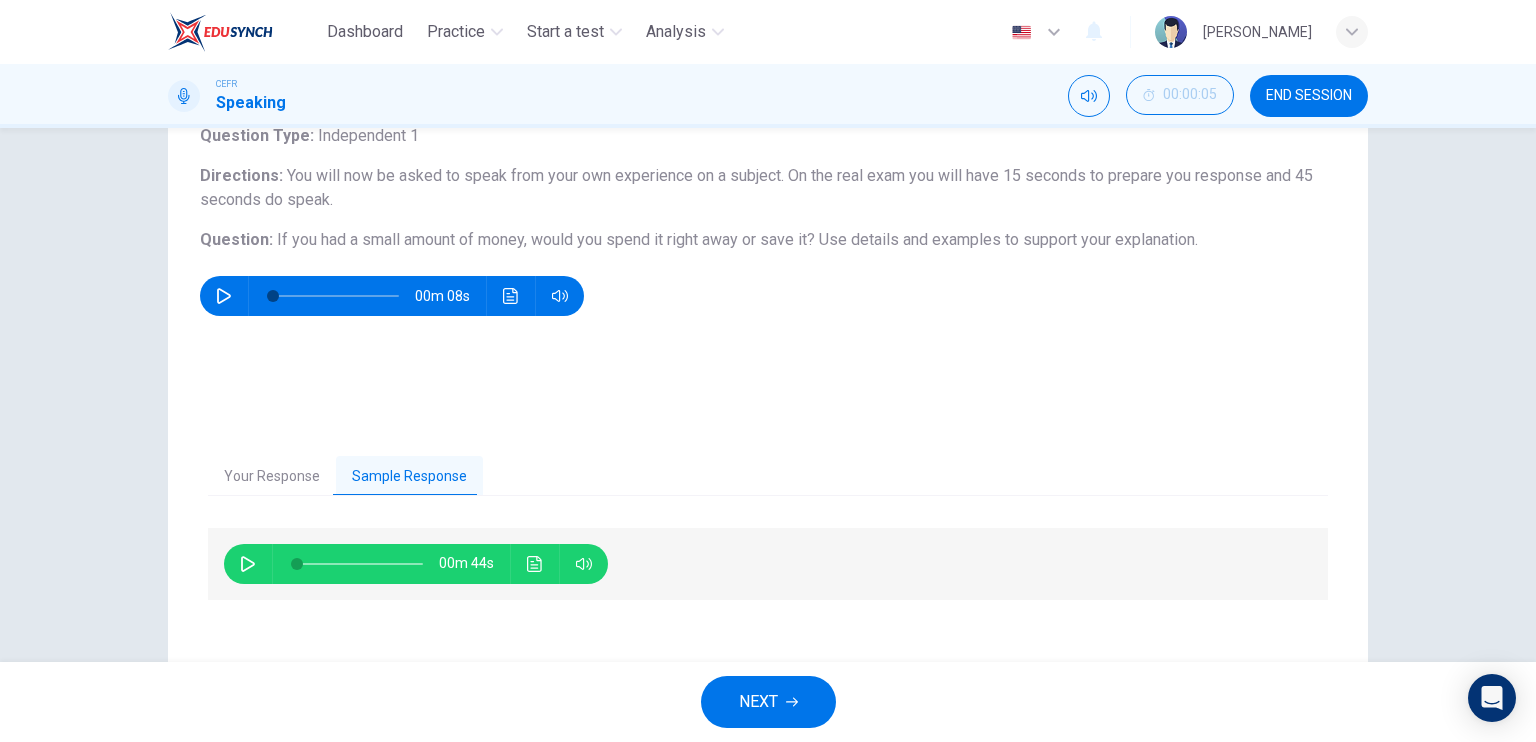 click on "NEXT" at bounding box center (768, 702) 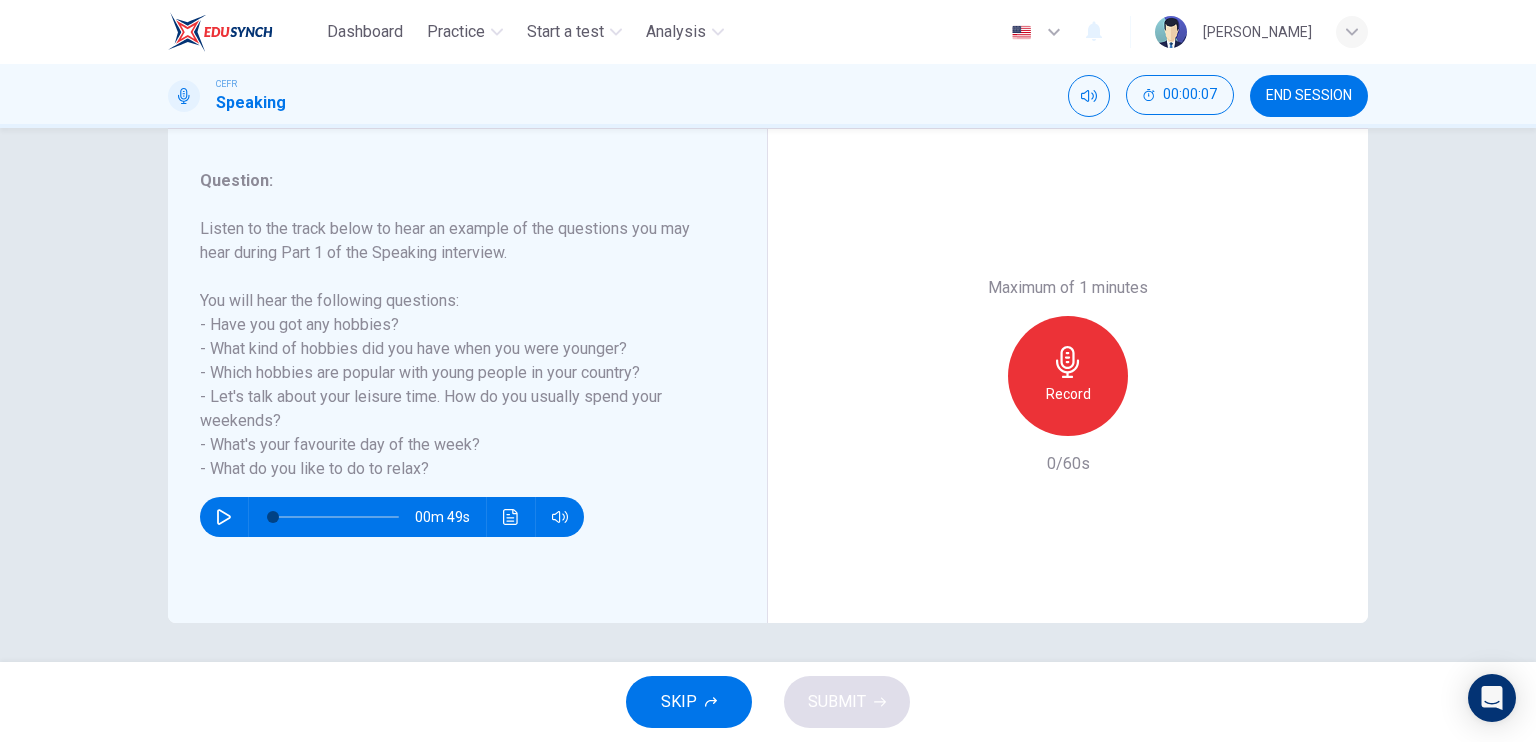 scroll, scrollTop: 240, scrollLeft: 0, axis: vertical 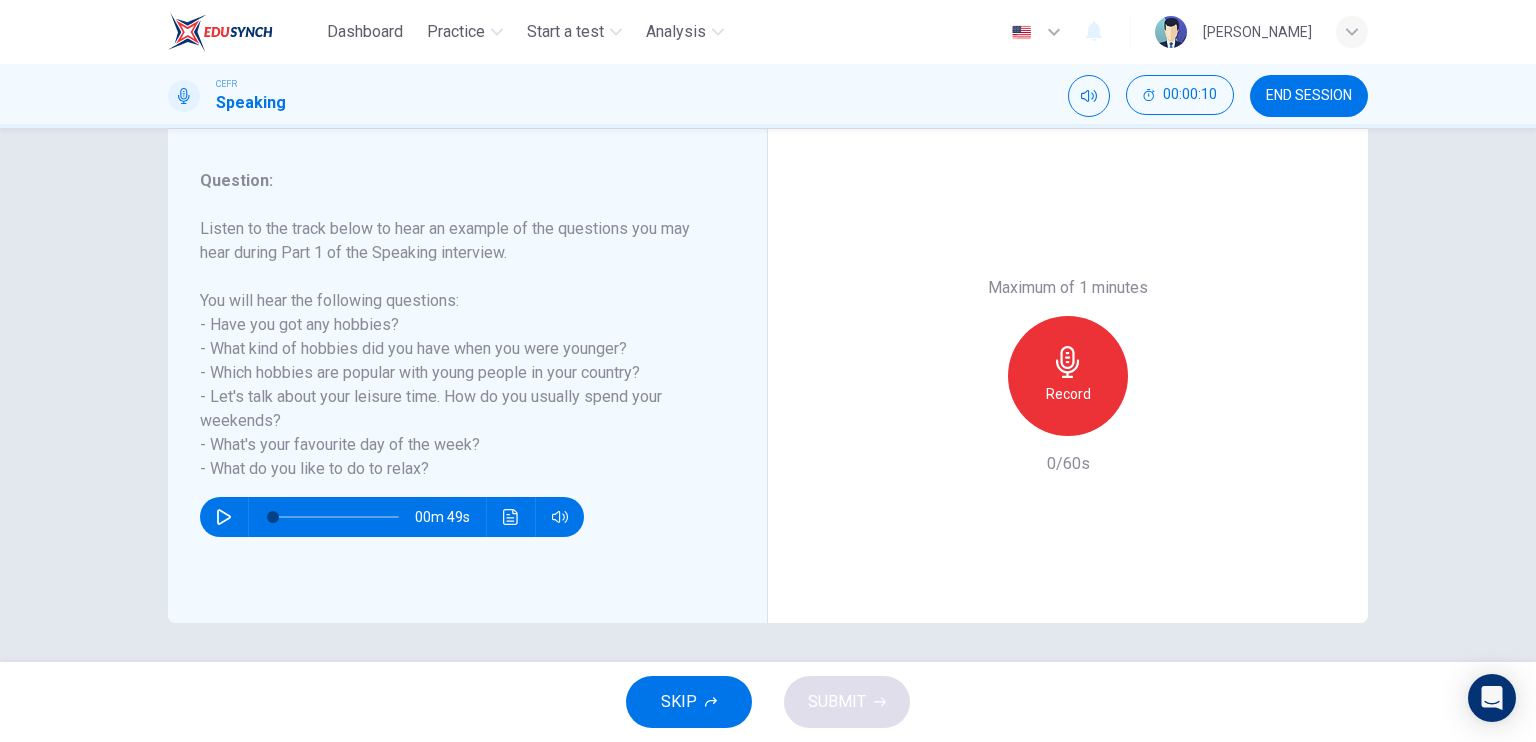 click on "Listen to the track below to hear an example of the questions you may hear during Part 1 of the Speaking interview.  You will hear the following questions:
- Have you got any hobbies?
- What kind of hobbies did you have when you were younger?
- Which hobbies are popular with young people in your country?
- Let's talk about your leisure time. How do you usually spend your weekends?
- What's your favourite day of the week?
- What do you like to do to relax?" at bounding box center (455, 349) 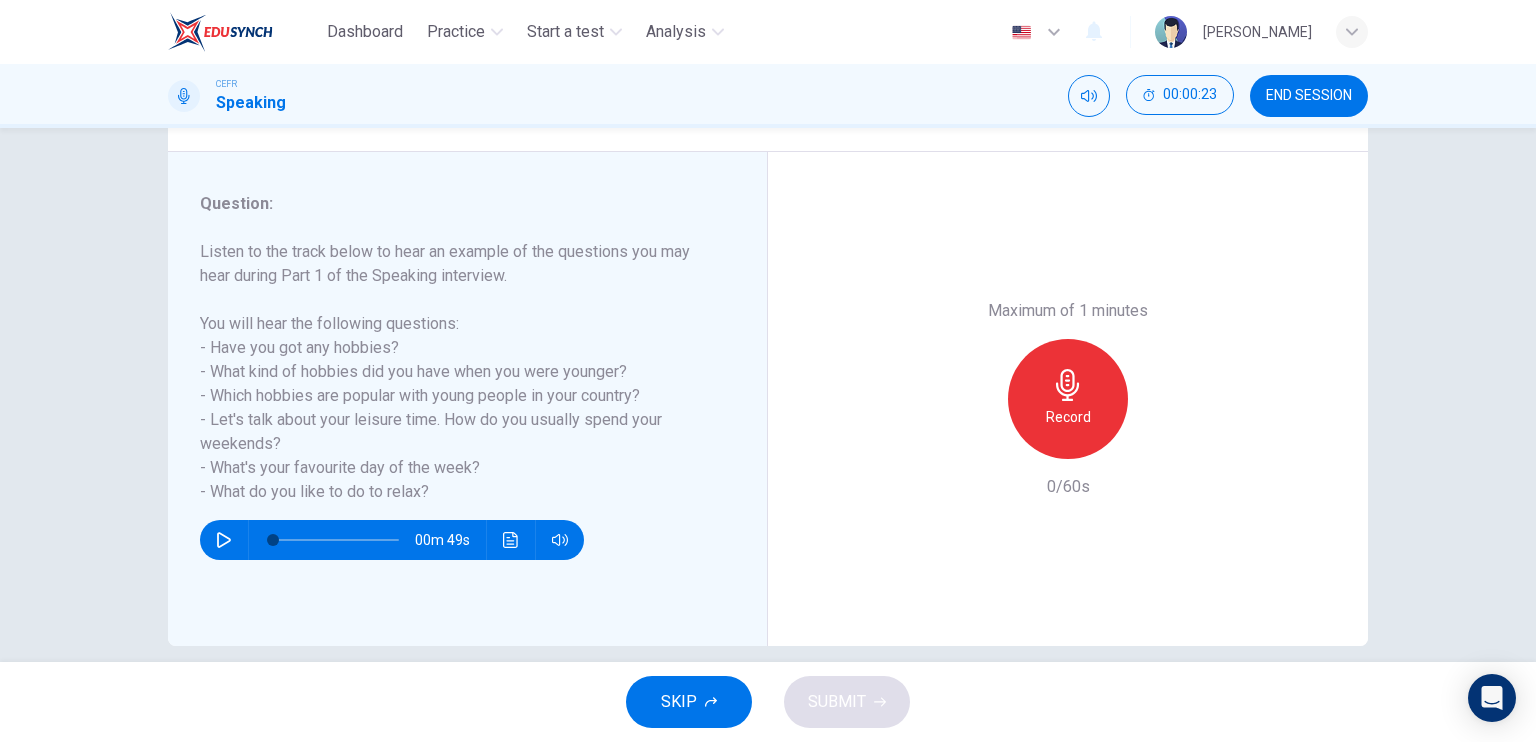 scroll, scrollTop: 240, scrollLeft: 0, axis: vertical 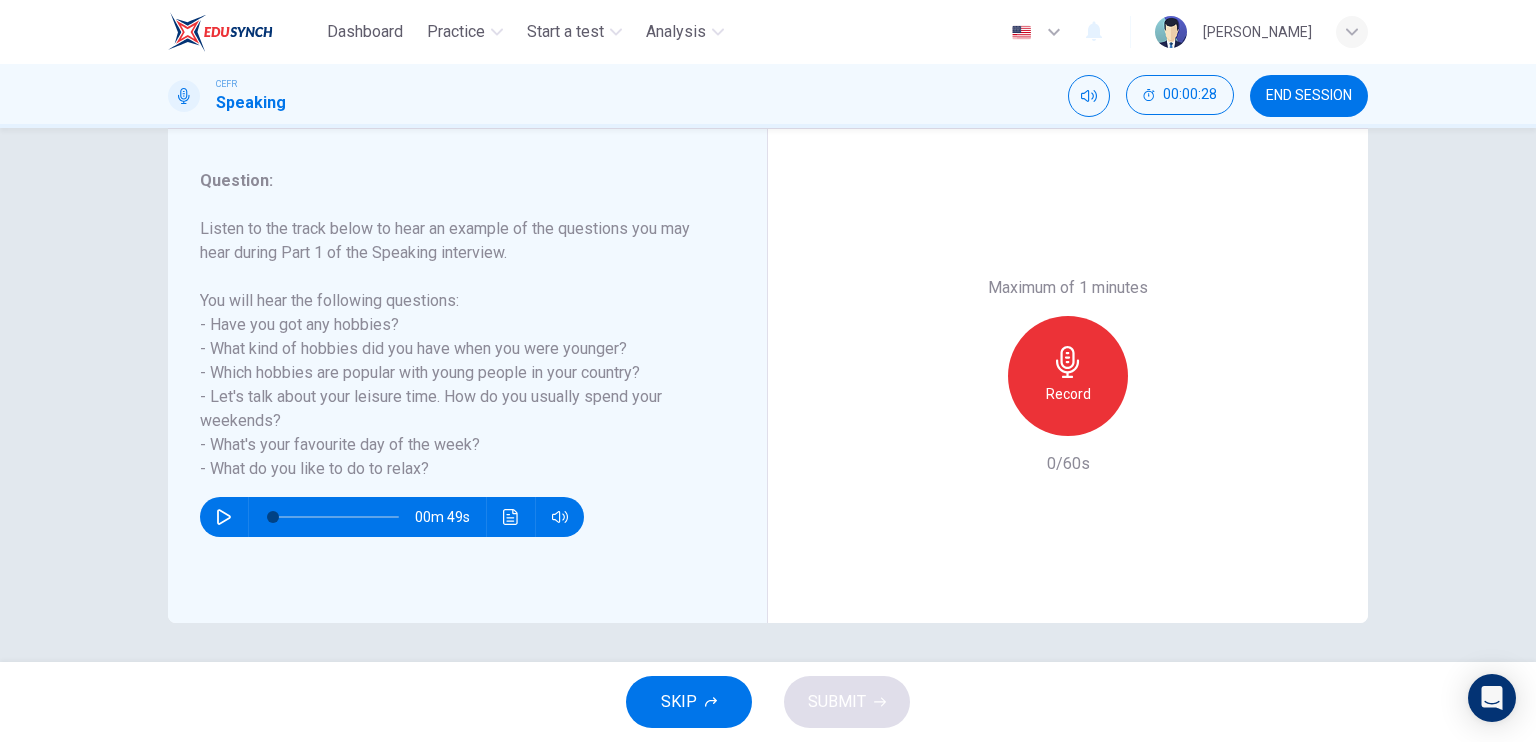 click 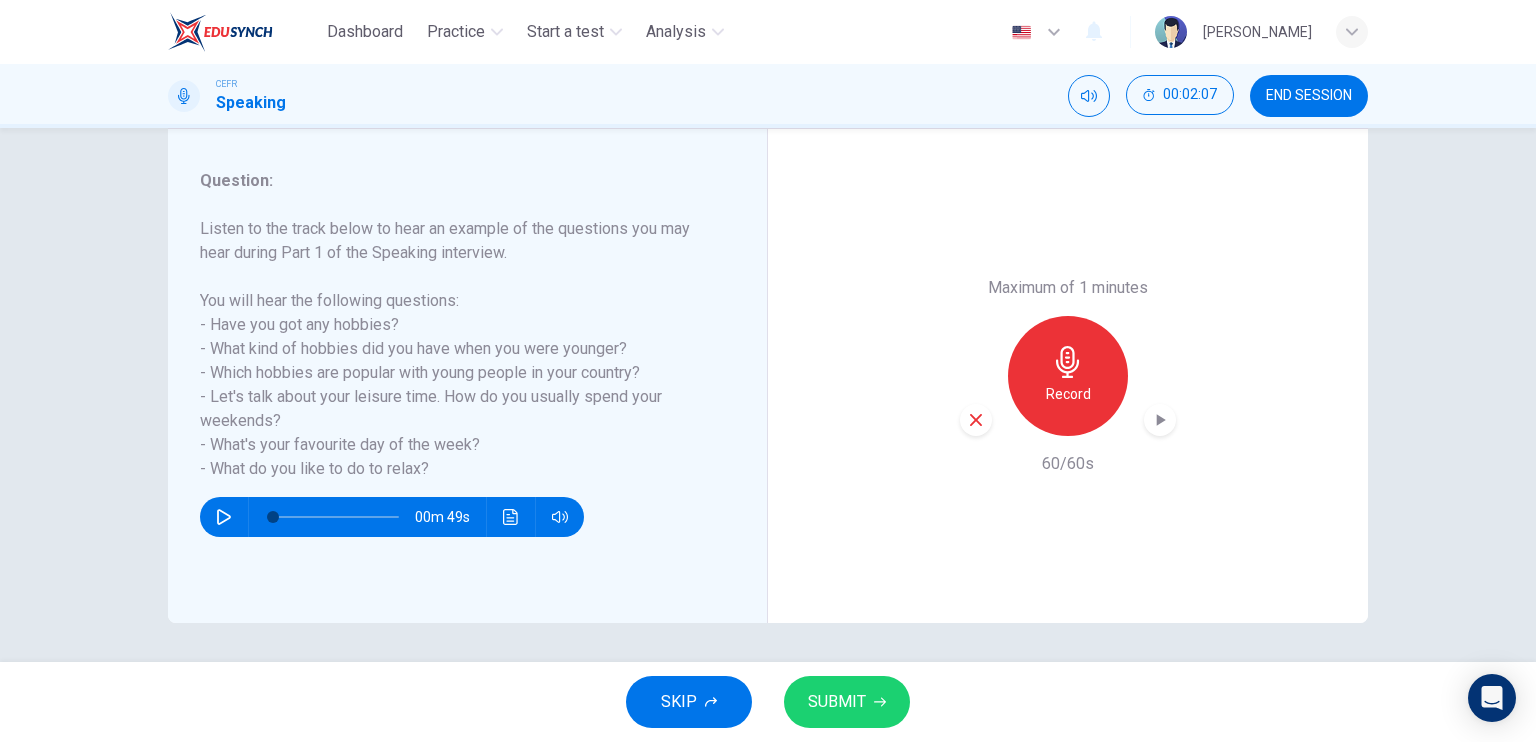 click 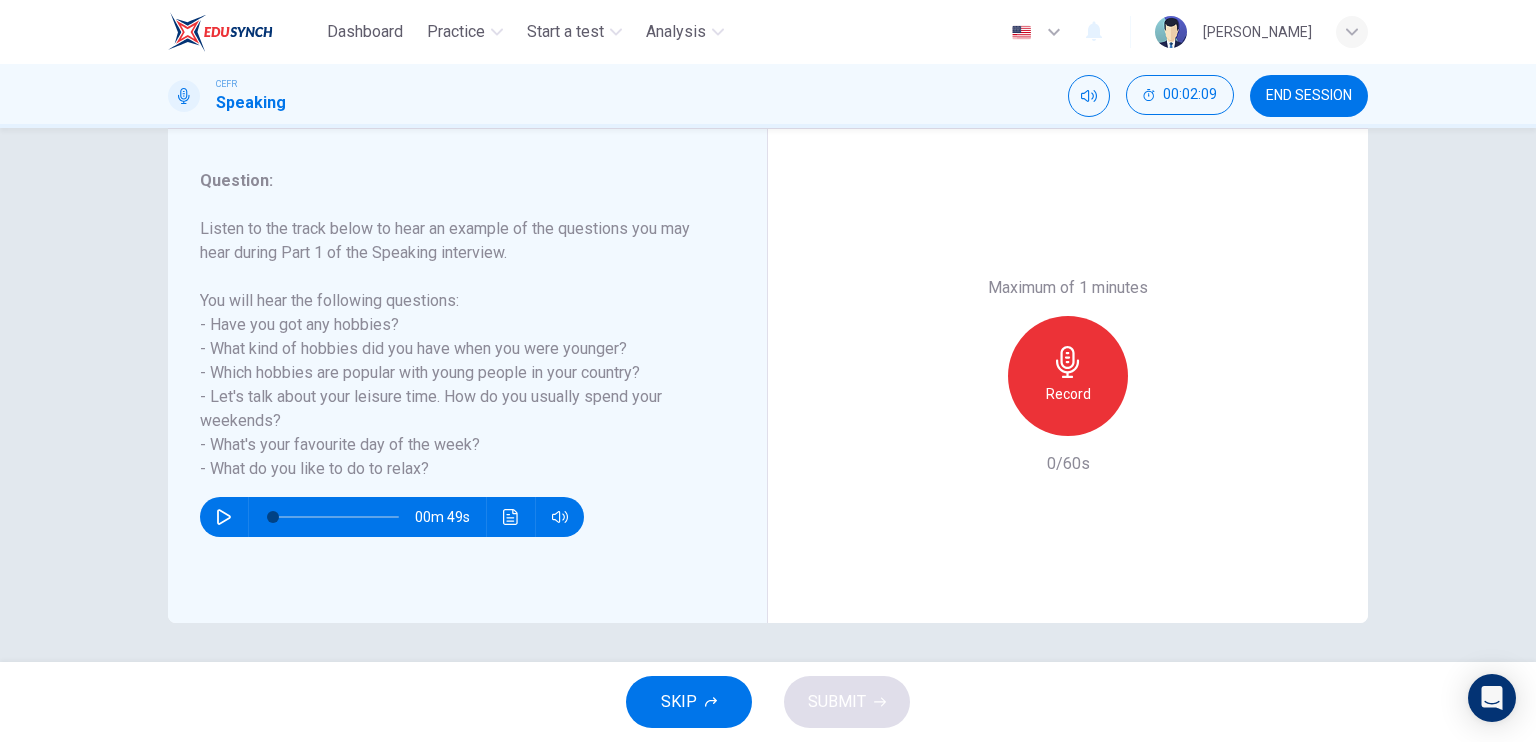 click on "Record" at bounding box center (1068, 394) 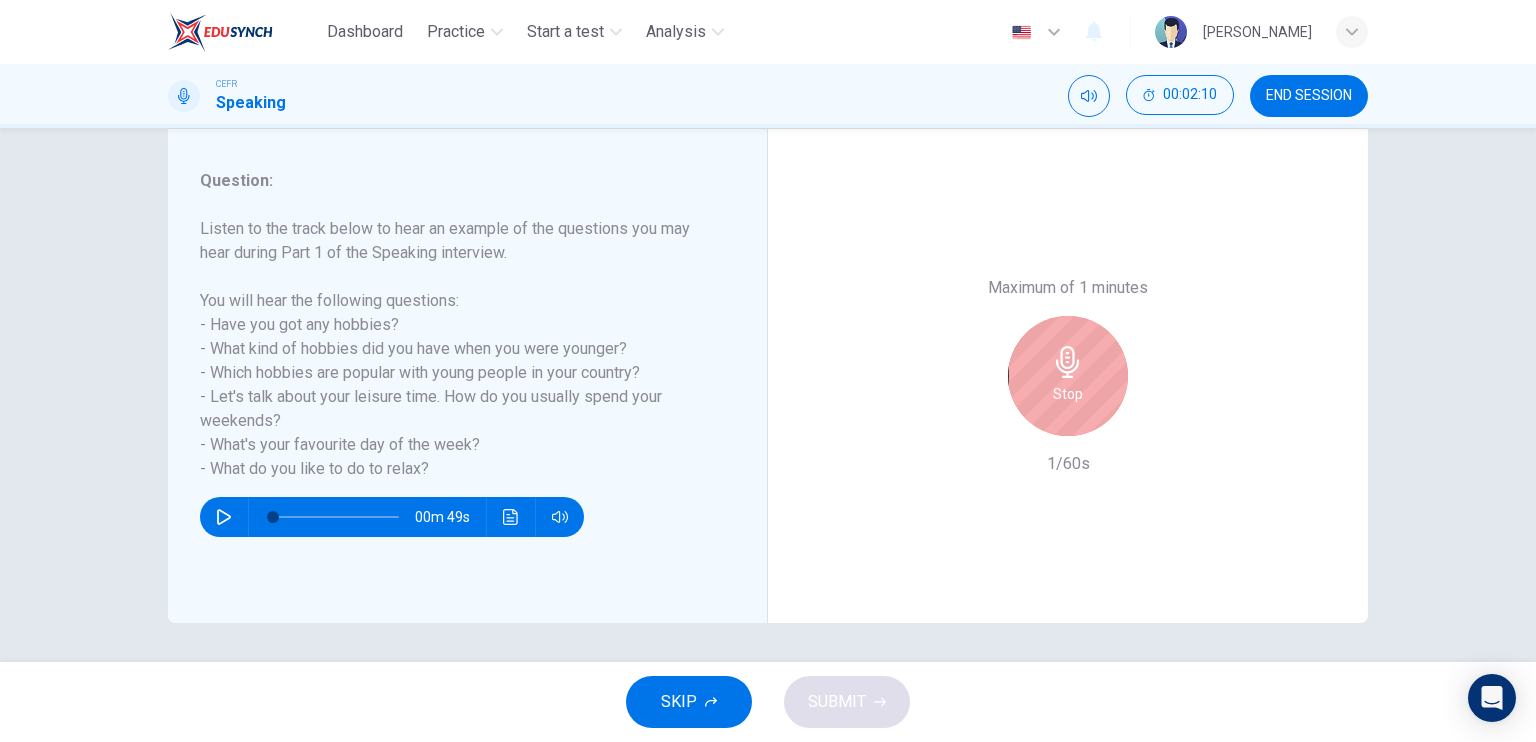 click on "Stop" at bounding box center [1068, 376] 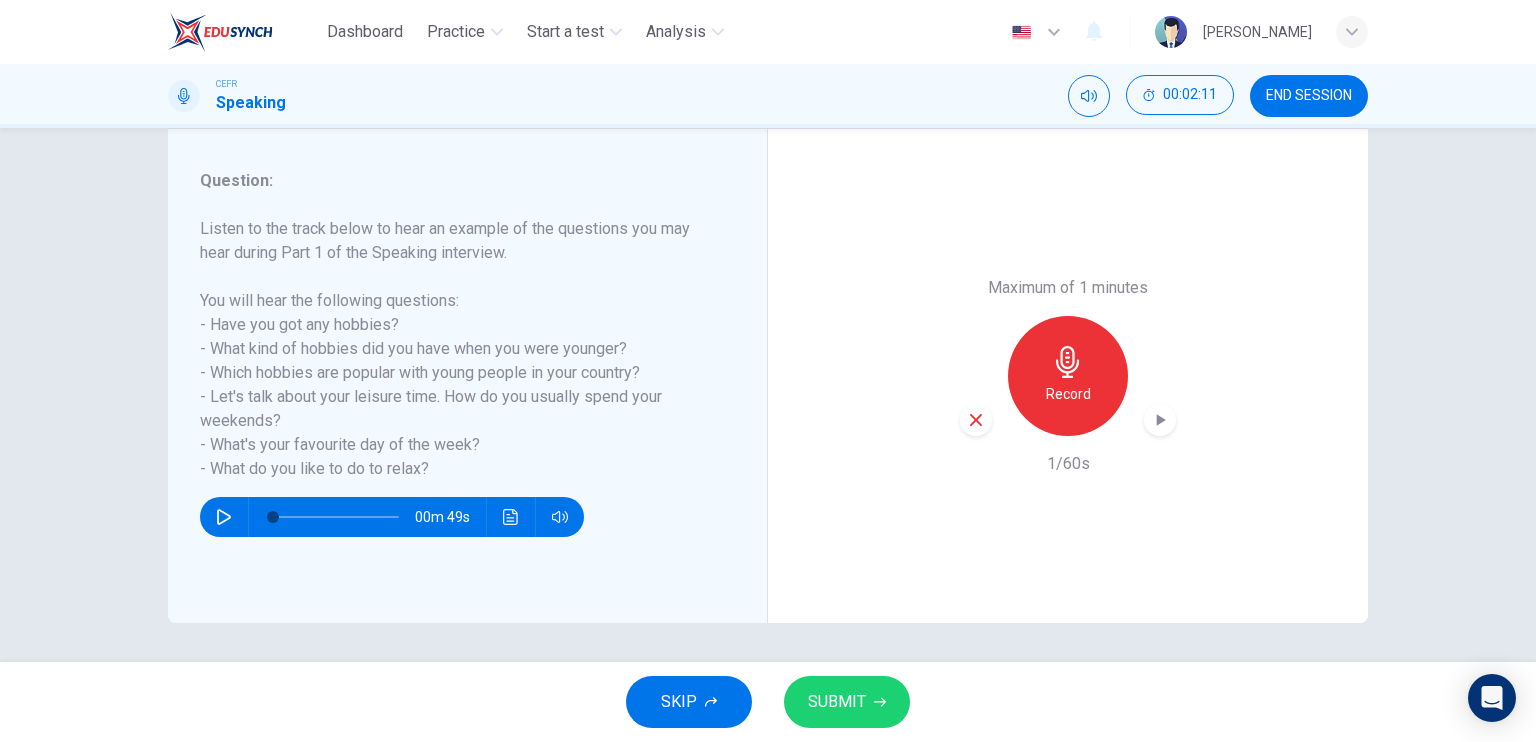 click 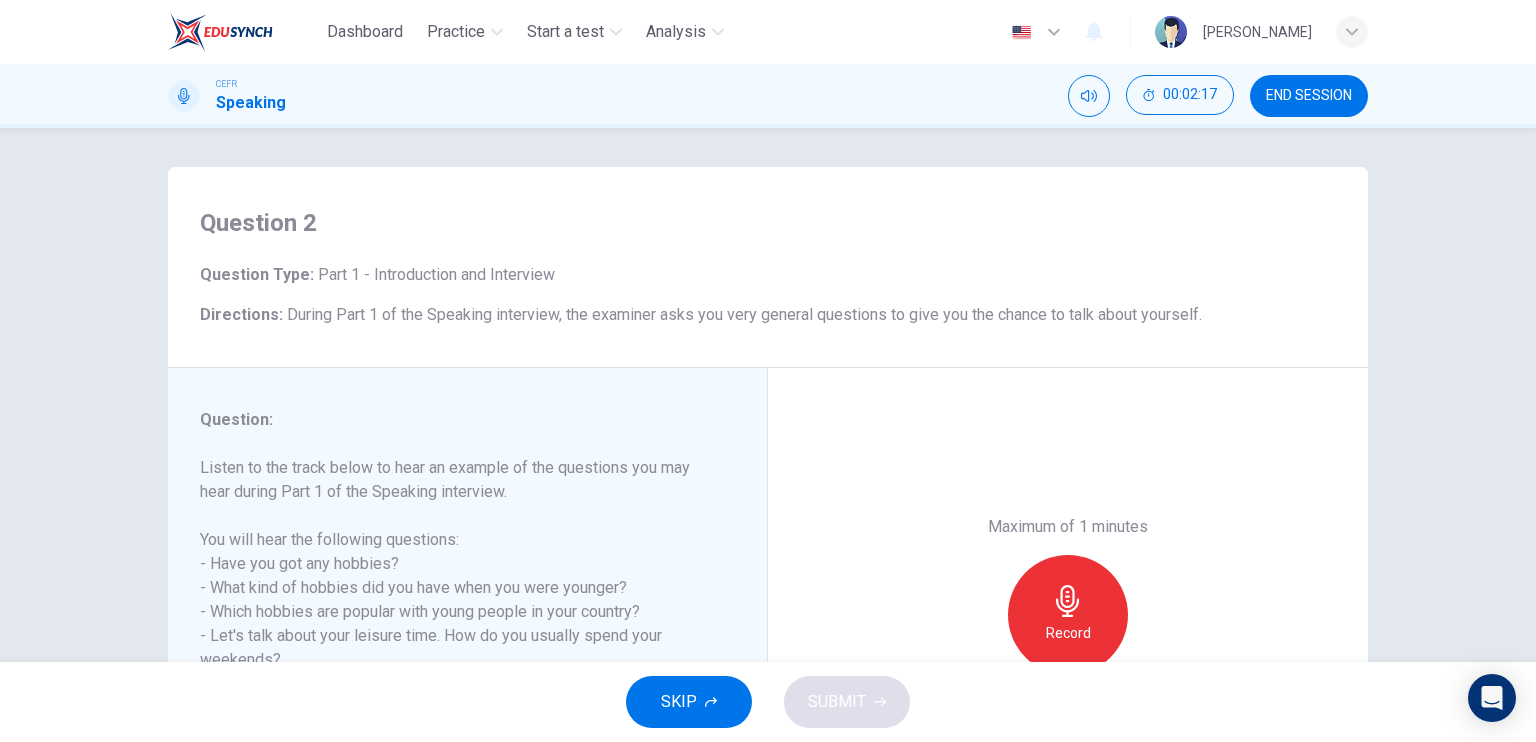 scroll, scrollTop: 0, scrollLeft: 0, axis: both 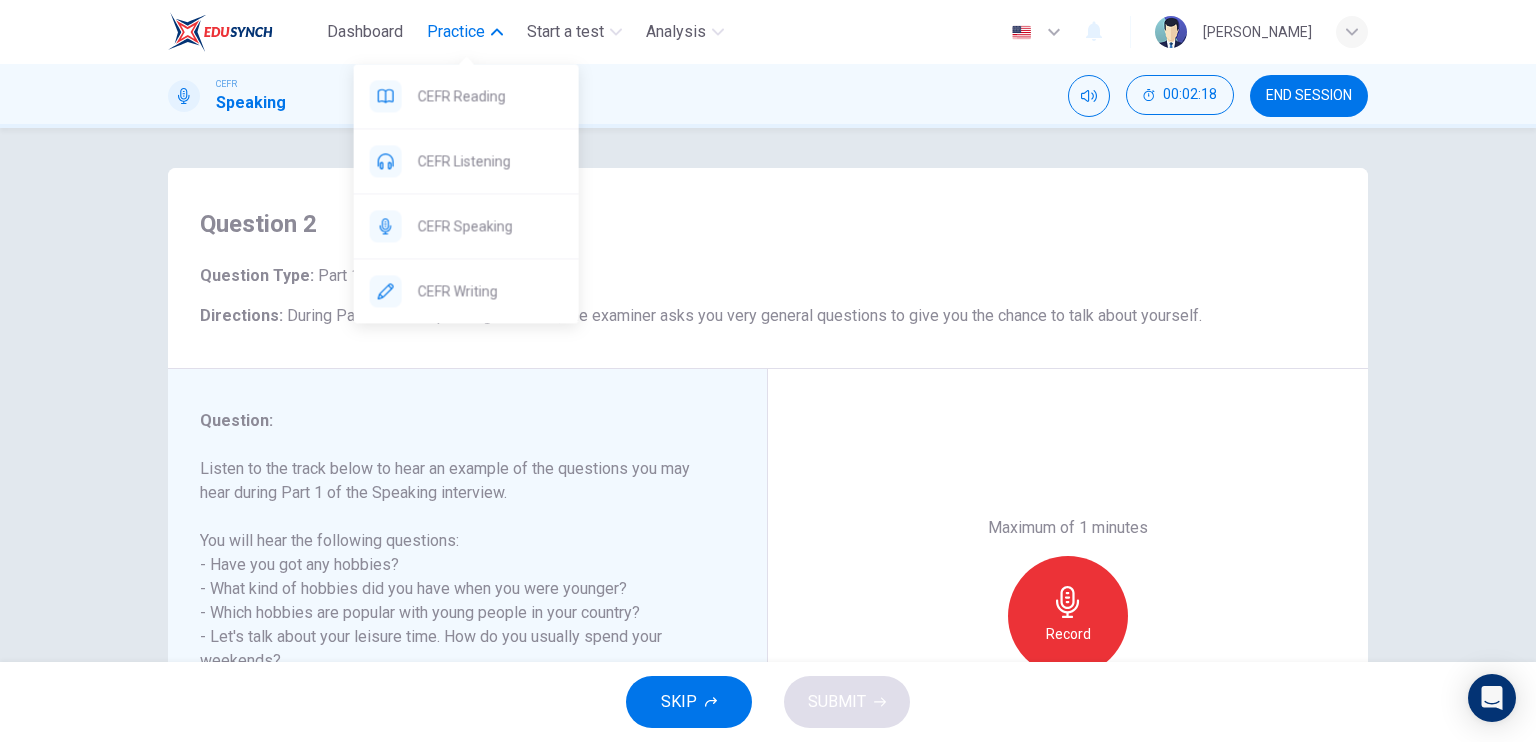 click on "Practice" at bounding box center (456, 32) 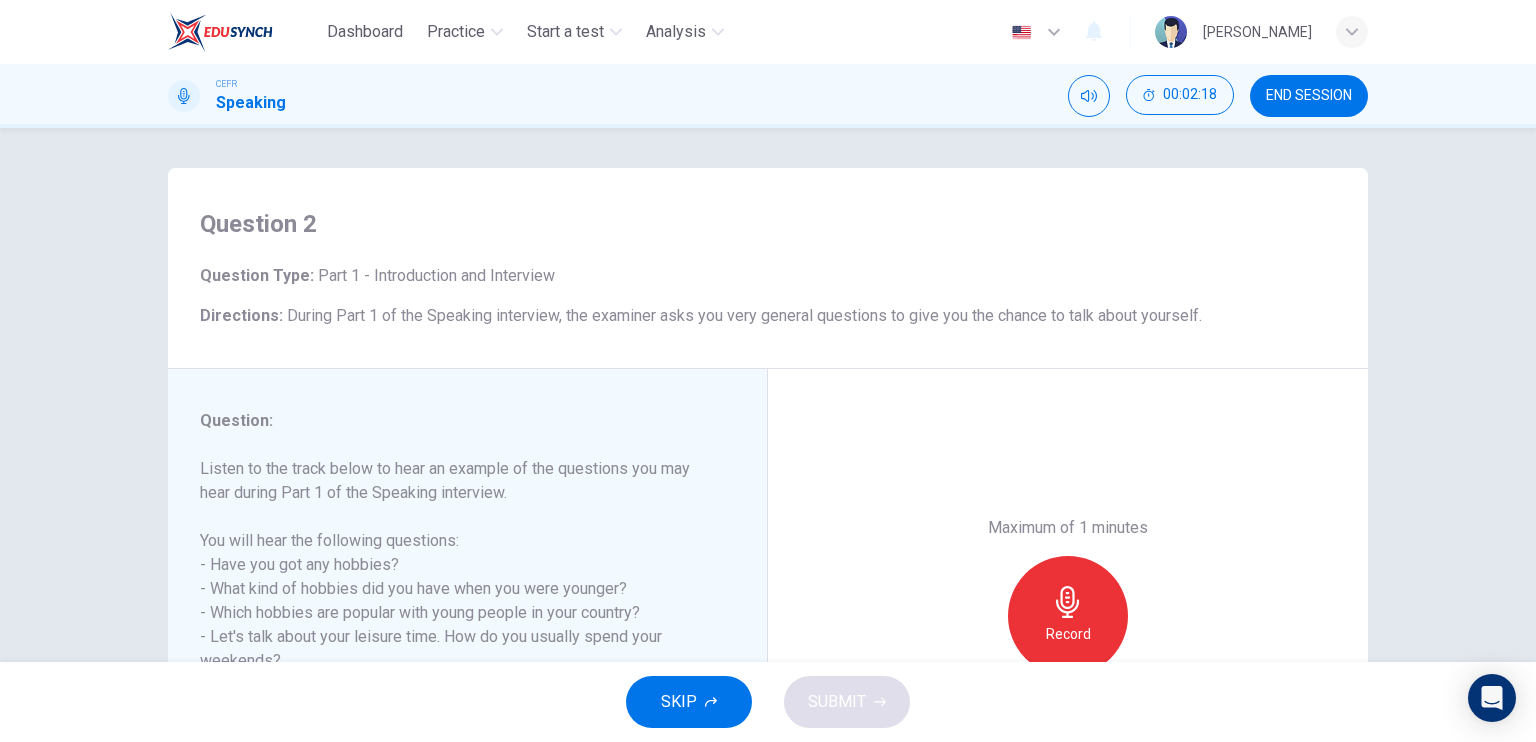 click on "Dashboard Practice Start a test Analysis English en ​ MUHAMMAD HAZIM BIN SHAHERAN" at bounding box center [768, 32] 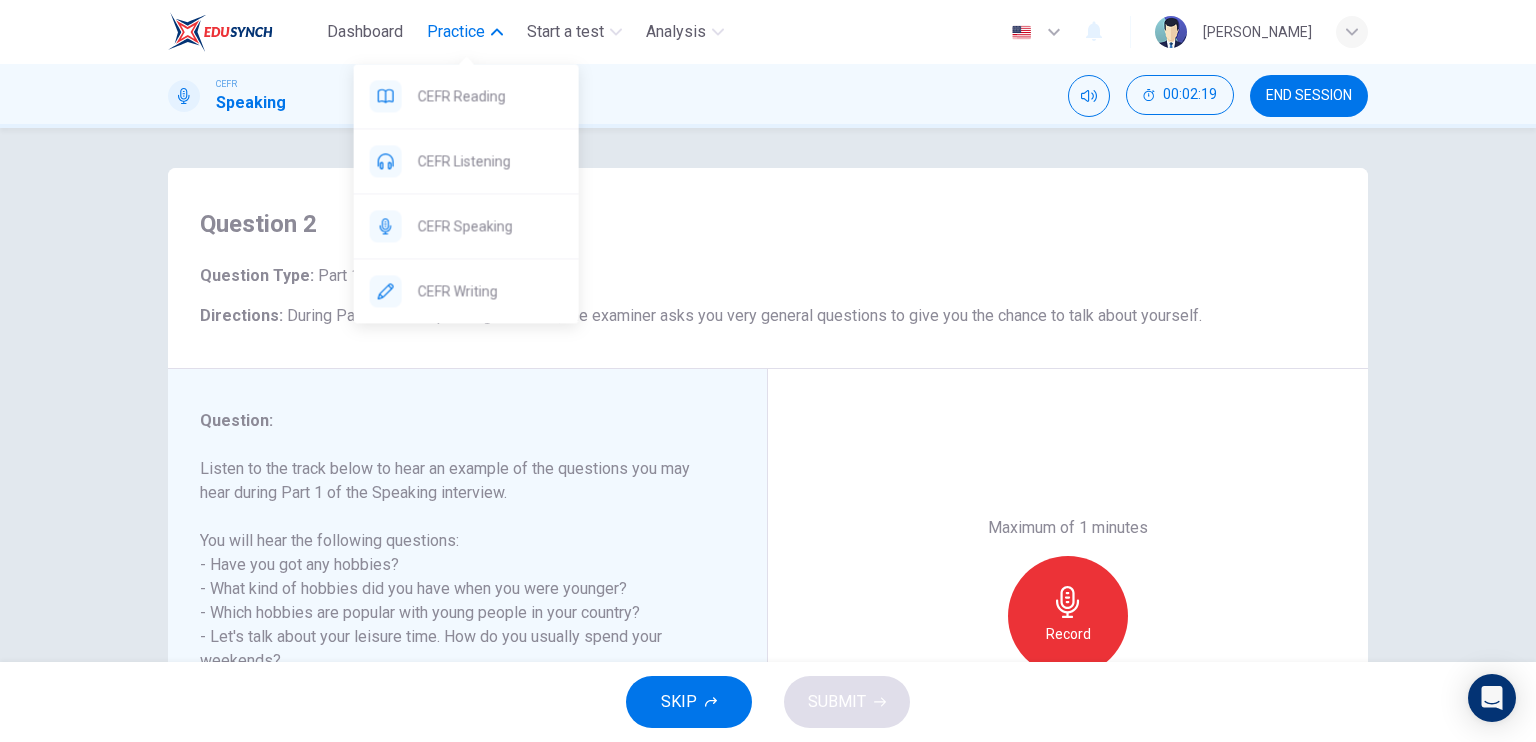 click on "Practice" at bounding box center [456, 32] 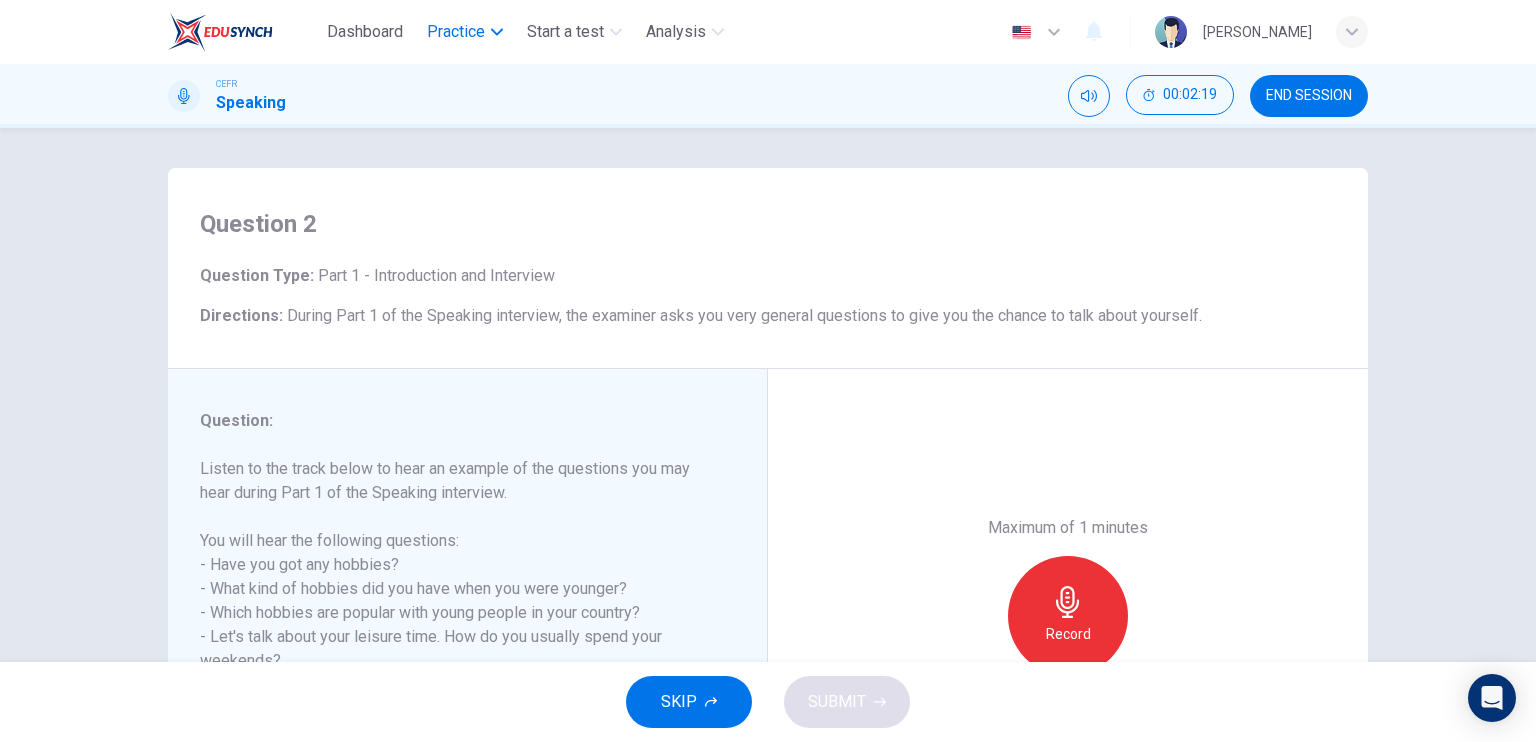 click on "Practice" at bounding box center [456, 32] 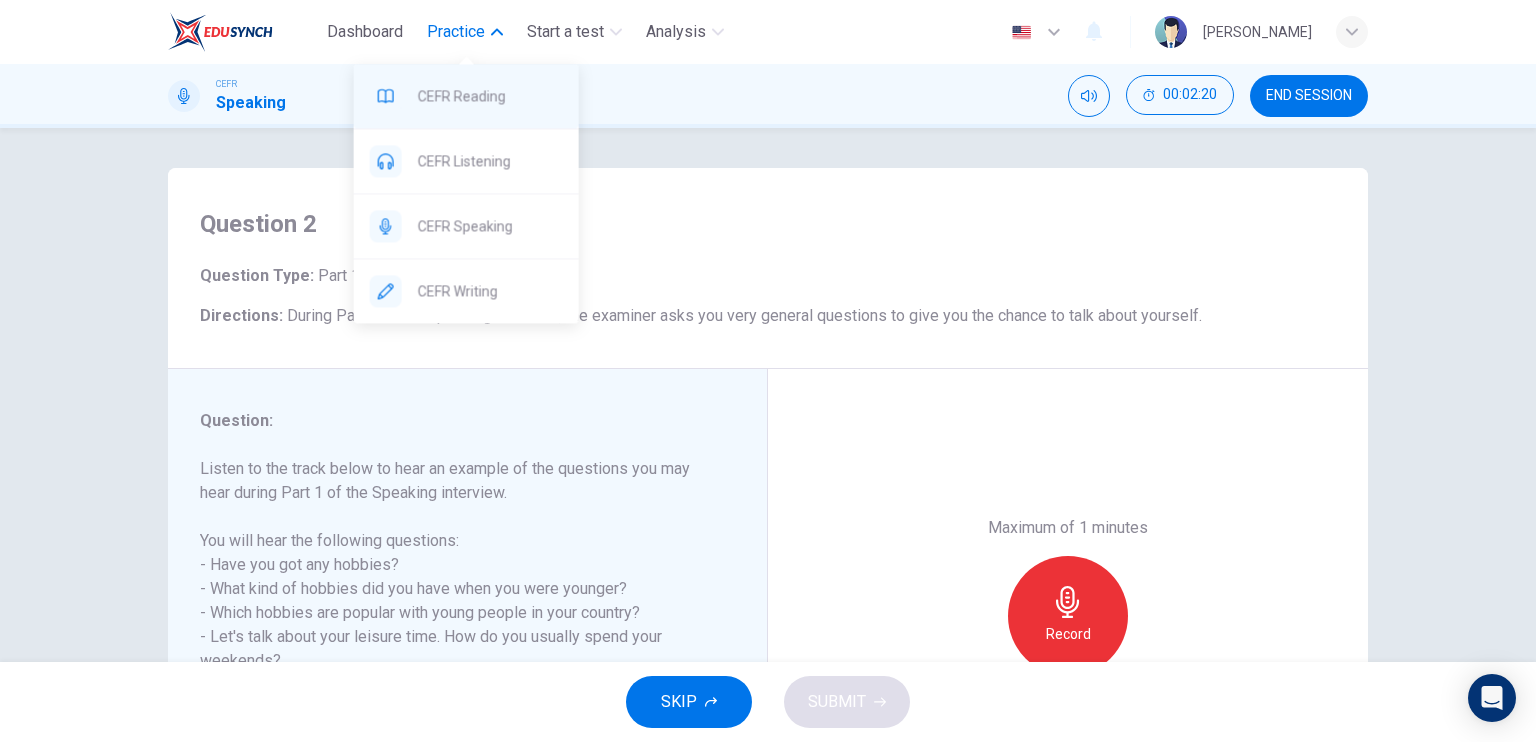 click on "CEFR Reading" at bounding box center [490, 96] 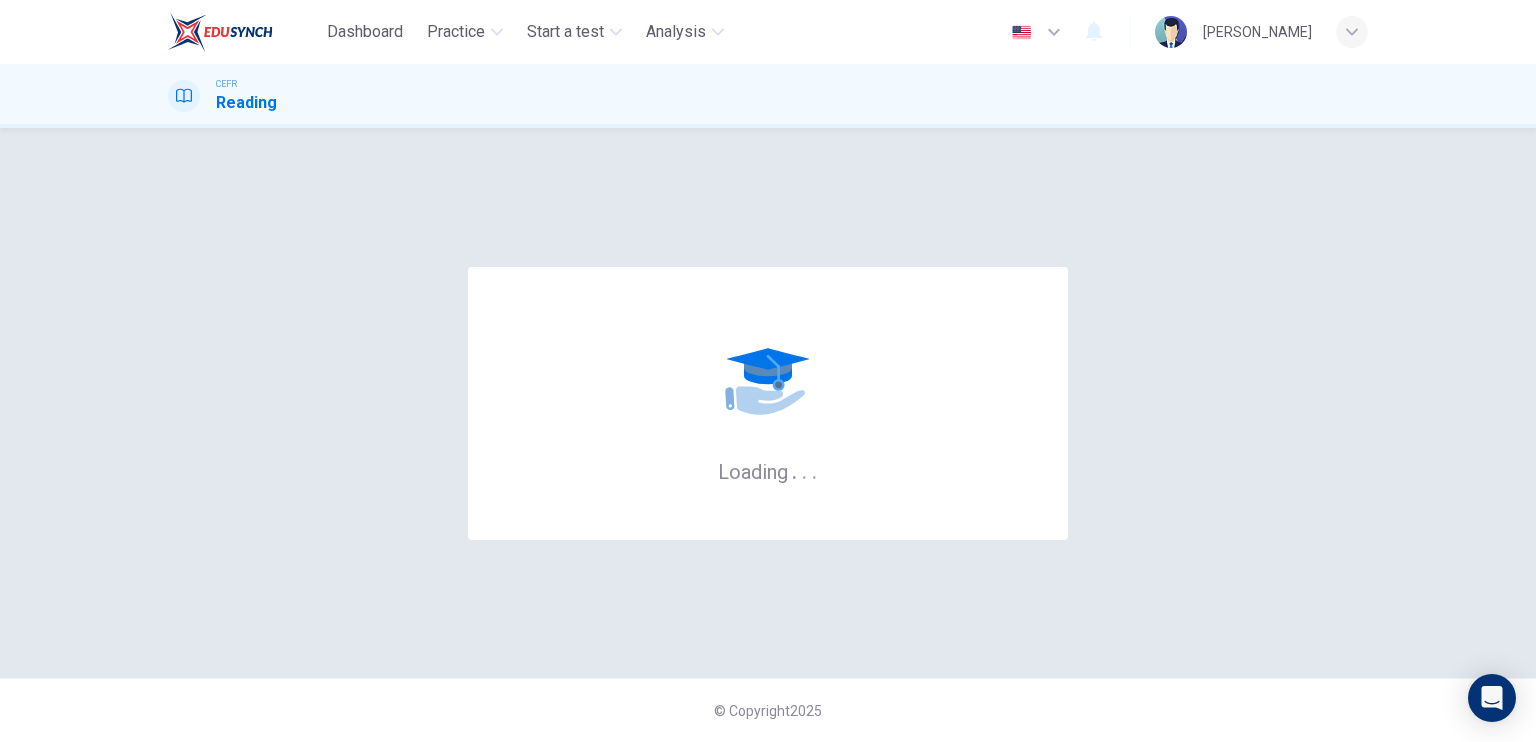 scroll, scrollTop: 0, scrollLeft: 0, axis: both 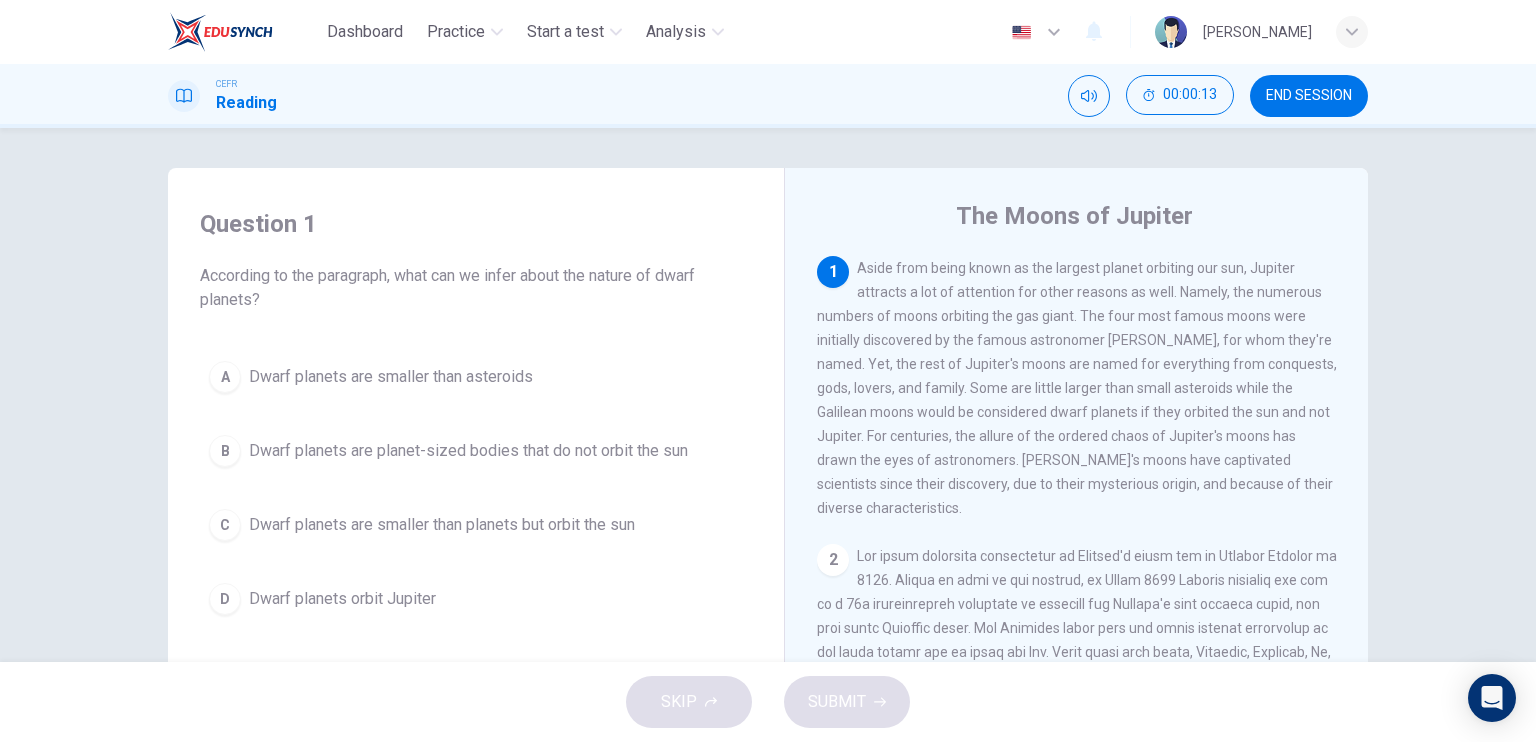 click on "1 Aside from being known as the largest planet orbiting our sun, Jupiter attracts a lot of attention for other reasons as well. Namely, the numerous numbers of moons orbiting the gas giant. The four most famous moons were initially discovered by the famous astronomer Galileo Galilei, for whom they're named. Yet, the rest of Jupiter's moons are named for everything from conquests, gods, lovers, and family. Some are little larger than small asteroids while the Galilean moons would be considered dwarf planets if they orbited the sun and not Jupiter. For centuries, the allure of the ordered chaos of Jupiter's moons has drawn the eyes of astronomers. Jupiter's moons have captivated scientists since their discovery, due to their mysterious origin, and because of their diverse characteristics." at bounding box center [1077, 388] 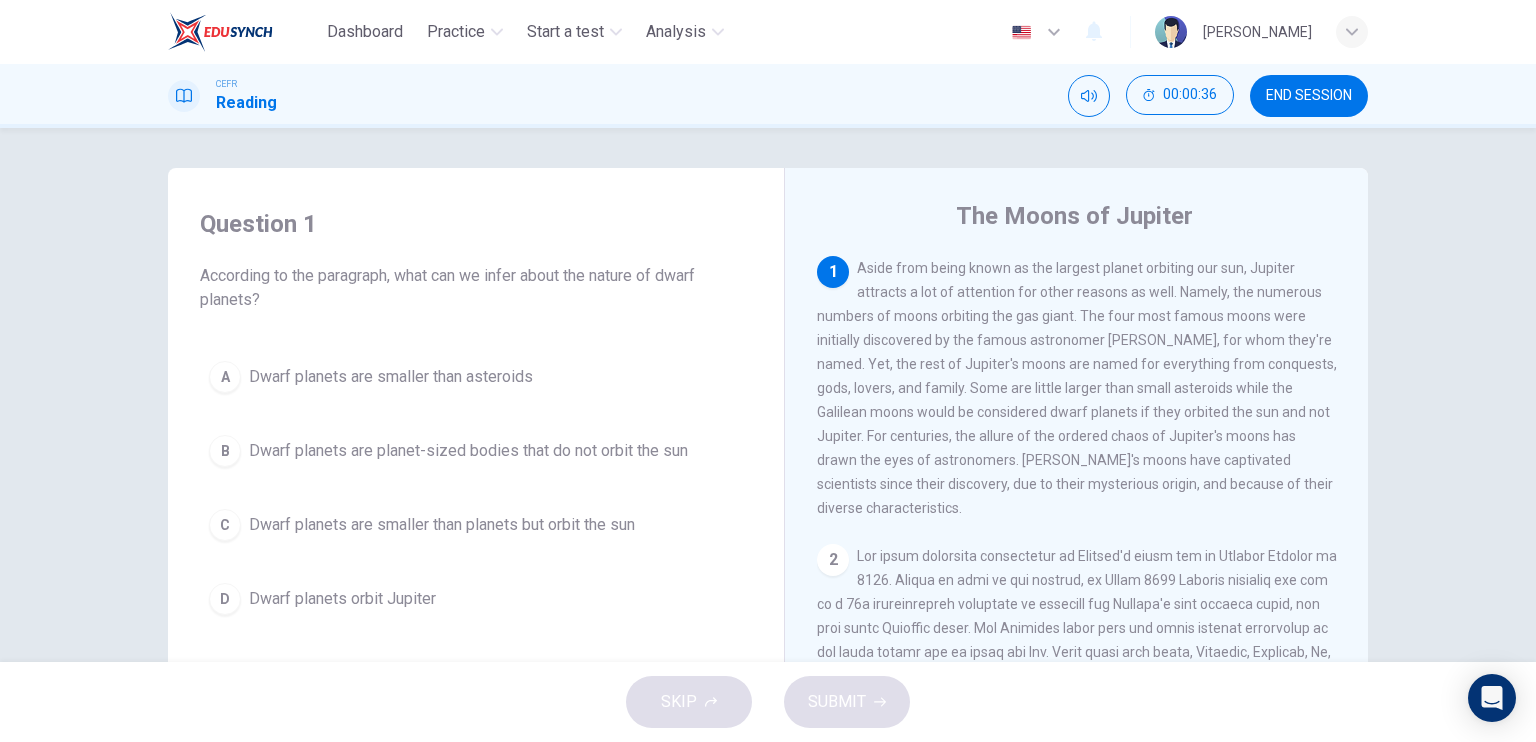click on "Dwarf planets are smaller than asteroids" at bounding box center [391, 377] 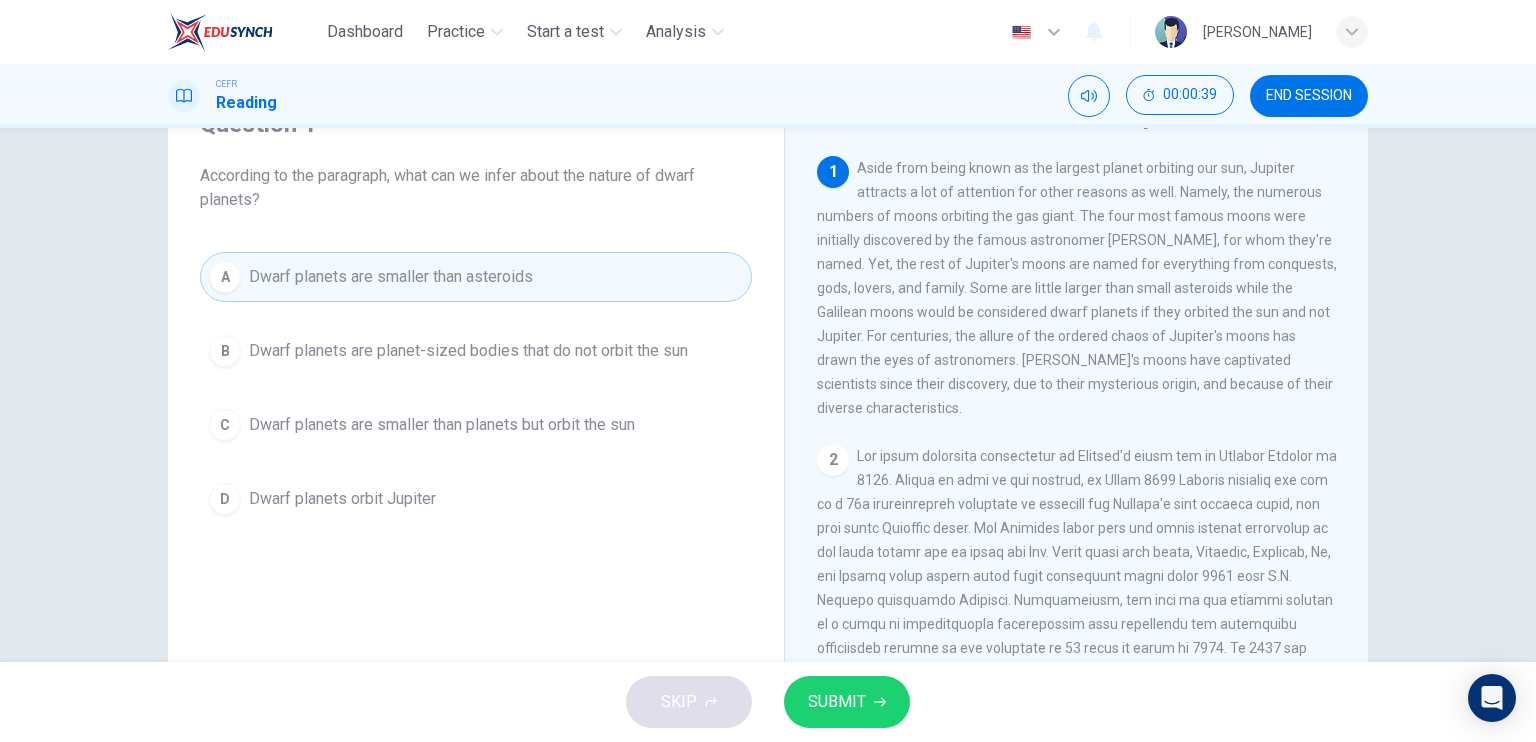 scroll, scrollTop: 0, scrollLeft: 0, axis: both 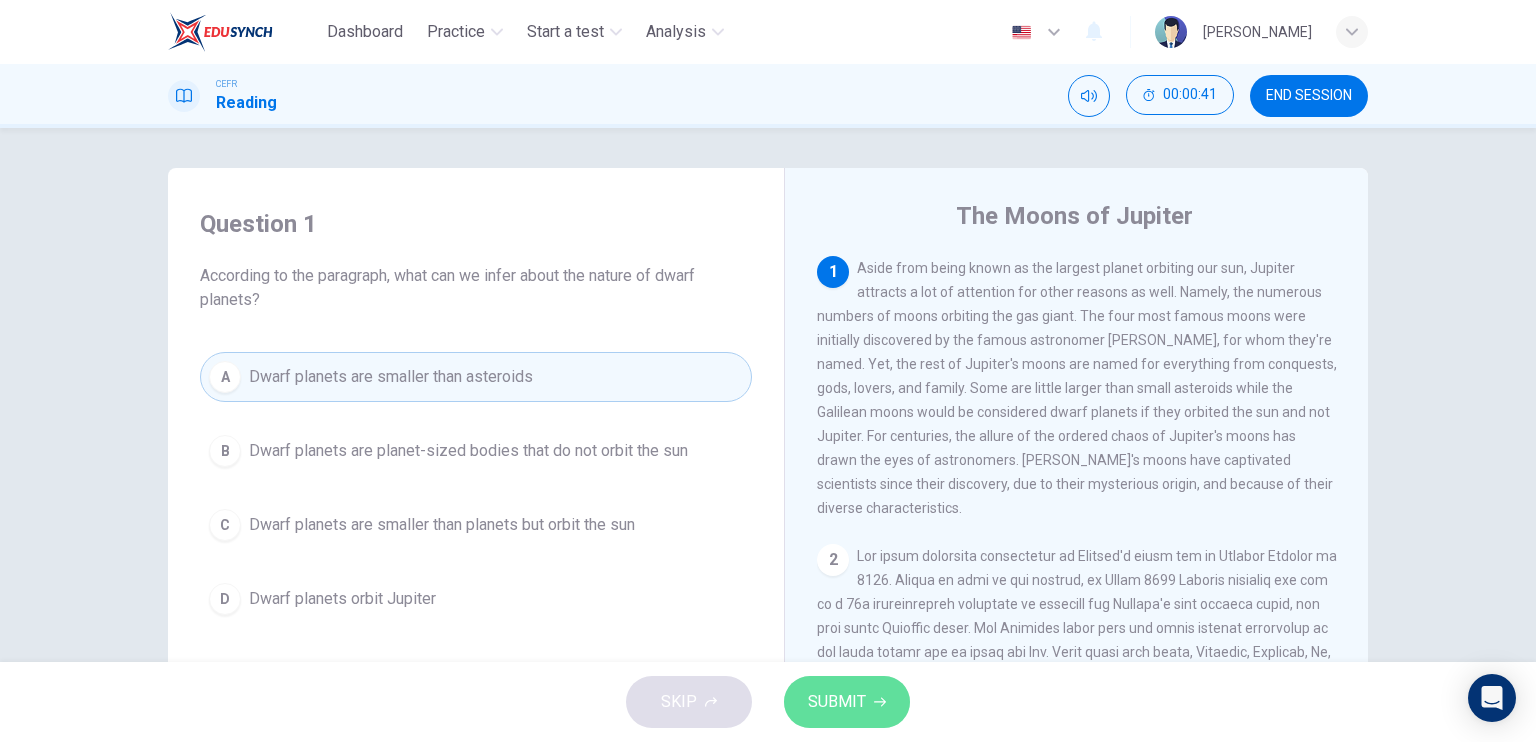 click on "SUBMIT" at bounding box center [847, 702] 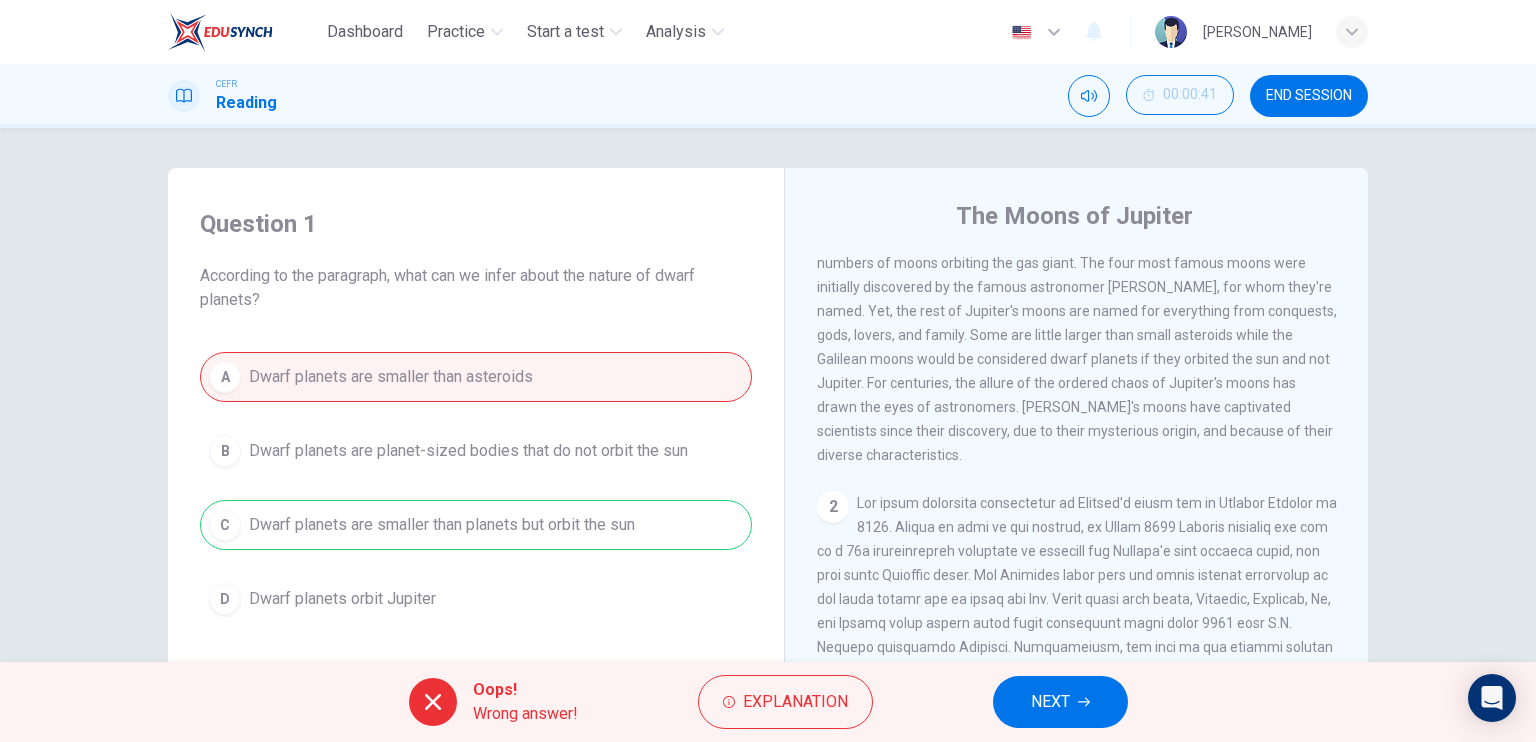 scroll, scrollTop: 100, scrollLeft: 0, axis: vertical 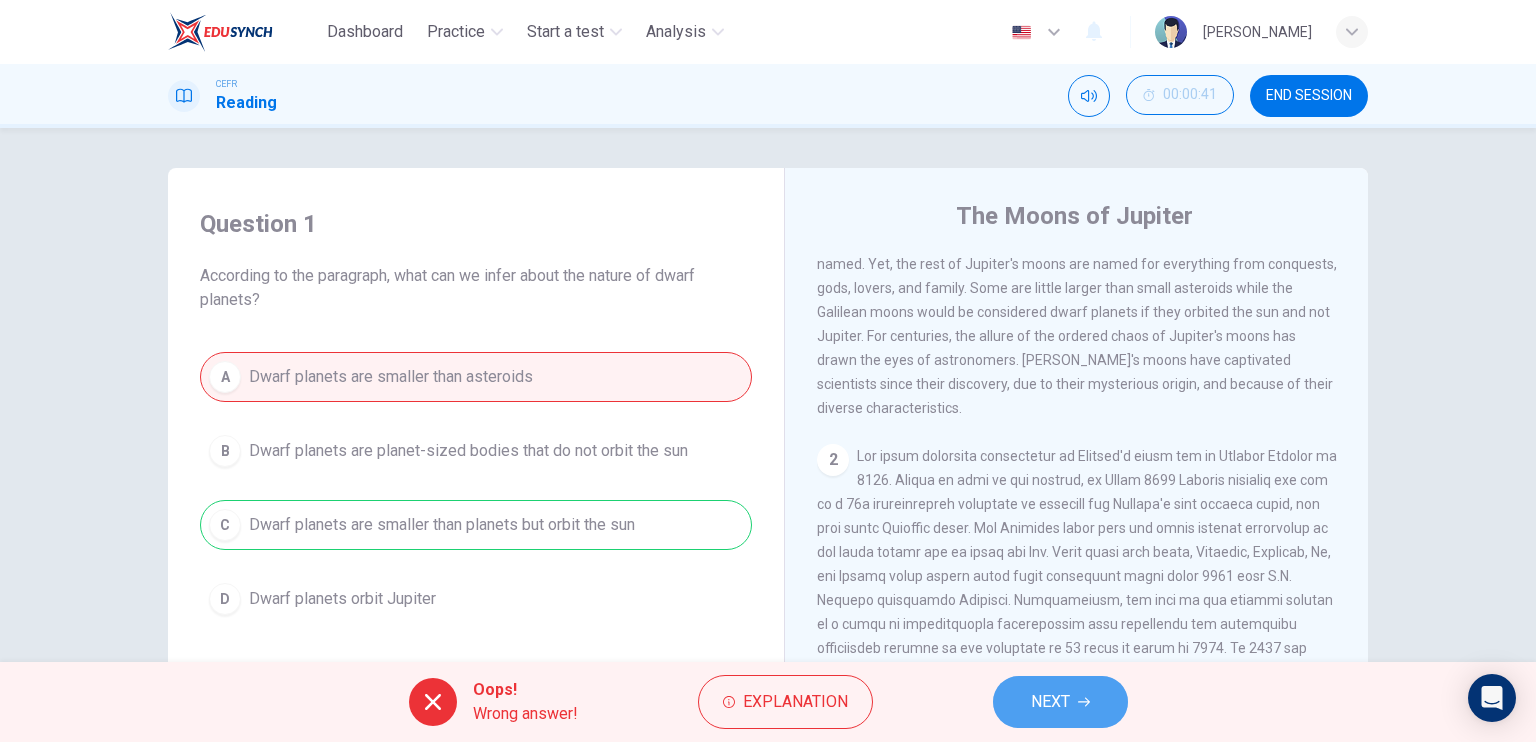 click on "NEXT" at bounding box center [1060, 702] 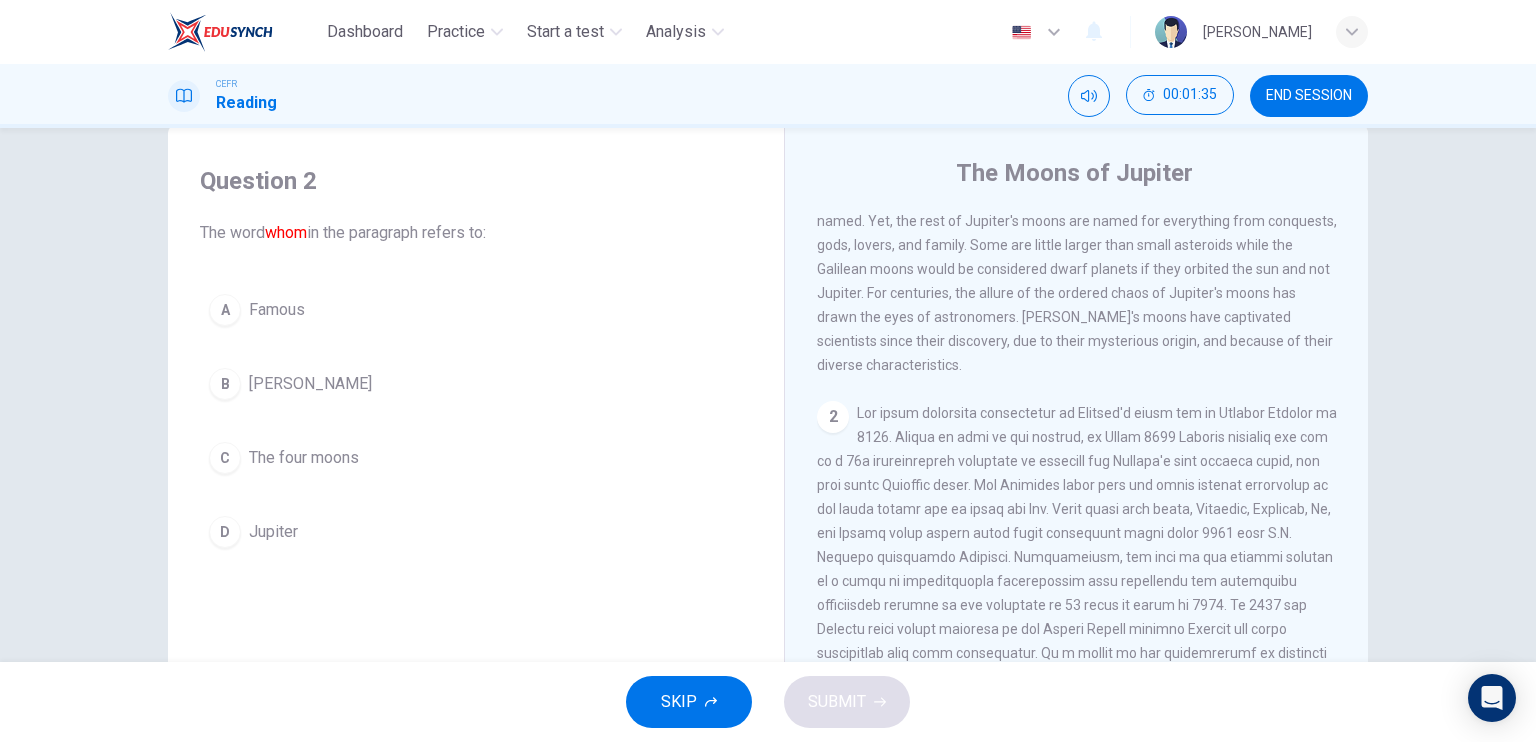 scroll, scrollTop: 40, scrollLeft: 0, axis: vertical 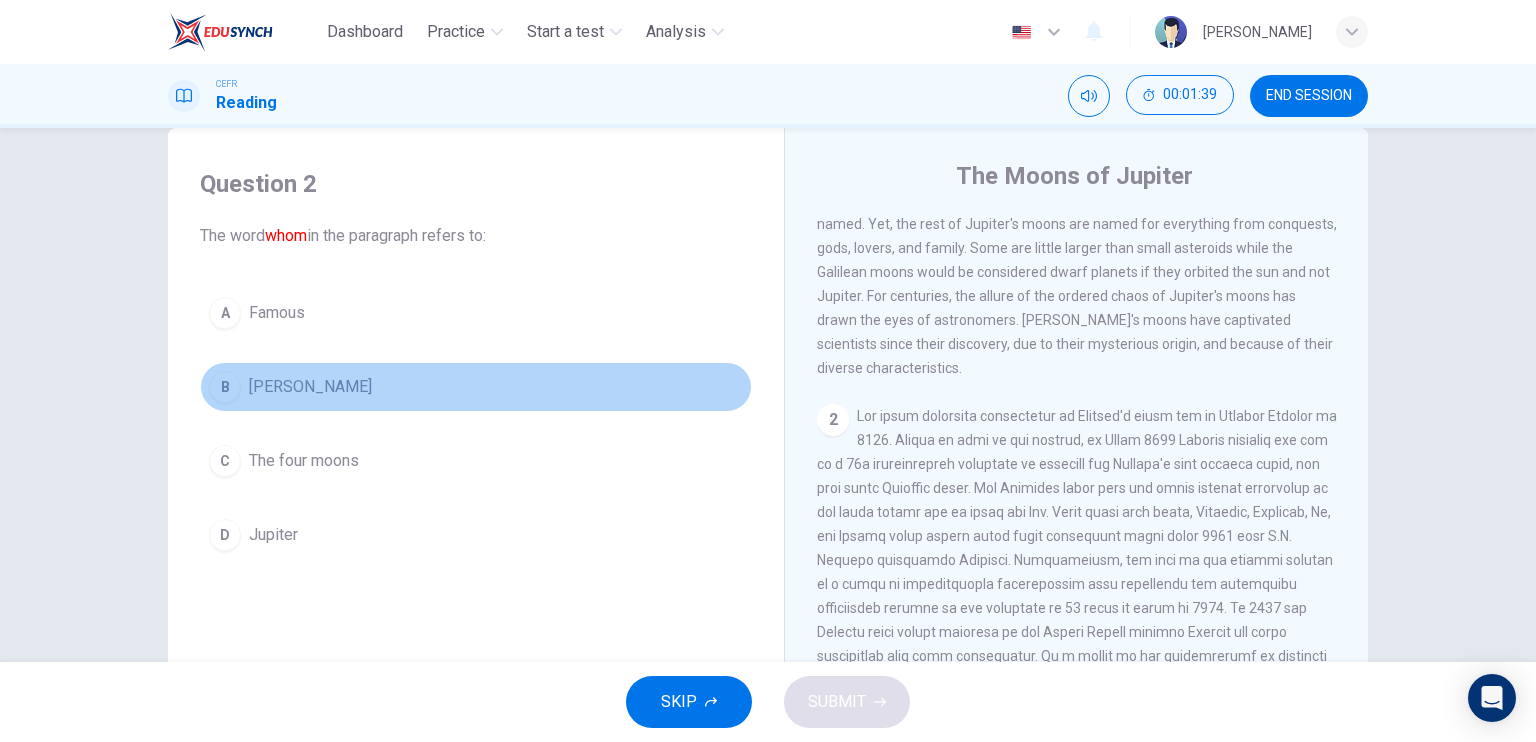 click on "Galileo Galilei" at bounding box center (310, 387) 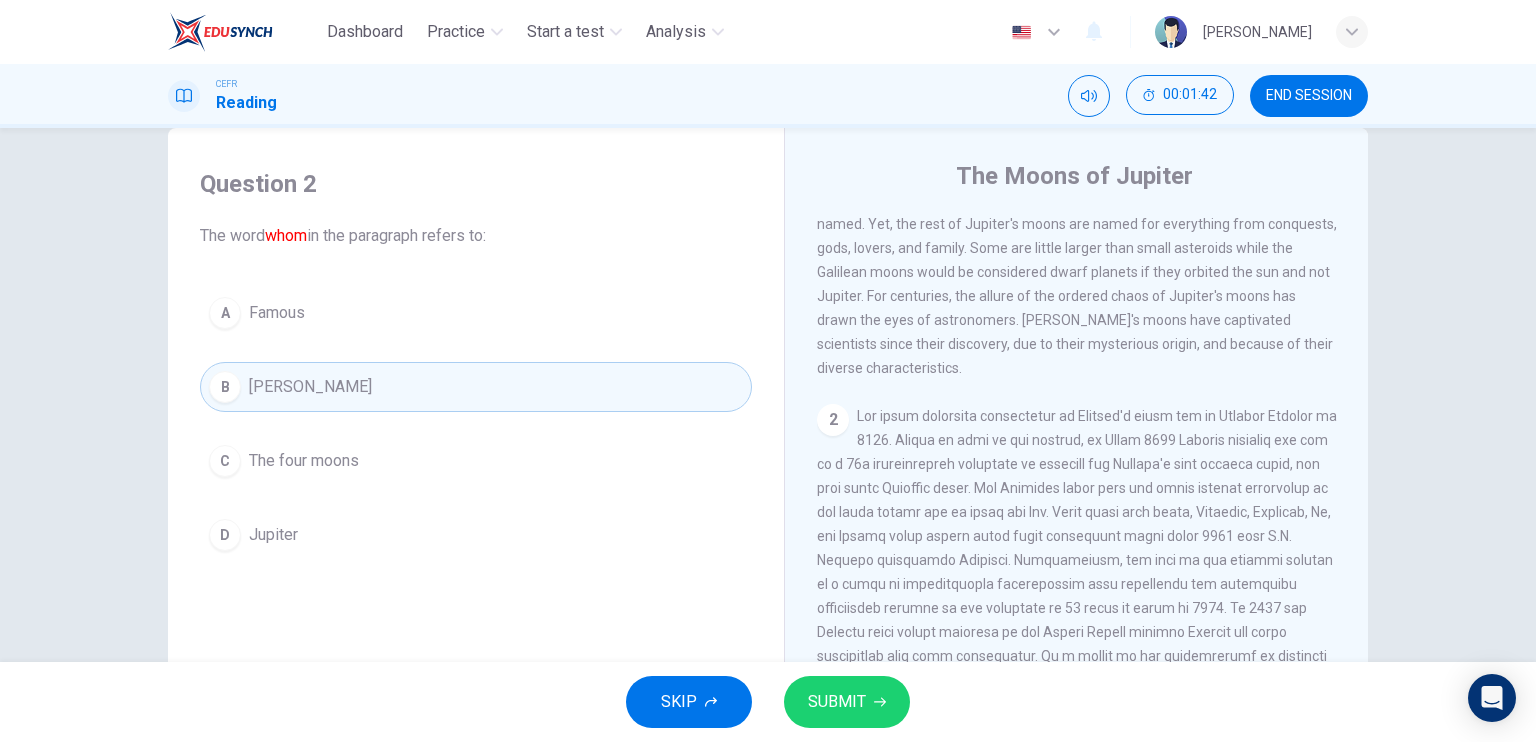 click on "SUBMIT" at bounding box center [847, 702] 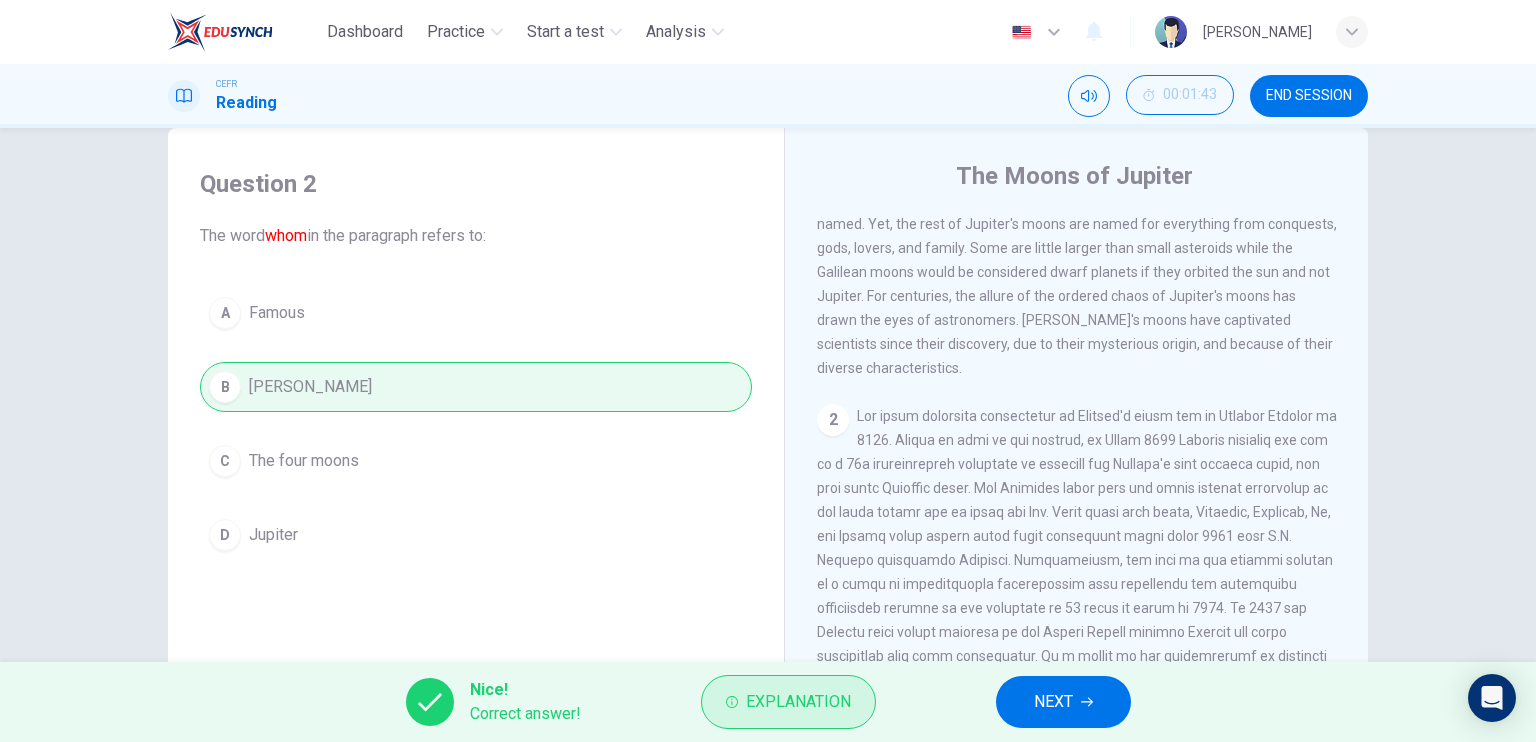 click on "Explanation" at bounding box center [798, 702] 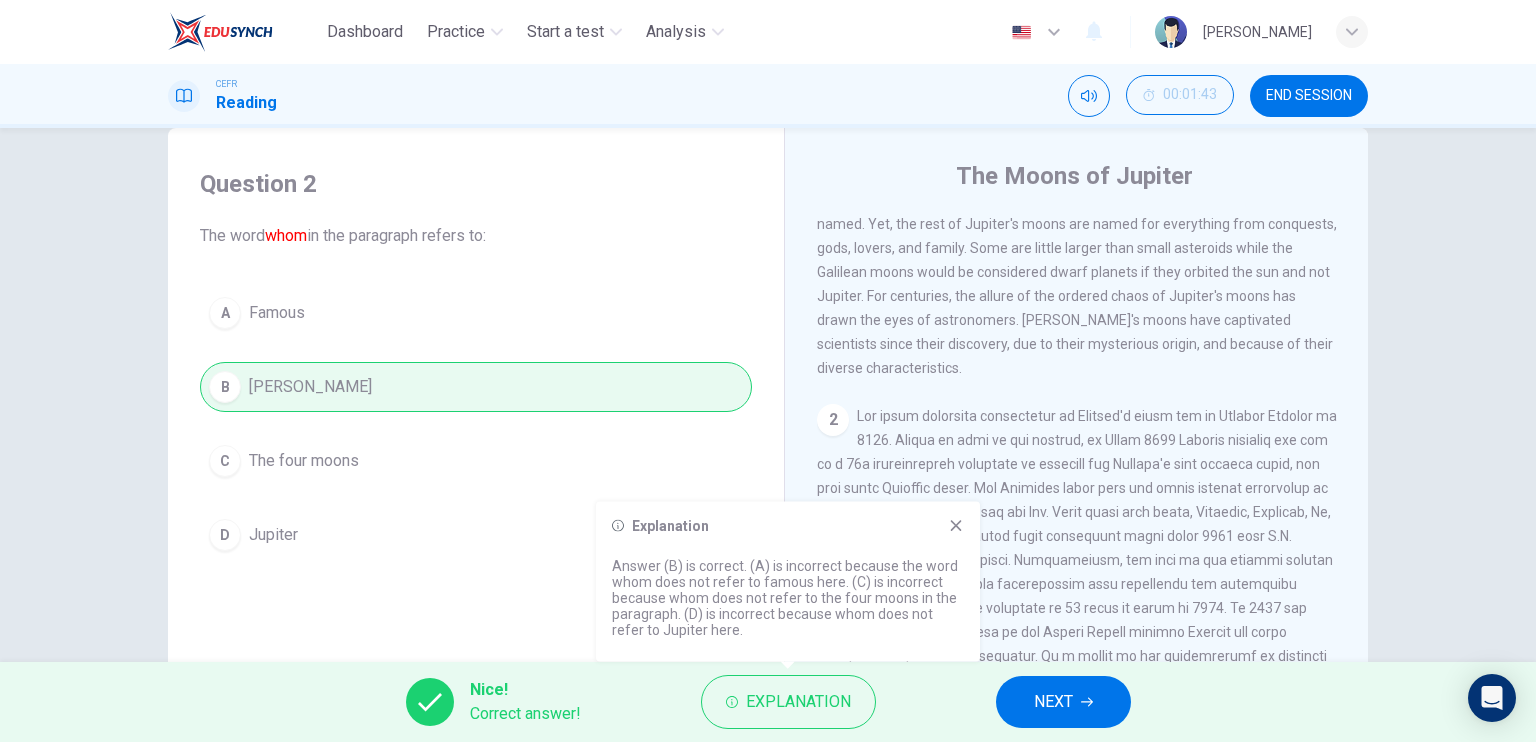 click on "Explanation Answer (B) is correct. (A) is incorrect because the word whom does not refer to famous here. (C) is incorrect because whom does not refer to the four moons in the paragraph. (D) is incorrect because whom does not refer to Jupiter here." at bounding box center [788, 582] 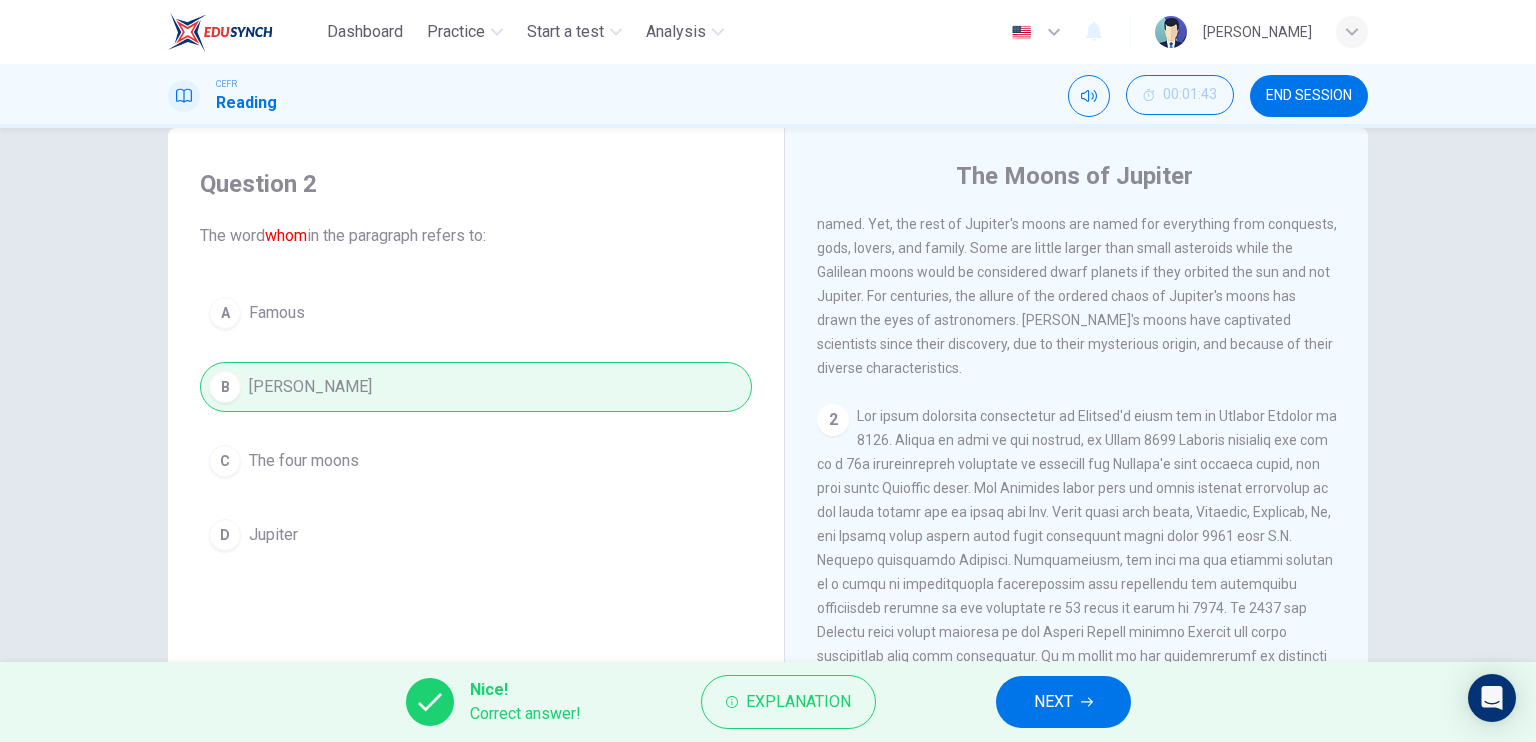 click on "NEXT" at bounding box center [1053, 702] 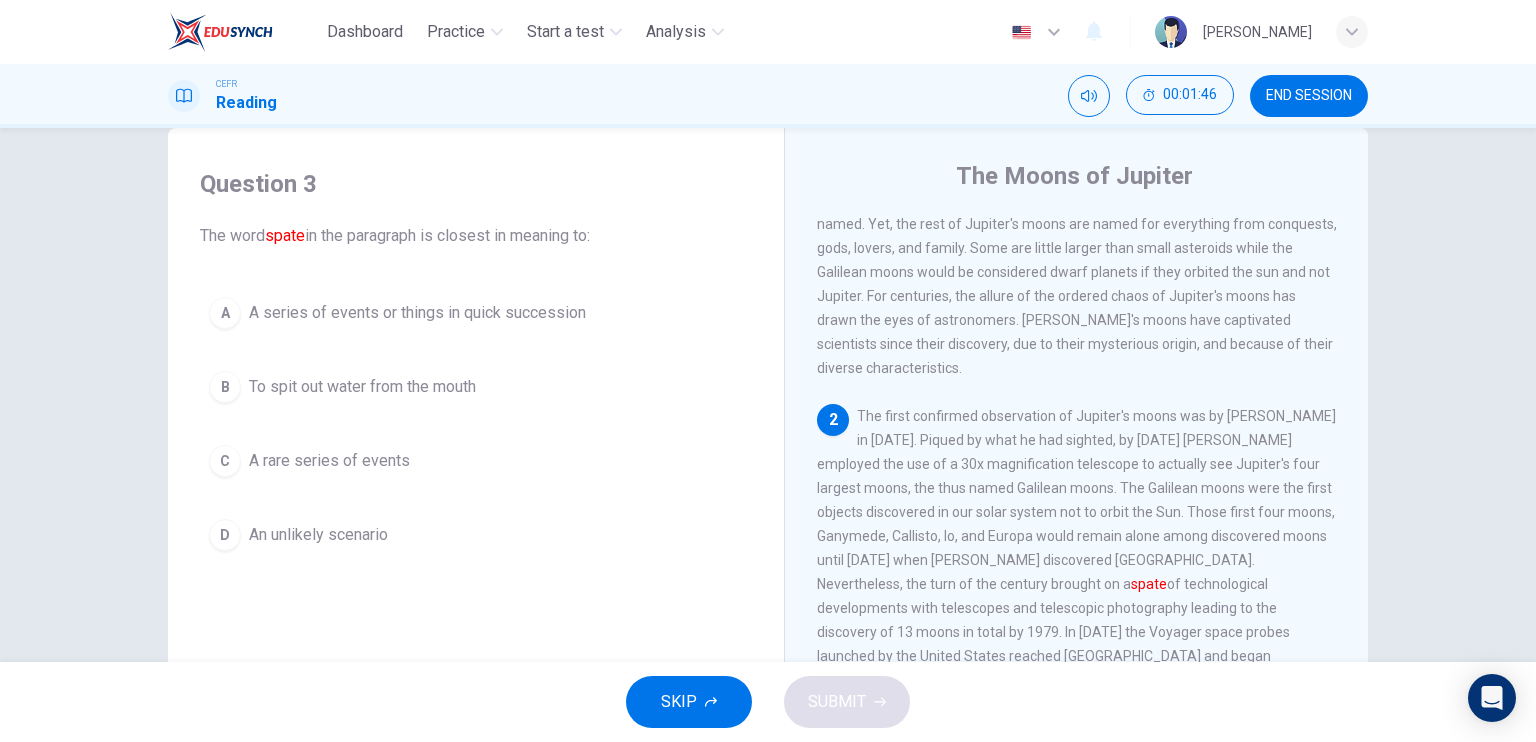 scroll, scrollTop: 200, scrollLeft: 0, axis: vertical 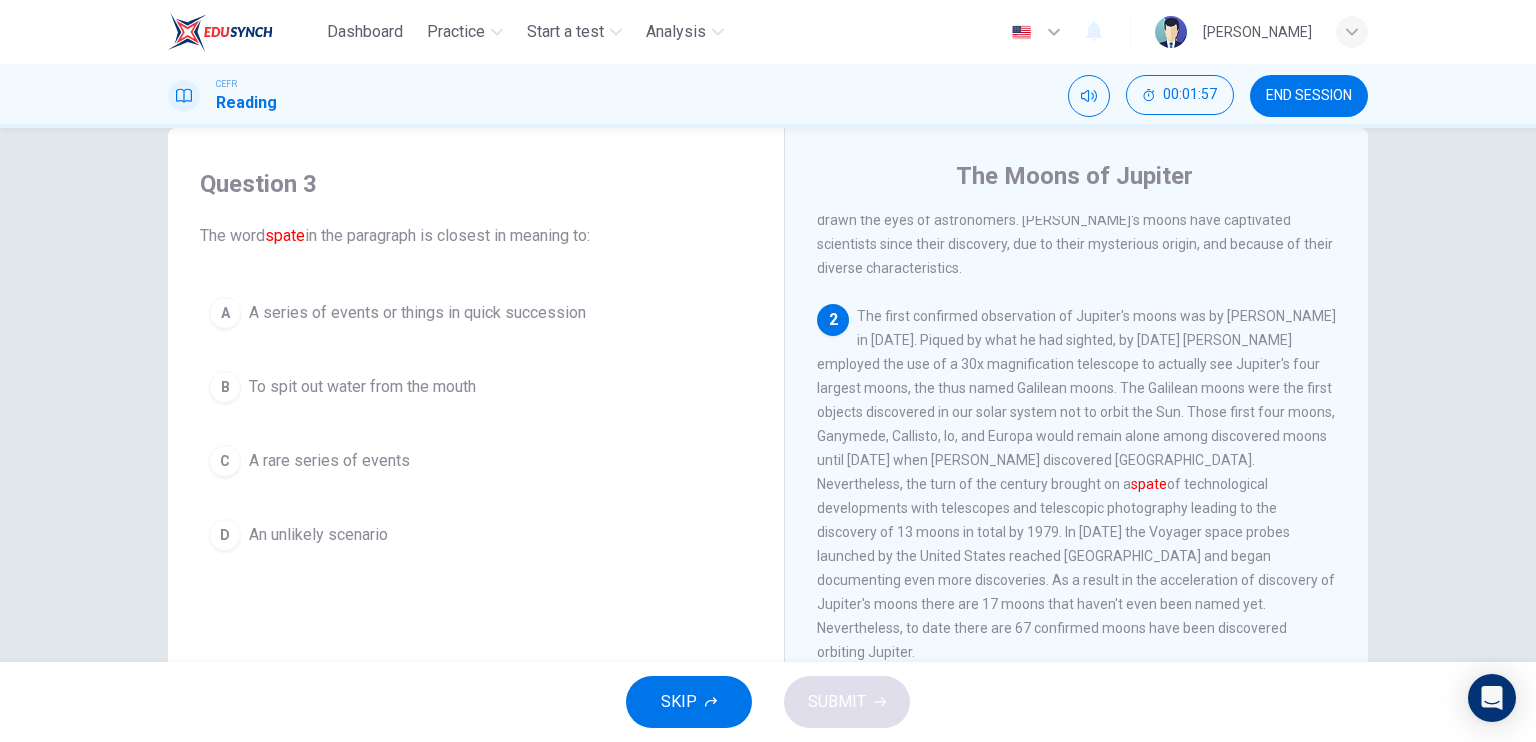 click on "The Moons of Jupiter 1 Aside from being known as the largest planet orbiting our sun, Jupiter attracts a lot of attention for other reasons as well. Namely, the numerous numbers of moons orbiting the gas giant. The four most famous moons were initially discovered by the famous astronomer Galileo Galilei, for whom they're named. Yet, the rest of Jupiter's moons are named for everything from conquests, gods, lovers, and family. Some are little larger than small asteroids while the Galilean moons would be considered dwarf planets if they orbited the sun and not Jupiter. For centuries, the allure of the ordered chaos of Jupiter's moons has drawn the eyes of astronomers. Jupiter's moons have captivated scientists since their discovery, due to their mysterious origin, and because of their diverse characteristics. 2 spate 3 4 5" at bounding box center [1076, 491] 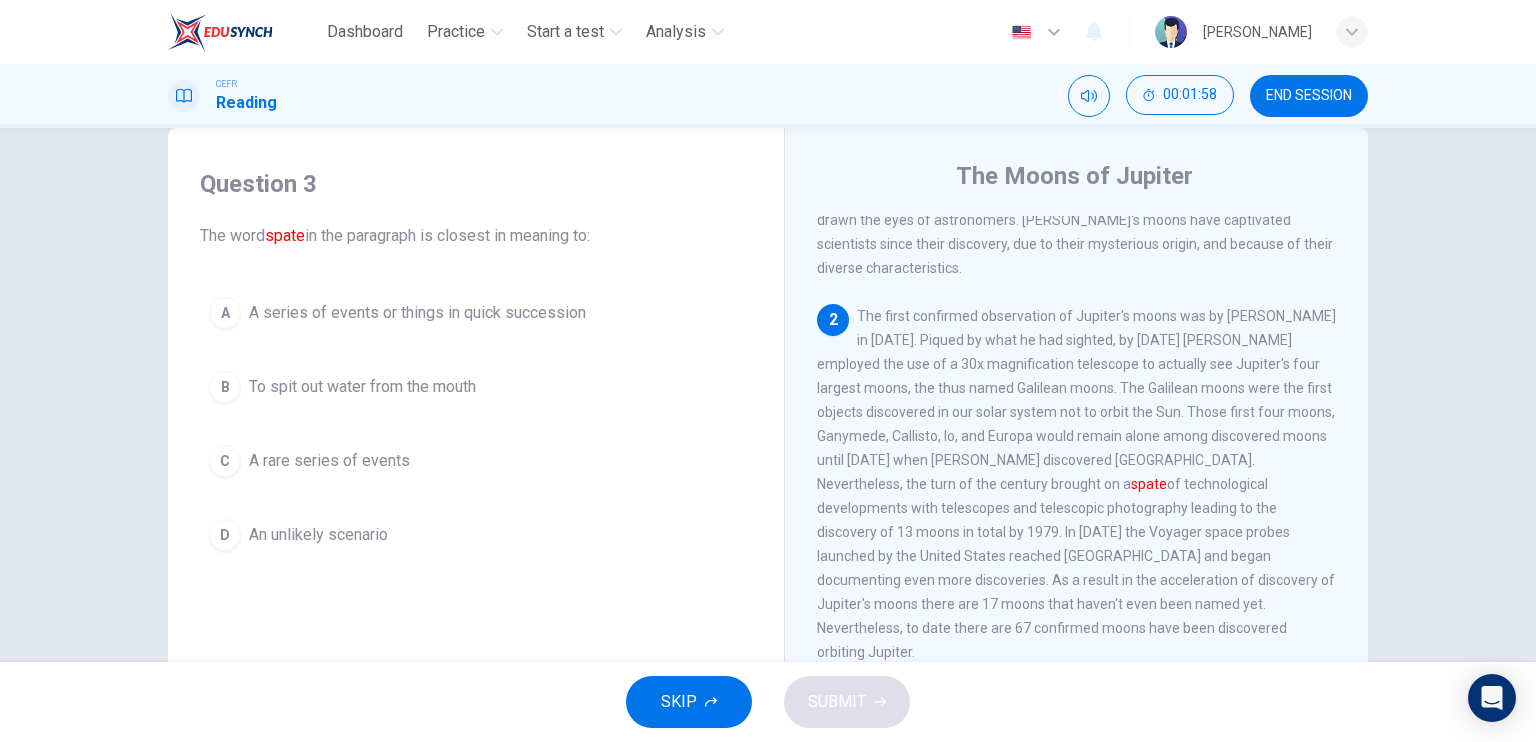 click on "A series of events or things in quick succession" at bounding box center [417, 313] 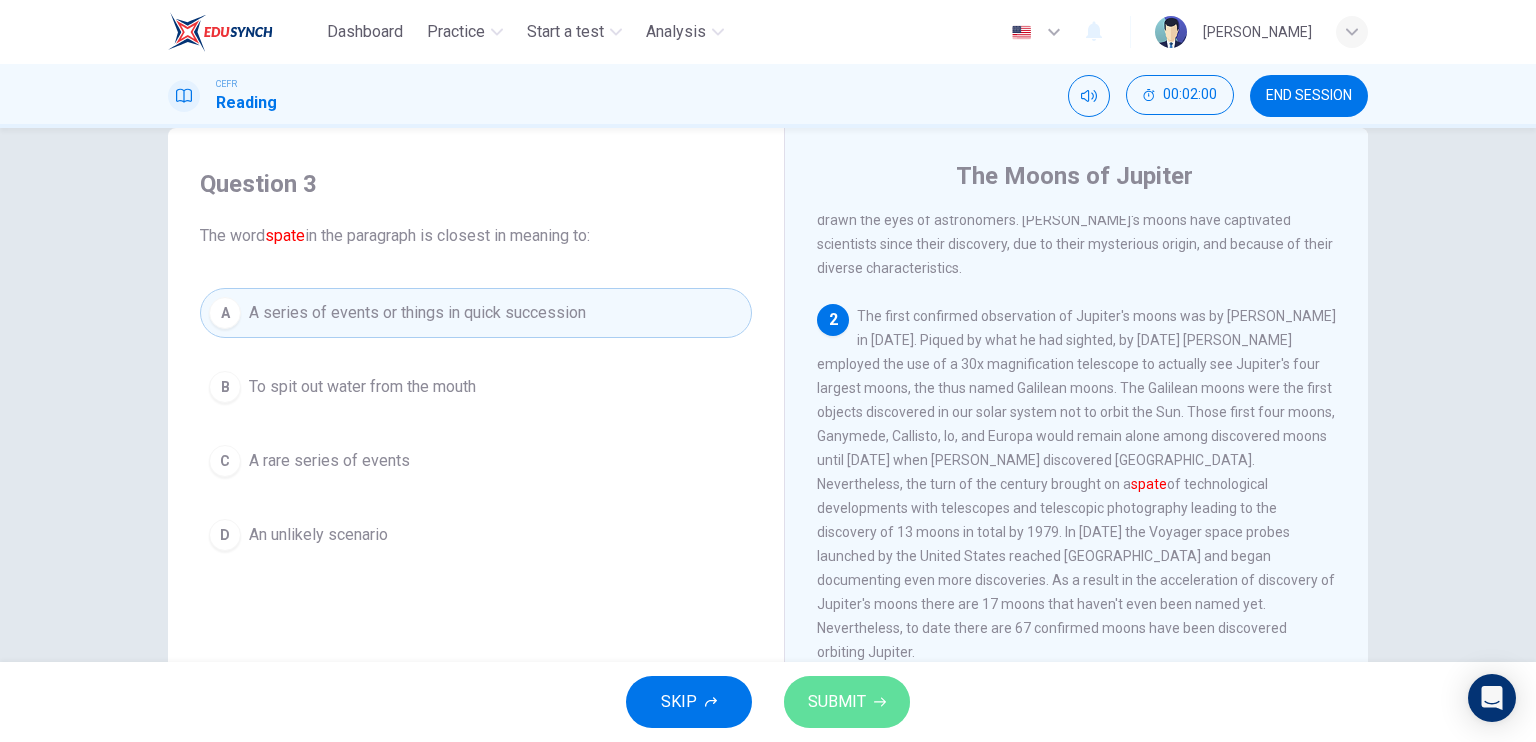 click on "SUBMIT" at bounding box center (837, 702) 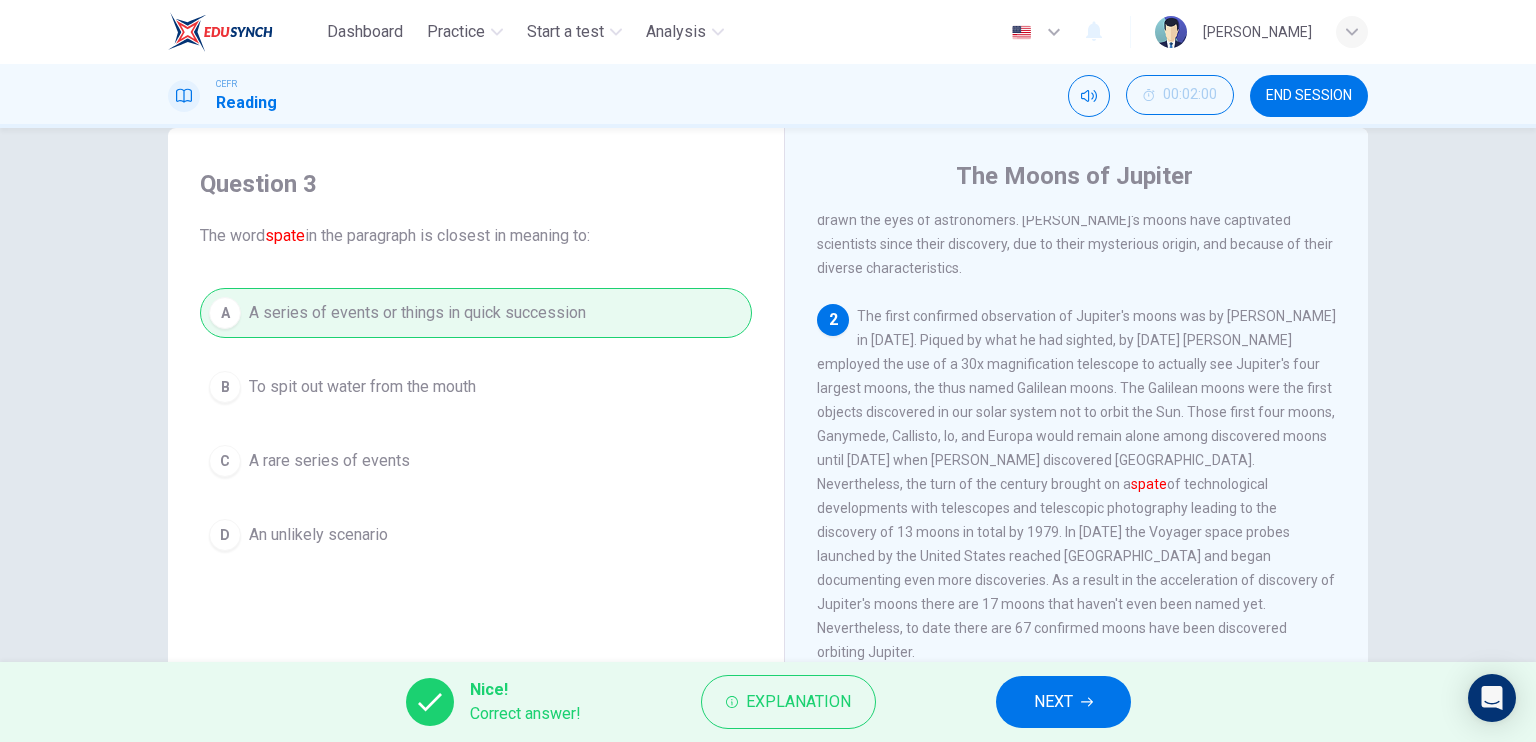 click on "NEXT" at bounding box center (1063, 702) 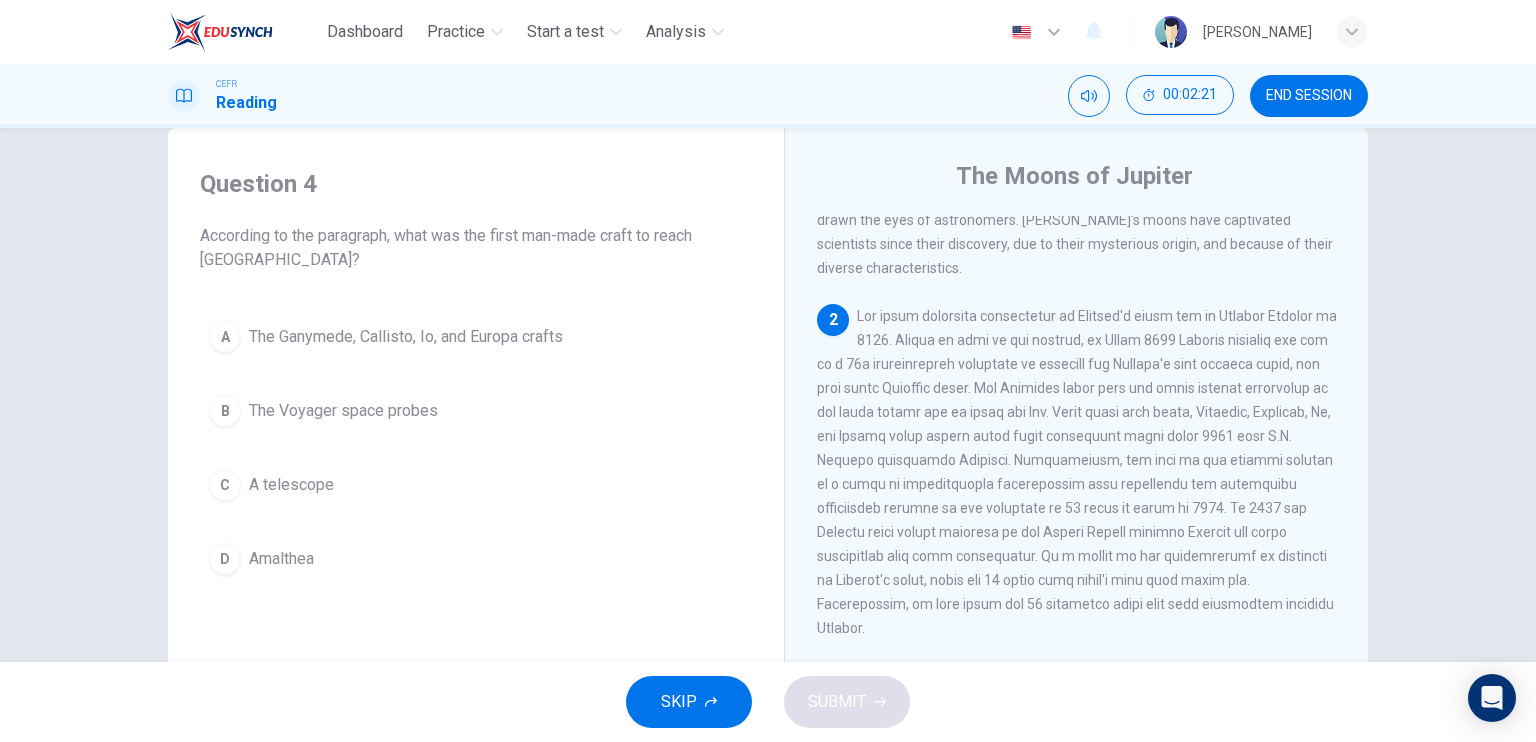 scroll, scrollTop: 300, scrollLeft: 0, axis: vertical 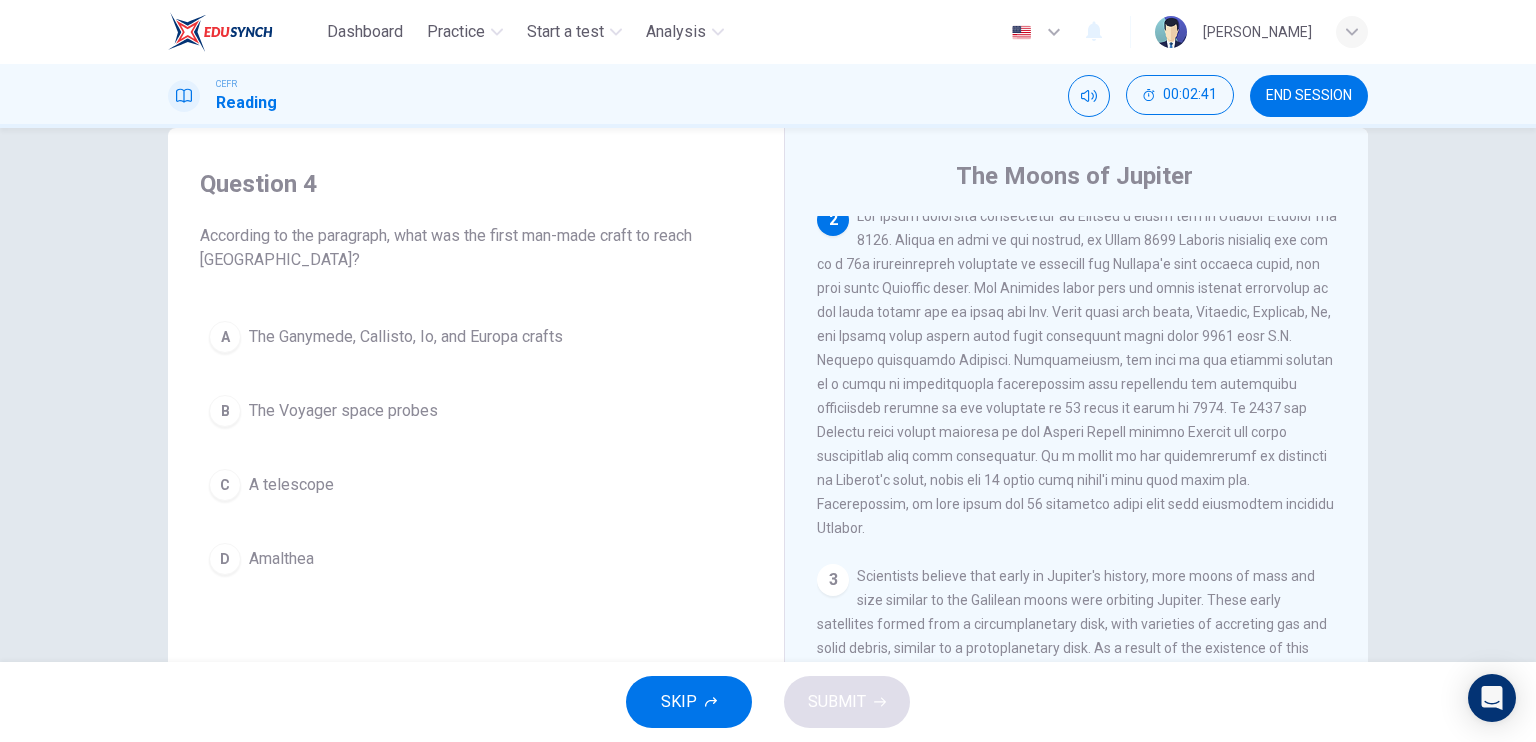 click on "The Voyager space probes" at bounding box center [343, 411] 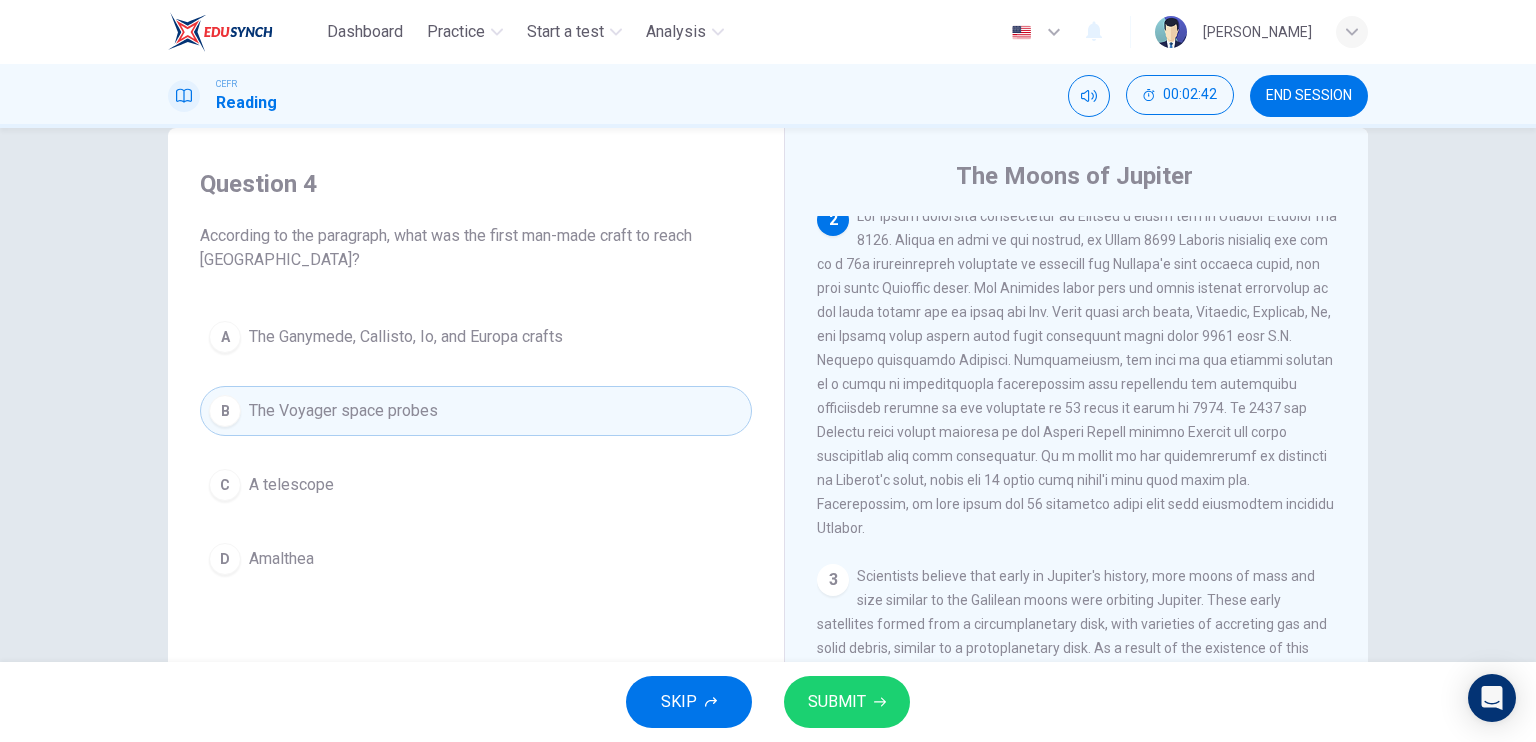 click on "SUBMIT" at bounding box center (847, 702) 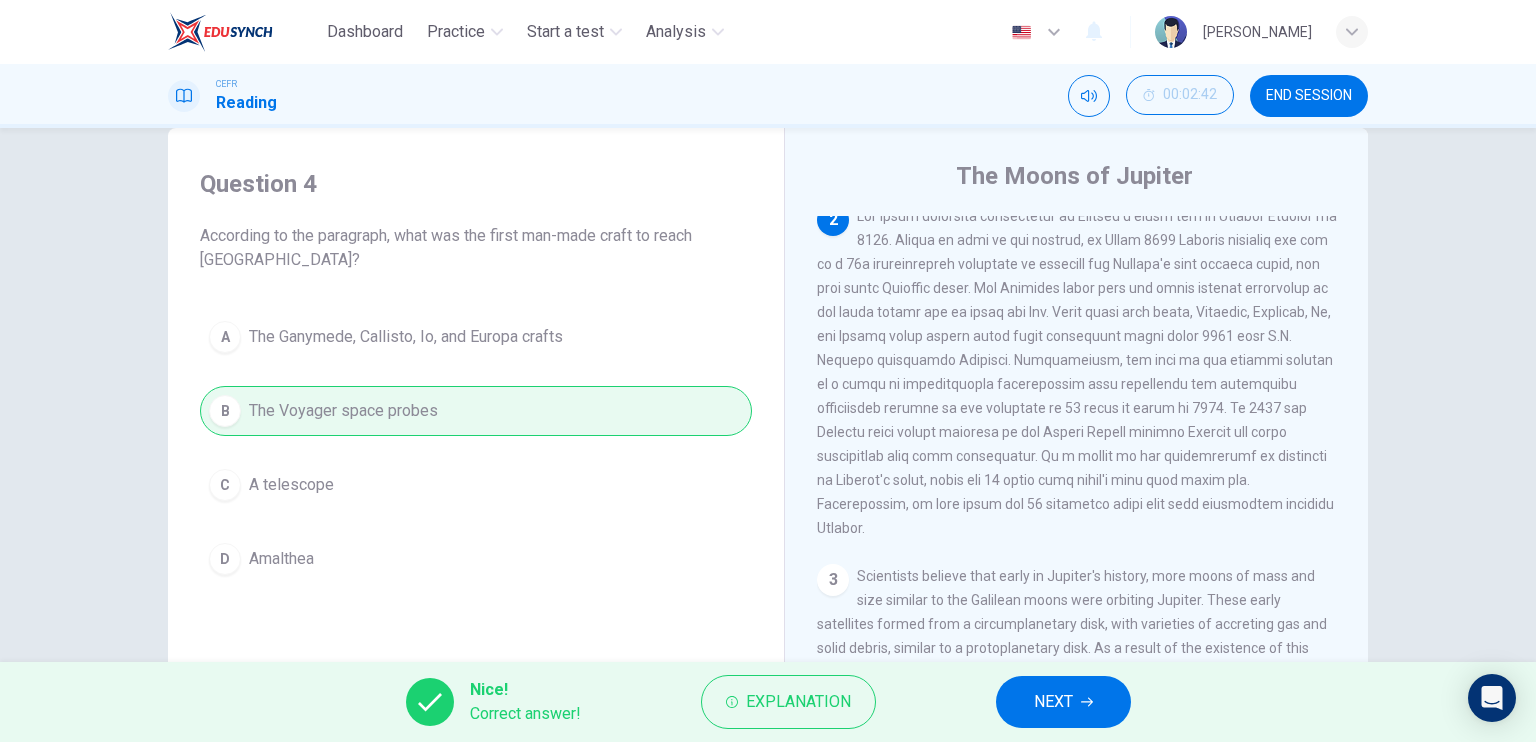 click on "NEXT" at bounding box center (1053, 702) 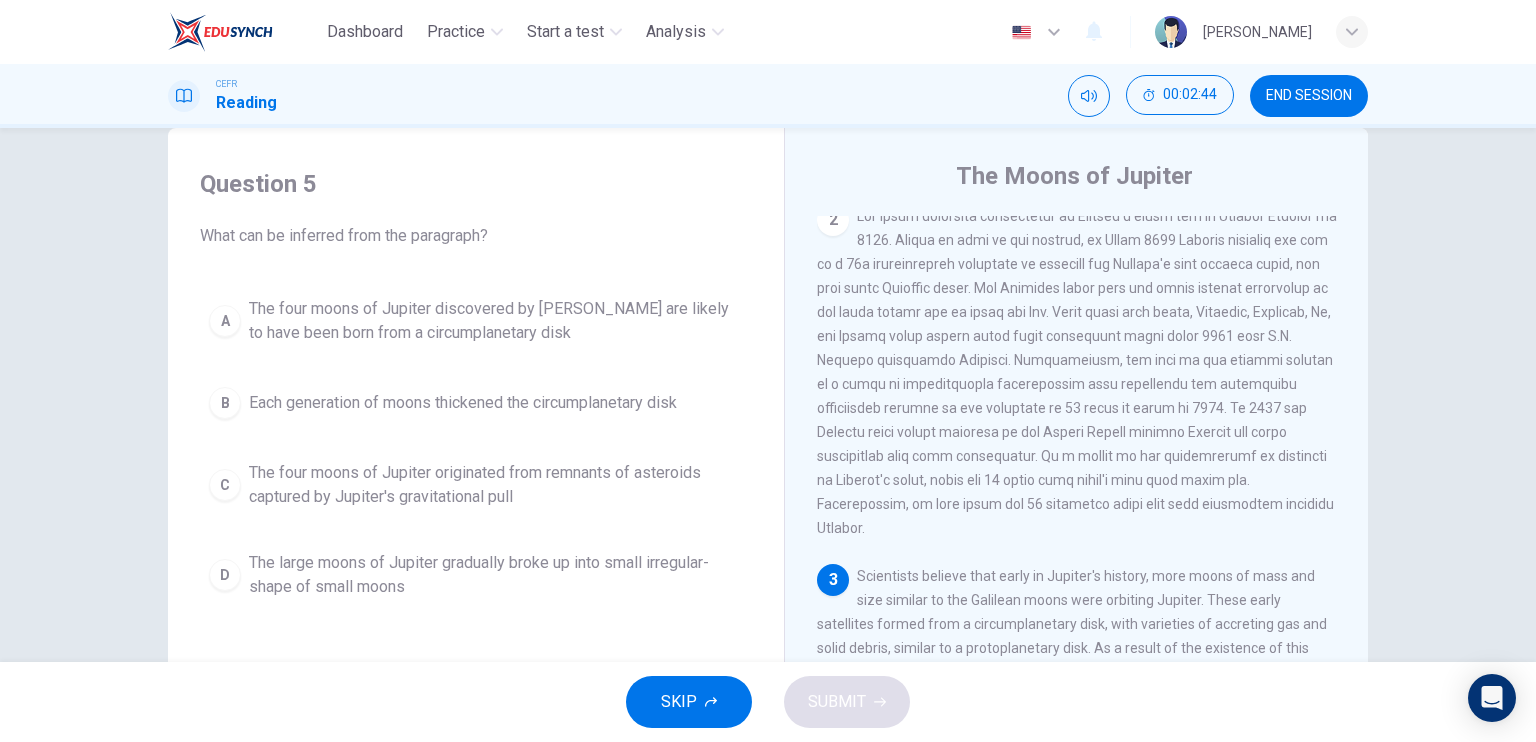 scroll, scrollTop: 140, scrollLeft: 0, axis: vertical 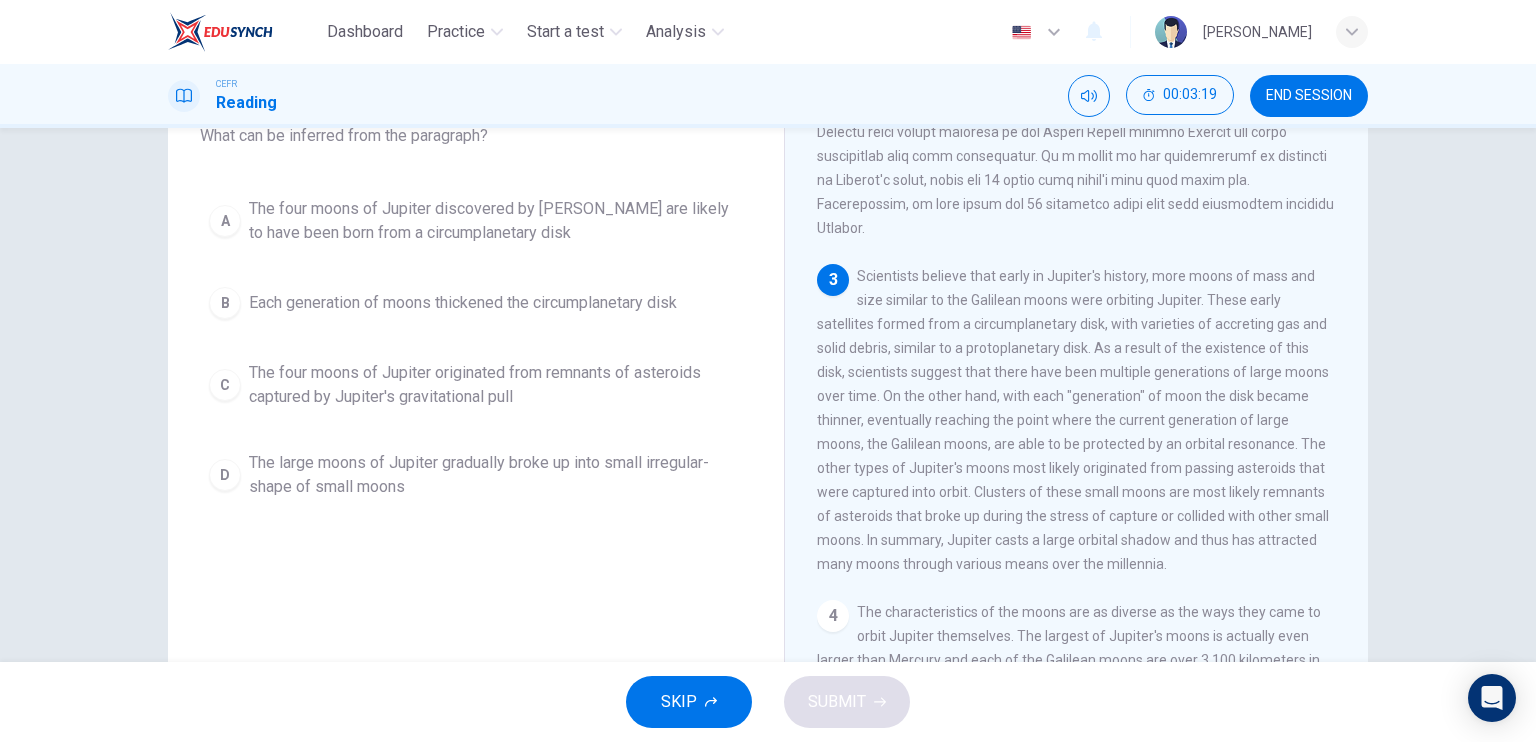 click on "Question 5 What can be inferred from the paragraph? A The four moons of Jupiter discovered by Galileo are likely to have been born from a circumplanetary disk B Each generation of moons thickened the circumplanetary disk C The four moons of Jupiter originated from remnants of asteroids captured by Jupiter's gravitational pull D The large moons of Jupiter gradually broke up into small irregular-shape of small moons The Moons of Jupiter 1 2 3 4 5" at bounding box center [768, 395] 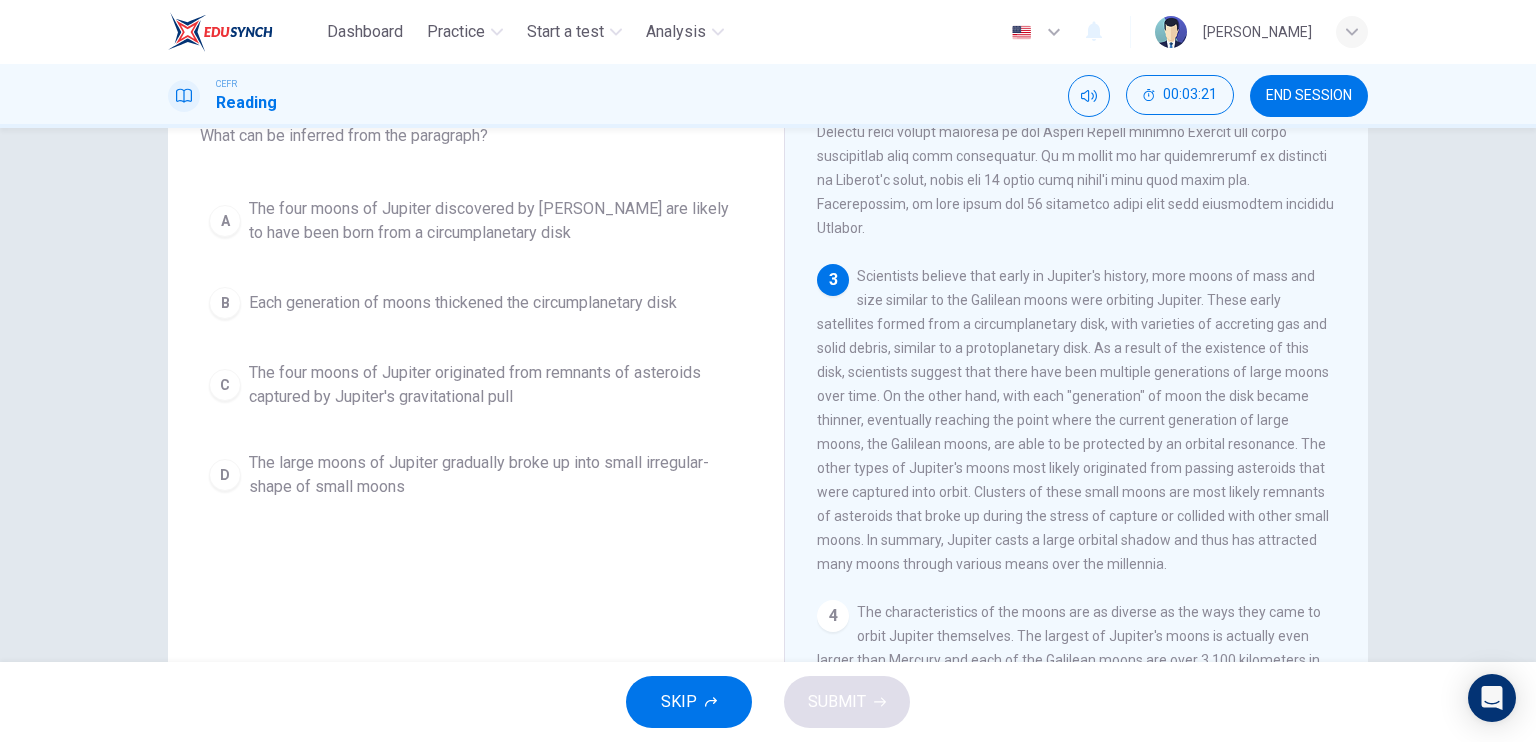 drag, startPoint x: 364, startPoint y: 571, endPoint x: 376, endPoint y: 570, distance: 12.0415945 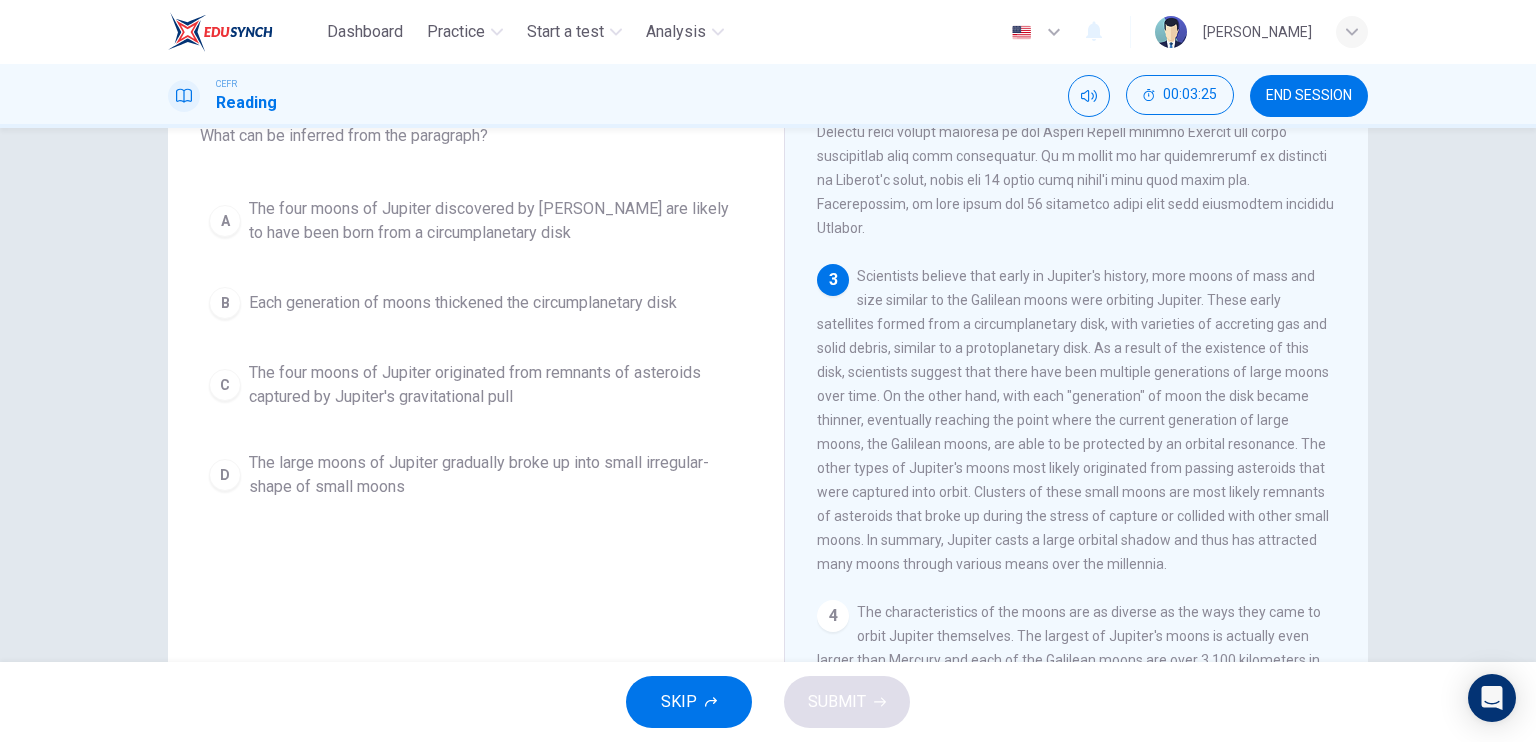click on "The four moons of Jupiter discovered by Galileo are likely to have been born from a circumplanetary disk" at bounding box center [496, 221] 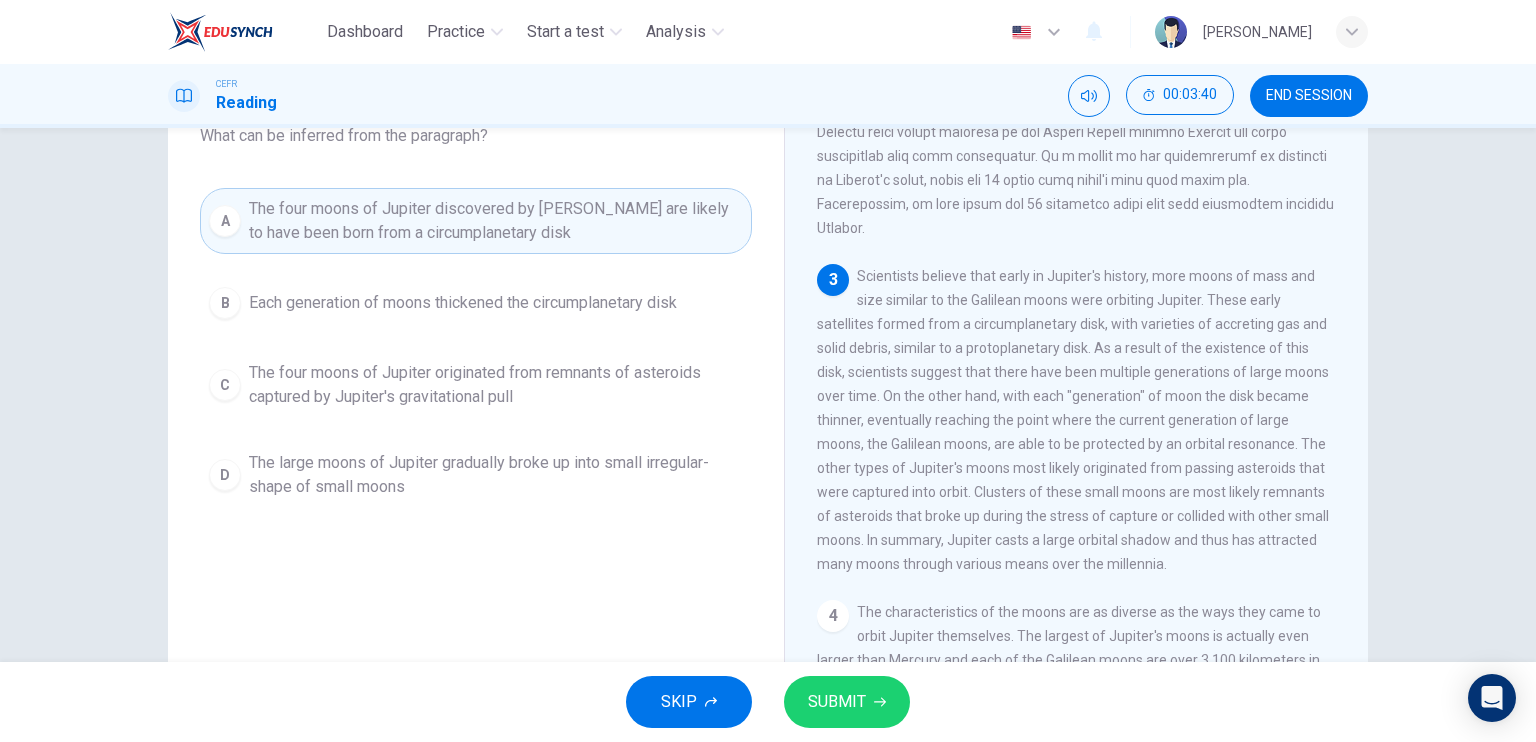 click on "The large moons of Jupiter gradually broke up into small irregular-shape of small moons" at bounding box center [496, 475] 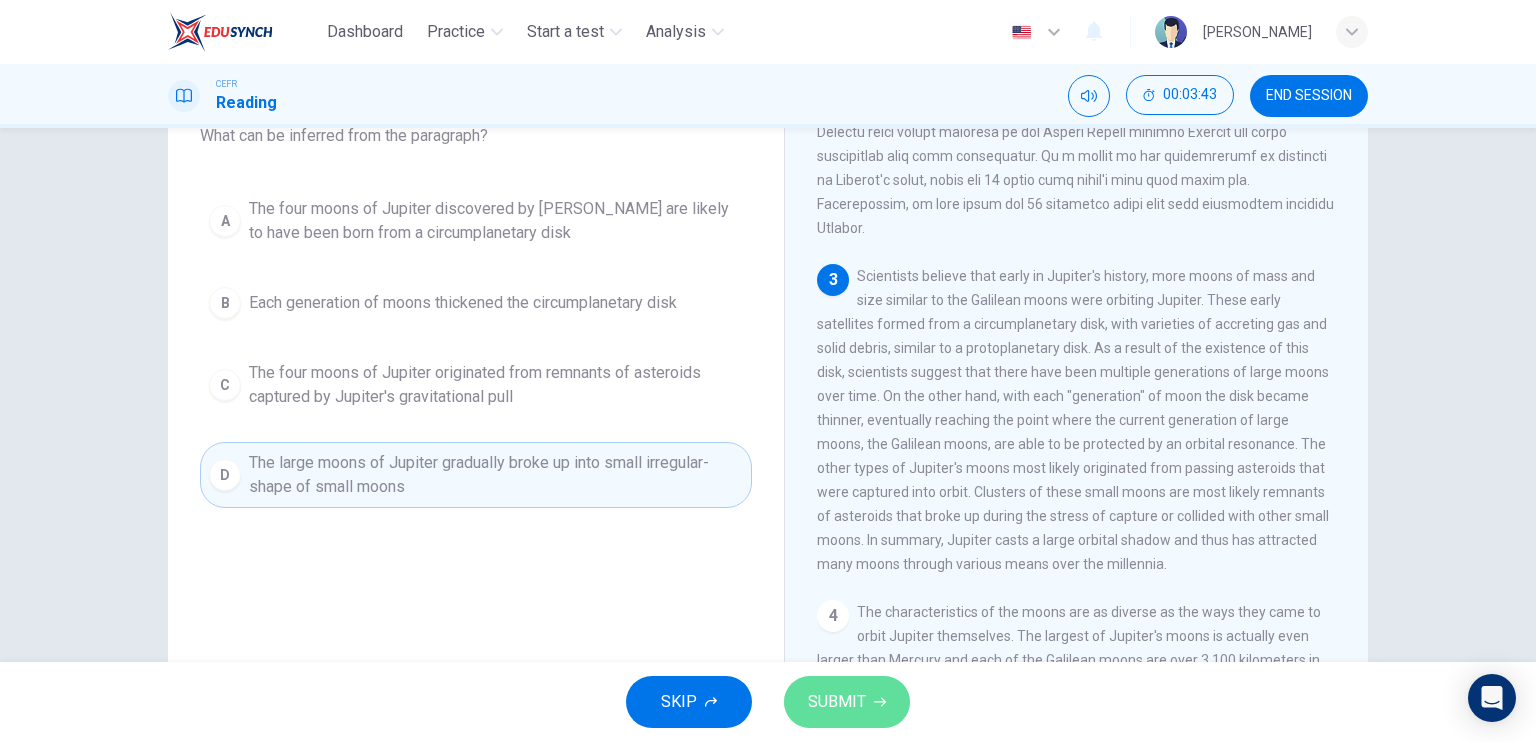 click on "SUBMIT" at bounding box center (847, 702) 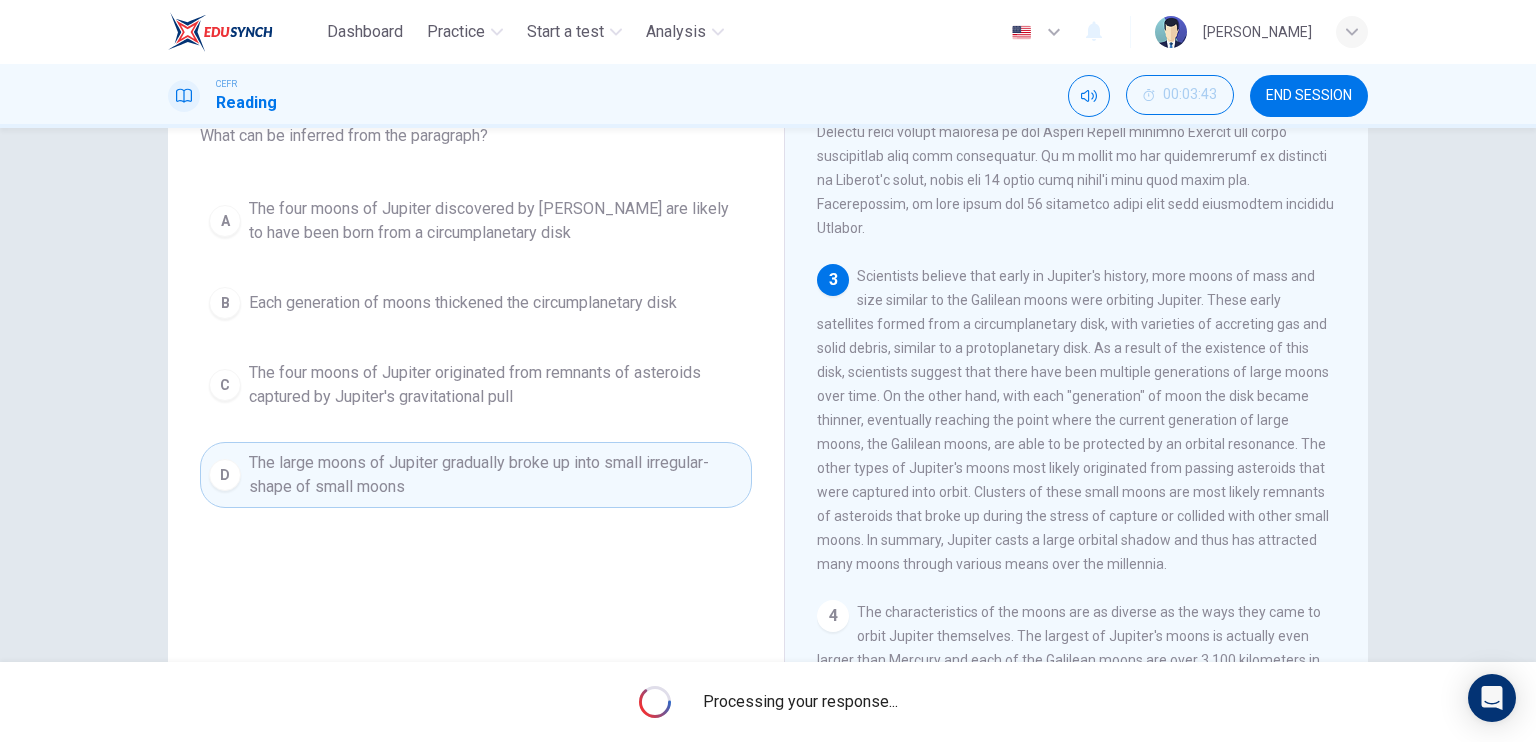 click on "Question 5 What can be inferred from the paragraph? A The four moons of Jupiter discovered by Galileo are likely to have been born from a circumplanetary disk B Each generation of moons thickened the circumplanetary disk C The four moons of Jupiter originated from remnants of asteroids captured by Jupiter's gravitational pull D The large moons of Jupiter gradually broke up into small irregular-shape of small moons The Moons of Jupiter 1 2 3 4 5" at bounding box center (768, 395) 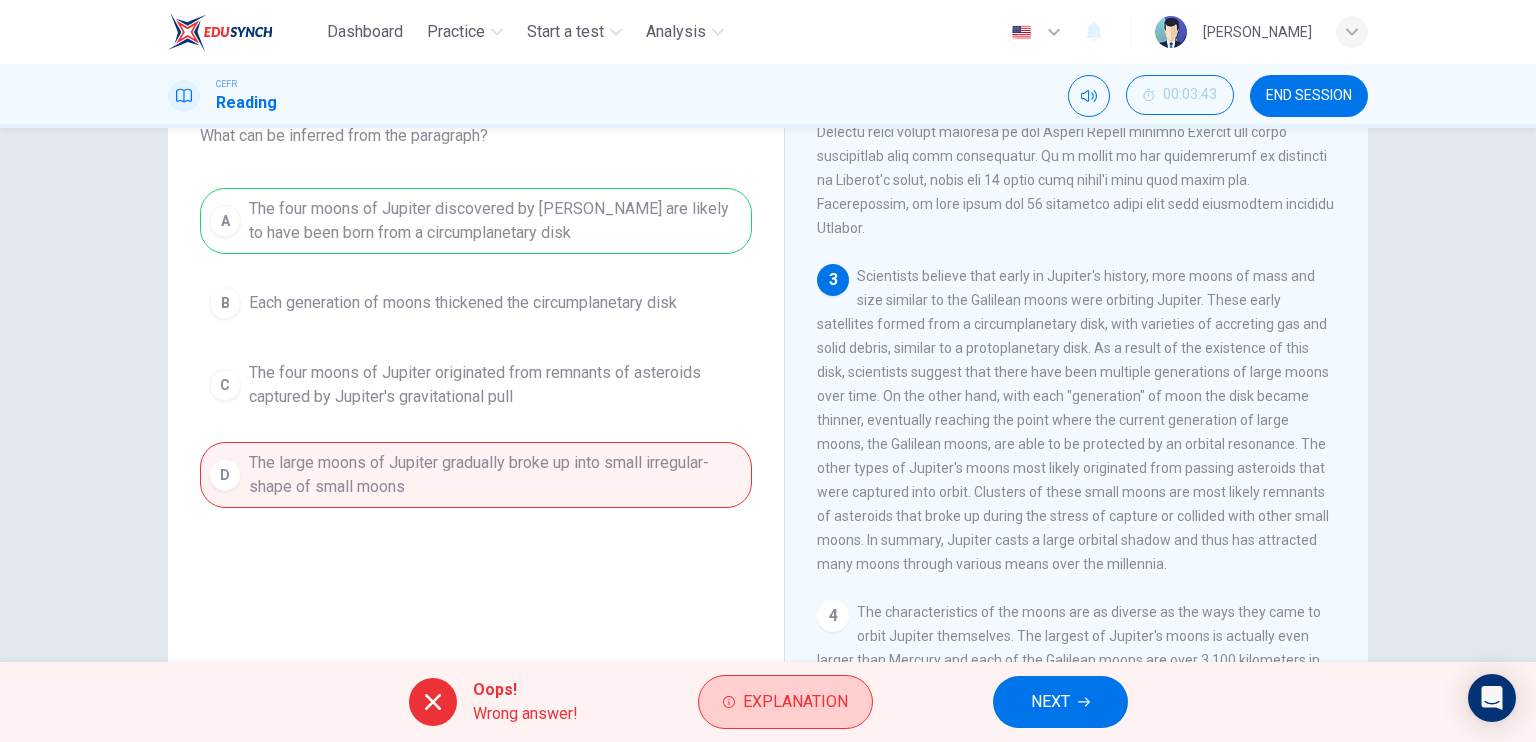 click on "Explanation" at bounding box center (795, 702) 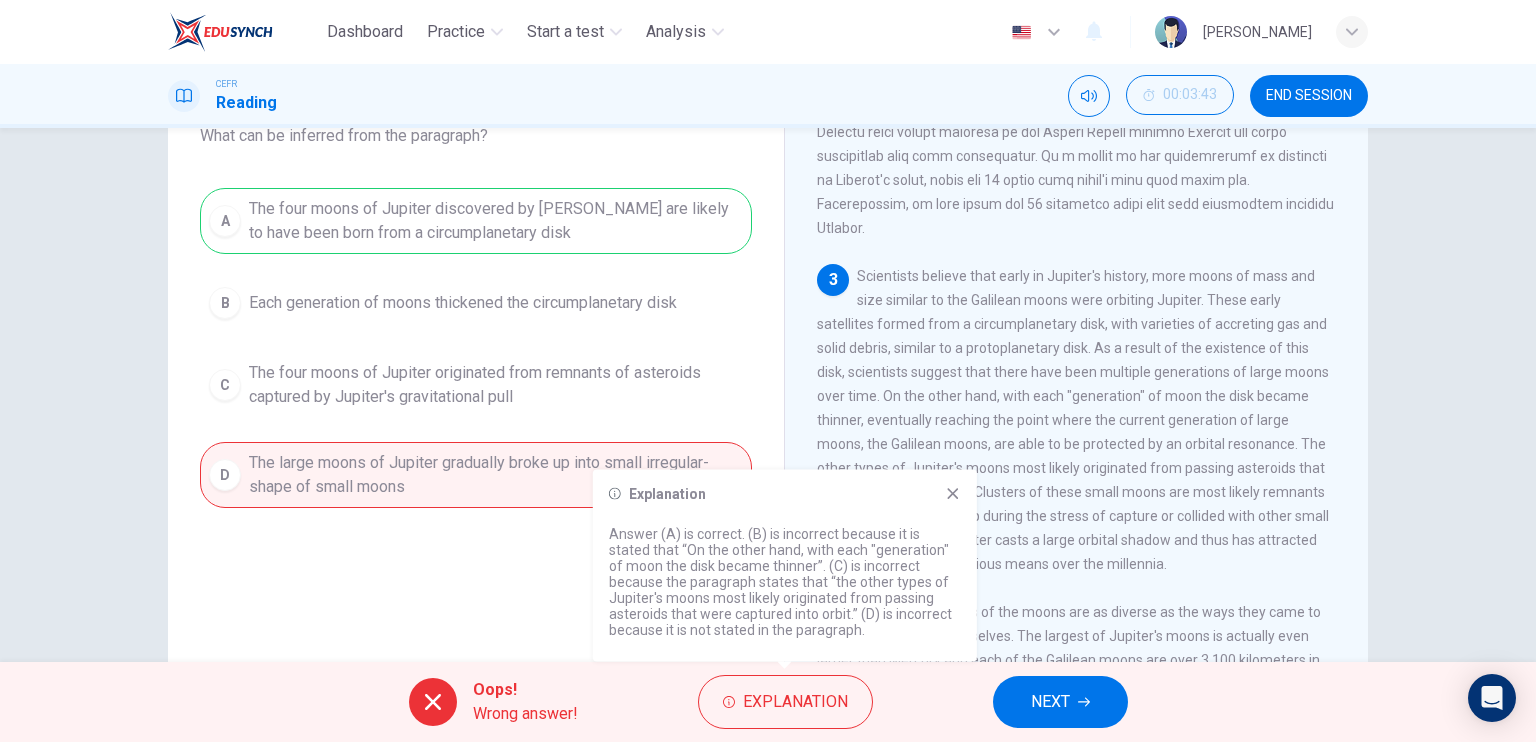 click on "3 Scientists believe that early in Jupiter's history, more moons of mass and size similar to the Galilean moons were orbiting Jupiter. These early satellites formed from a circumplanetary disk, with varieties of accreting gas and solid debris, similar to a protoplanetary disk. As a result of the existence of this disk, scientists suggest that there have been multiple generations of large moons over time. On the other hand, with each "generation" of moon the disk became thinner, eventually reaching the point where the current generation of large moons, the Galilean moons, are able to be protected by an orbital resonance. The other types of Jupiter's moons most likely originated from passing asteroids that were captured into orbit. Clusters of these small moons are most likely remnants of asteroids that broke up during the stress of capture or collided with other small moons. In summary, Jupiter casts a large orbital shadow and thus has attracted many moons through various means over the millennia." at bounding box center [1077, 420] 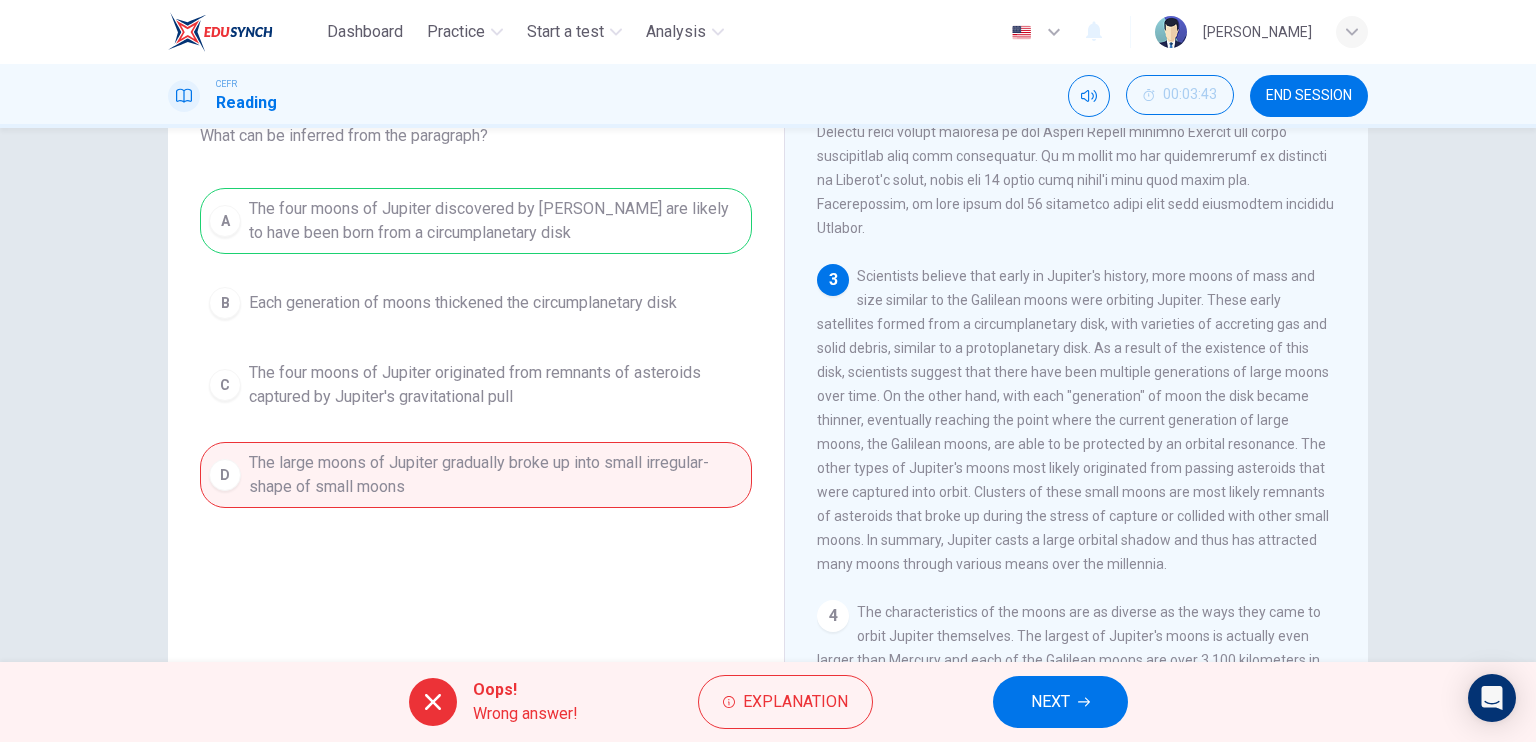 click on "Oops! Wrong answer! Explanation NEXT" at bounding box center (768, 702) 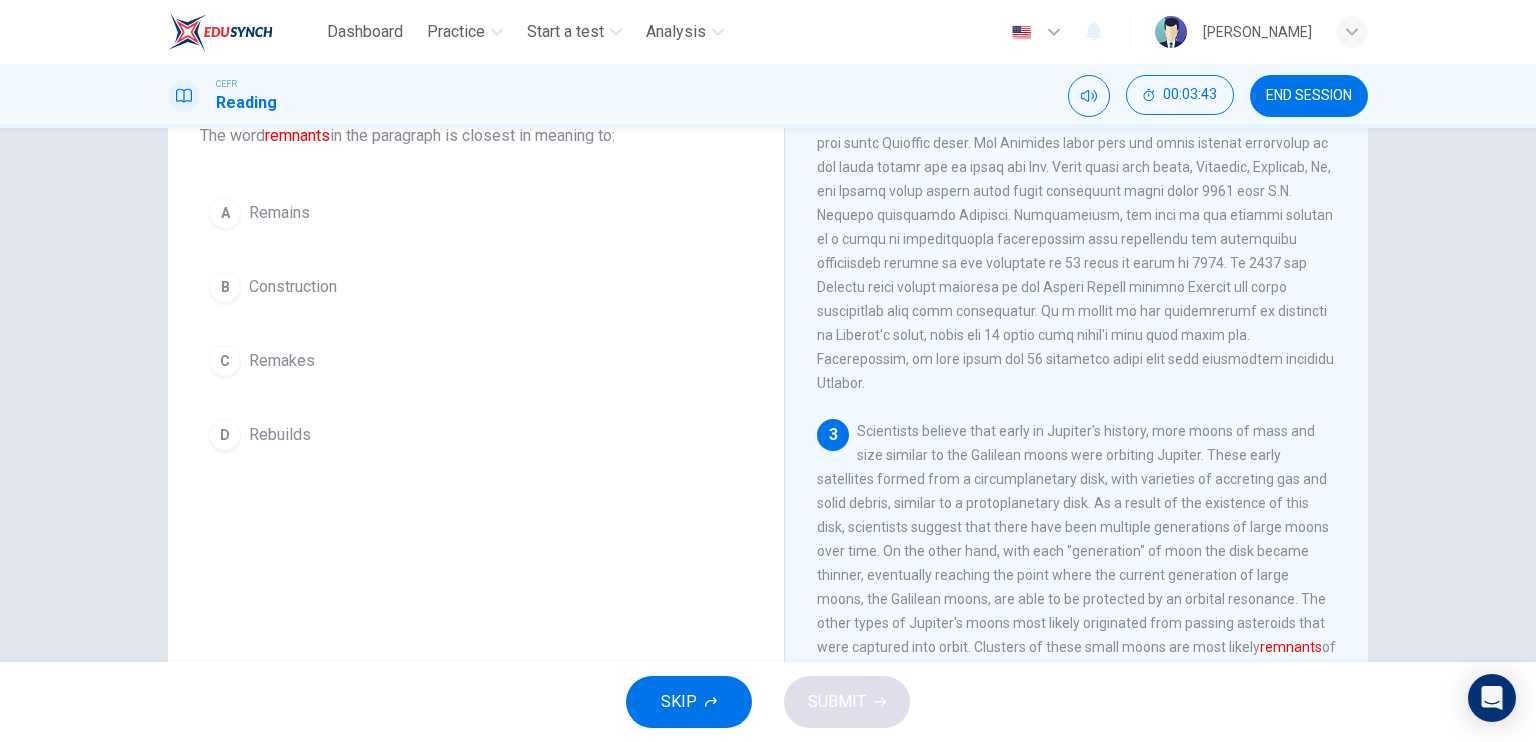 scroll, scrollTop: 300, scrollLeft: 0, axis: vertical 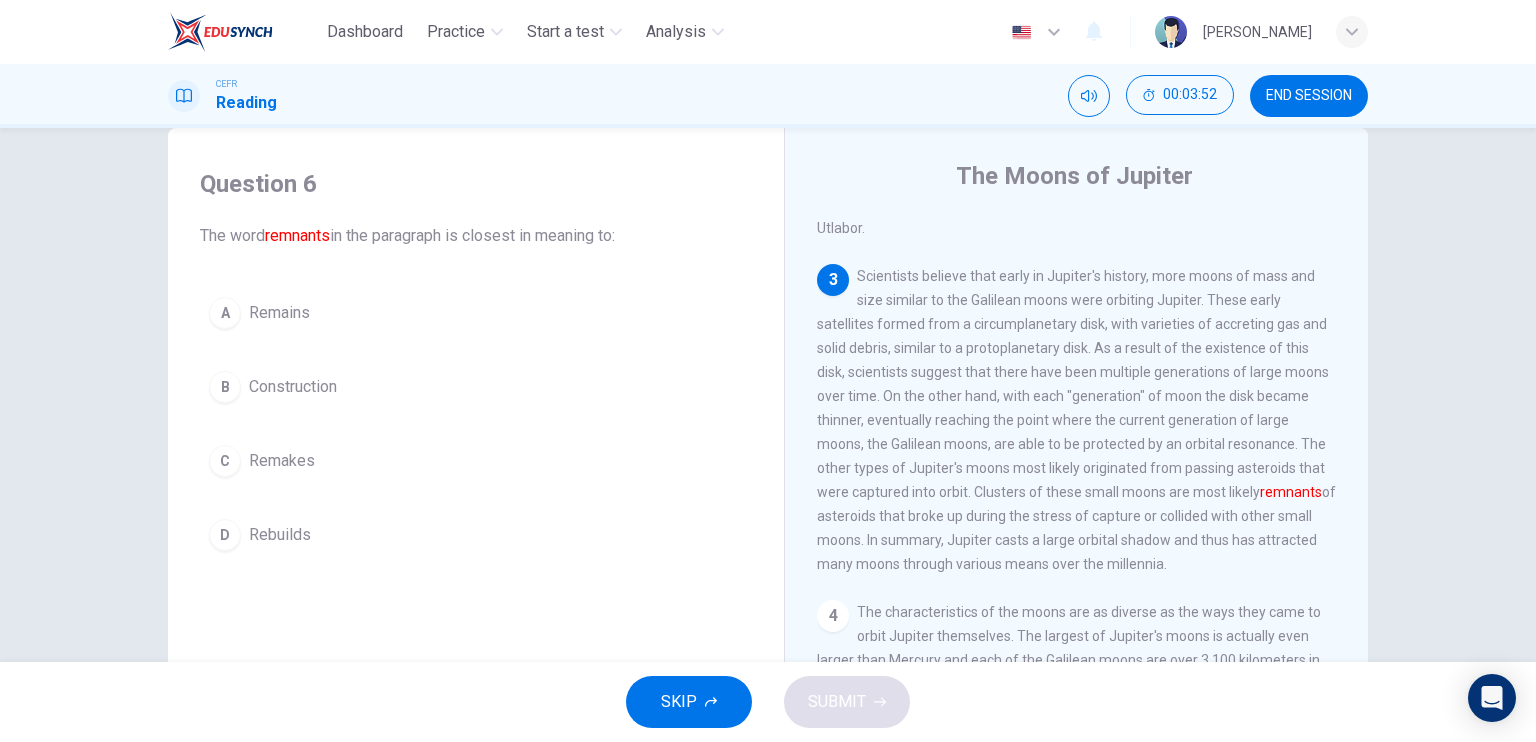 click on "Remains" at bounding box center (279, 313) 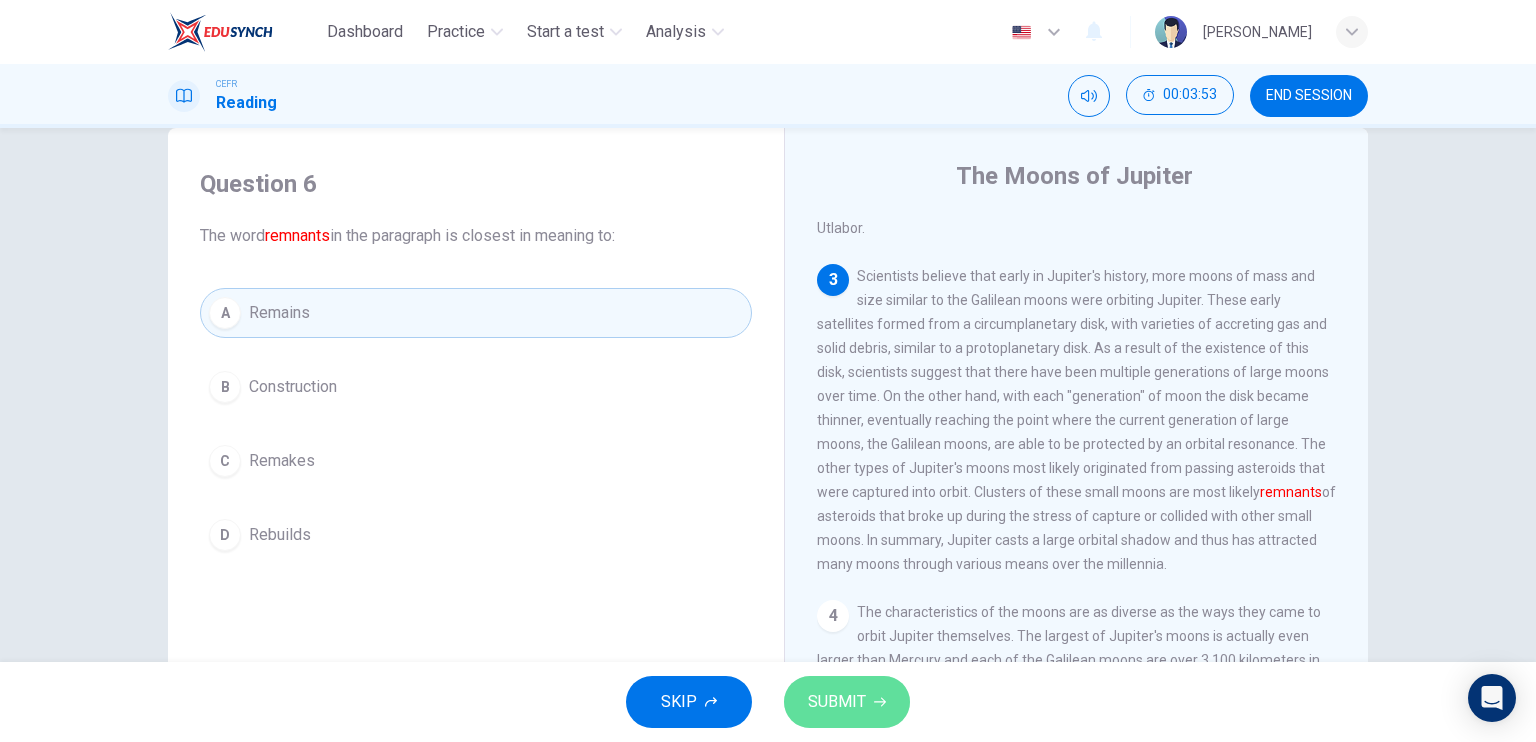click on "SUBMIT" at bounding box center (847, 702) 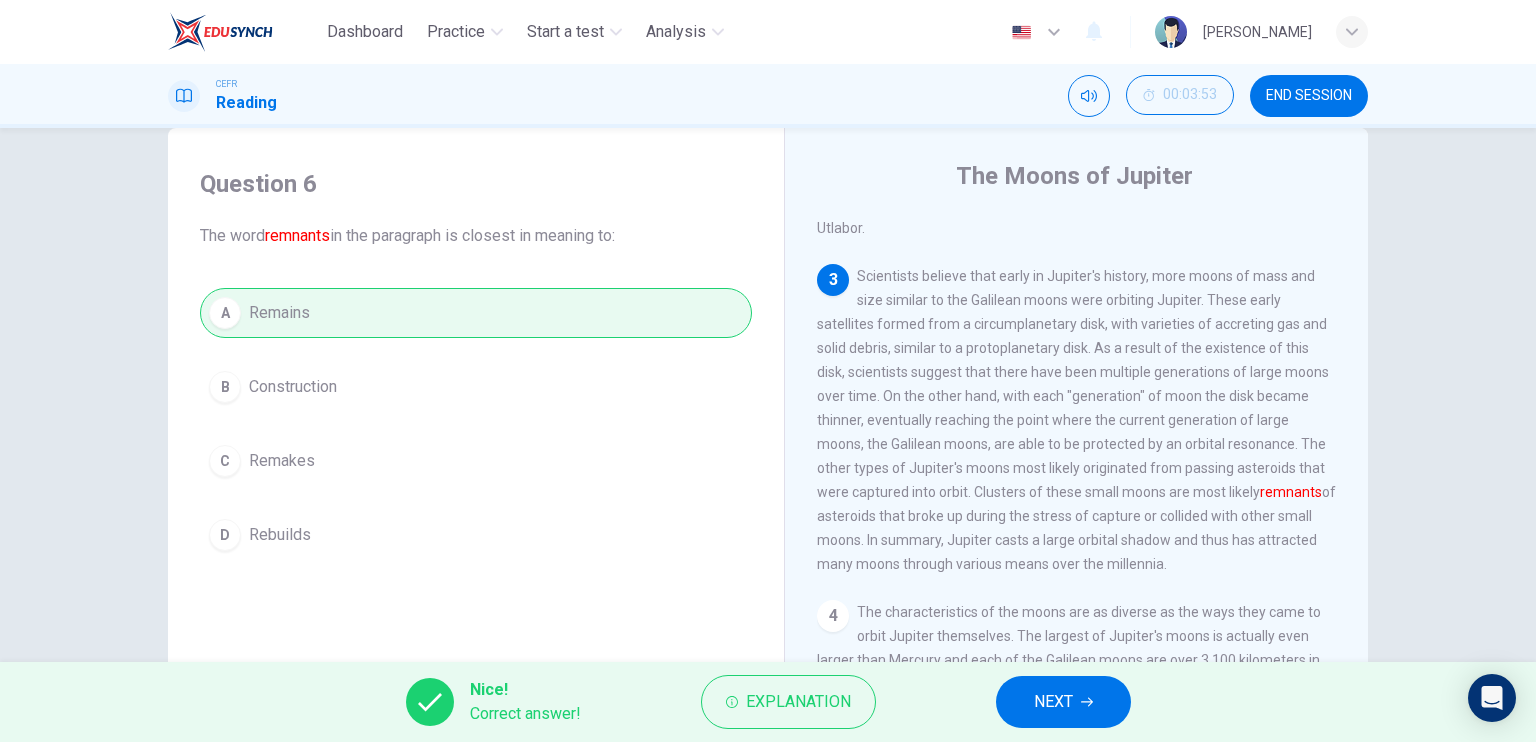 click 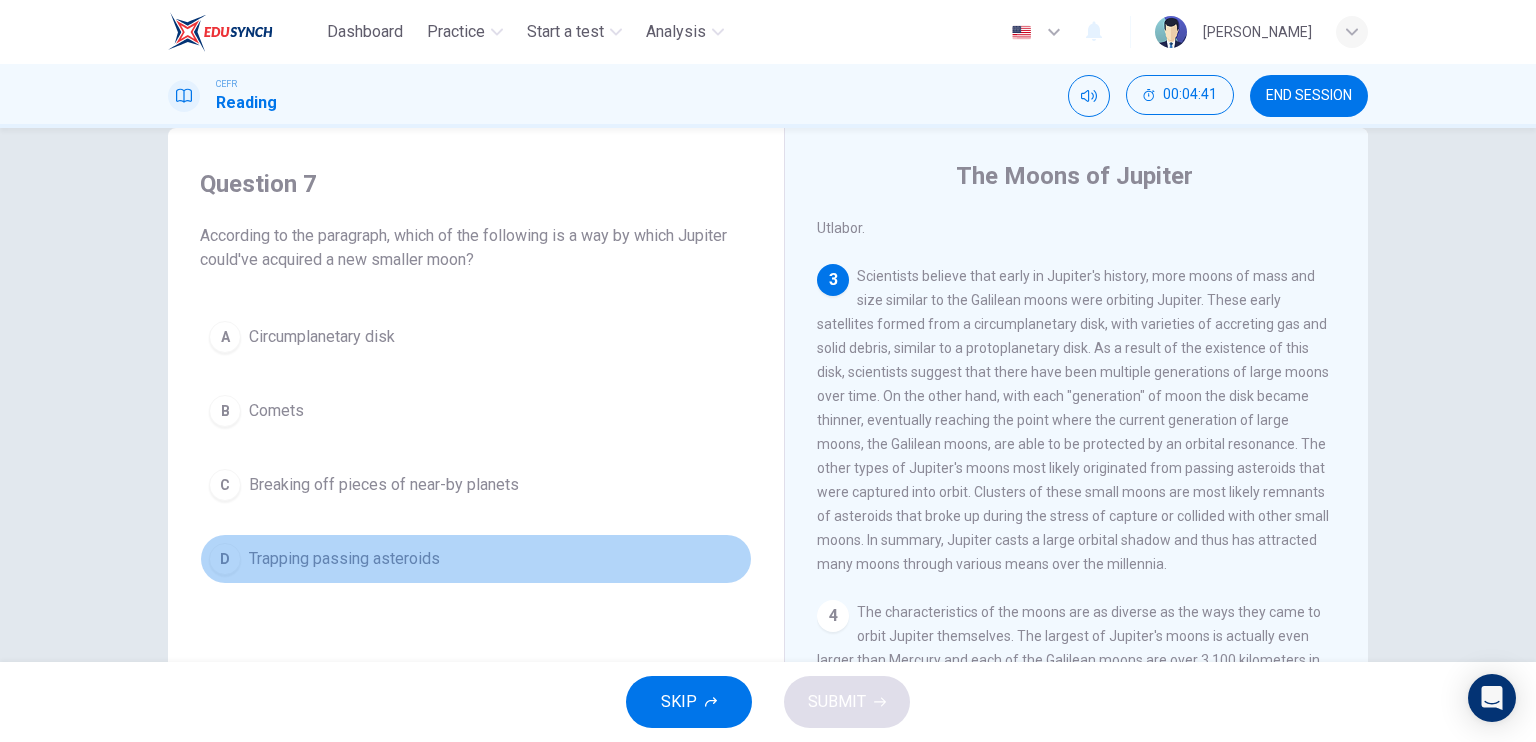click on "Trapping passing asteroids" at bounding box center (344, 559) 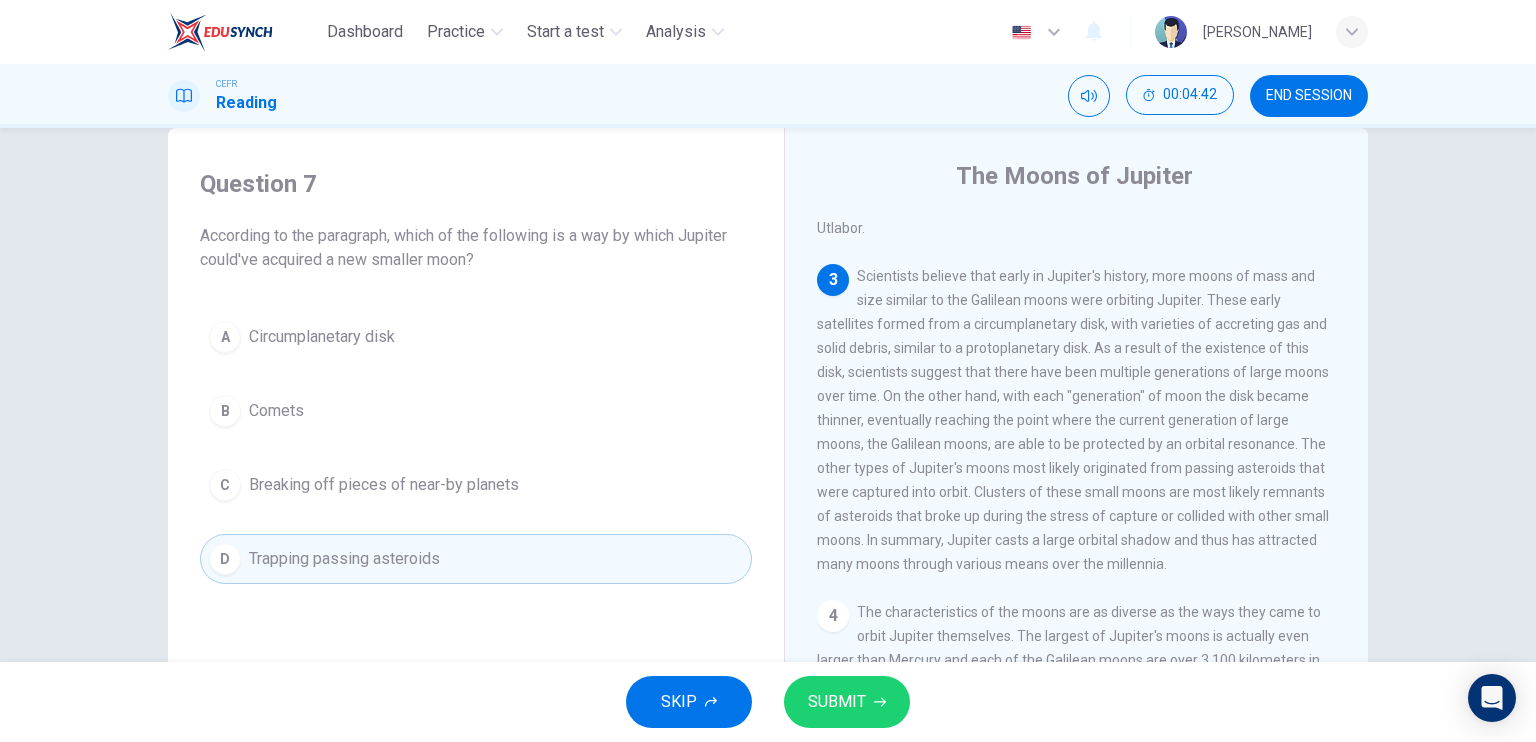 click on "SUBMIT" at bounding box center (837, 702) 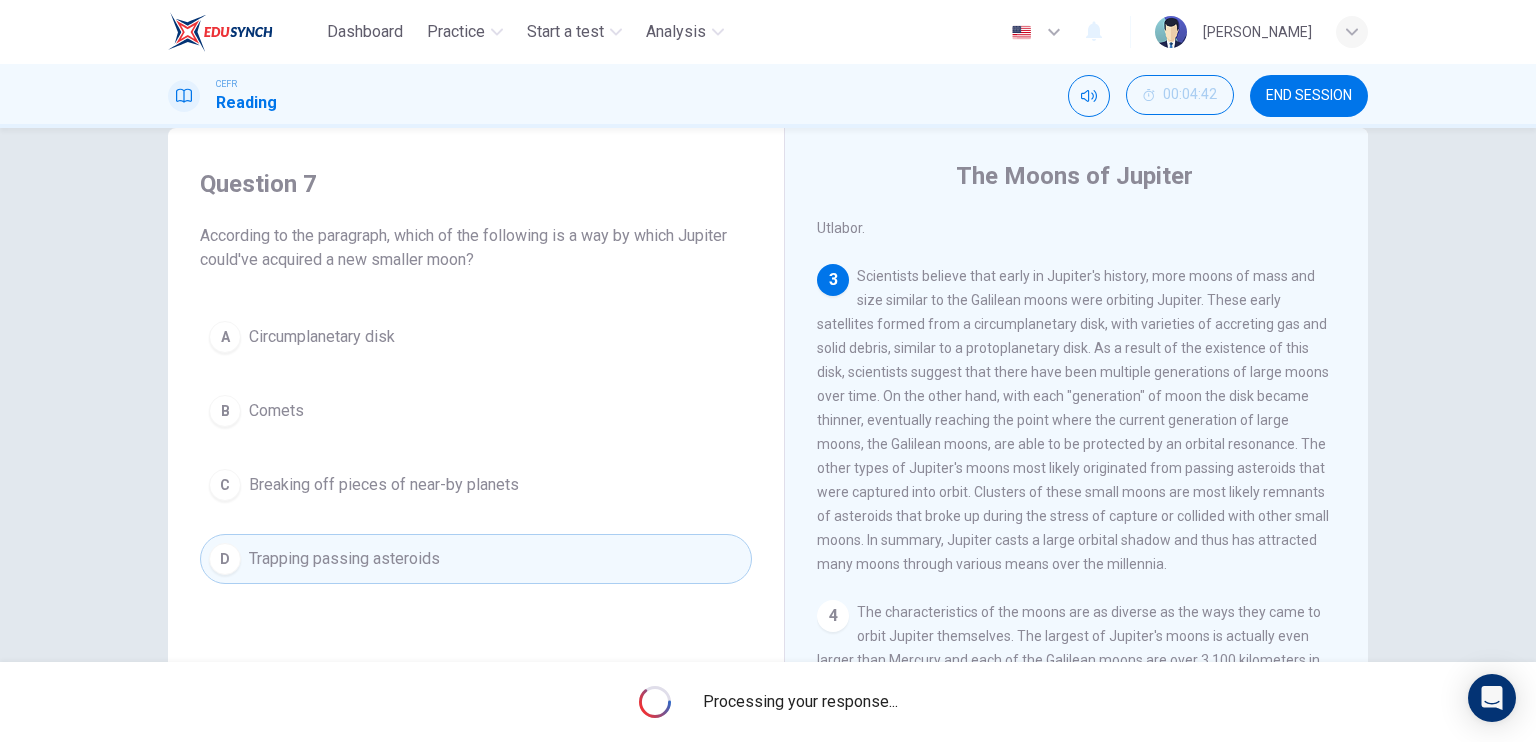 click on "Question 7 According to the paragraph, which of the following is a way by which Jupiter could've acquired a new smaller moon? A Circumplanetary disk B Comets C Breaking off pieces of near-by planets D Trapping passing asteroids The Moons of Jupiter 1 2 3 4 5" at bounding box center [768, 395] 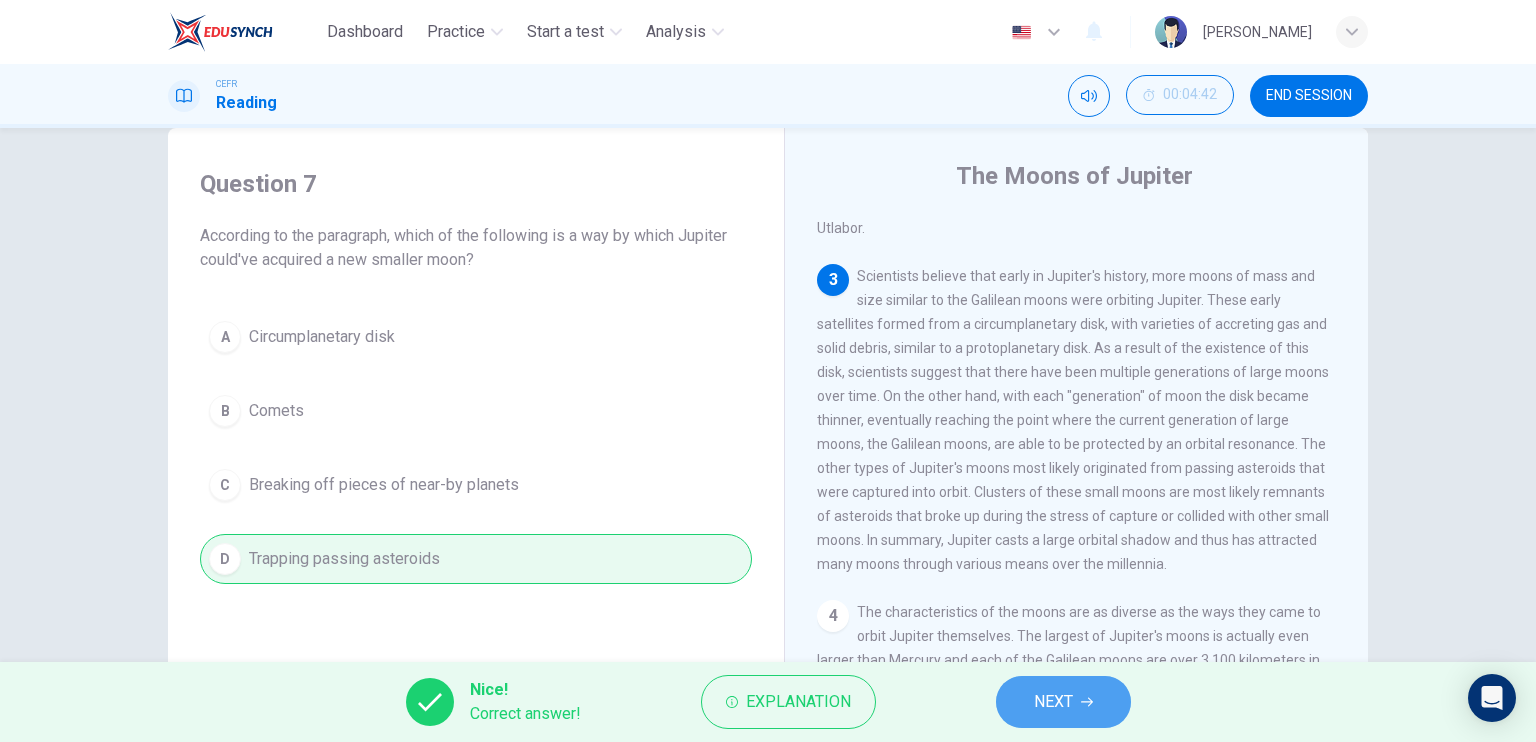 click 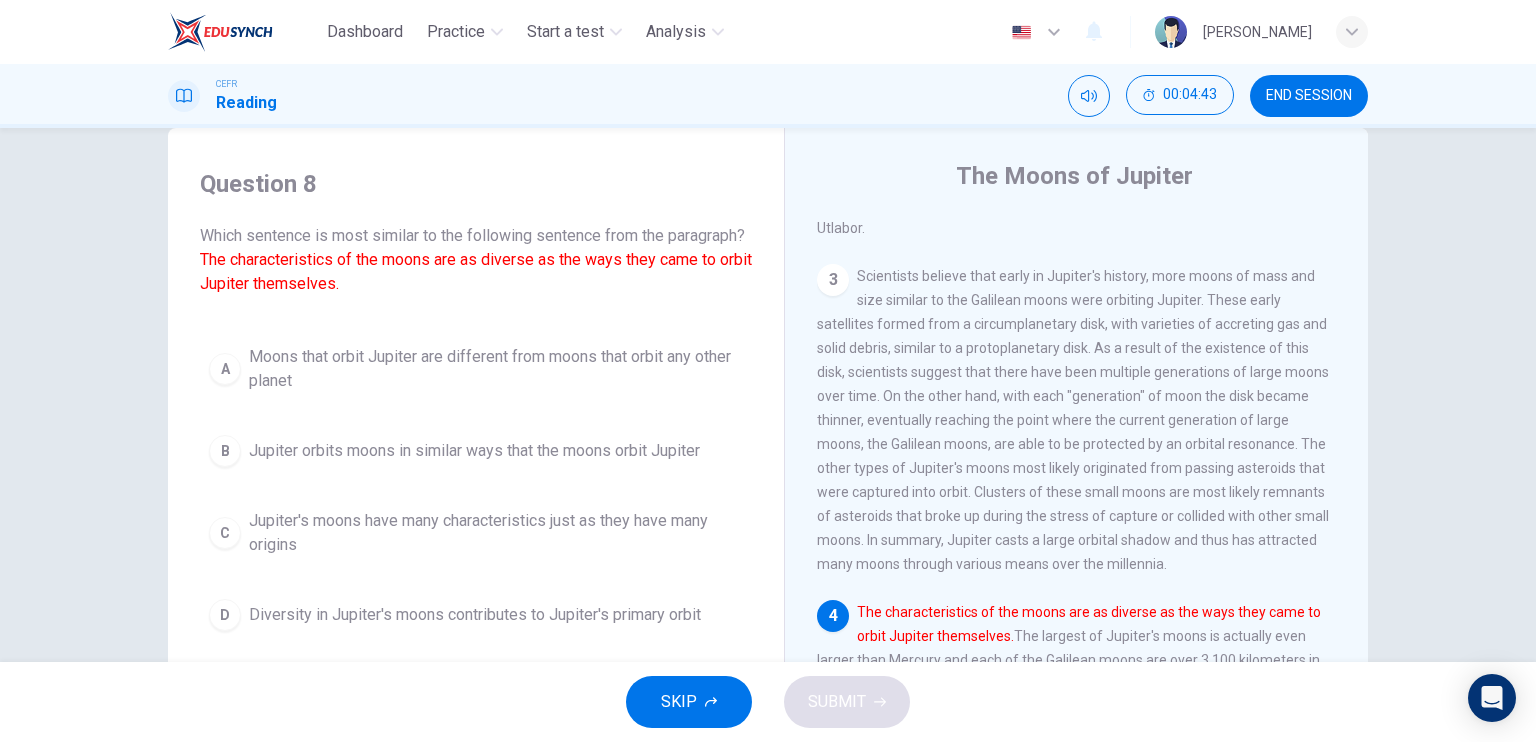 click on "Question 8 Which sentence is most similar to the following sentence from the paragraph?
The characteristics of the moons are as diverse as the ways they came to orbit Jupiter themselves.  A Moons that orbit Jupiter are different from moons that orbit any other planet B Jupiter orbits moons in similar ways that the moons orbit Jupiter C Jupiter's moons have many characteristics just as they have many origins D Diversity in Jupiter's moons contributes to Jupiter's primary orbit The Moons of Jupiter 1 2 3 4 The characteristics of the moons are as diverse as the ways they came to orbit Jupiter themselves.  5" at bounding box center [768, 395] 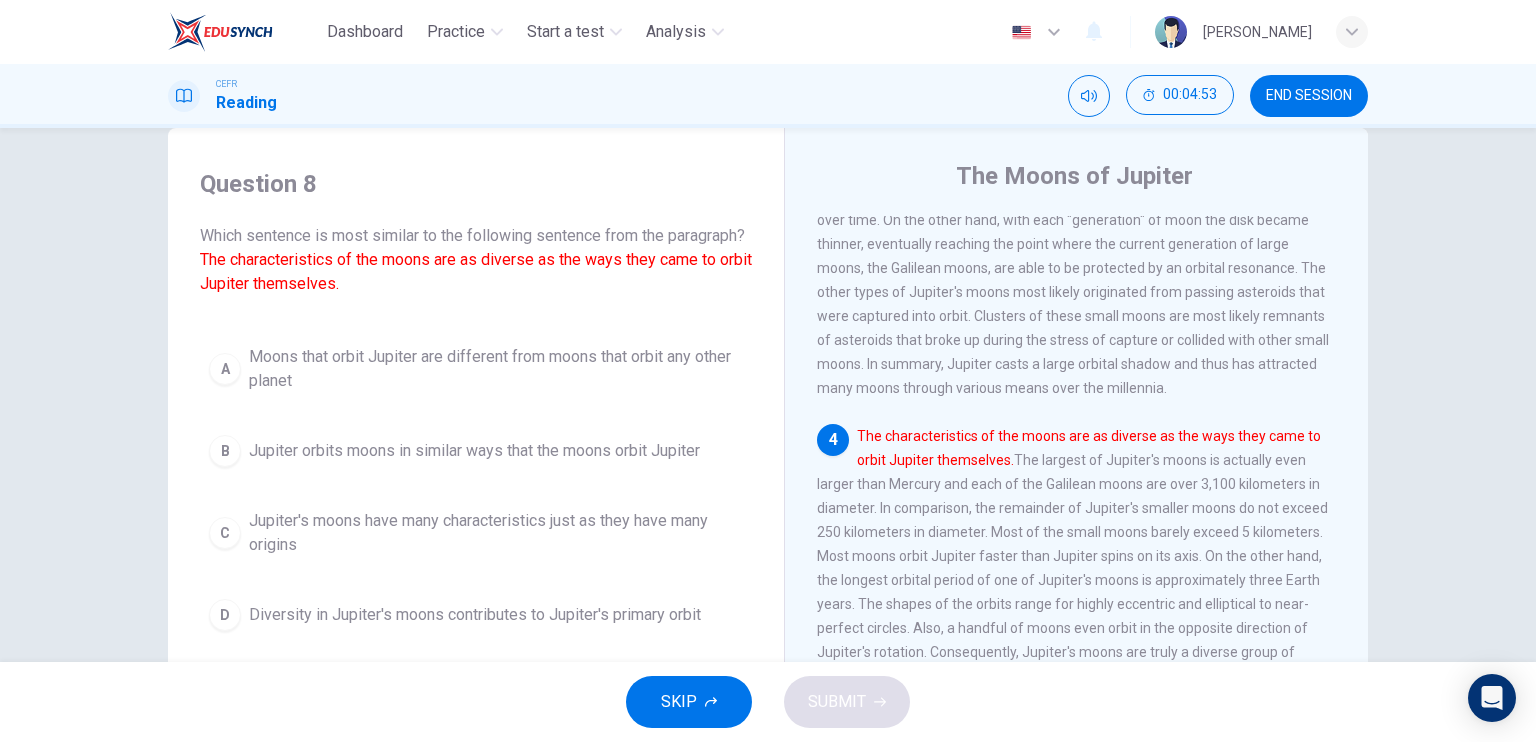 scroll, scrollTop: 800, scrollLeft: 0, axis: vertical 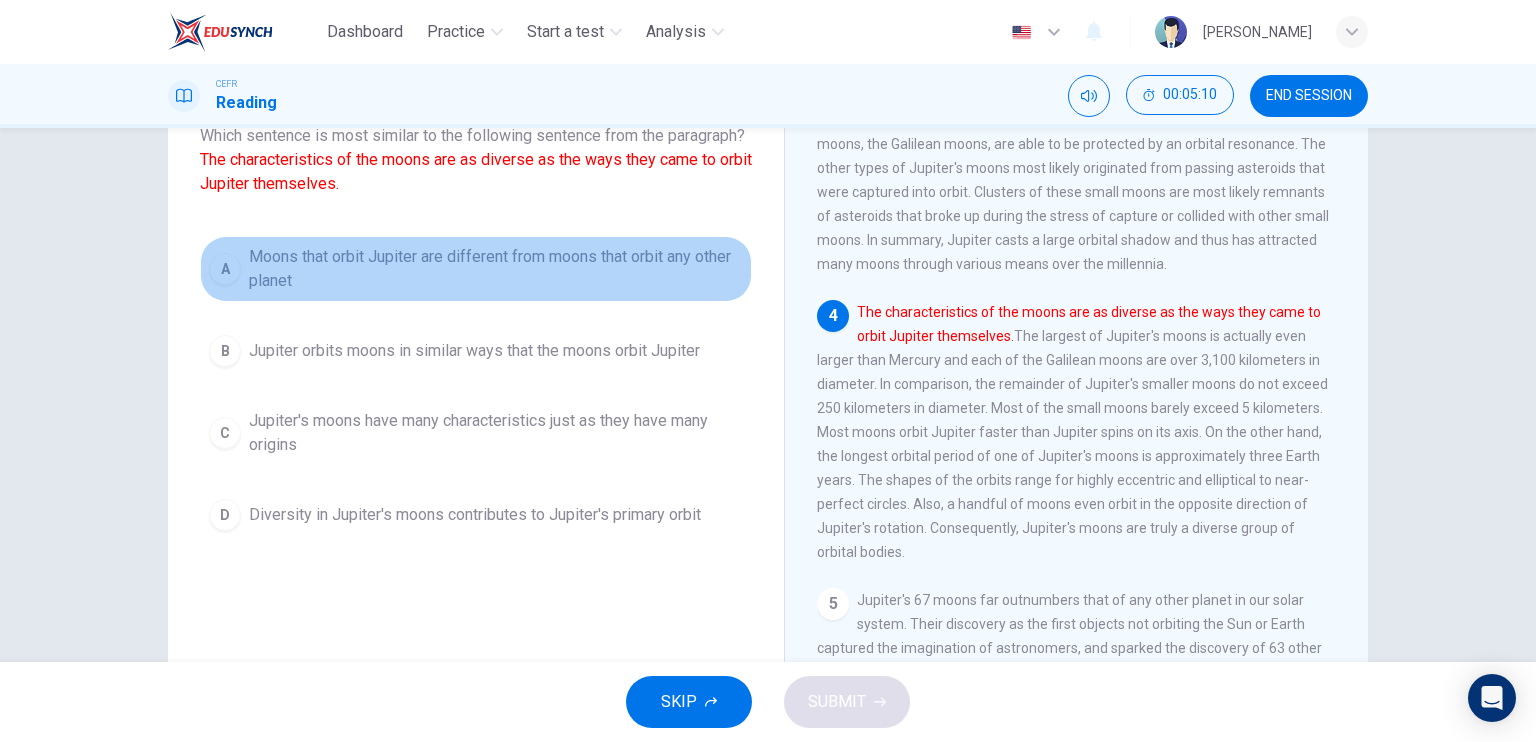 click on "Moons that orbit Jupiter are different from moons that orbit any other planet" at bounding box center (496, 269) 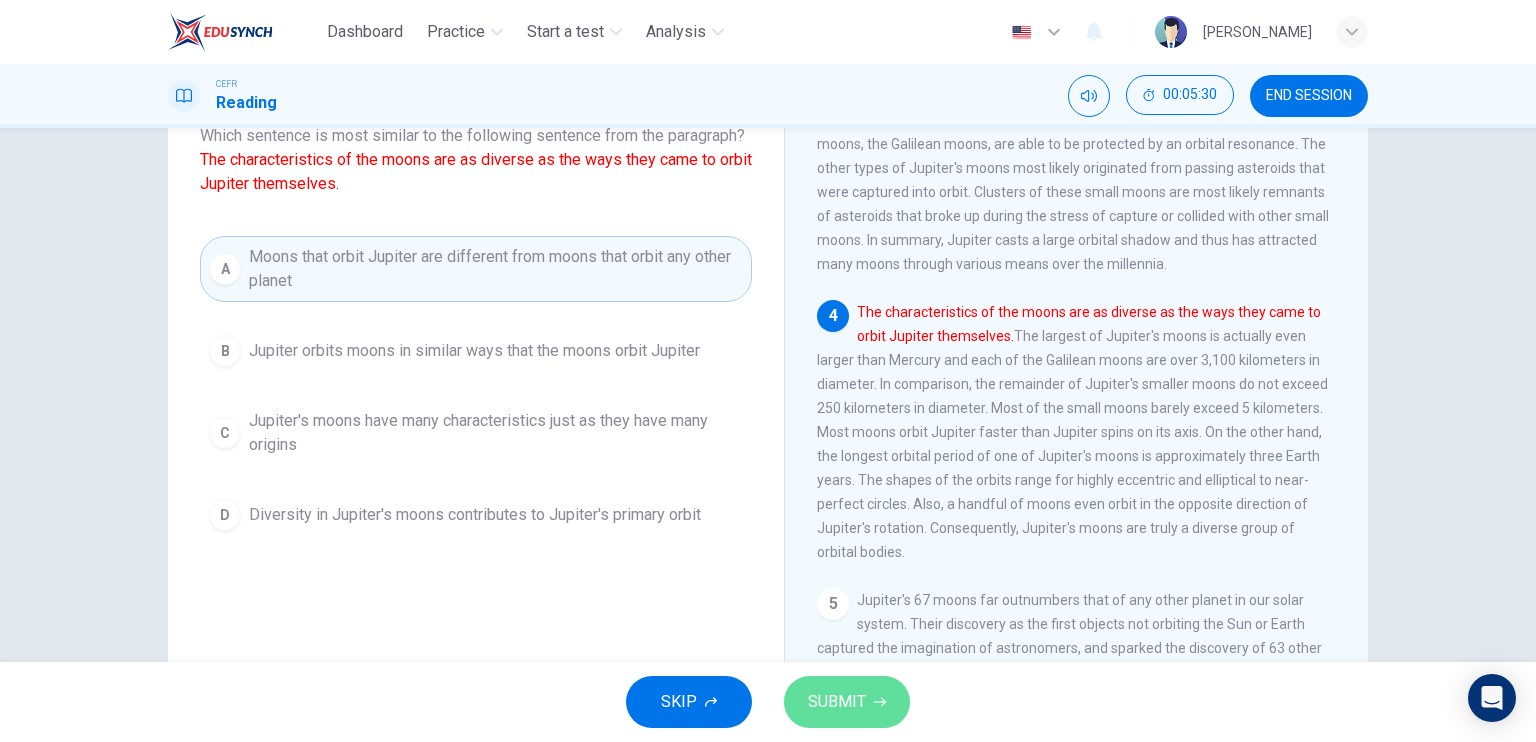 click on "SUBMIT" at bounding box center (837, 702) 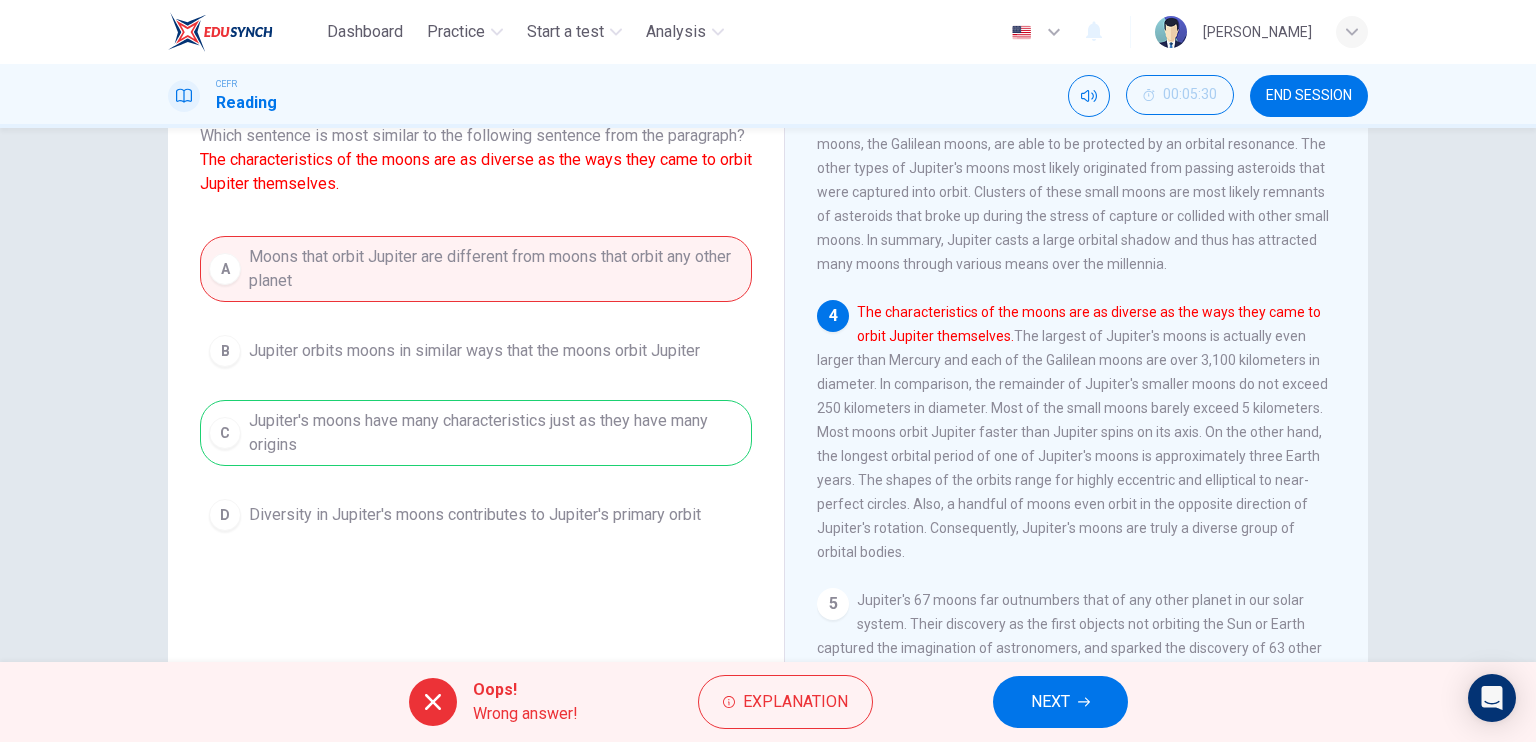 click on "NEXT" at bounding box center [1060, 702] 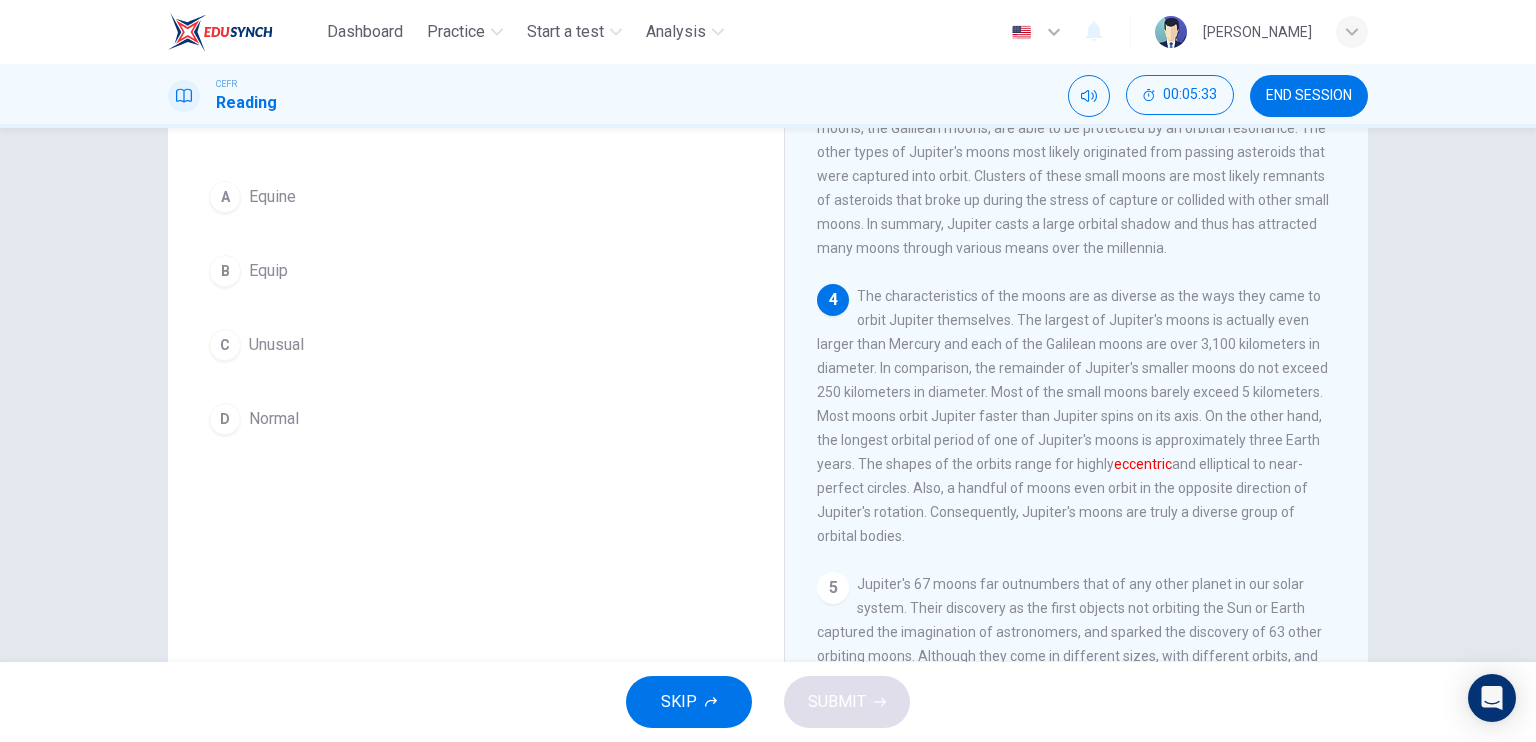scroll, scrollTop: 240, scrollLeft: 0, axis: vertical 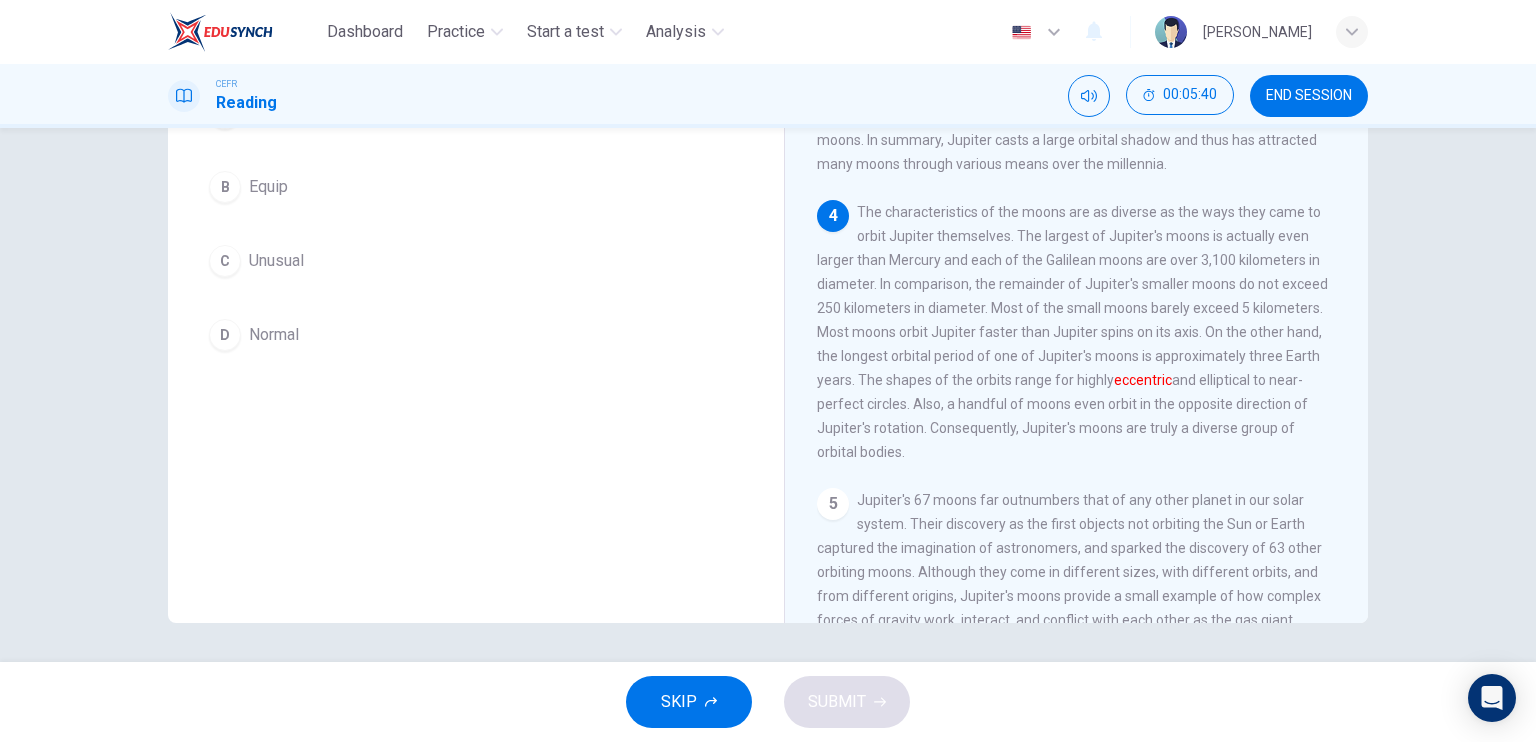 click on "Question 9 The word  eccentric  in the paragraph is closest in meaning to: A Equine B Equip C Unusual D Normal" at bounding box center [476, 285] 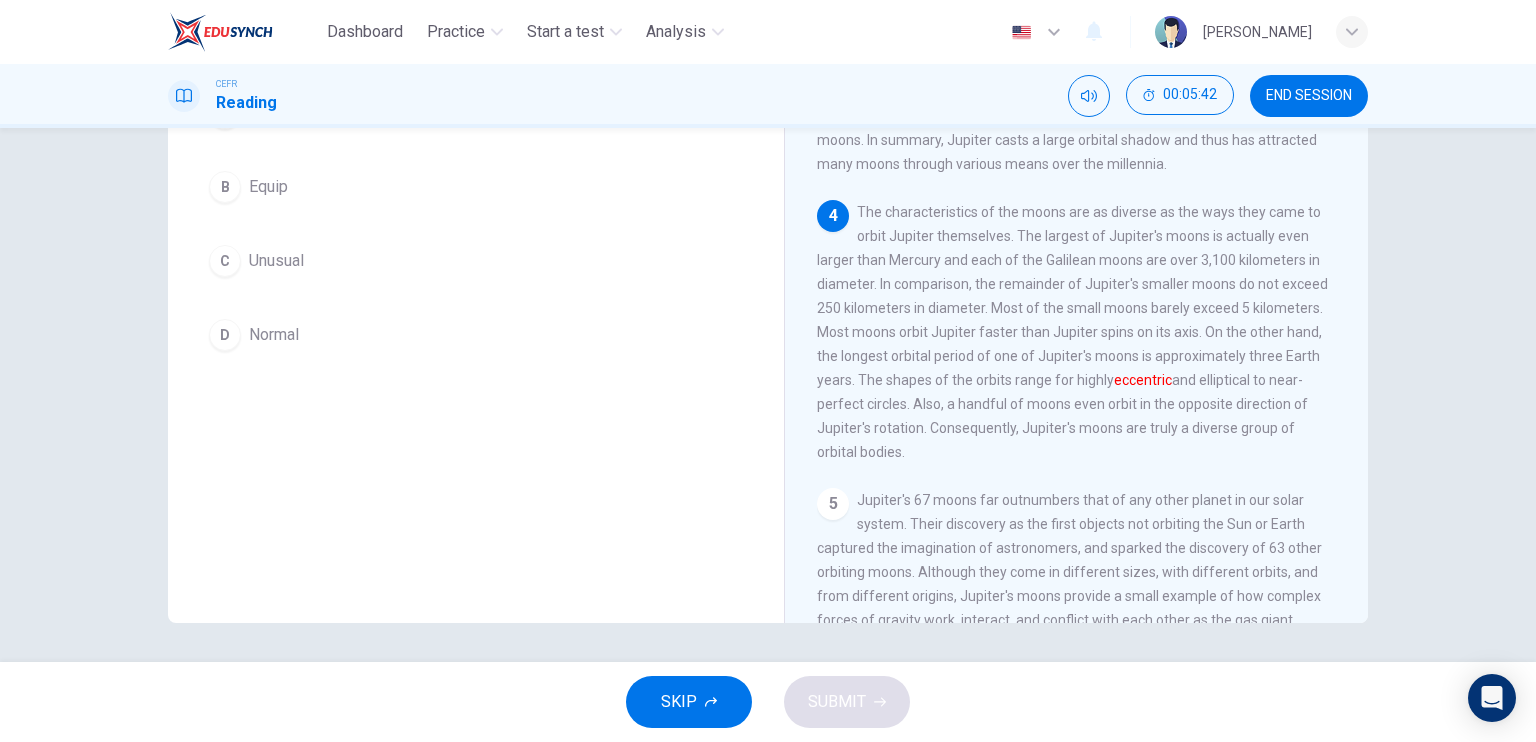 click on "Question 9 The word  eccentric  in the paragraph is closest in meaning to: A Equine B Equip C Unusual D Normal" at bounding box center [476, 285] 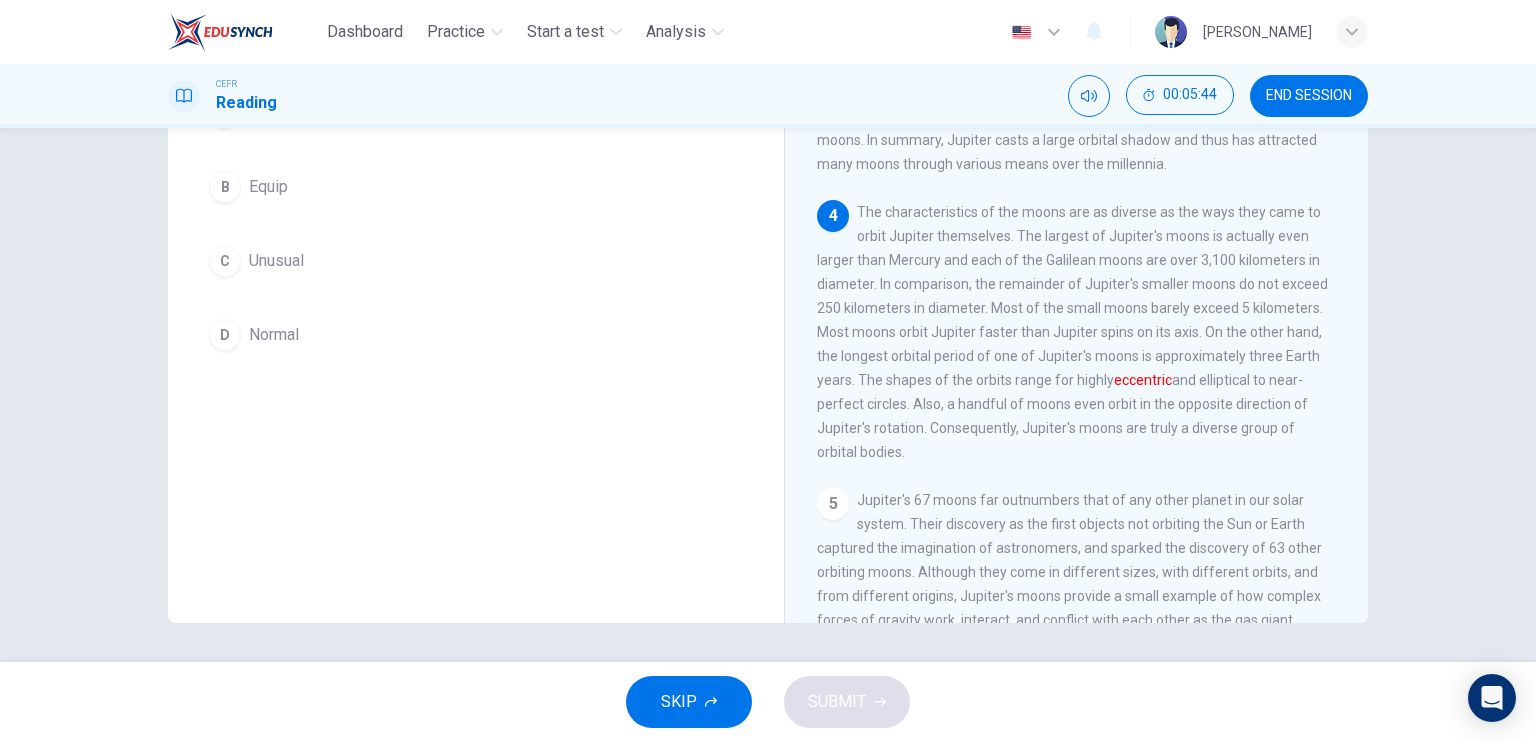 click on "Question 9 The word  eccentric  in the paragraph is closest in meaning to: A Equine B Equip C Unusual D Normal" at bounding box center (476, 285) 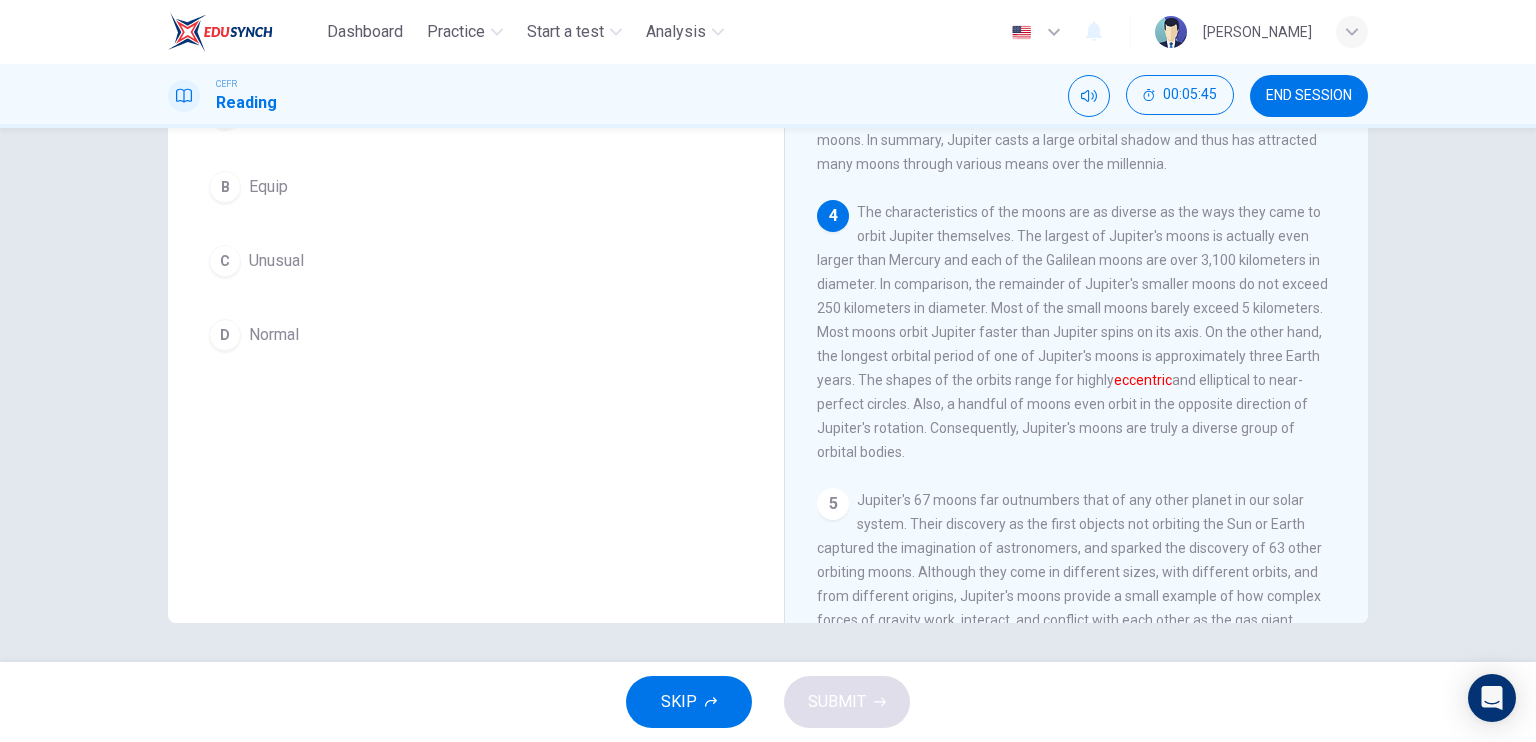 click on "Question 9 The word  eccentric  in the paragraph is closest in meaning to: A Equine B Equip C Unusual D Normal" at bounding box center [476, 285] 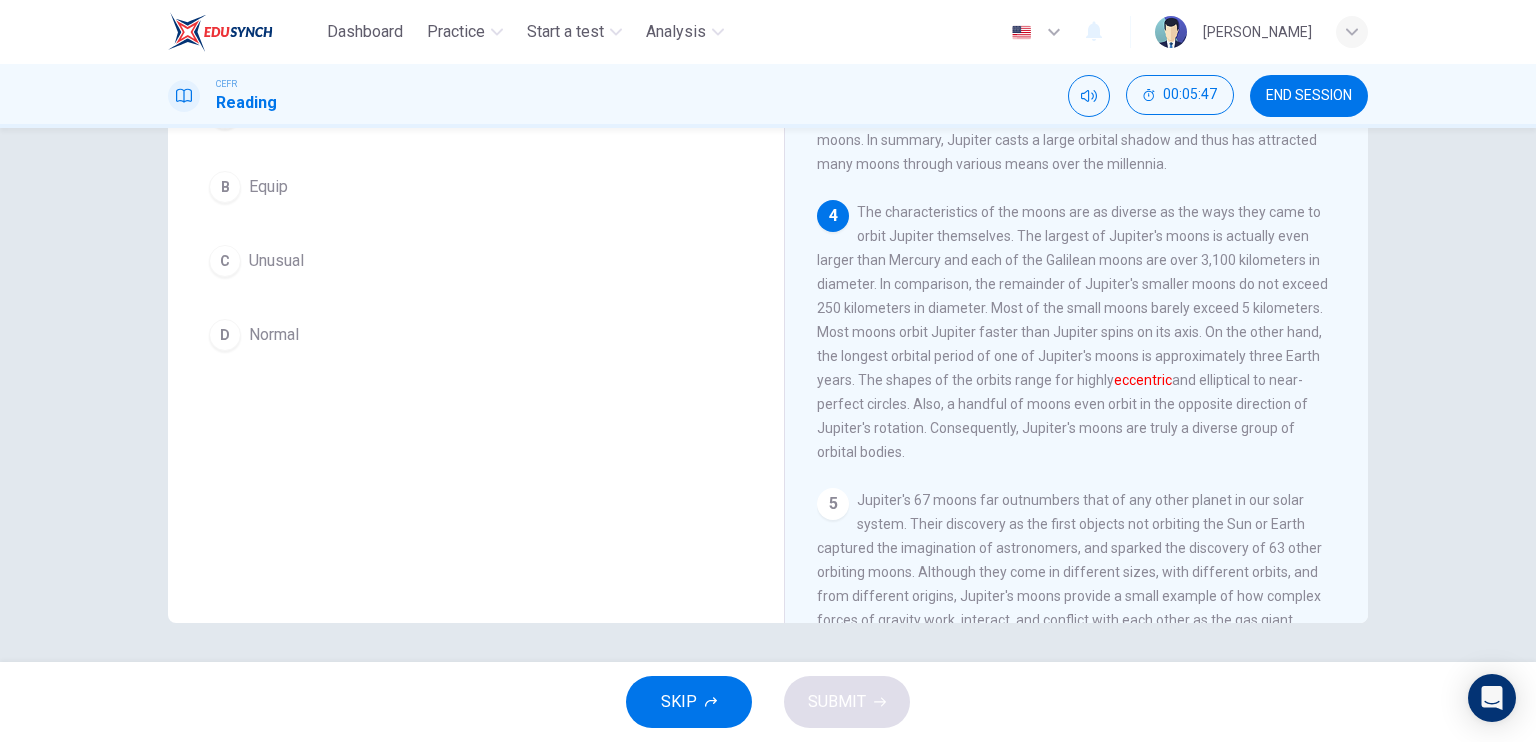 click on "Question 9 The word  eccentric  in the paragraph is closest in meaning to: A Equine B Equip C Unusual D Normal" at bounding box center [476, 285] 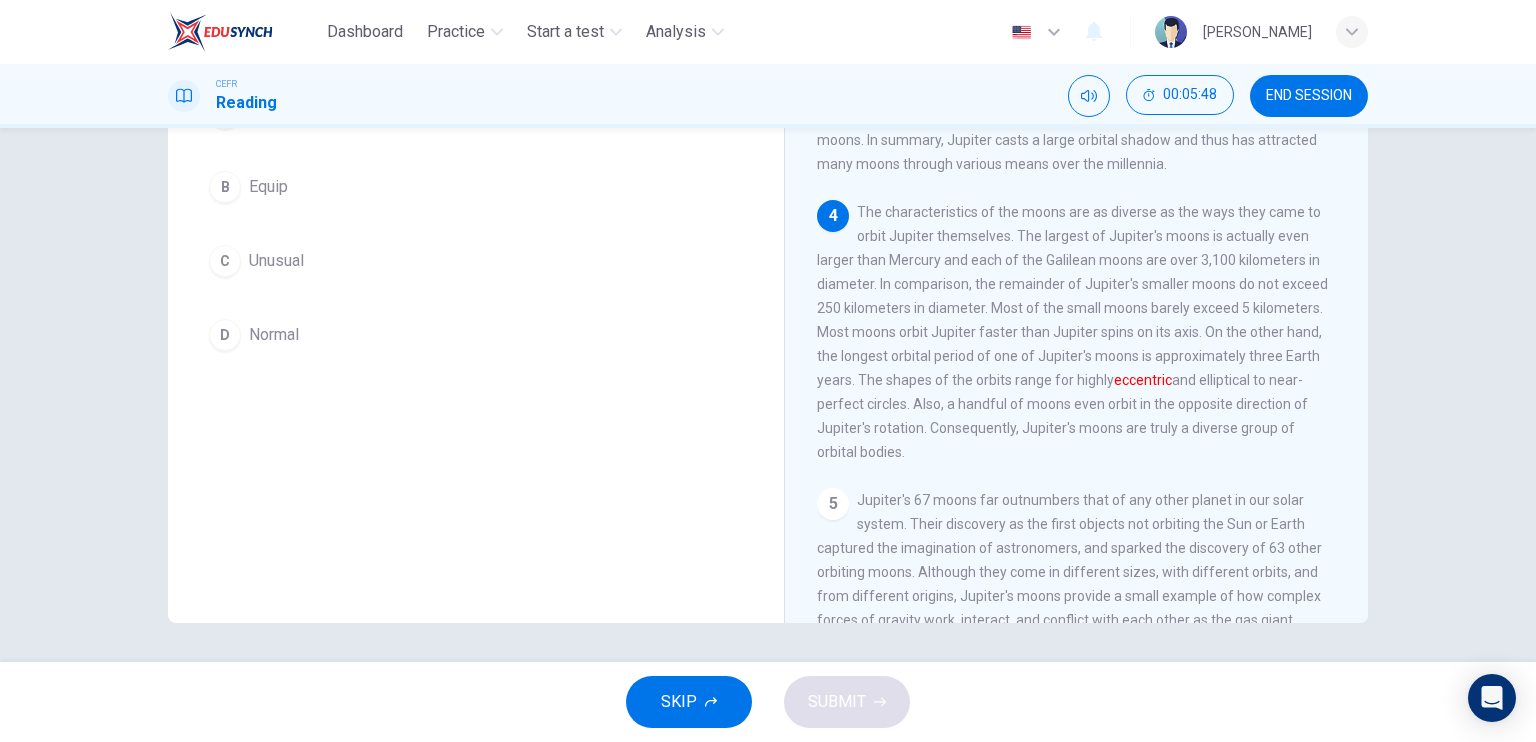 click on "Question 9 The word  eccentric  in the paragraph is closest in meaning to: A Equine B Equip C Unusual D Normal" at bounding box center [476, 285] 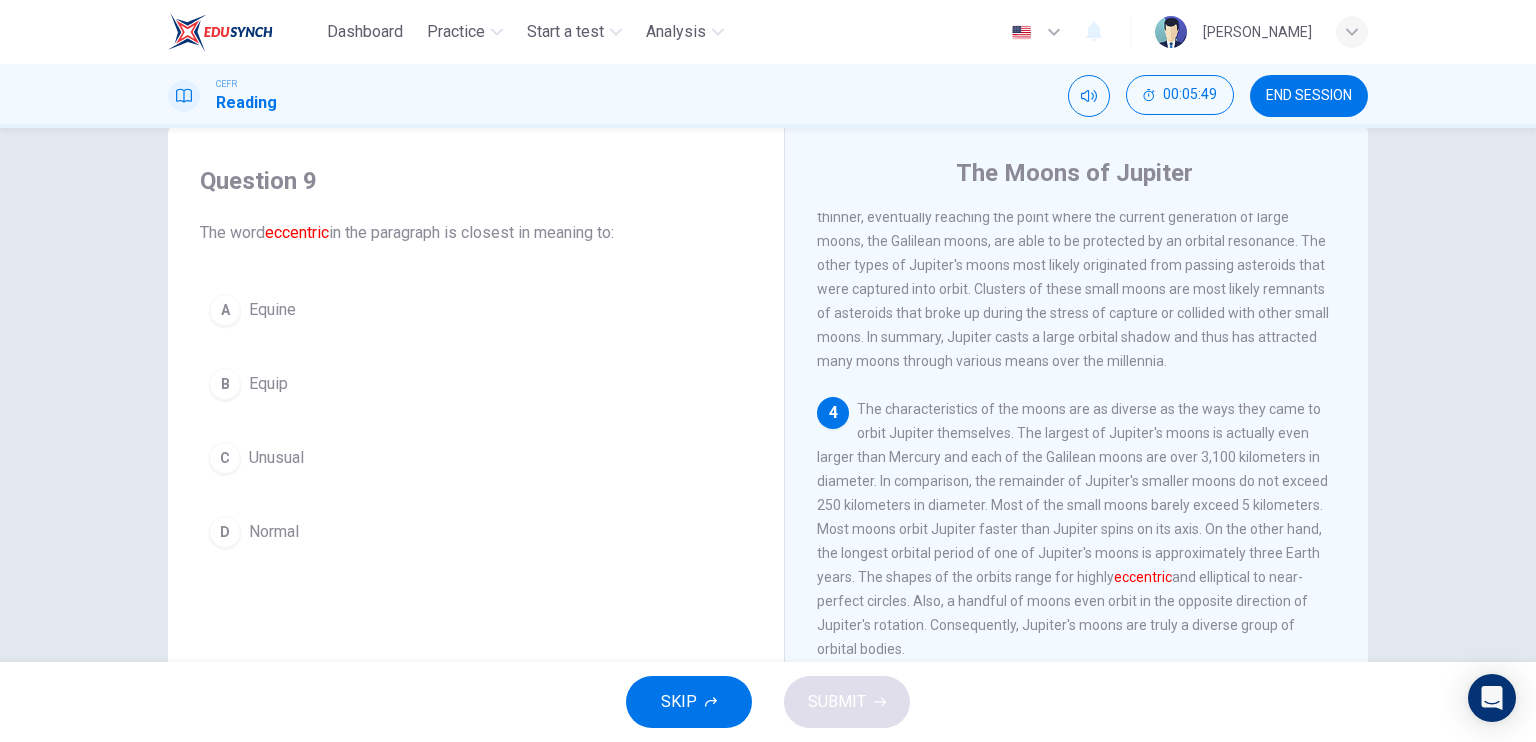 scroll, scrollTop: 40, scrollLeft: 0, axis: vertical 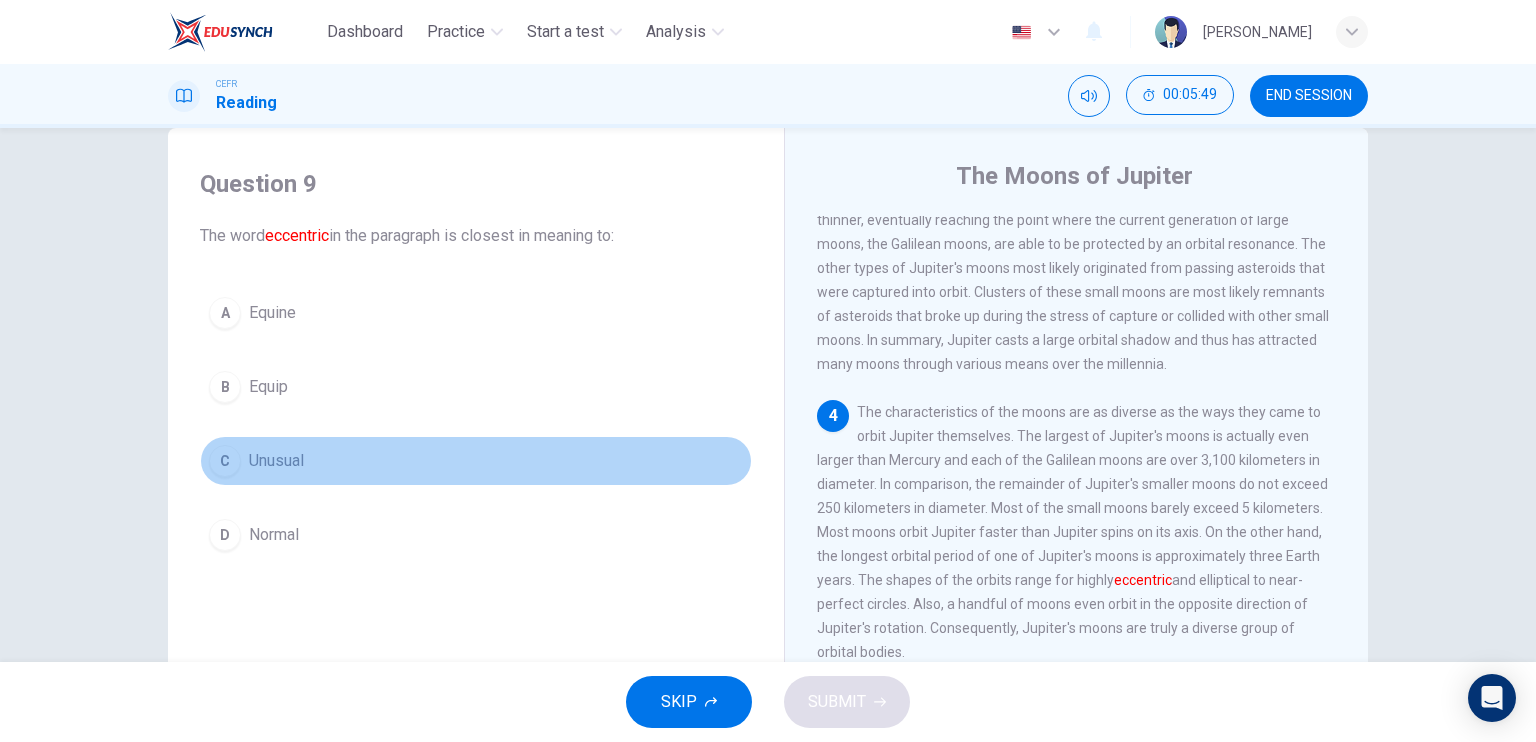 click on "C Unusual" at bounding box center (476, 461) 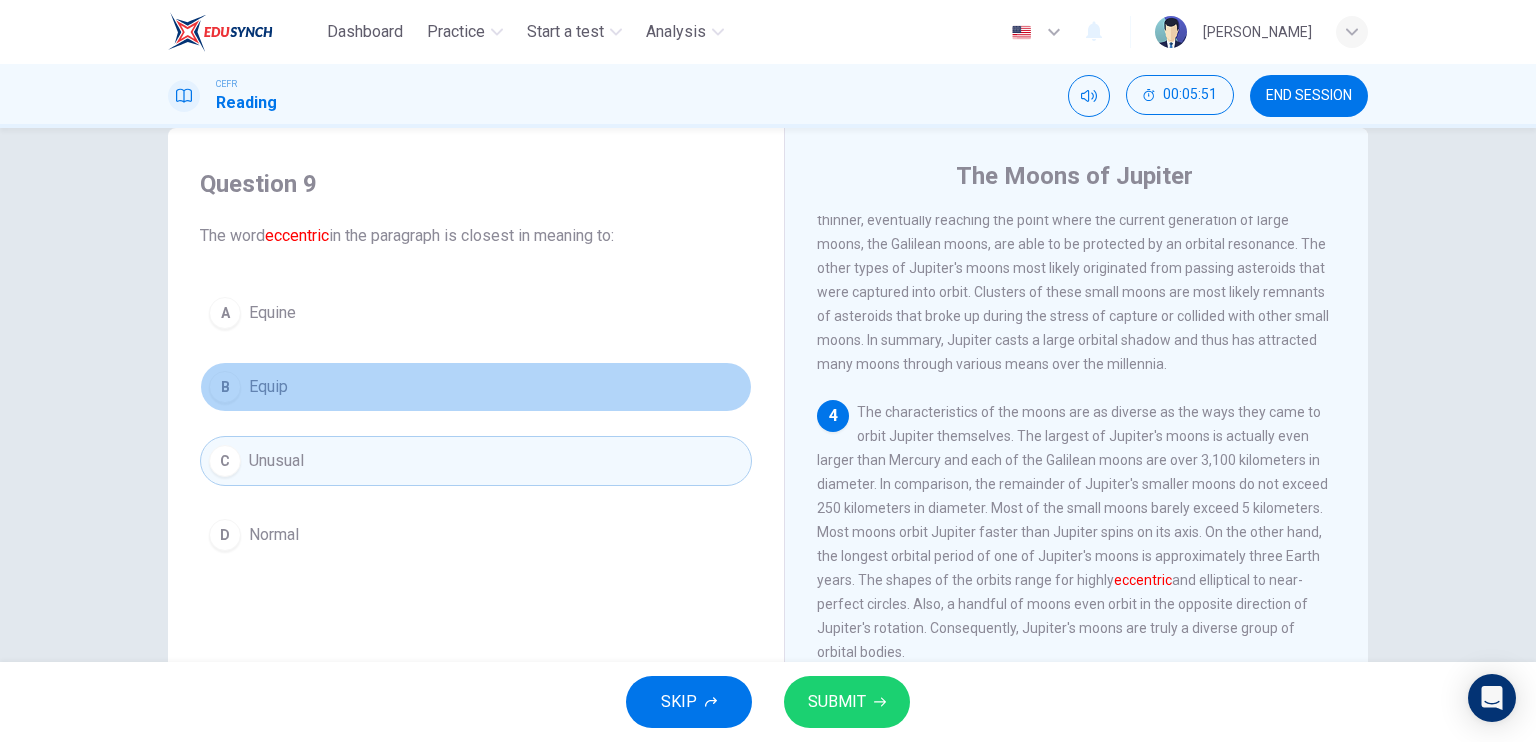 click on "B Equip" at bounding box center (476, 387) 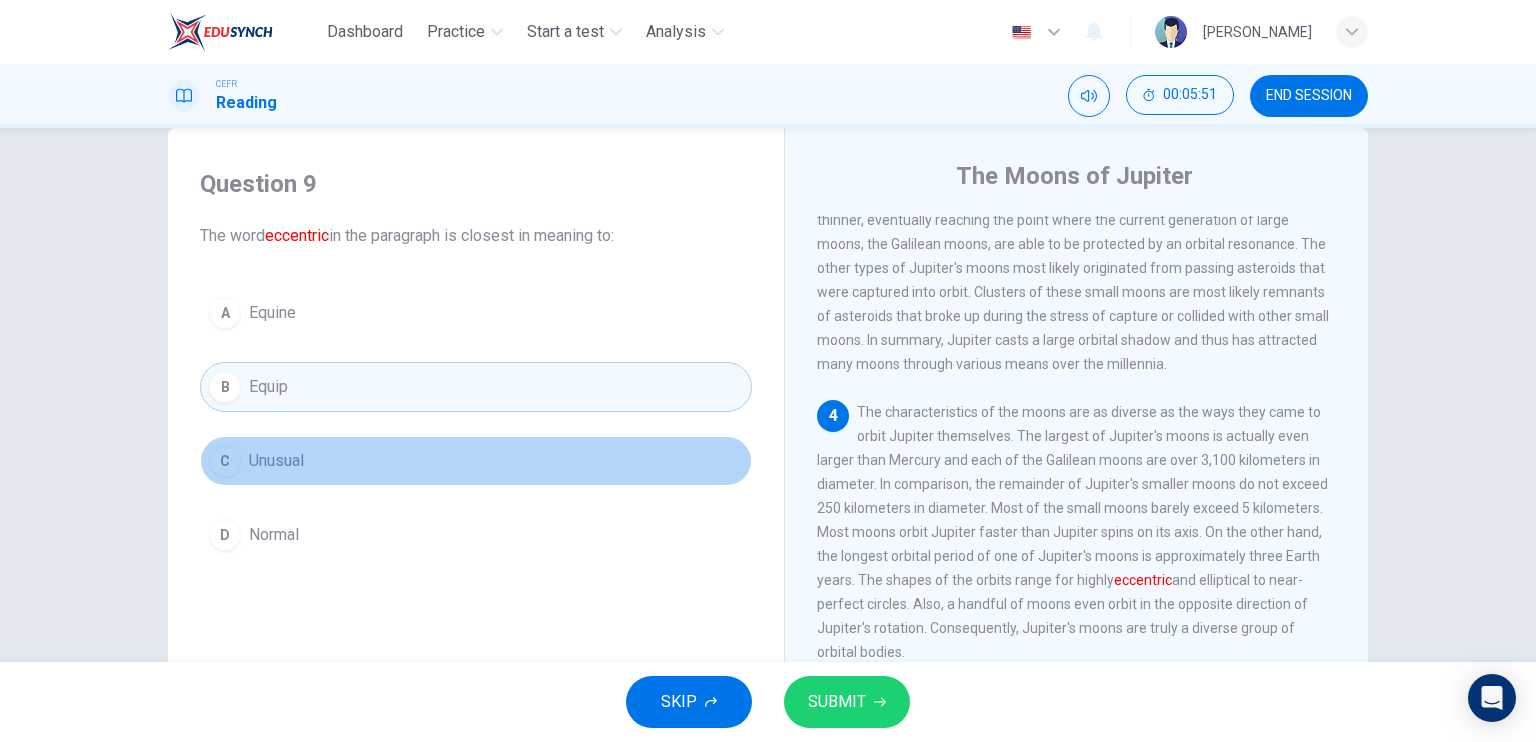 click on "C Unusual" at bounding box center (476, 461) 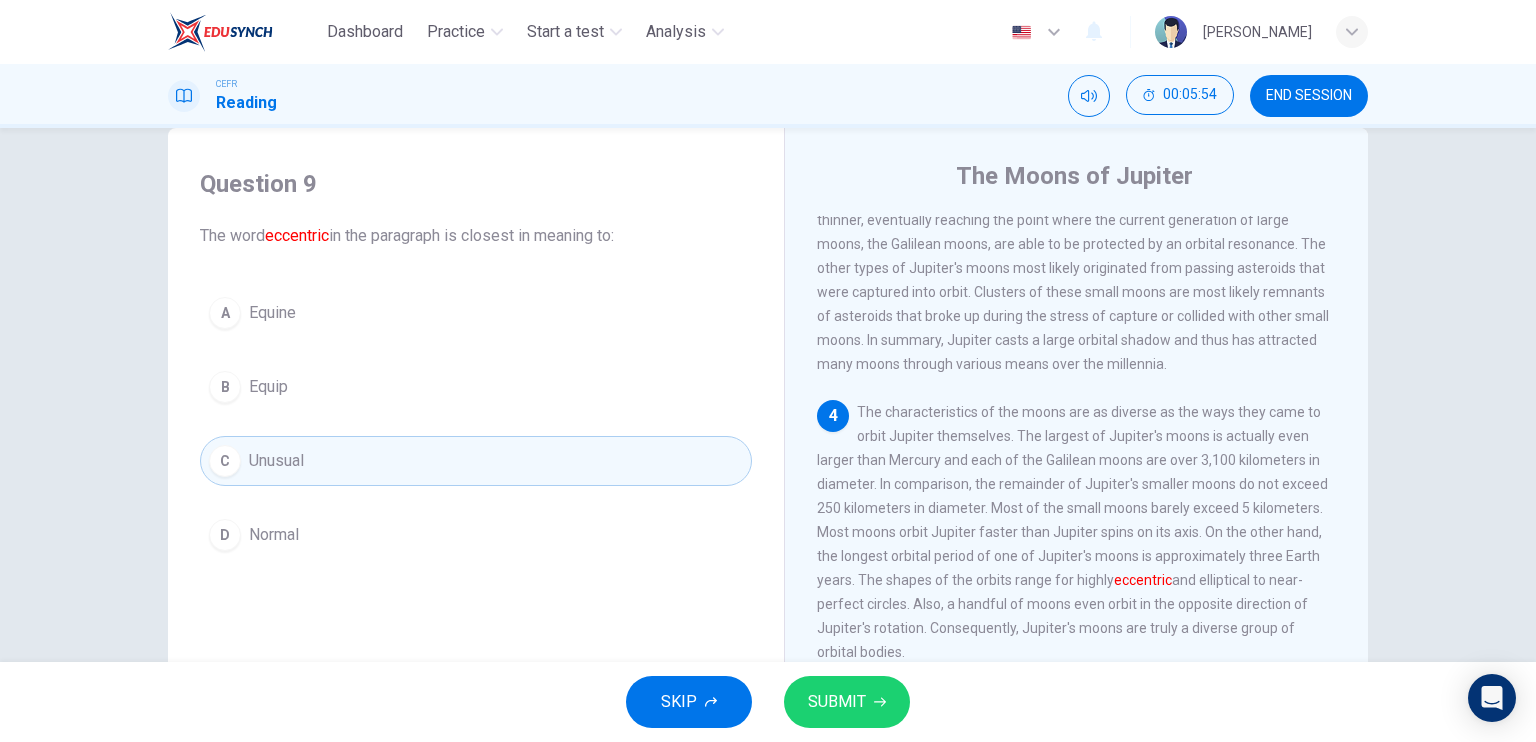 click on "A Equine" at bounding box center (476, 313) 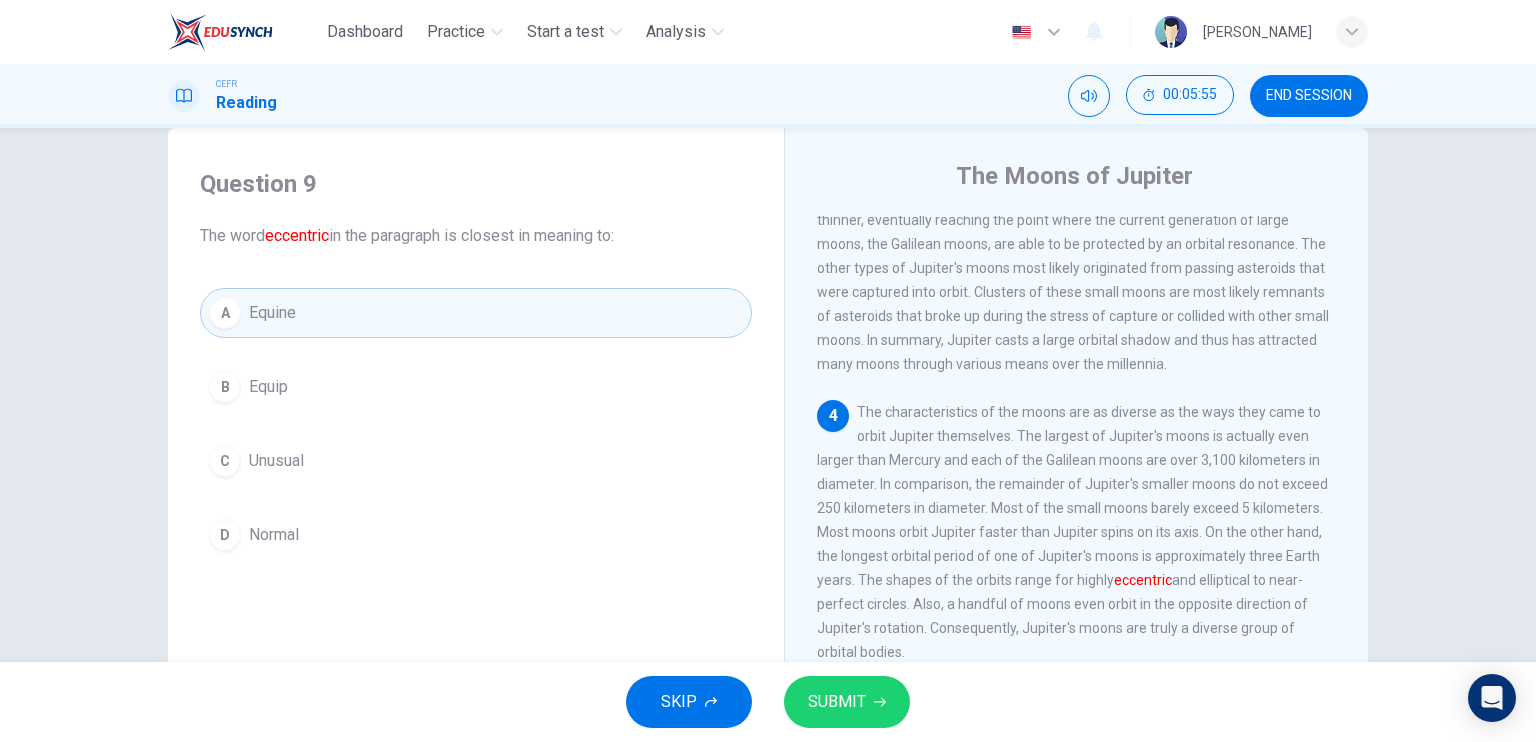click on "Unusual" at bounding box center [276, 461] 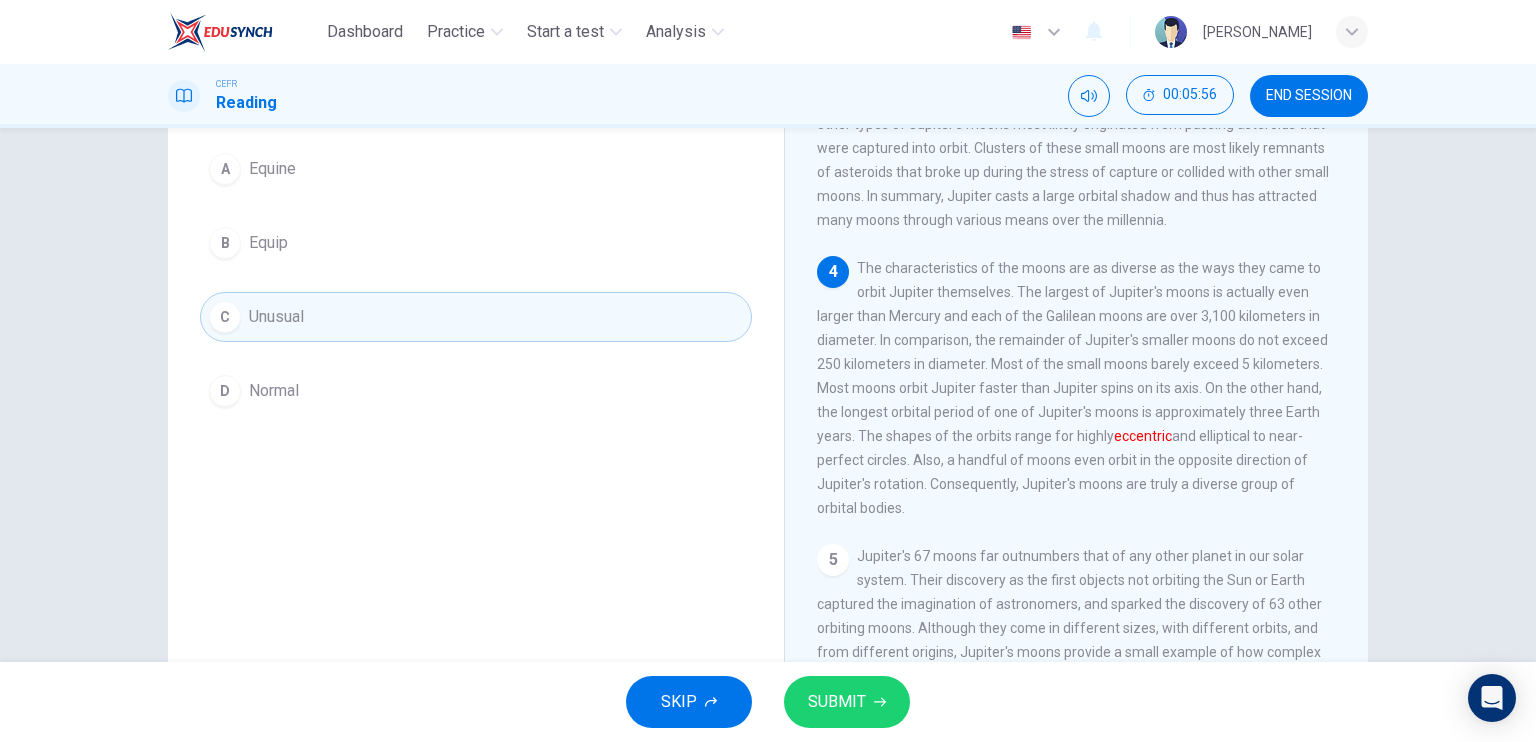 scroll, scrollTop: 140, scrollLeft: 0, axis: vertical 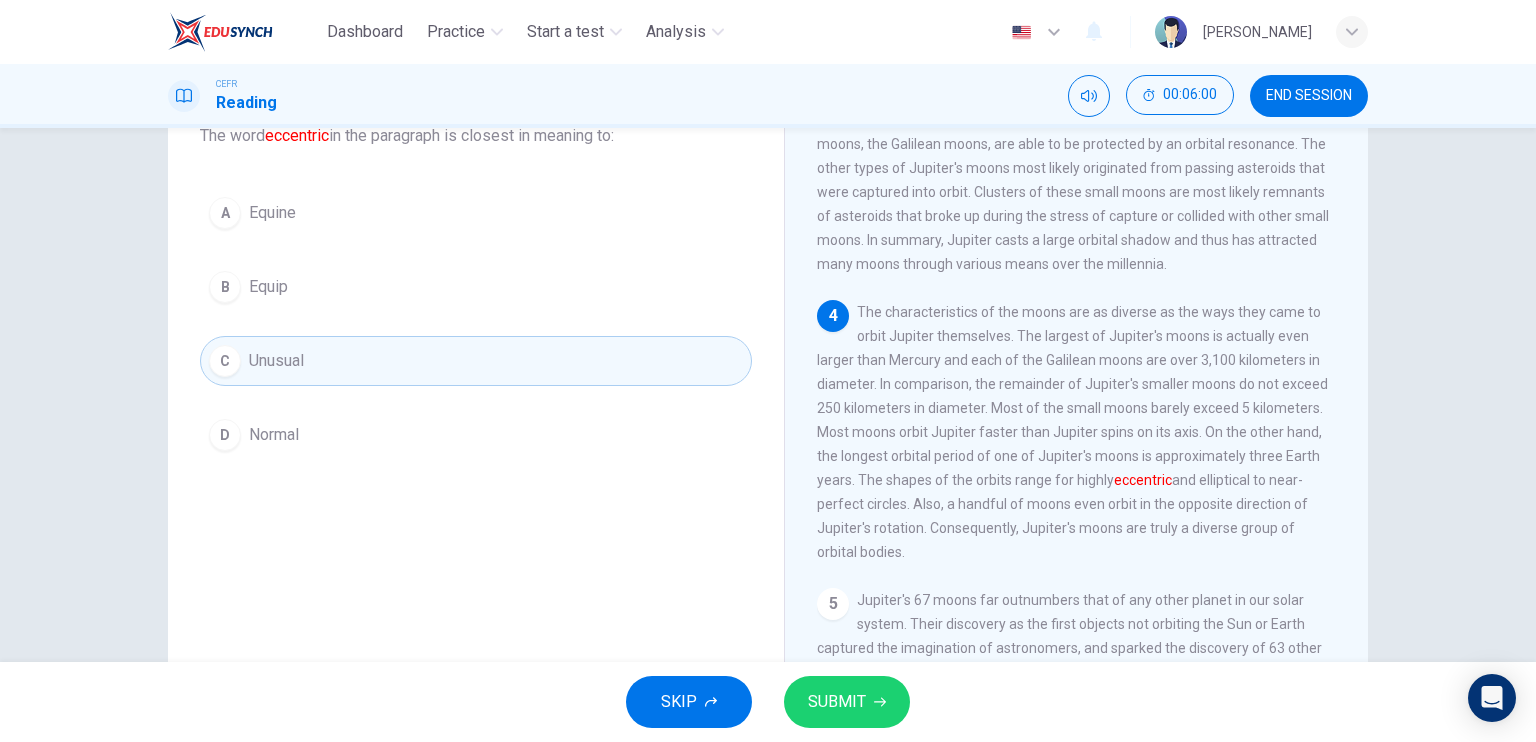 click on "SUBMIT" at bounding box center [837, 702] 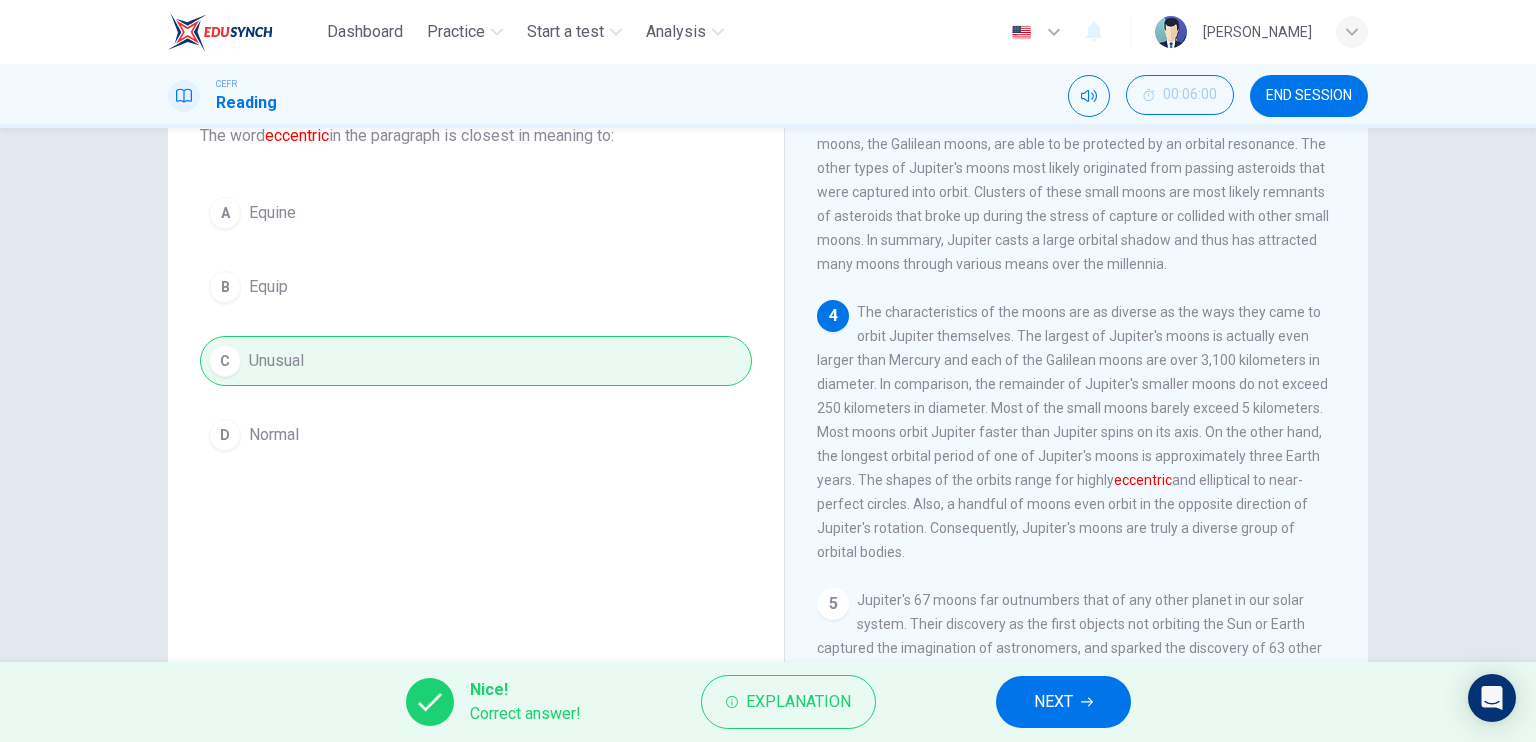 scroll, scrollTop: 900, scrollLeft: 0, axis: vertical 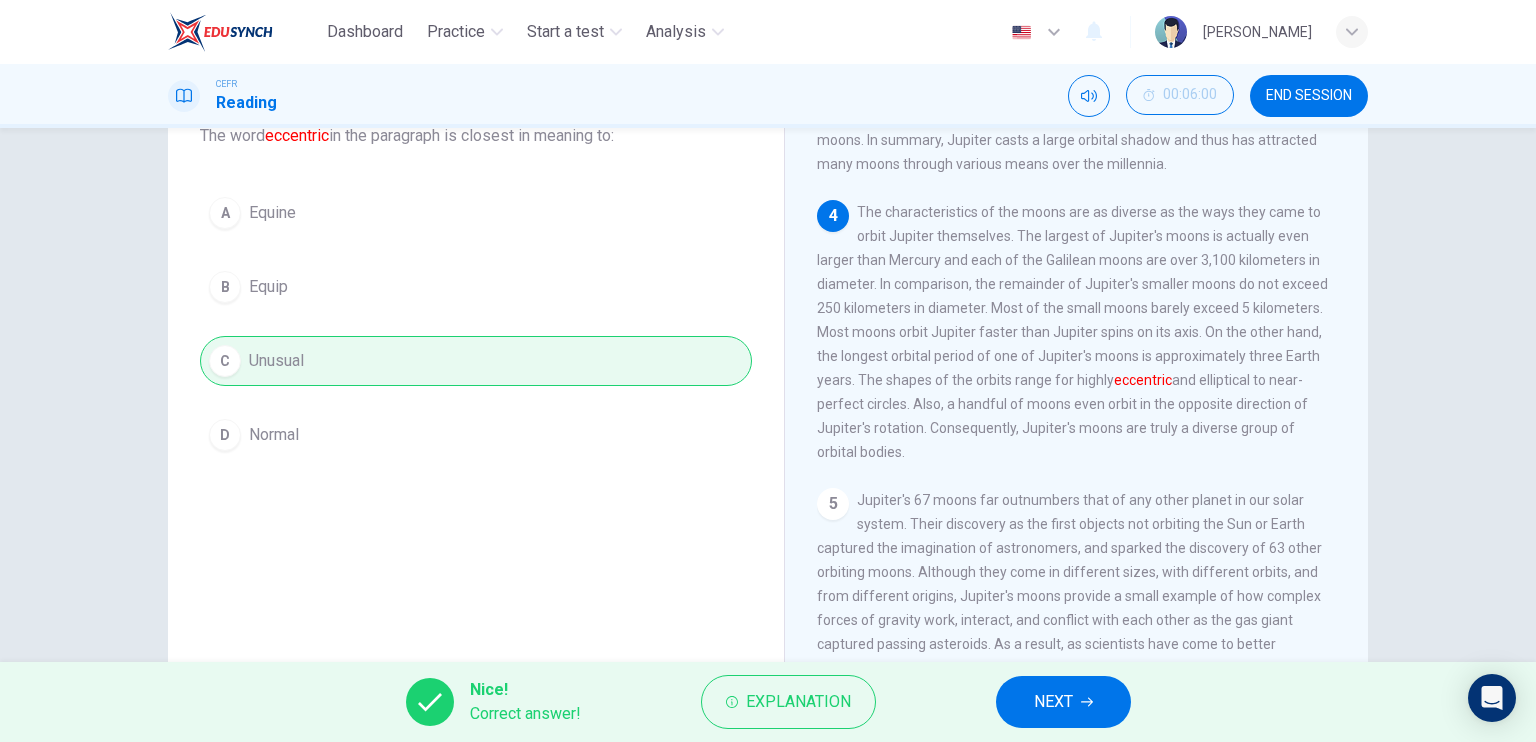 click on "NEXT" at bounding box center [1063, 702] 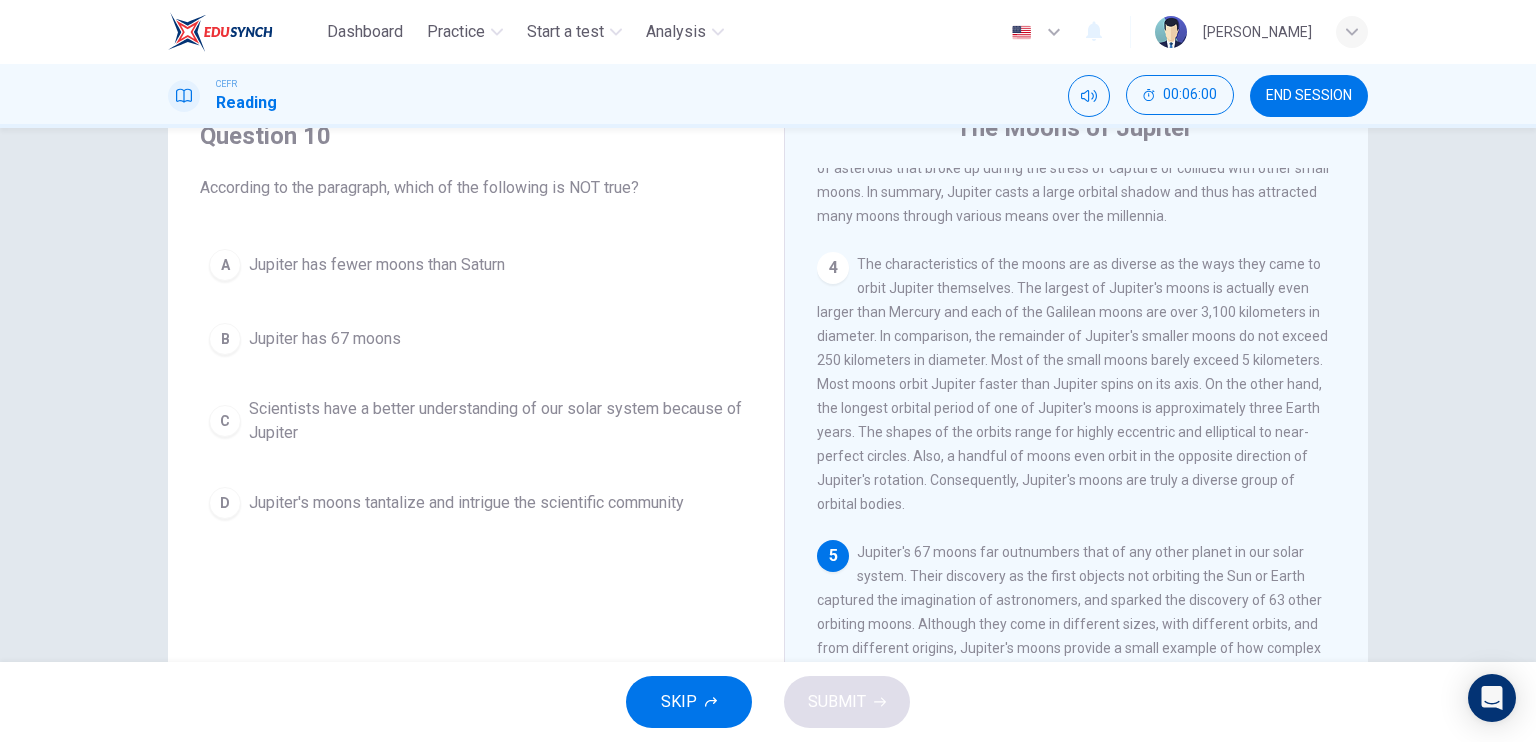 scroll, scrollTop: 40, scrollLeft: 0, axis: vertical 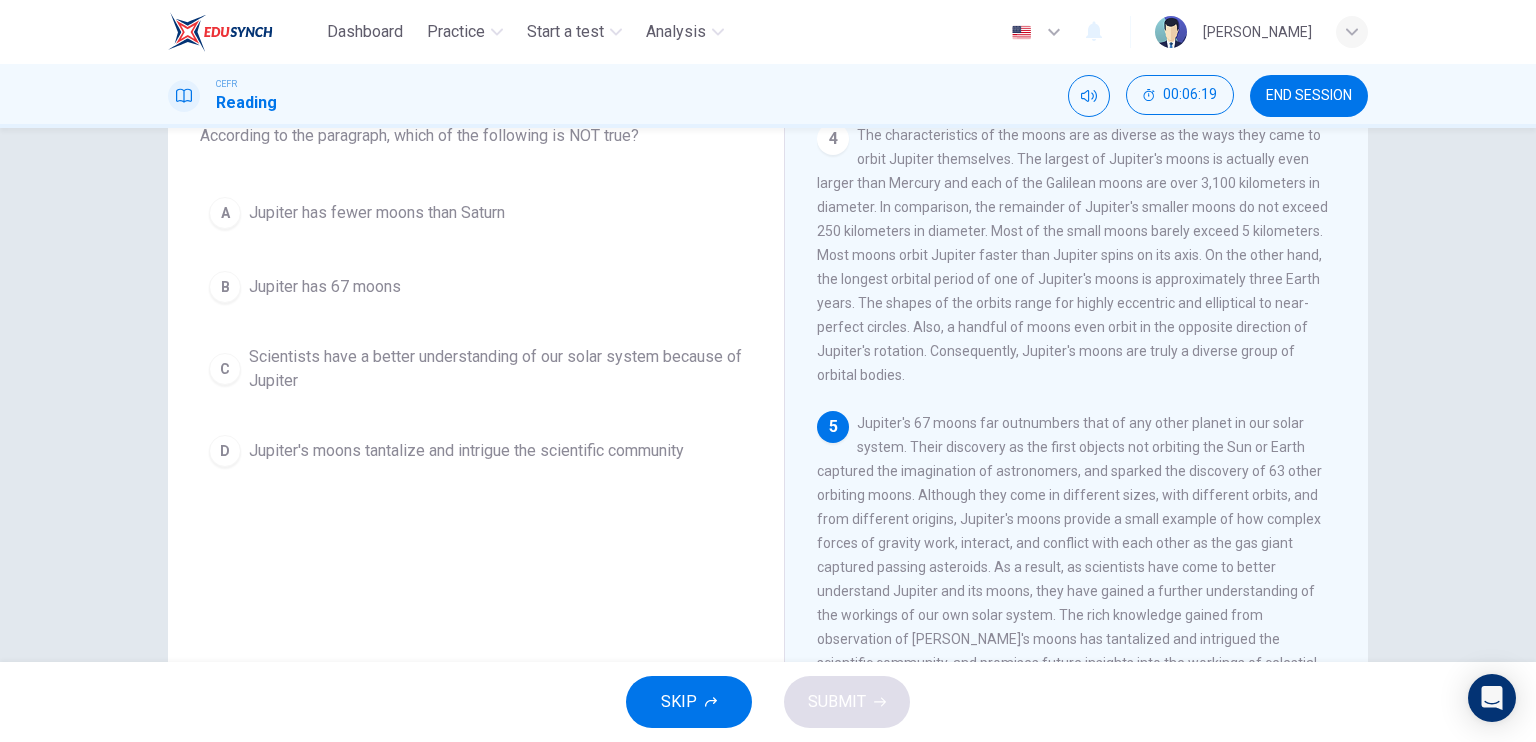 click on "Question 10 According to the paragraph, which of the following is NOT true? A Jupiter has fewer moons than Saturn B Jupiter has 67 moons C Scientists have a better understanding of our solar system because of Jupiter D Jupiter's moons tantalize and intrigue the scientific community" at bounding box center [476, 385] 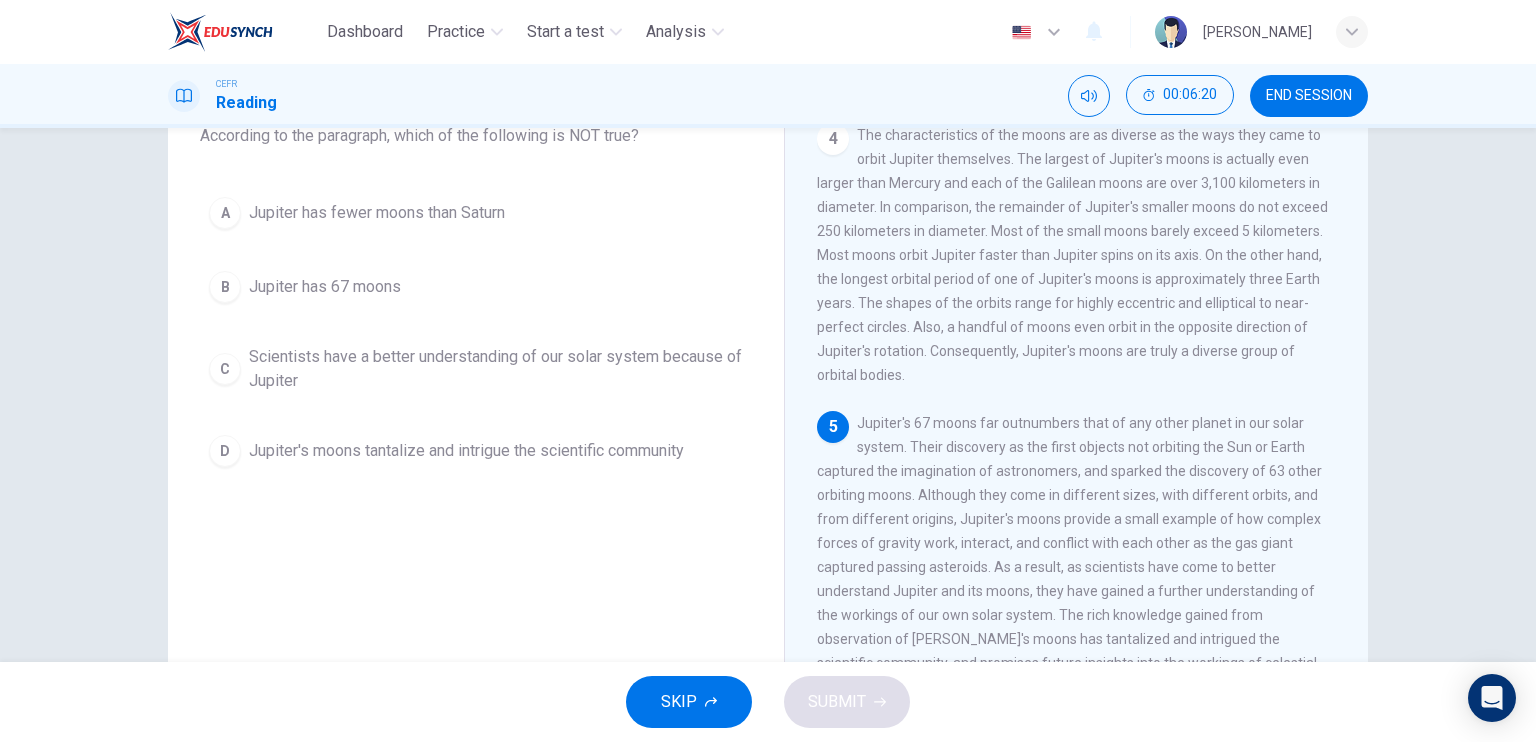click on "Jupiter has fewer moons than Saturn" at bounding box center [377, 213] 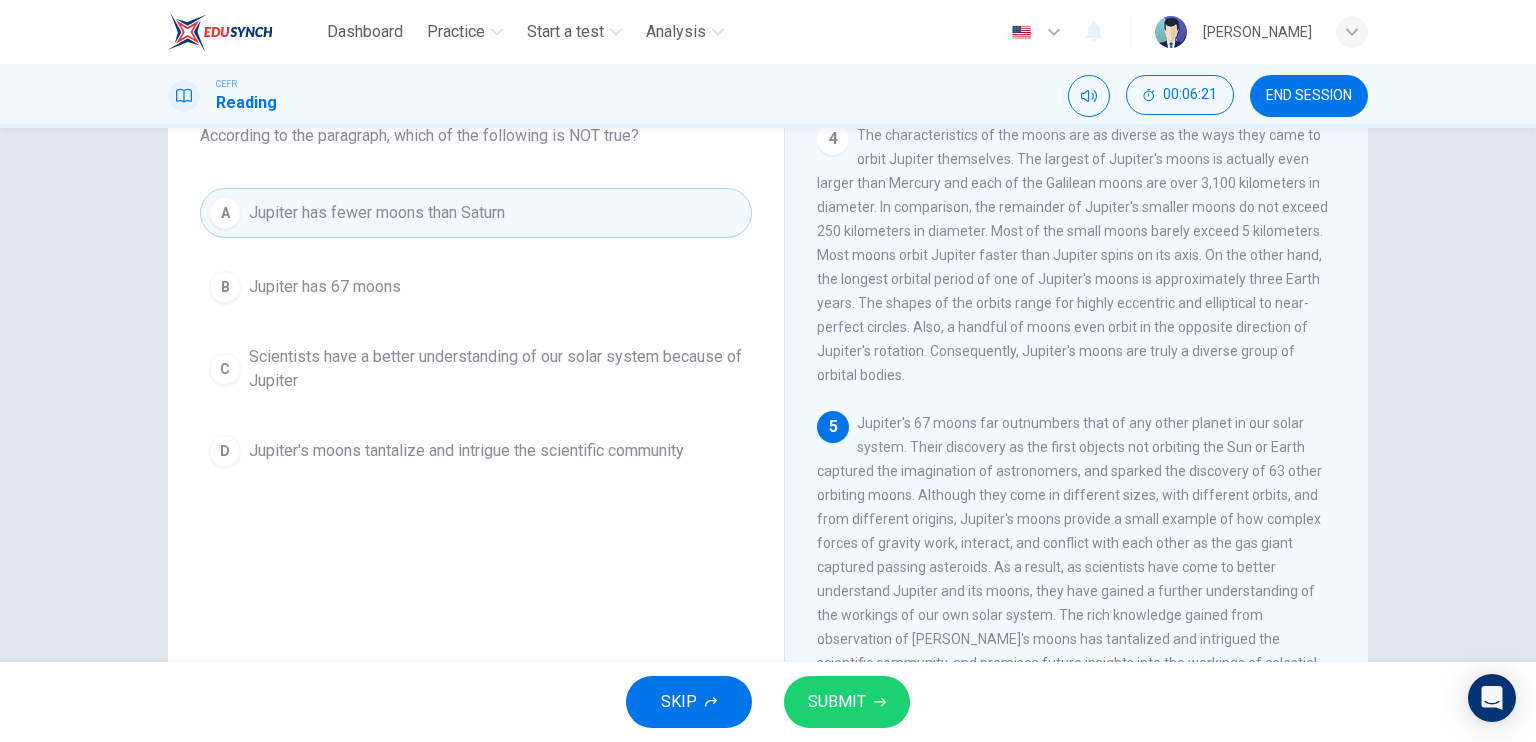 click on "SUBMIT" at bounding box center [847, 702] 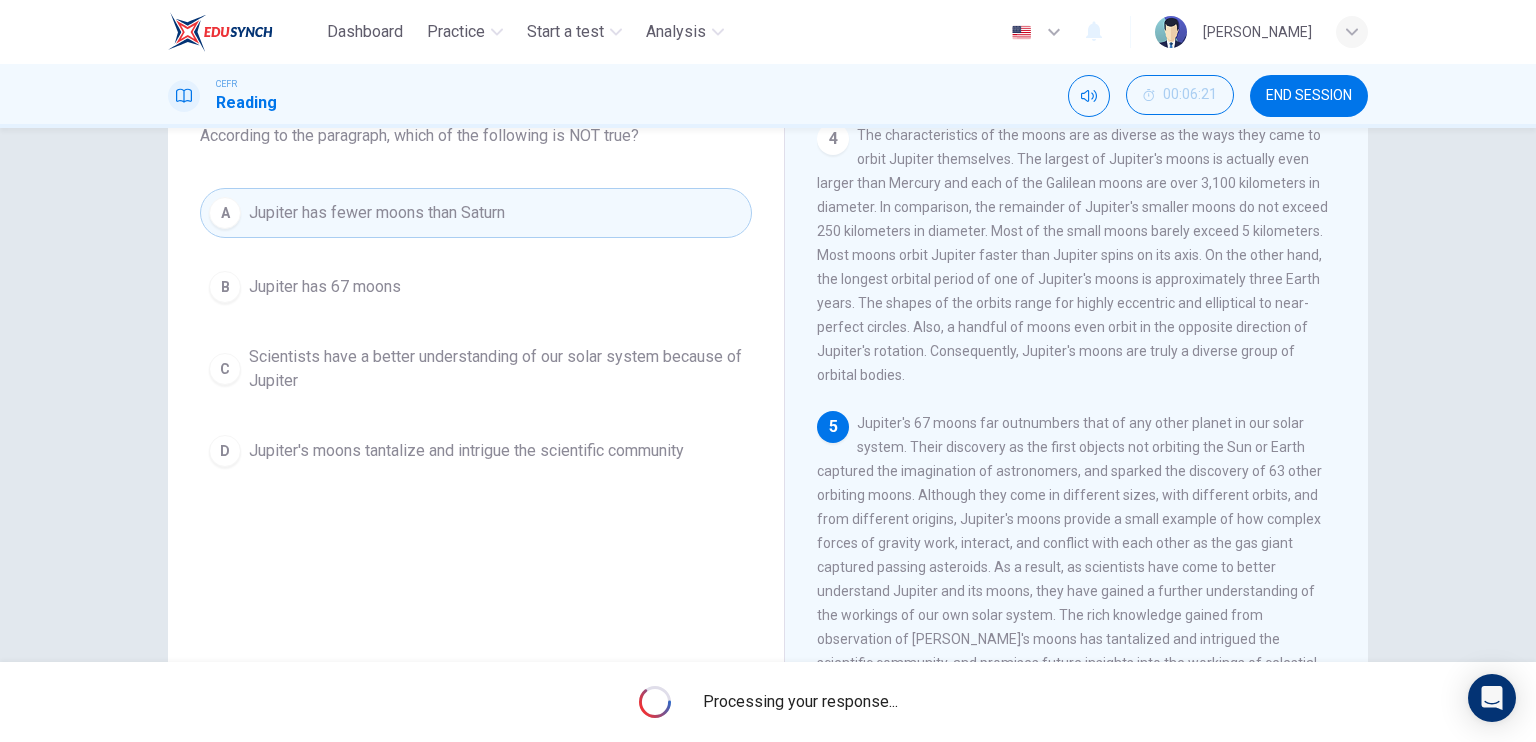 click on "Question 10 According to the paragraph, which of the following is NOT true? A Jupiter has fewer moons than Saturn B Jupiter has 67 moons C Scientists have a better understanding of our solar system because of Jupiter D Jupiter's moons tantalize and intrigue the scientific community" at bounding box center (476, 385) 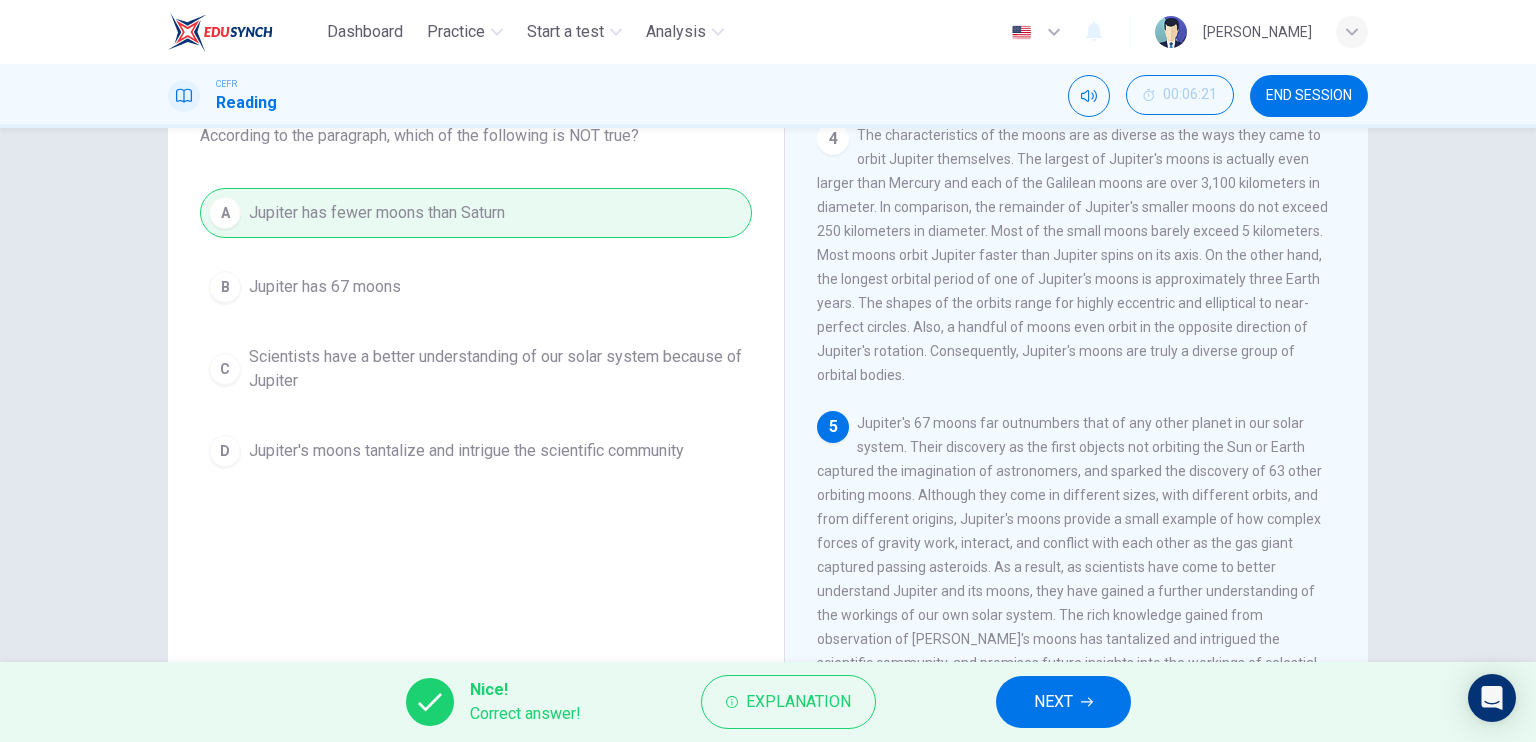 click 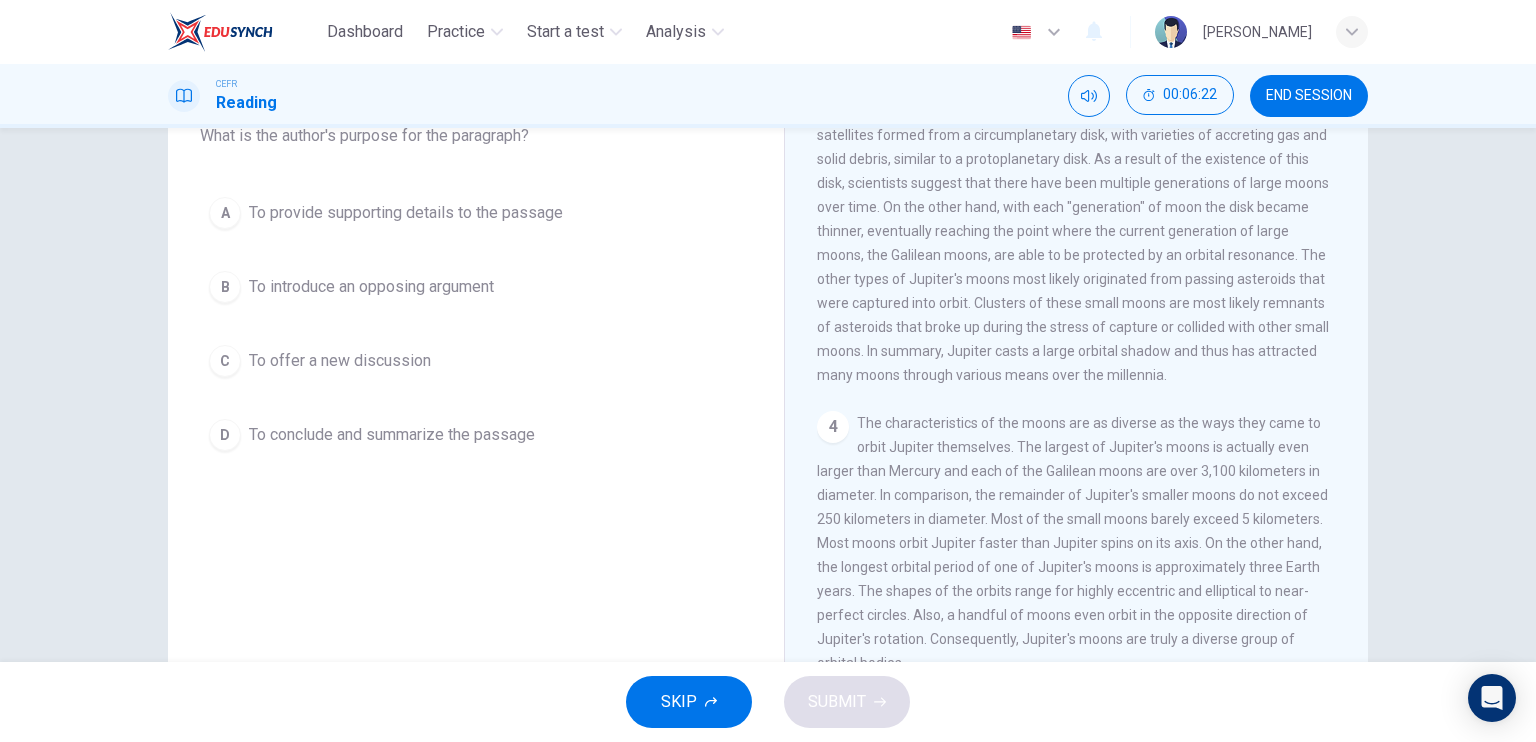 scroll, scrollTop: 600, scrollLeft: 0, axis: vertical 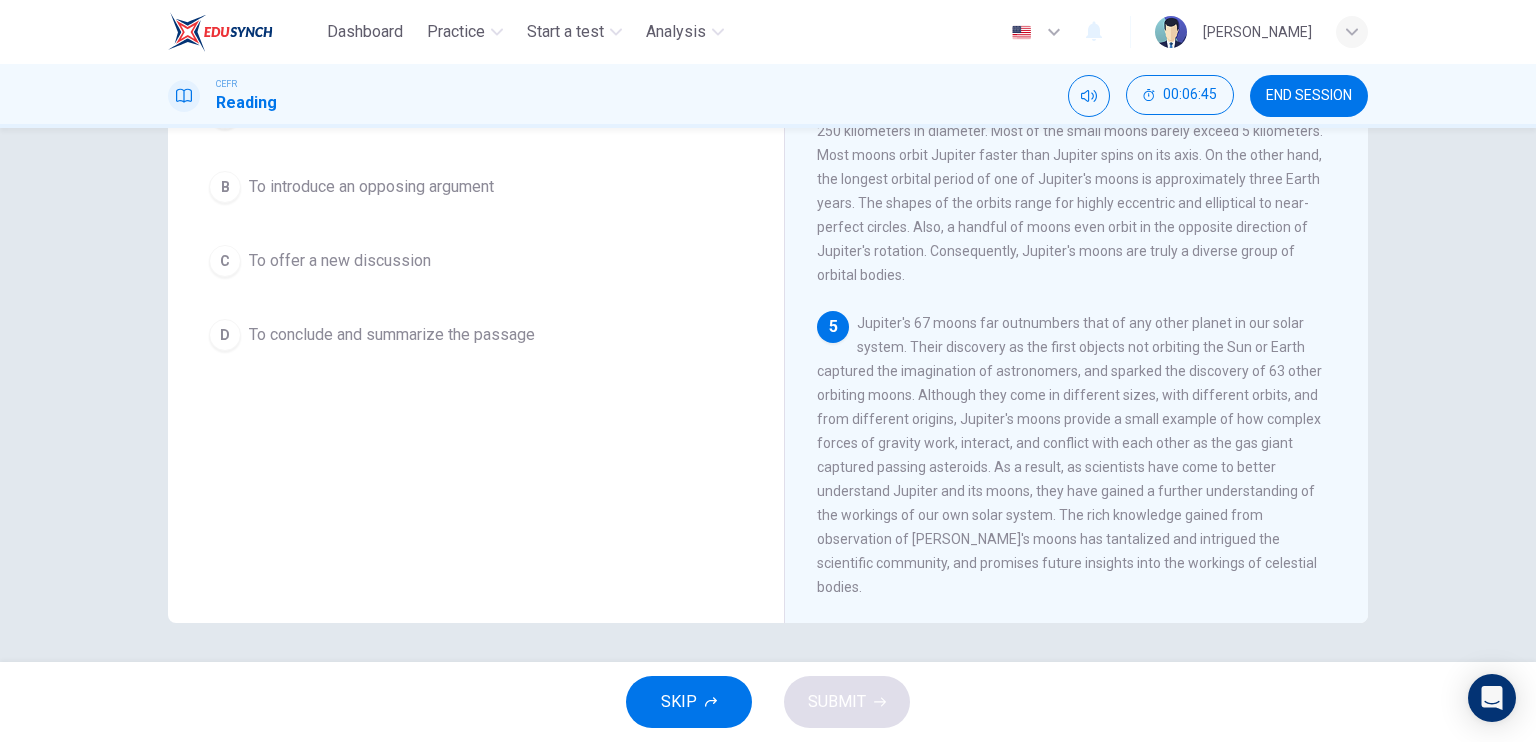 click on "Question 11 What is the author's purpose for the paragraph? A To provide supporting details to the passage B To introduce an opposing argument C To offer a new discussion D To conclude and summarize the passage The Moons of Jupiter 1 2 3 4 5" at bounding box center (768, 395) 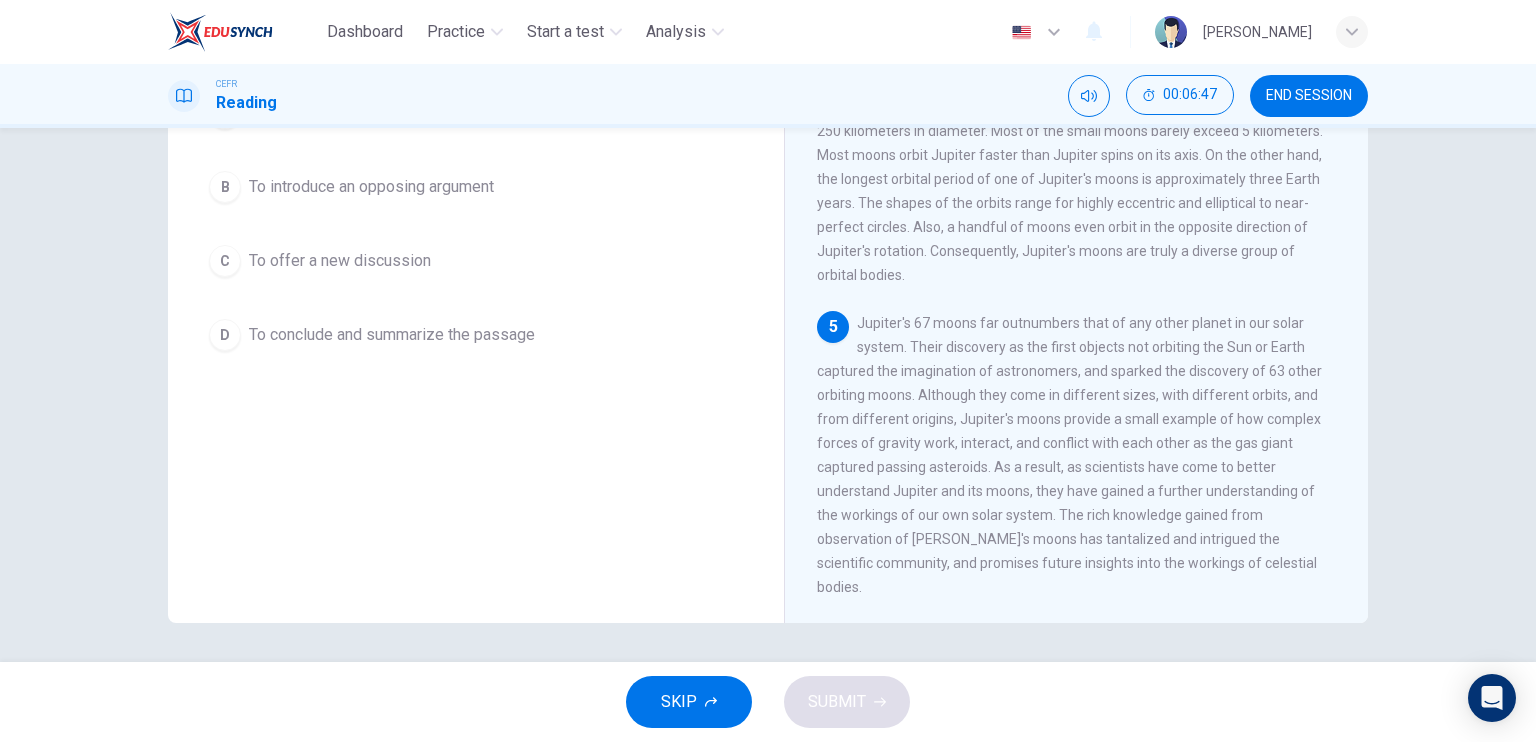 click on "Question 11 What is the author's purpose for the paragraph? A To provide supporting details to the passage B To introduce an opposing argument C To offer a new discussion D To conclude and summarize the passage The Moons of Jupiter 1 2 3 4 5" at bounding box center [768, 395] 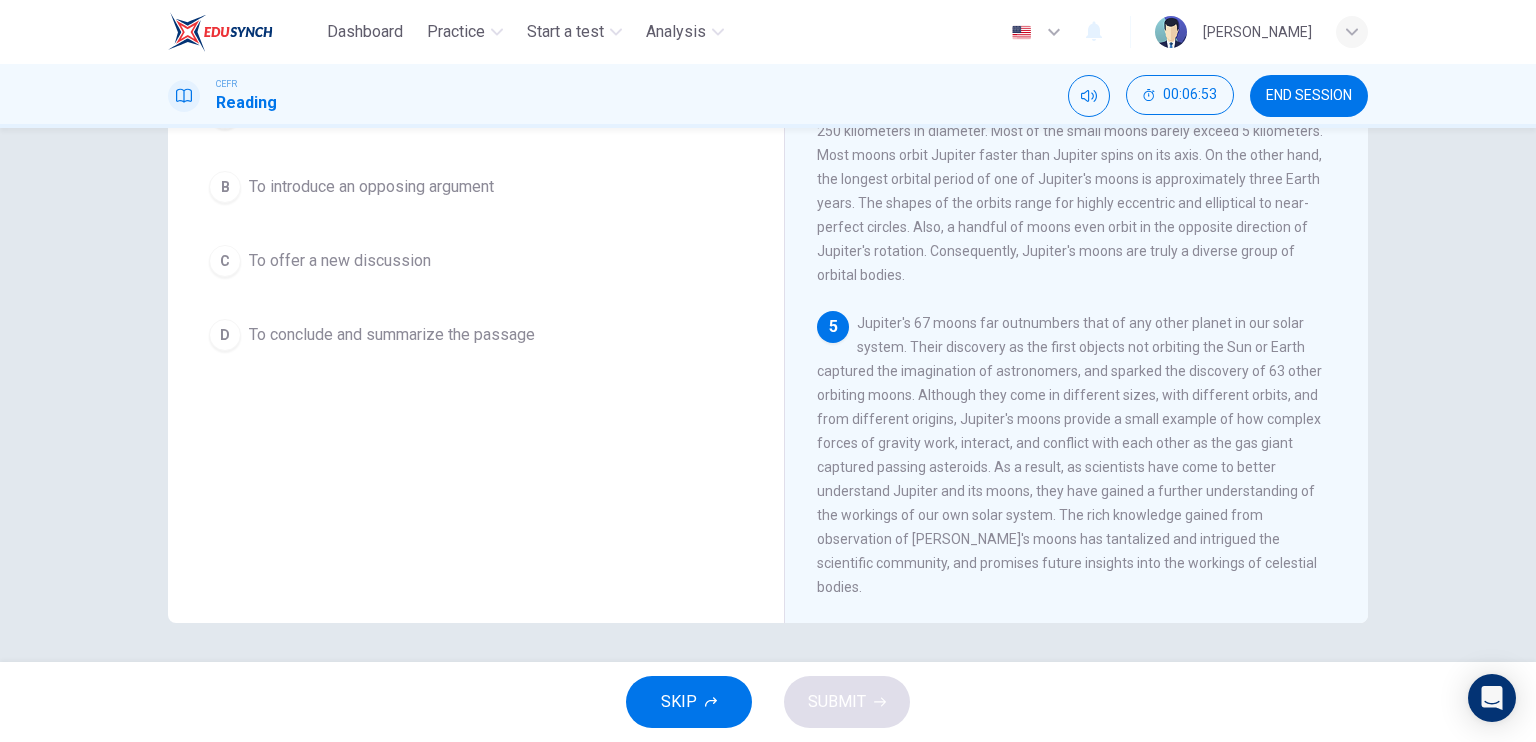 click on "Question 11 What is the author's purpose for the paragraph? A To provide supporting details to the passage B To introduce an opposing argument C To offer a new discussion D To conclude and summarize the passage The Moons of Jupiter 1 2 3 4 5" at bounding box center [768, 395] 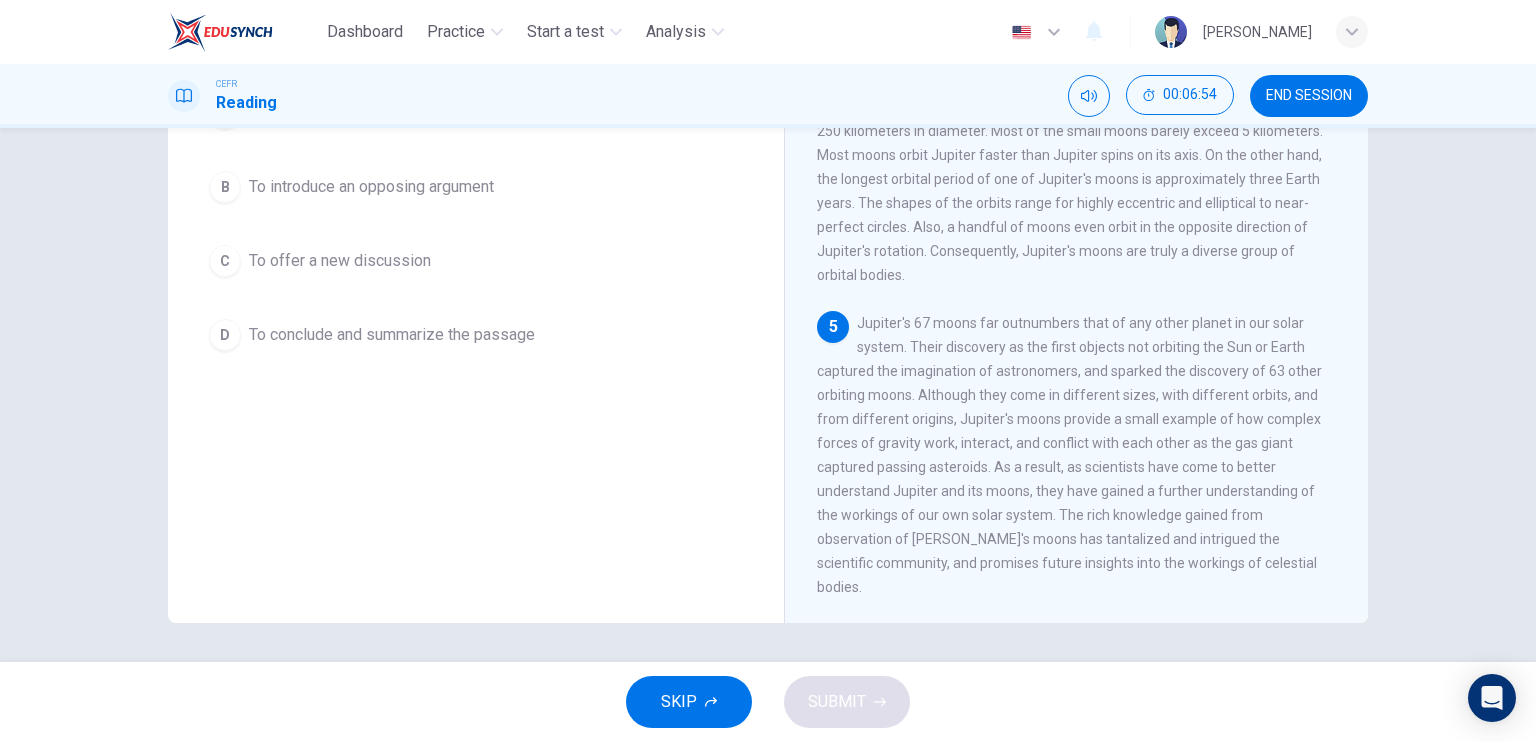 scroll, scrollTop: 140, scrollLeft: 0, axis: vertical 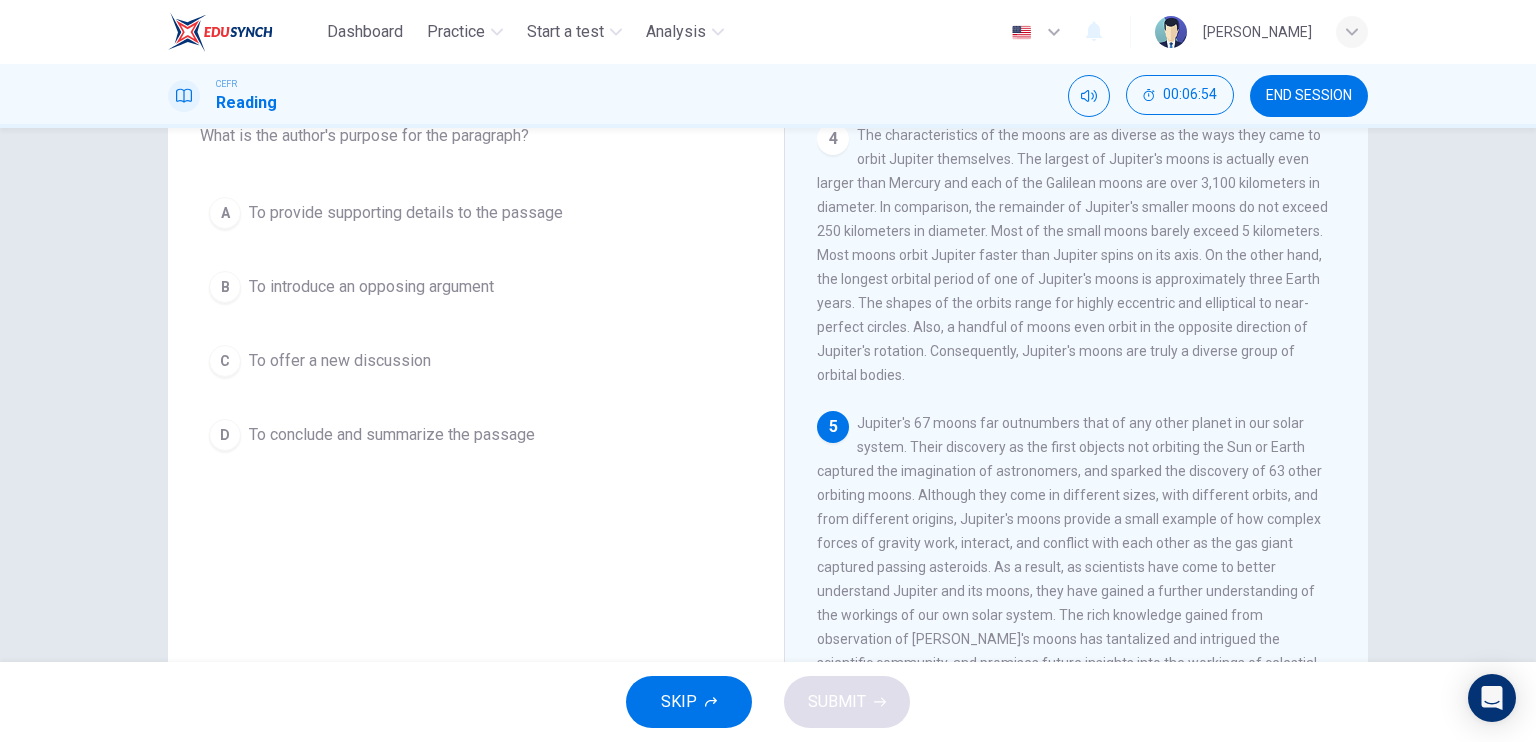 click on "Question 11 What is the author's purpose for the paragraph? A To provide supporting details to the passage B To introduce an opposing argument C To offer a new discussion D To conclude and summarize the passage The Moons of Jupiter 1 2 3 4 5" at bounding box center (768, 395) 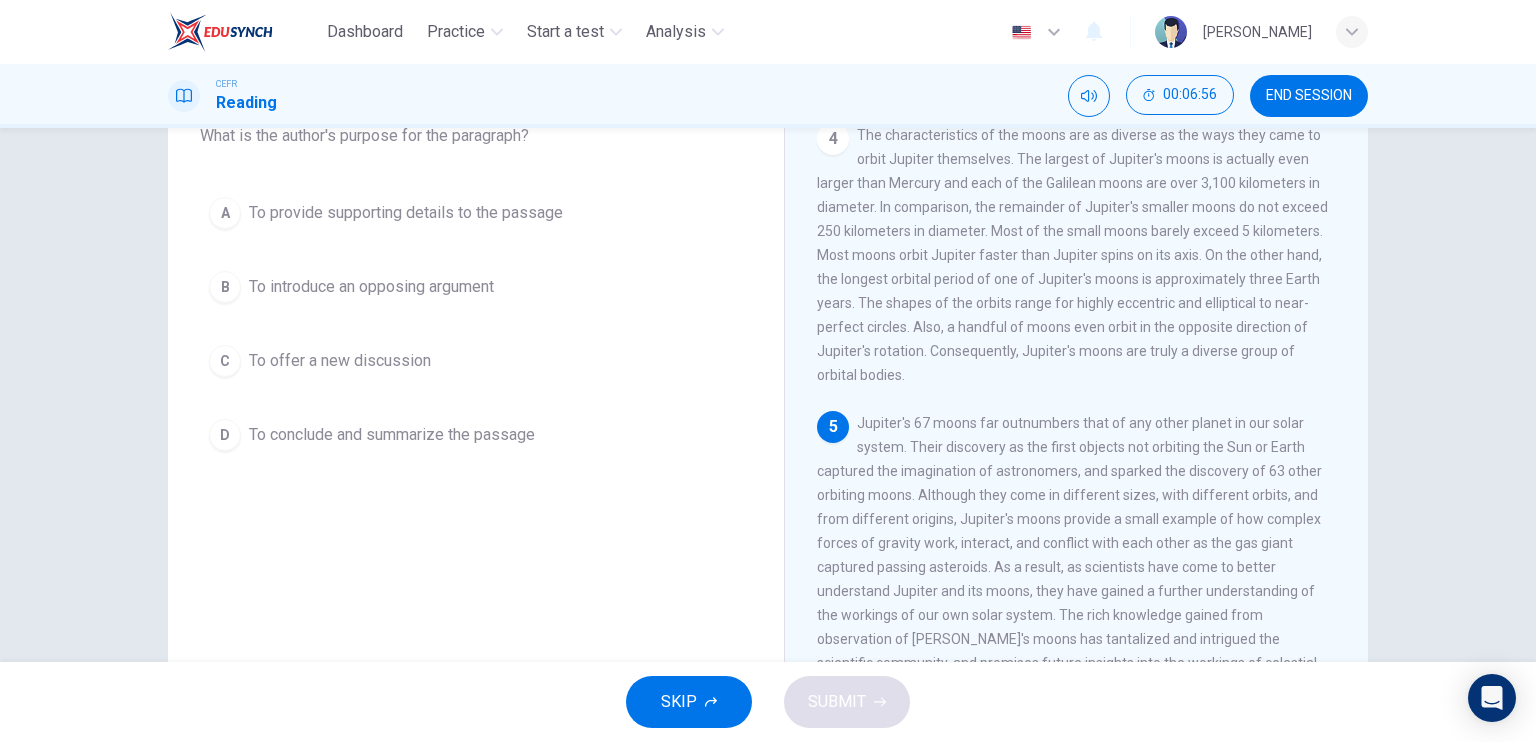 click on "Question 11 What is the author's purpose for the paragraph? A To provide supporting details to the passage B To introduce an opposing argument C To offer a new discussion D To conclude and summarize the passage The Moons of Jupiter 1 2 3 4 5" at bounding box center [768, 395] 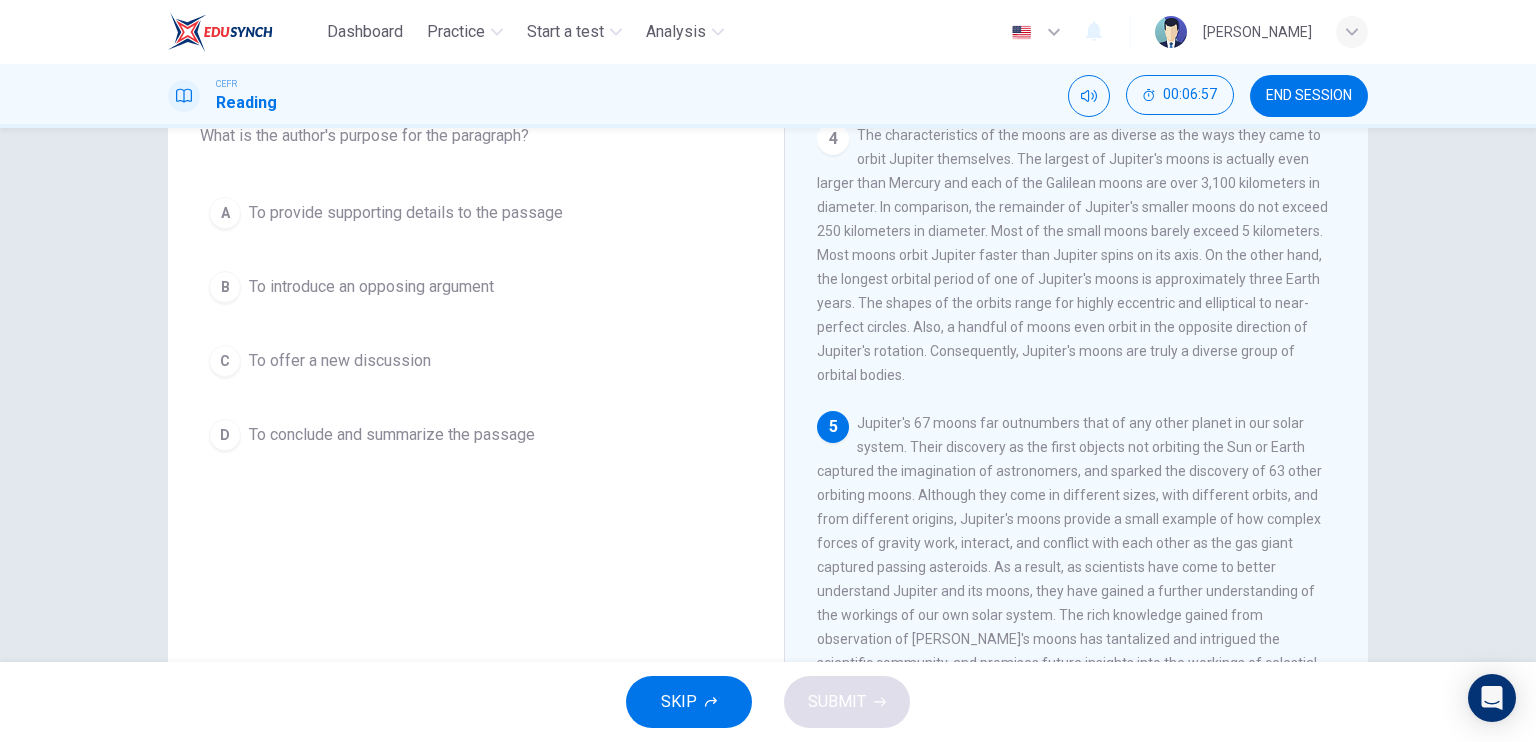 click on "Question 11 What is the author's purpose for the paragraph? A To provide supporting details to the passage B To introduce an opposing argument C To offer a new discussion D To conclude and summarize the passage The Moons of Jupiter 1 2 3 4 5" at bounding box center [768, 395] 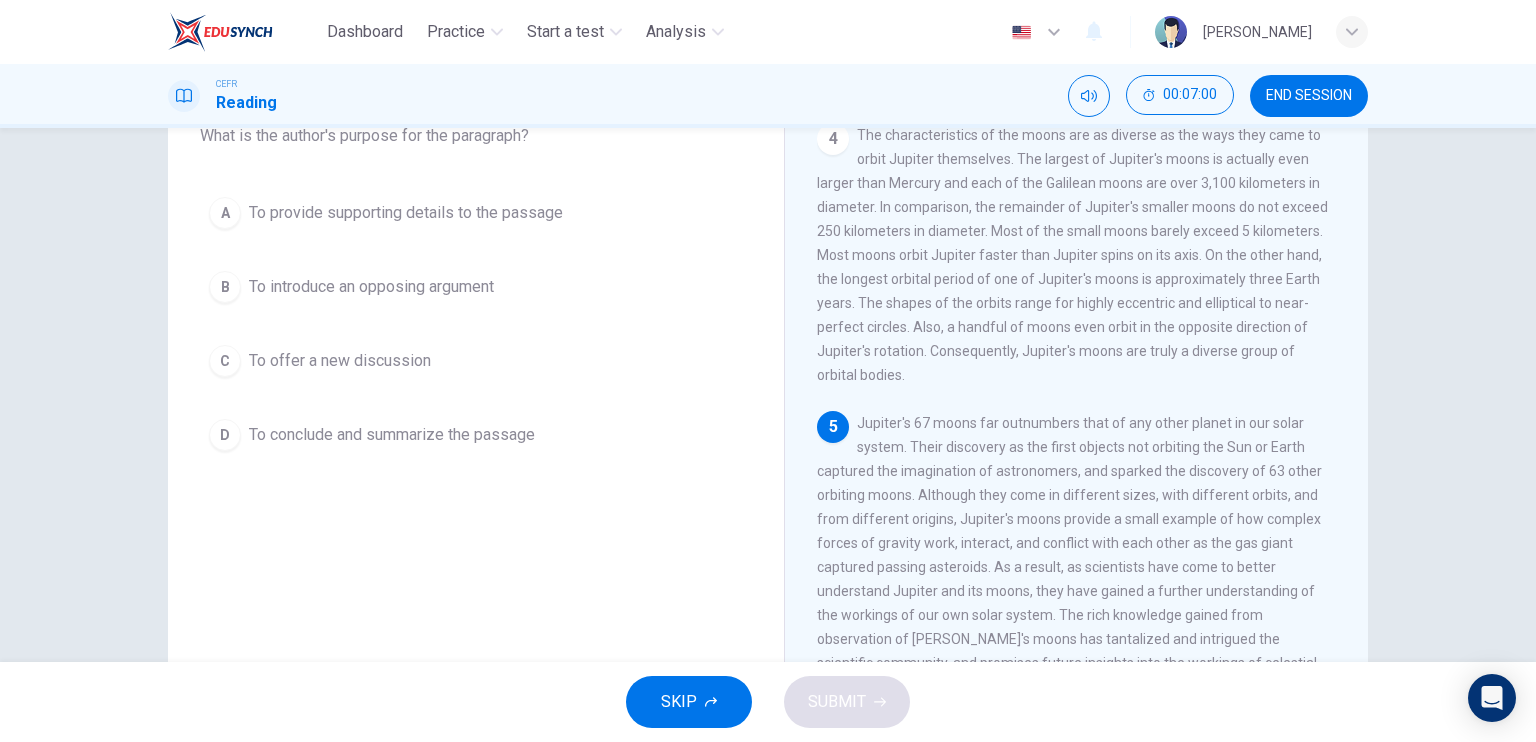 click on "Question 11 What is the author's purpose for the paragraph? A To provide supporting details to the passage B To introduce an opposing argument C To offer a new discussion D To conclude and summarize the passage" at bounding box center (476, 385) 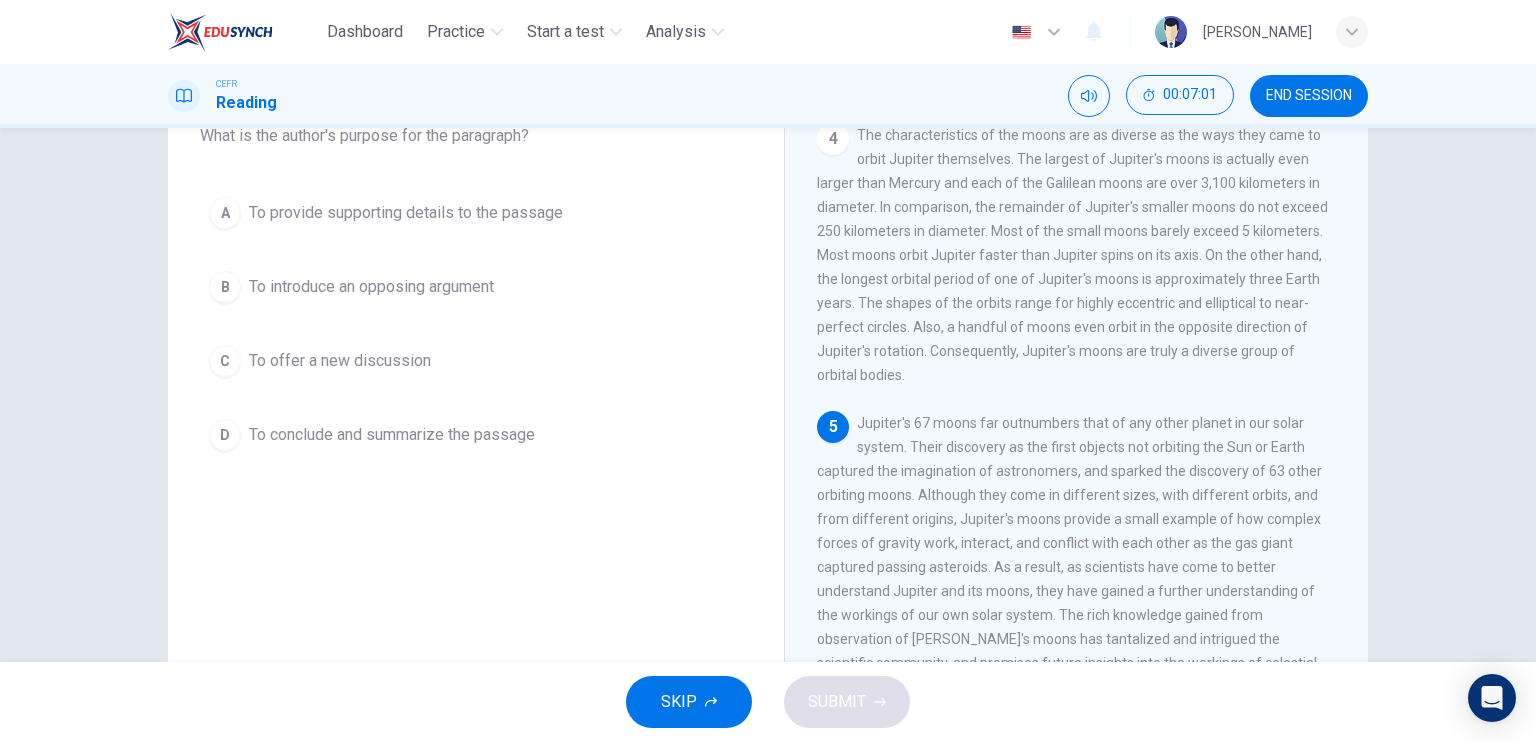 click on "Question 11 What is the author's purpose for the paragraph? A To provide supporting details to the passage B To introduce an opposing argument C To offer a new discussion D To conclude and summarize the passage" at bounding box center [476, 385] 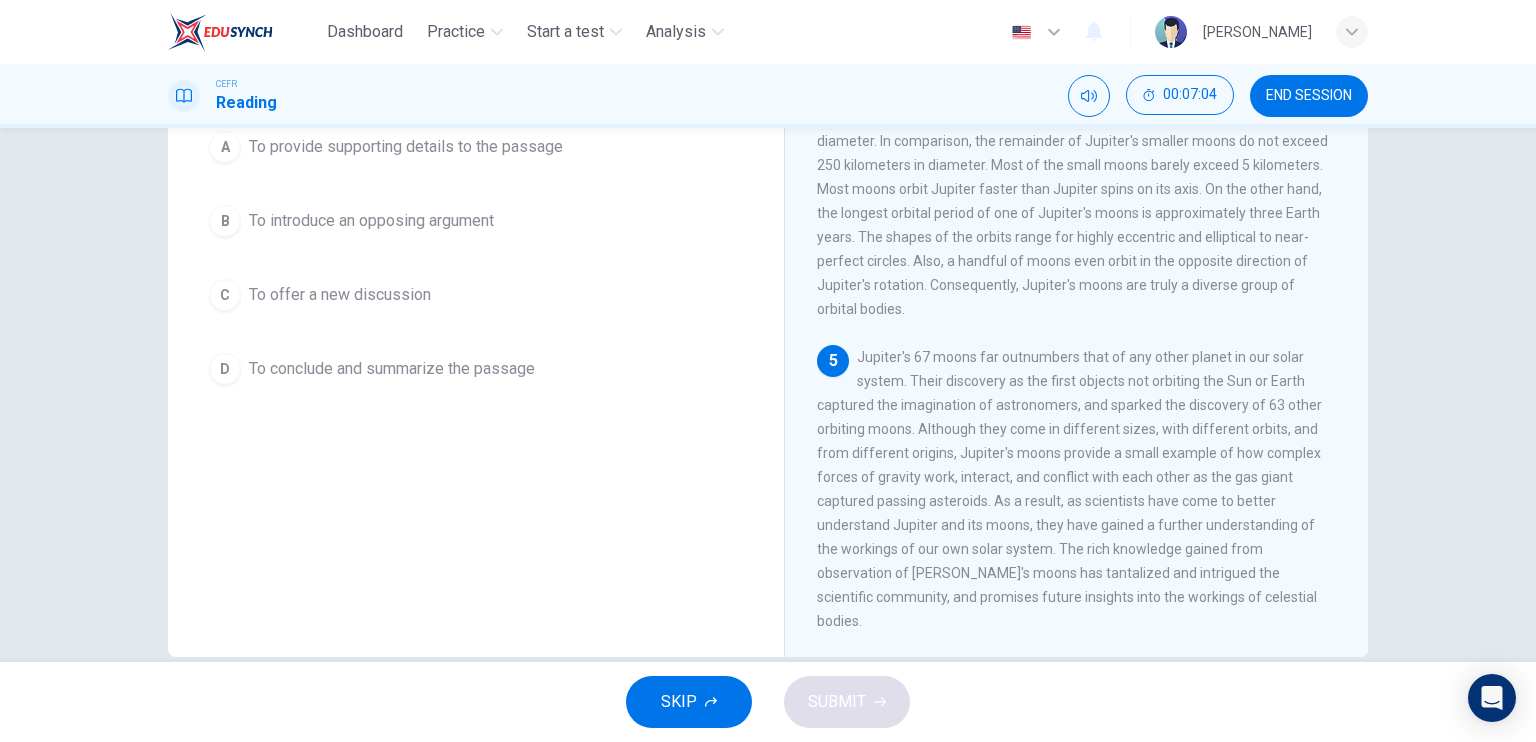 scroll, scrollTop: 240, scrollLeft: 0, axis: vertical 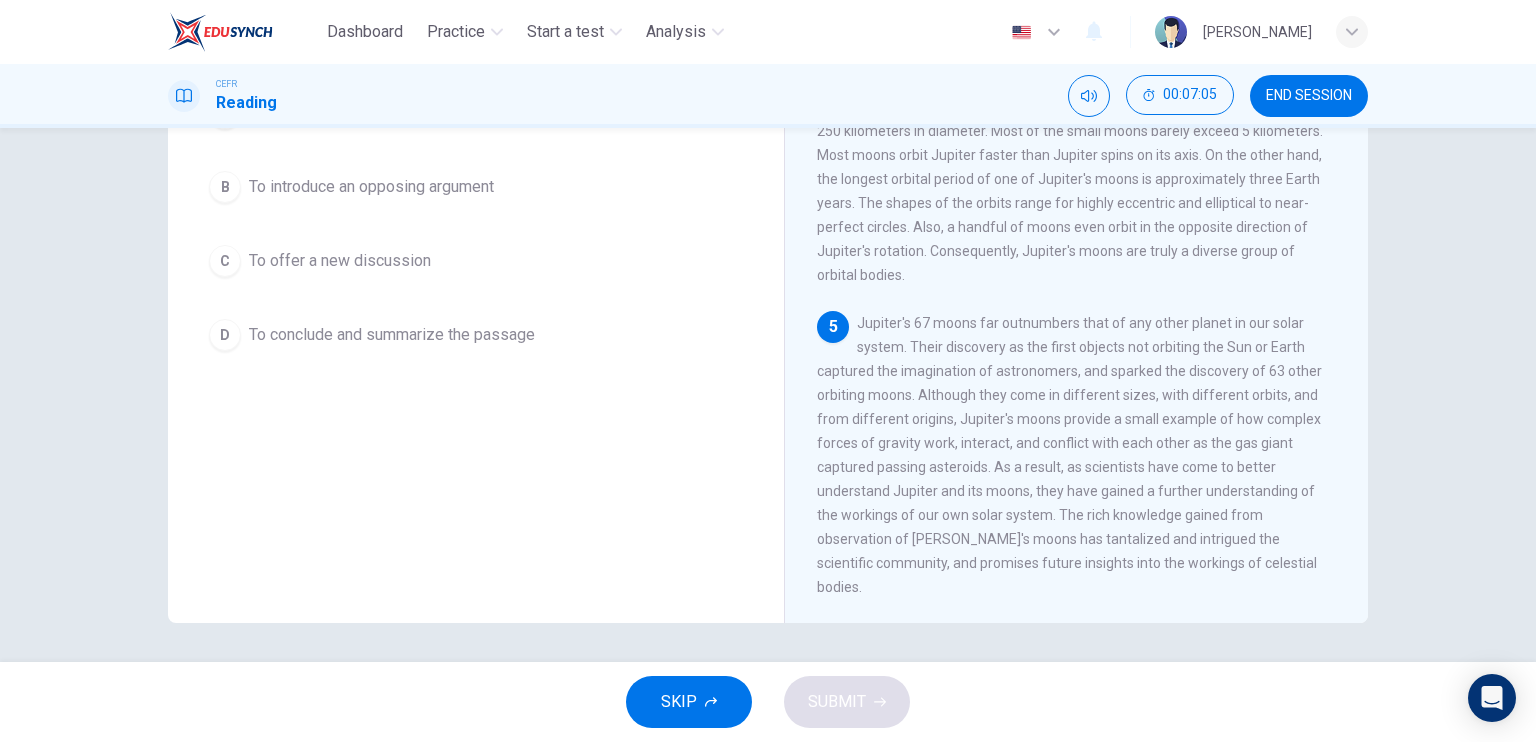 click on "Question 11 What is the author's purpose for the paragraph? A To provide supporting details to the passage B To introduce an opposing argument C To offer a new discussion D To conclude and summarize the passage" at bounding box center (476, 285) 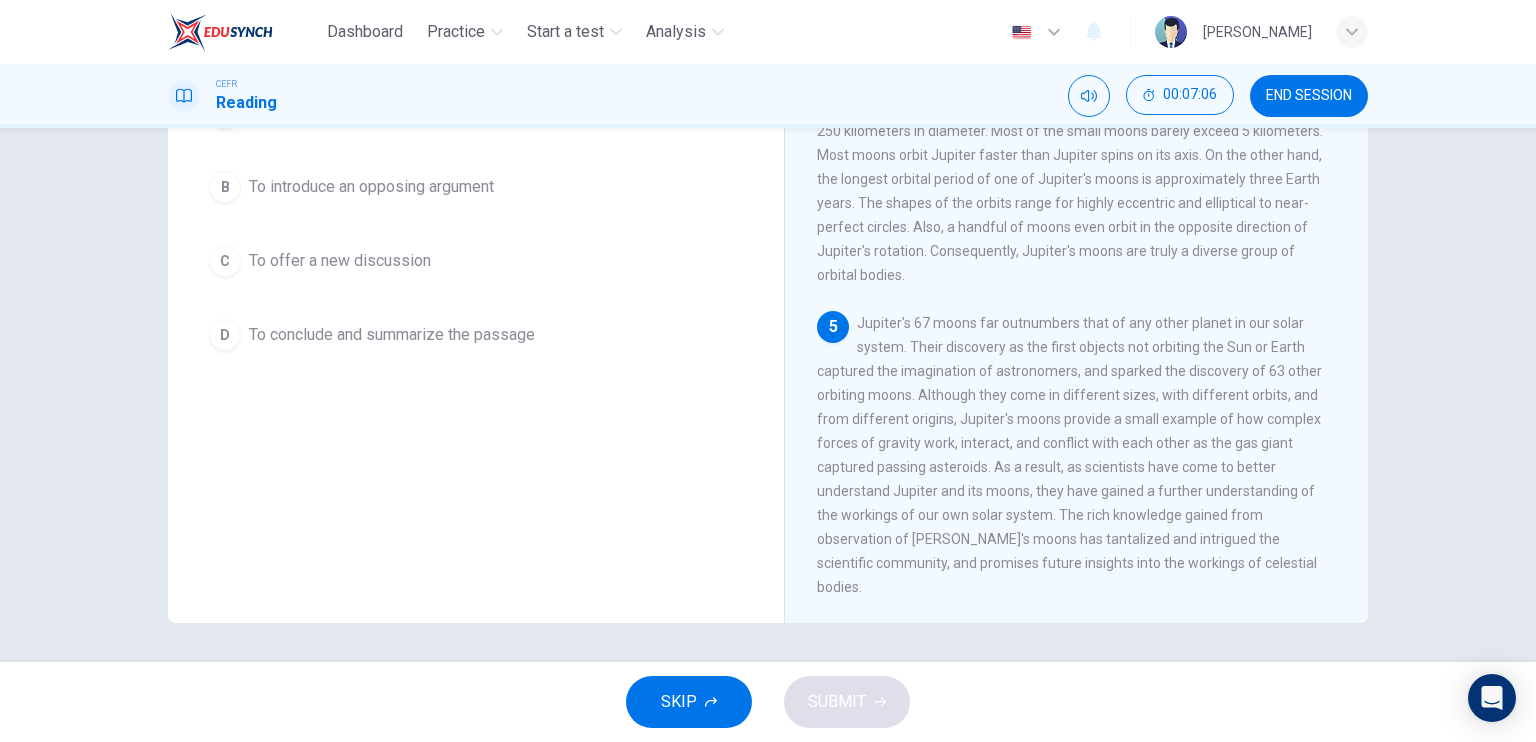 click on "Question 11 What is the author's purpose for the paragraph? A To provide supporting details to the passage B To introduce an opposing argument C To offer a new discussion D To conclude and summarize the passage" at bounding box center [476, 285] 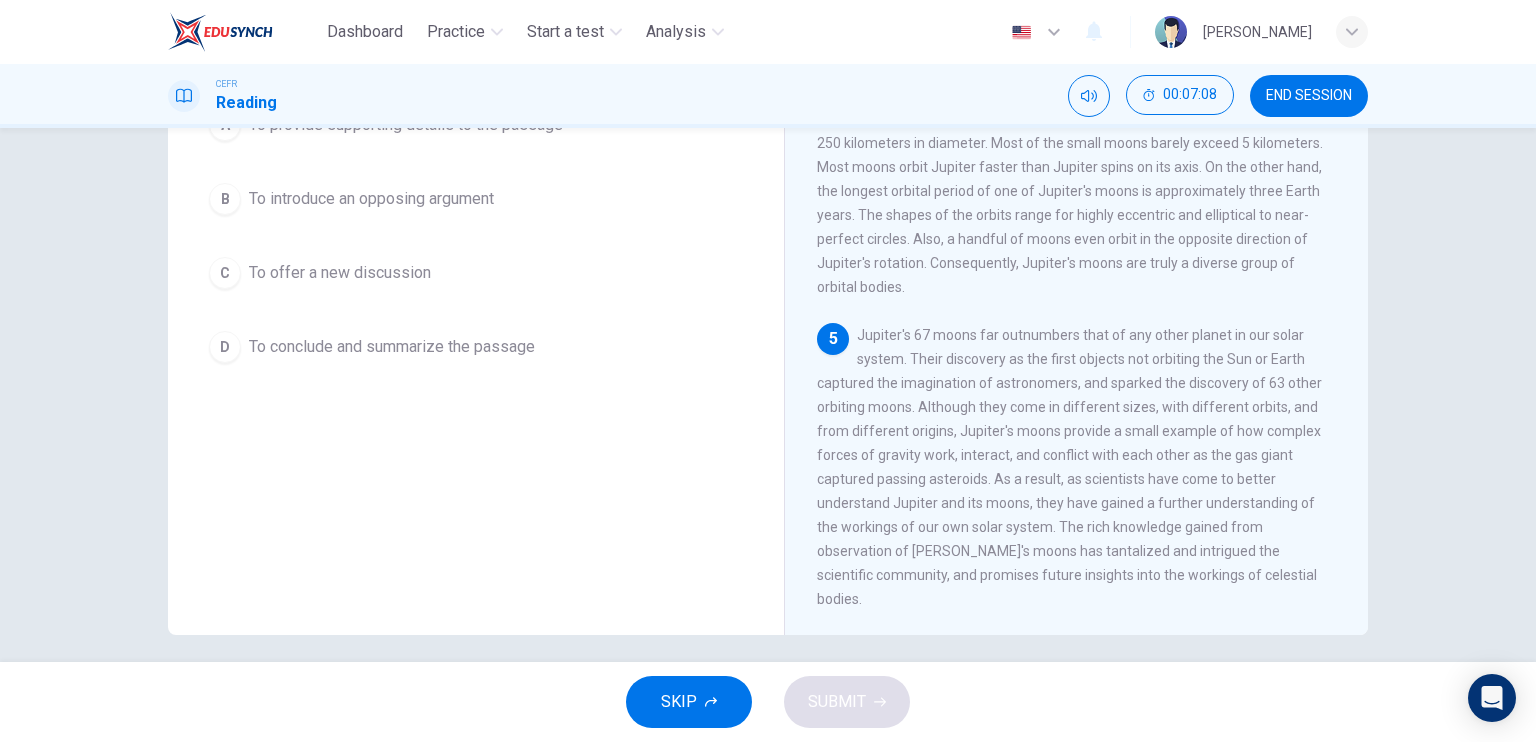 scroll, scrollTop: 240, scrollLeft: 0, axis: vertical 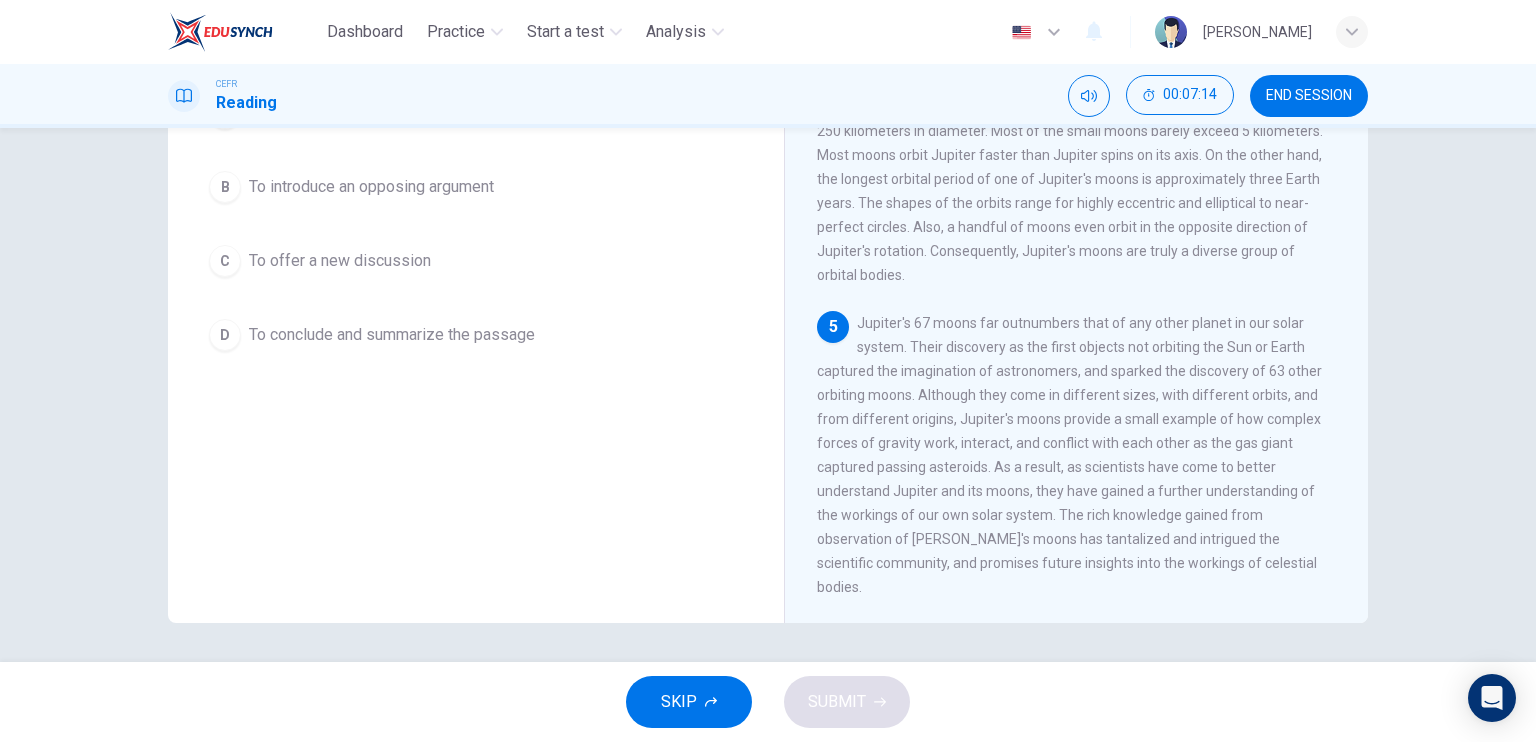 click on "To conclude and summarize the passage" at bounding box center (392, 335) 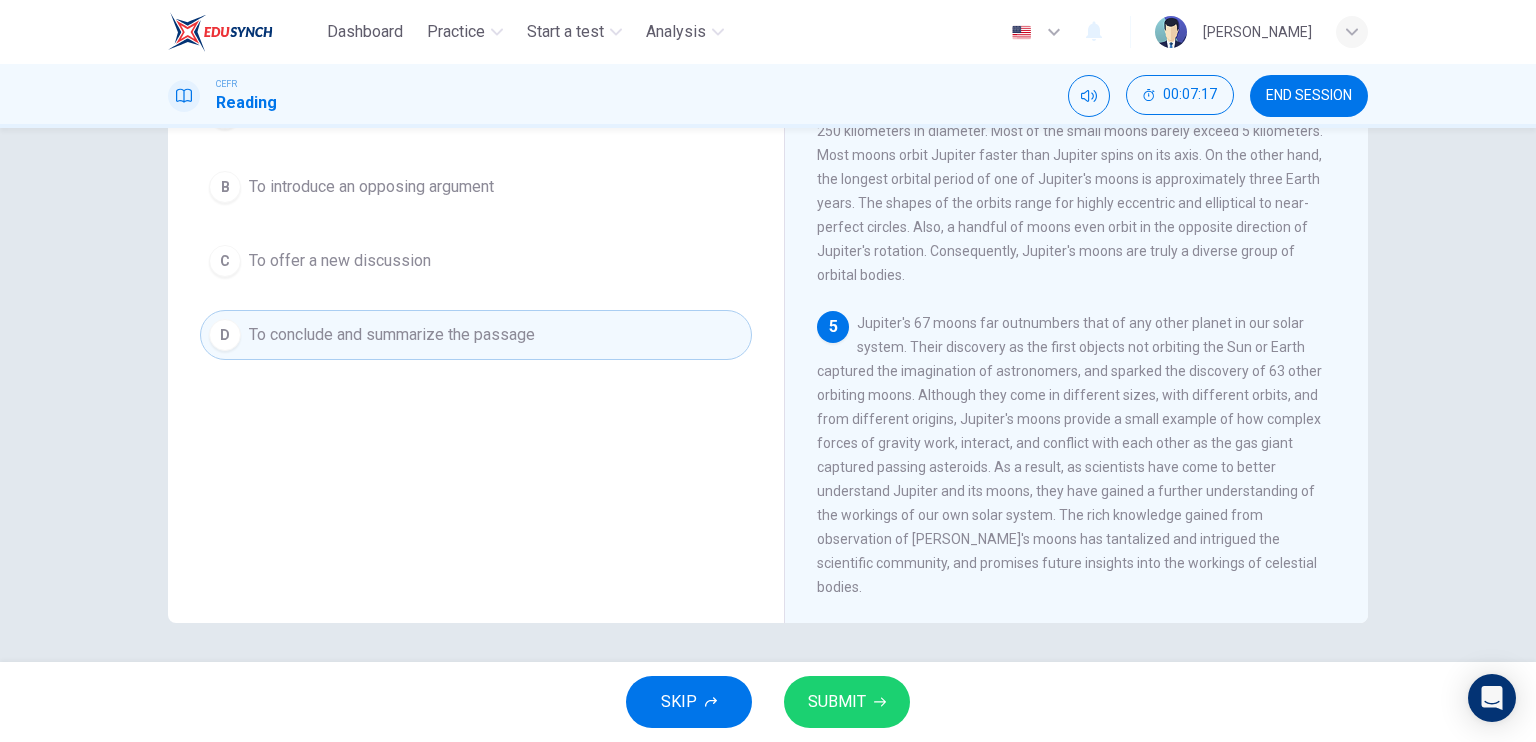click on "SUBMIT" at bounding box center [837, 702] 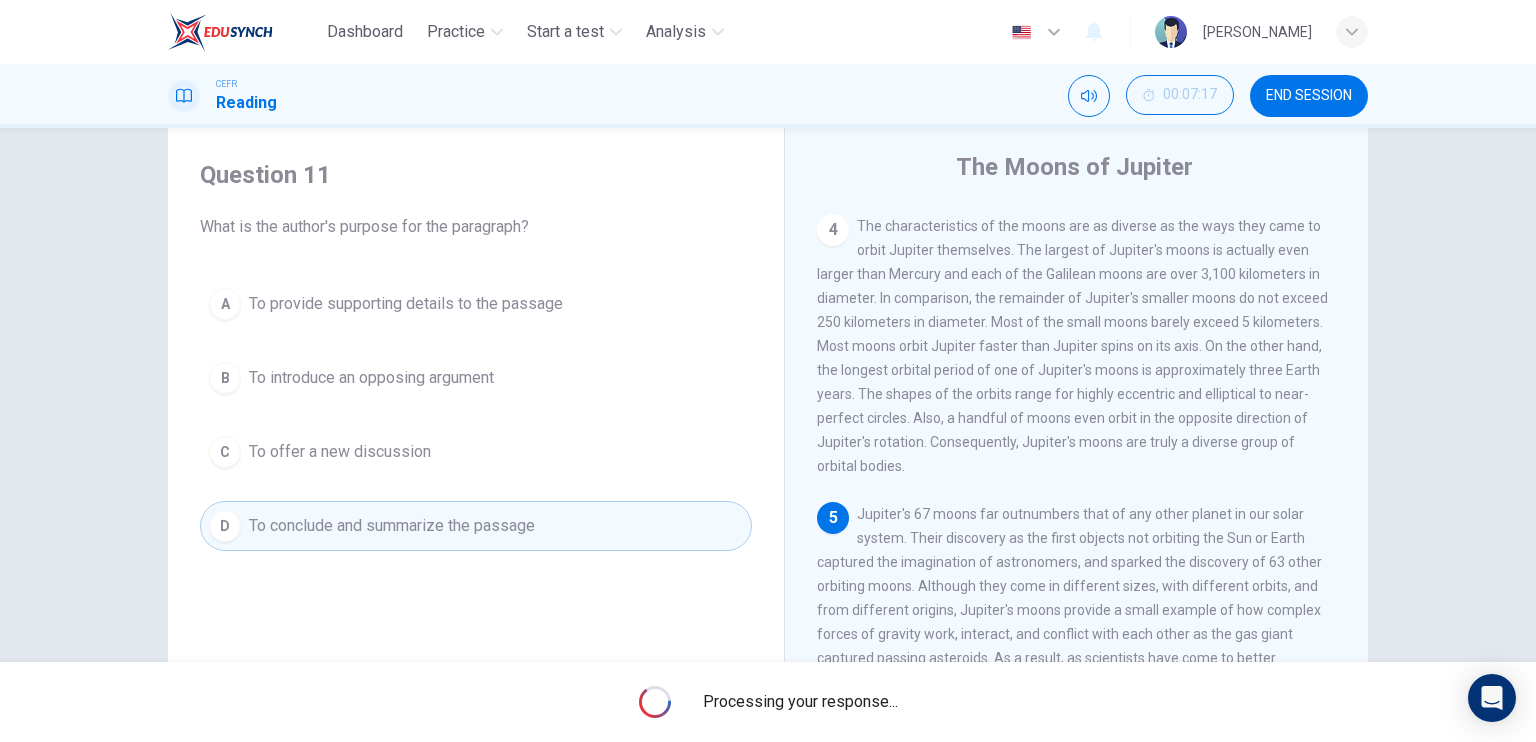 scroll, scrollTop: 40, scrollLeft: 0, axis: vertical 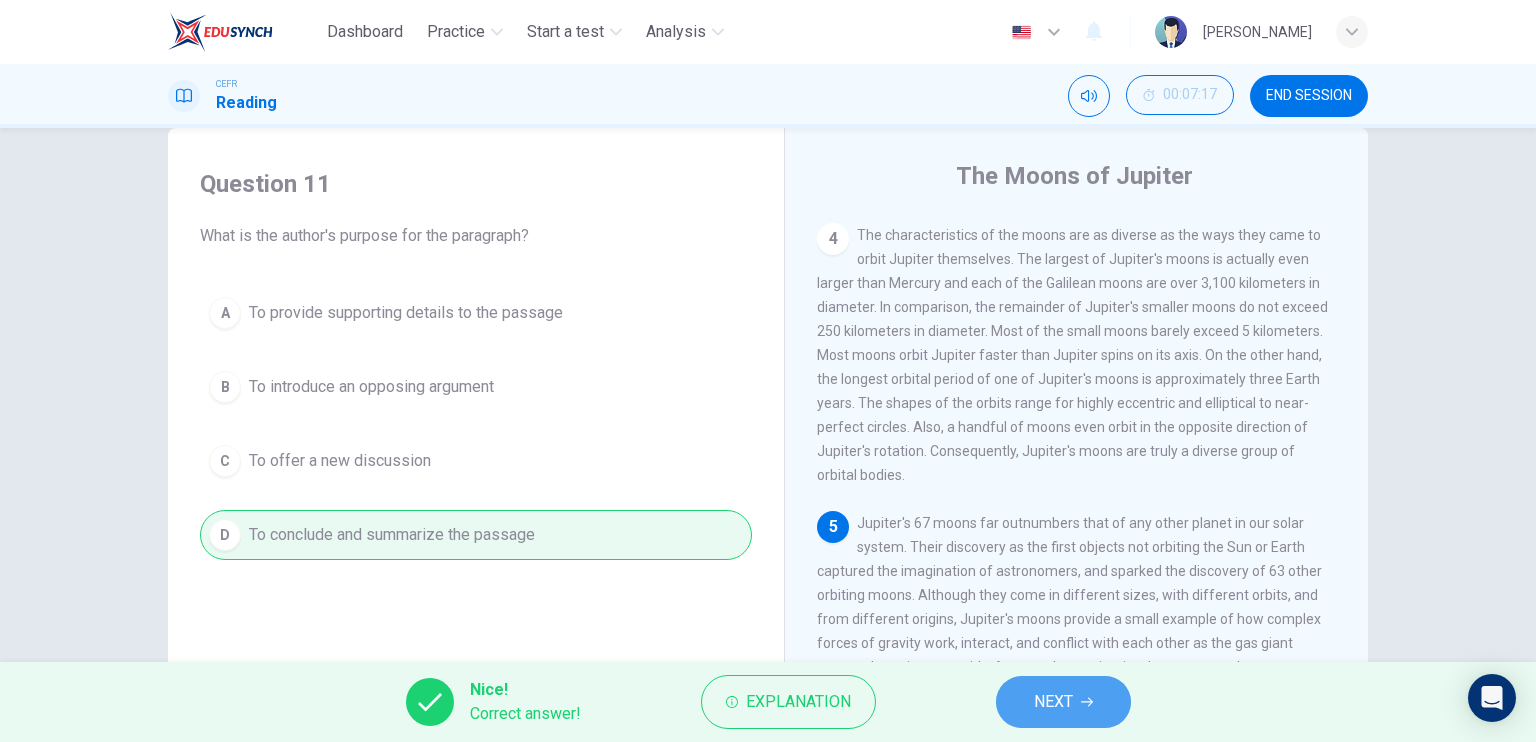 click on "NEXT" at bounding box center [1063, 702] 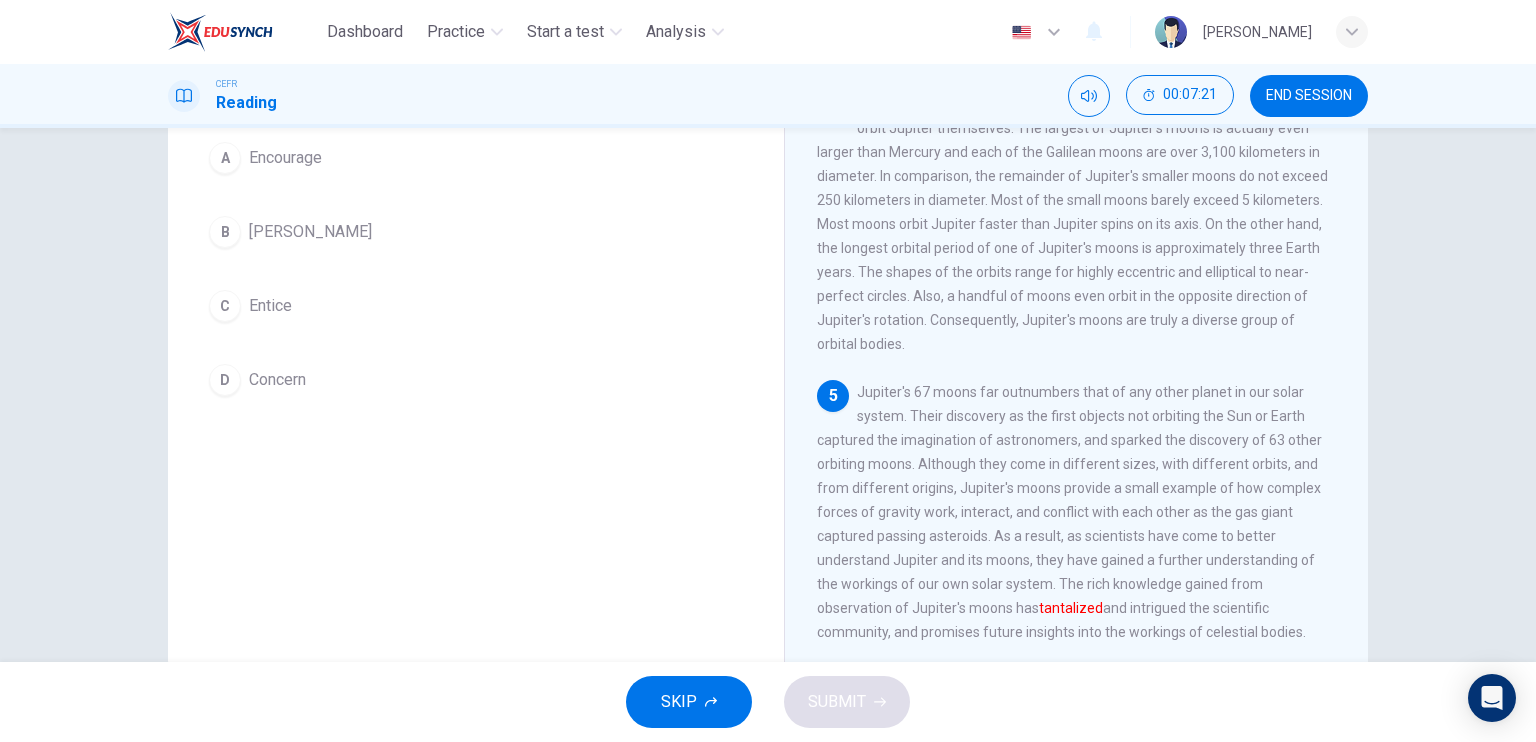 scroll, scrollTop: 240, scrollLeft: 0, axis: vertical 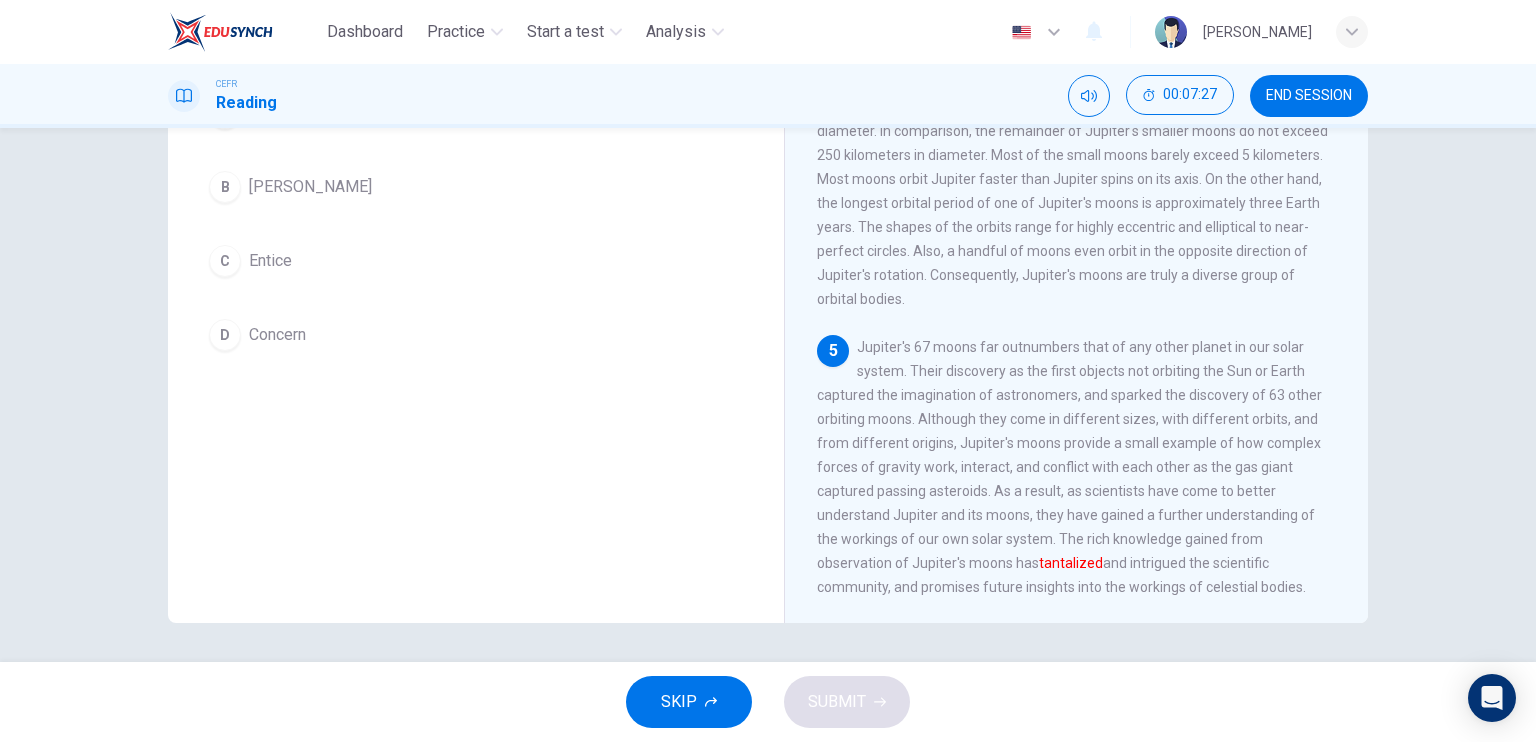 click on "Question 12 The word  tantalized  in the paragraph is closest in meaning to: A Encourage B Usher C Entice D Concern" at bounding box center (476, 285) 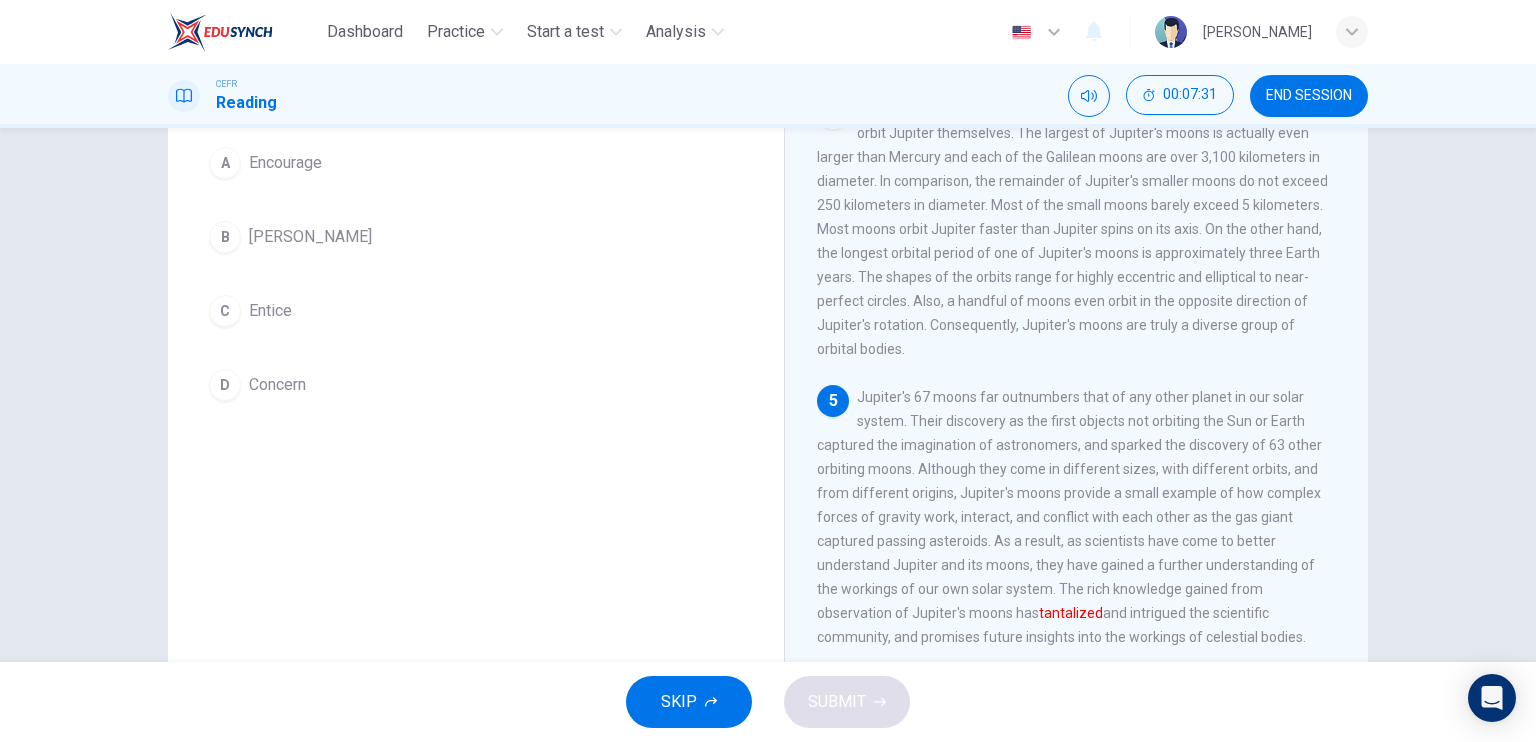 scroll, scrollTop: 140, scrollLeft: 0, axis: vertical 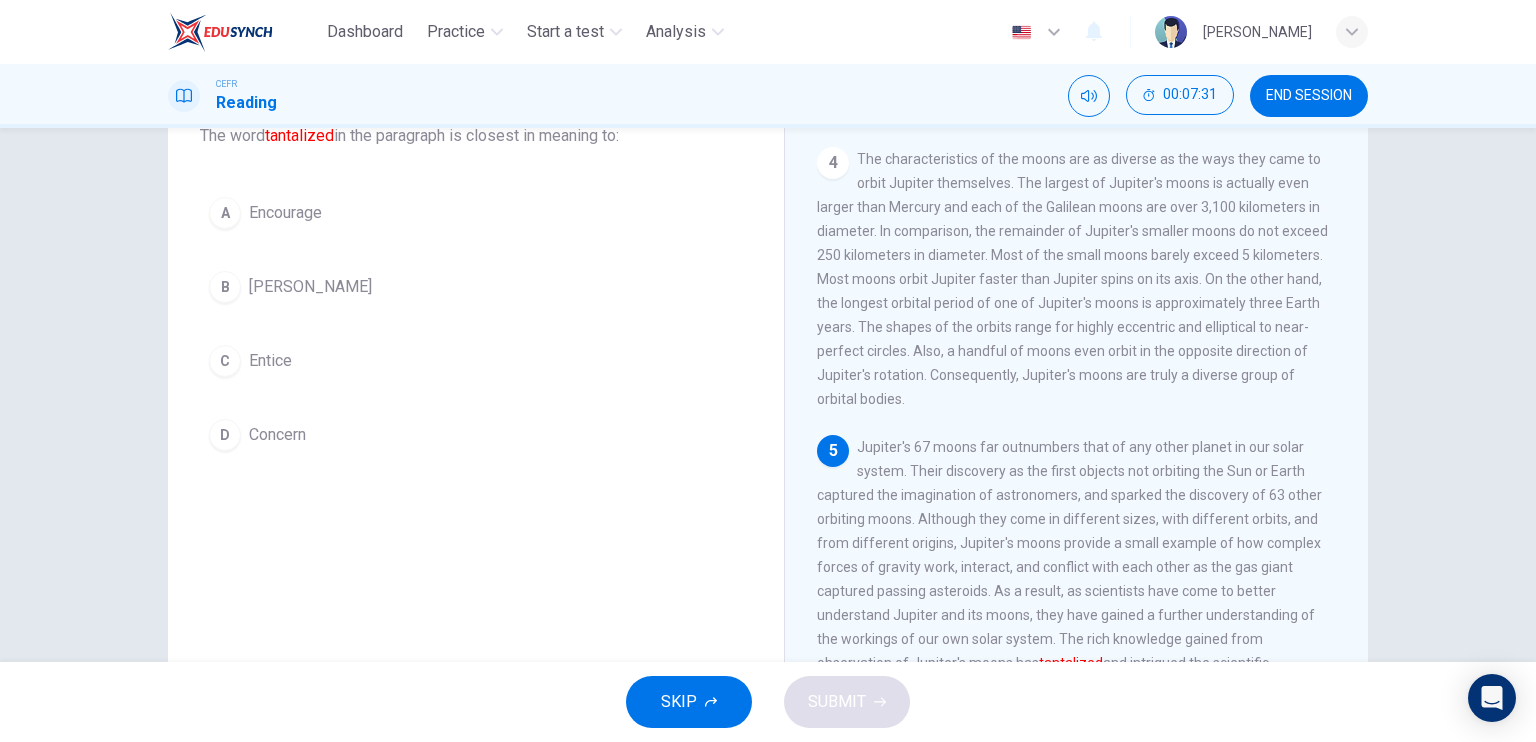 click on "Encourage" at bounding box center [285, 213] 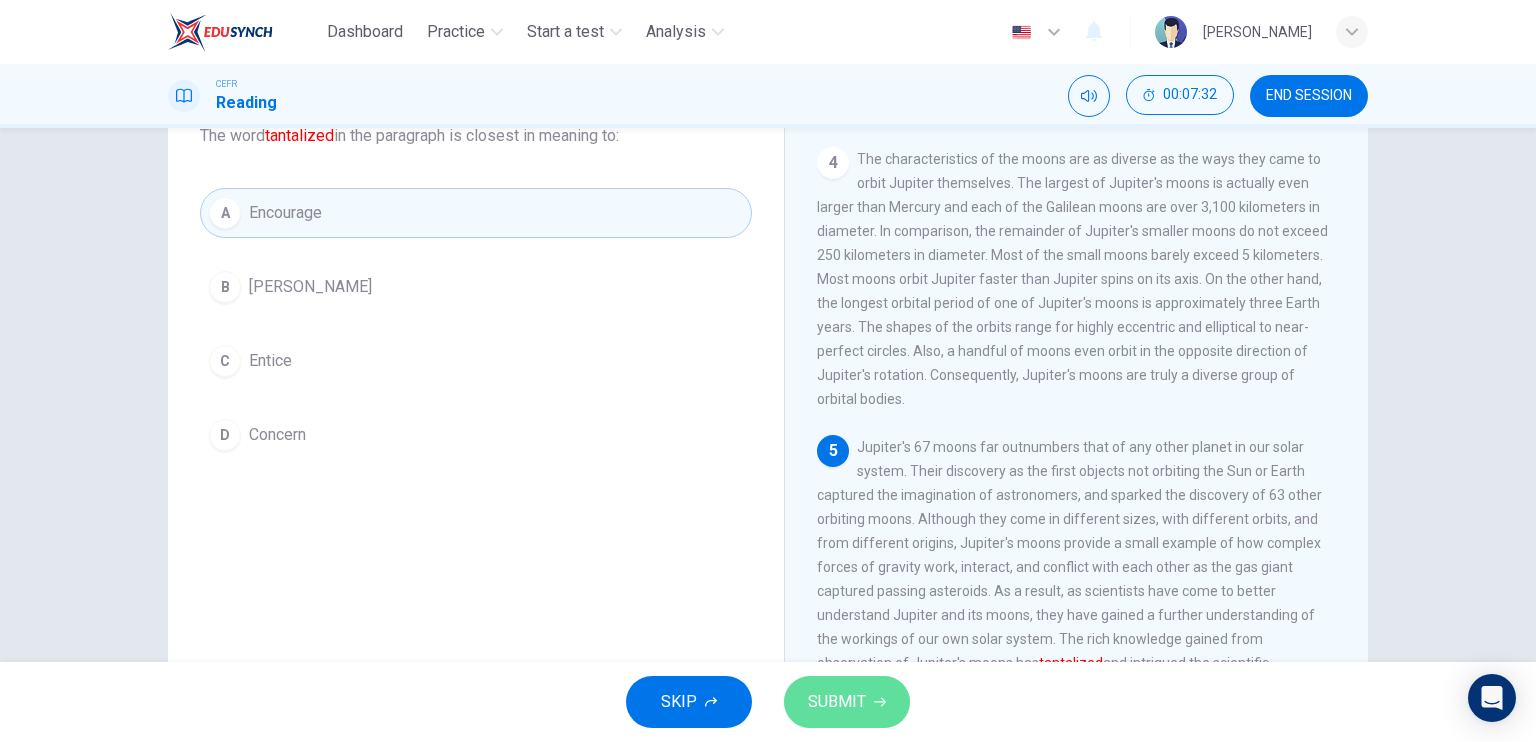 click on "SUBMIT" at bounding box center [847, 702] 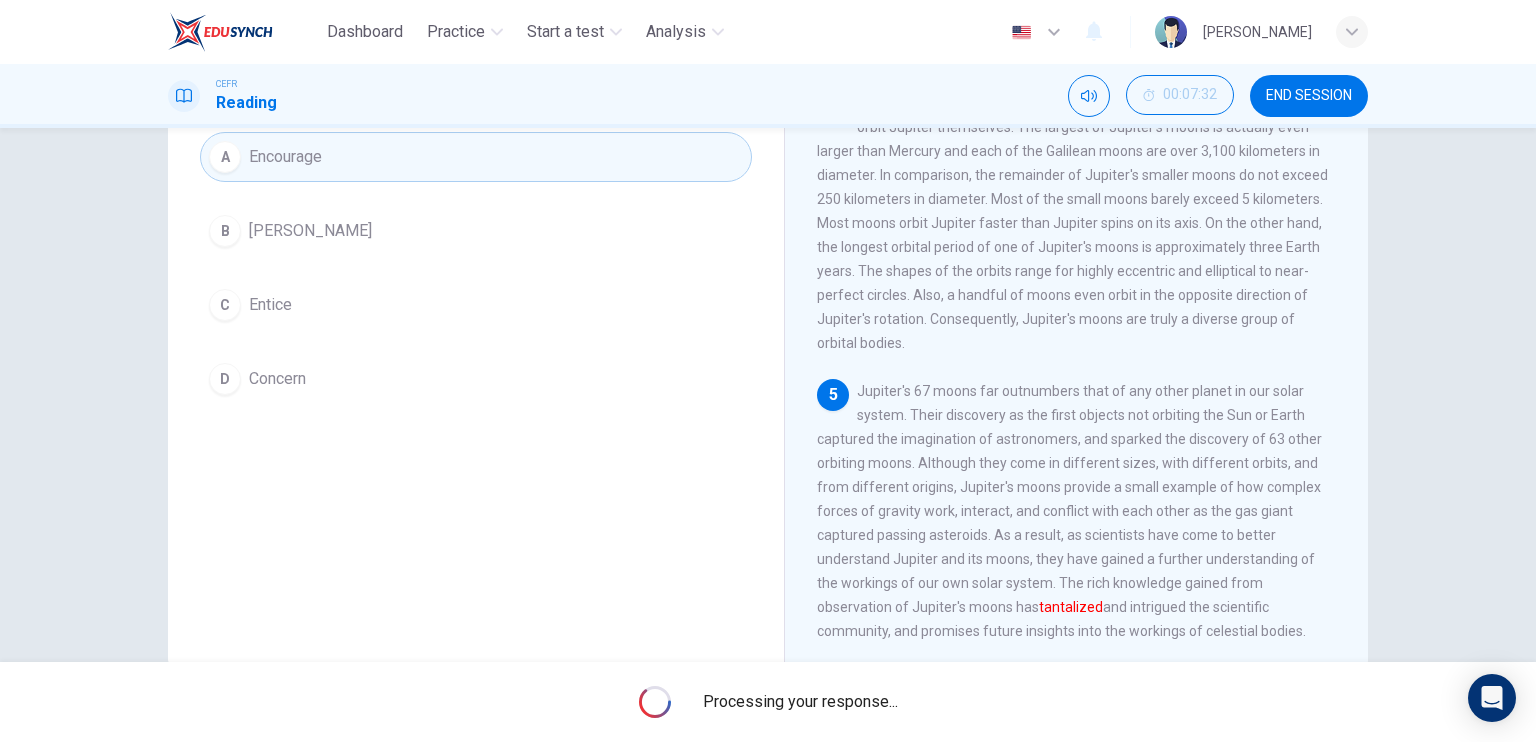 scroll, scrollTop: 240, scrollLeft: 0, axis: vertical 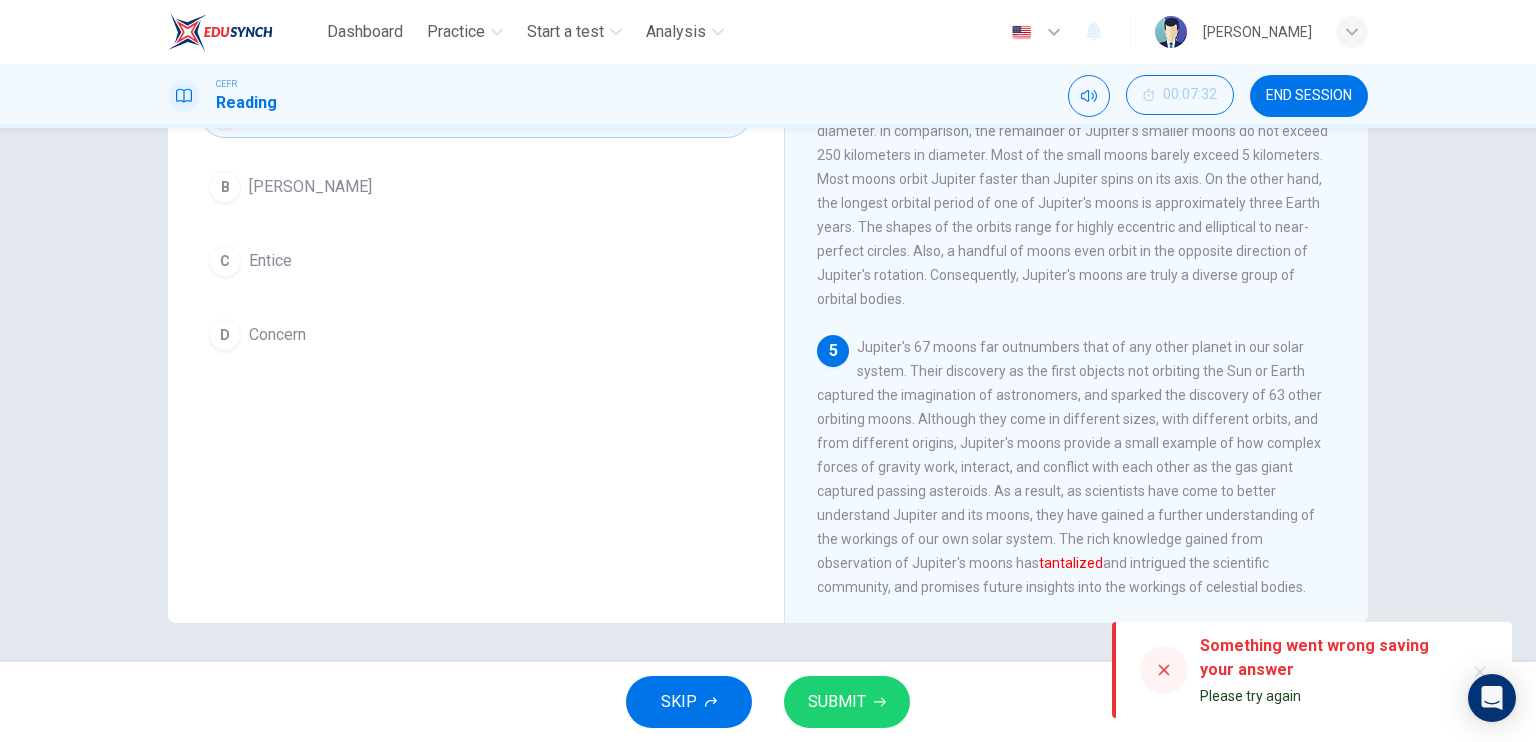 click on "SUBMIT" at bounding box center [837, 702] 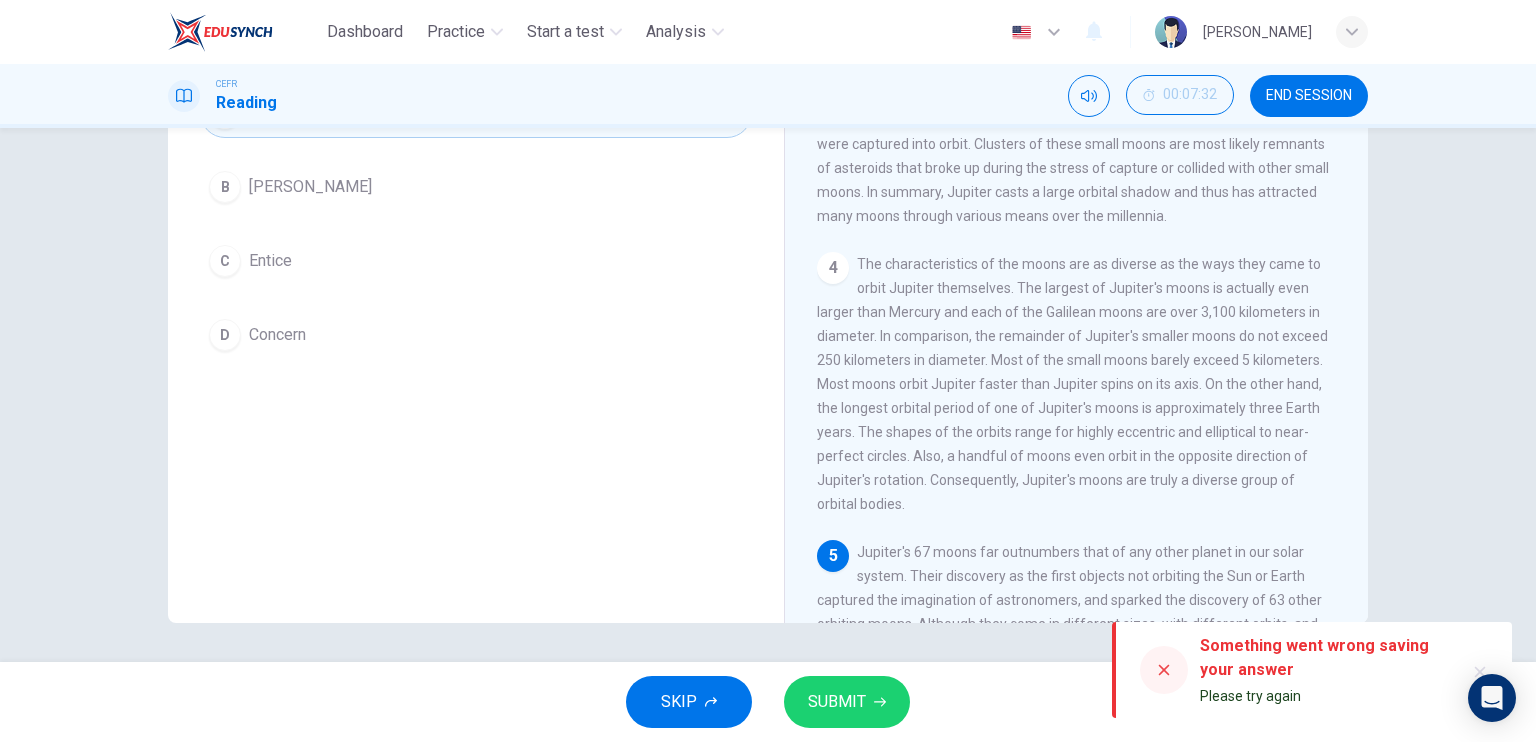 scroll, scrollTop: 700, scrollLeft: 0, axis: vertical 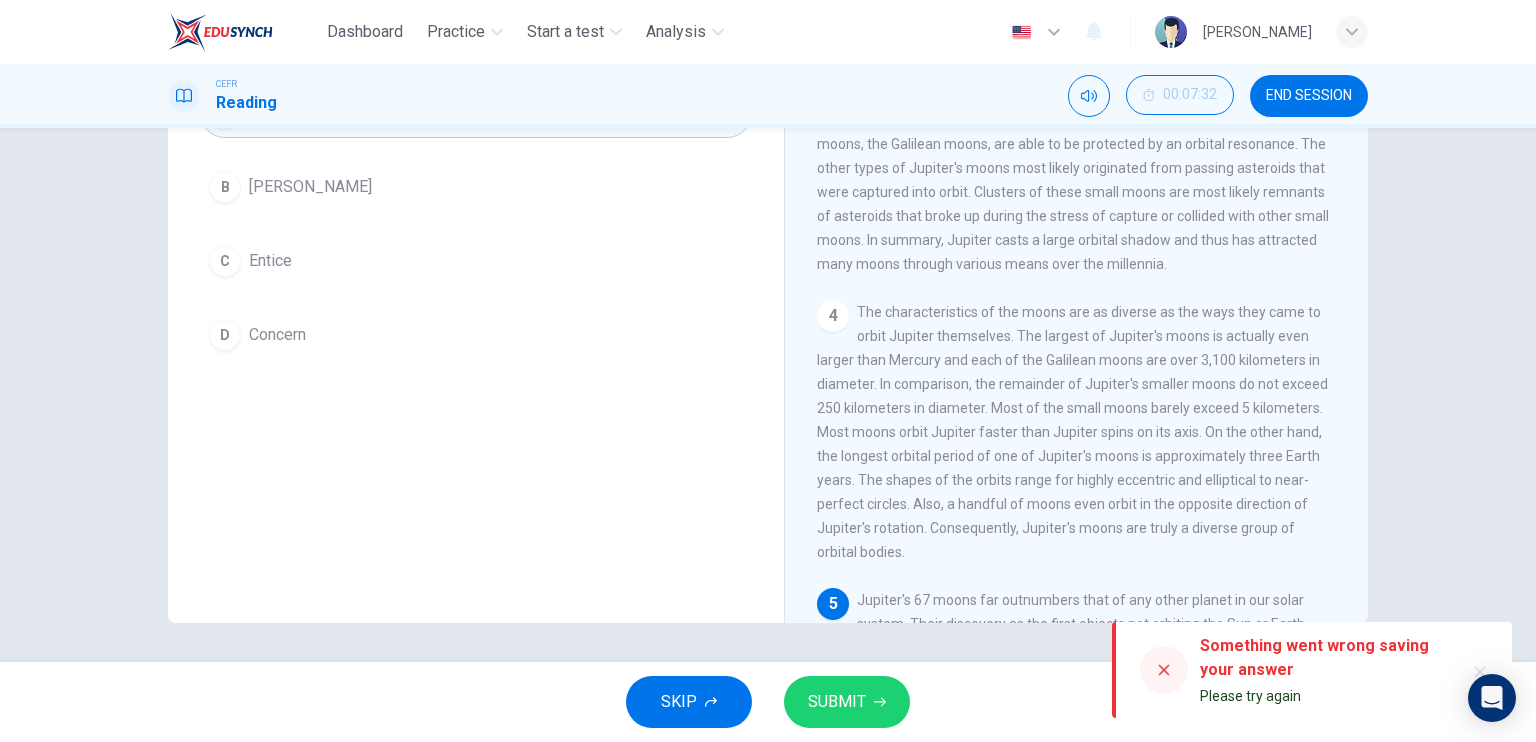 click 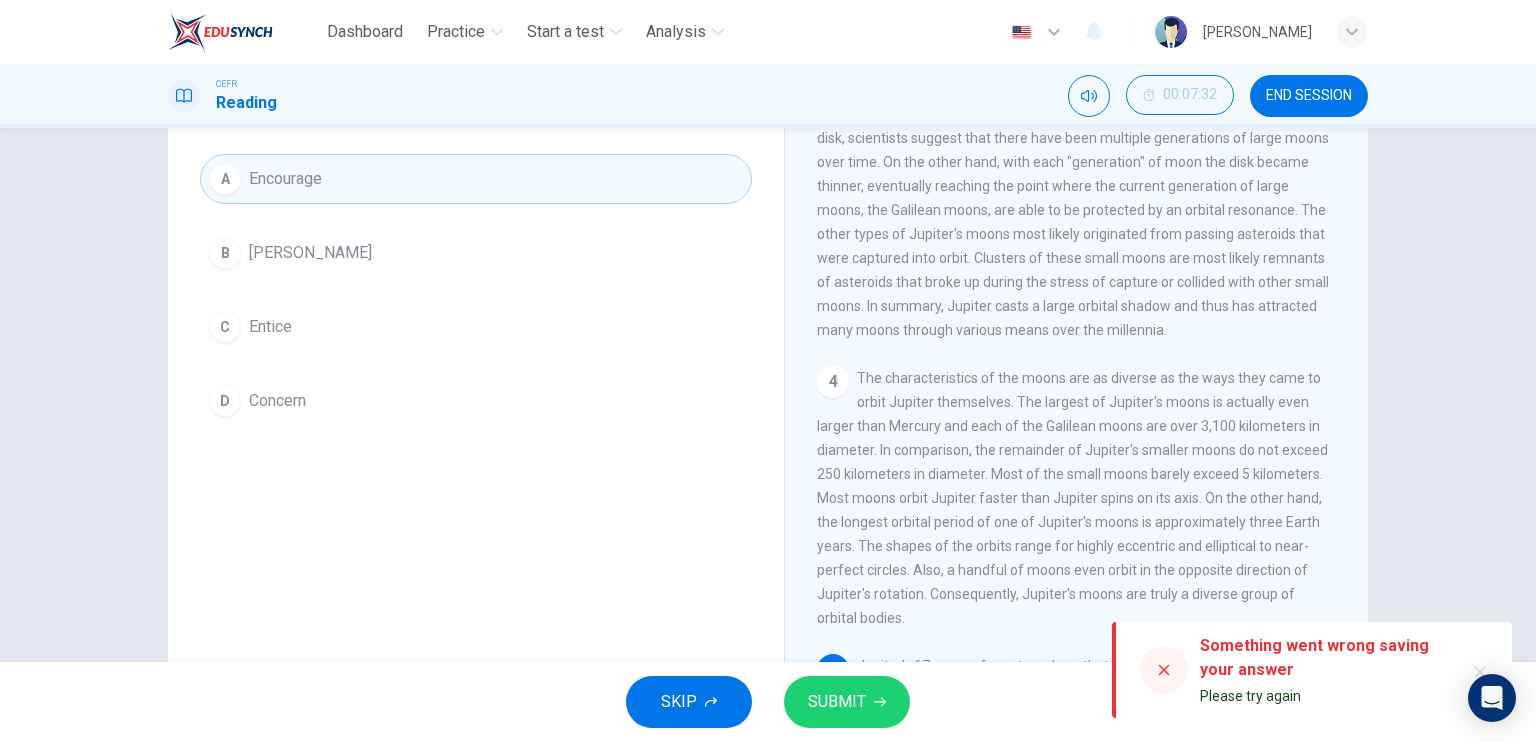 scroll, scrollTop: 40, scrollLeft: 0, axis: vertical 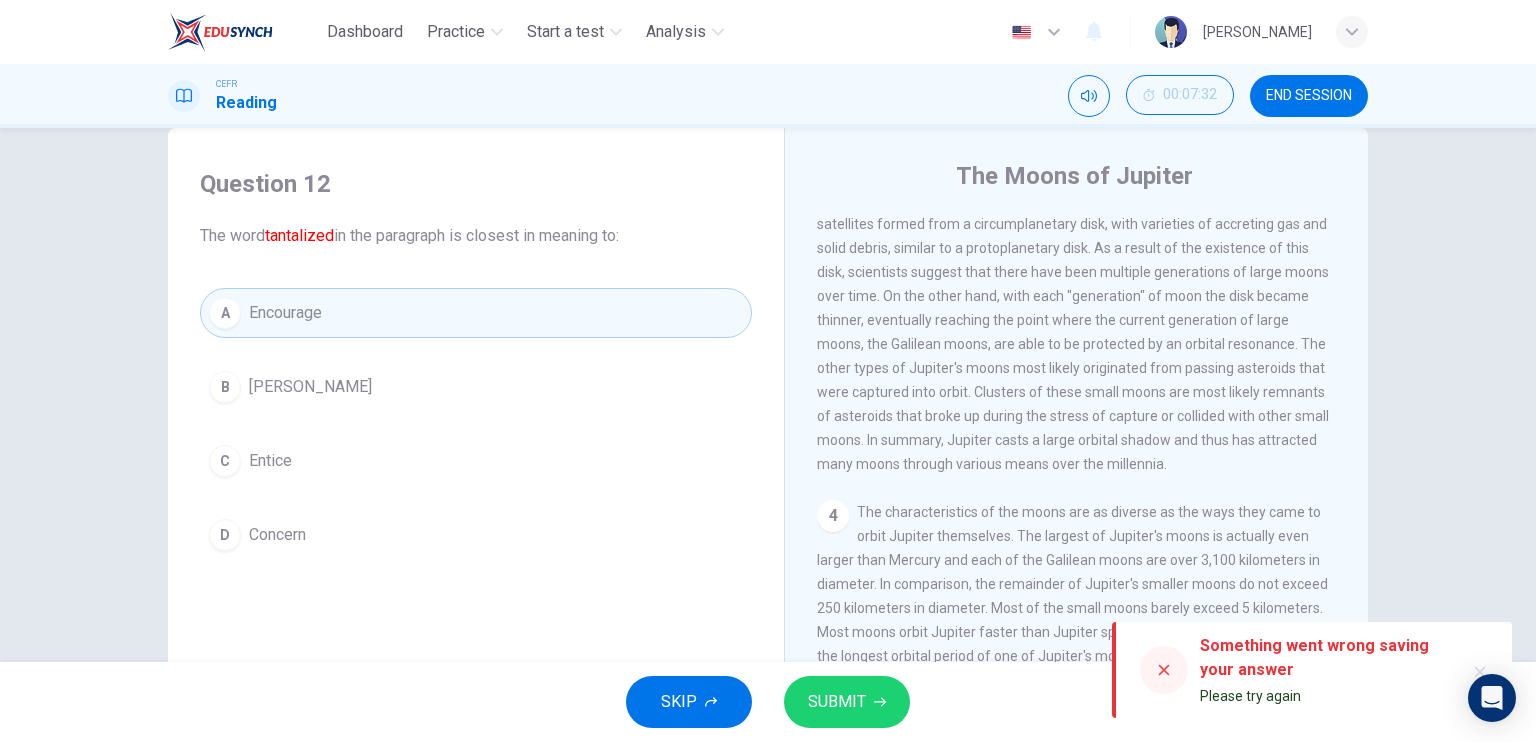 click on "A Encourage" at bounding box center [476, 313] 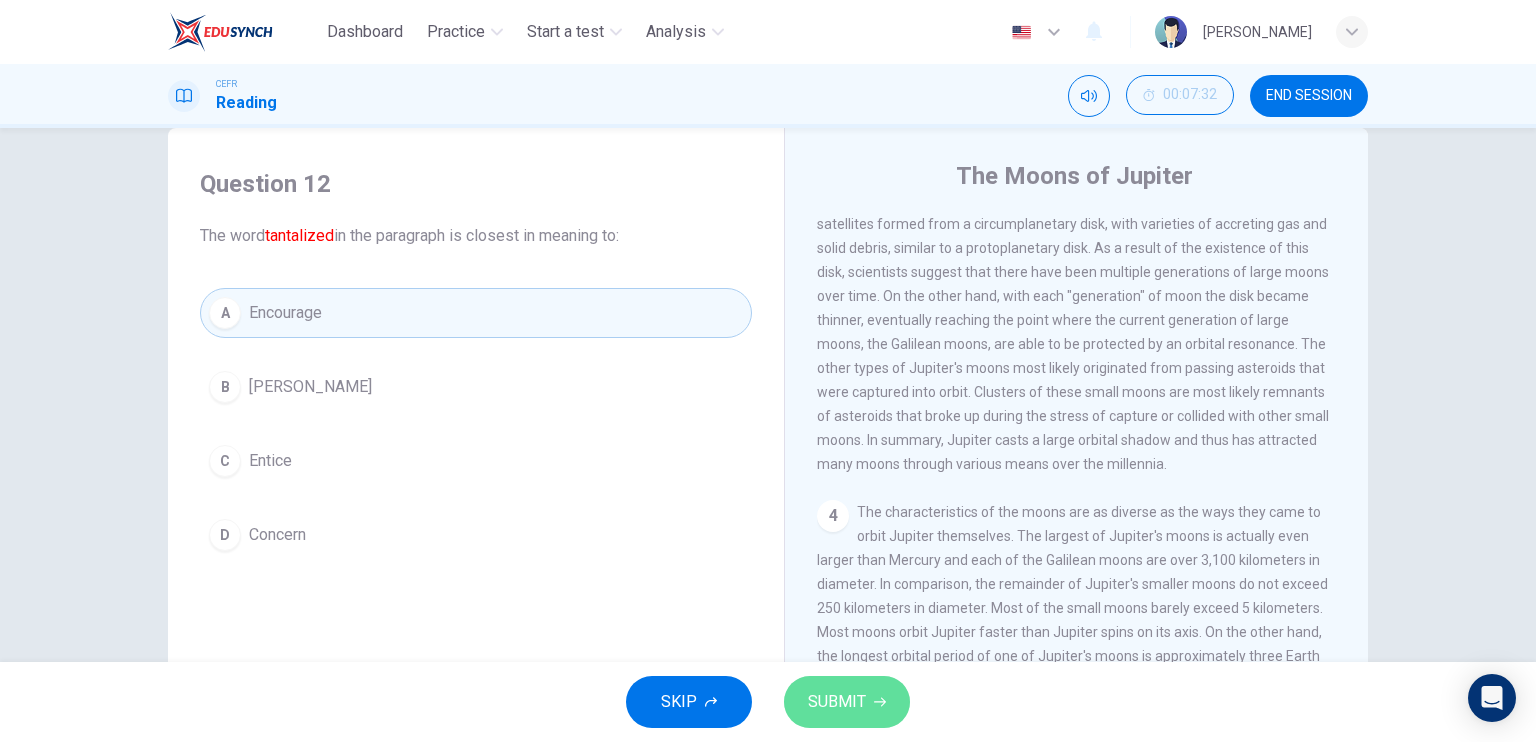 click on "SUBMIT" at bounding box center [837, 702] 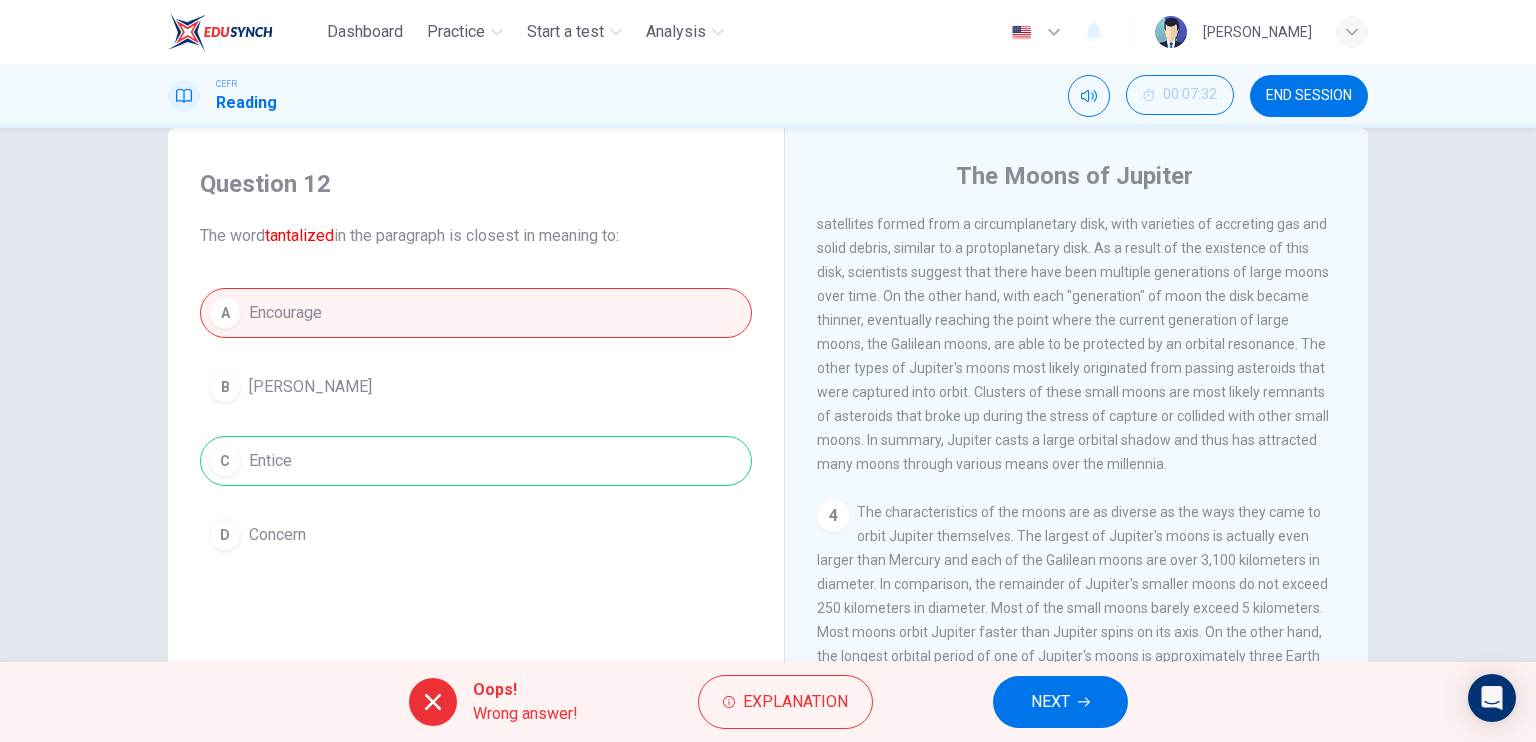 click on "A Encourage B Usher C Entice D Concern" at bounding box center [476, 424] 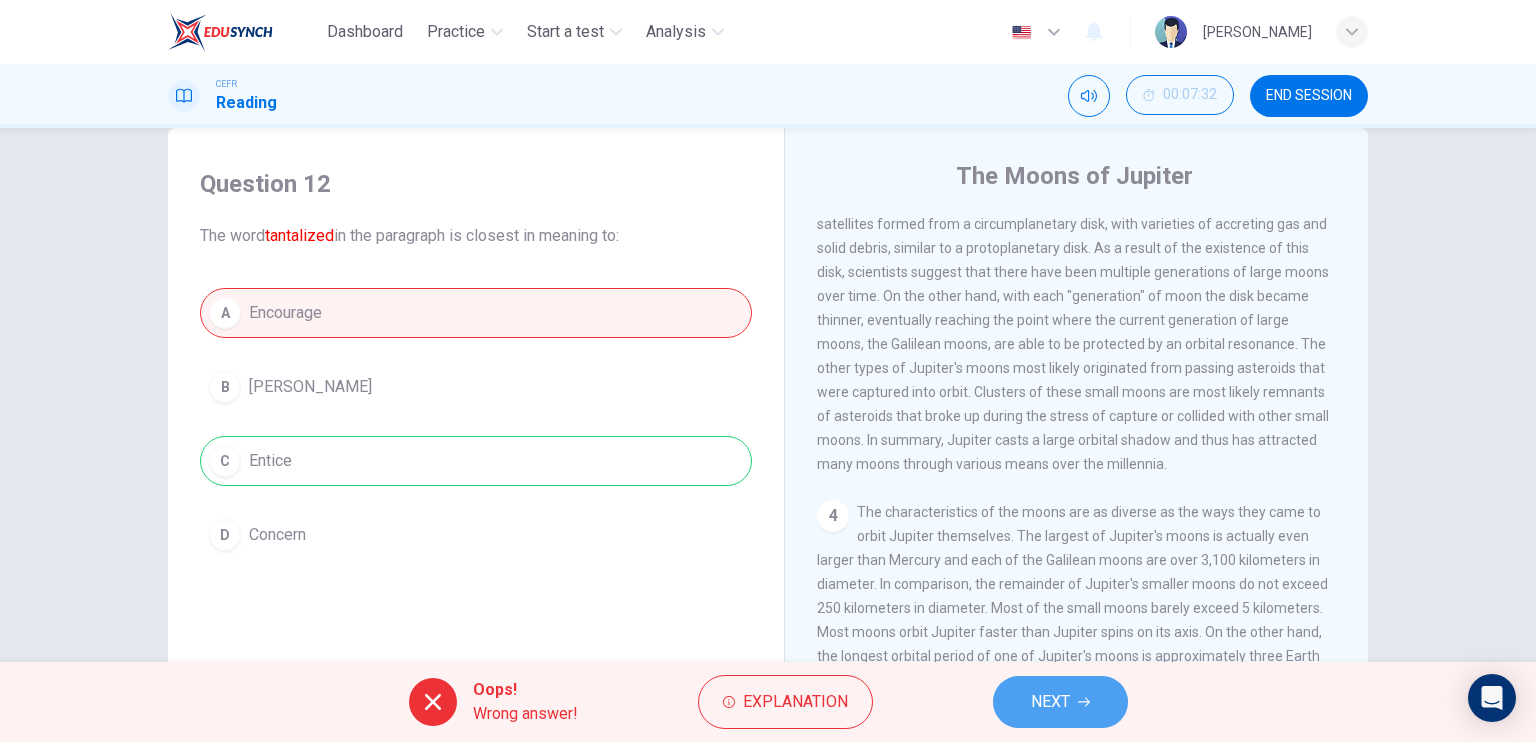 click on "NEXT" at bounding box center [1060, 702] 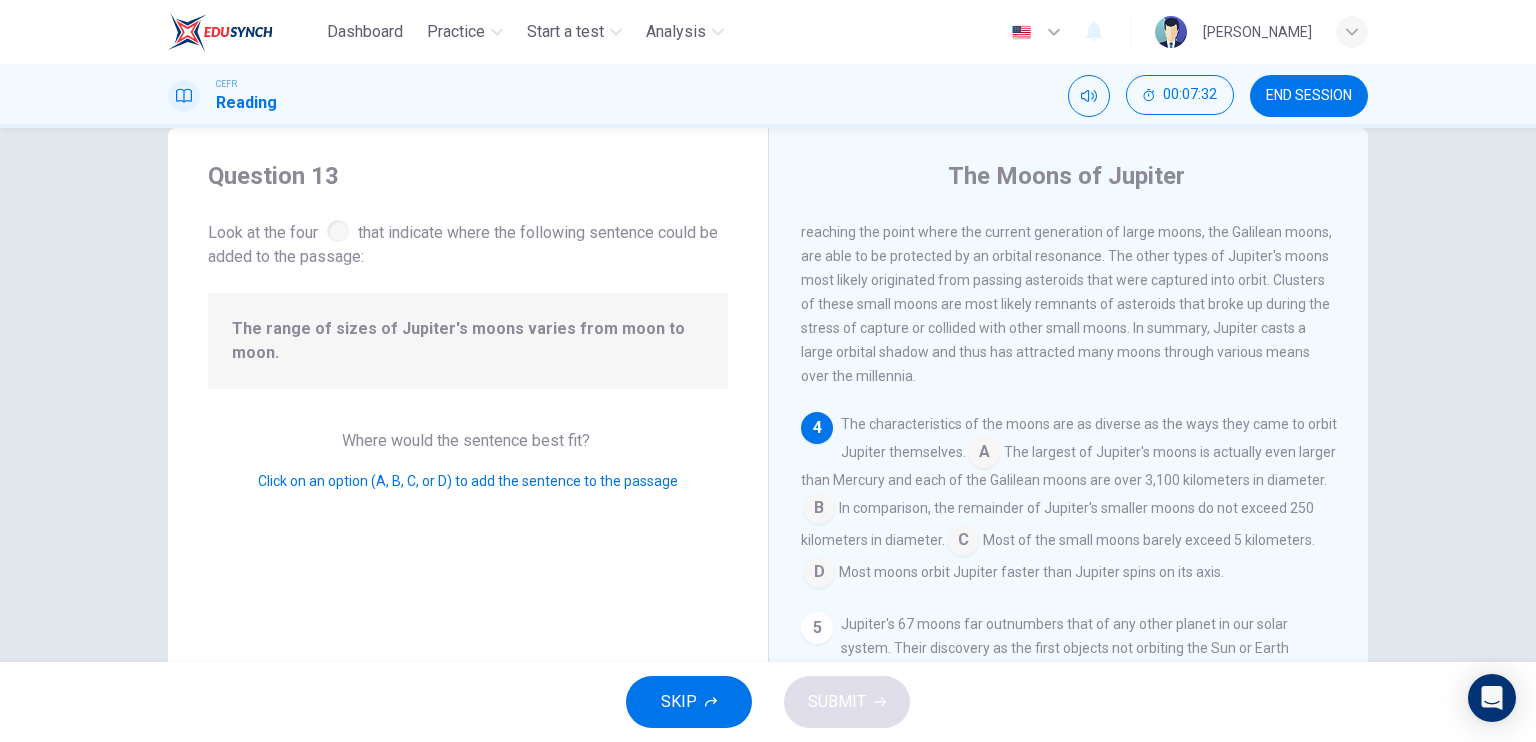 scroll, scrollTop: 765, scrollLeft: 0, axis: vertical 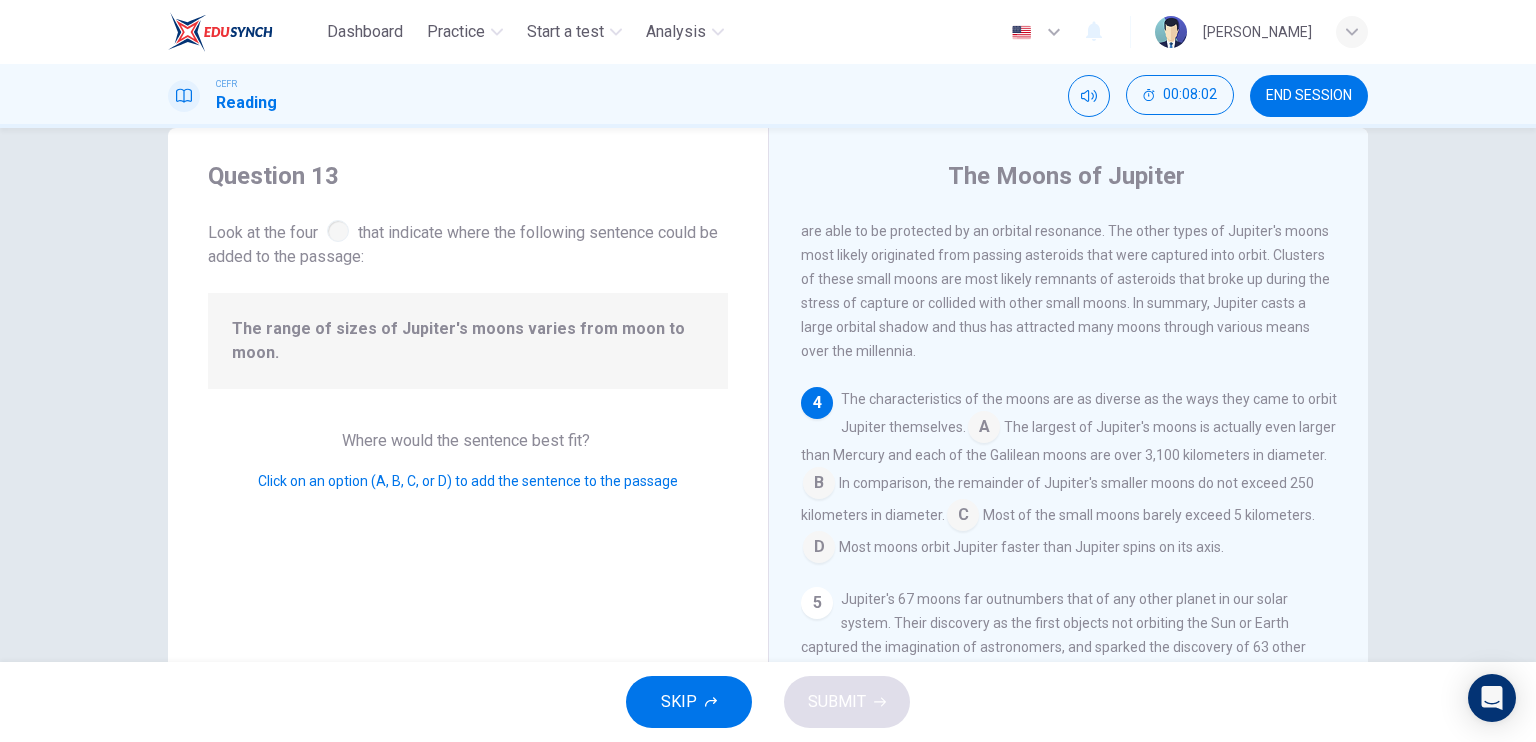 click on "Question 13 Look at the four     that indicate where the following sentence could be added to the passage: The range of sizes of Jupiter's moons varies from moon to moon. Where would the sentence best fit?   Click on an option (A, B, C, or D) to add the sentence to the passage" at bounding box center (468, 475) 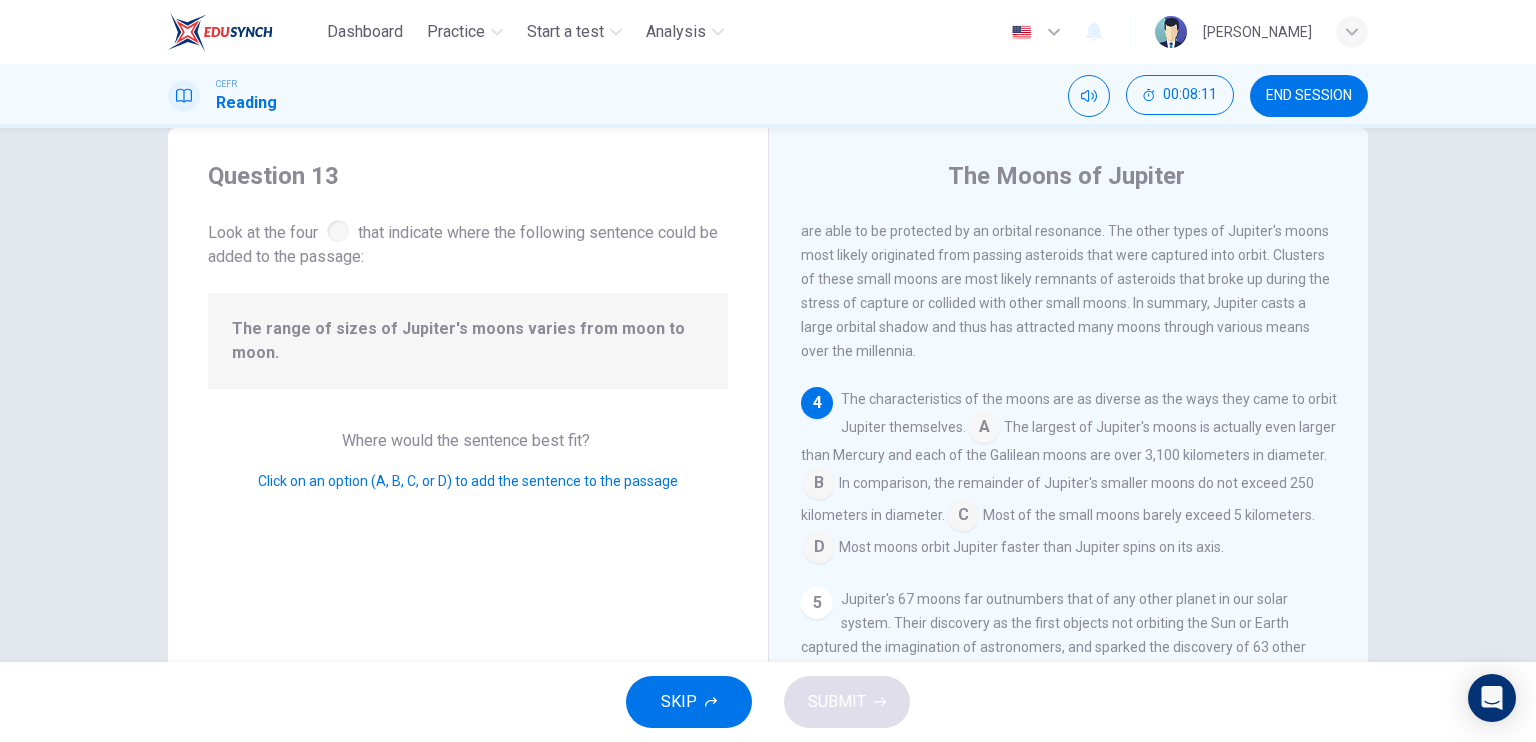 click at bounding box center [819, 485] 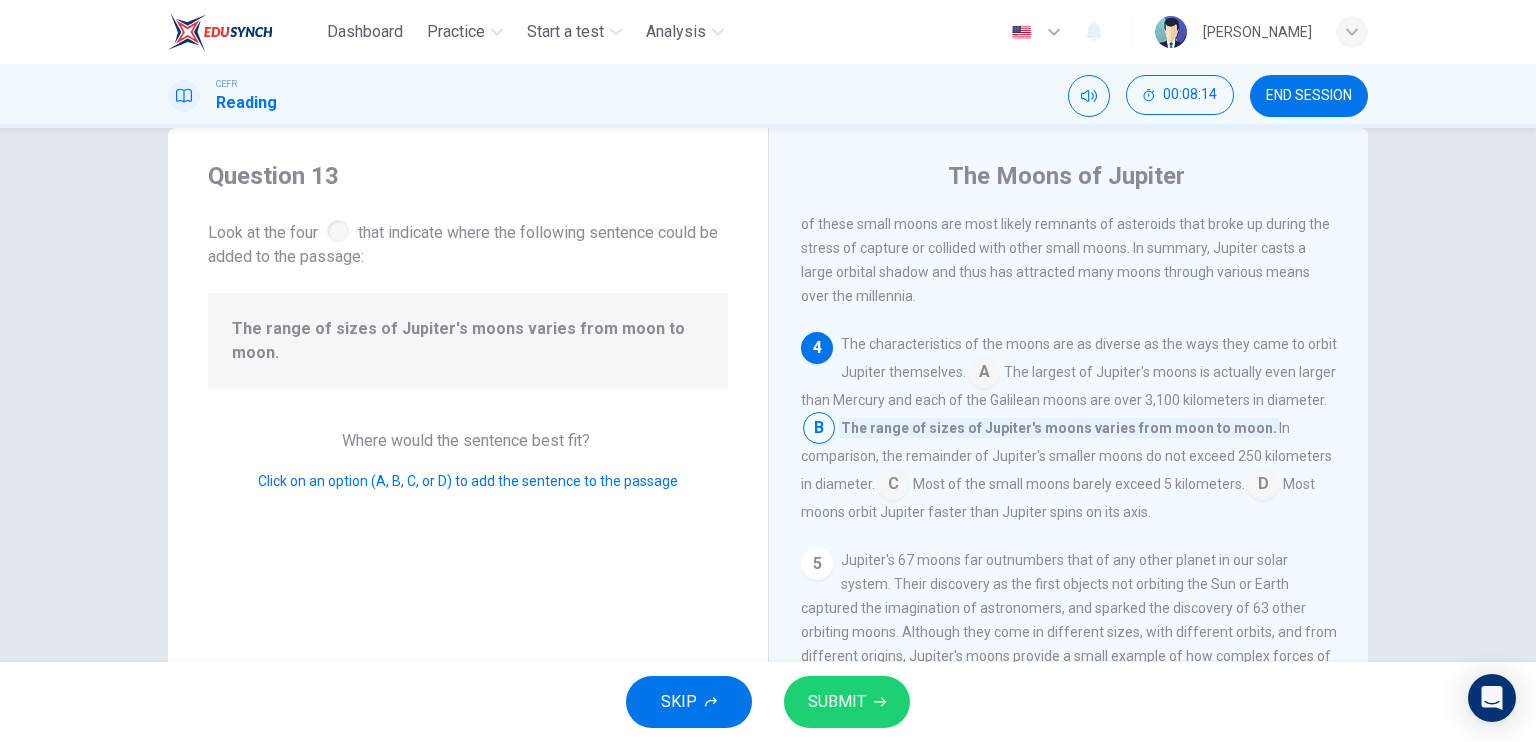 scroll, scrollTop: 865, scrollLeft: 0, axis: vertical 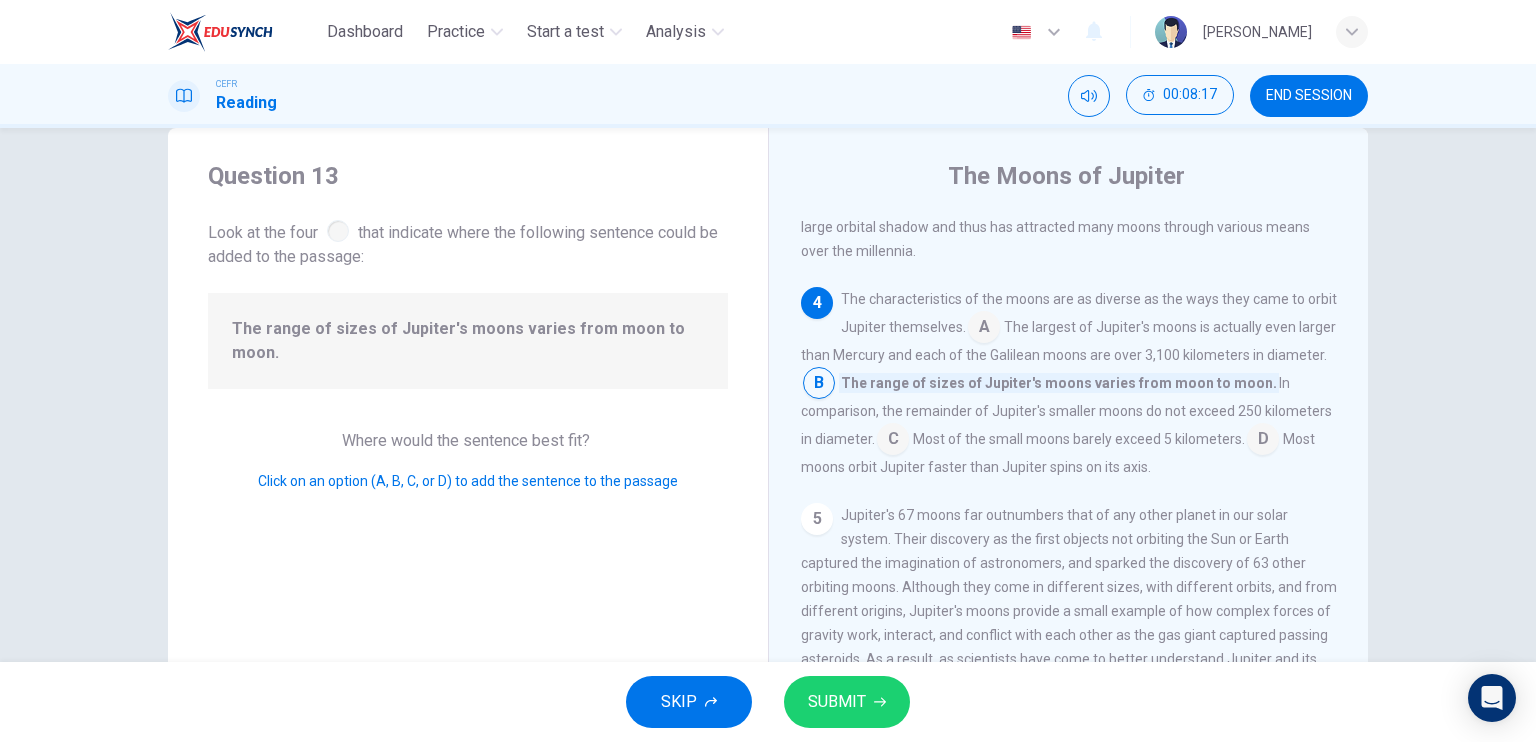 click on "SUBMIT" at bounding box center (847, 702) 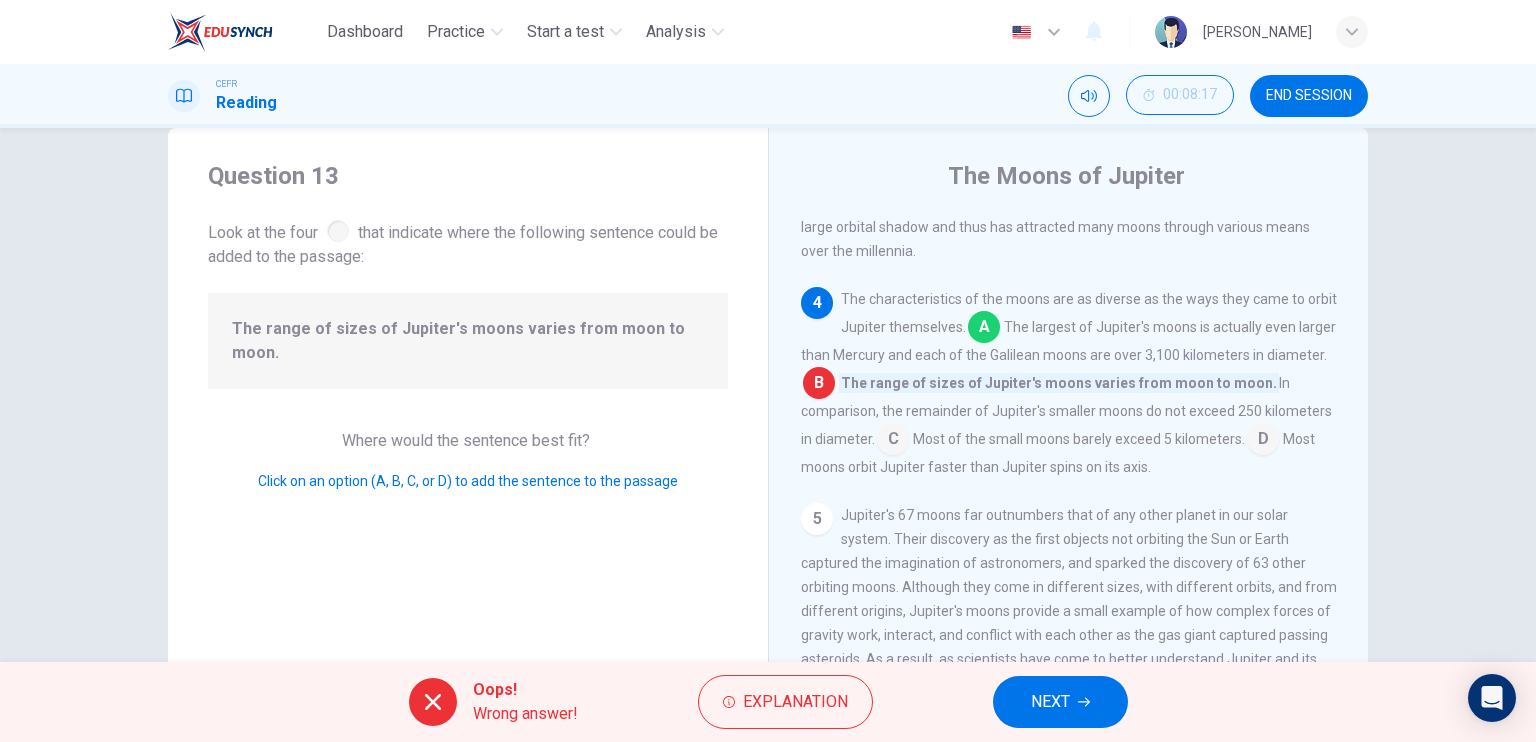 click on "Oops! Wrong answer! Explanation NEXT" at bounding box center (768, 702) 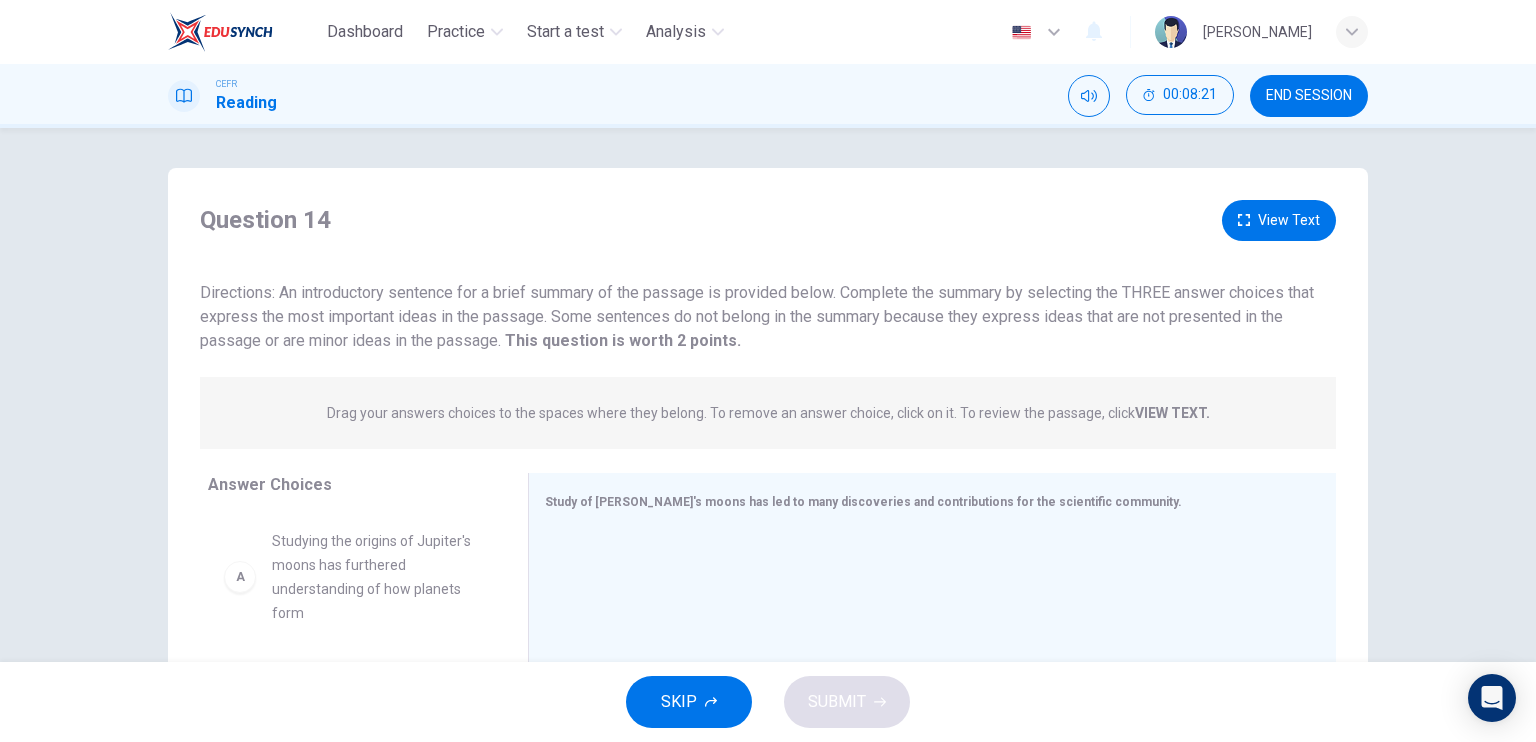scroll, scrollTop: 240, scrollLeft: 0, axis: vertical 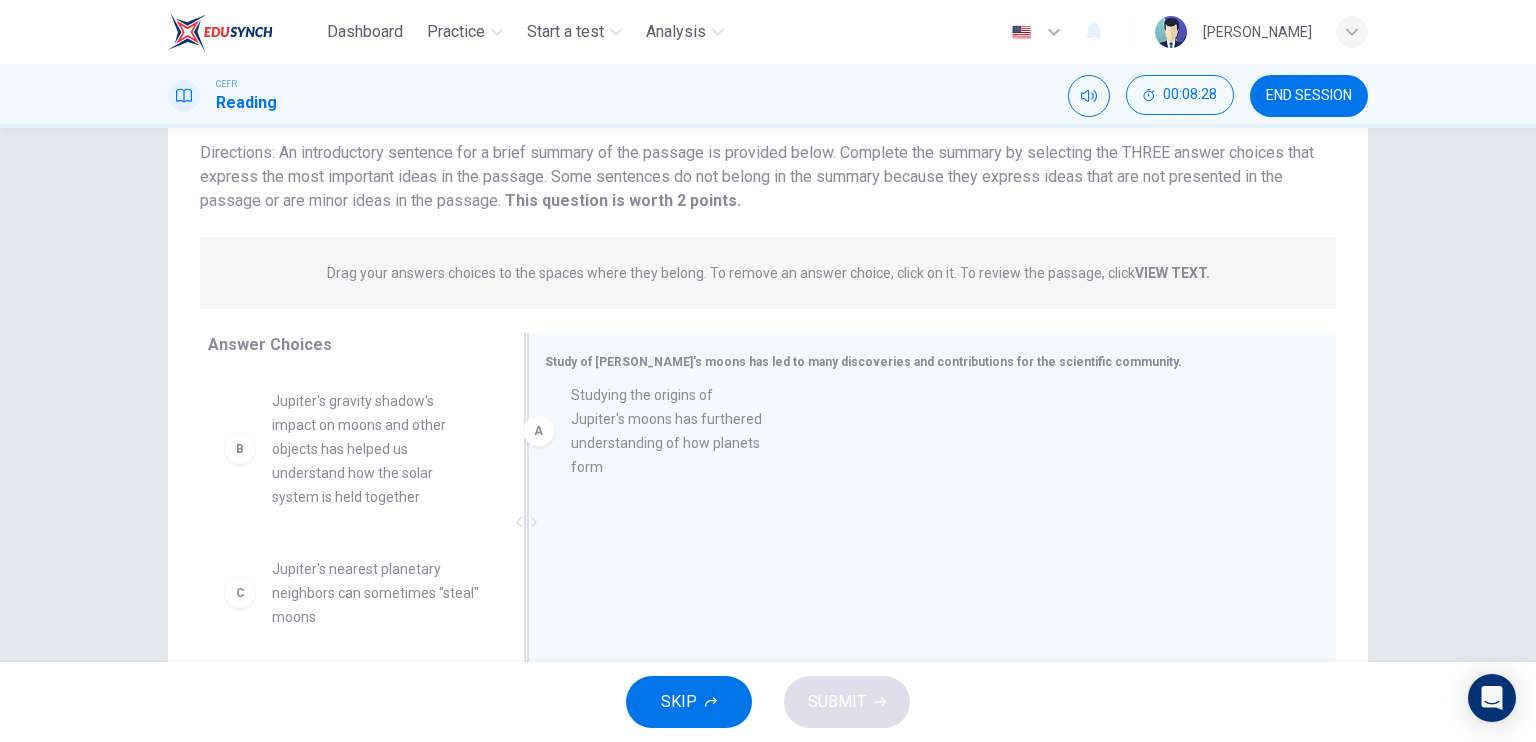 drag, startPoint x: 336, startPoint y: 447, endPoint x: 664, endPoint y: 439, distance: 328.09753 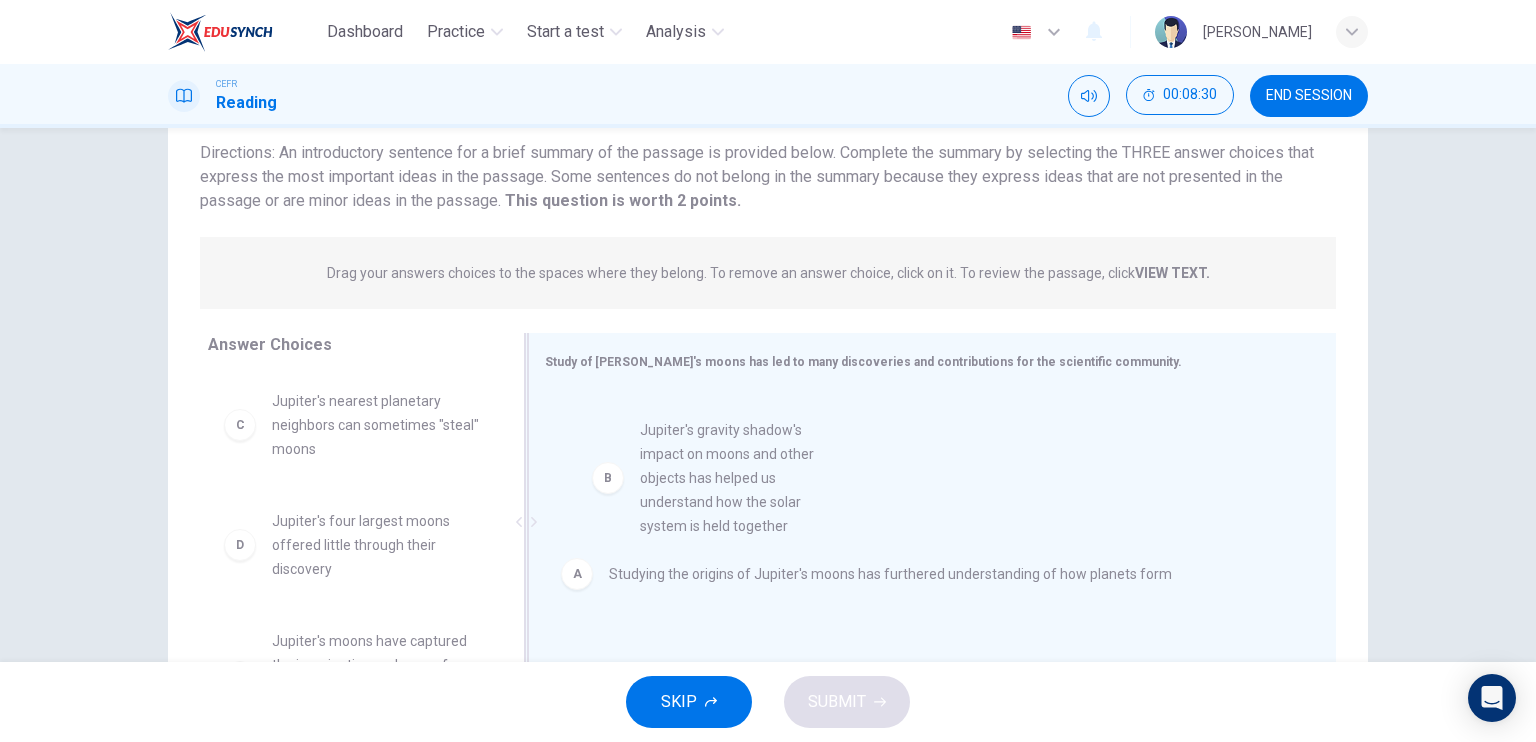 drag, startPoint x: 318, startPoint y: 476, endPoint x: 704, endPoint y: 511, distance: 387.58353 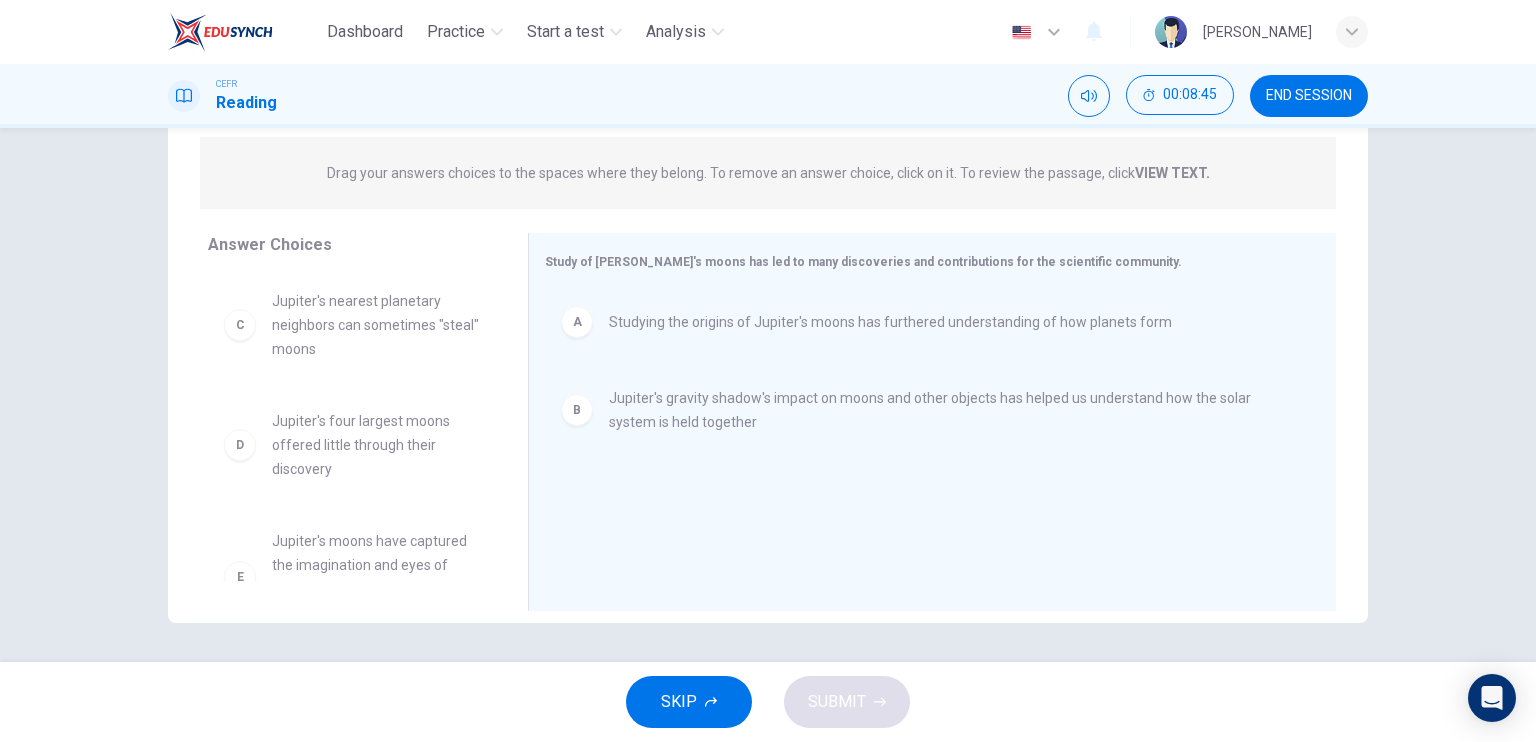 scroll, scrollTop: 240, scrollLeft: 0, axis: vertical 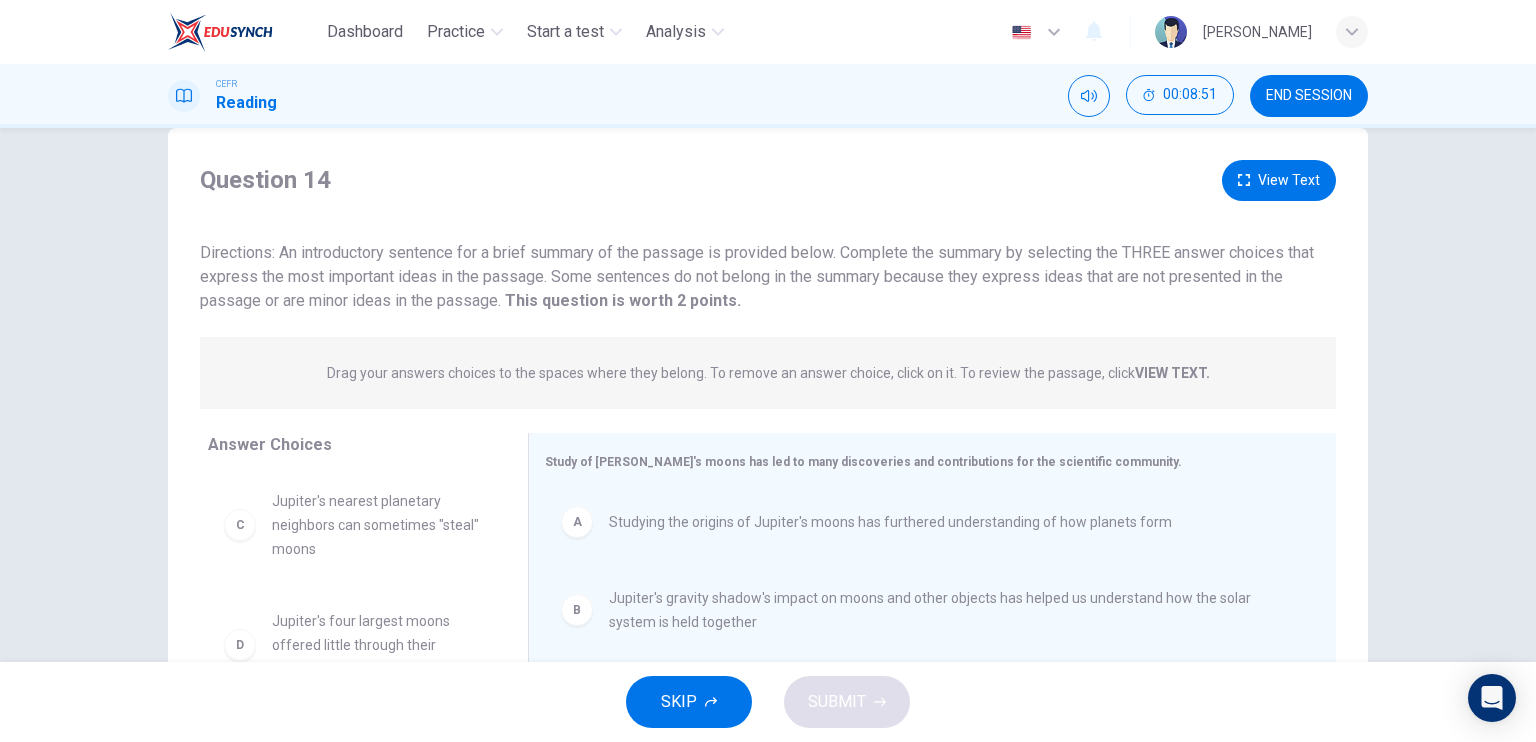 click on "Directions: An introductory sentence for a brief summary of the passage is provided below. Complete the summary by selecting the THREE answer choices that express the most important ideas in the passage. Some sentences do not belong in the summary because they express ideas that are not presented in the passage or are minor ideas in the passage.   This question is worth 2 points. This question is worth 2 points." at bounding box center [768, 277] 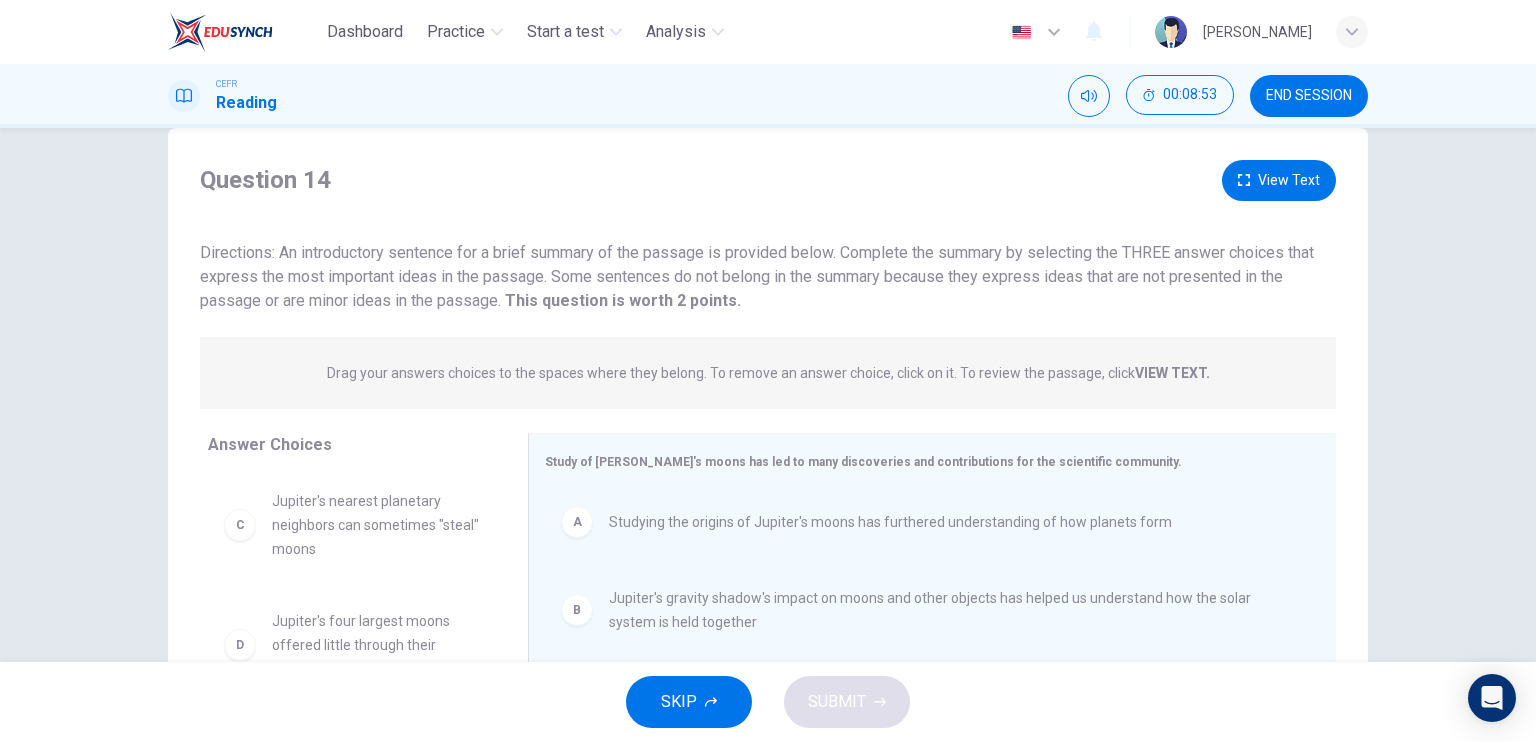 click on "Directions: An introductory sentence for a brief summary of the passage is provided below. Complete the summary by selecting the THREE answer choices that express the most important ideas in the passage. Some sentences do not belong in the summary because they express ideas that are not presented in the passage or are minor ideas in the passage.   This question is worth 2 points. This question is worth 2 points." at bounding box center (768, 277) 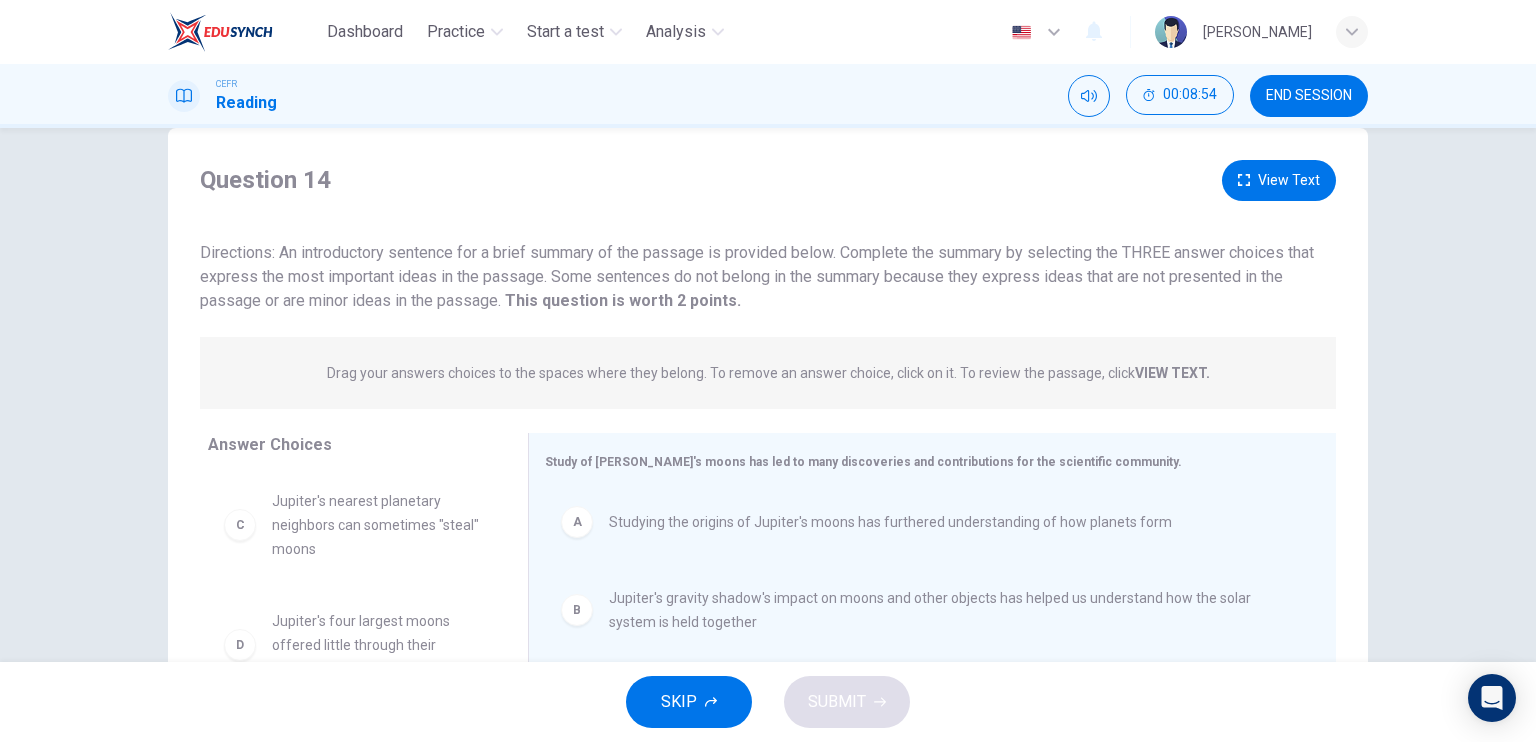 click on "Directions: An introductory sentence for a brief summary of the passage is provided below. Complete the summary by selecting the THREE answer choices that express the most important ideas in the passage. Some sentences do not belong in the summary because they express ideas that are not presented in the passage or are minor ideas in the passage.   This question is worth 2 points. This question is worth 2 points." at bounding box center (768, 277) 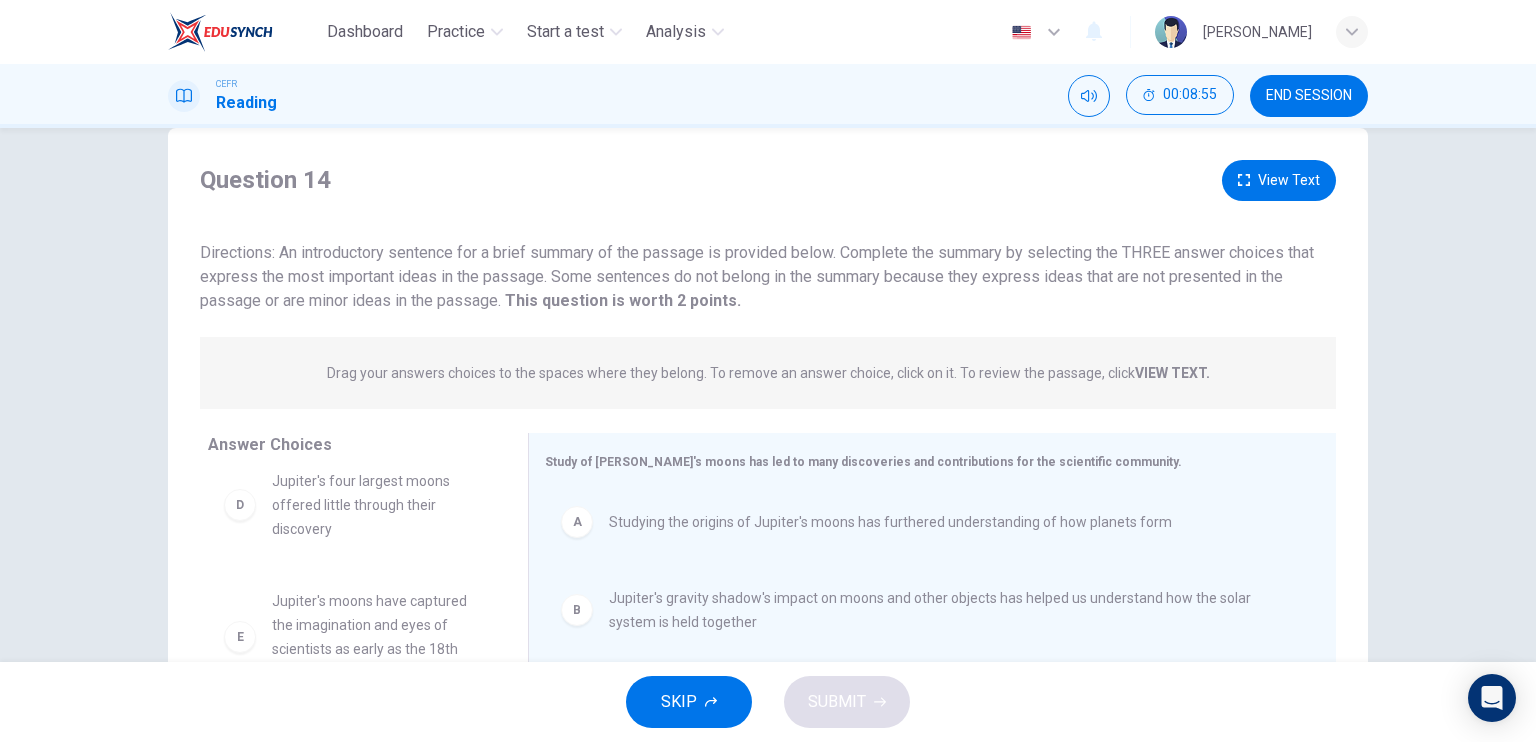 scroll, scrollTop: 156, scrollLeft: 0, axis: vertical 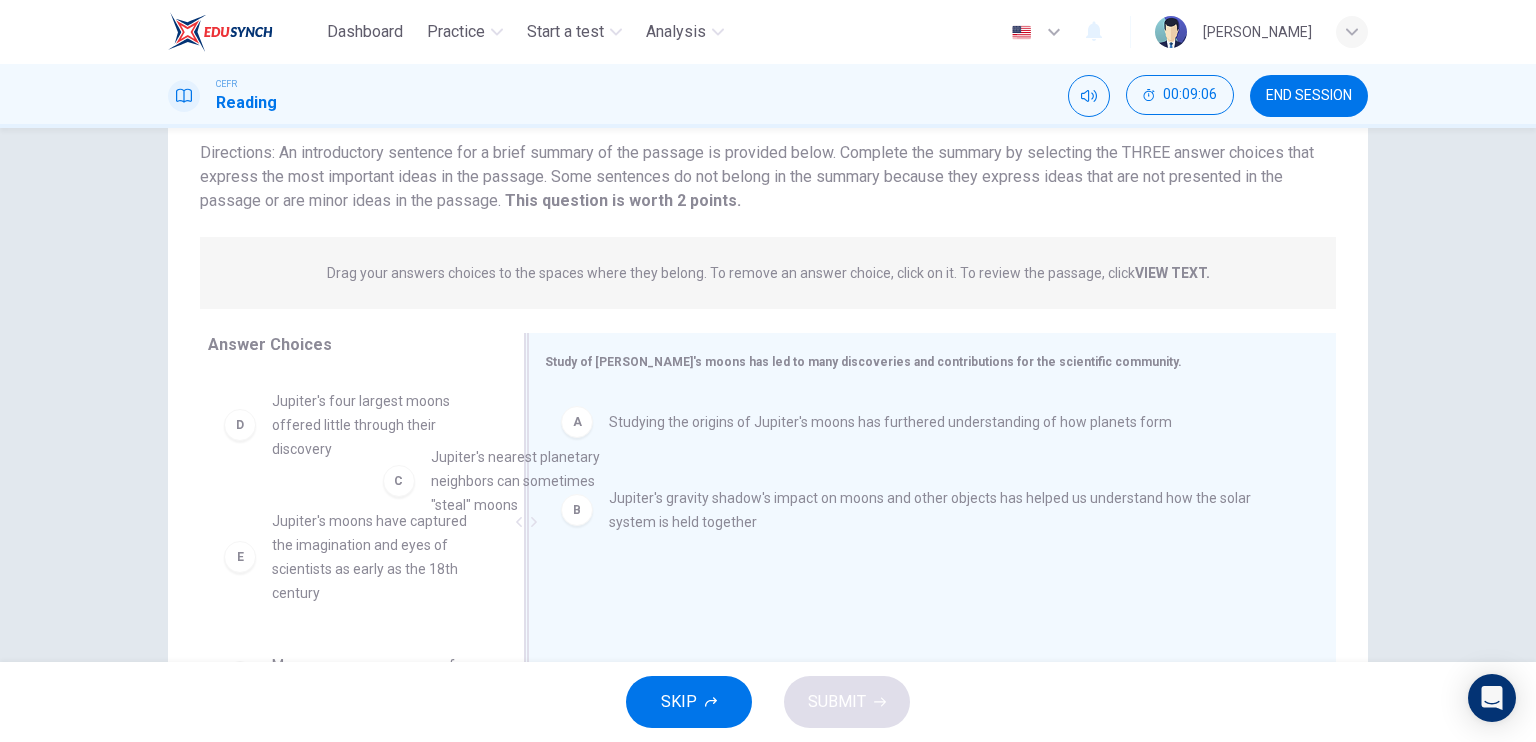 drag, startPoint x: 373, startPoint y: 455, endPoint x: 787, endPoint y: 563, distance: 427.8551 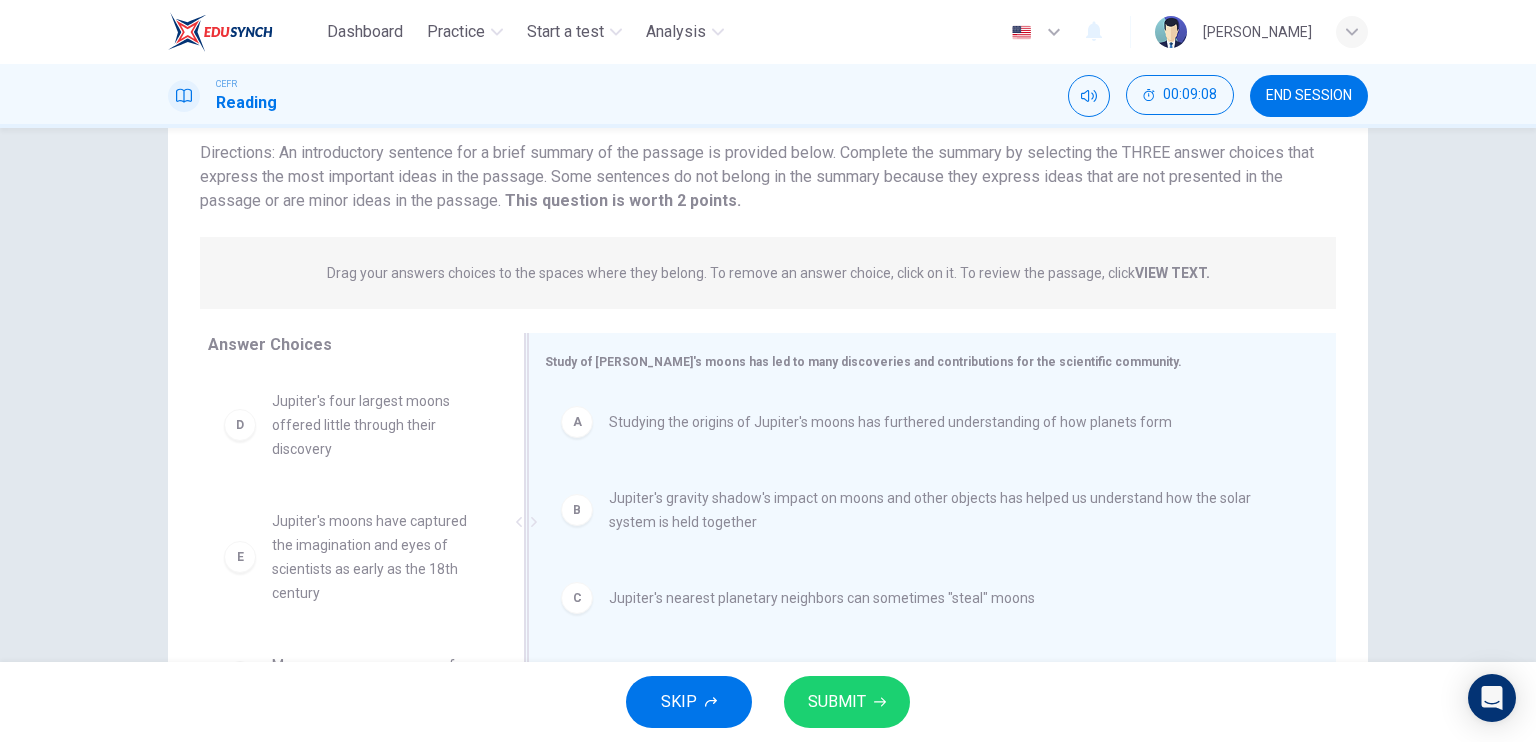 scroll, scrollTop: 240, scrollLeft: 0, axis: vertical 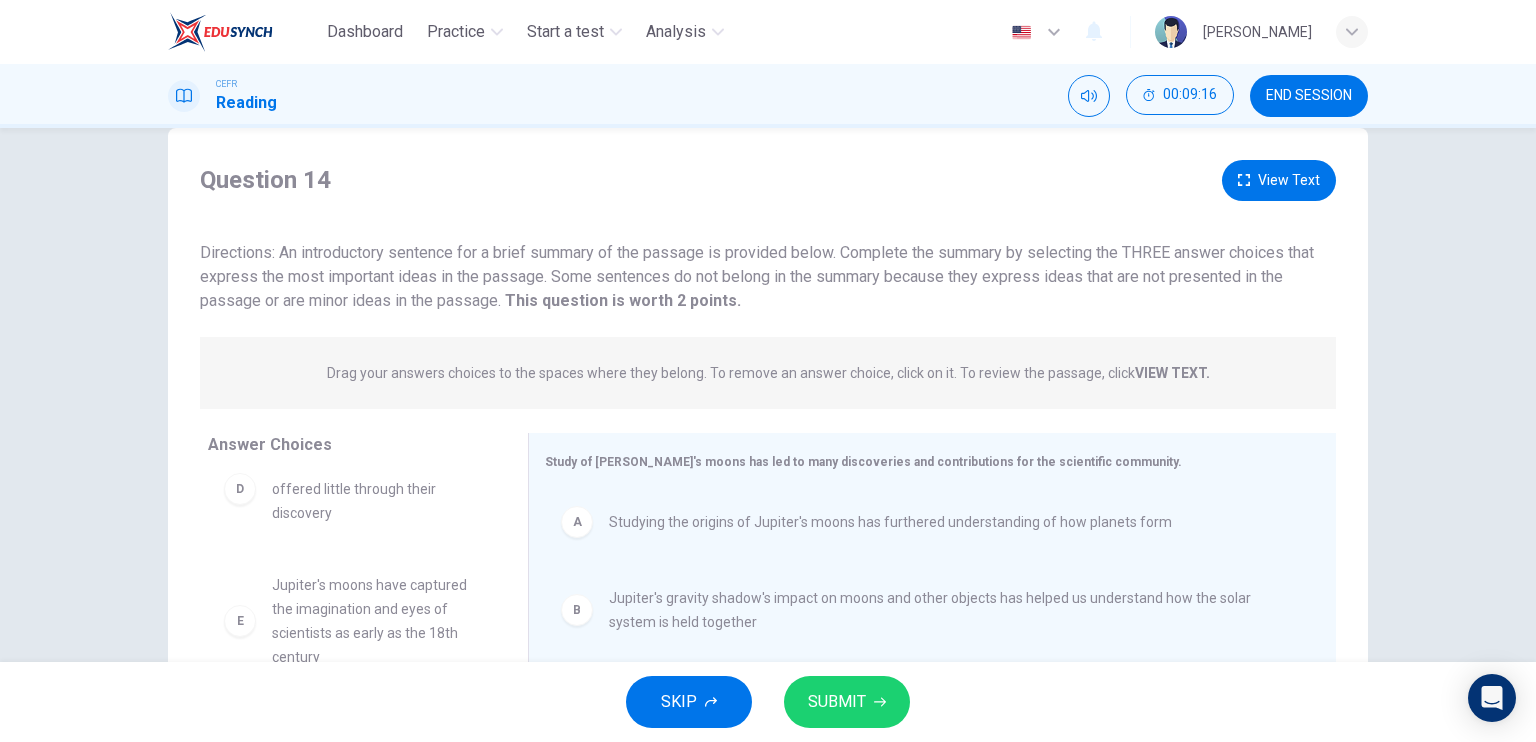 click on "SKIP SUBMIT" at bounding box center [768, 702] 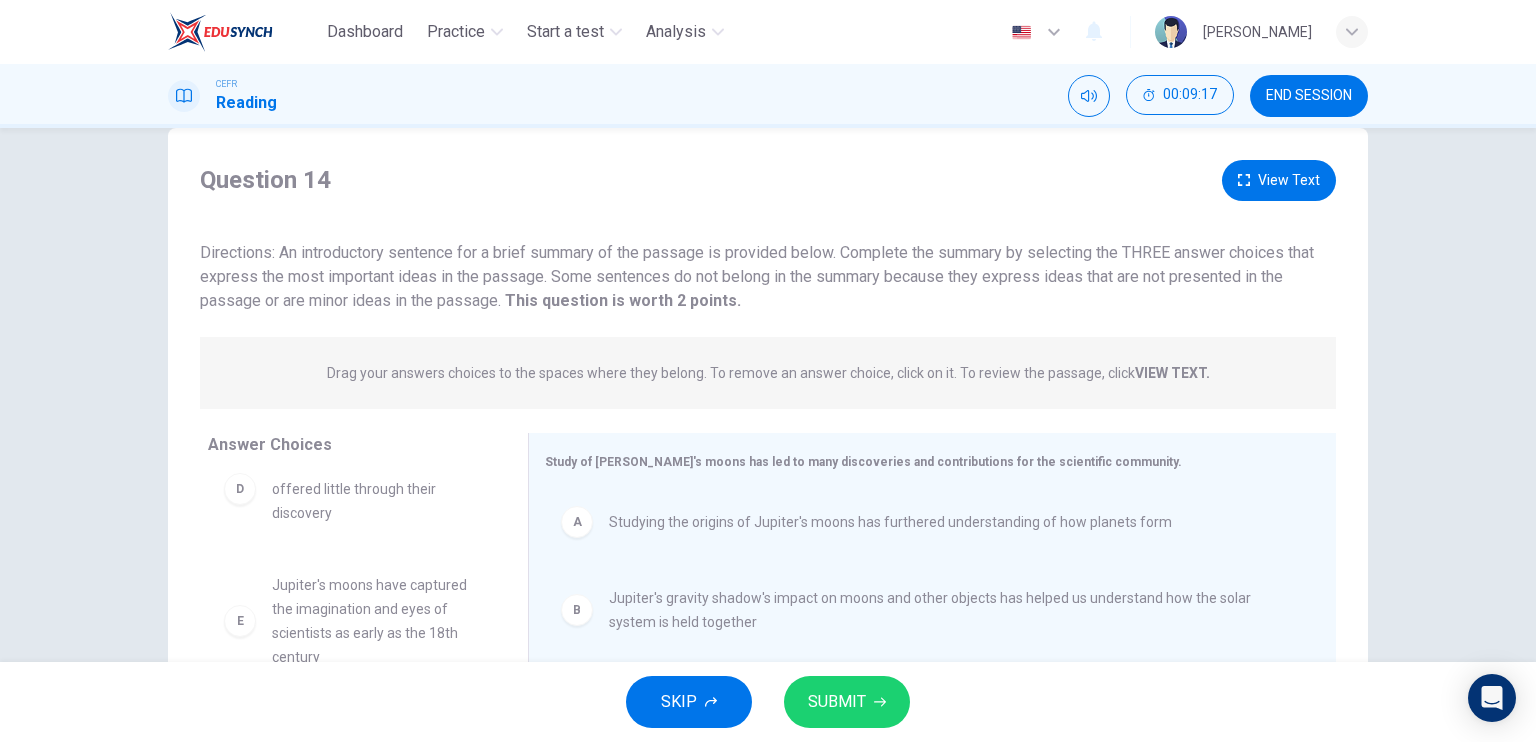click 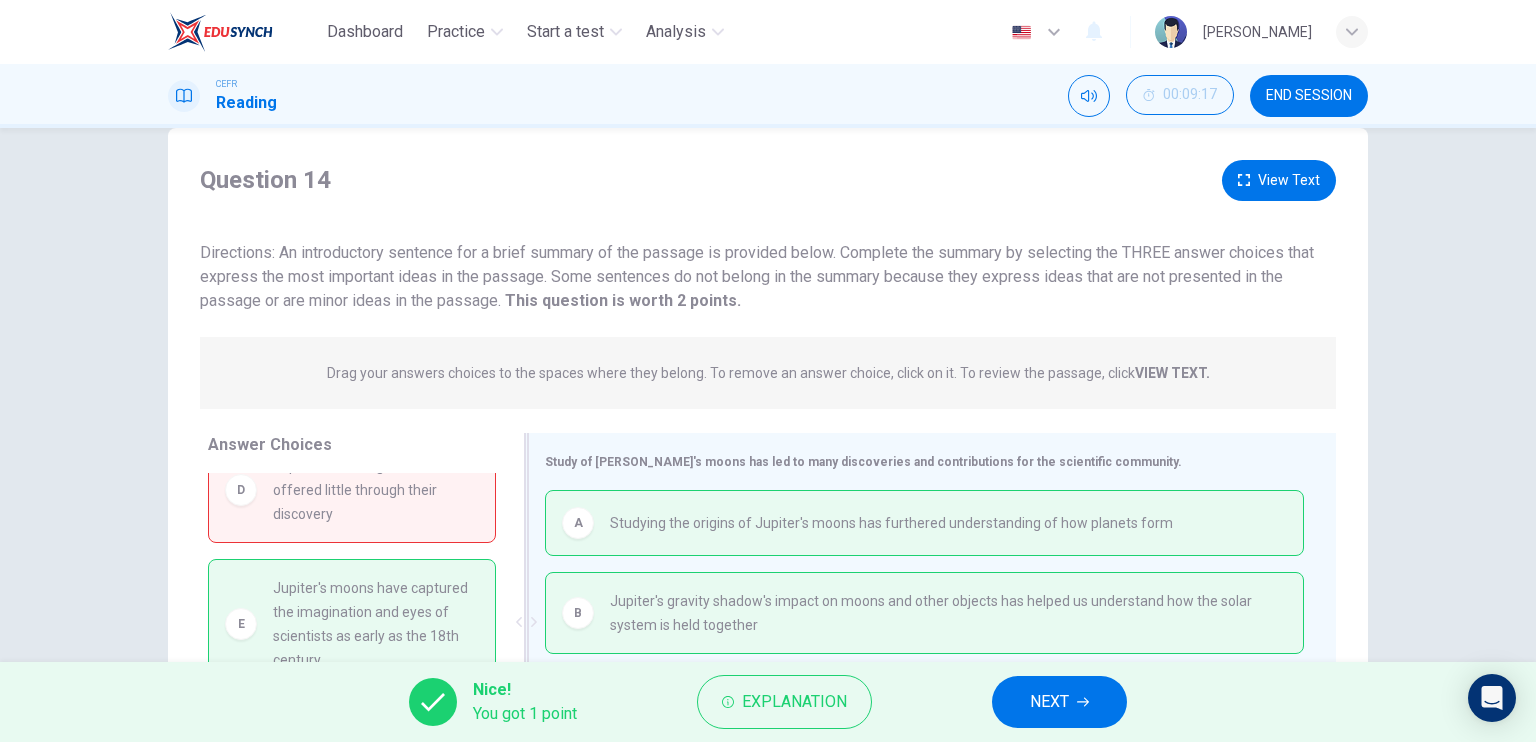 scroll, scrollTop: 240, scrollLeft: 0, axis: vertical 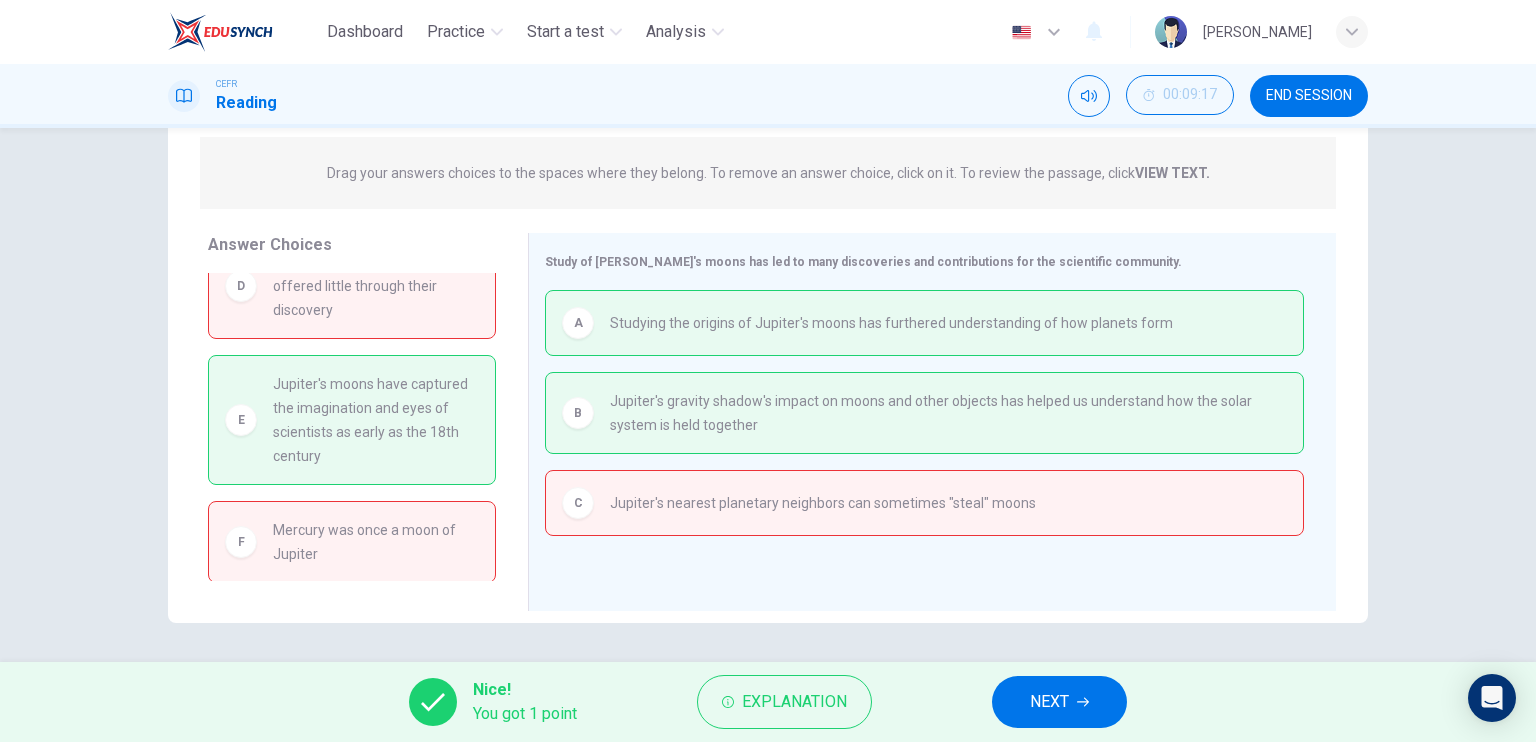 click on "NEXT" at bounding box center [1049, 702] 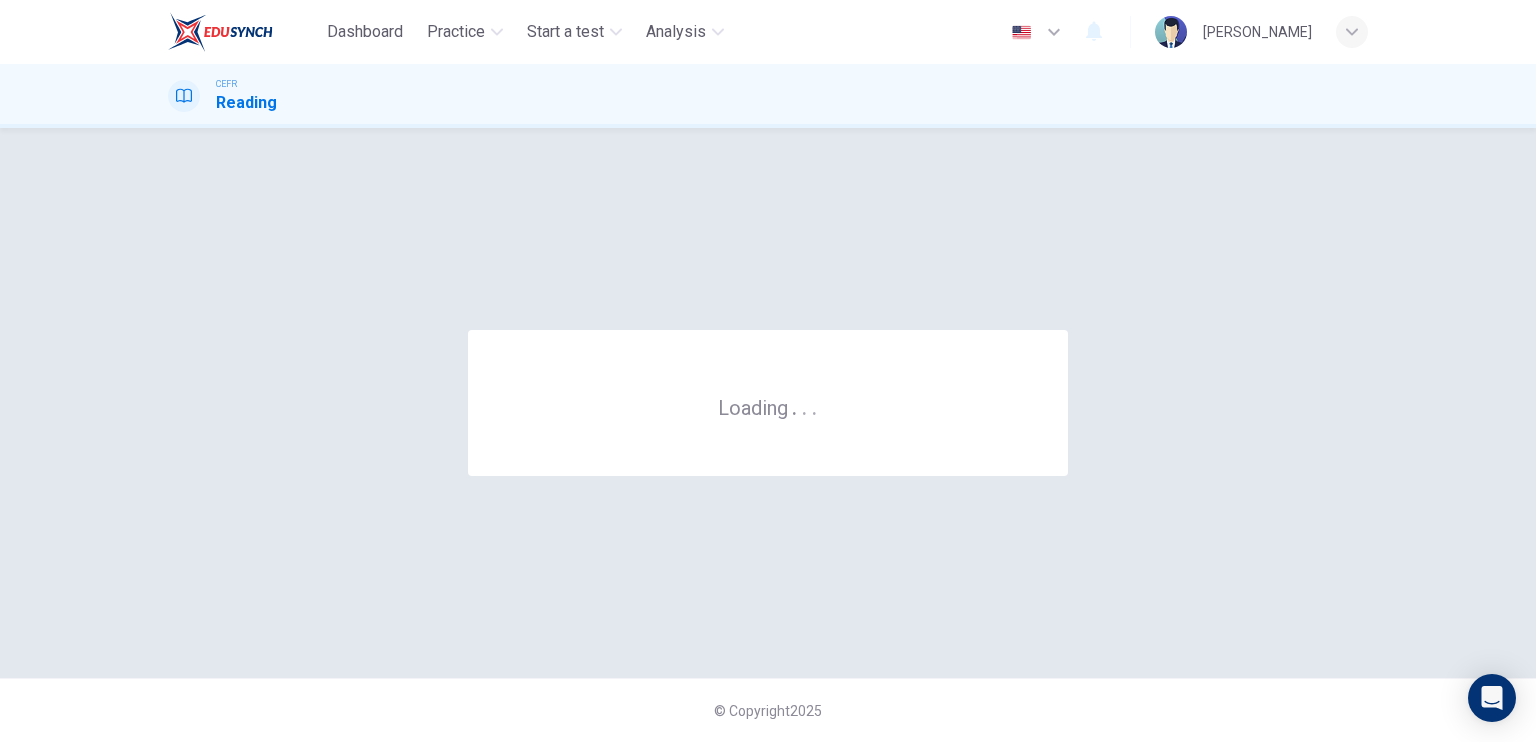 scroll, scrollTop: 0, scrollLeft: 0, axis: both 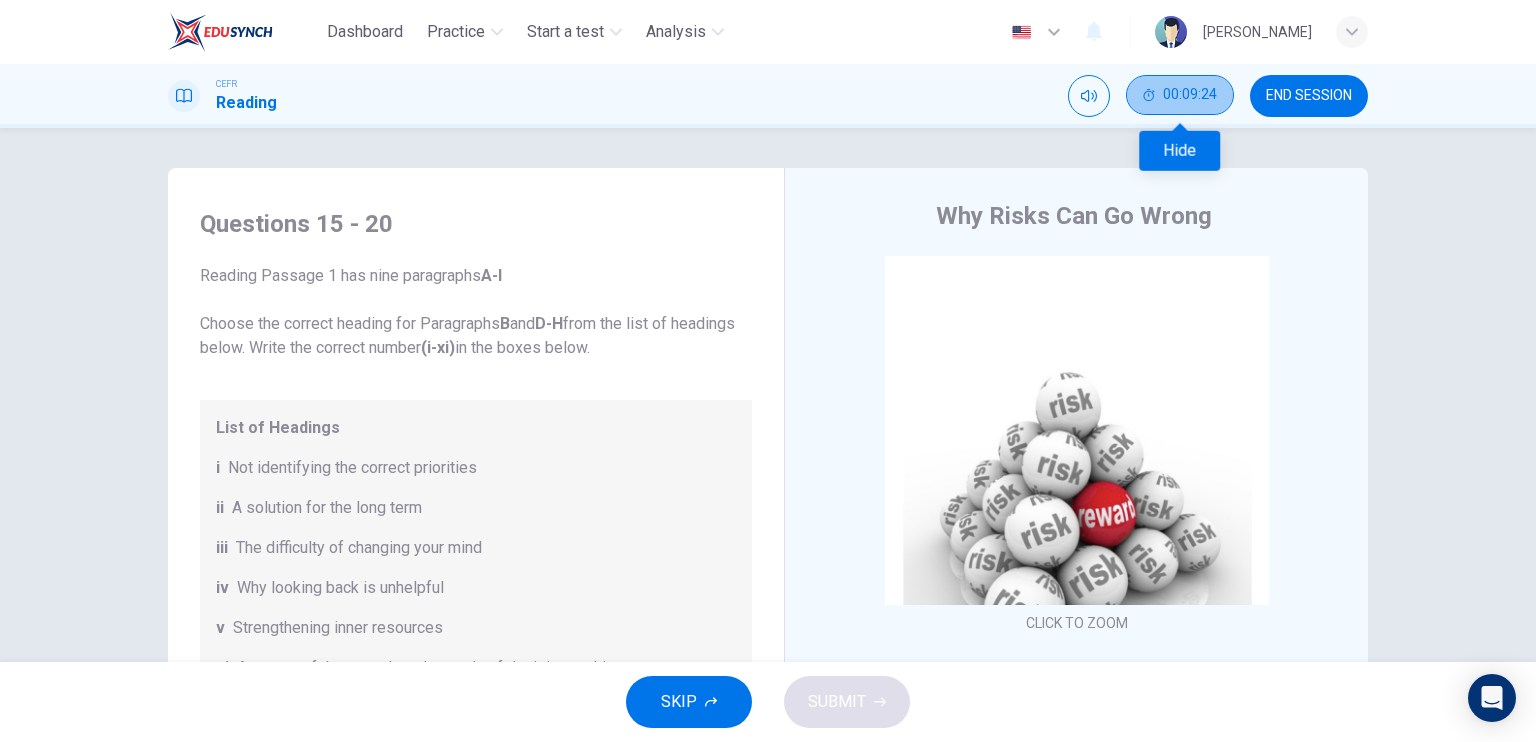click on "00:09:24" at bounding box center (1190, 95) 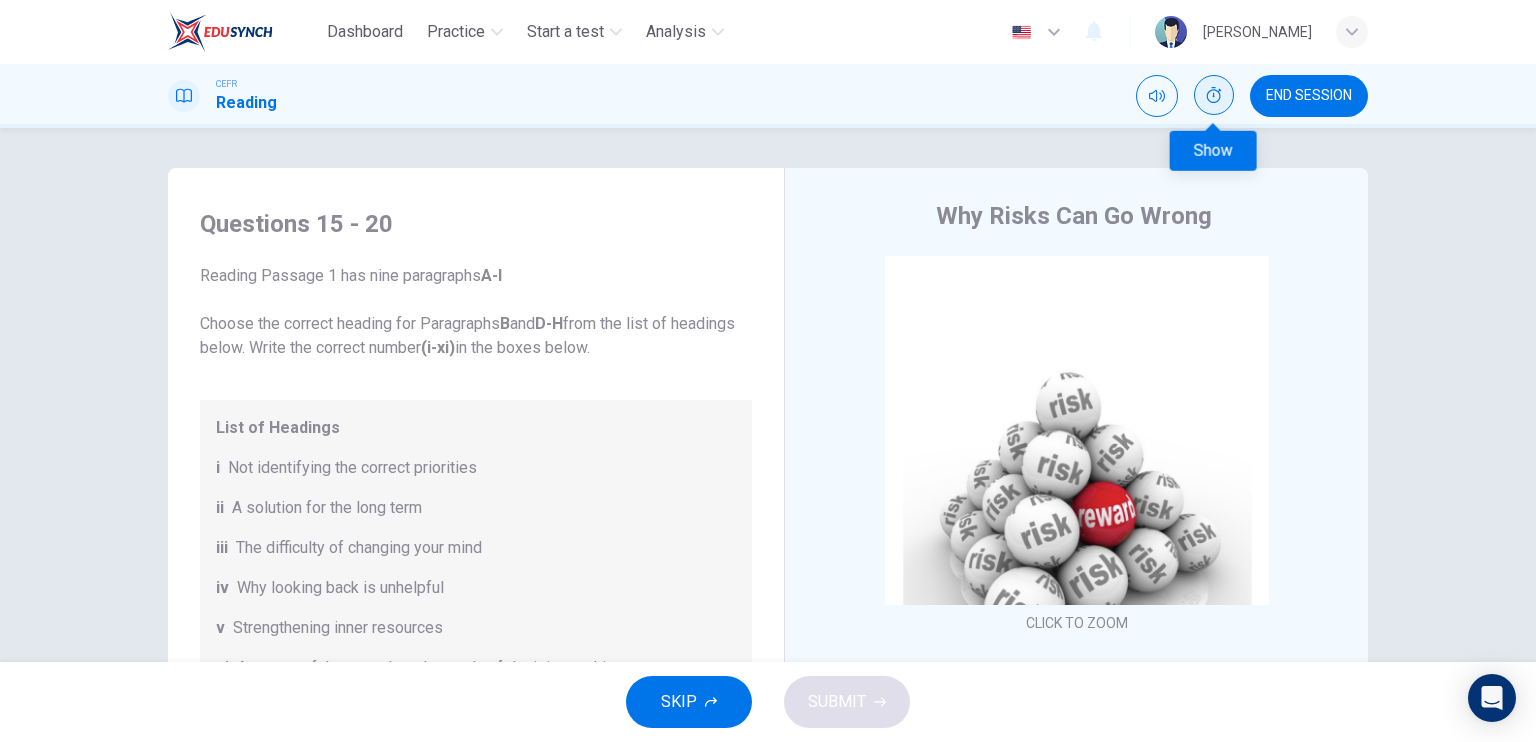 click 